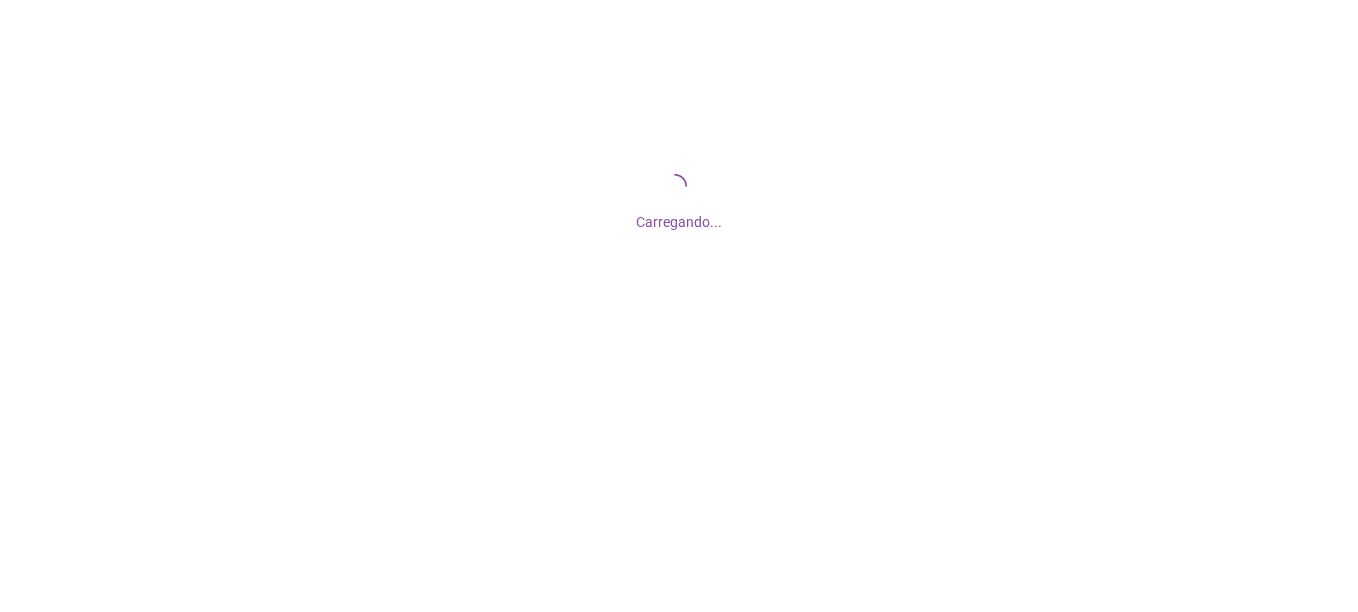scroll, scrollTop: 0, scrollLeft: 0, axis: both 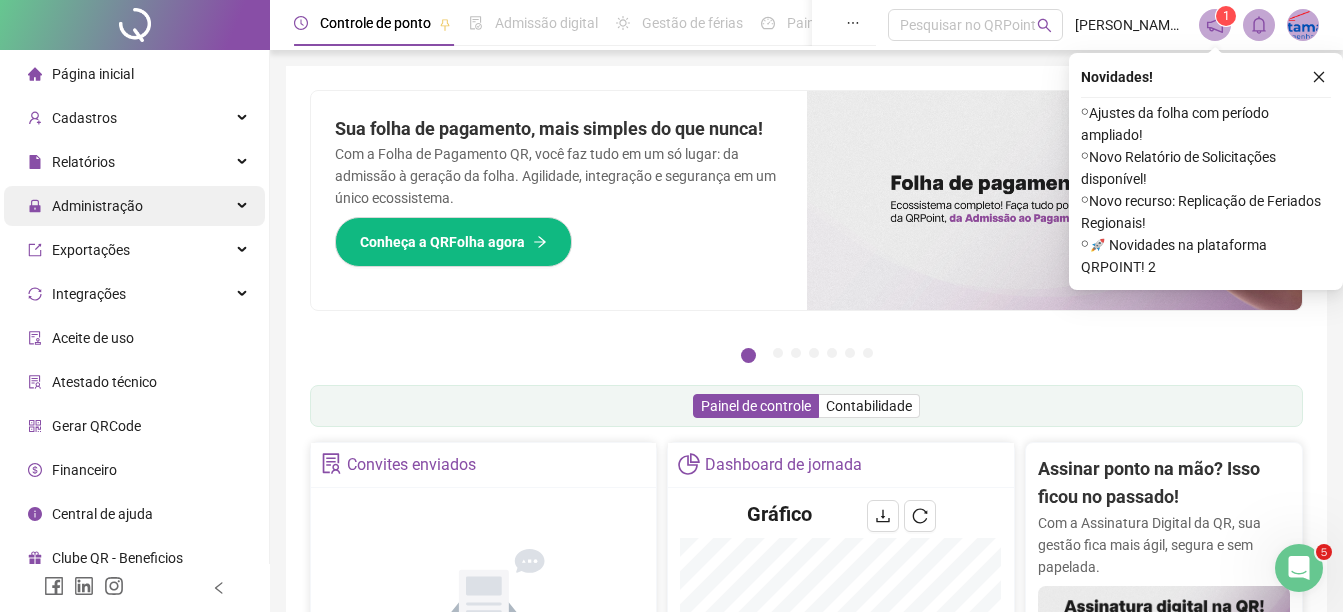 click on "Administração" at bounding box center (97, 206) 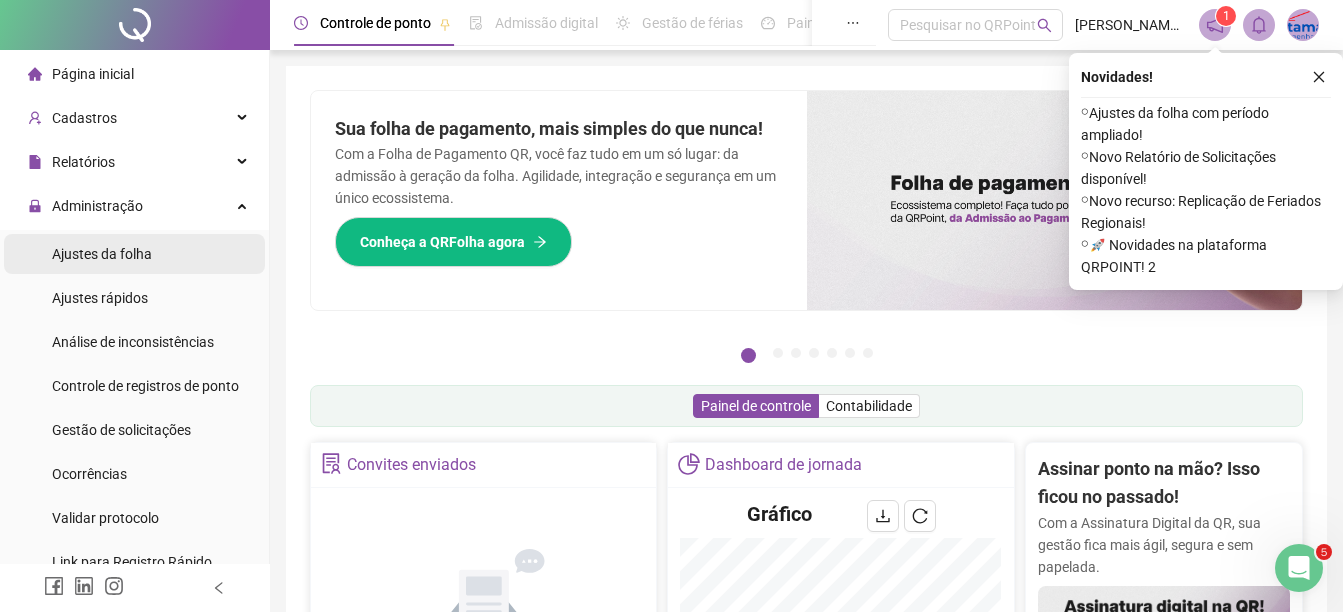 click on "Ajustes da folha" at bounding box center (102, 254) 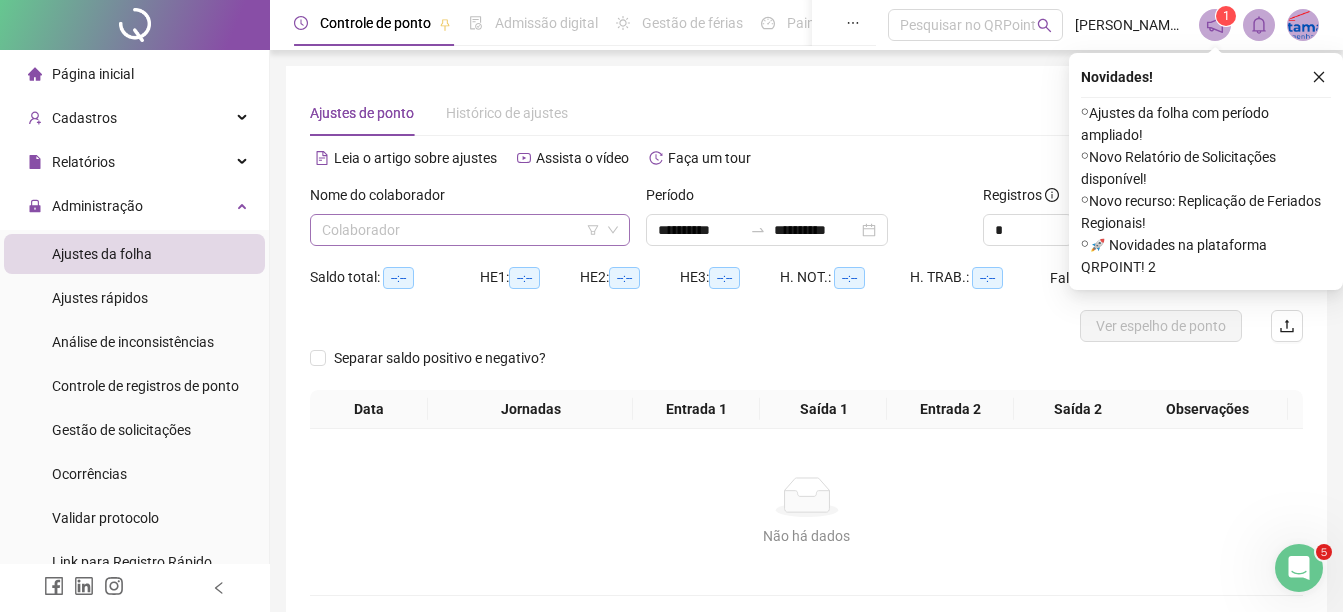 click at bounding box center (464, 230) 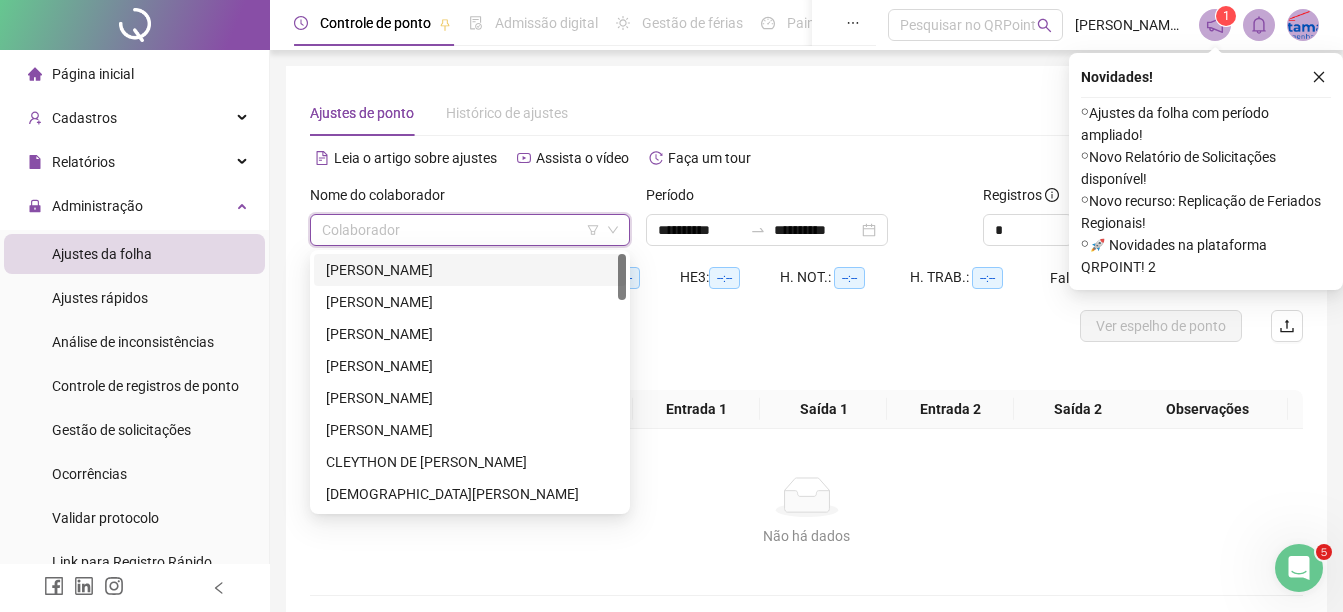 click on "[PERSON_NAME]" at bounding box center [470, 270] 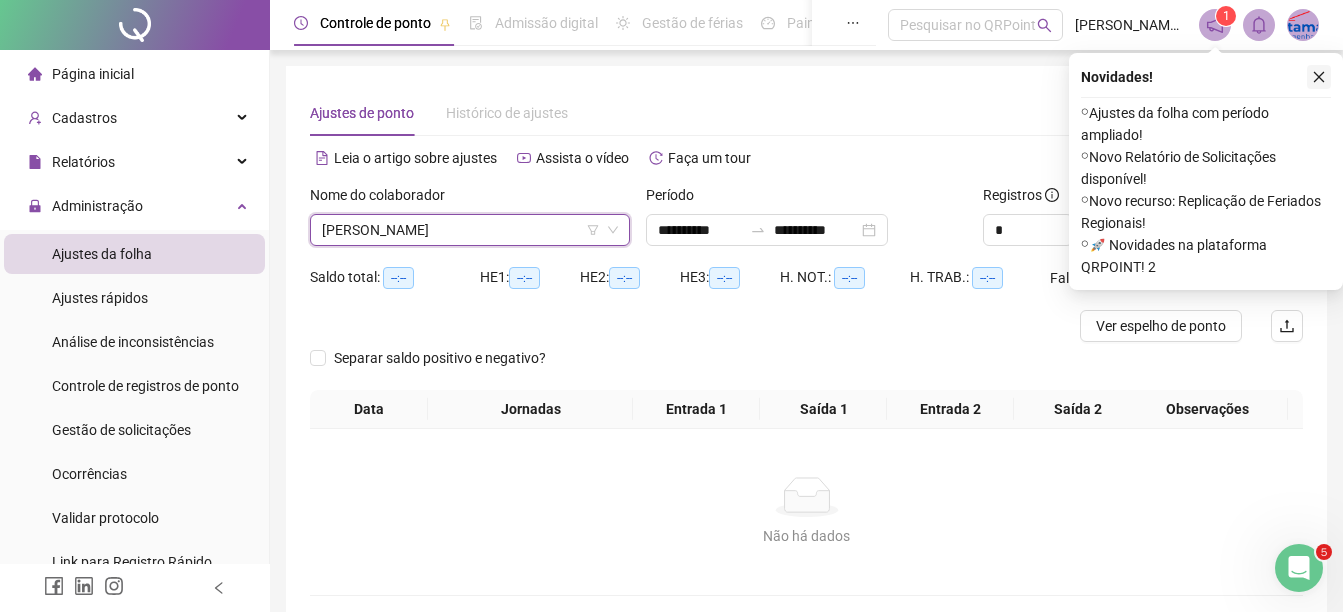 click at bounding box center (1319, 77) 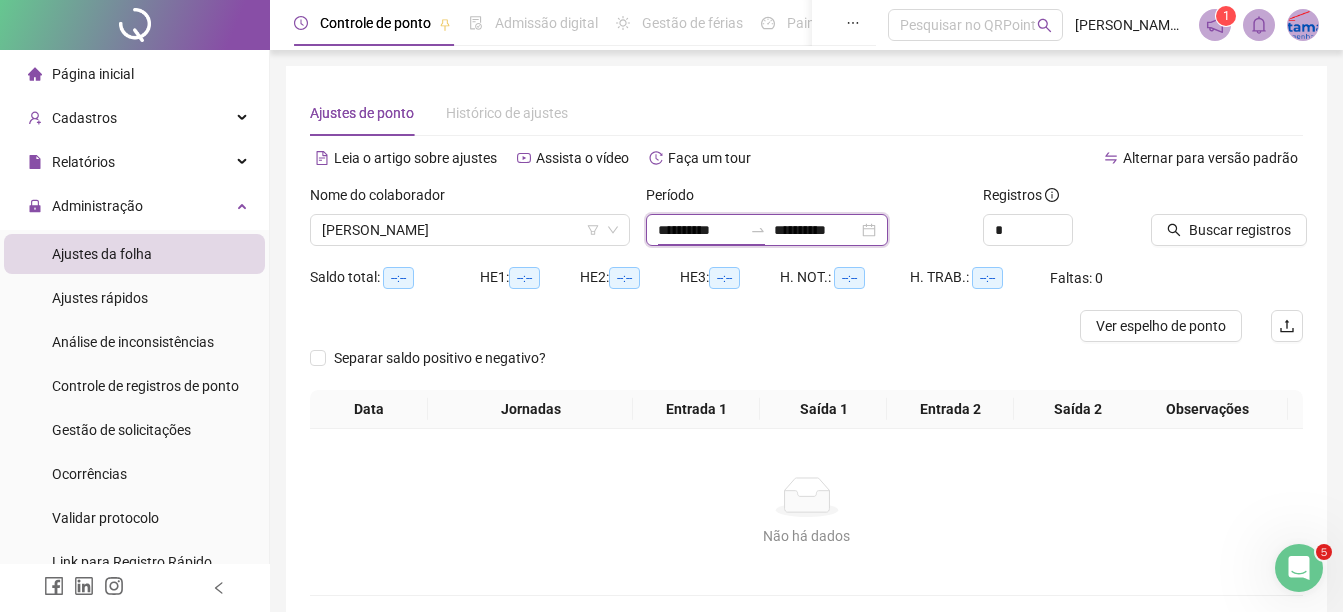 click on "**********" at bounding box center [700, 230] 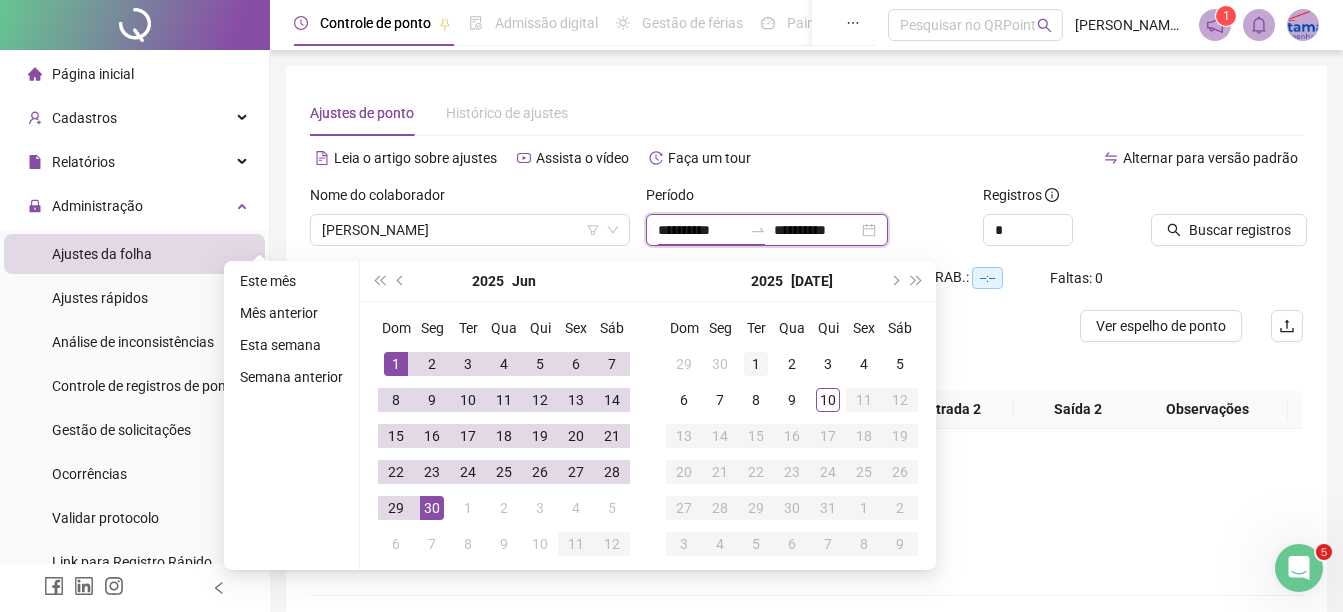 type on "**********" 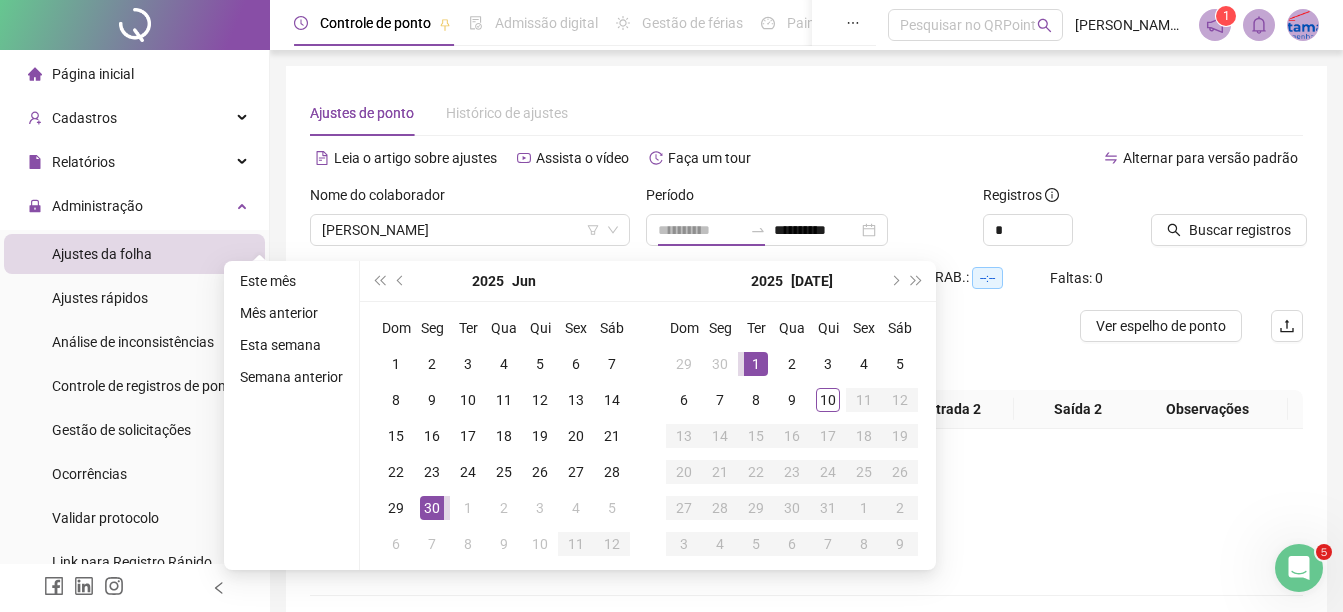 click on "1" at bounding box center (756, 364) 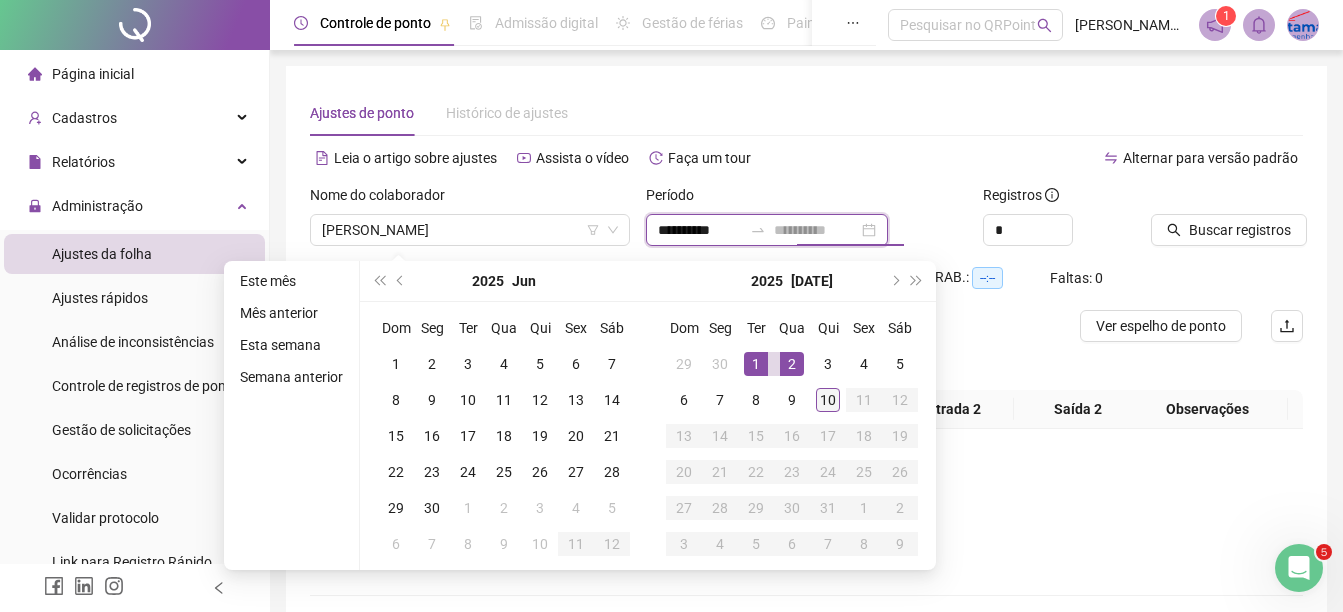 type on "**********" 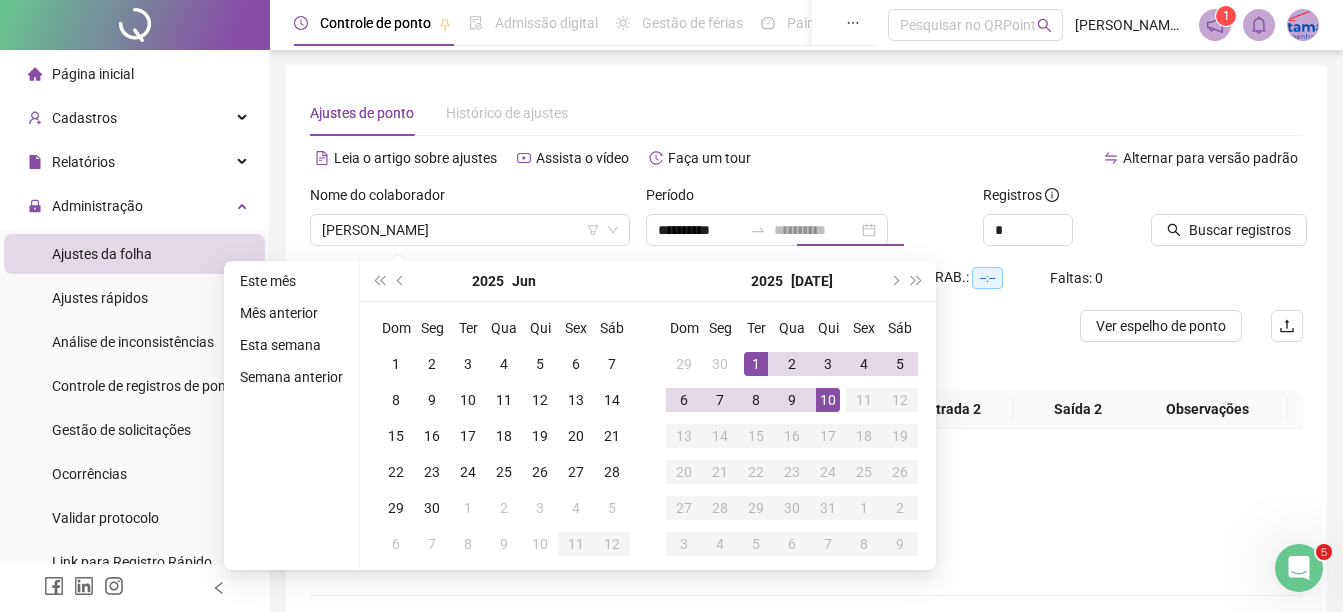 click on "10" at bounding box center (828, 400) 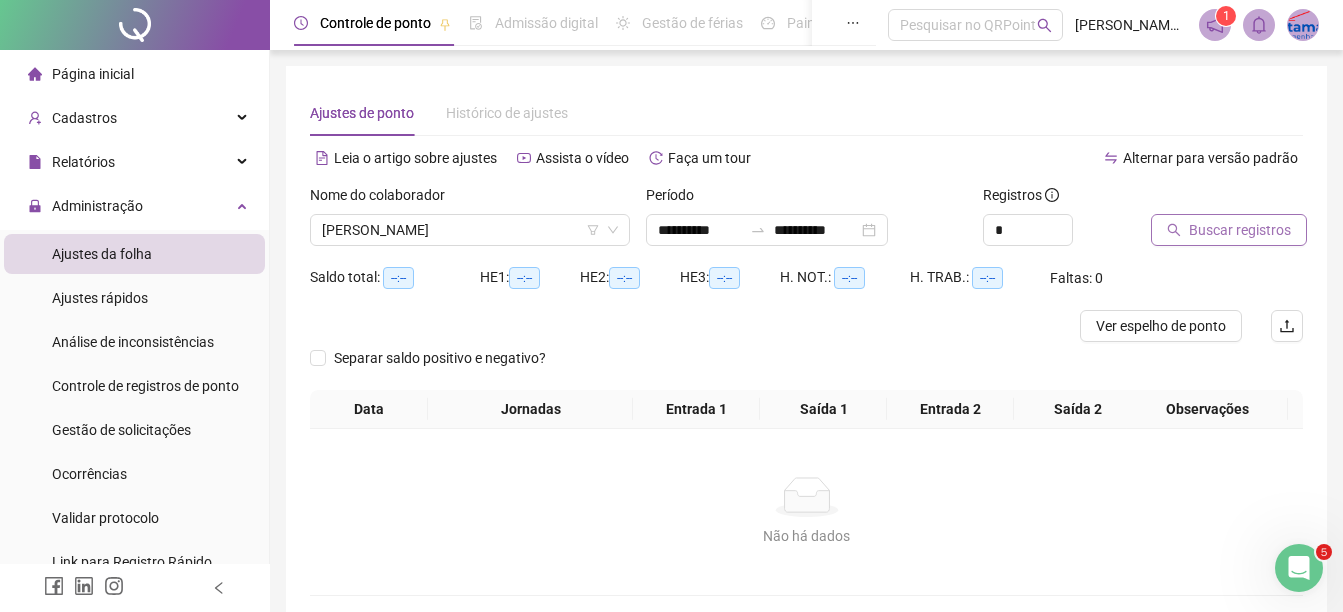 click 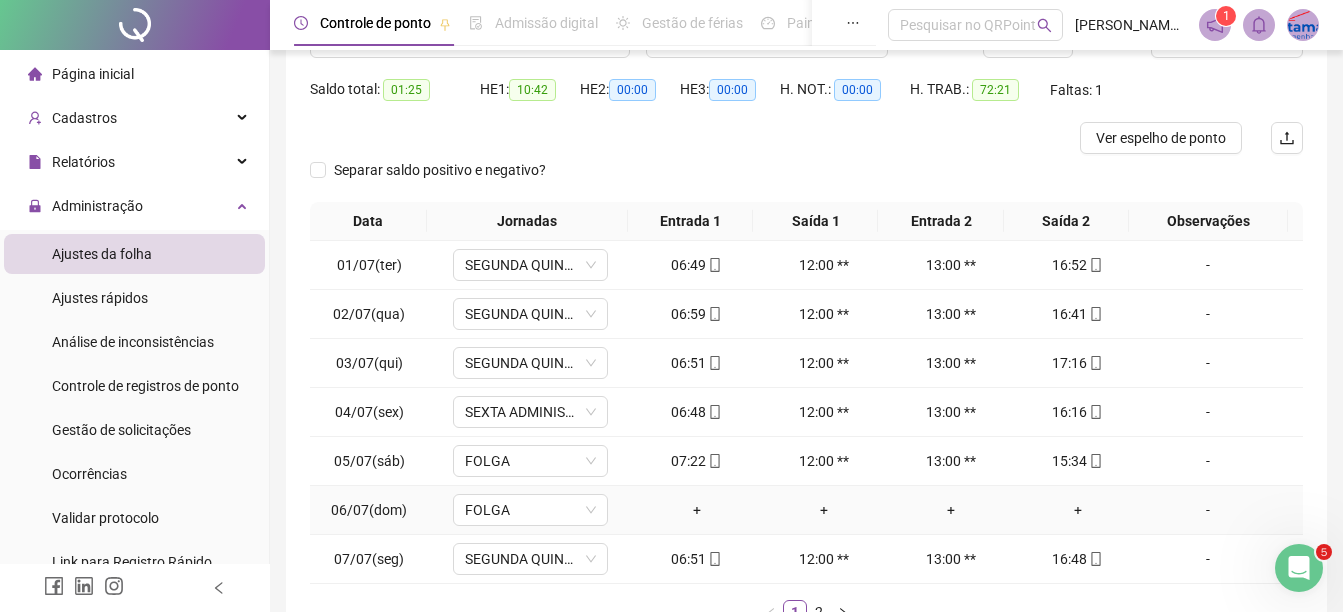 scroll, scrollTop: 326, scrollLeft: 0, axis: vertical 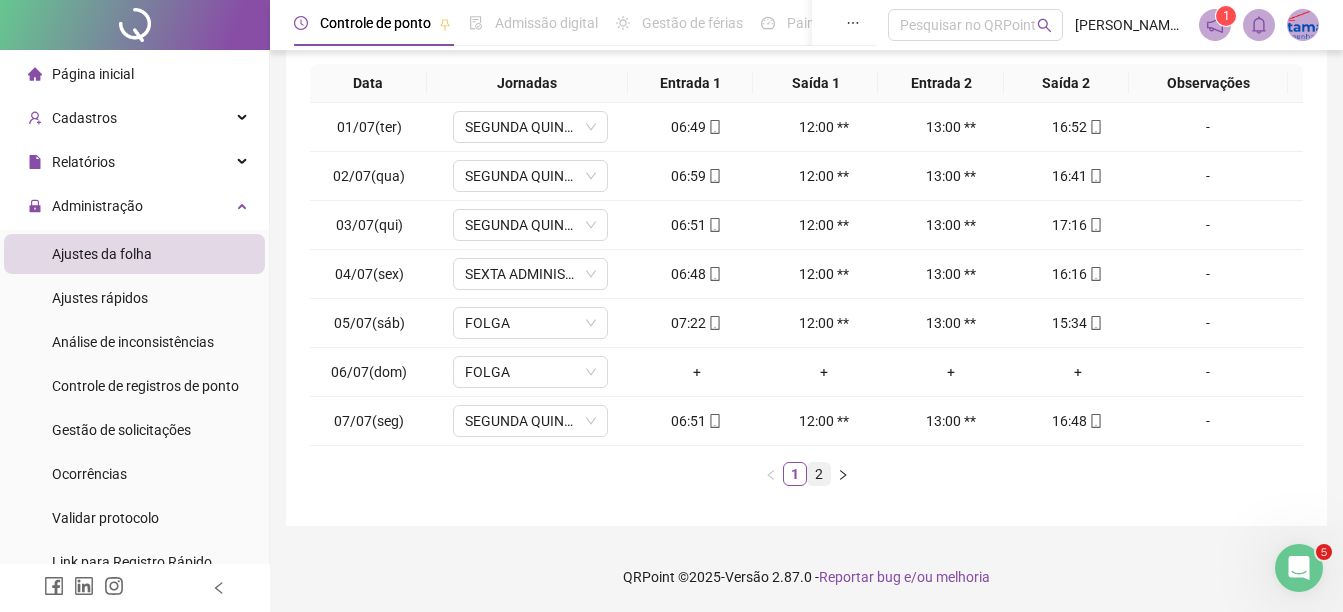 click on "2" at bounding box center (819, 474) 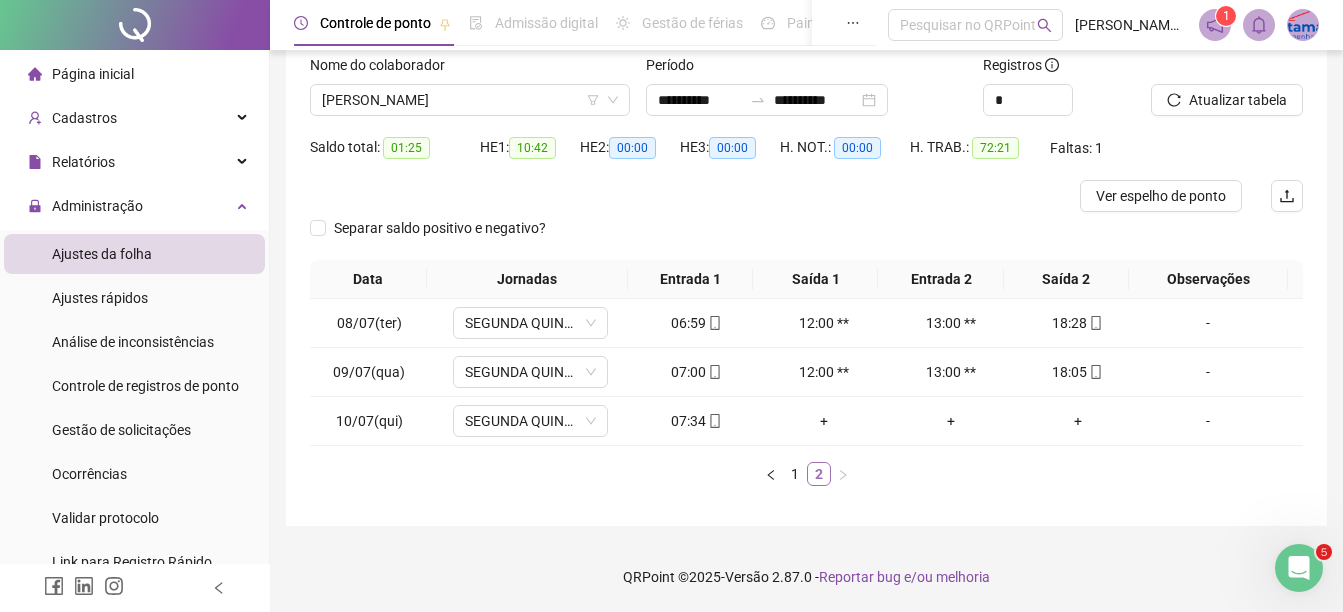 scroll, scrollTop: 130, scrollLeft: 0, axis: vertical 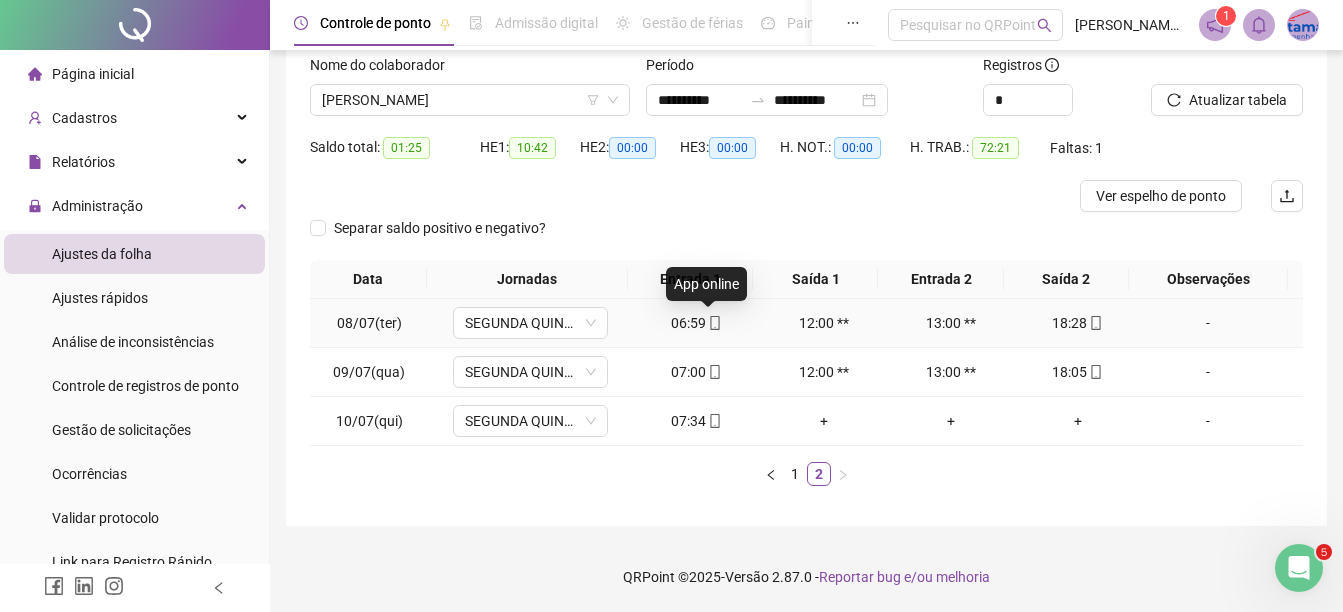 click 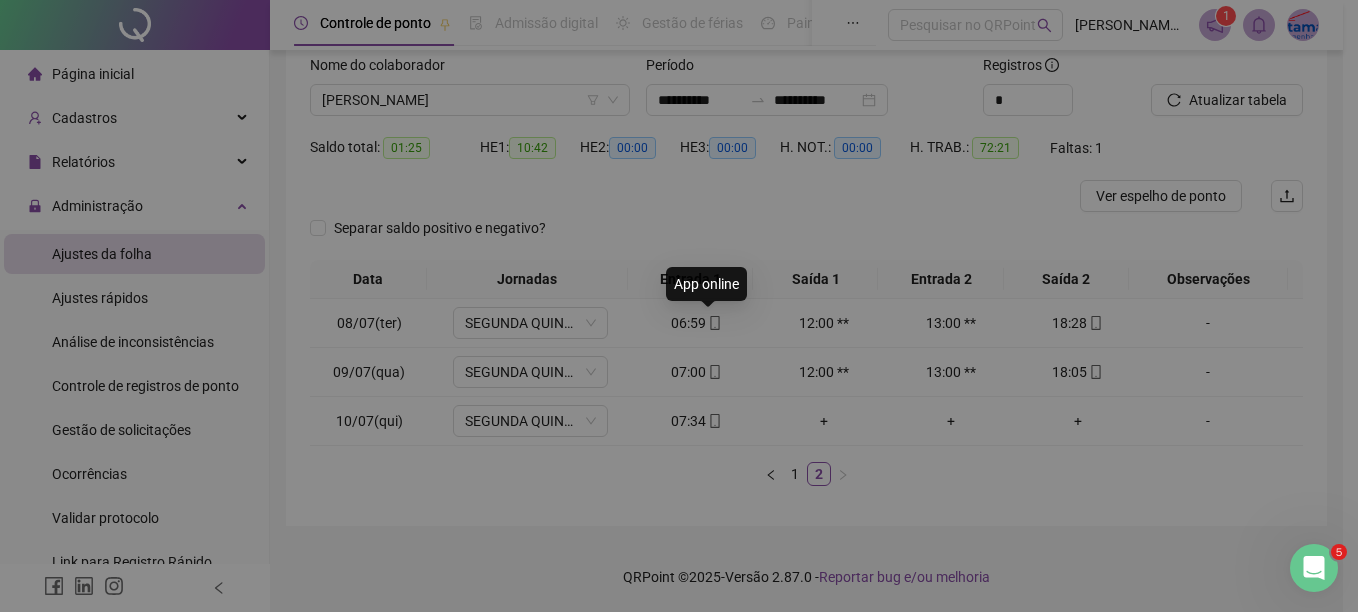 type on "**********" 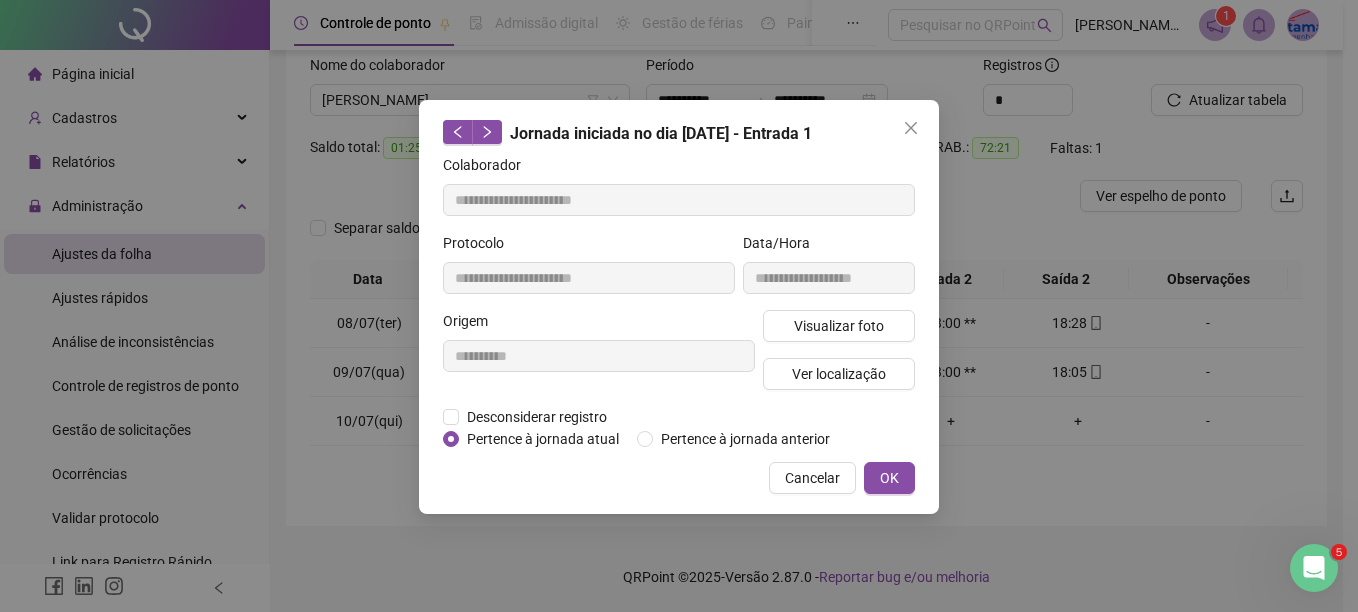 click on "Visualizar foto Ver localização" at bounding box center [839, 358] 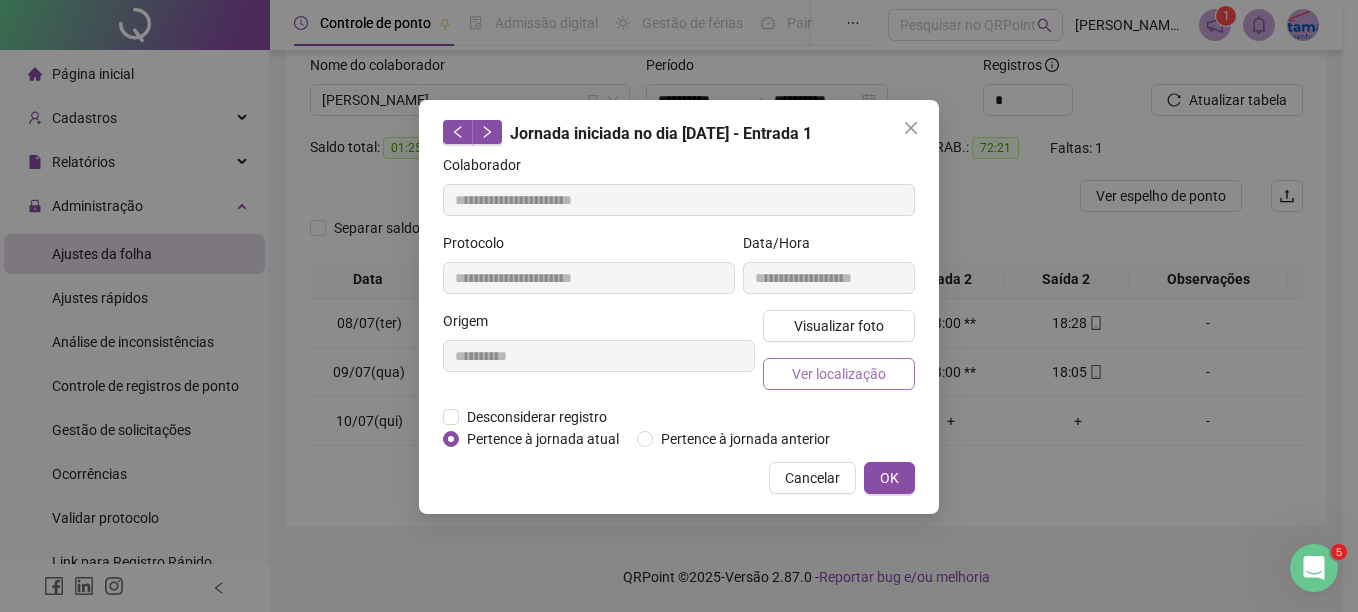 click on "Ver localização" at bounding box center (839, 374) 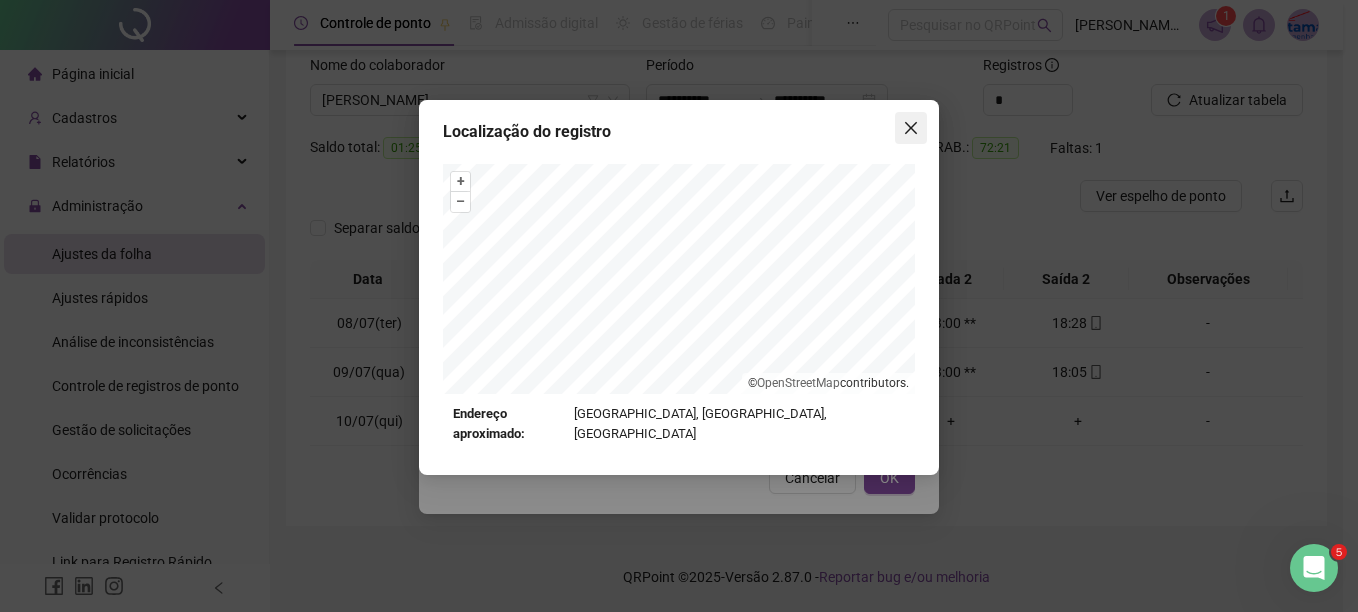 click 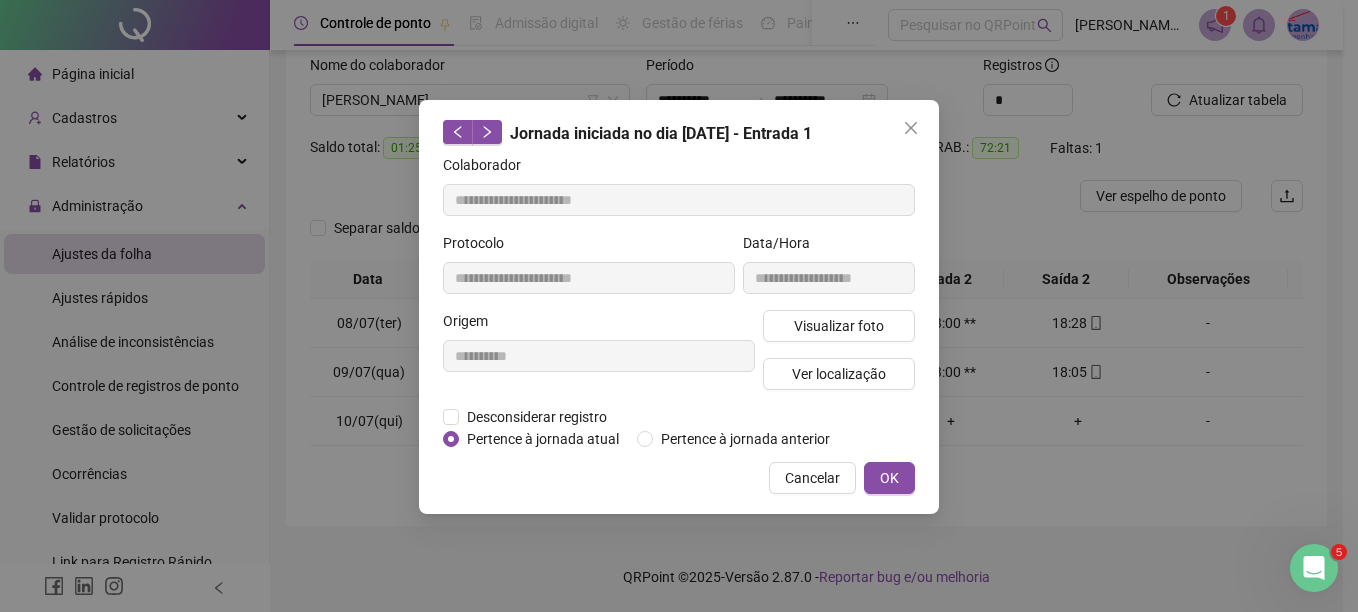 click 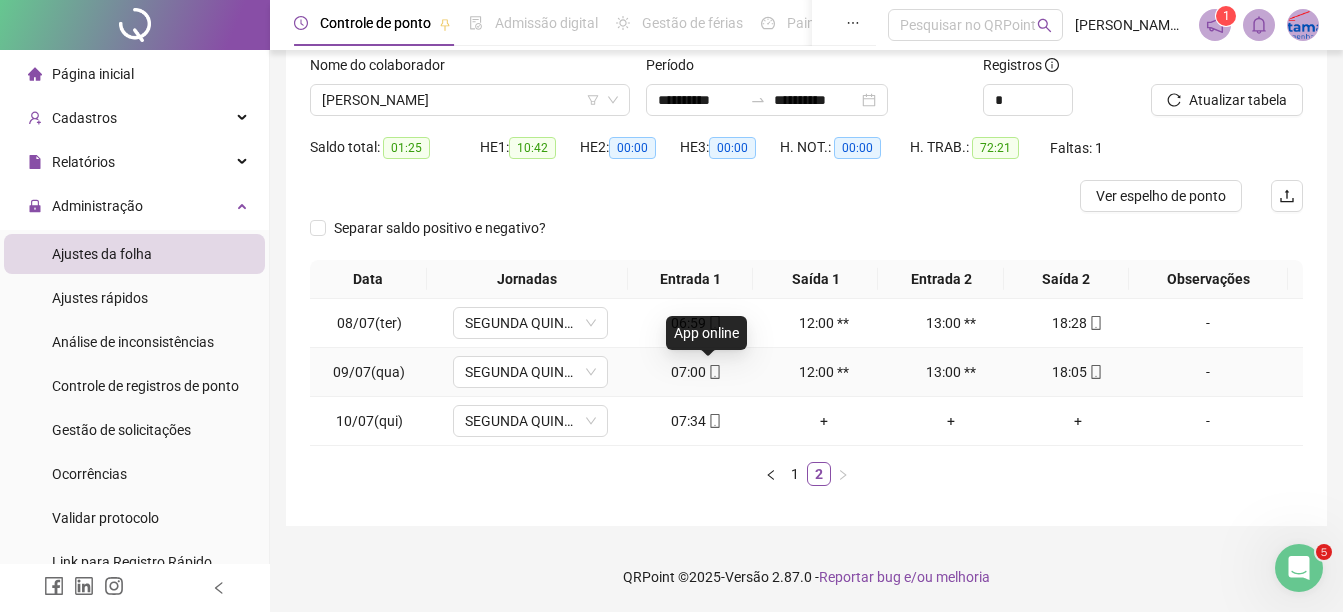 click 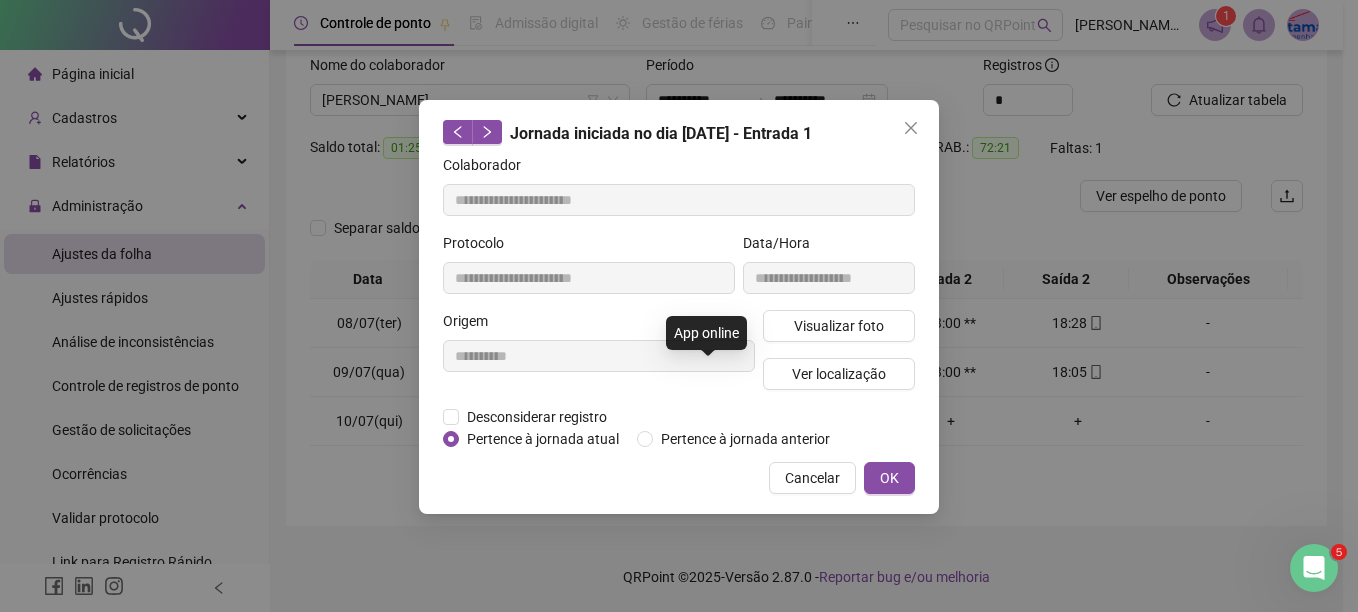 type on "**********" 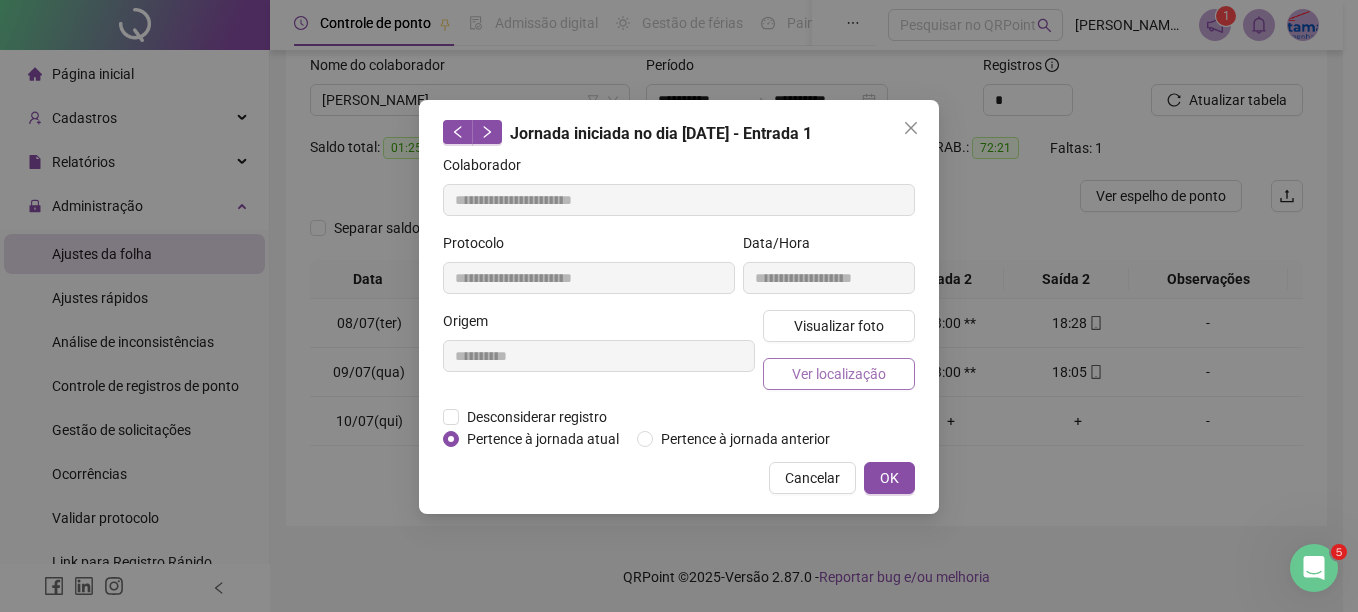 click on "Ver localização" at bounding box center (839, 374) 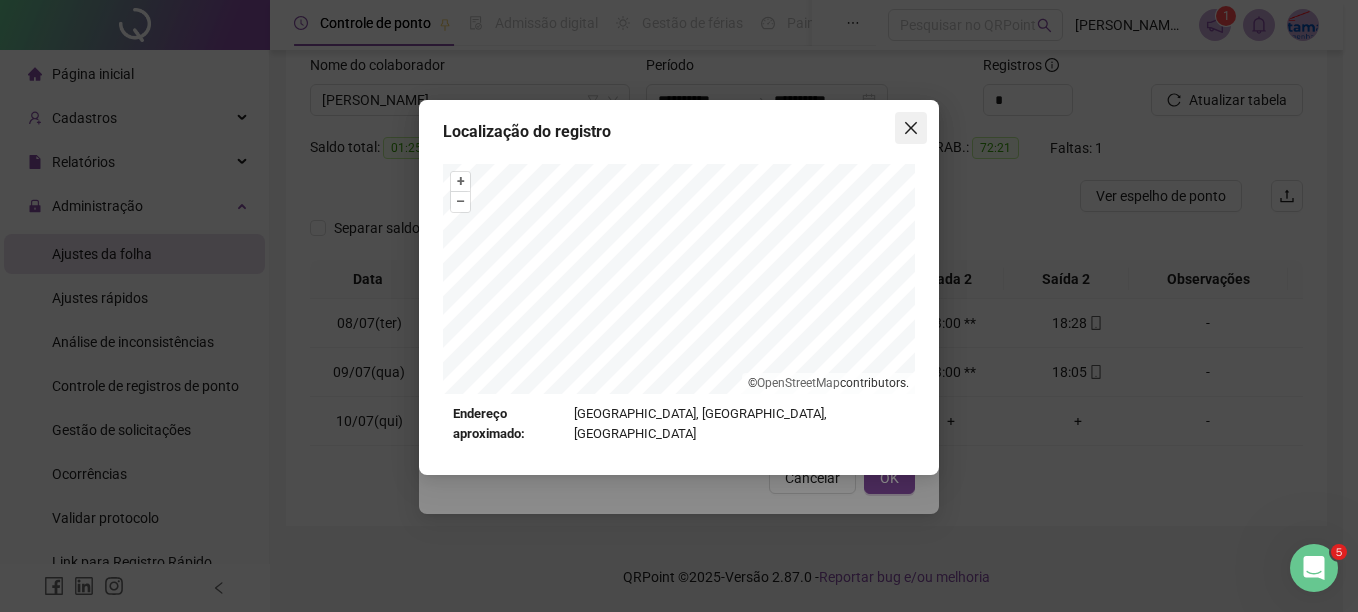 click 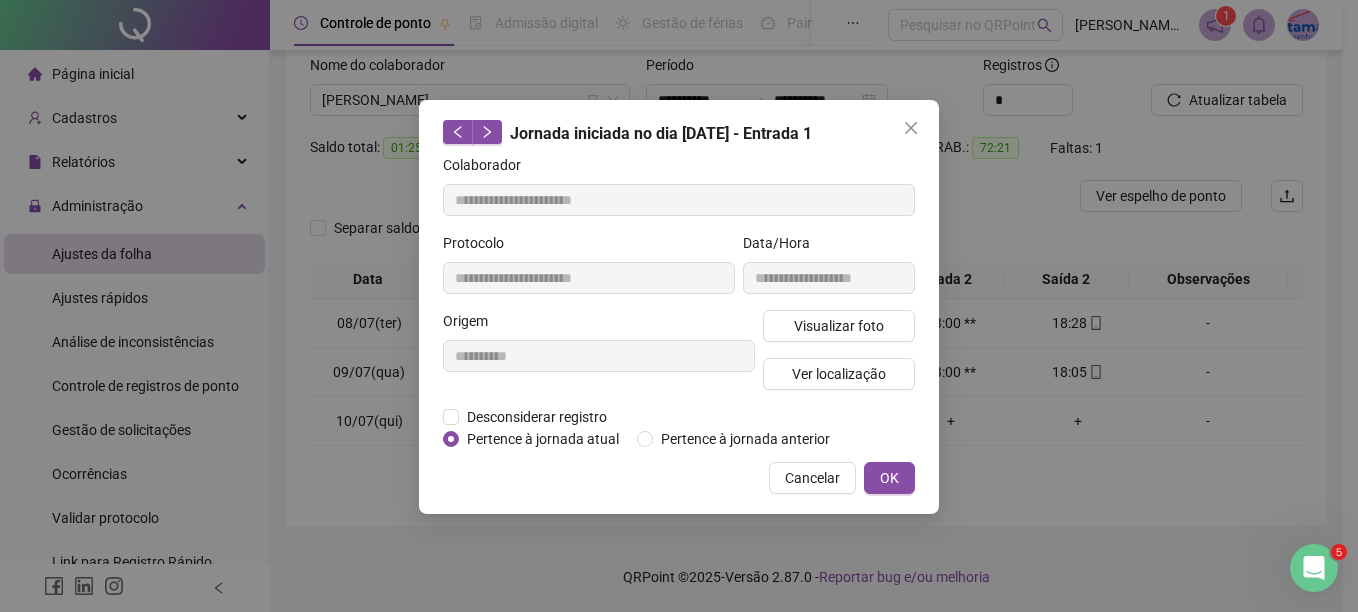 click at bounding box center [911, 128] 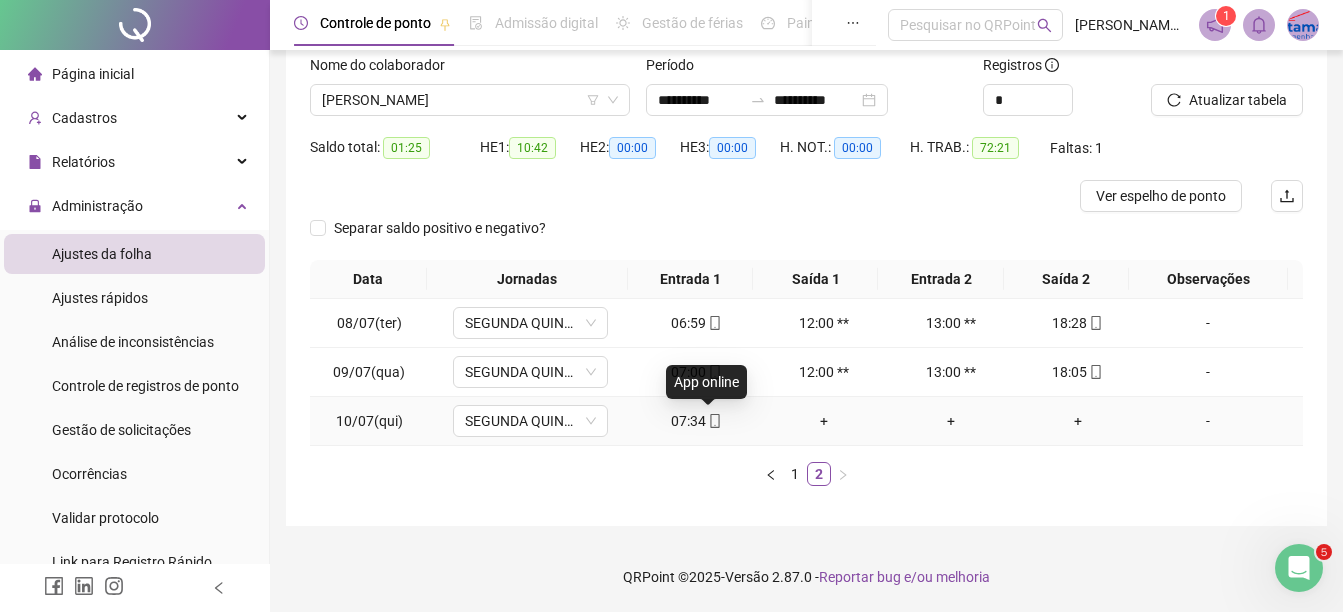 click 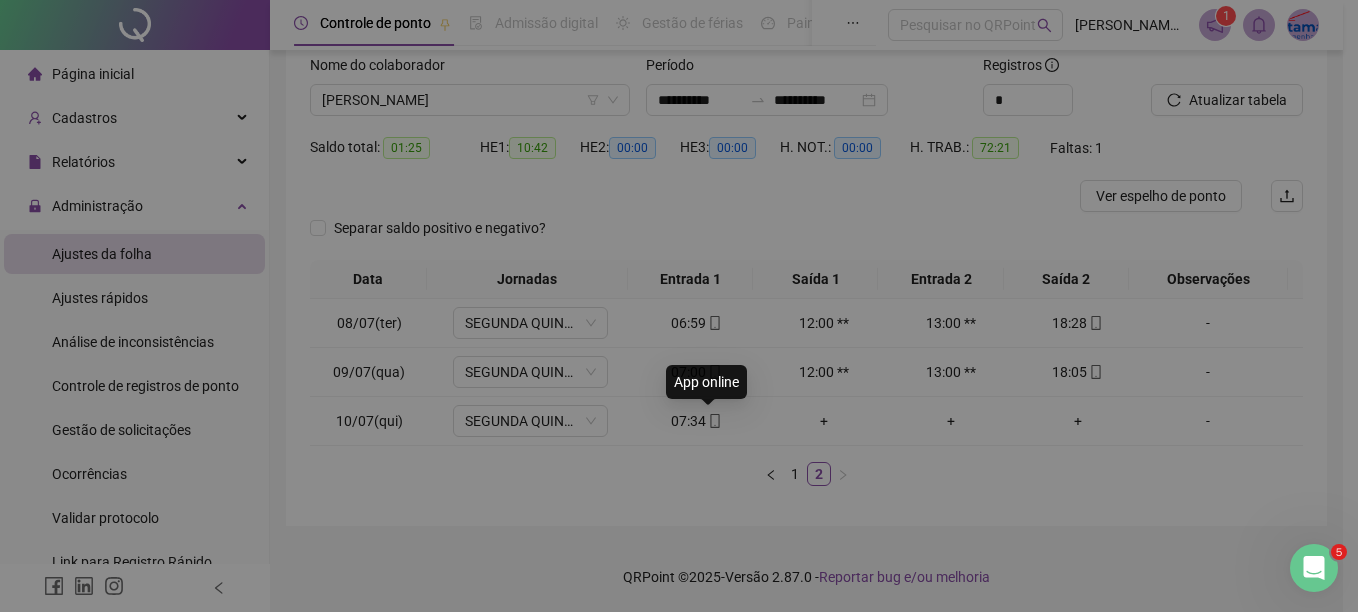 type on "**********" 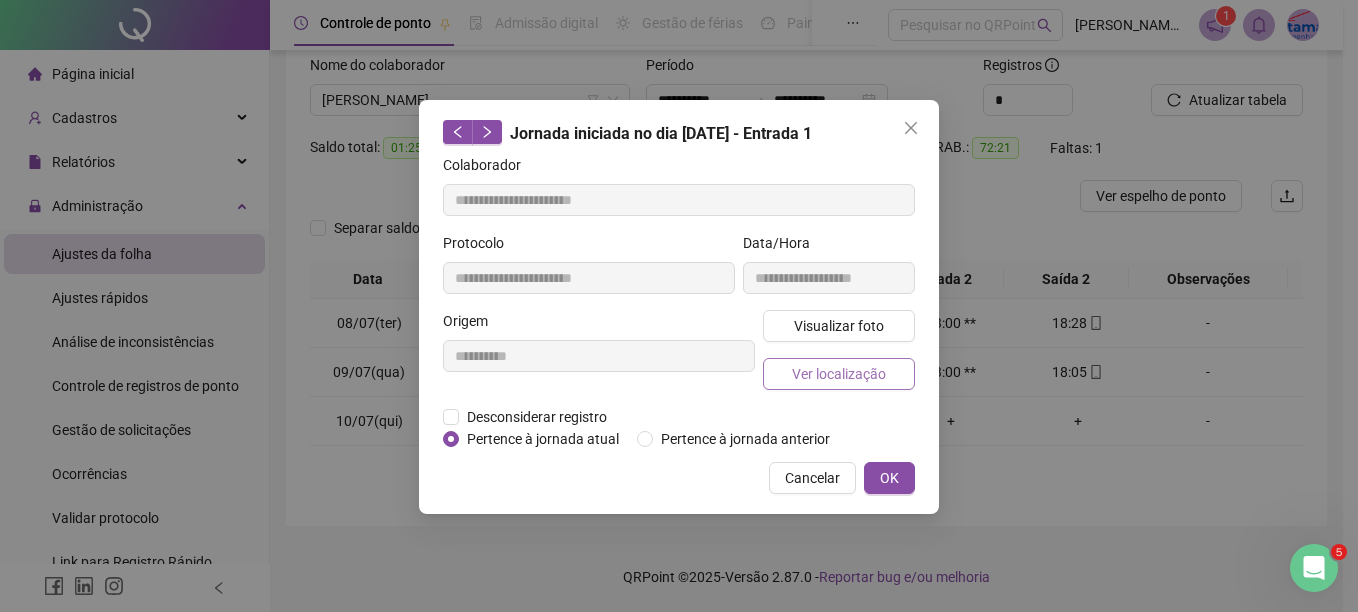 click on "Ver localização" at bounding box center (839, 374) 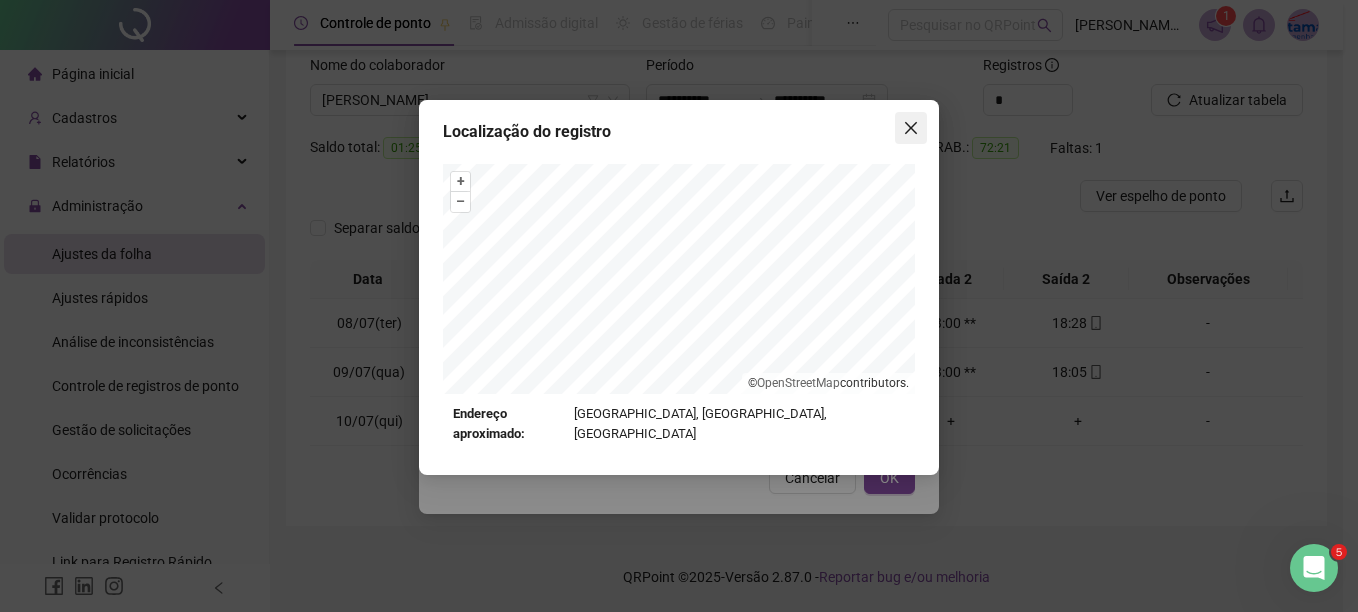 click at bounding box center [911, 128] 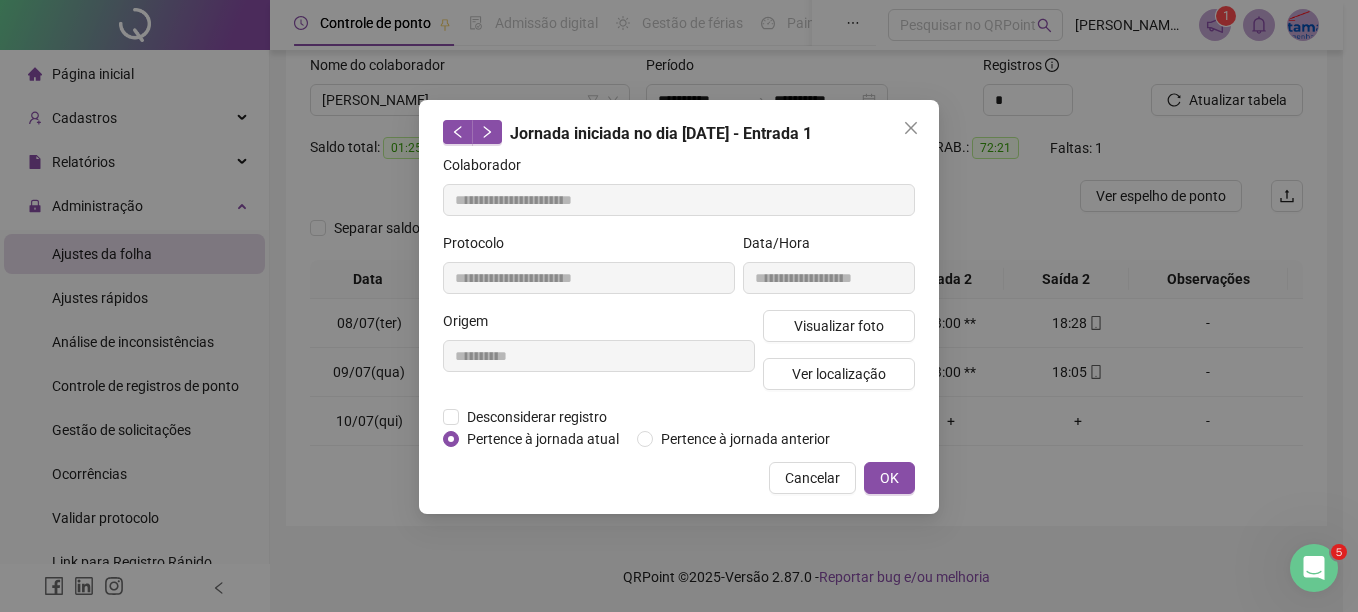 click at bounding box center (911, 128) 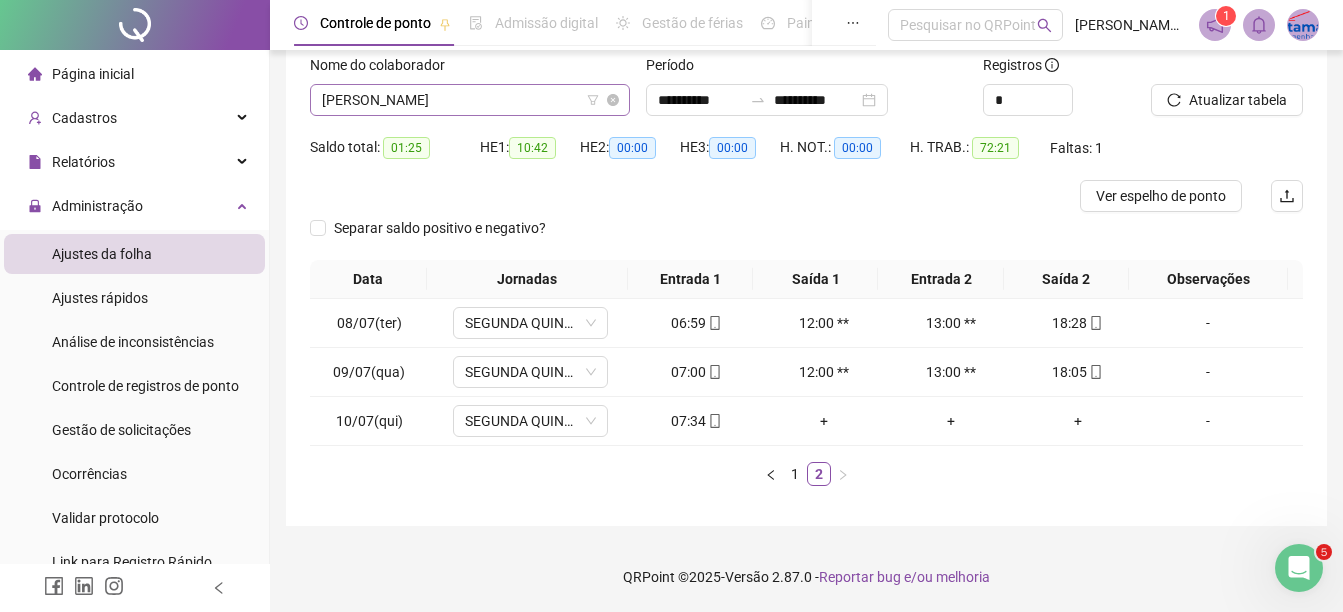 click on "[PERSON_NAME]" at bounding box center (470, 100) 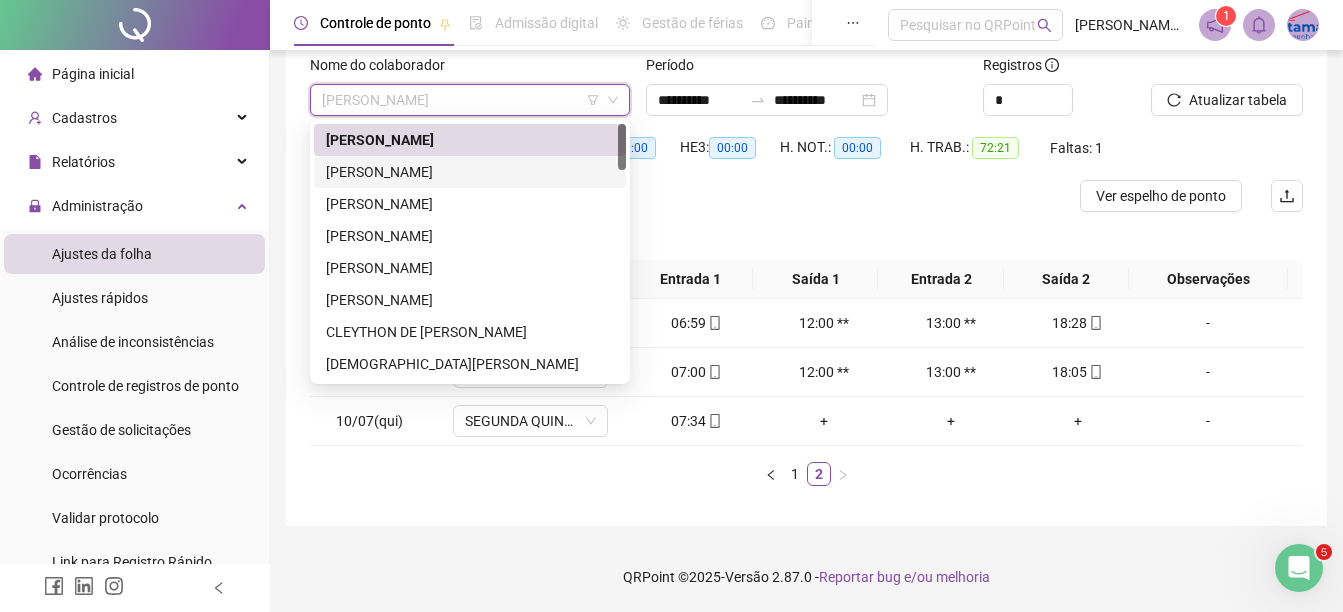 click on "[PERSON_NAME]" at bounding box center (470, 172) 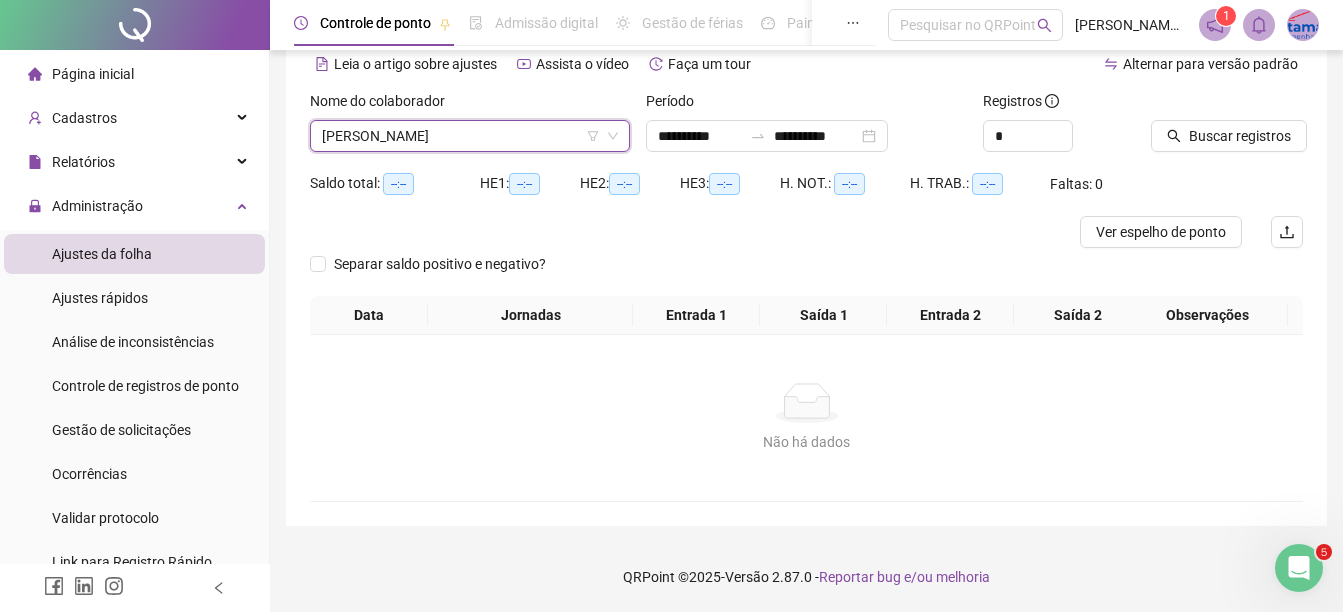 scroll, scrollTop: 94, scrollLeft: 0, axis: vertical 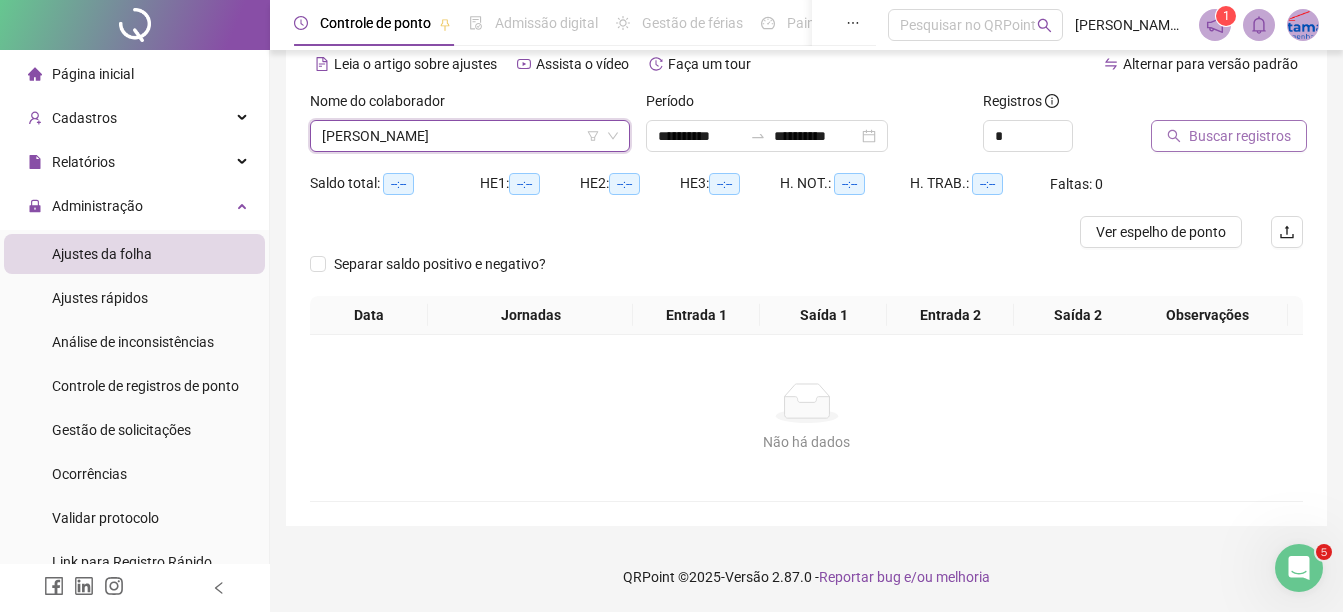 click on "Buscar registros" at bounding box center [1240, 136] 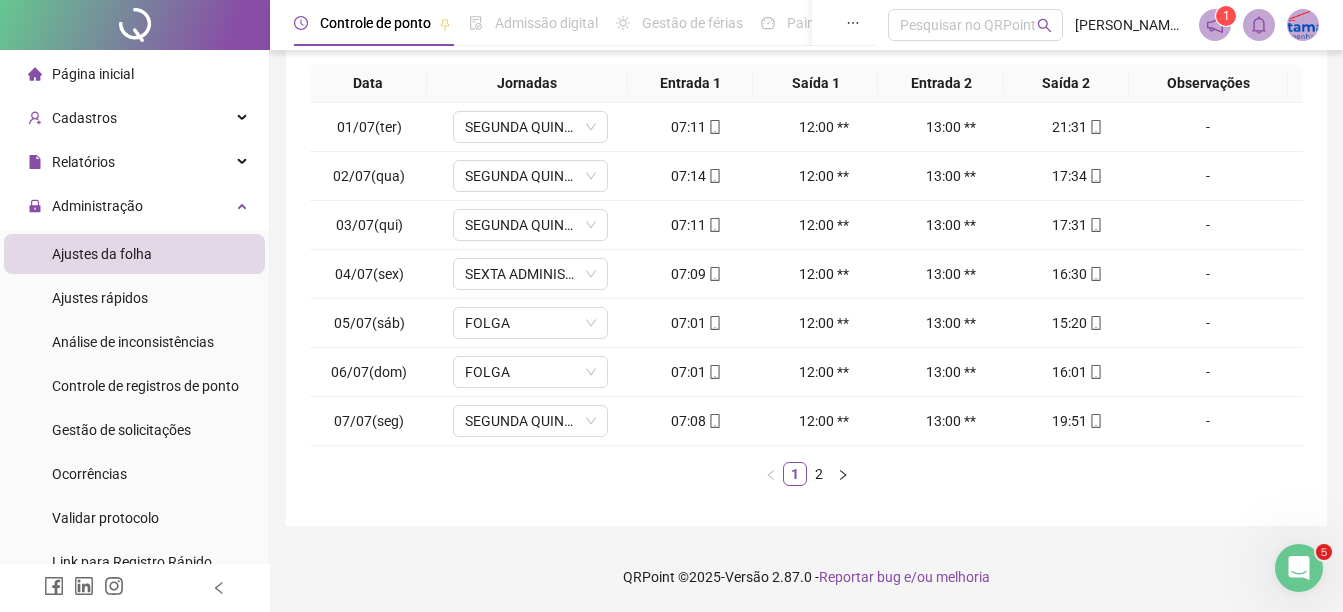 scroll, scrollTop: 326, scrollLeft: 0, axis: vertical 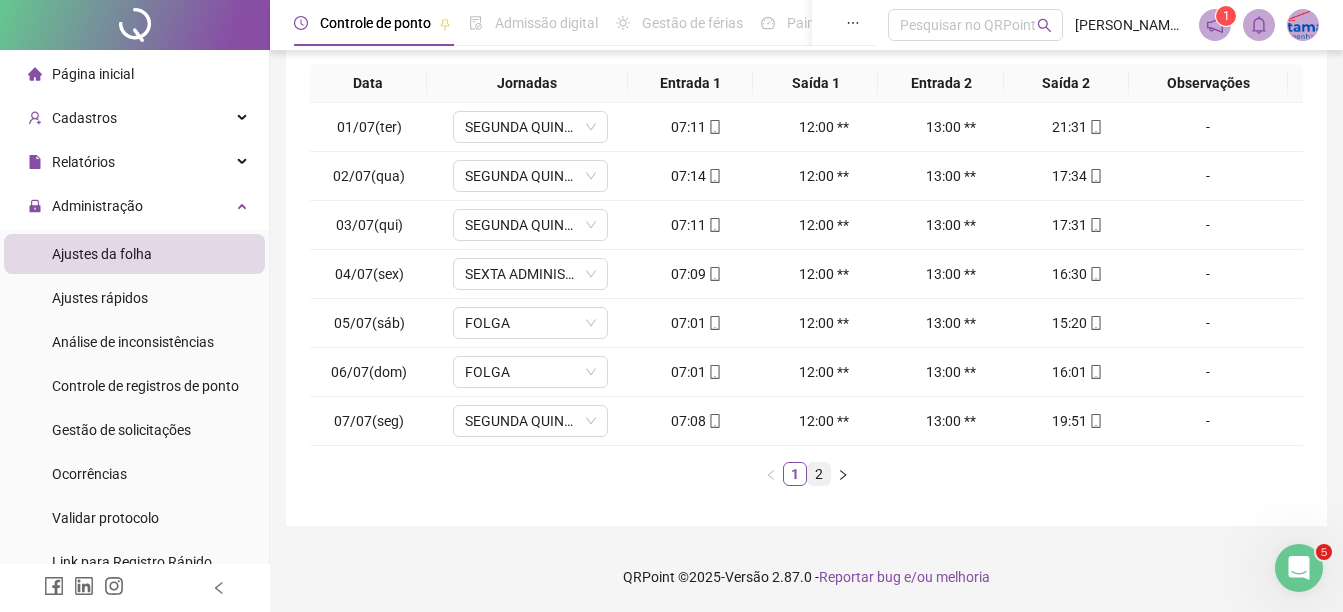 click on "2" at bounding box center [819, 474] 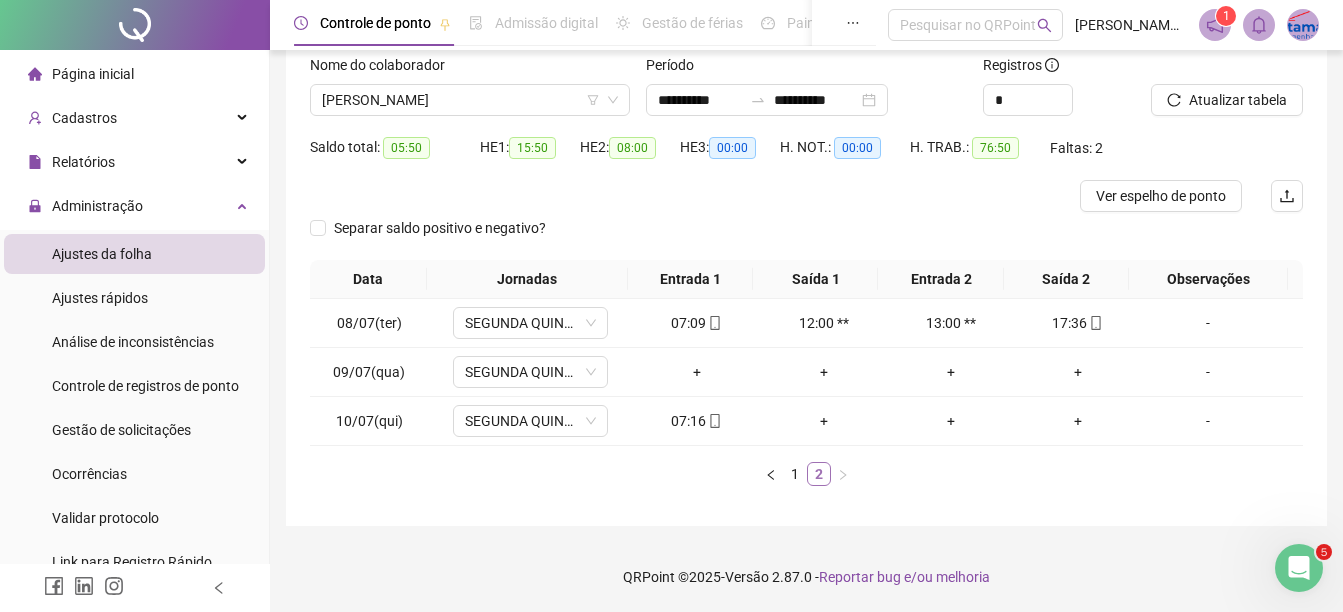 scroll, scrollTop: 130, scrollLeft: 0, axis: vertical 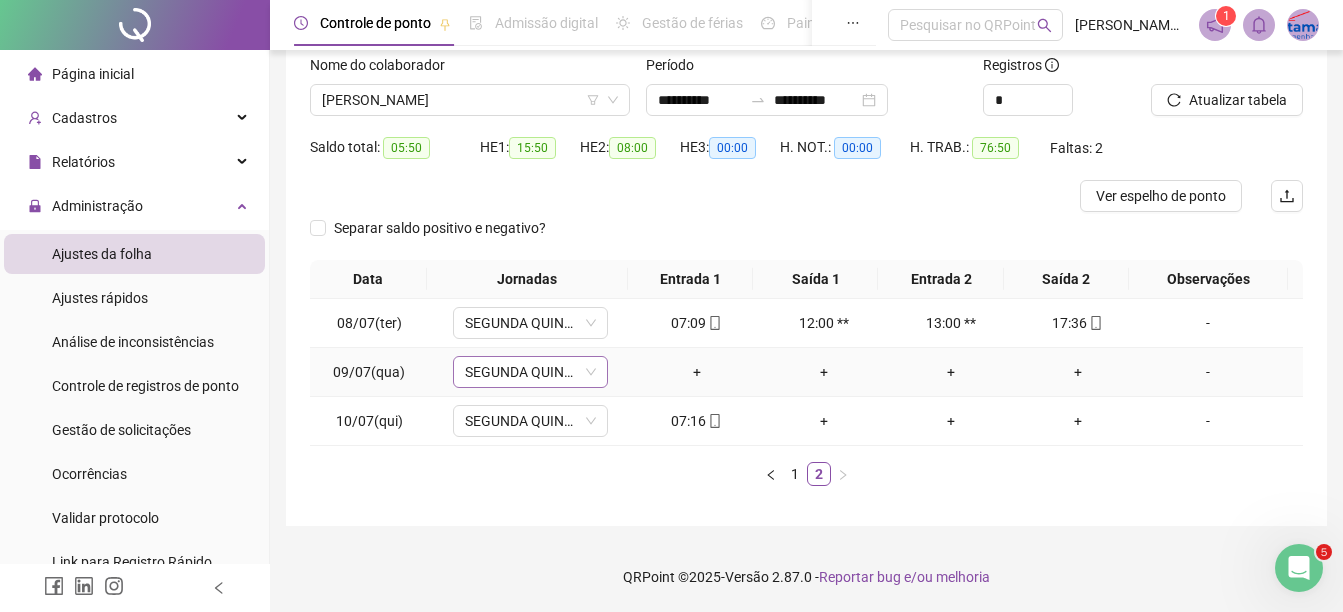 click on "SEGUNDA QUINTA ADMINISTRAÇÃO" at bounding box center [530, 372] 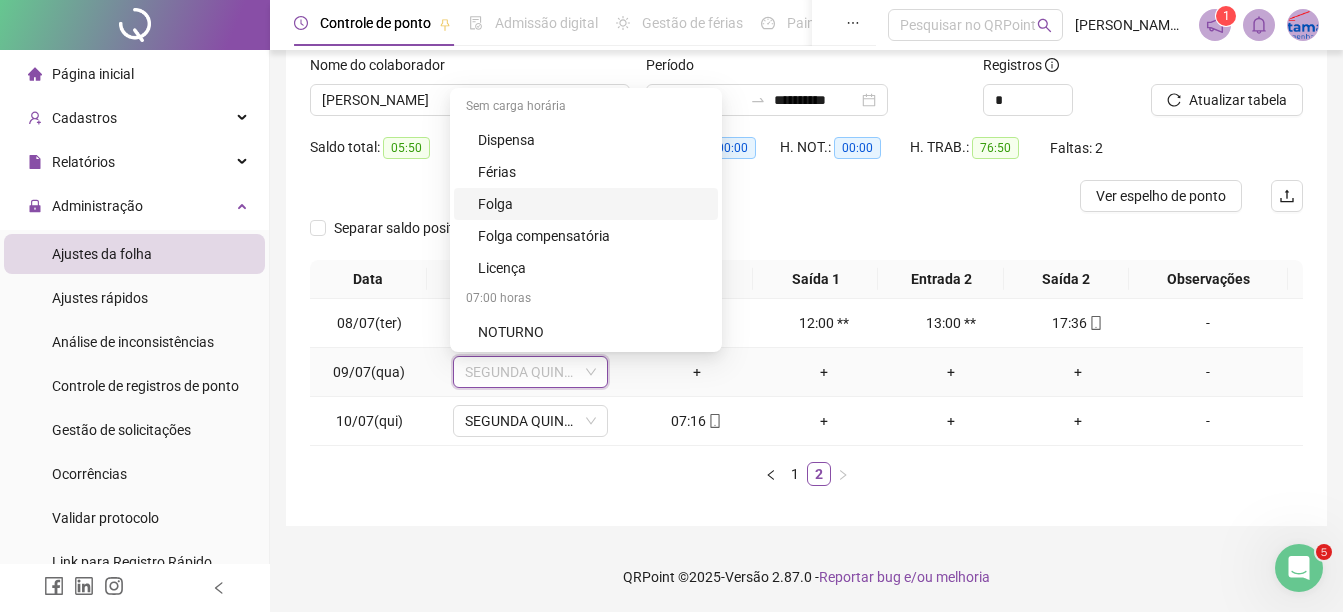 click on "Folga" at bounding box center [592, 204] 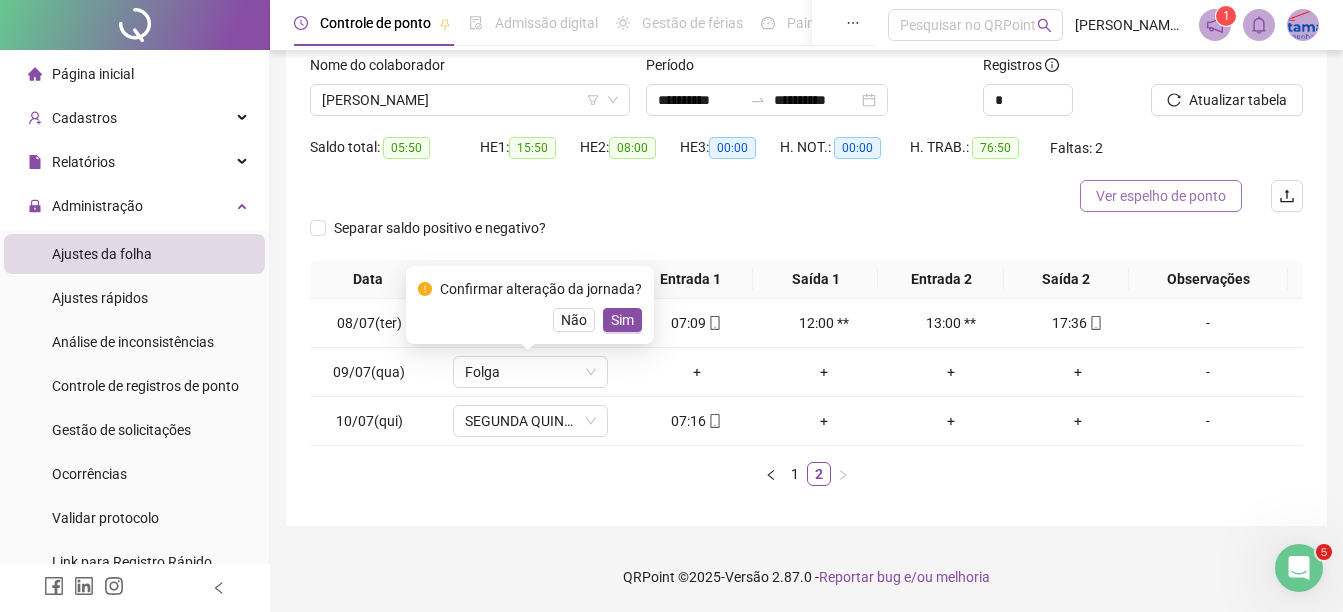 click on "Ver espelho de ponto" at bounding box center (1161, 196) 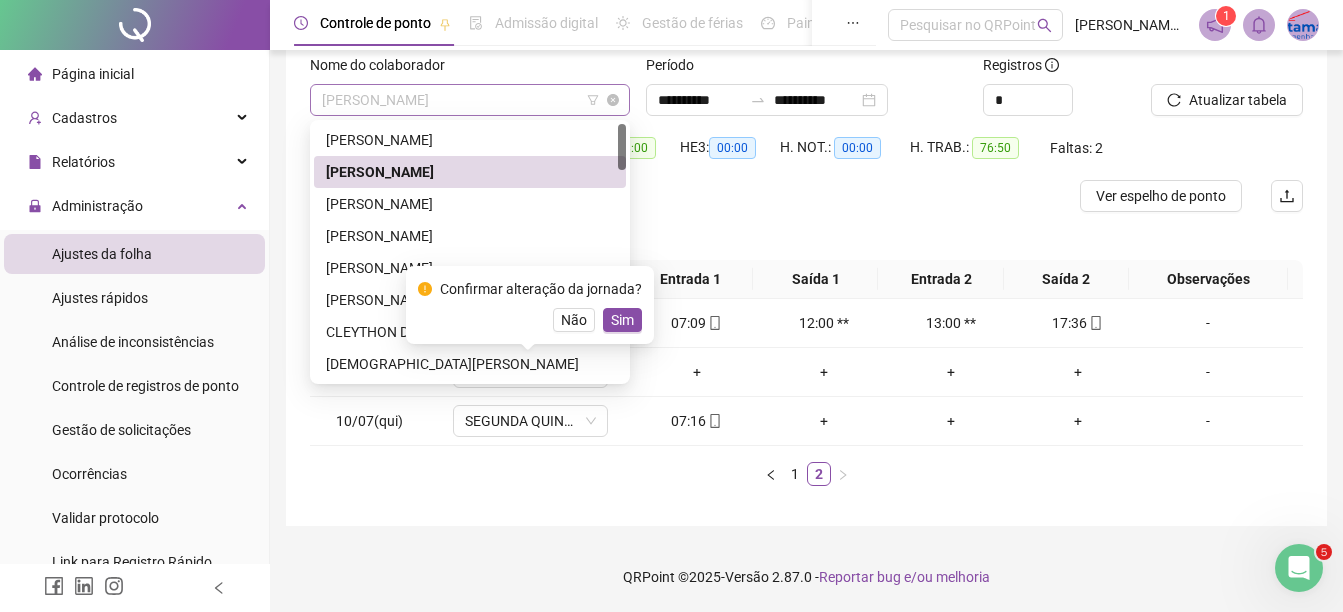 click on "[PERSON_NAME]" at bounding box center (470, 100) 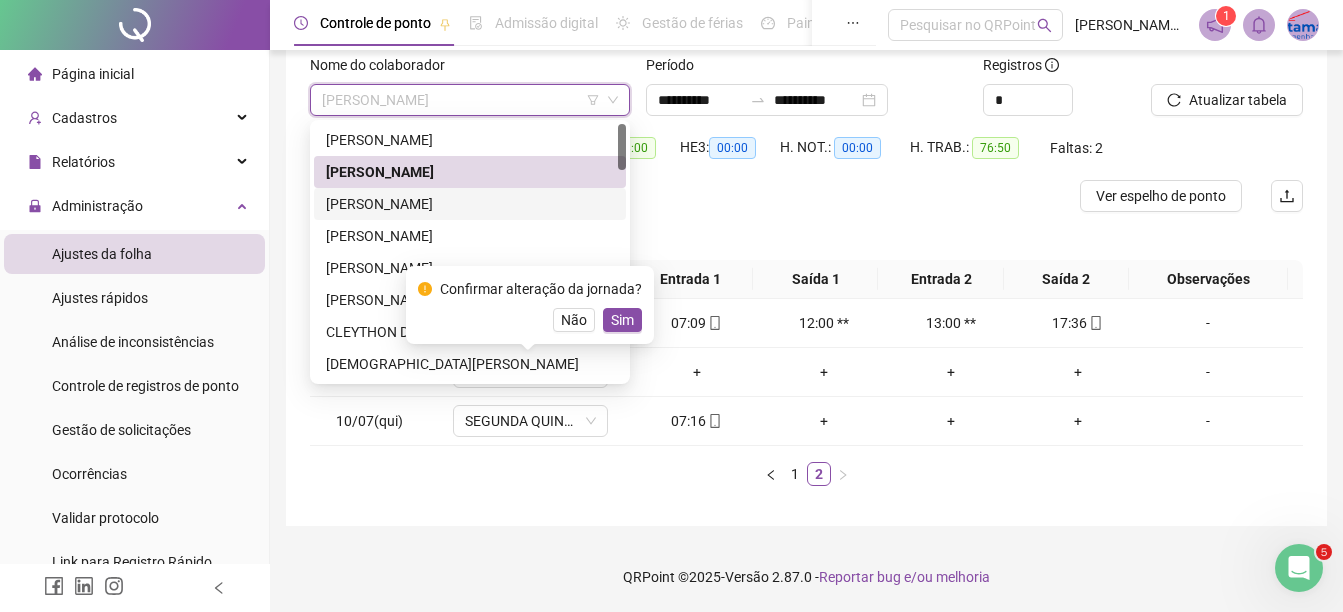click on "[PERSON_NAME]" at bounding box center (470, 204) 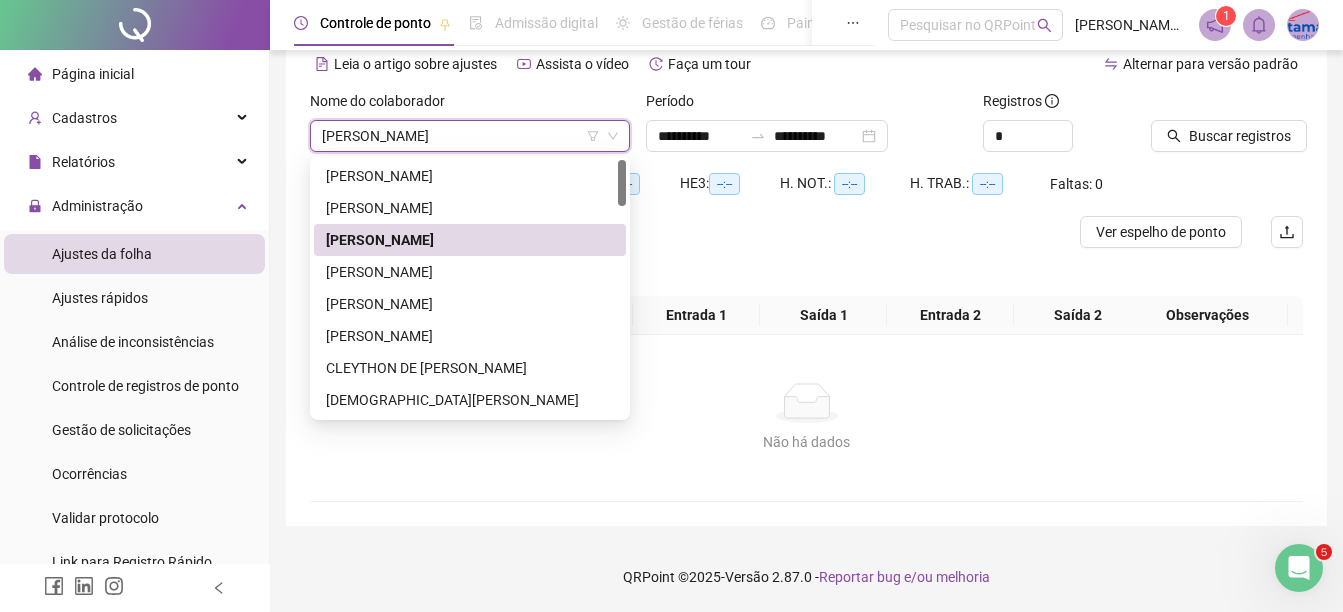 scroll, scrollTop: 94, scrollLeft: 0, axis: vertical 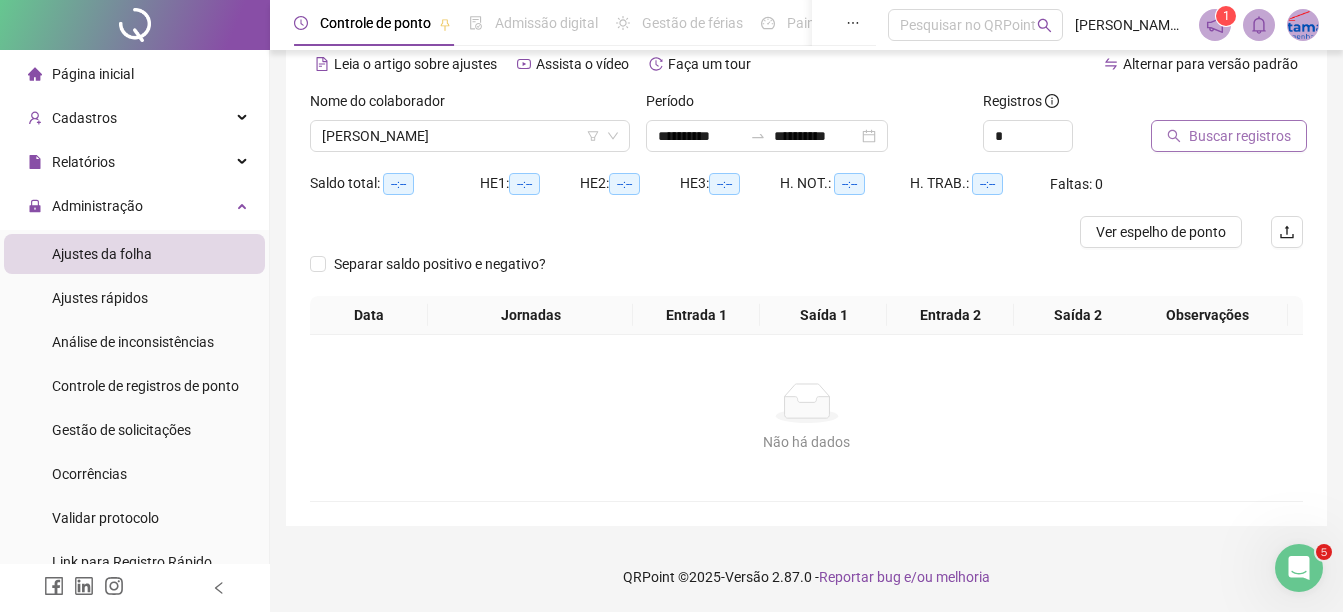 click on "Buscar registros" at bounding box center [1229, 136] 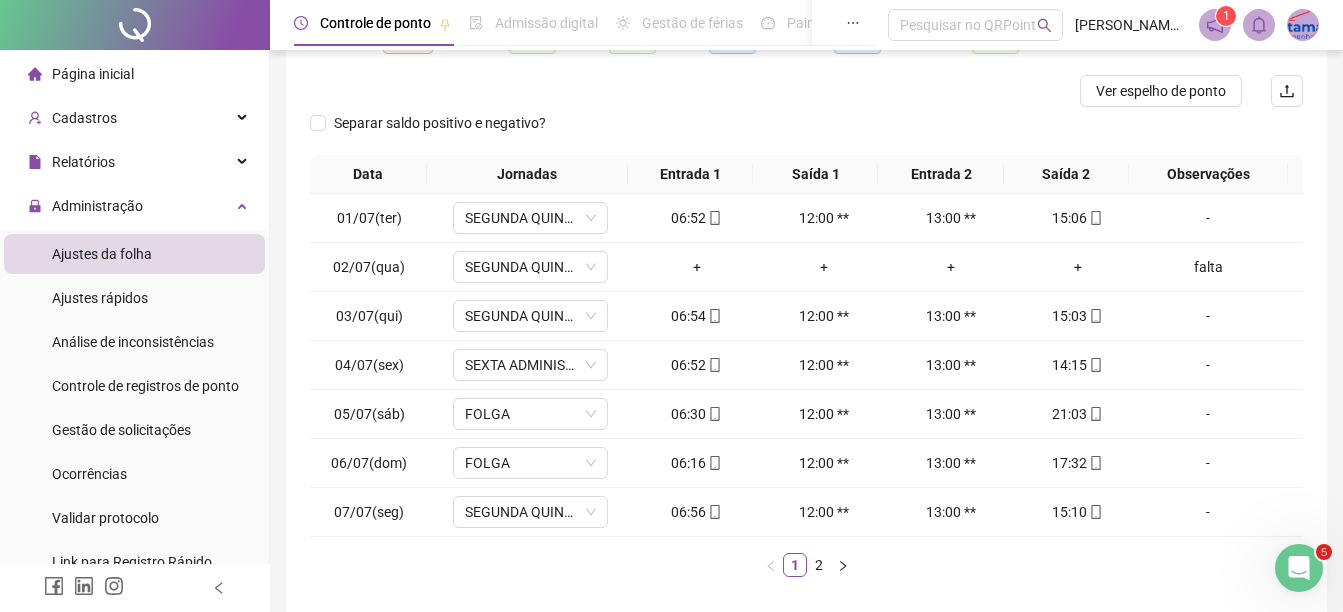 scroll, scrollTop: 326, scrollLeft: 0, axis: vertical 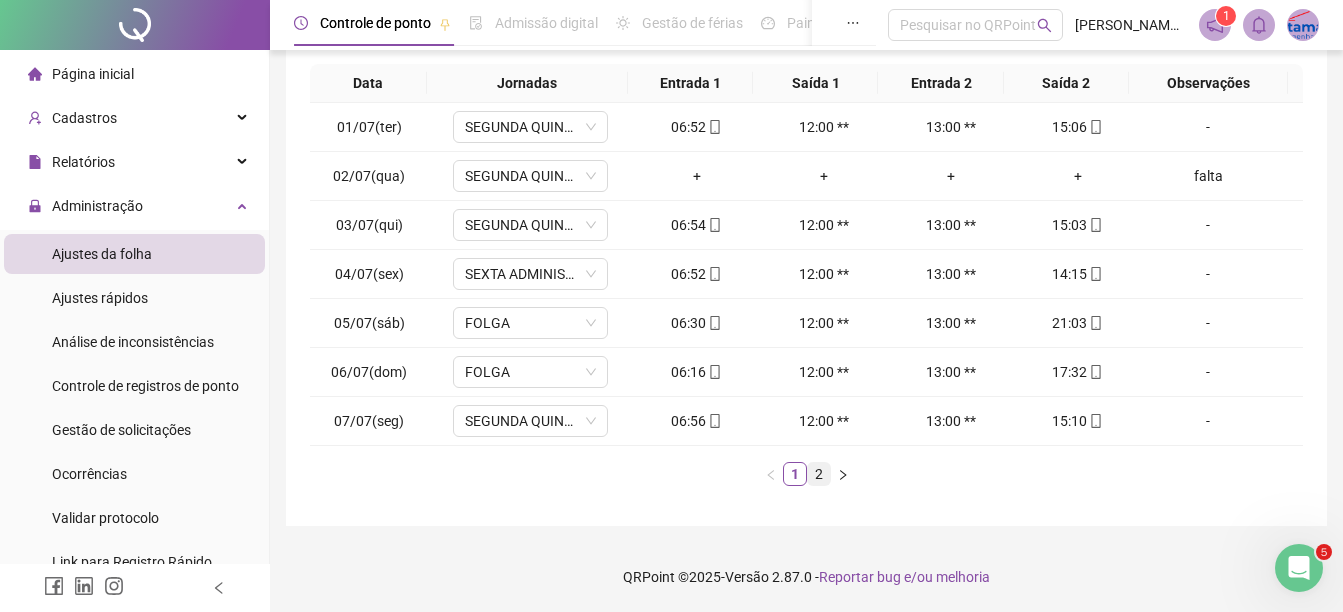 click on "2" at bounding box center [819, 474] 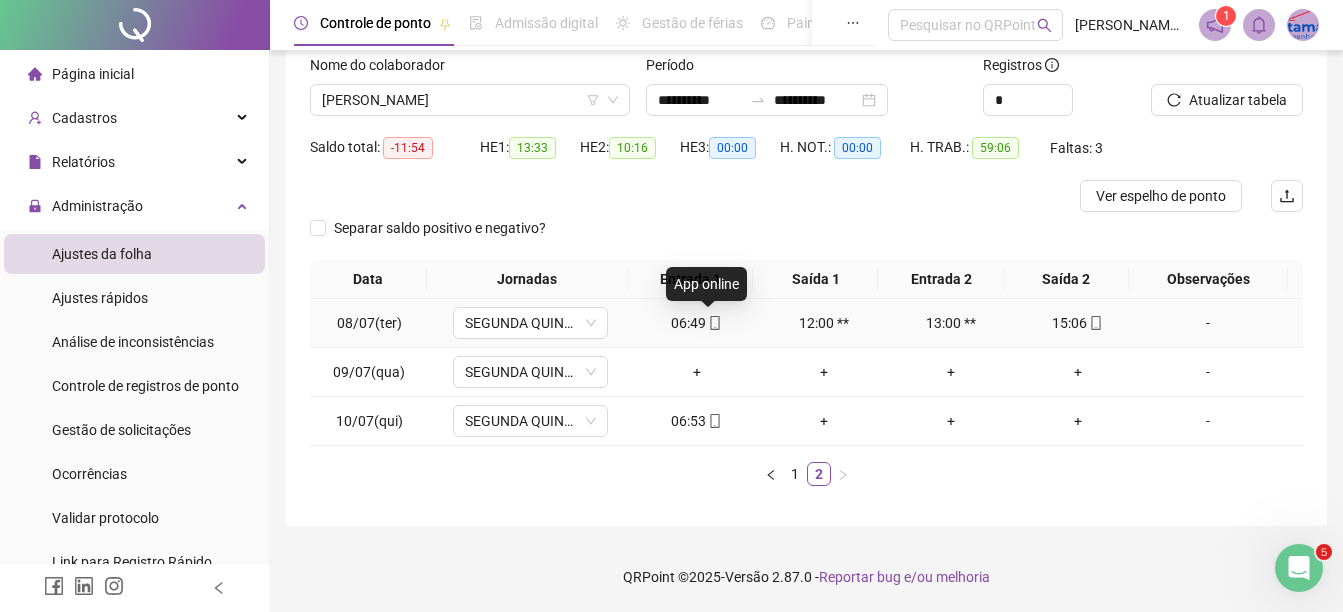 click 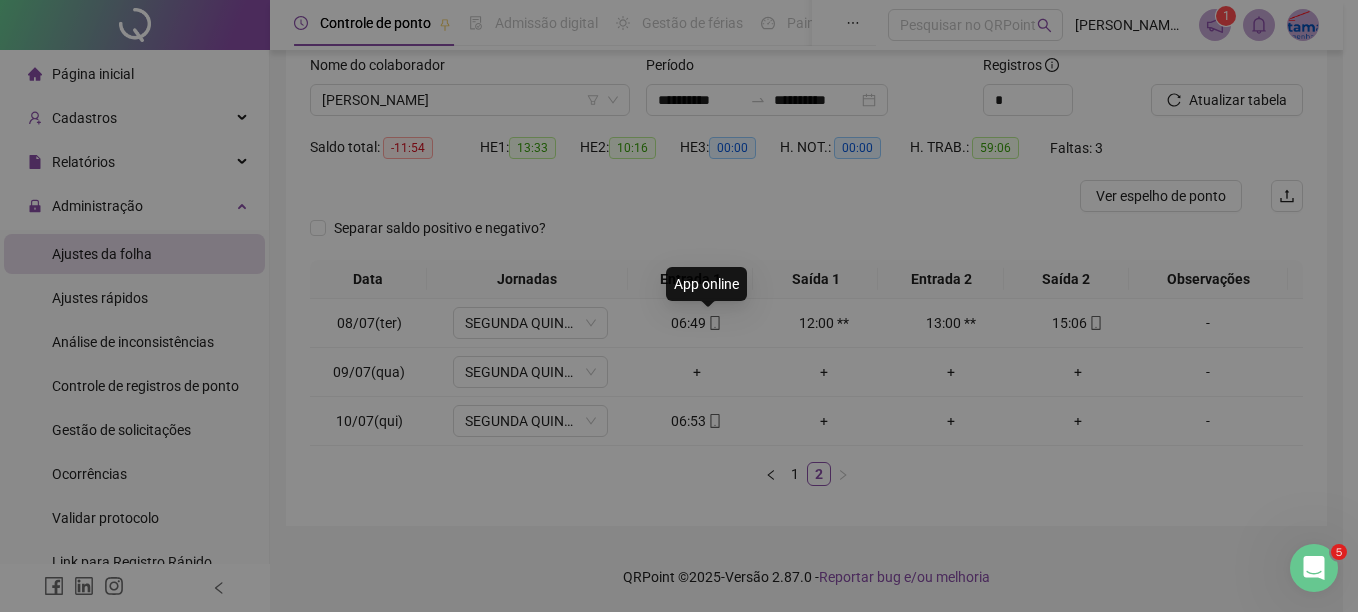 type on "**********" 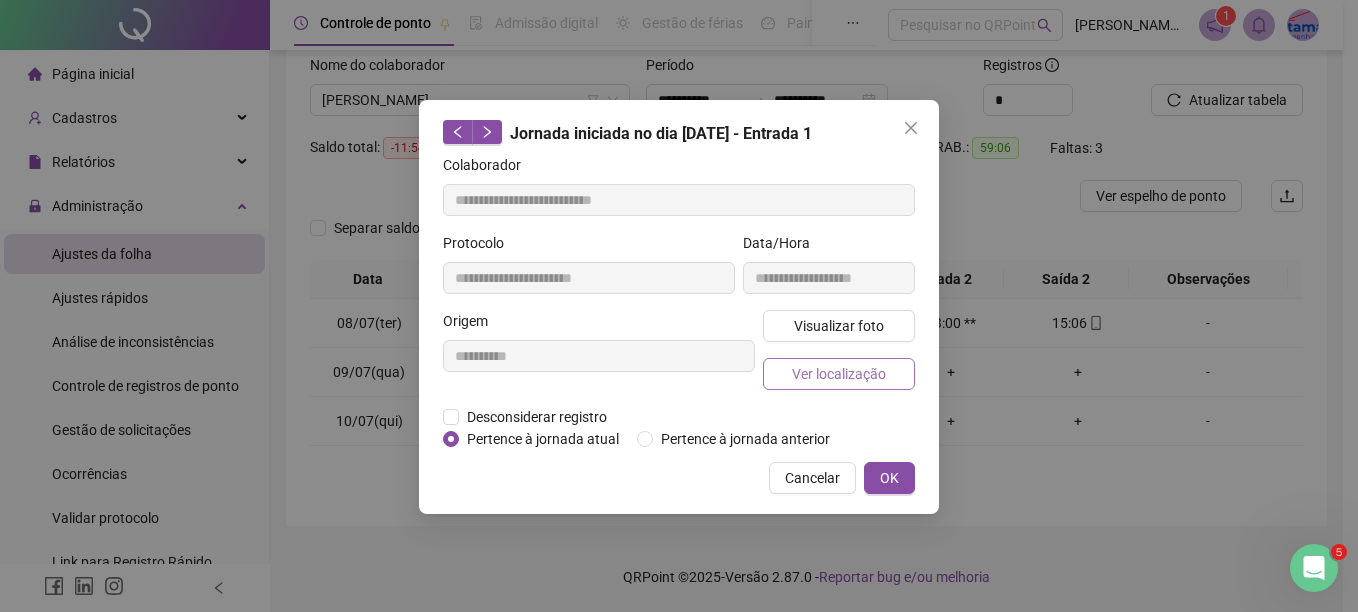 click on "Ver localização" at bounding box center [839, 374] 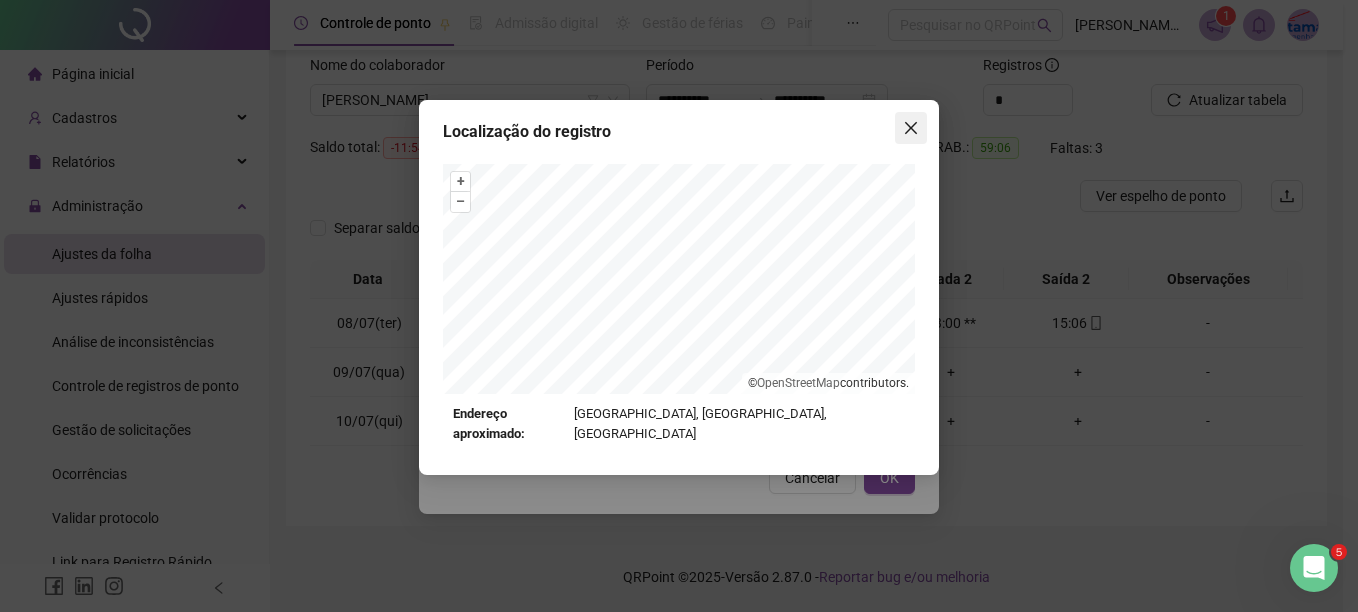 click 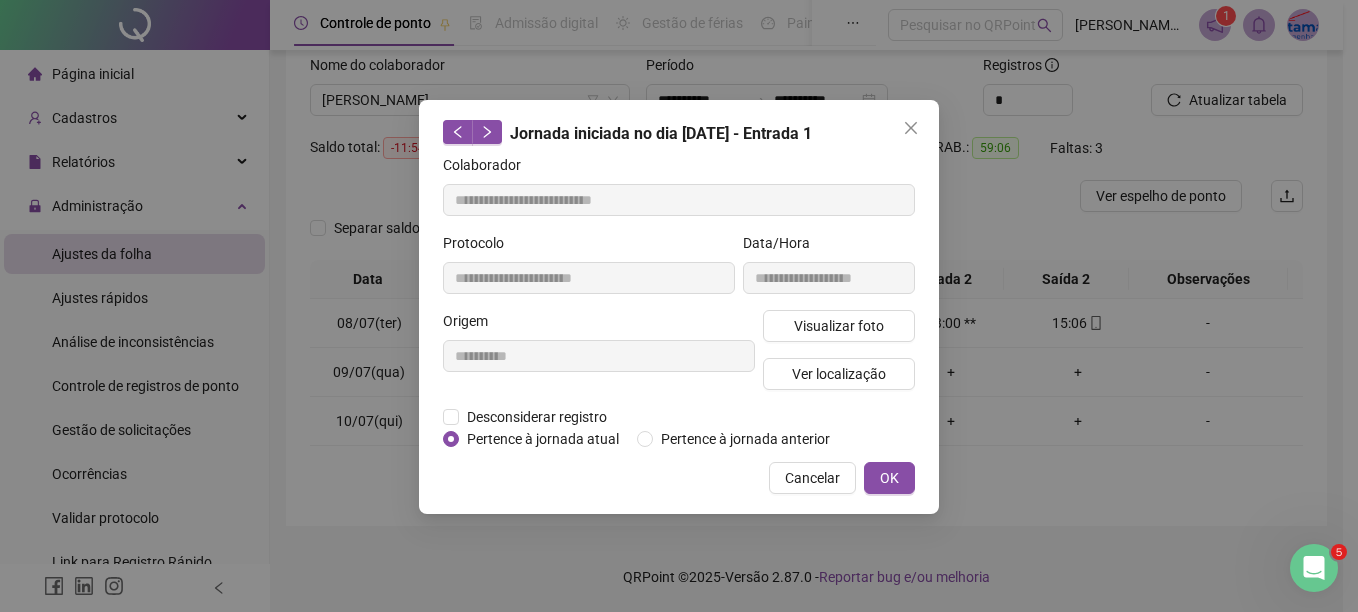 click 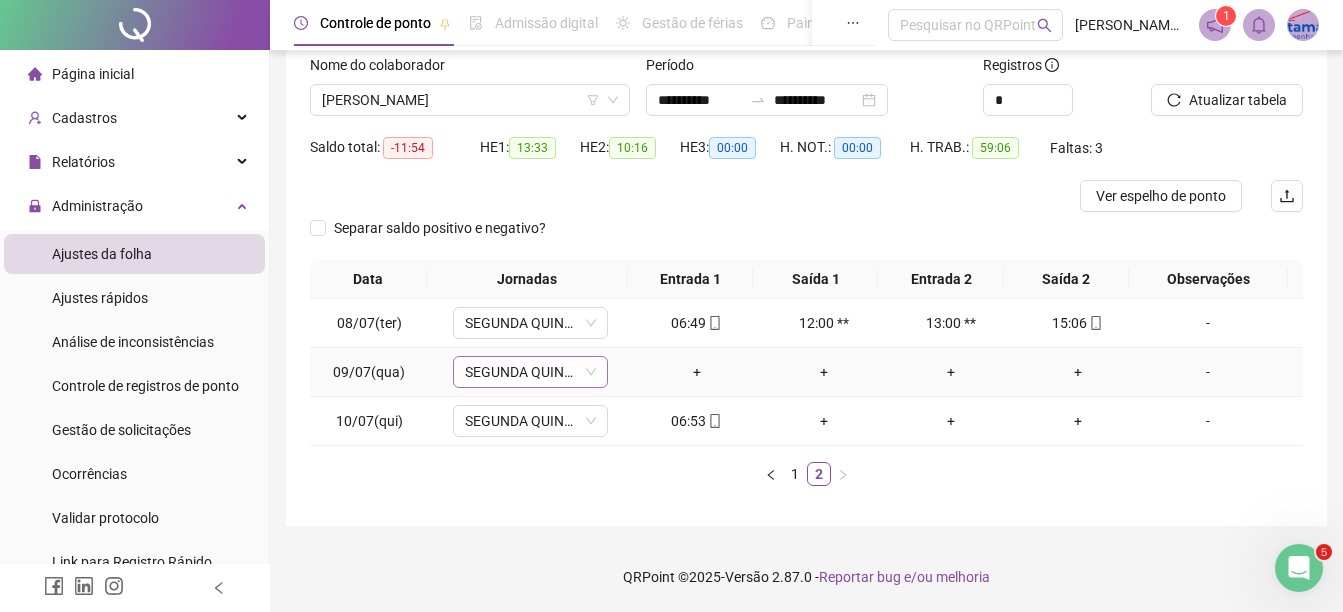 click 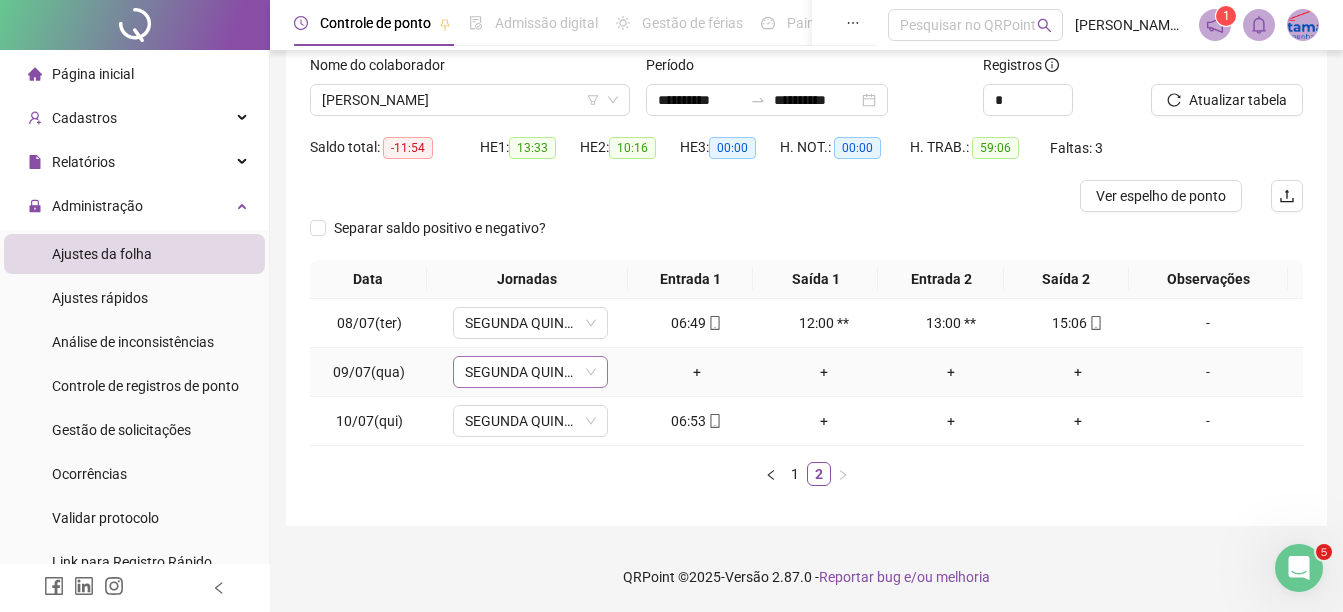 click 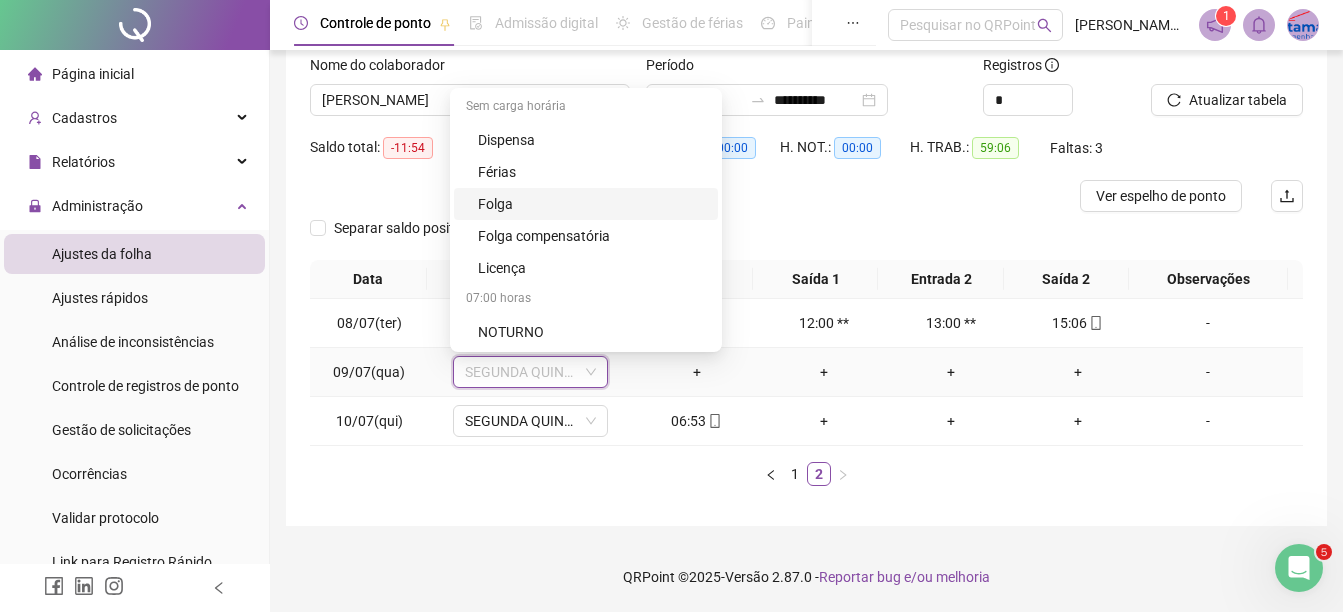 click on "Folga" at bounding box center (592, 204) 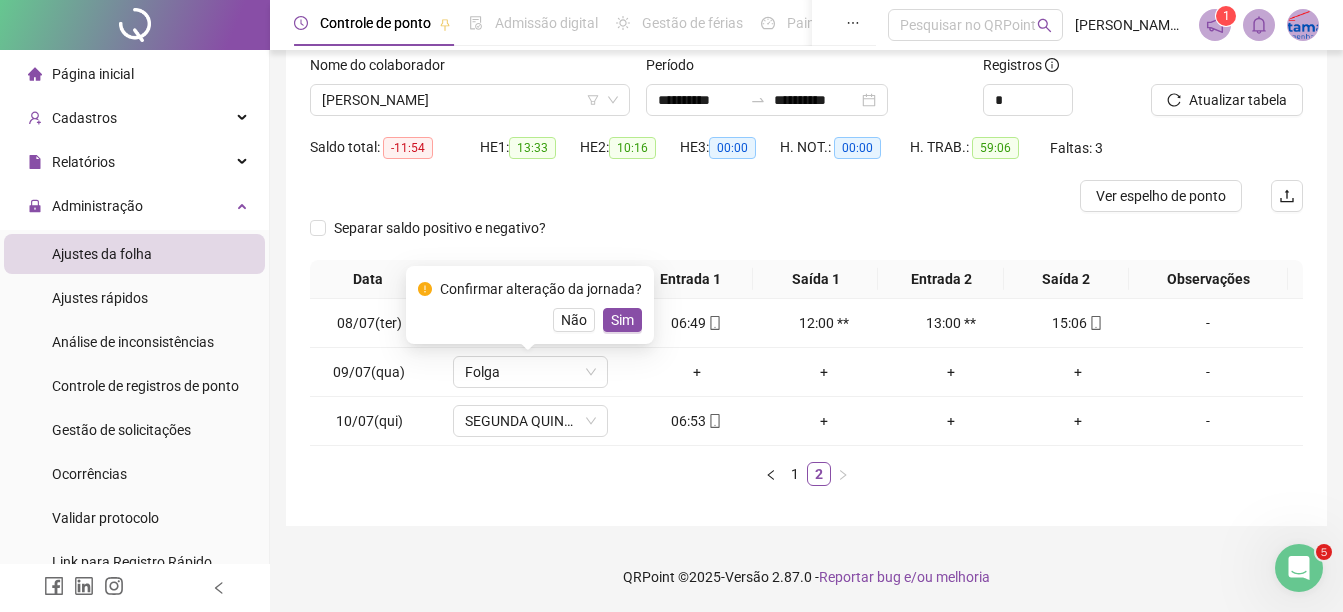 click on "**********" at bounding box center [806, 231] 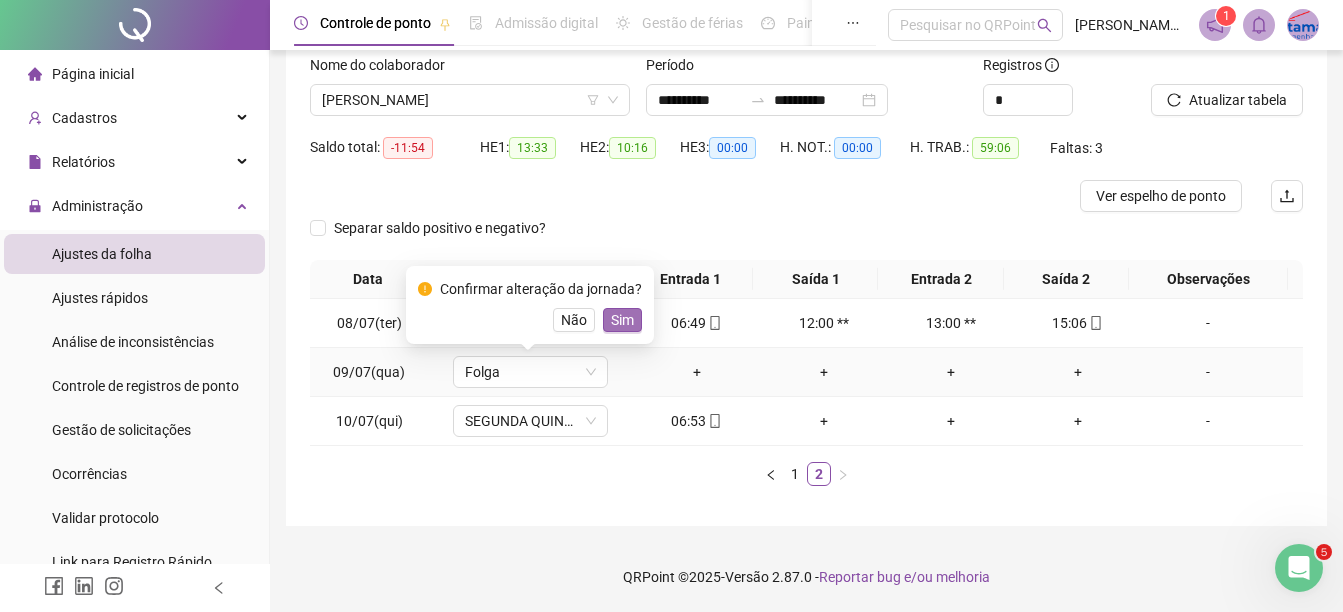 click on "Sim" at bounding box center [622, 320] 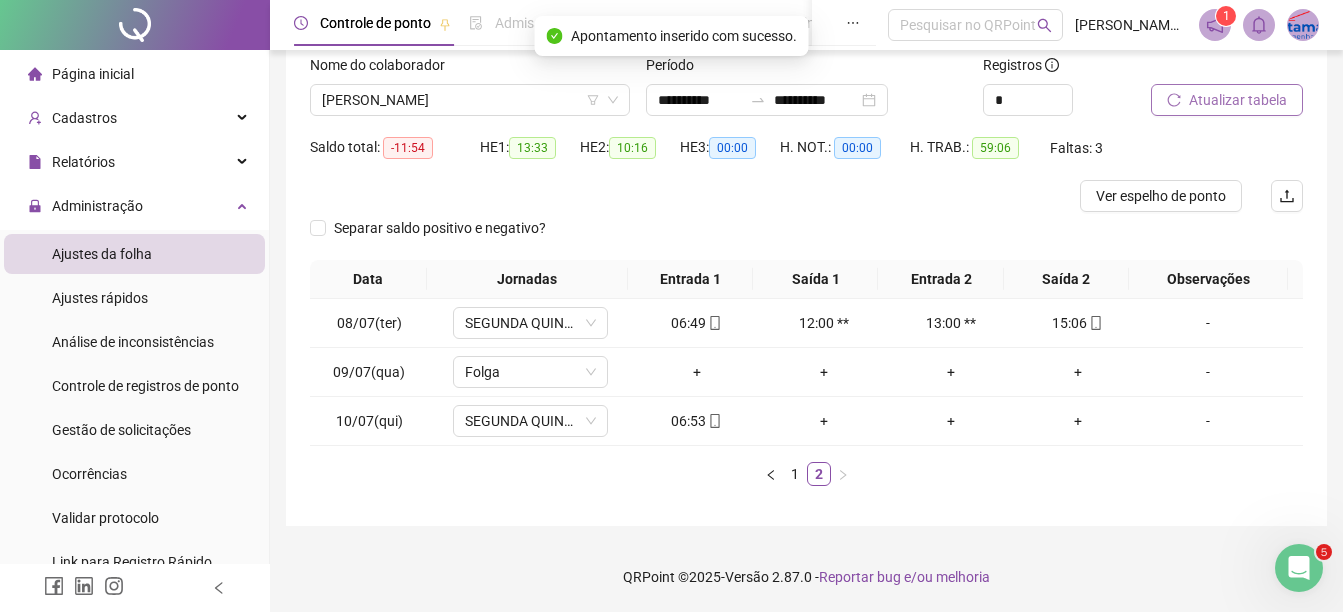 click on "Atualizar tabela" at bounding box center [1227, 100] 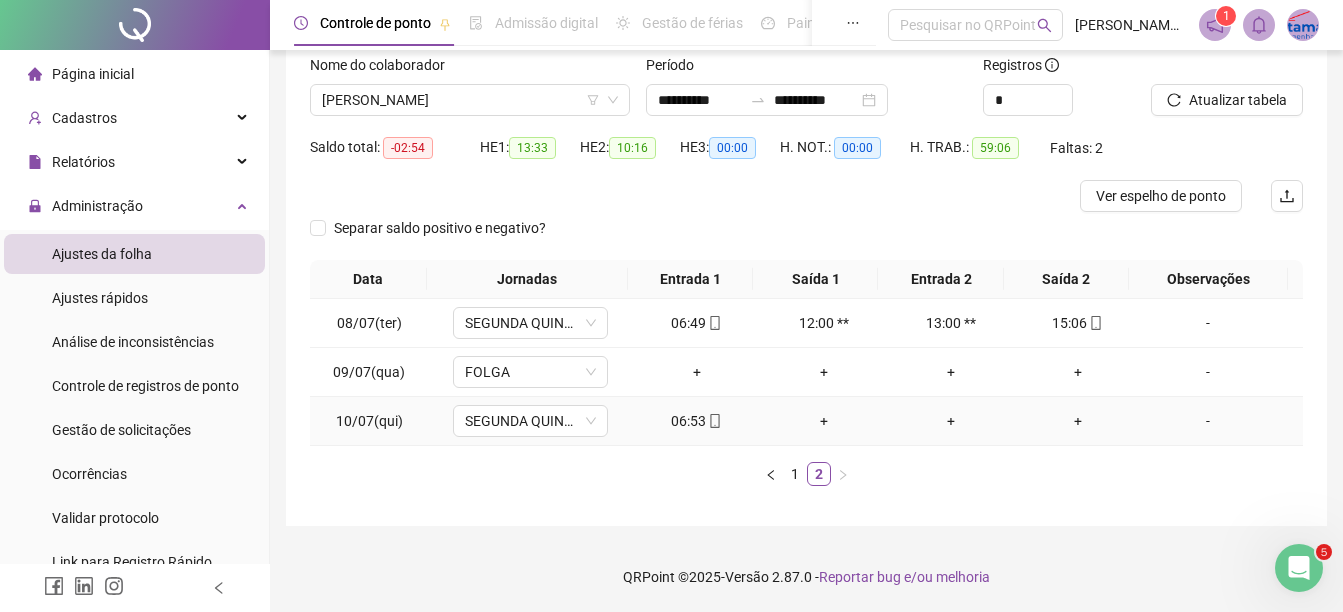 click on "06:53" at bounding box center (696, 421) 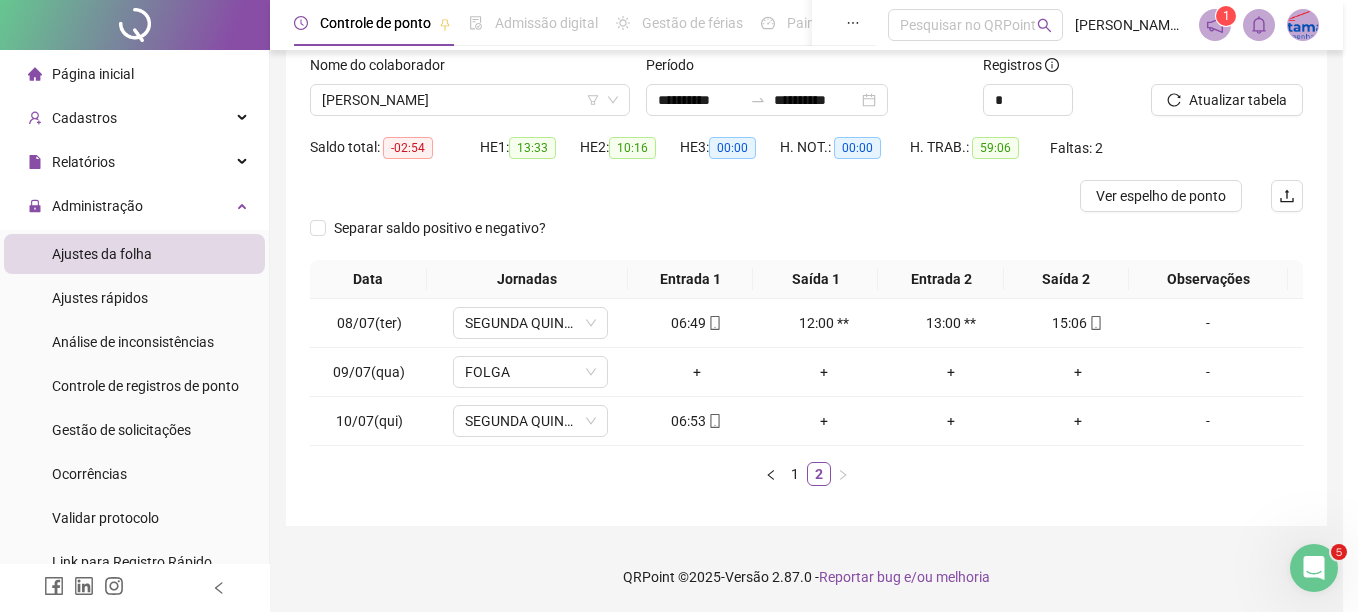 type on "**********" 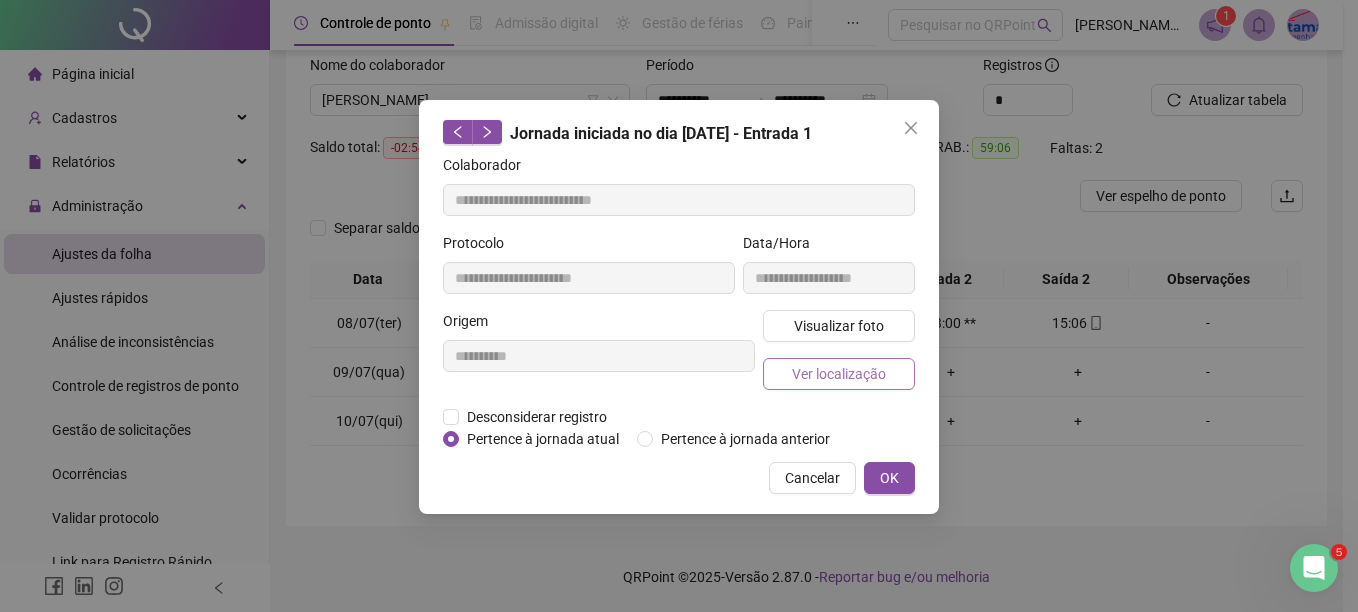 click on "Ver localização" at bounding box center (839, 374) 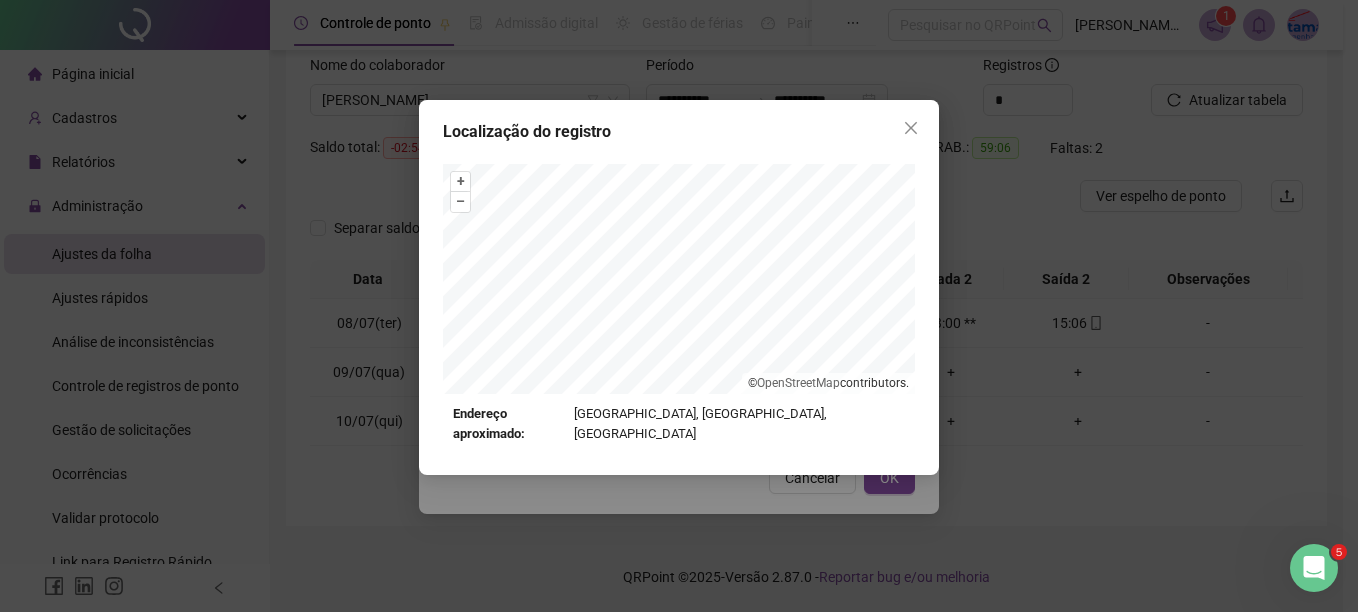 click on "Localização do registro + – ⇧ › ©  OpenStreetMap  contributors. Endereço aproximado:   [GEOGRAPHIC_DATA], [GEOGRAPHIC_DATA], [GEOGRAPHIC_DATA] *OBS Os registros de ponto executados através da web utilizam uma tecnologia menos precisa para obter a geolocalização do colaborador, o que poderá resultar em localizações distintas." at bounding box center (679, 287) 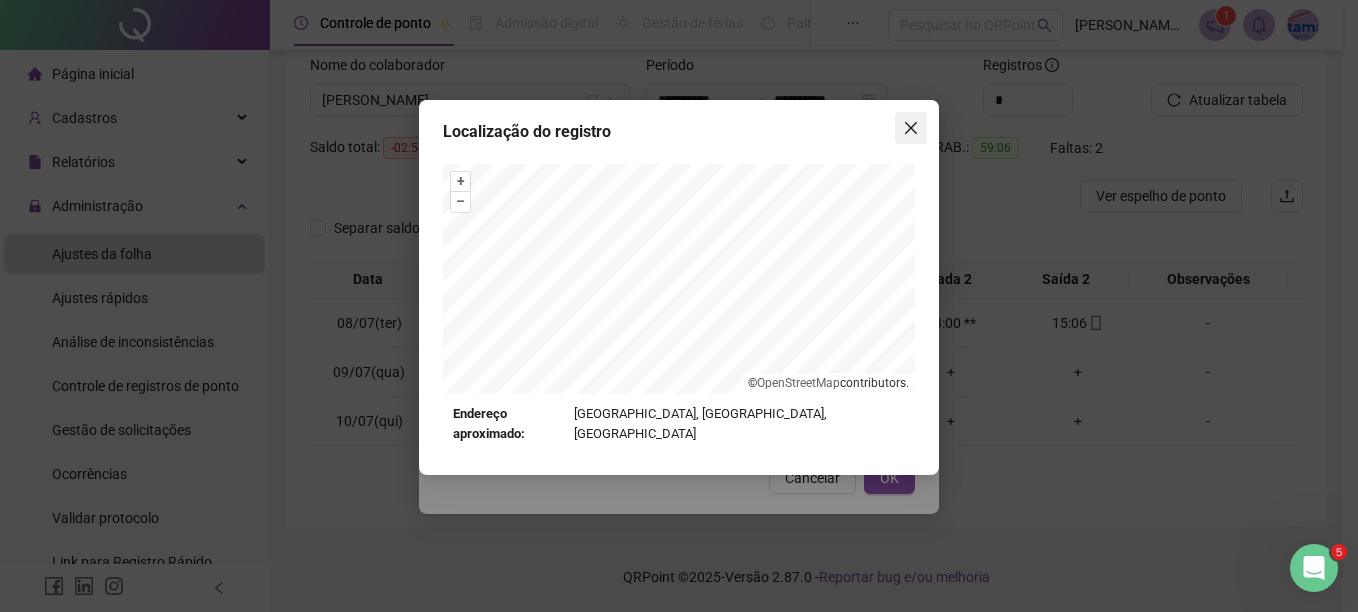 click at bounding box center [911, 128] 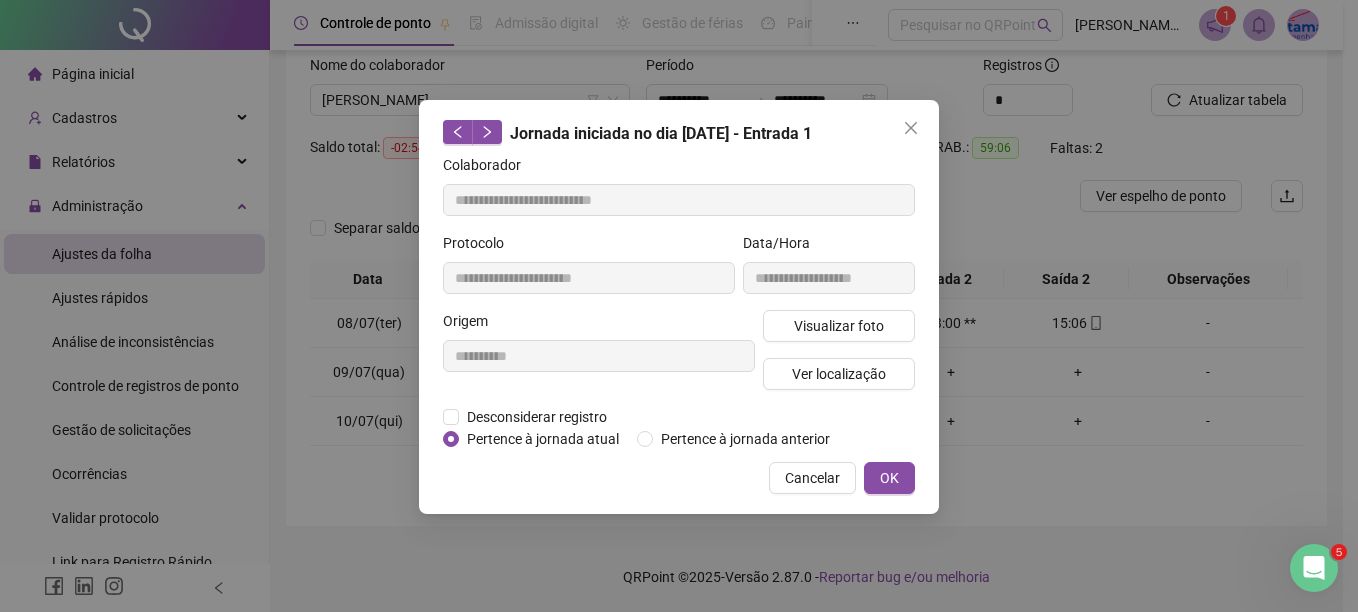 click at bounding box center [911, 128] 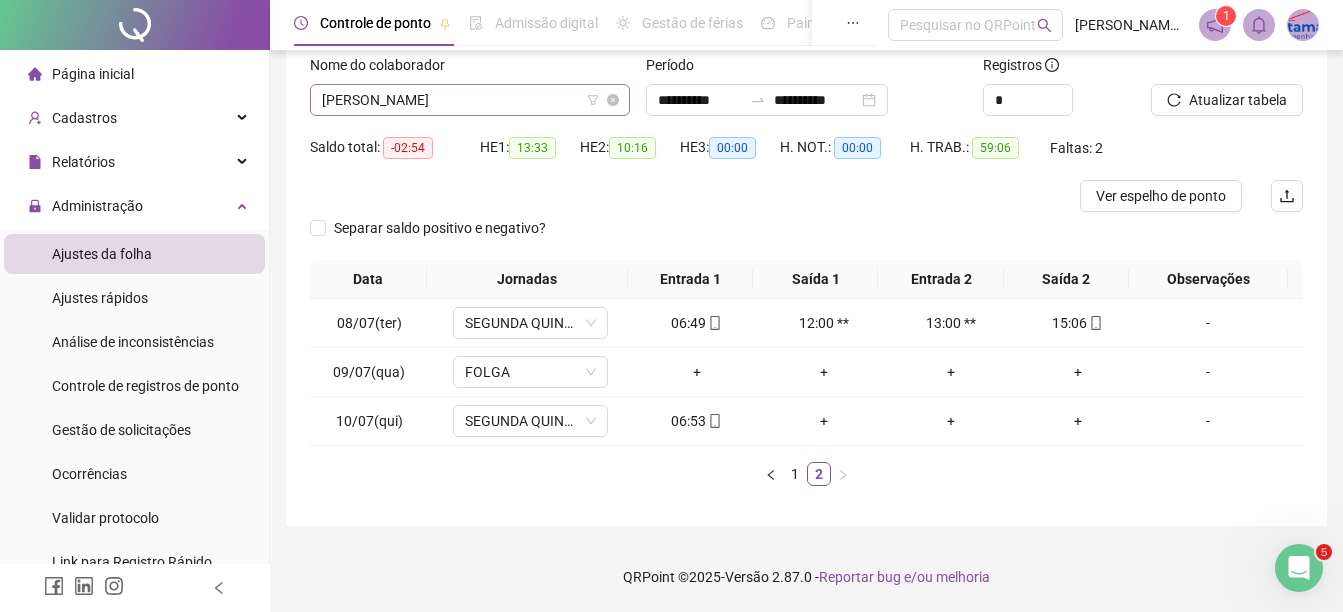 click on "[PERSON_NAME]" at bounding box center (470, 100) 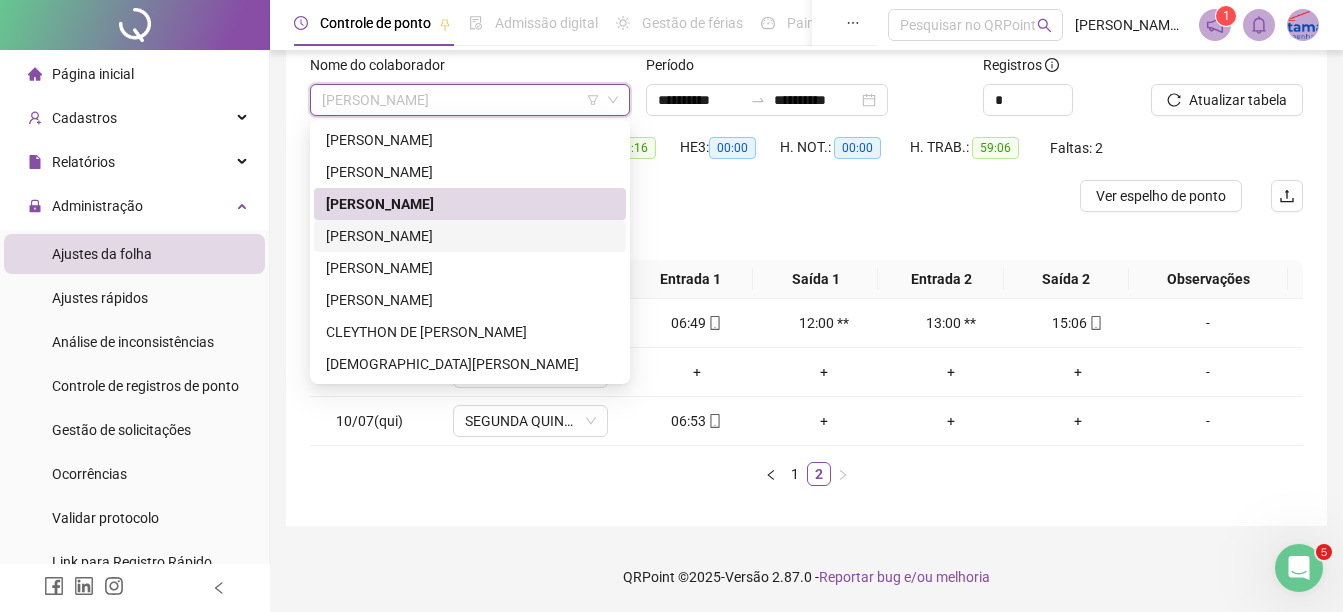 click on "[PERSON_NAME]" at bounding box center [470, 236] 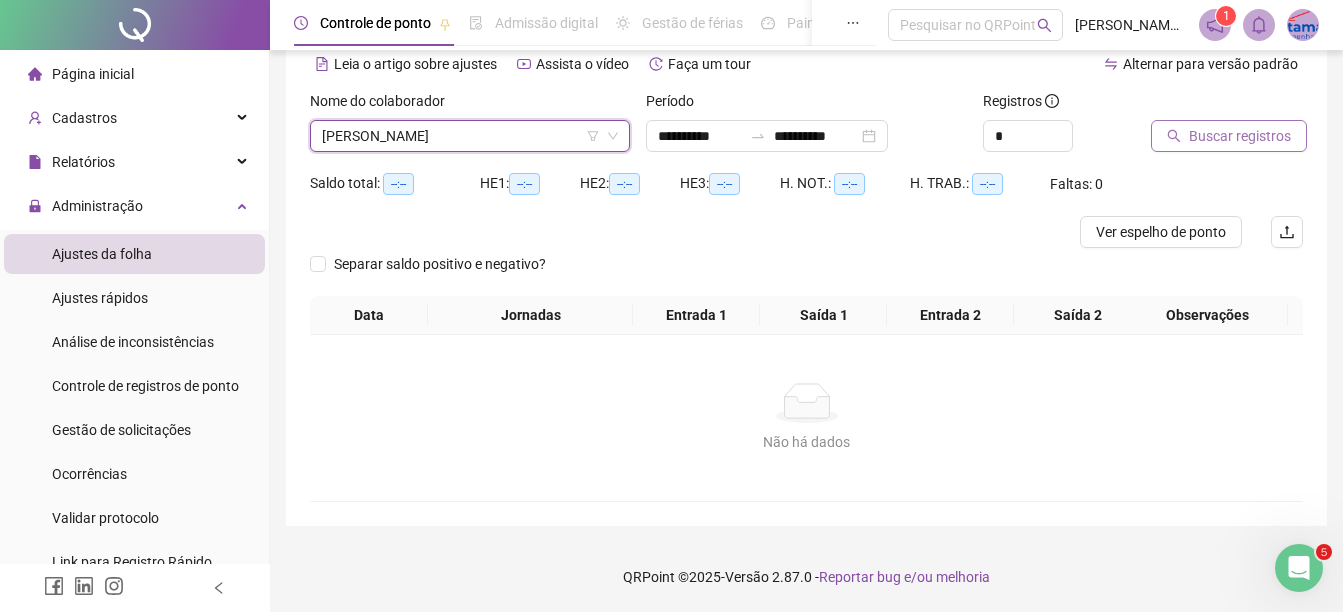 click on "Buscar registros" at bounding box center (1240, 136) 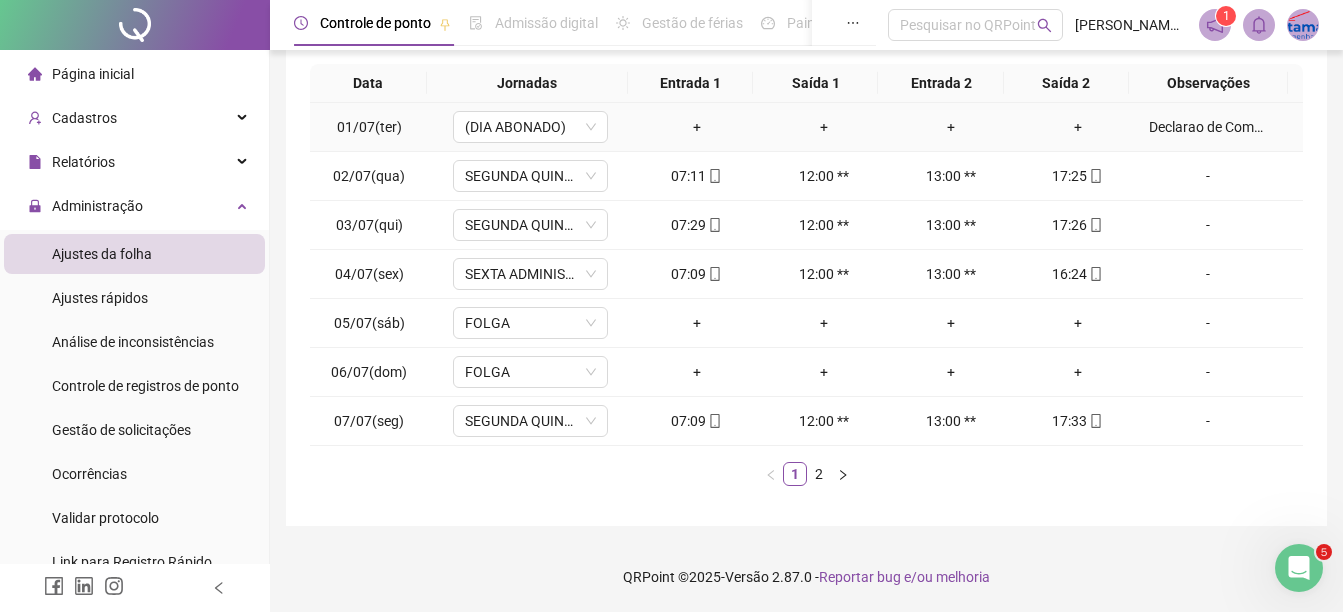 scroll, scrollTop: 326, scrollLeft: 0, axis: vertical 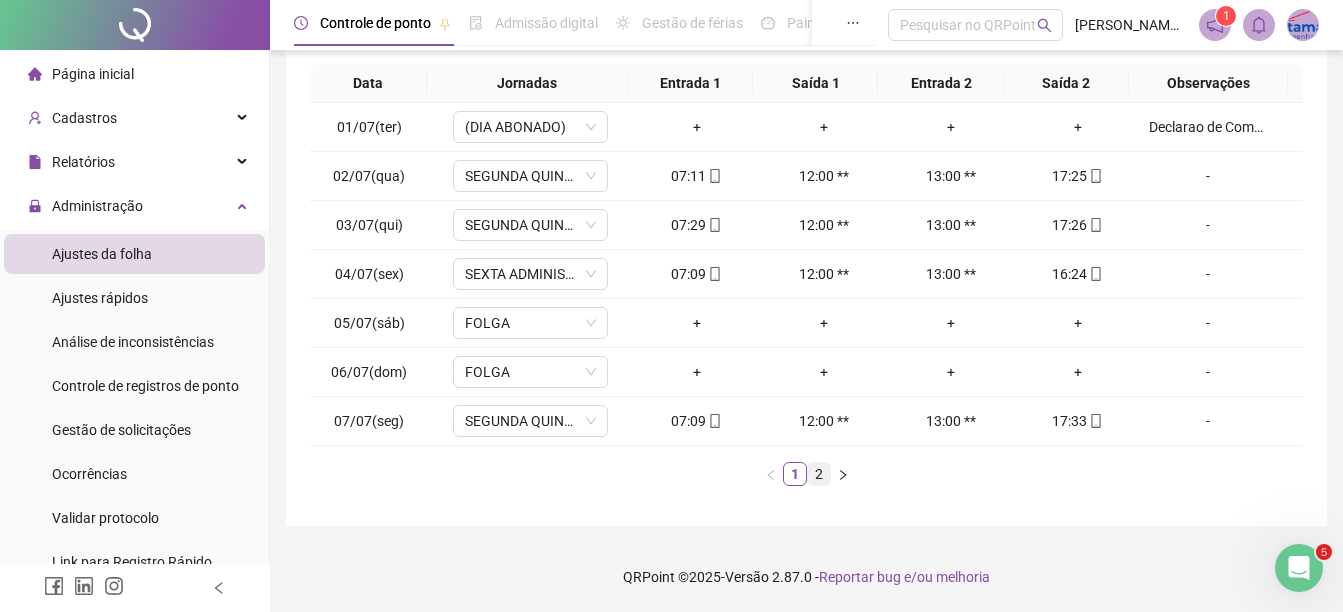 click on "2" at bounding box center (819, 474) 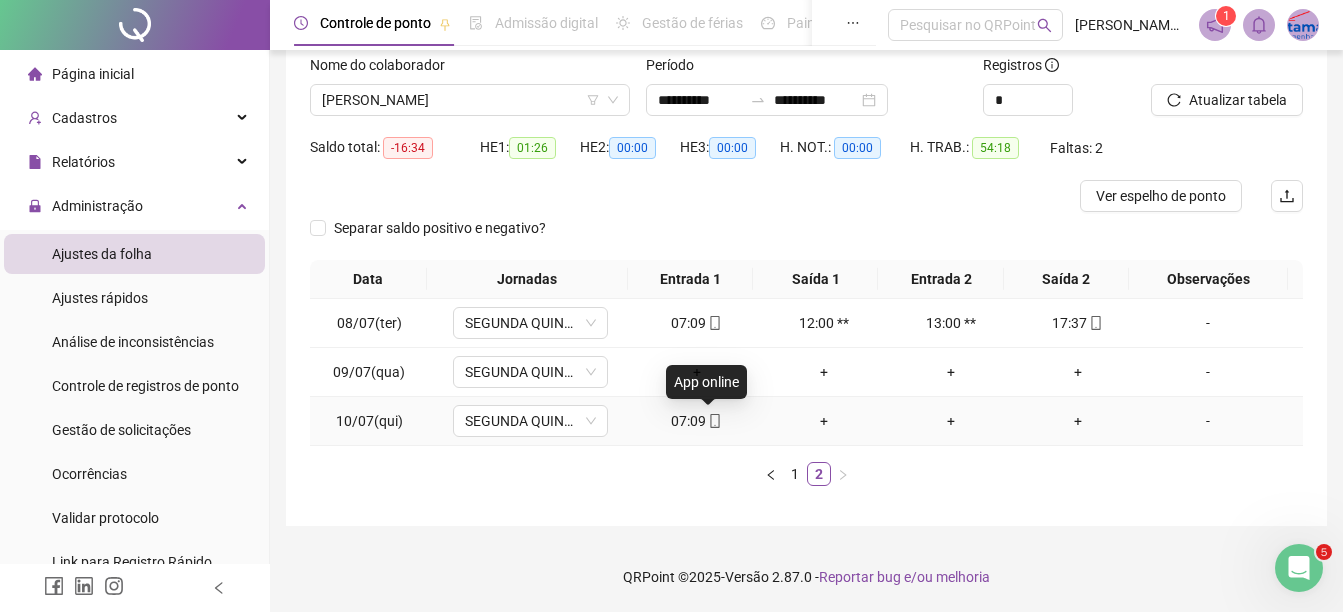 click 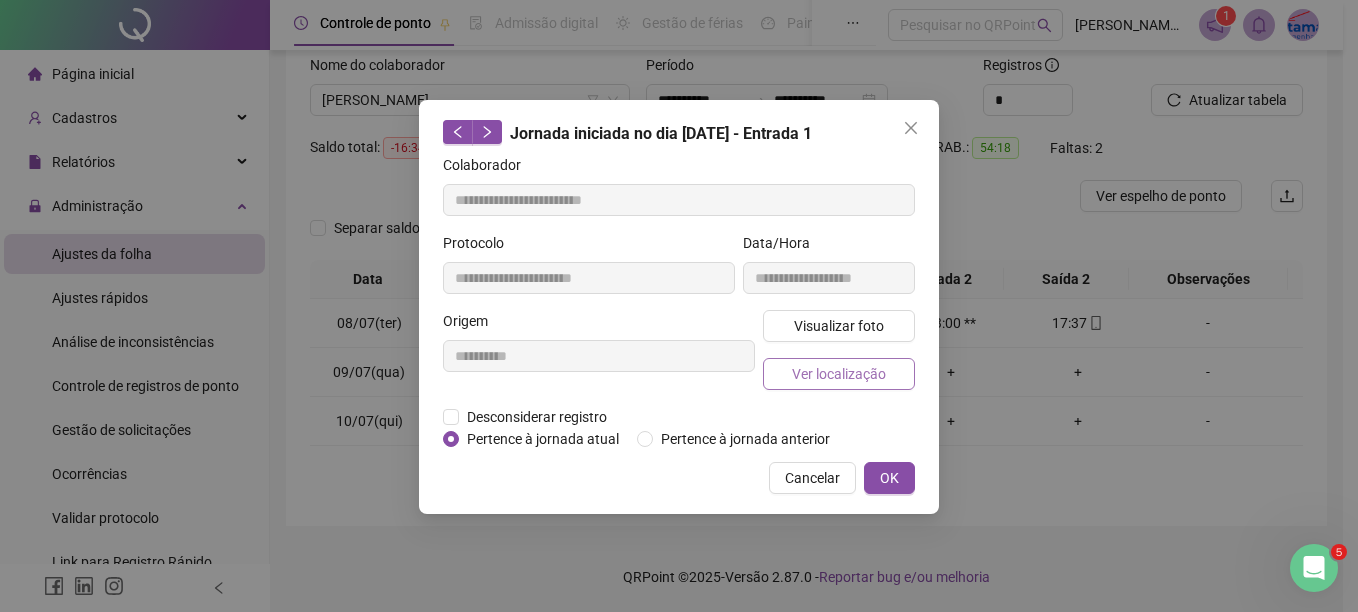 click on "Ver localização" at bounding box center (839, 374) 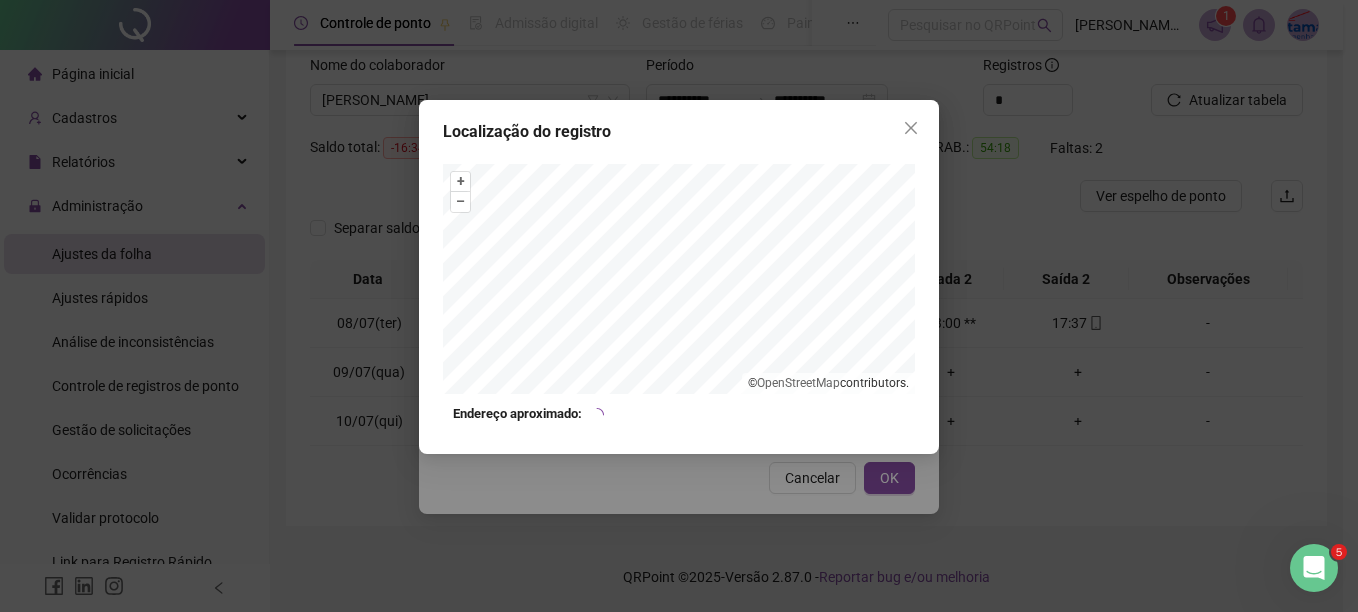 type on "**********" 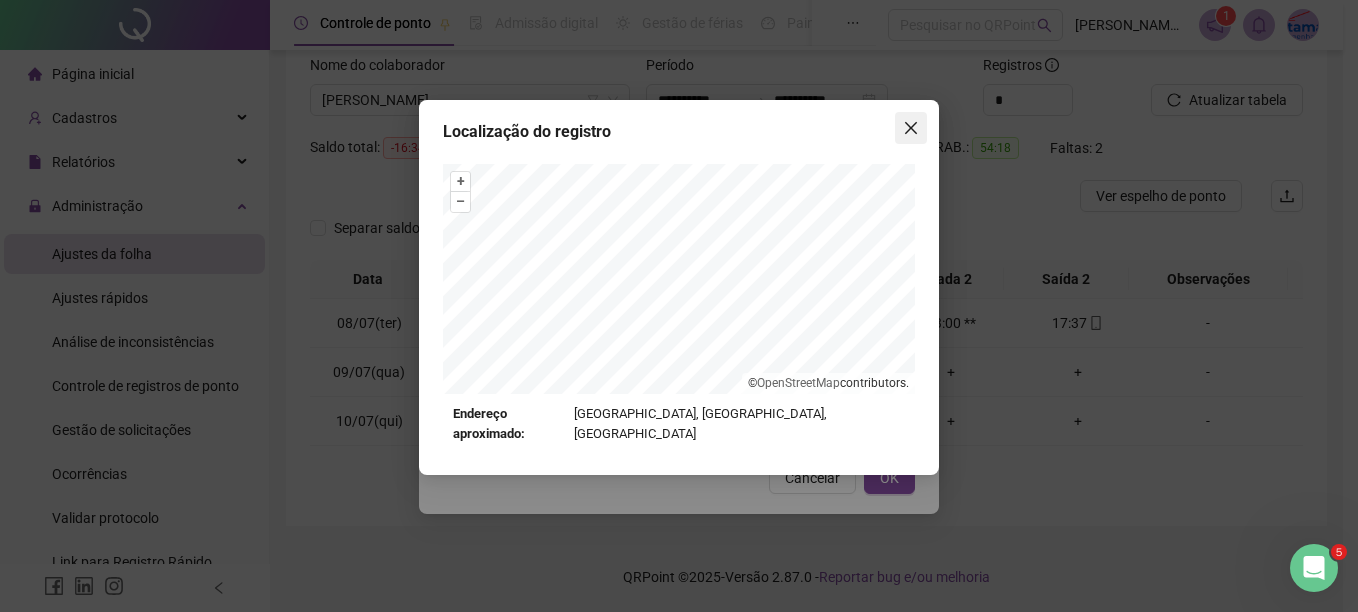 click 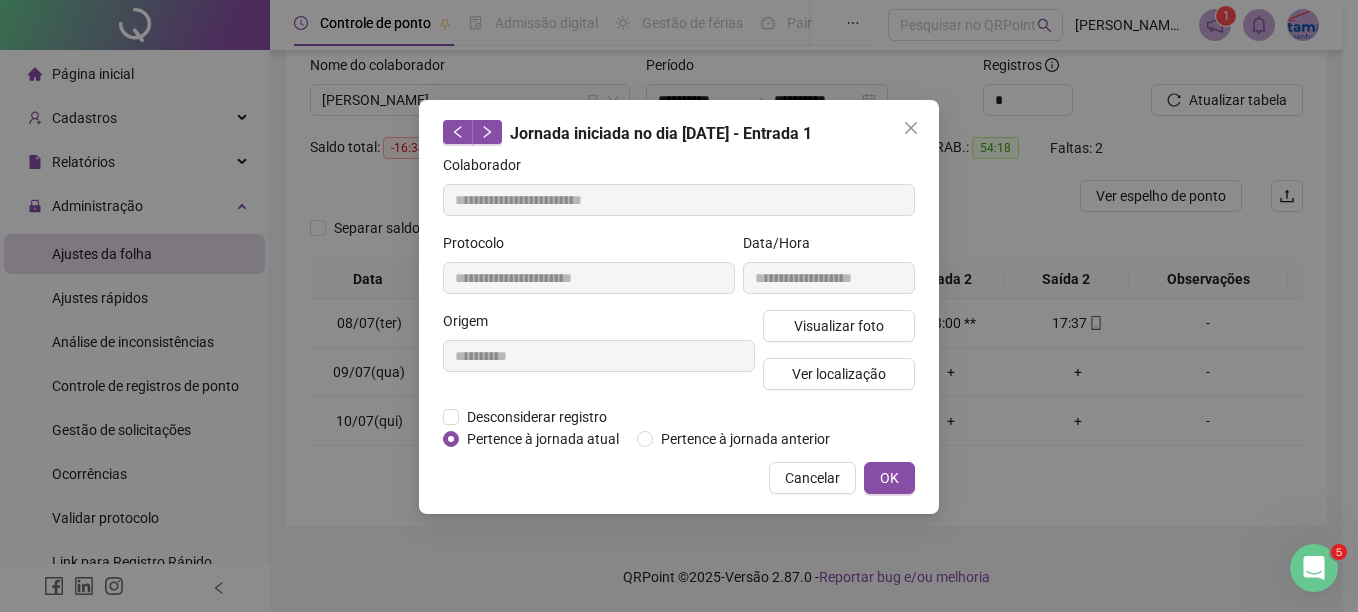 click 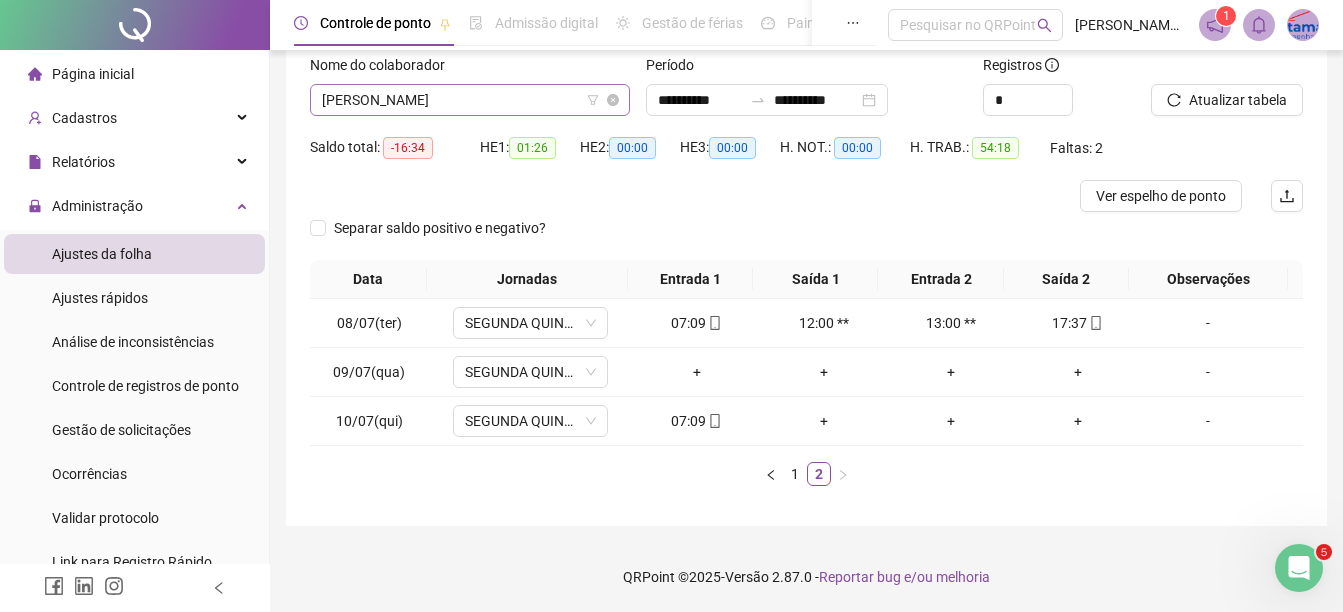 click on "[PERSON_NAME]" at bounding box center [470, 100] 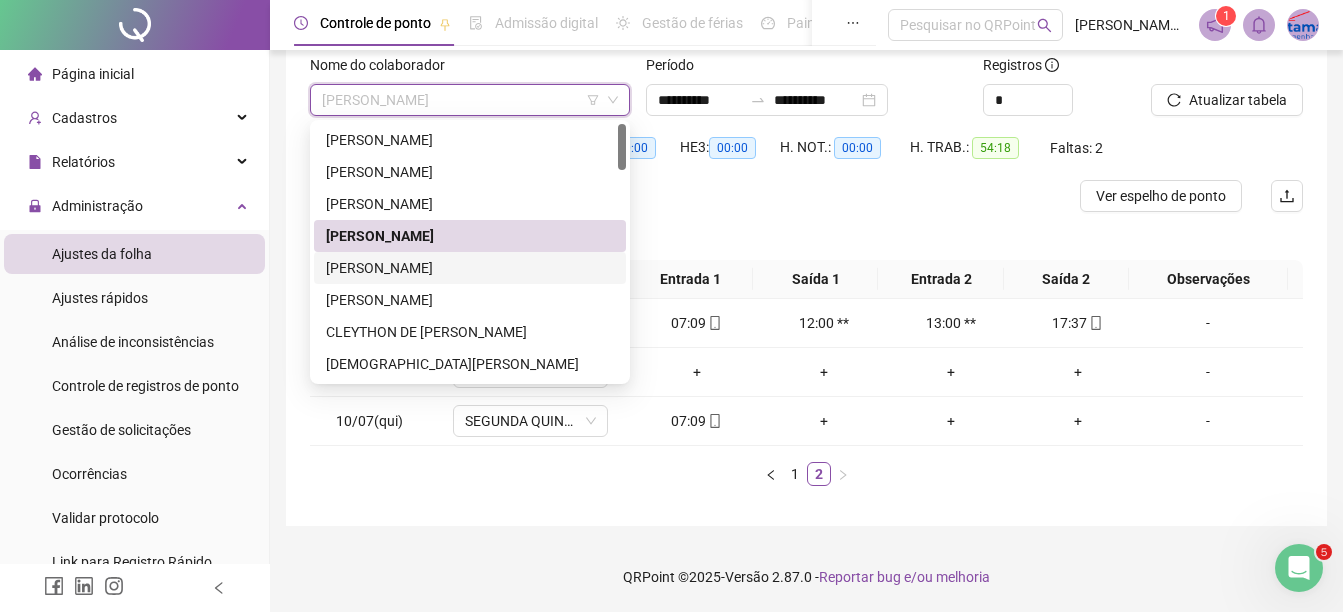 click on "[PERSON_NAME]" at bounding box center (470, 268) 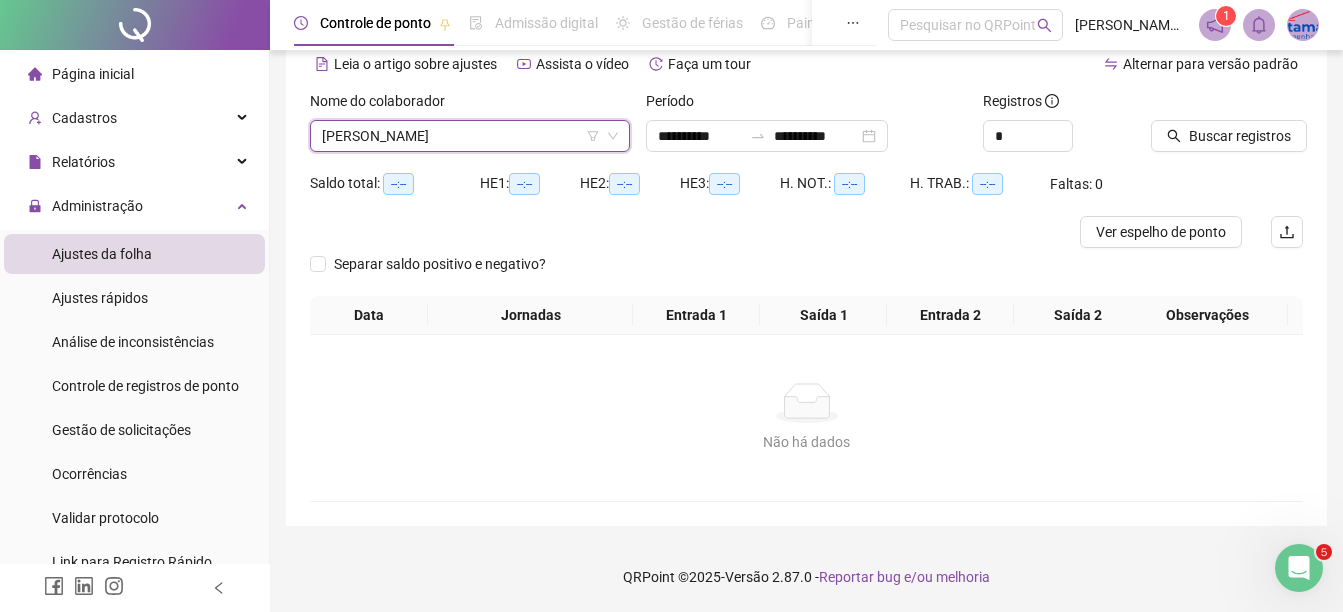 scroll, scrollTop: 94, scrollLeft: 0, axis: vertical 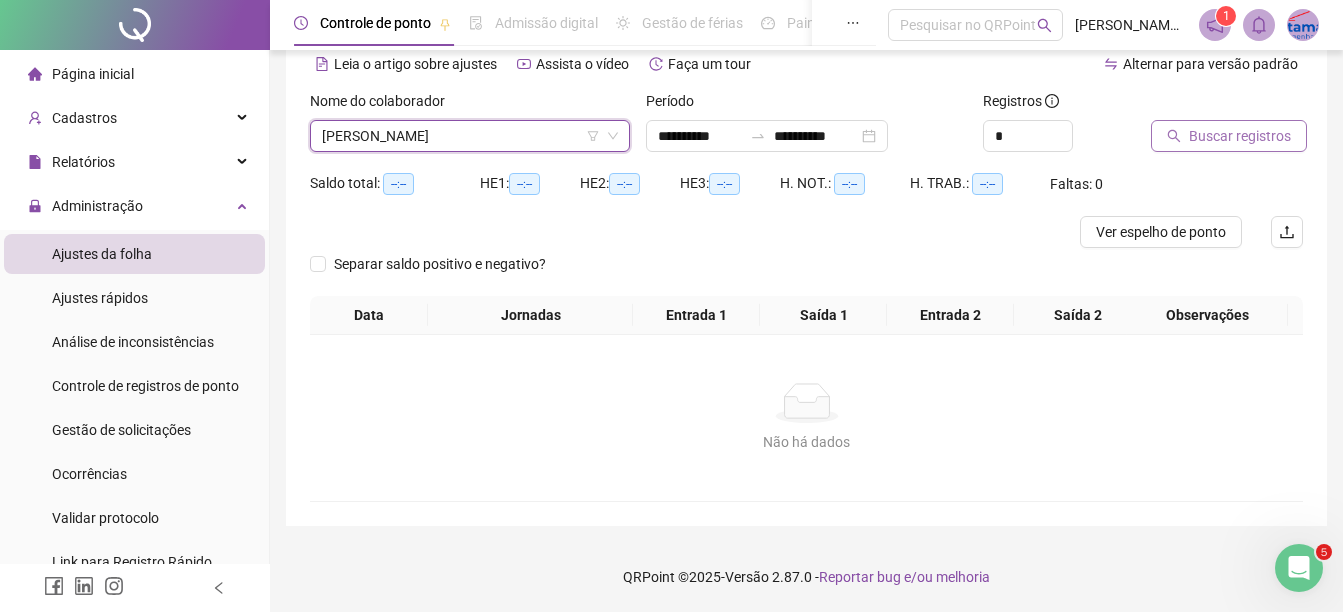 click on "Buscar registros" at bounding box center [1229, 136] 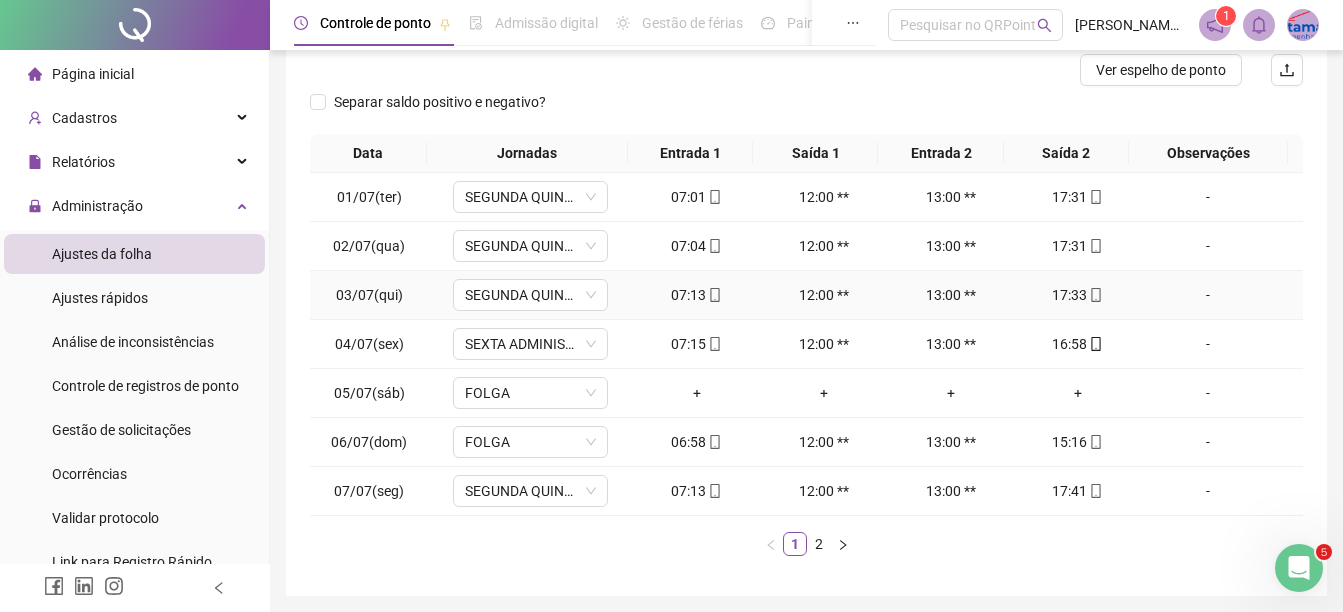 scroll, scrollTop: 326, scrollLeft: 0, axis: vertical 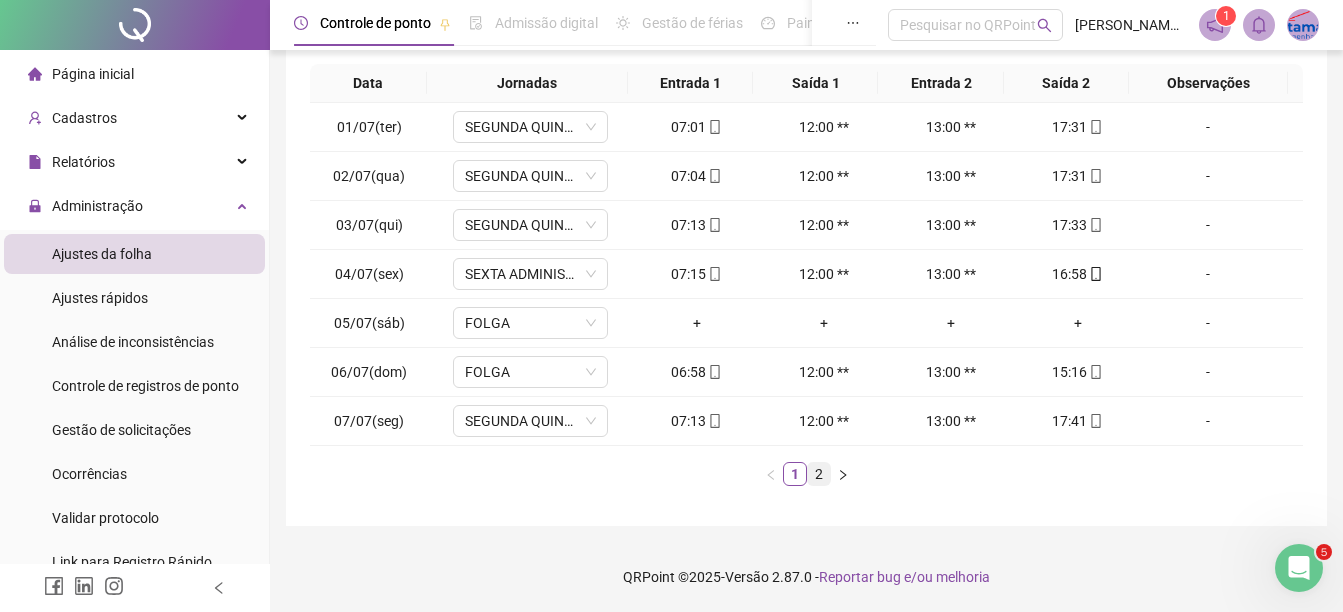 click on "2" at bounding box center (819, 474) 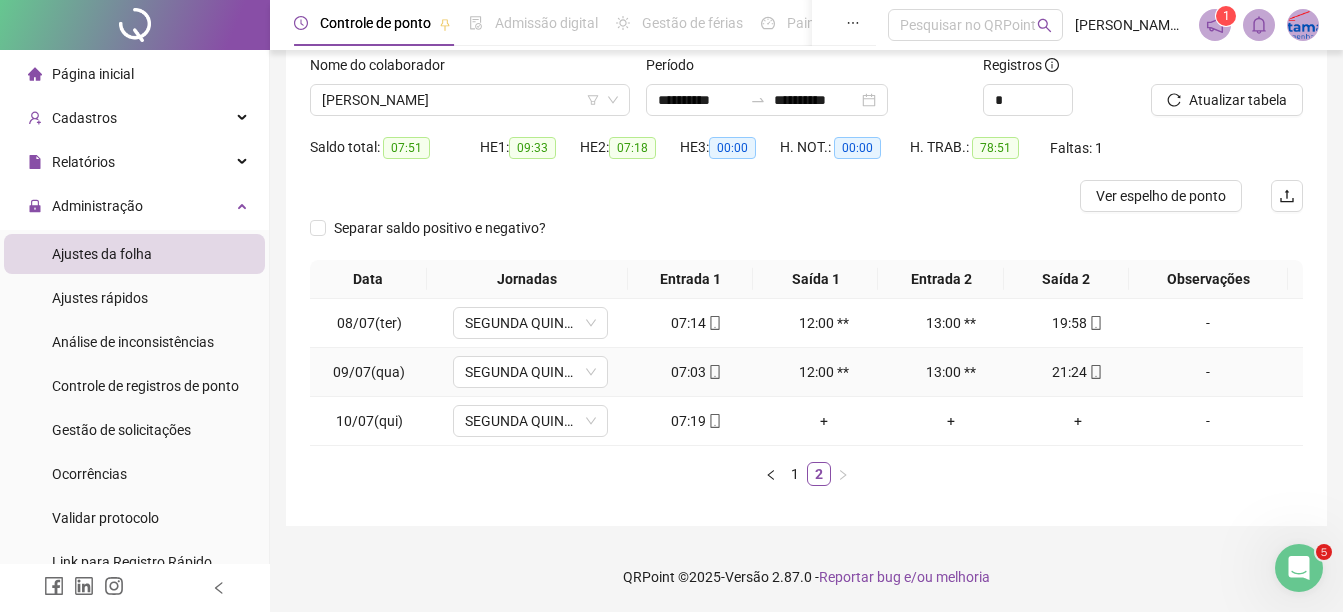 click on "07:03" at bounding box center (696, 372) 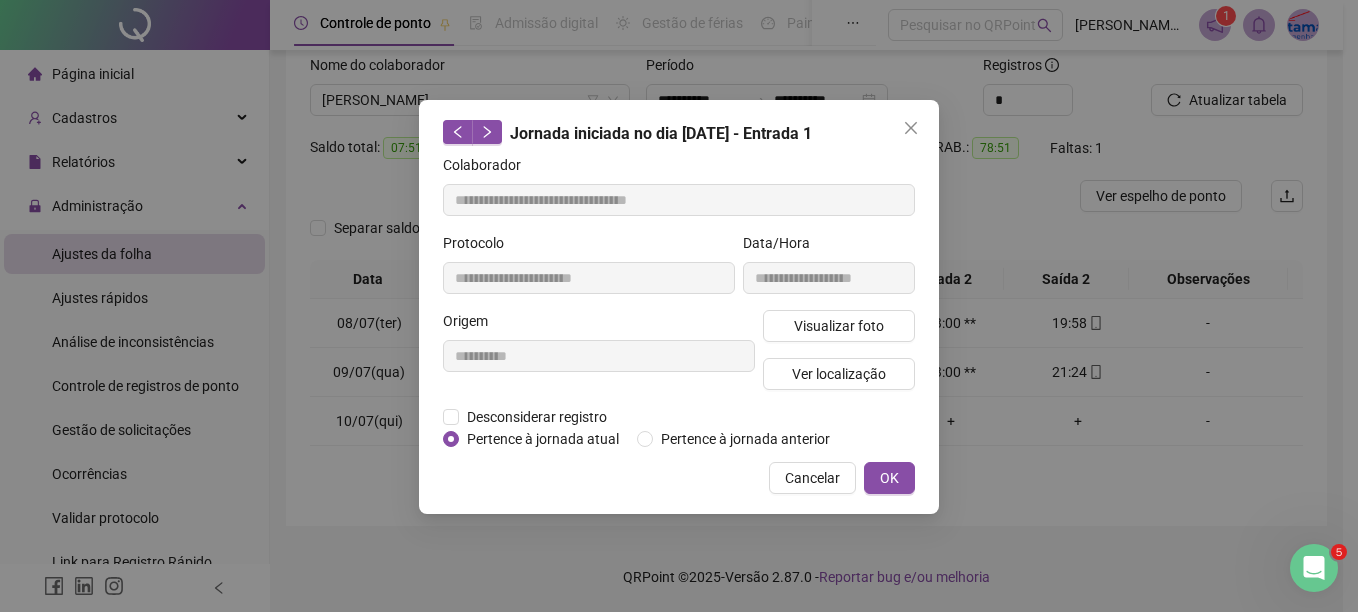 type on "**********" 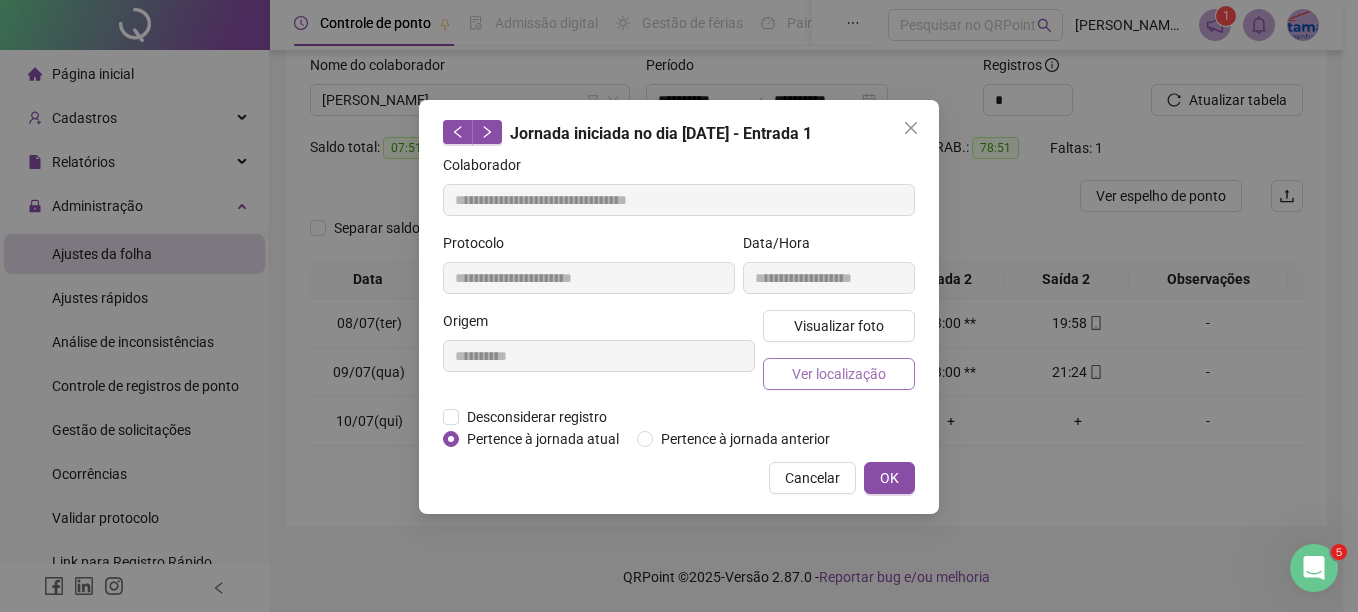 click on "Ver localização" at bounding box center [839, 374] 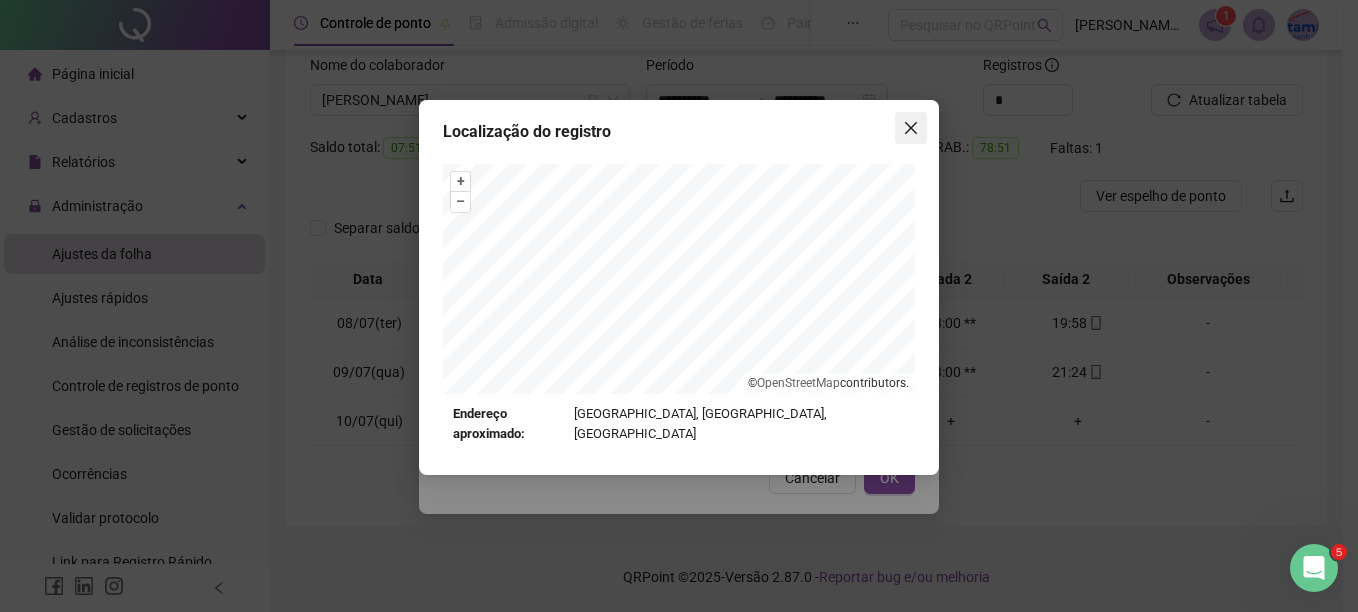 click at bounding box center [911, 128] 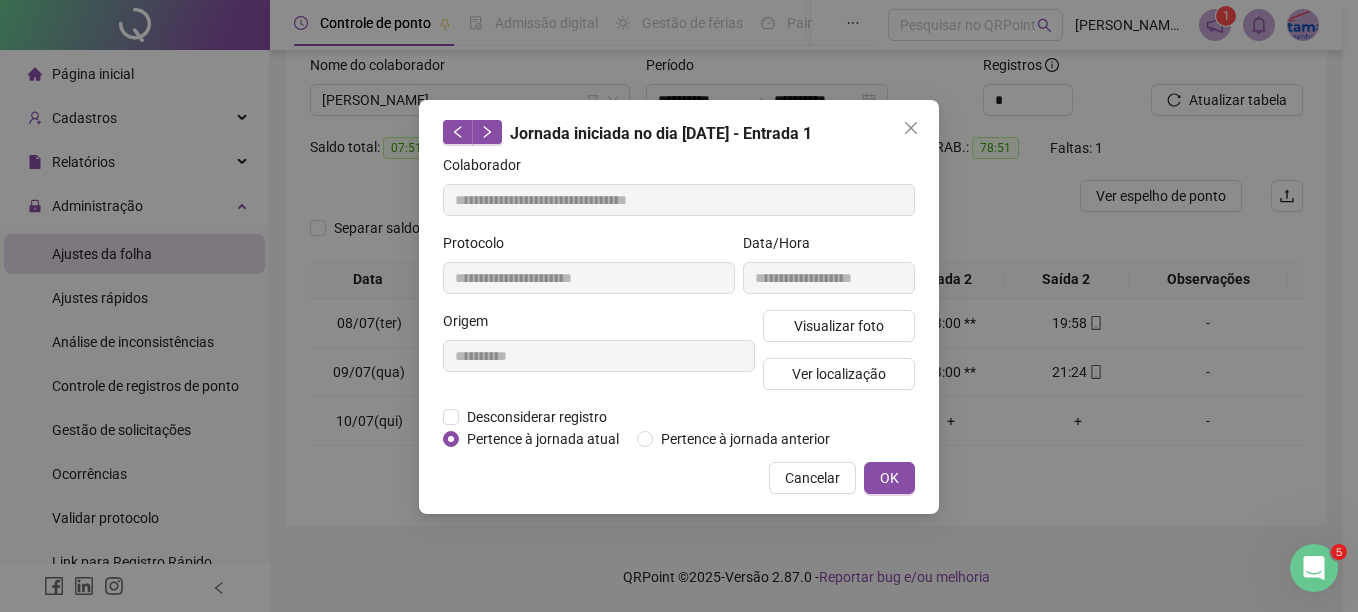 click at bounding box center [911, 128] 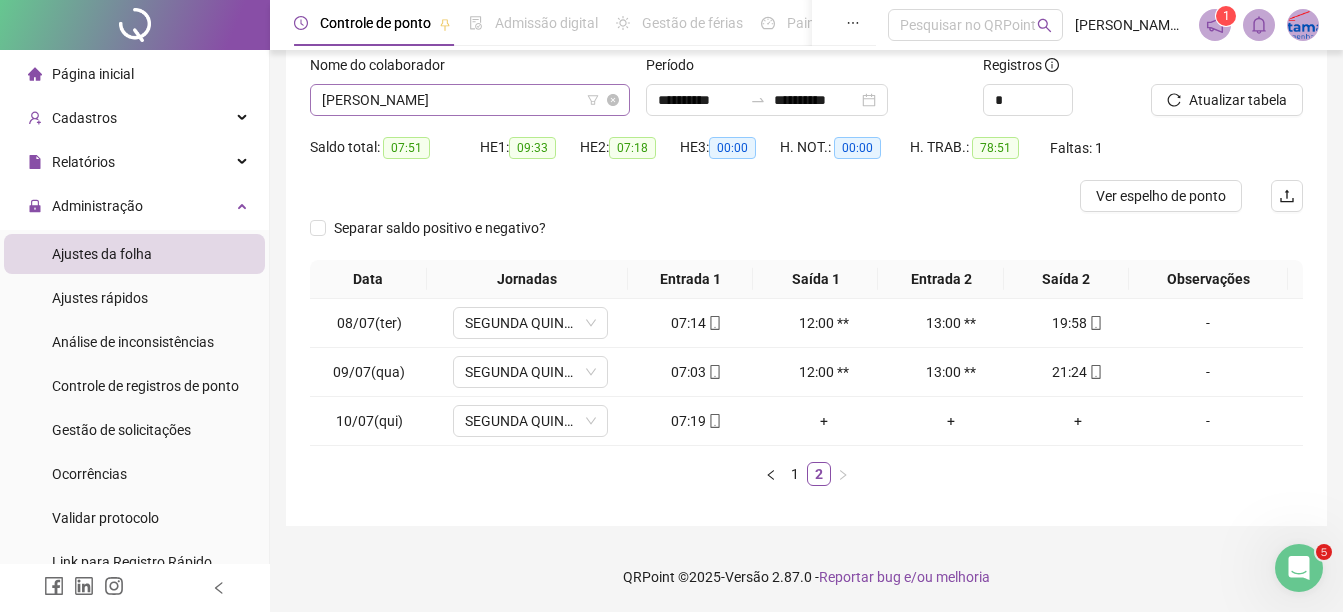 click on "[PERSON_NAME]" at bounding box center (470, 100) 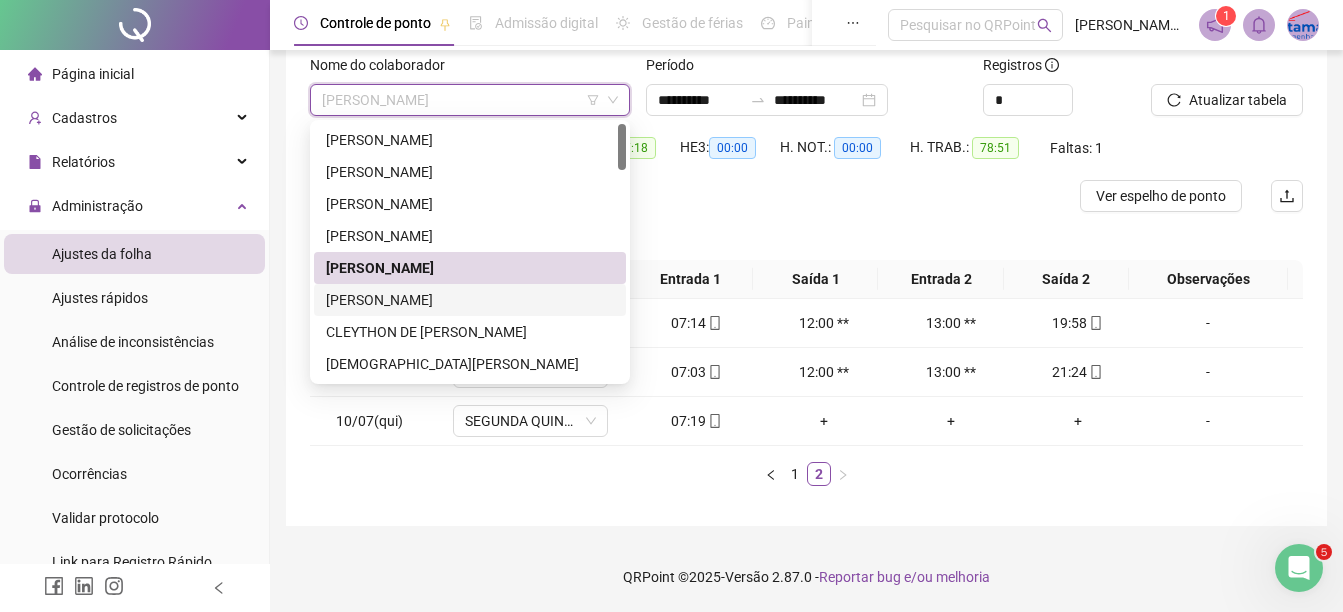 click on "[PERSON_NAME]" at bounding box center [470, 300] 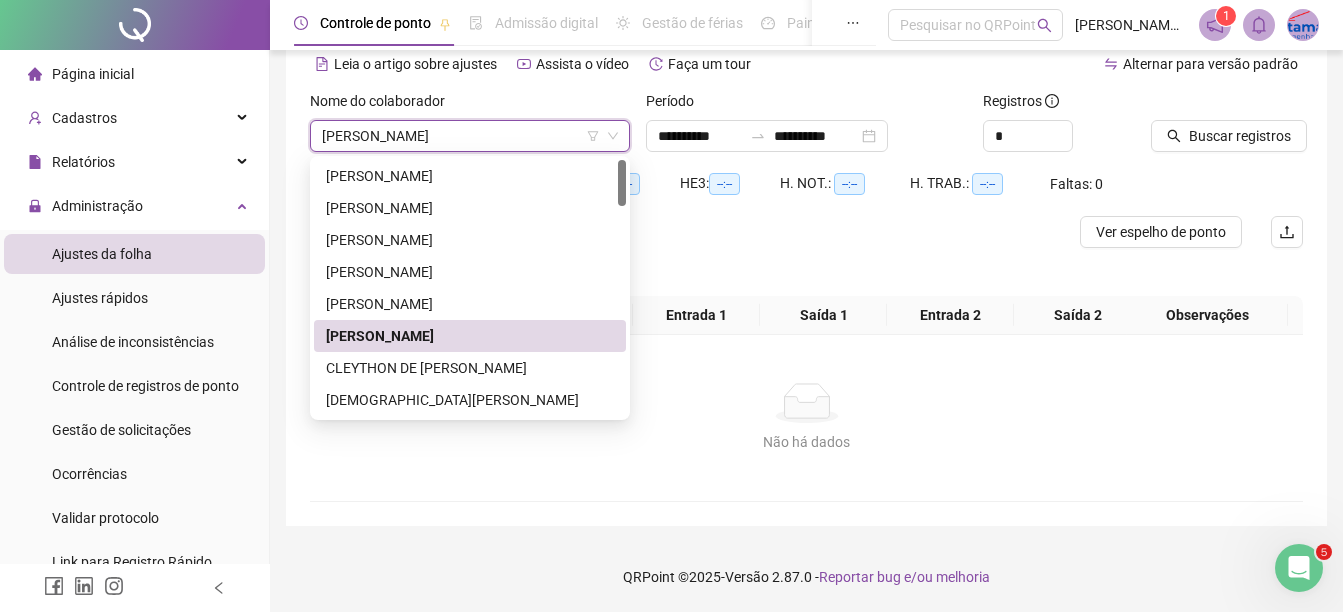 scroll, scrollTop: 94, scrollLeft: 0, axis: vertical 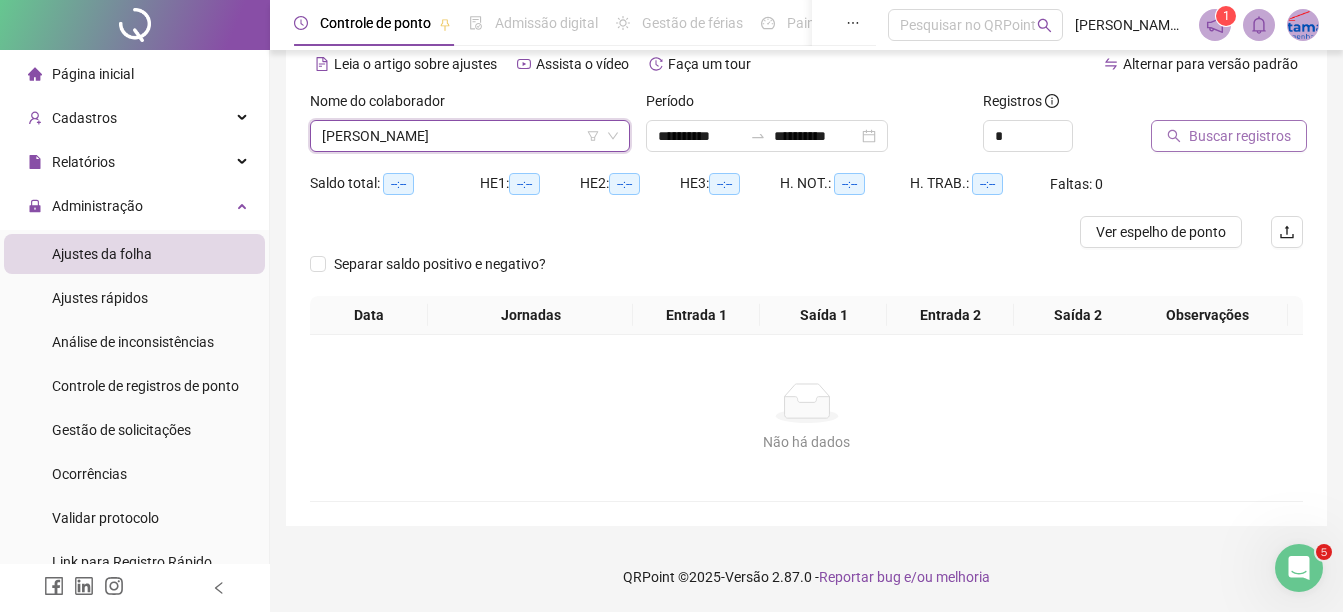 click on "Buscar registros" at bounding box center [1240, 136] 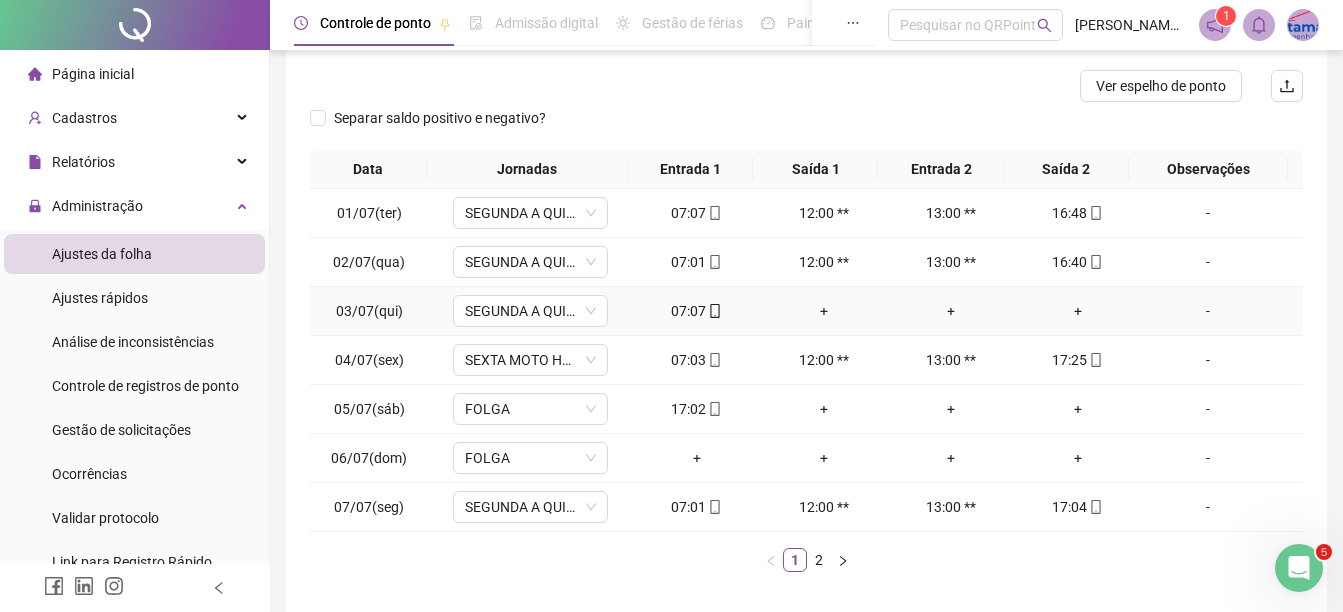 scroll, scrollTop: 326, scrollLeft: 0, axis: vertical 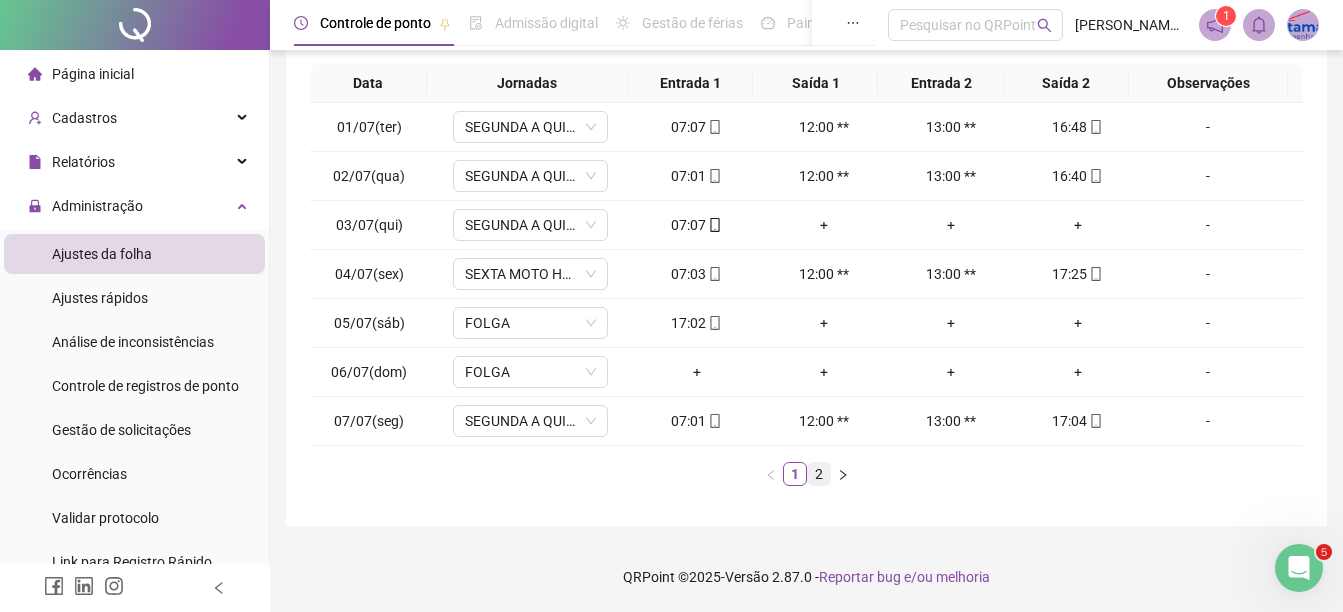 click on "2" at bounding box center (819, 474) 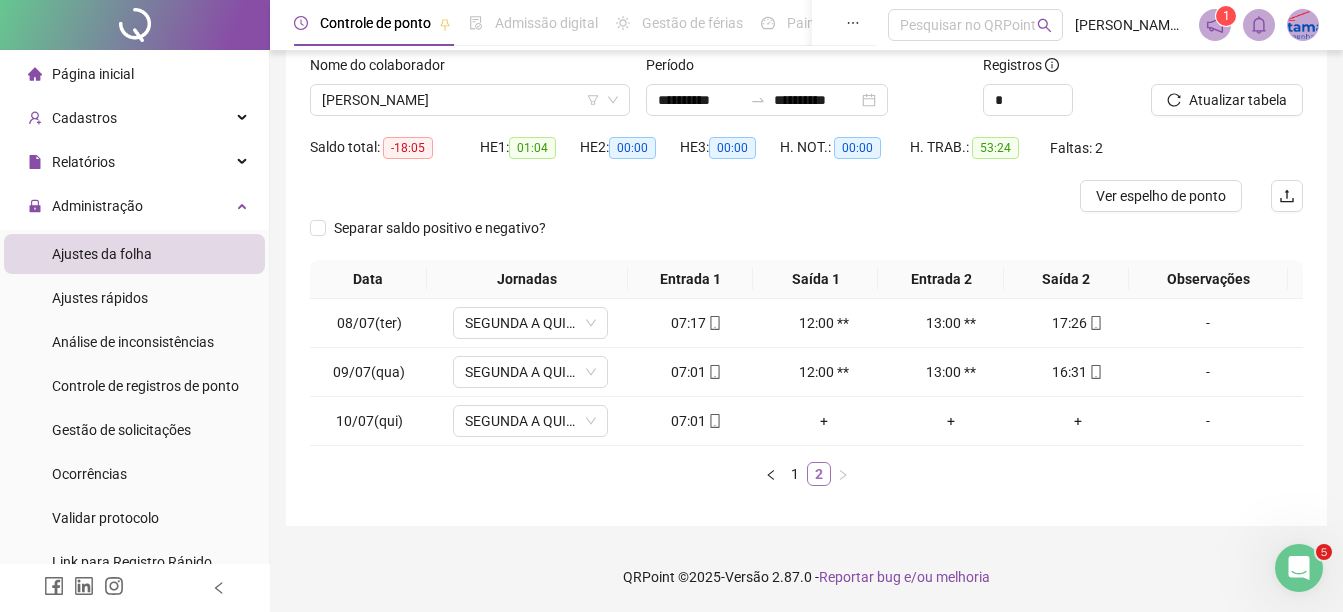 scroll, scrollTop: 130, scrollLeft: 0, axis: vertical 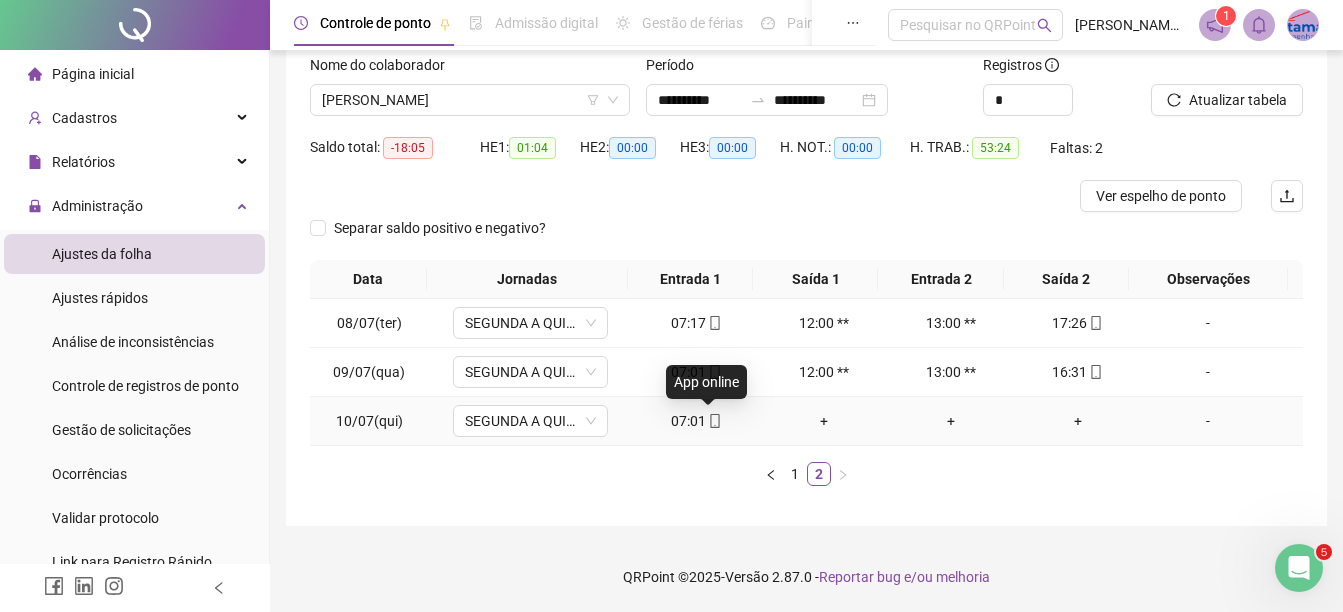 click 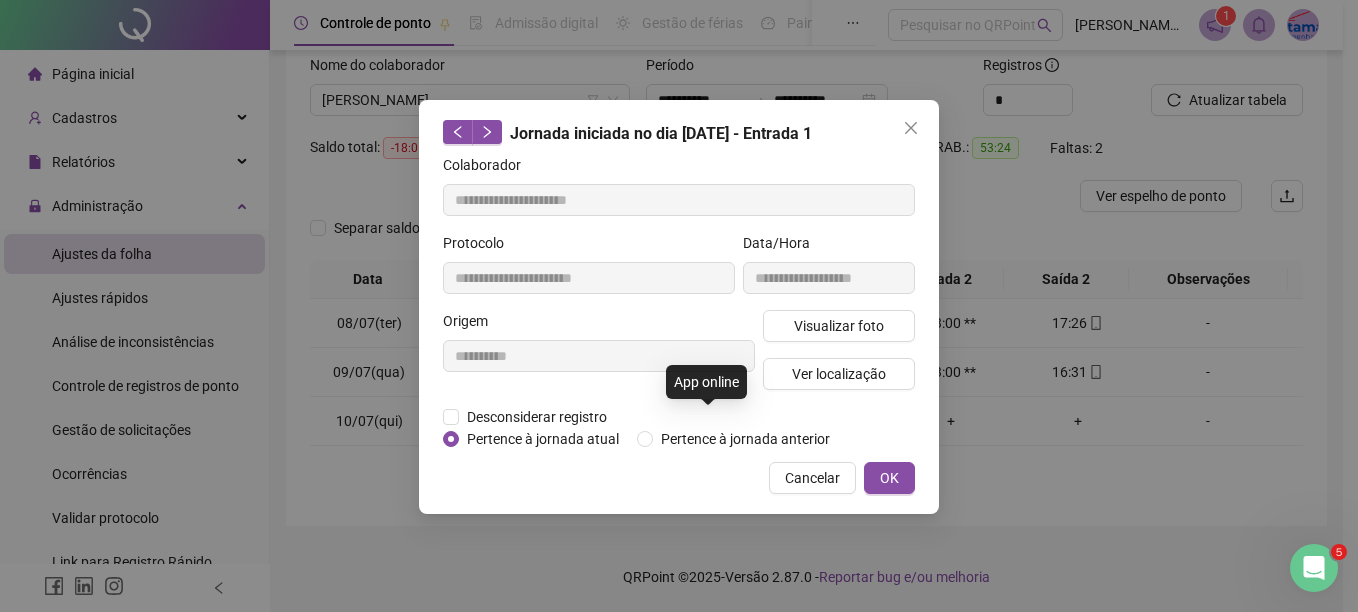 type on "**********" 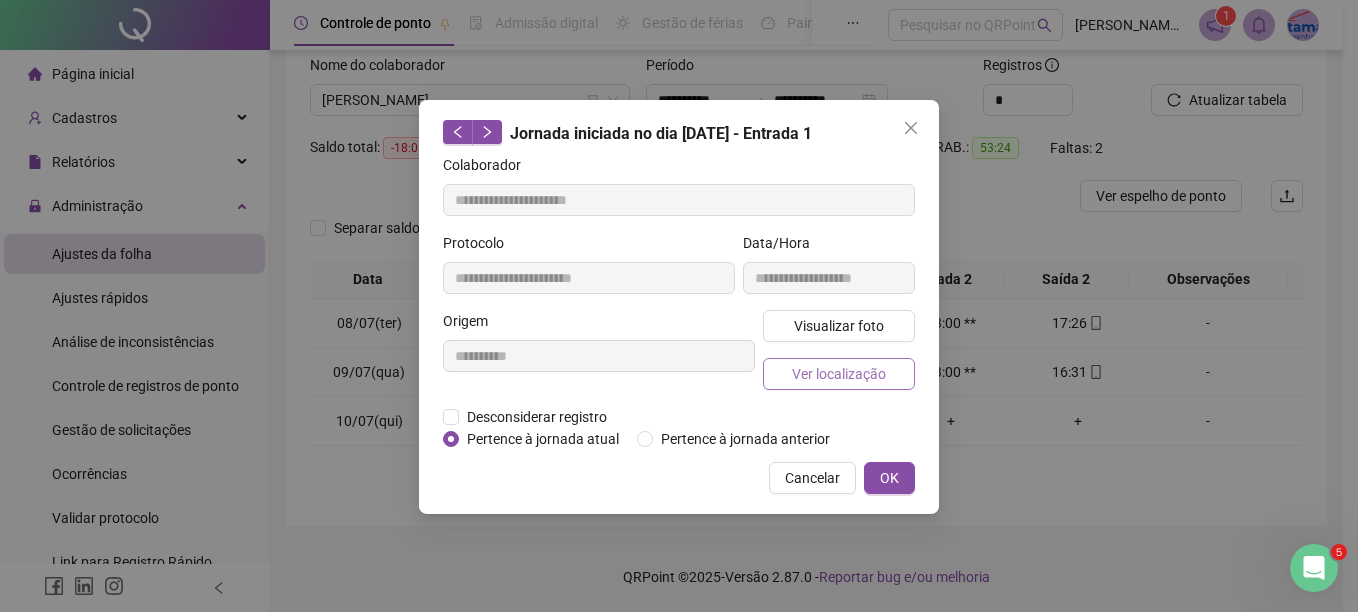 click on "Ver localização" at bounding box center [839, 374] 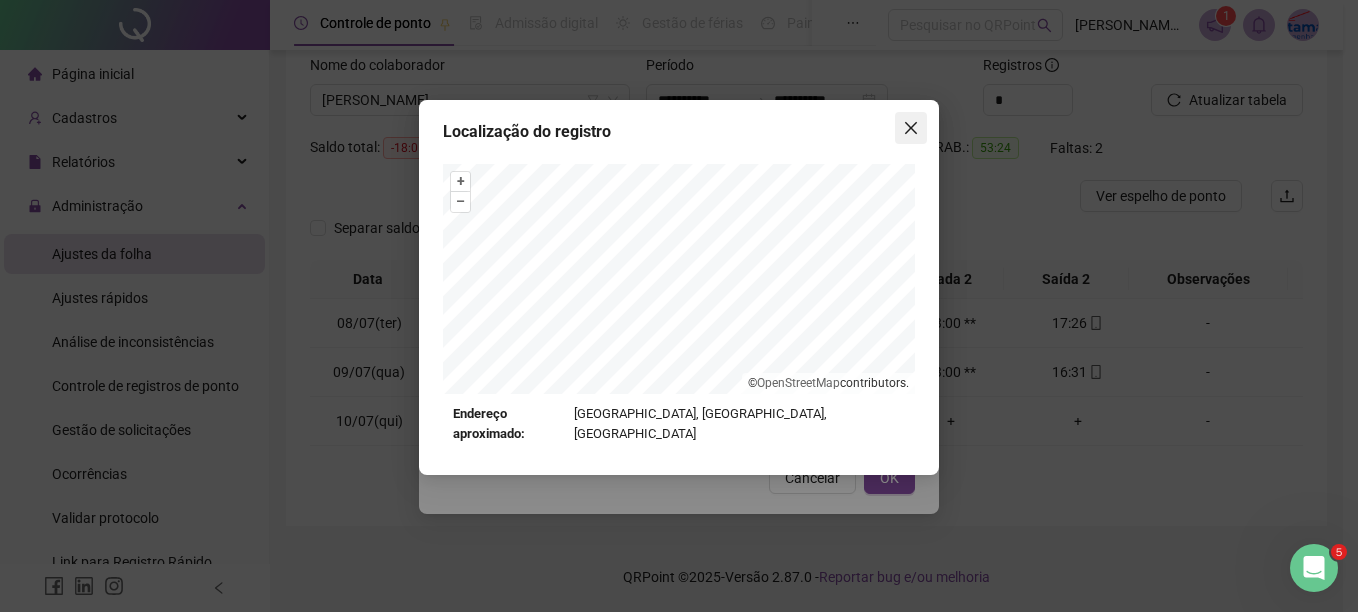 click 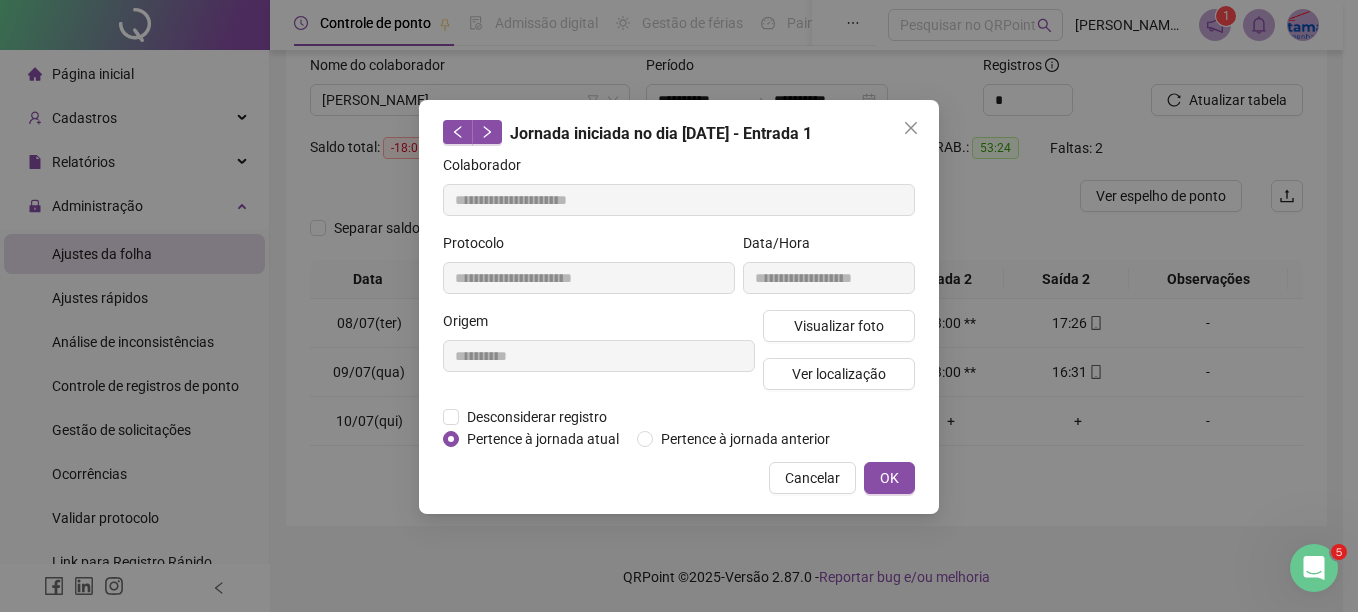 click 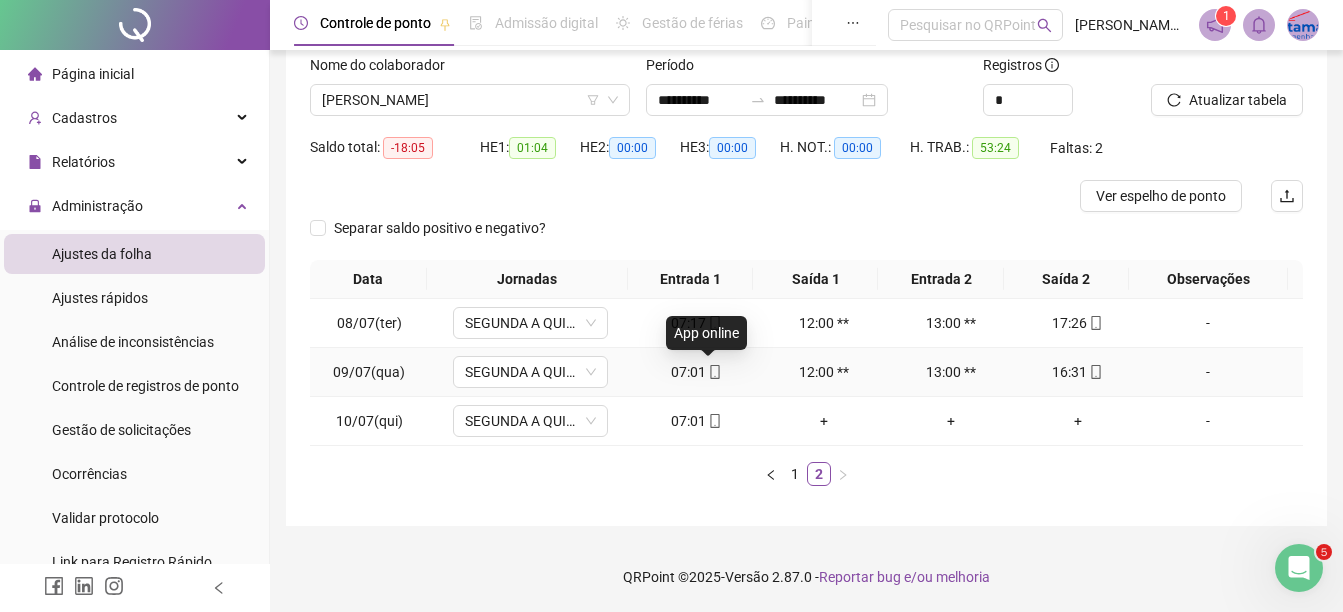 click 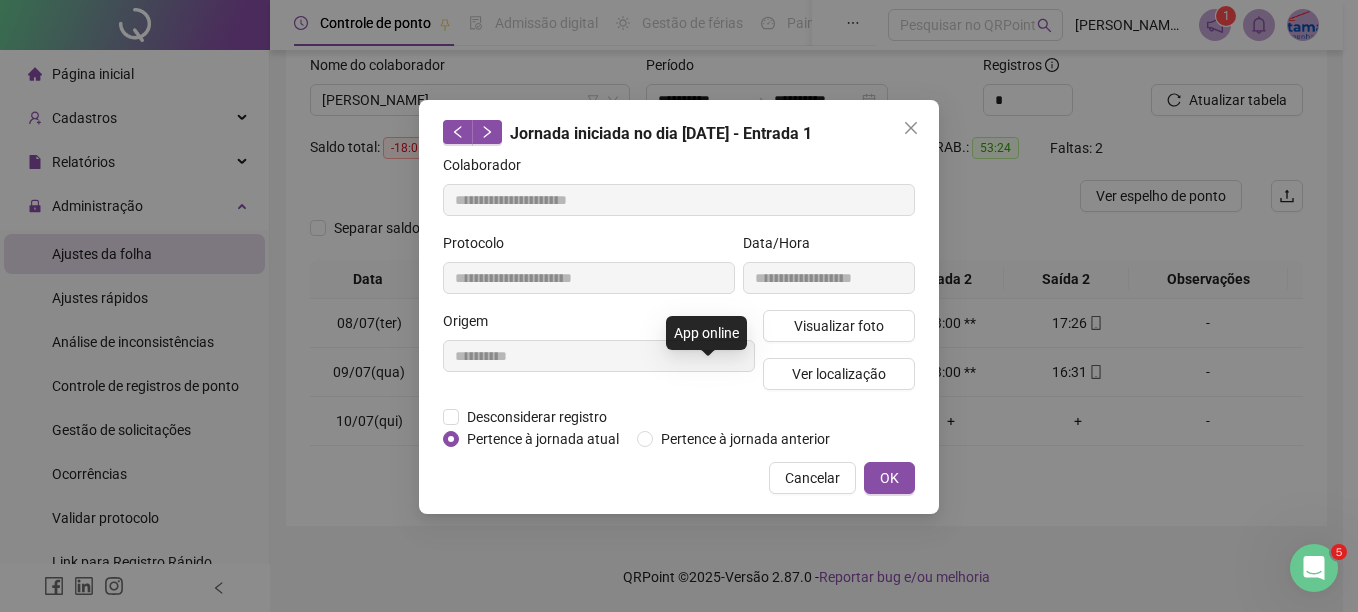 type on "**********" 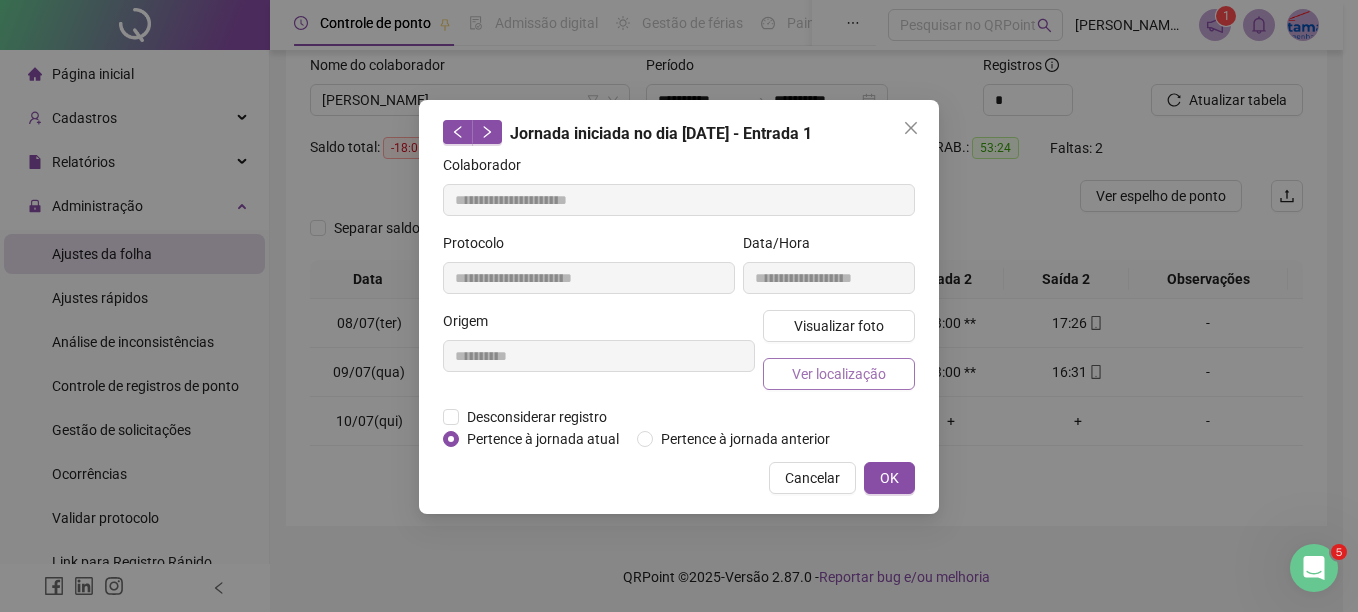 click on "Ver localização" at bounding box center [839, 374] 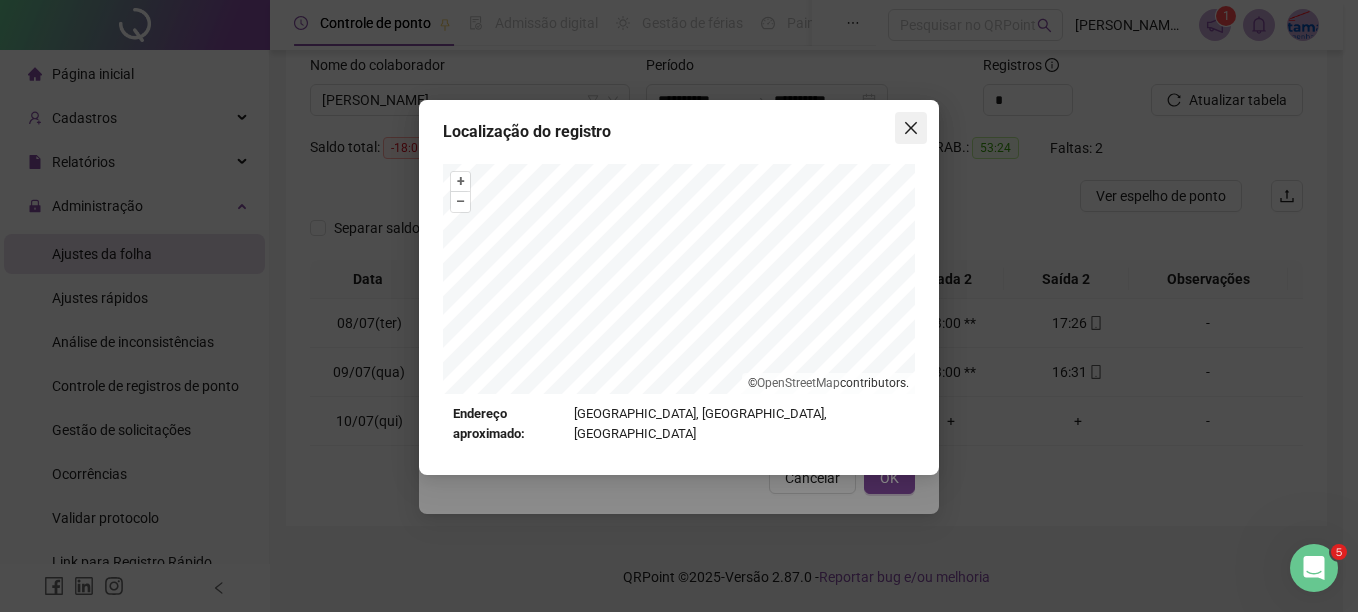 click 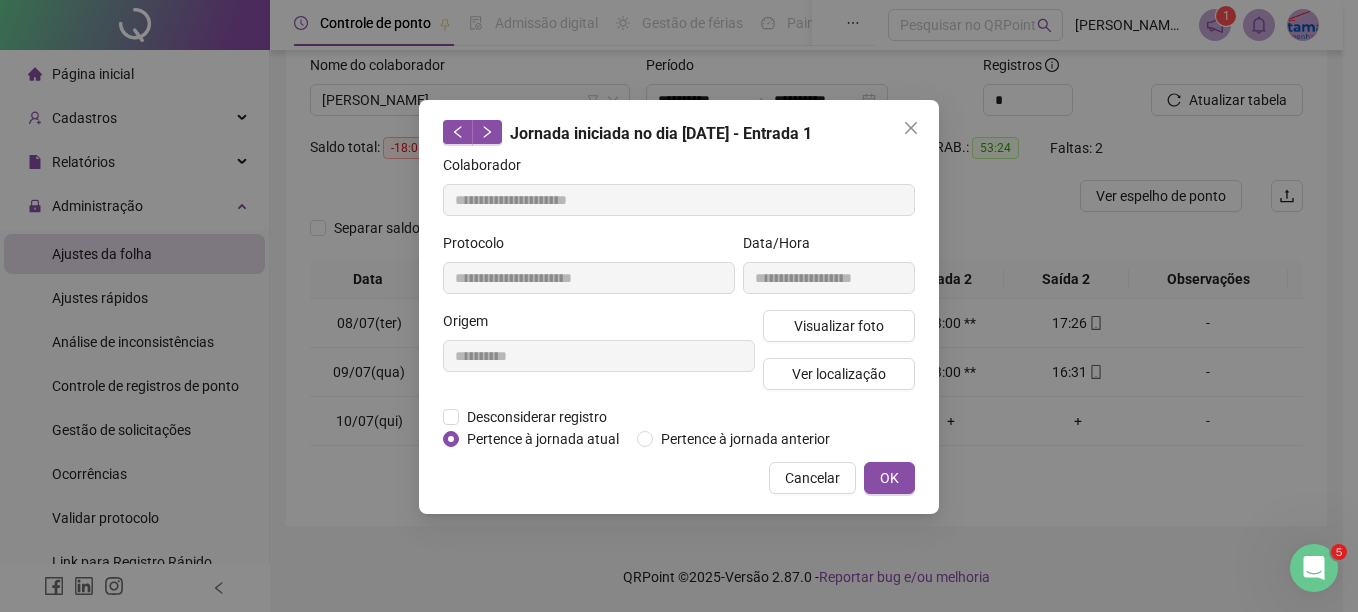 click 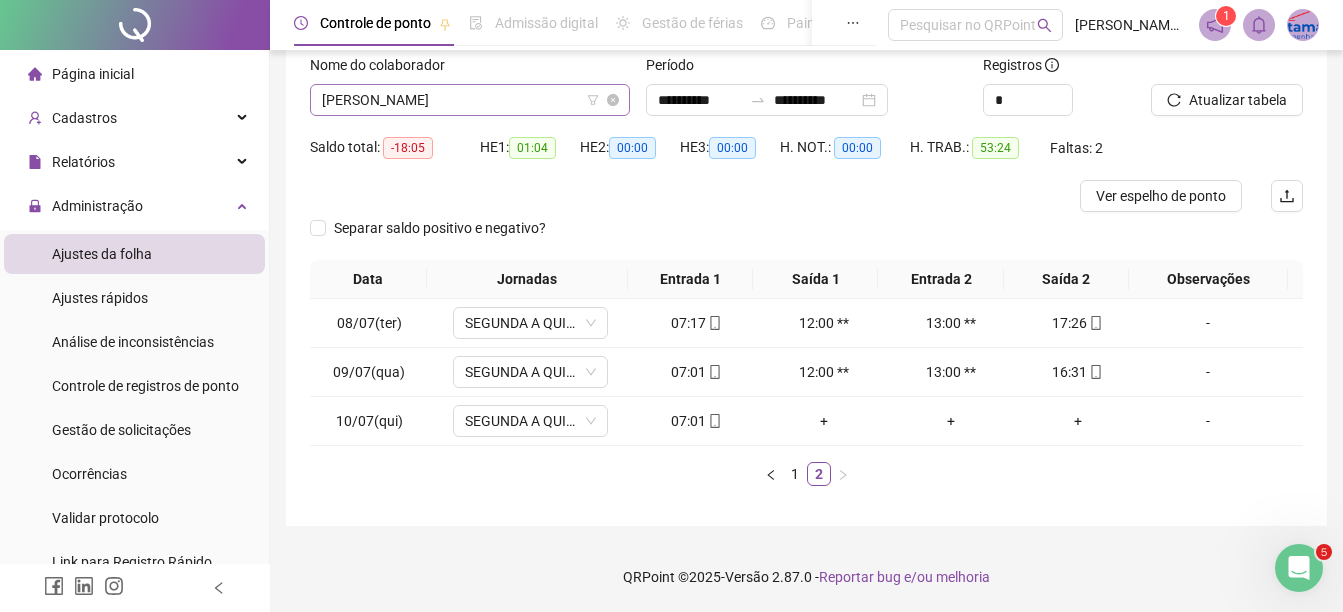 click on "[PERSON_NAME]" at bounding box center [470, 100] 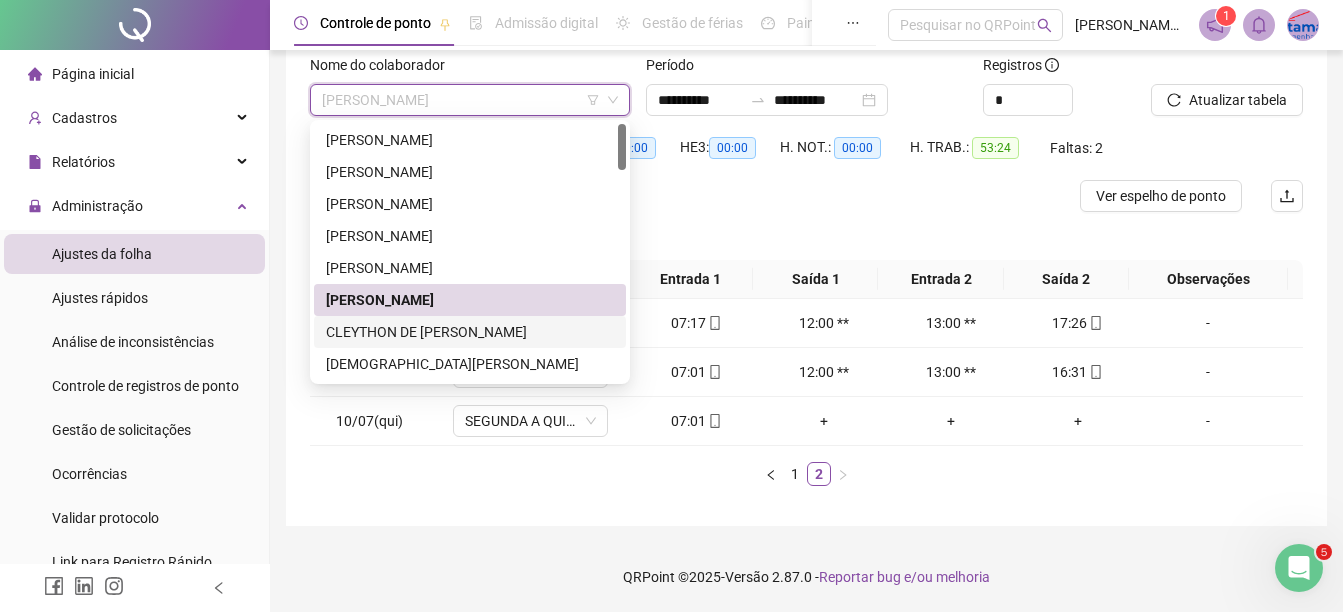 click on "CLEYTHON DE [PERSON_NAME]" at bounding box center (470, 332) 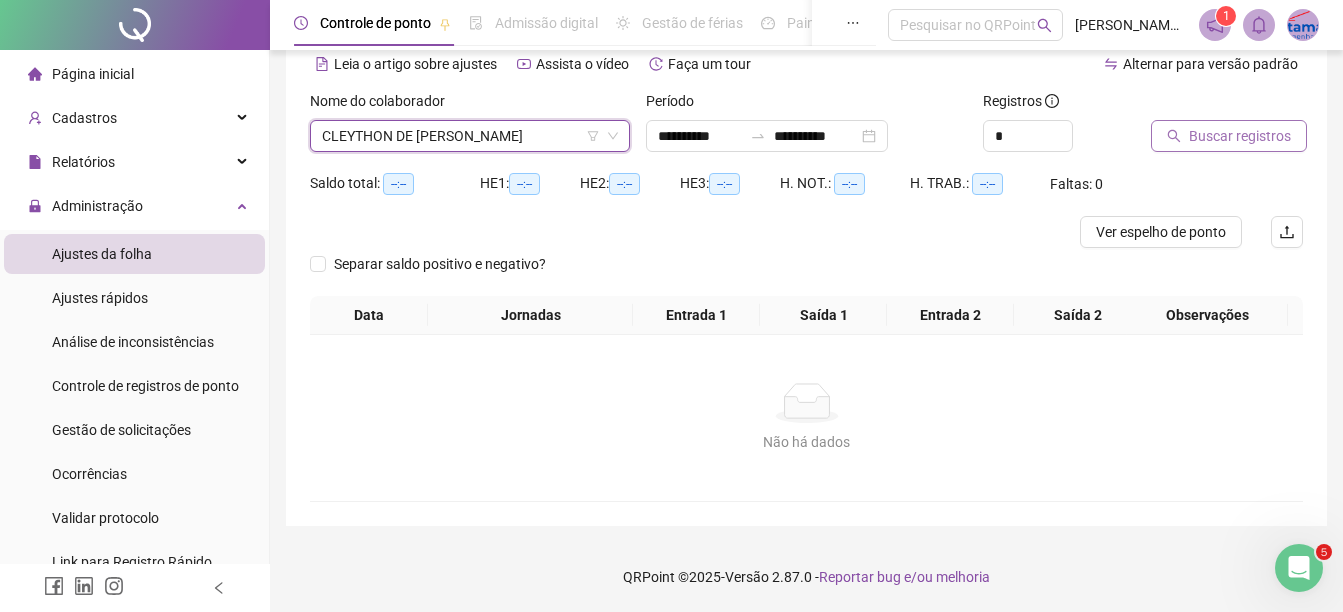 click 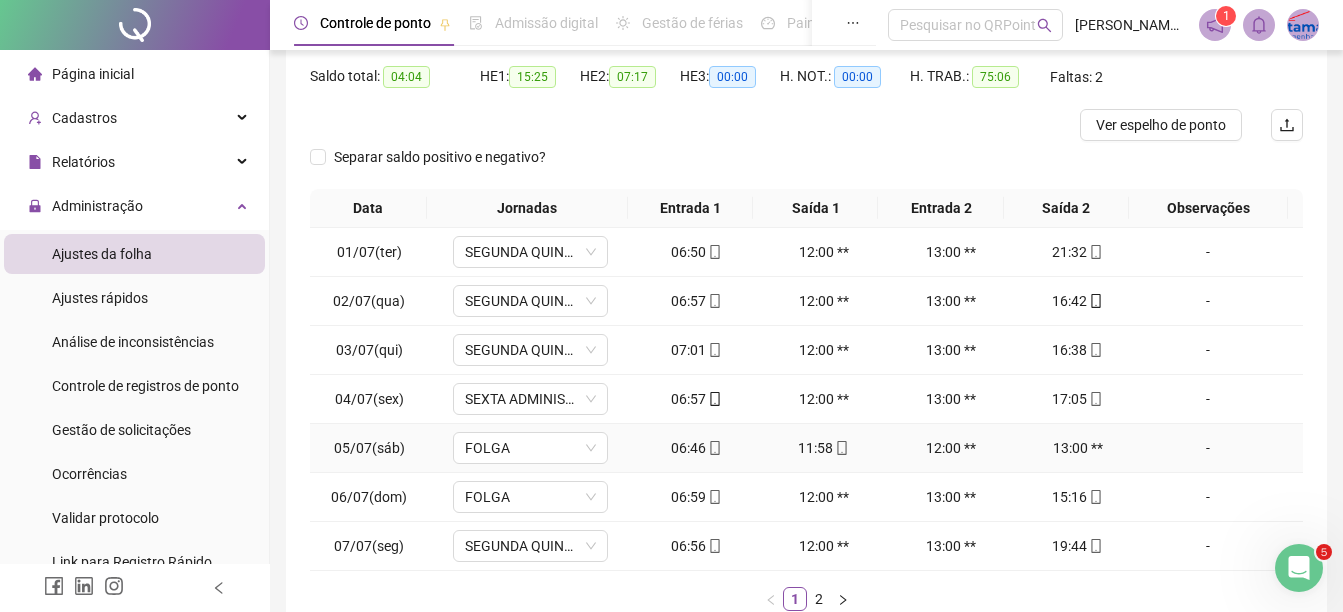 scroll, scrollTop: 326, scrollLeft: 0, axis: vertical 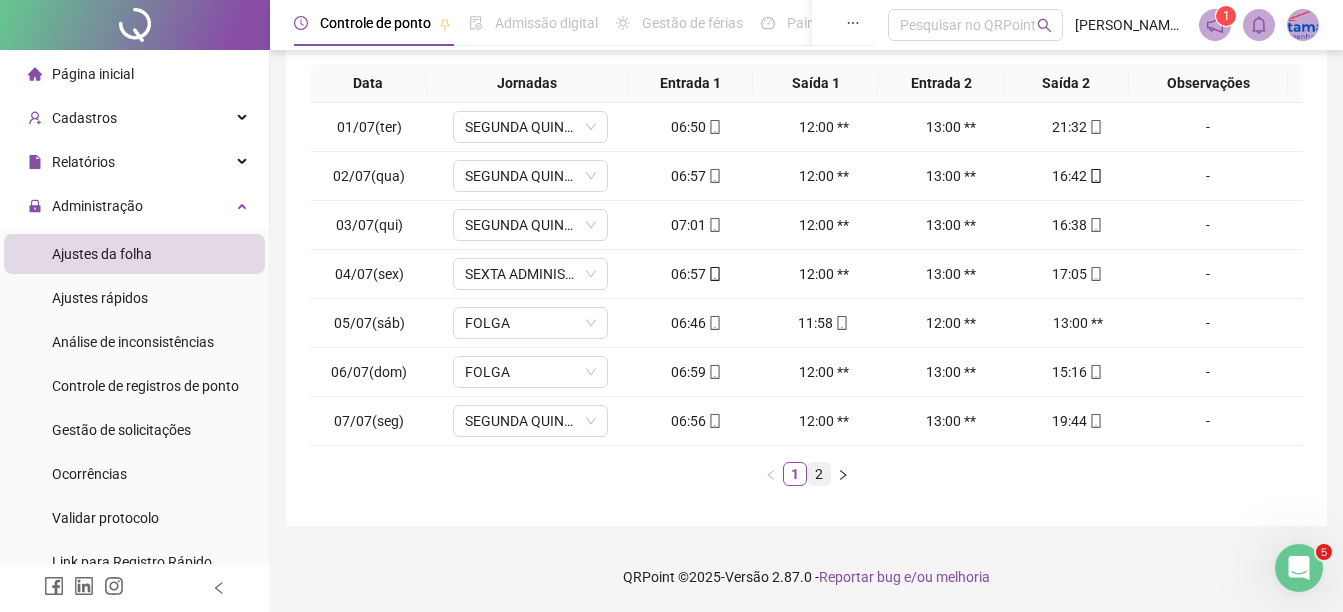 click on "2" at bounding box center (819, 474) 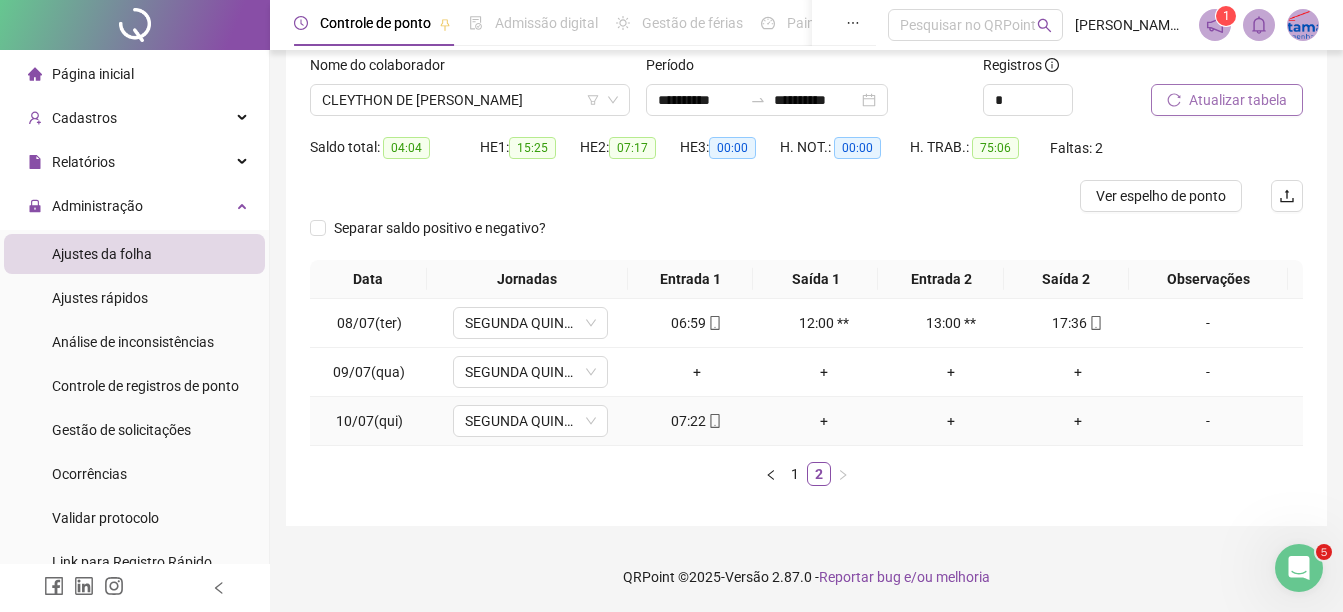 click 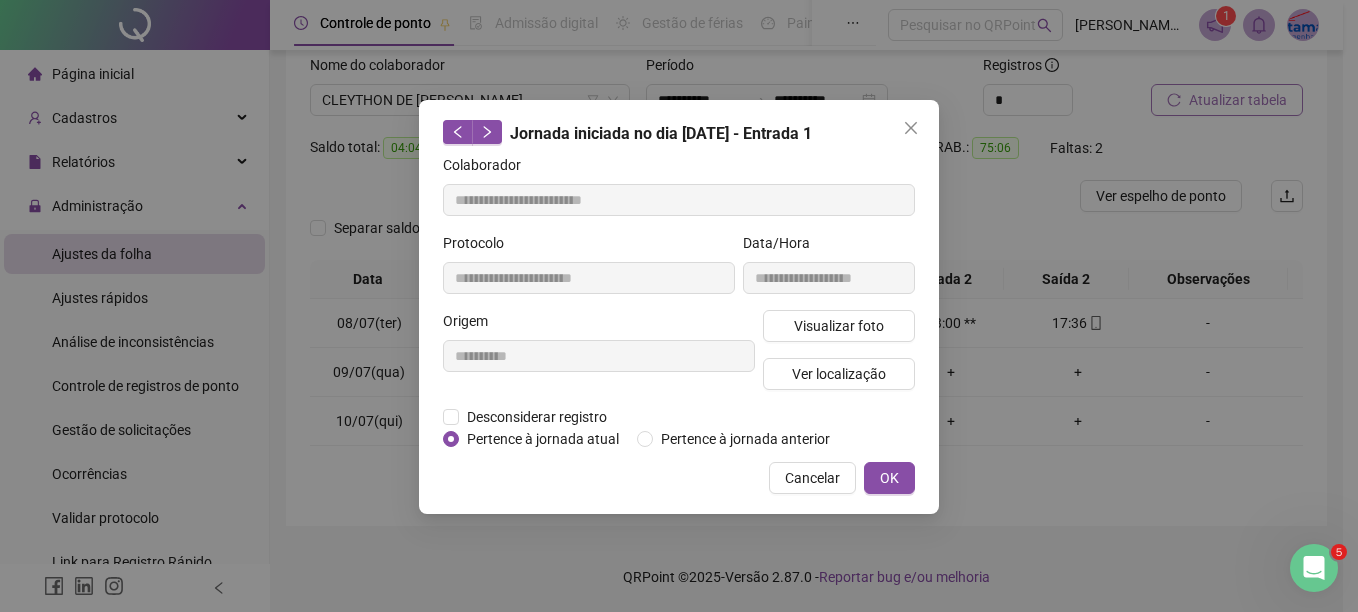 type on "**********" 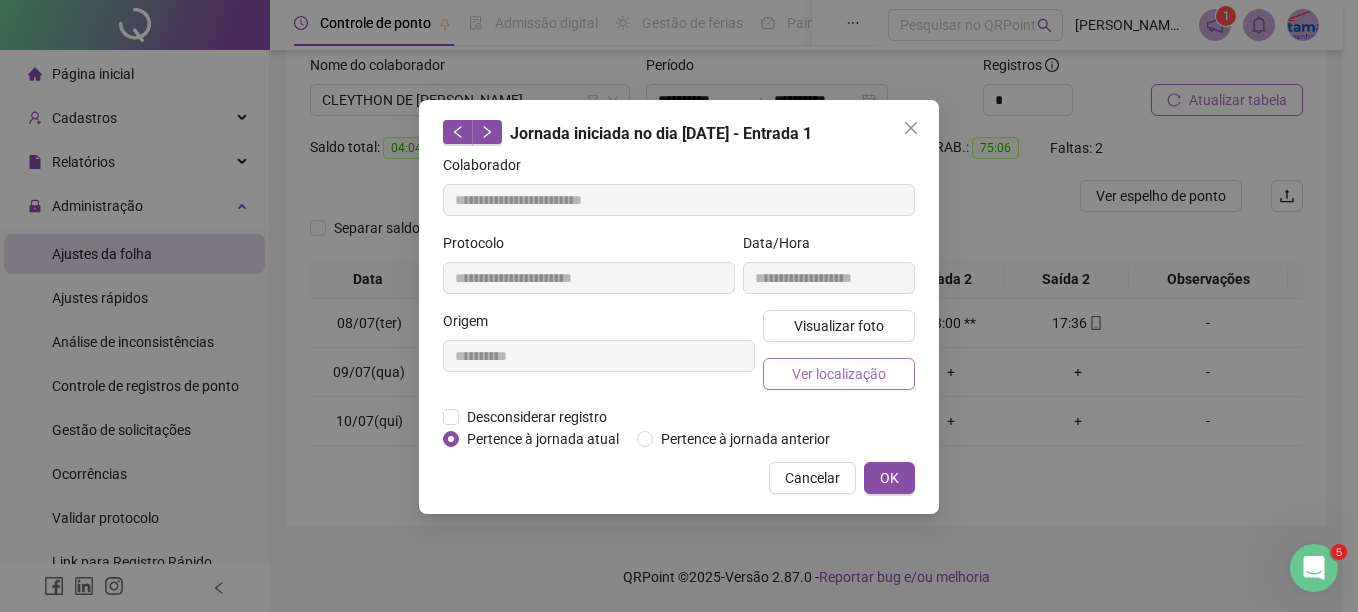 click on "Ver localização" at bounding box center (839, 374) 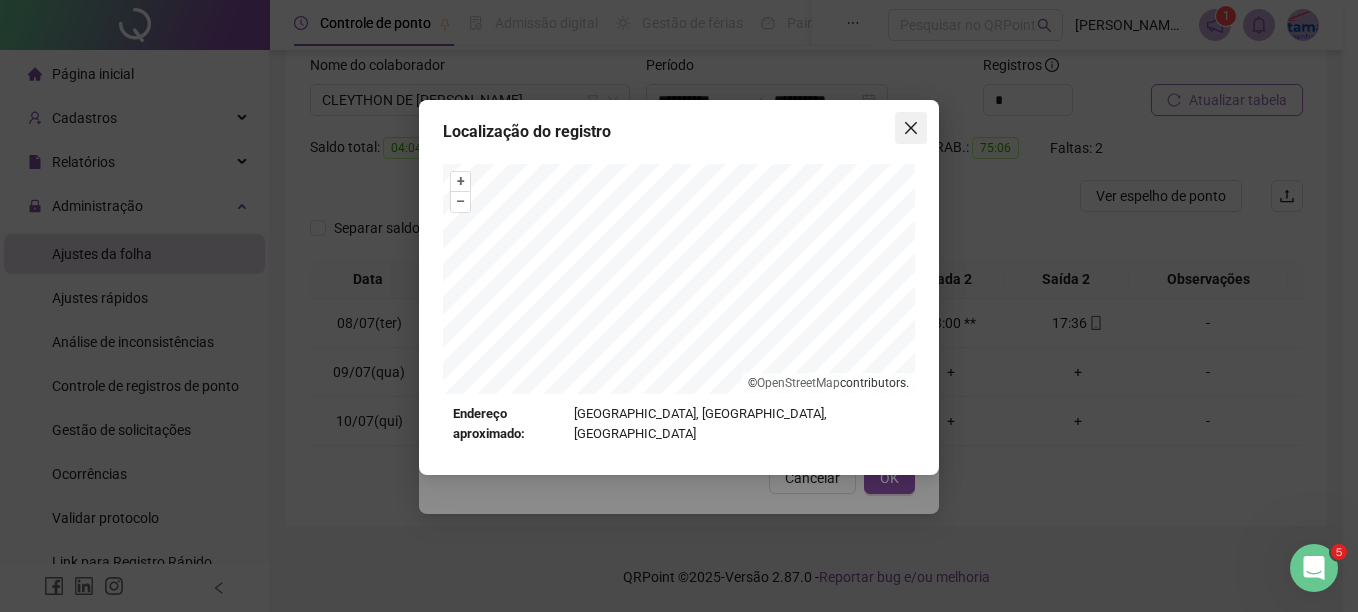 click 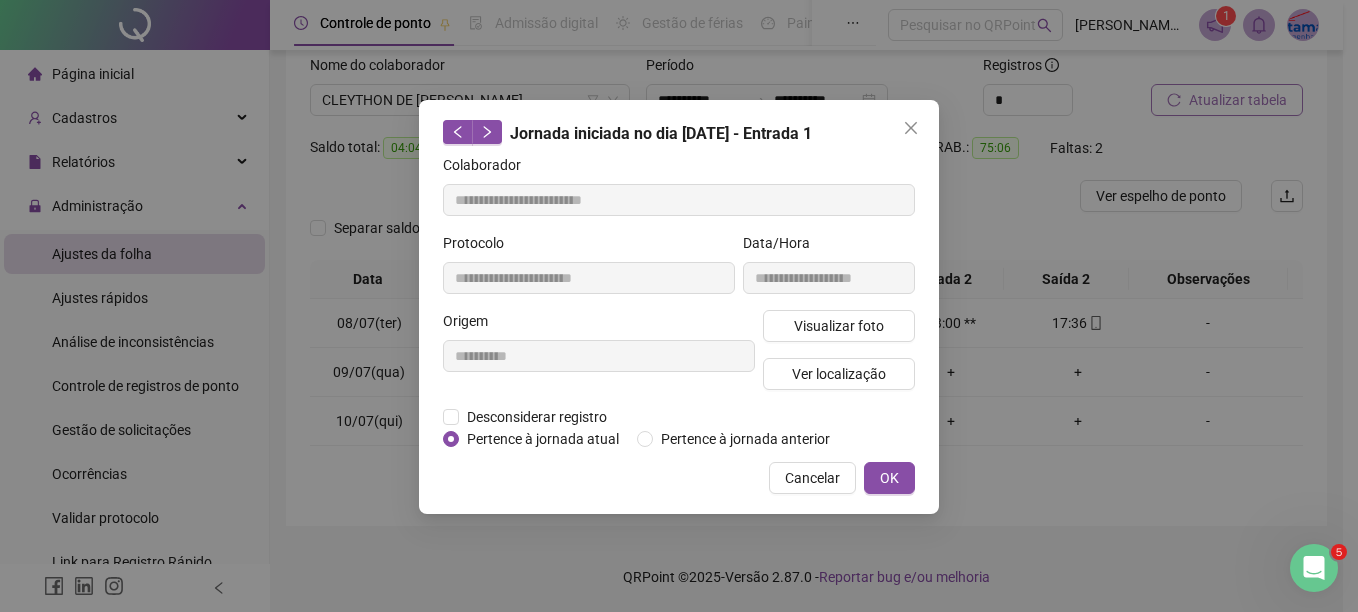 click on "**********" at bounding box center (671, 176) 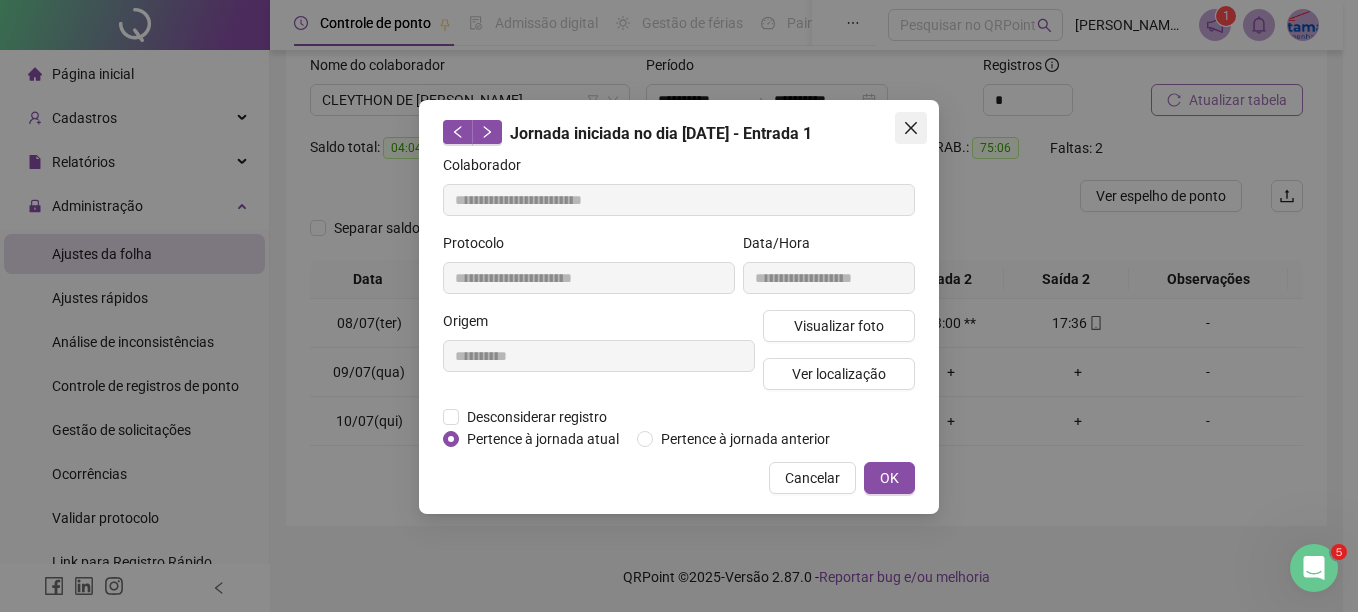click 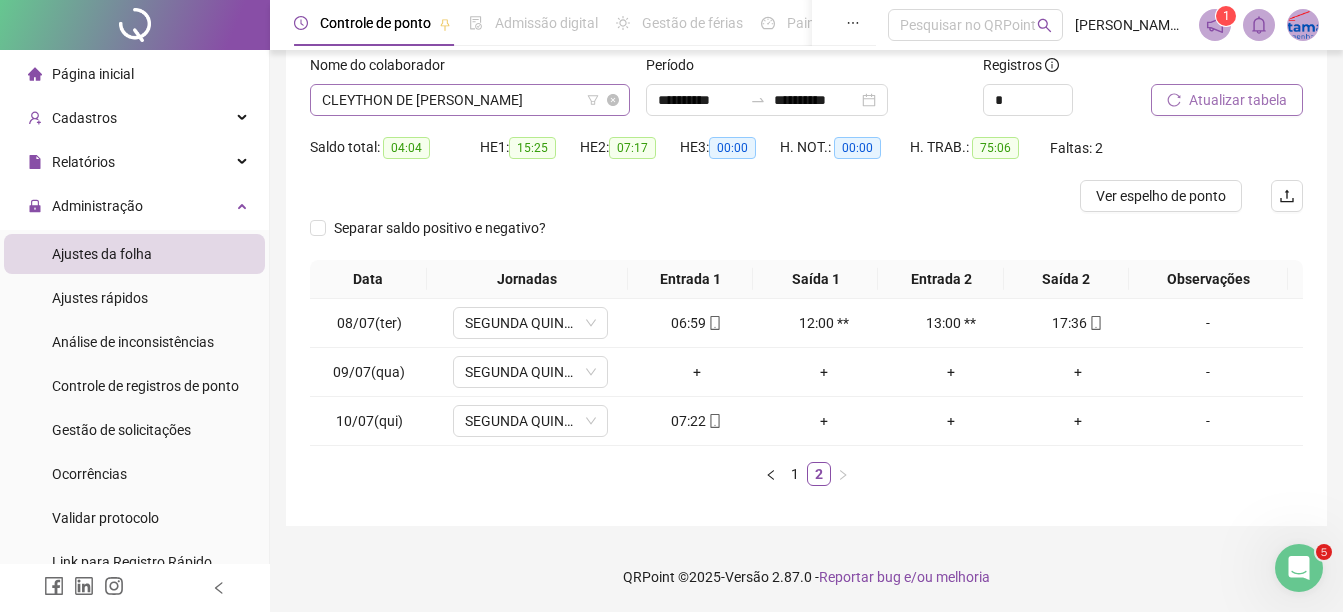 click on "CLEYTHON DE [PERSON_NAME]" at bounding box center (470, 100) 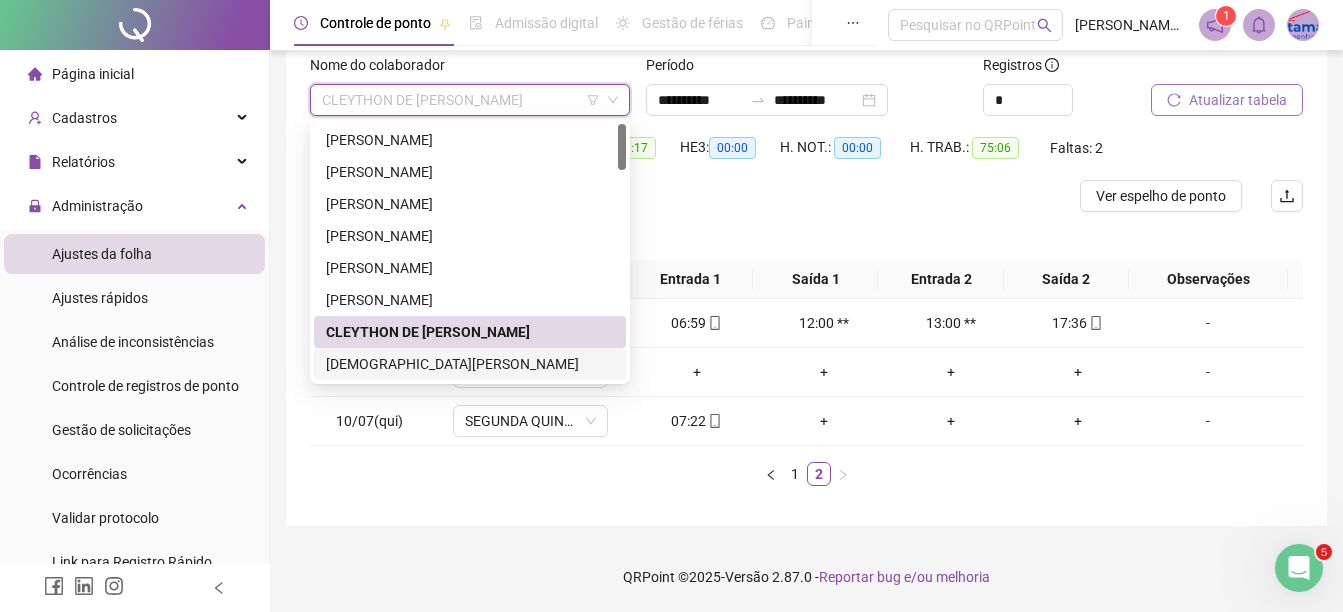 click on "[DEMOGRAPHIC_DATA][PERSON_NAME]" at bounding box center (470, 364) 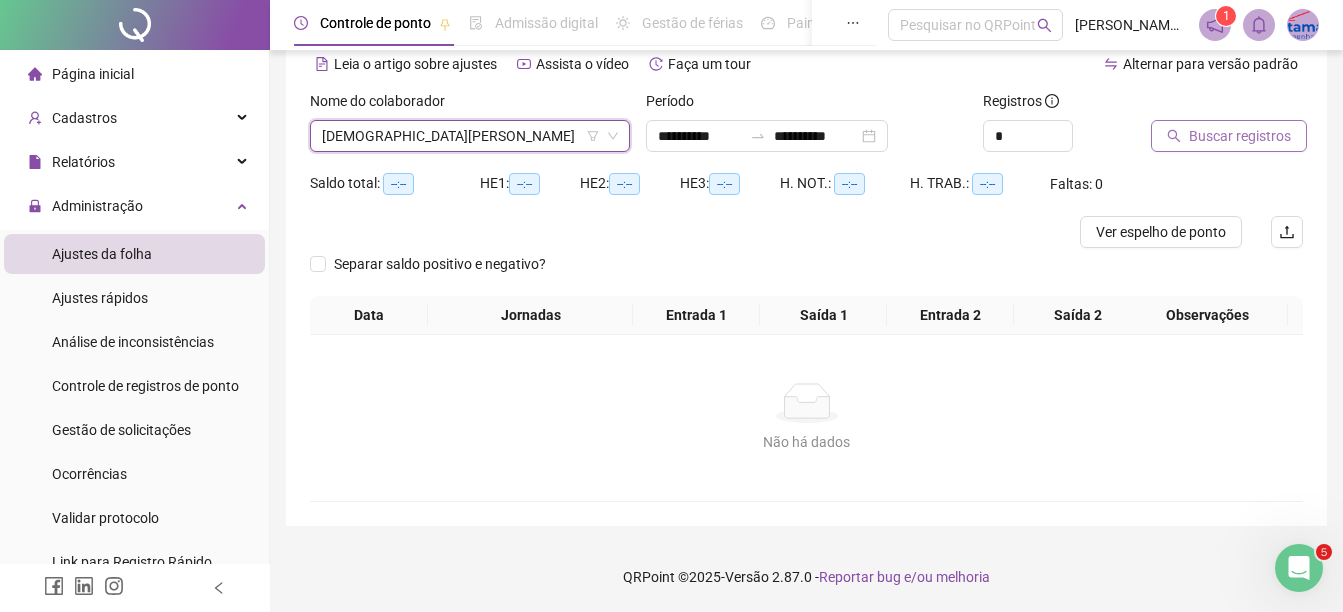 click on "Buscar registros" at bounding box center [1240, 136] 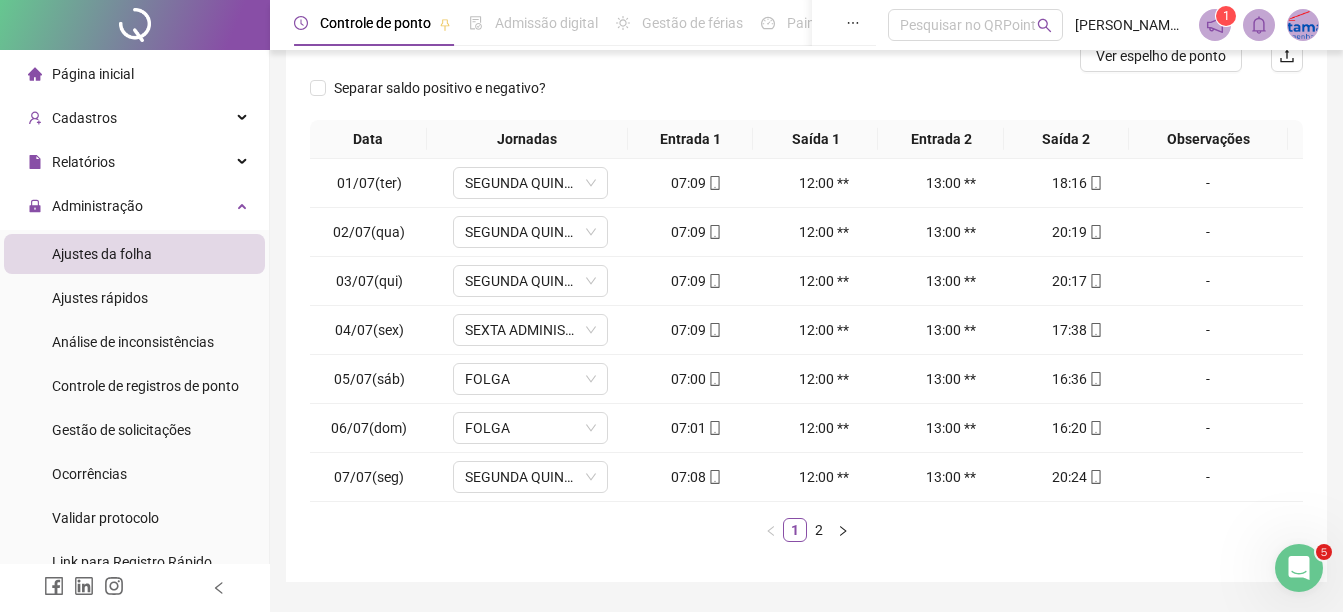 scroll, scrollTop: 326, scrollLeft: 0, axis: vertical 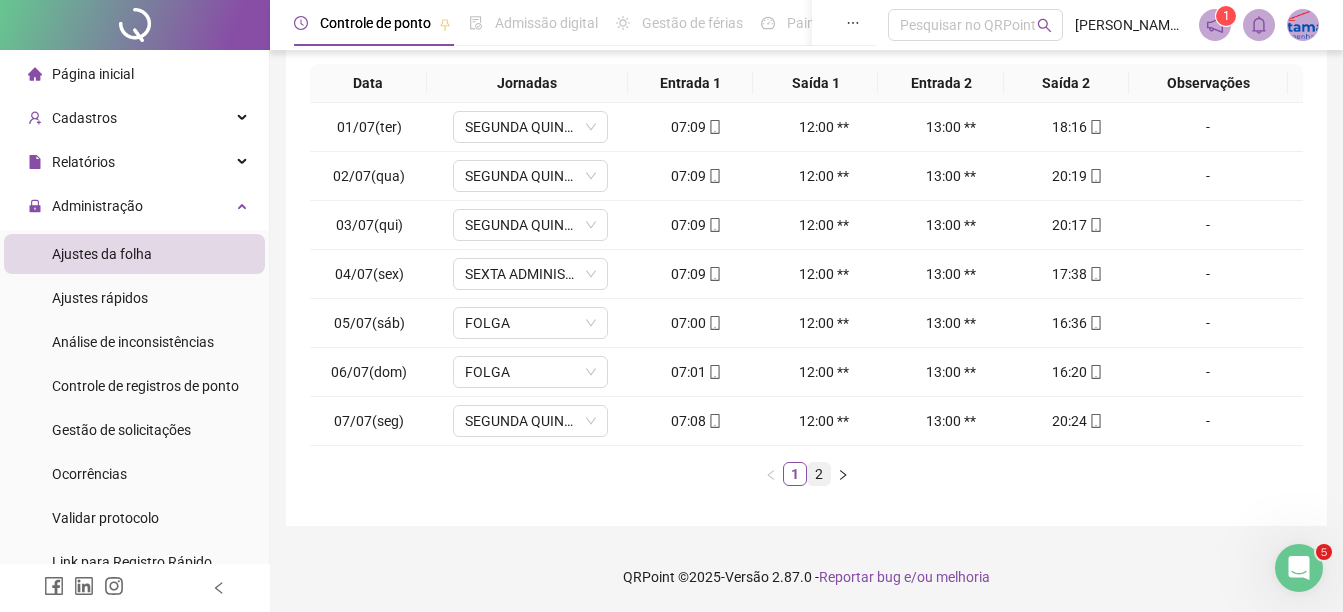 click on "2" at bounding box center (819, 474) 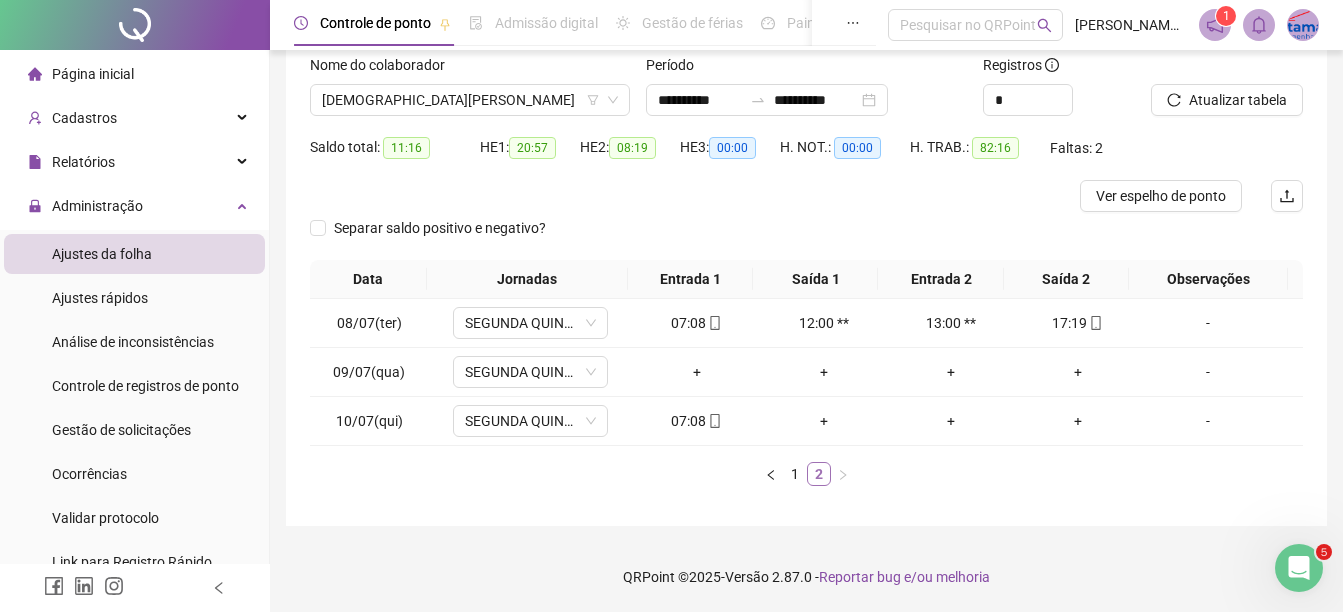 scroll, scrollTop: 130, scrollLeft: 0, axis: vertical 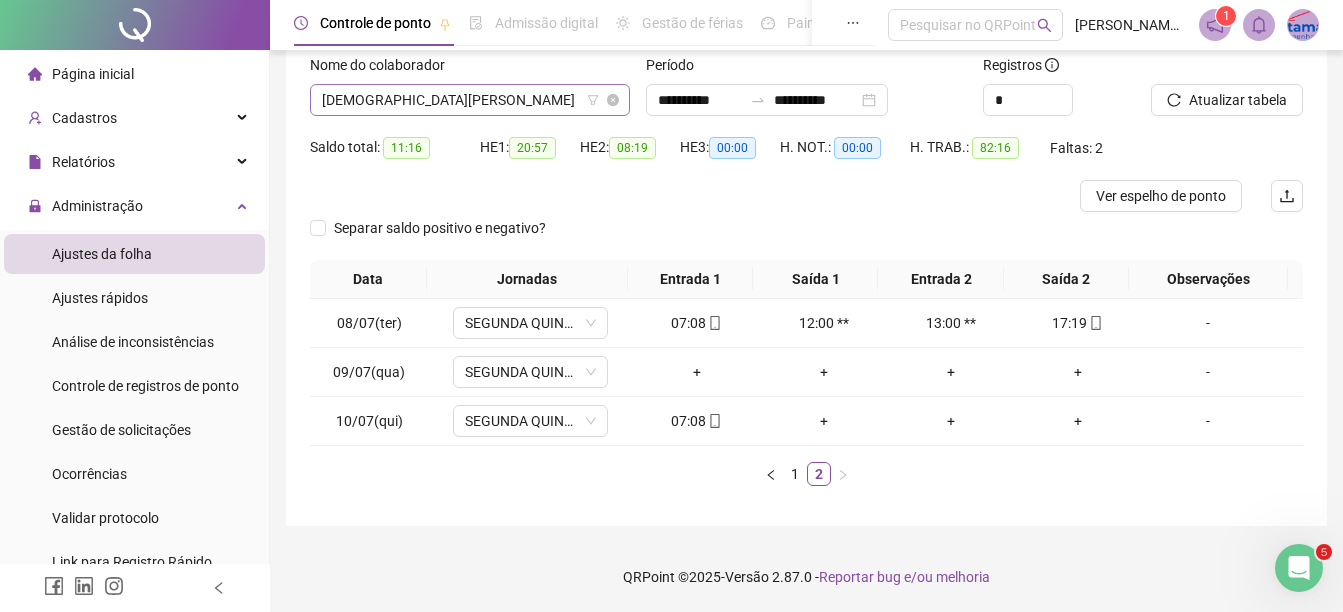 click on "[DEMOGRAPHIC_DATA][PERSON_NAME]" at bounding box center (470, 100) 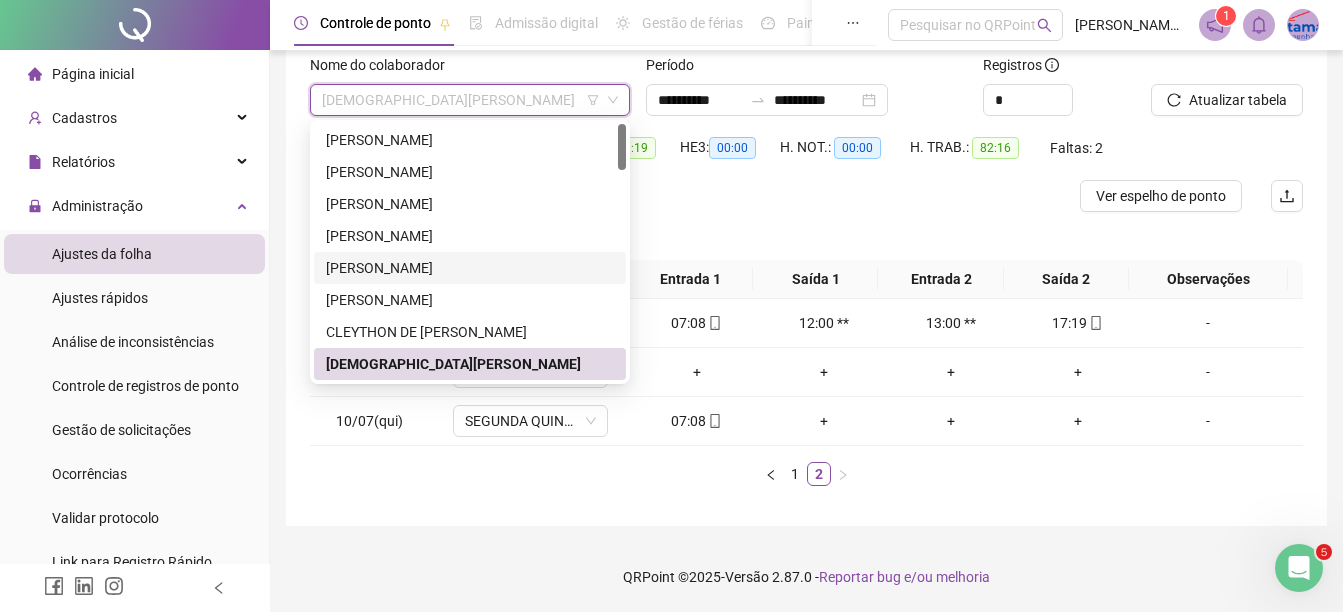 scroll, scrollTop: 200, scrollLeft: 0, axis: vertical 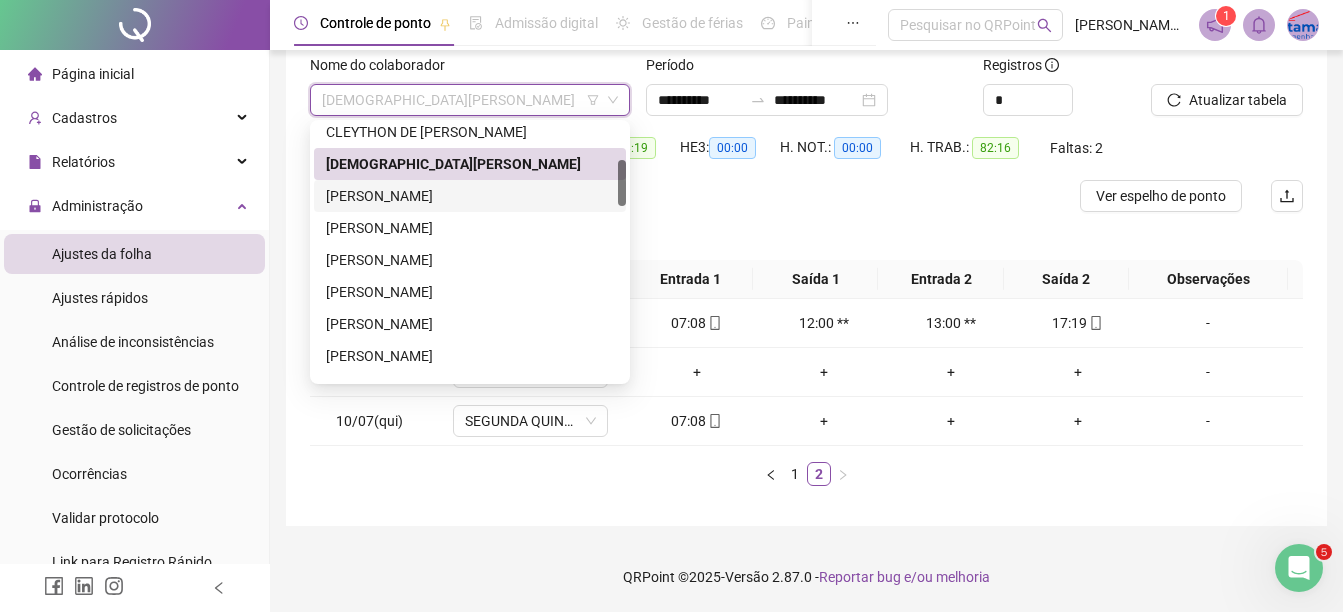 click on "[PERSON_NAME]" at bounding box center [470, 196] 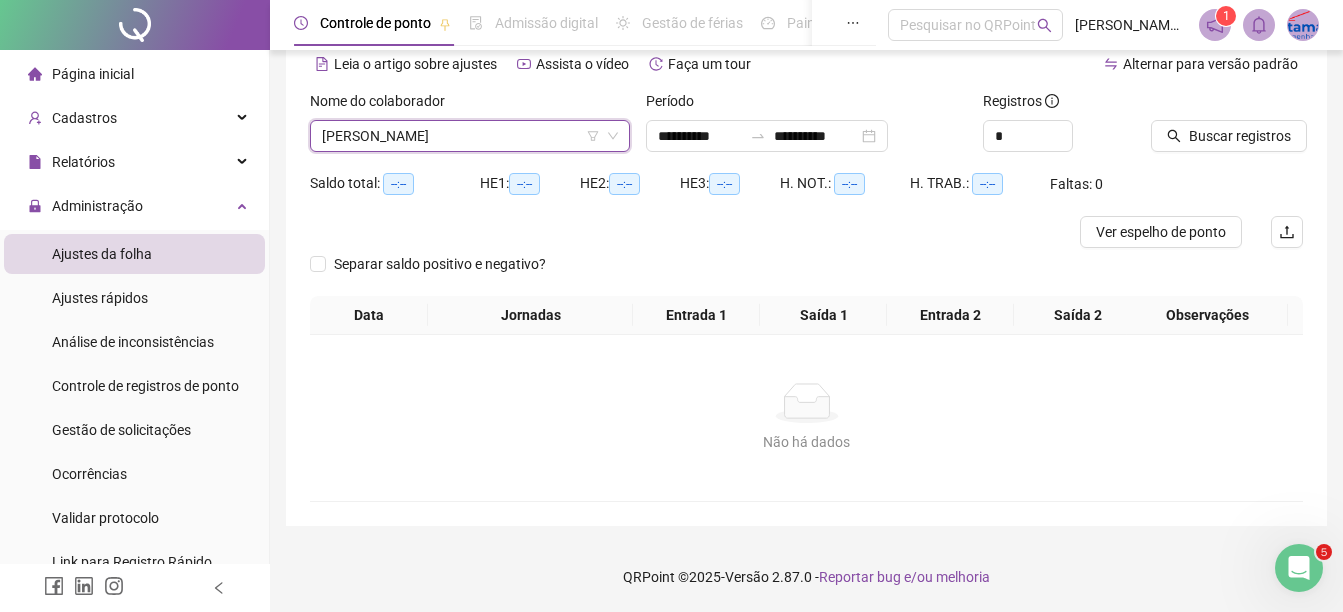 scroll, scrollTop: 94, scrollLeft: 0, axis: vertical 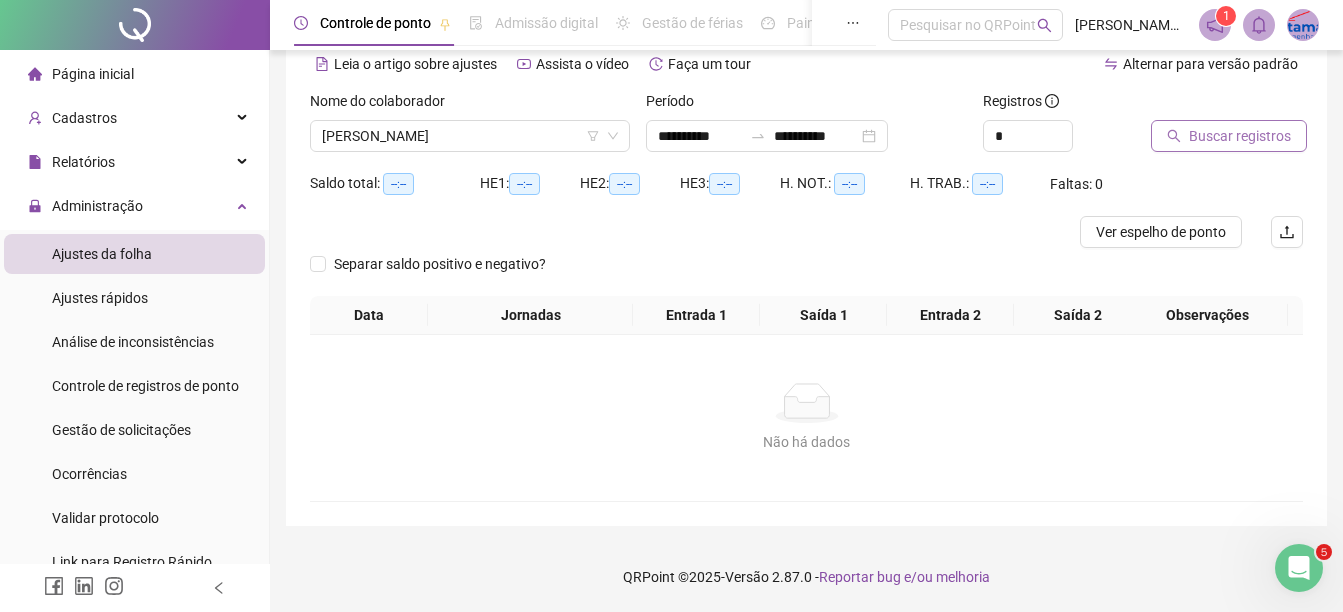 click on "Buscar registros" at bounding box center (1240, 136) 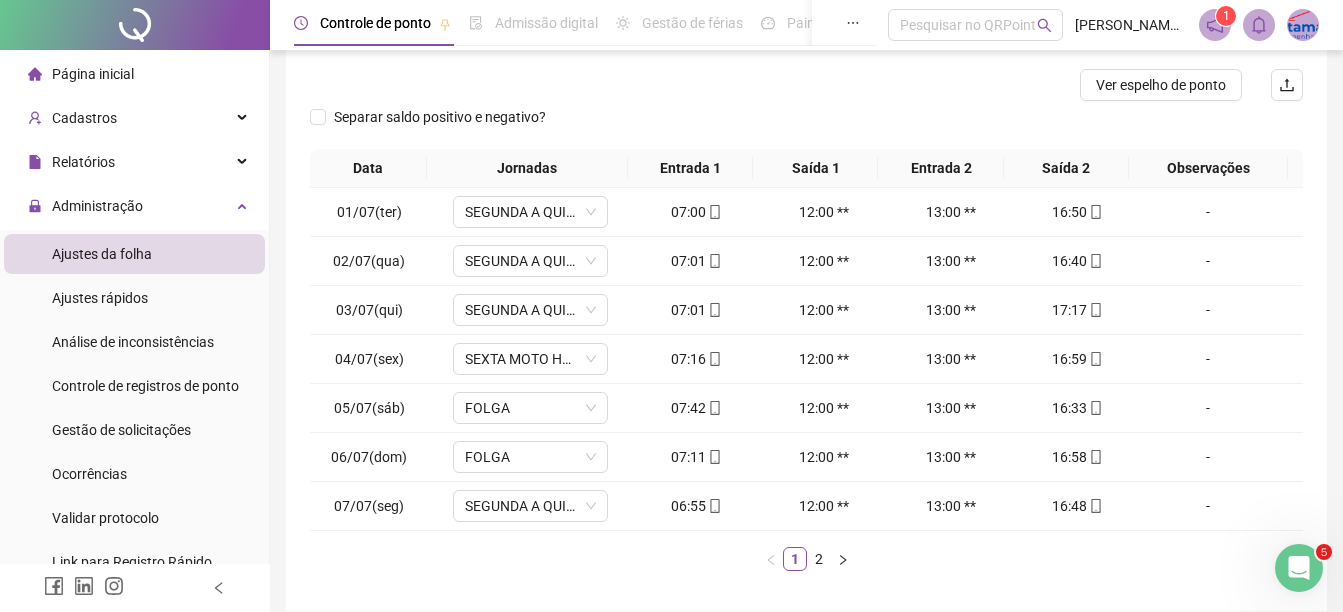 scroll, scrollTop: 326, scrollLeft: 0, axis: vertical 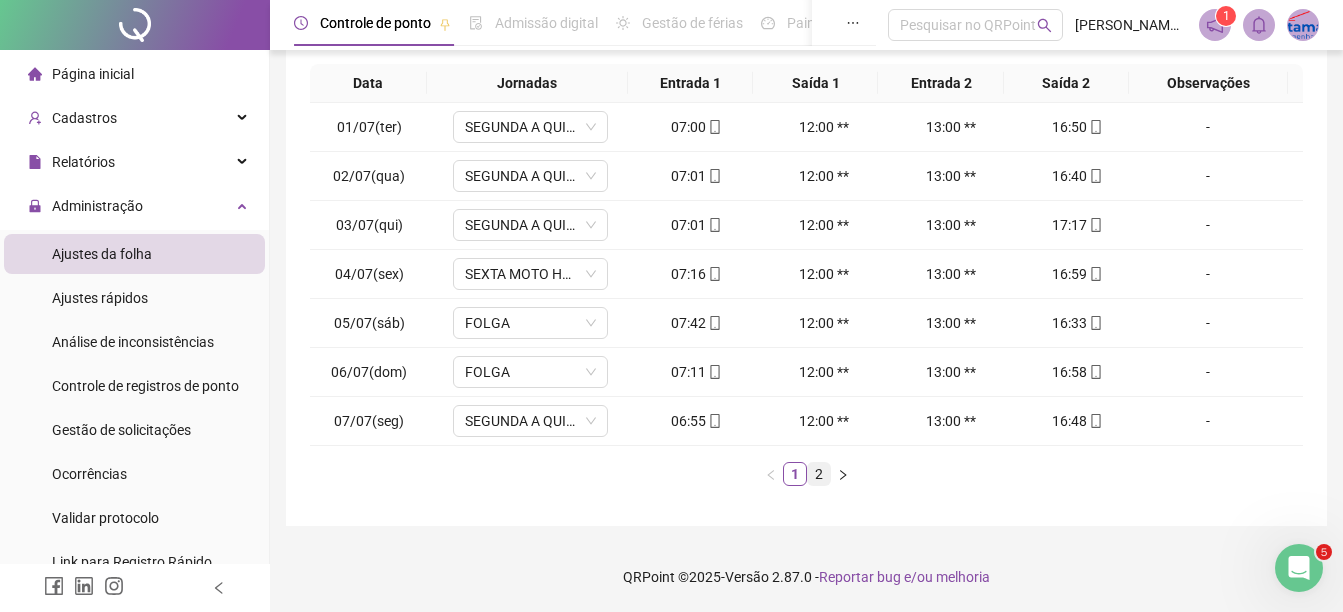 click on "2" at bounding box center [819, 474] 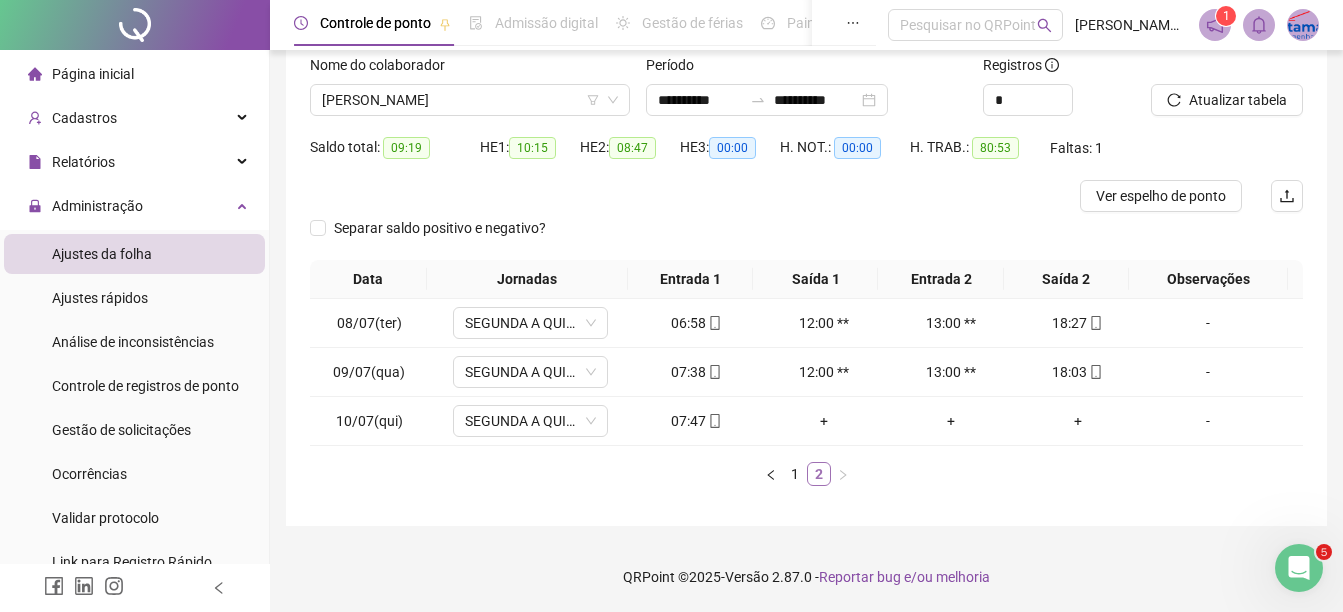 scroll, scrollTop: 130, scrollLeft: 0, axis: vertical 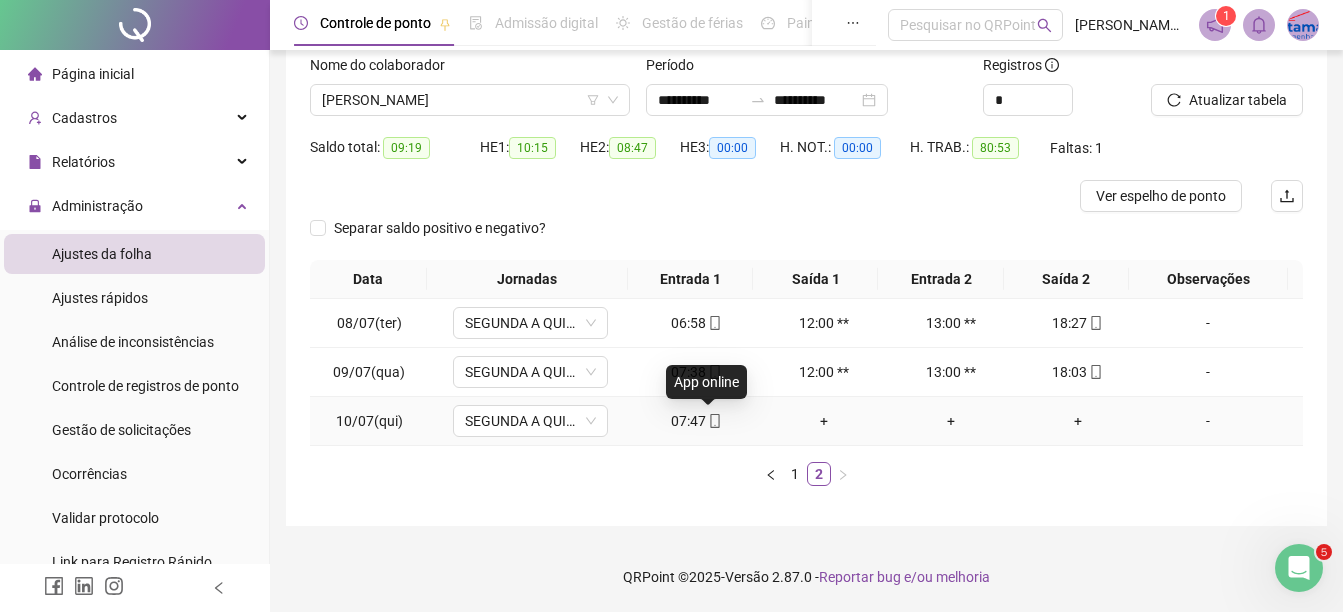 click at bounding box center [714, 421] 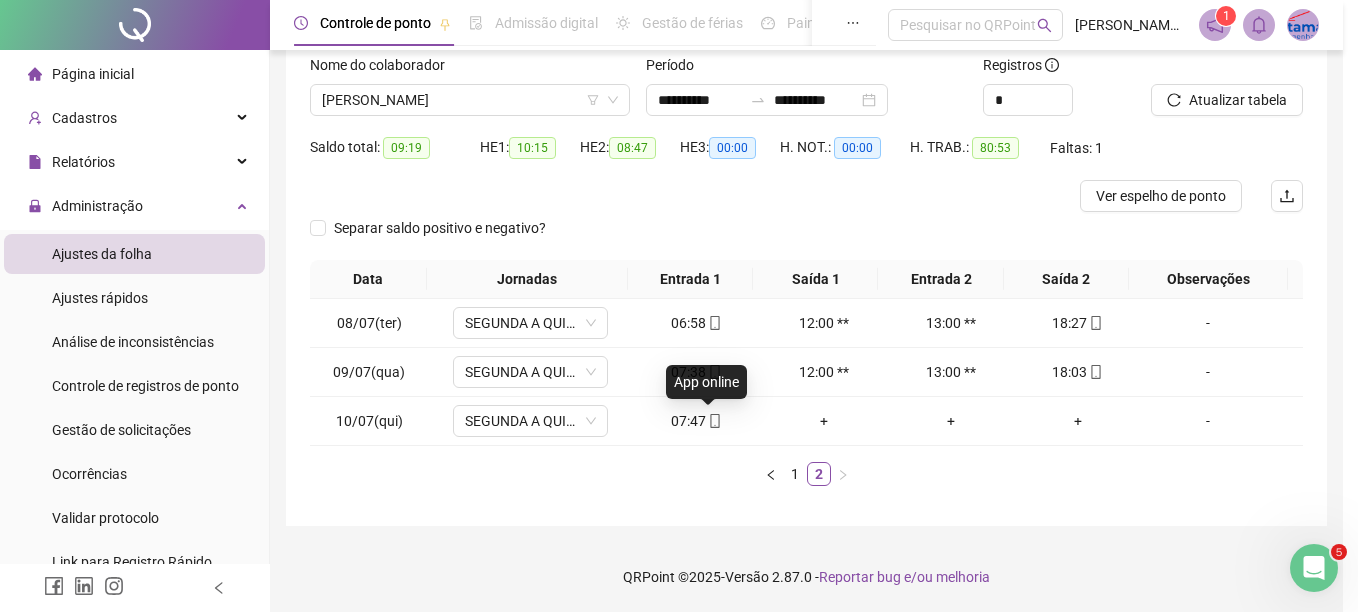 type on "**********" 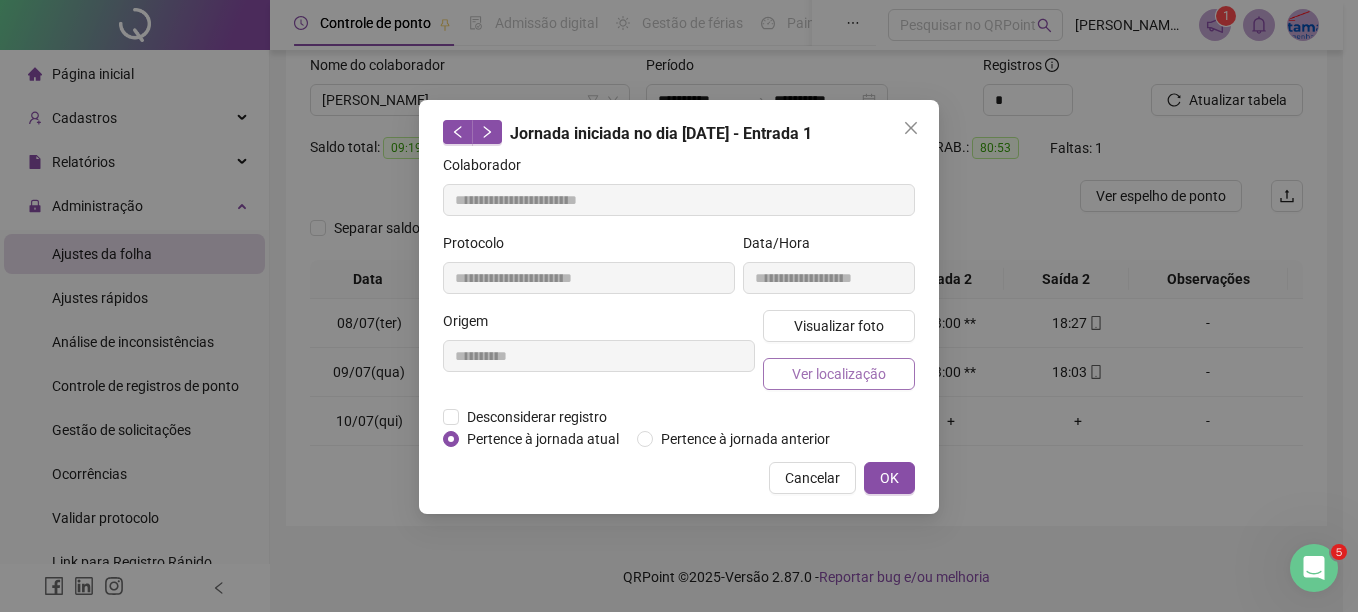 click on "Ver localização" at bounding box center (839, 374) 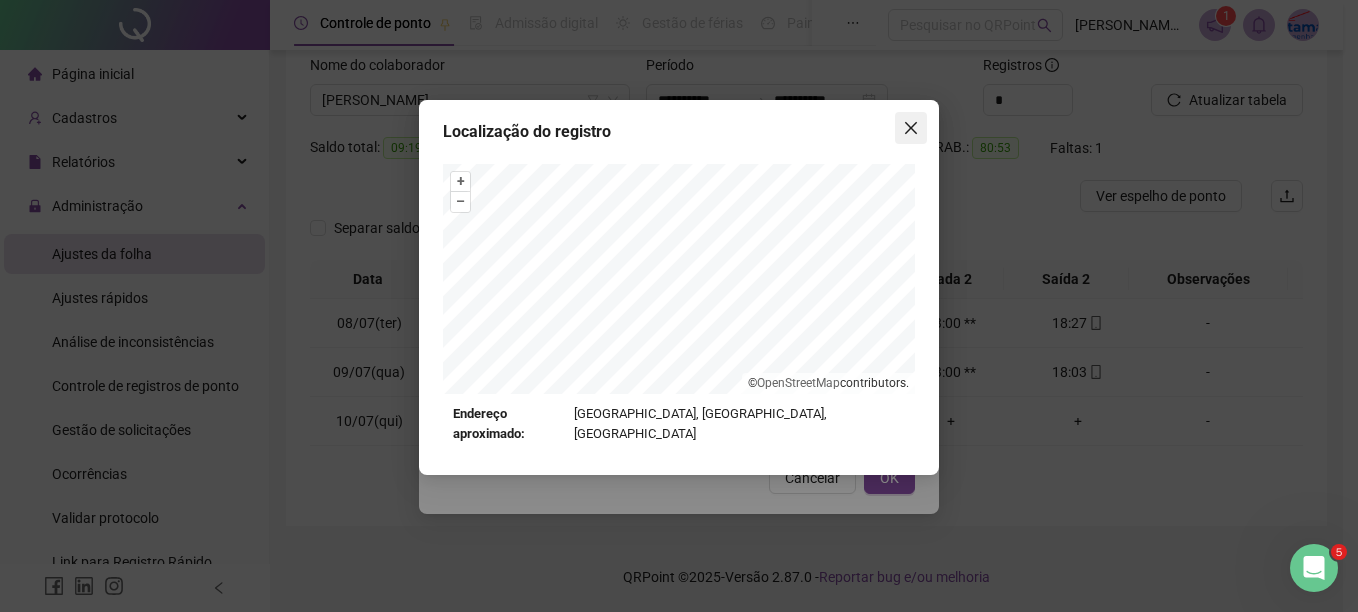 click at bounding box center (911, 128) 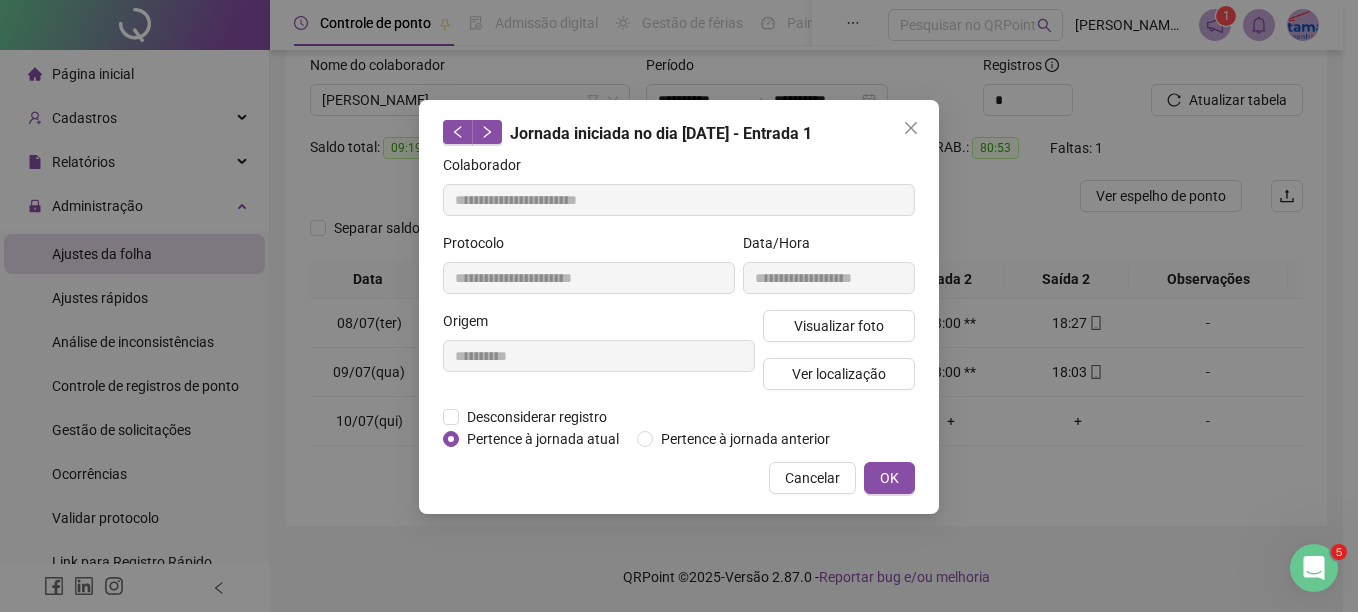 click at bounding box center (911, 128) 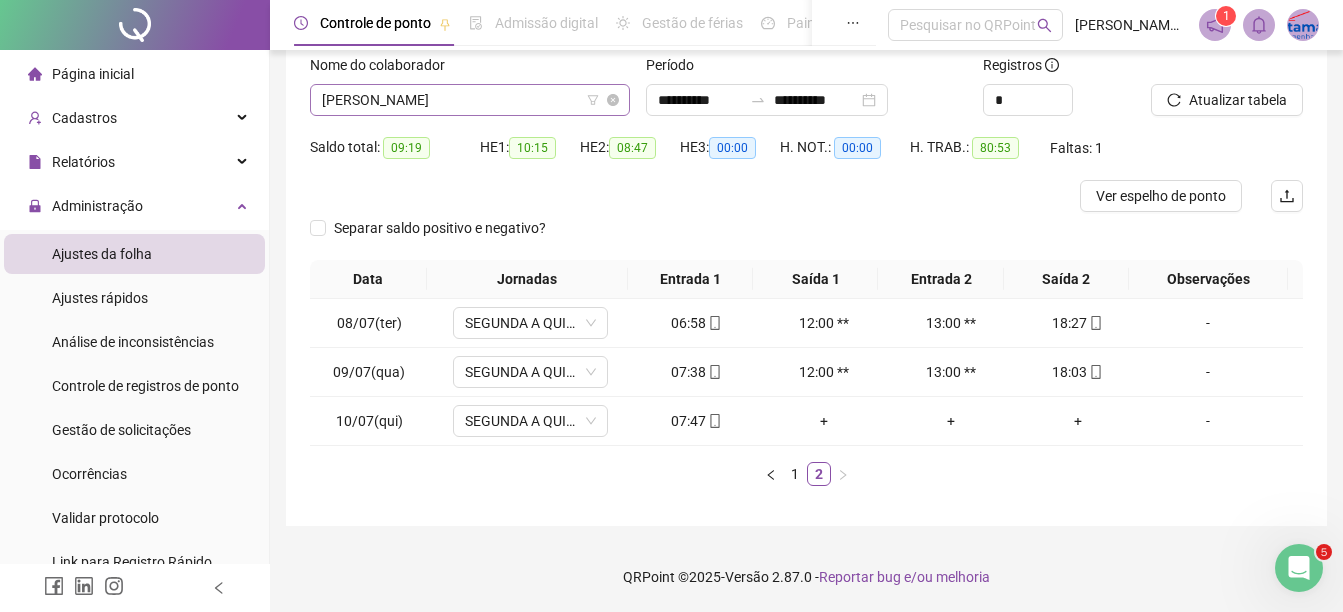 click on "[PERSON_NAME]" at bounding box center (470, 100) 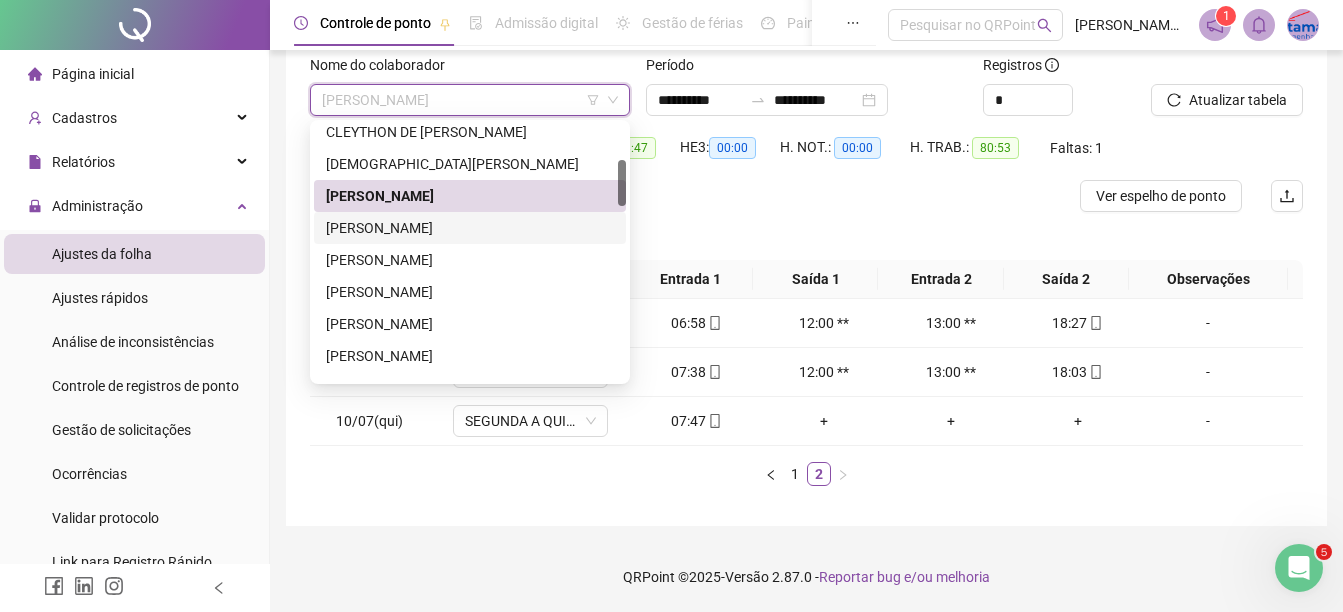 click on "[PERSON_NAME]" at bounding box center (470, 228) 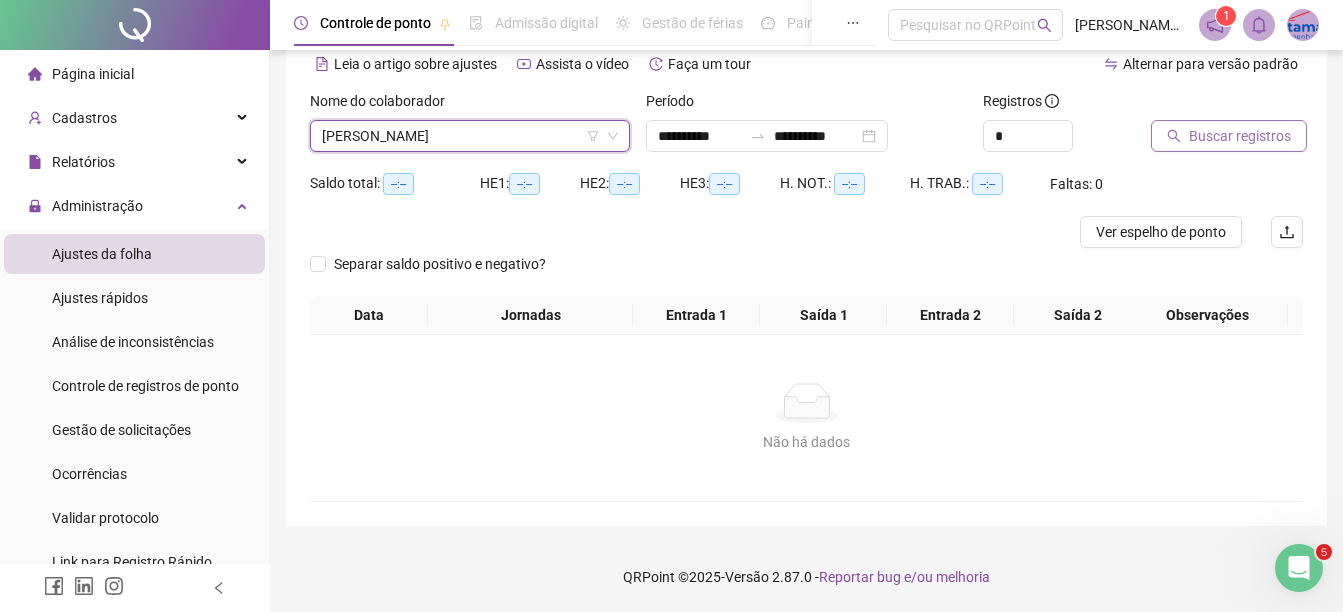 click on "Buscar registros" at bounding box center (1240, 136) 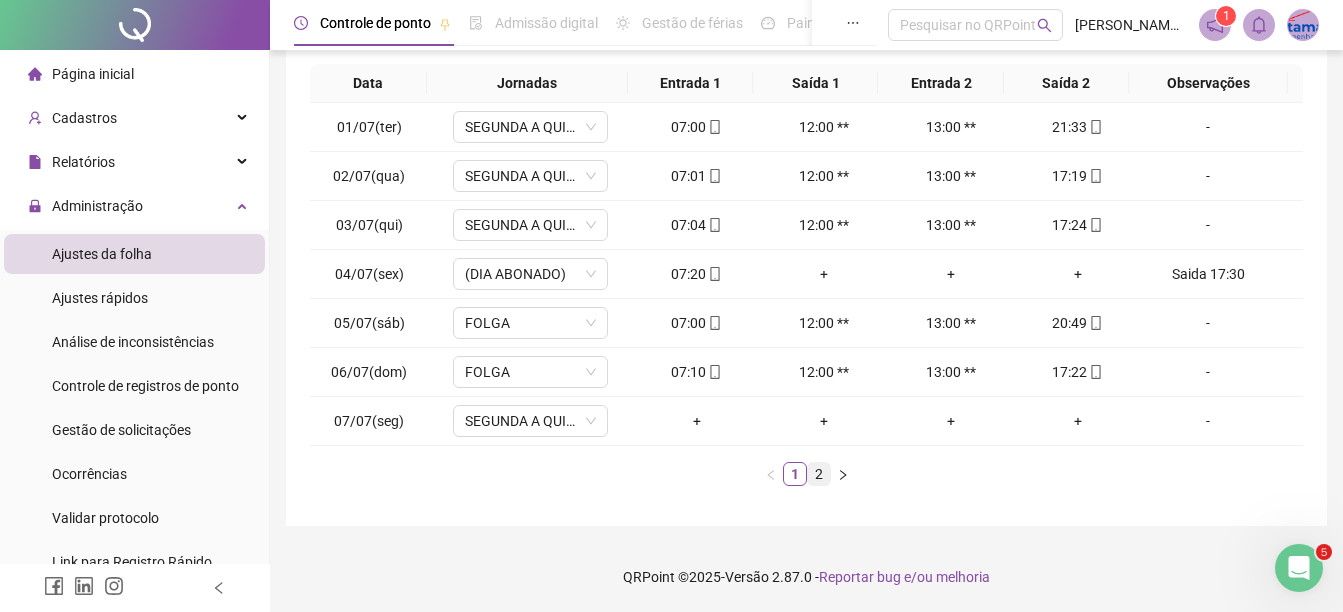 click on "2" at bounding box center [819, 474] 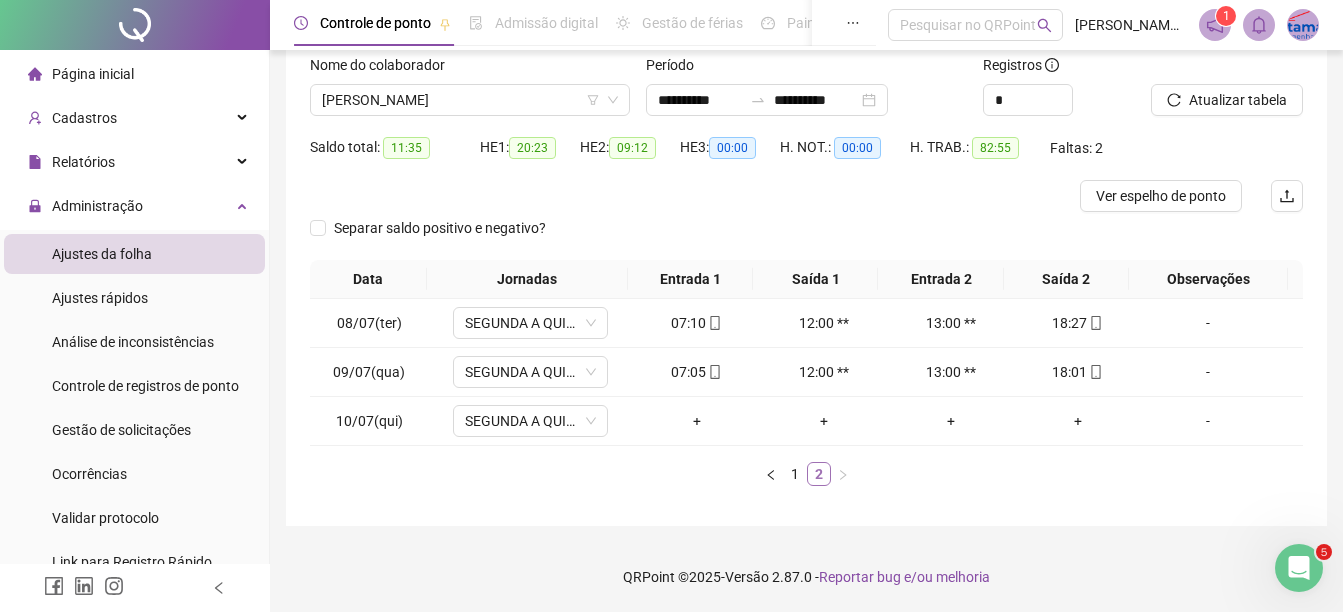 scroll, scrollTop: 130, scrollLeft: 0, axis: vertical 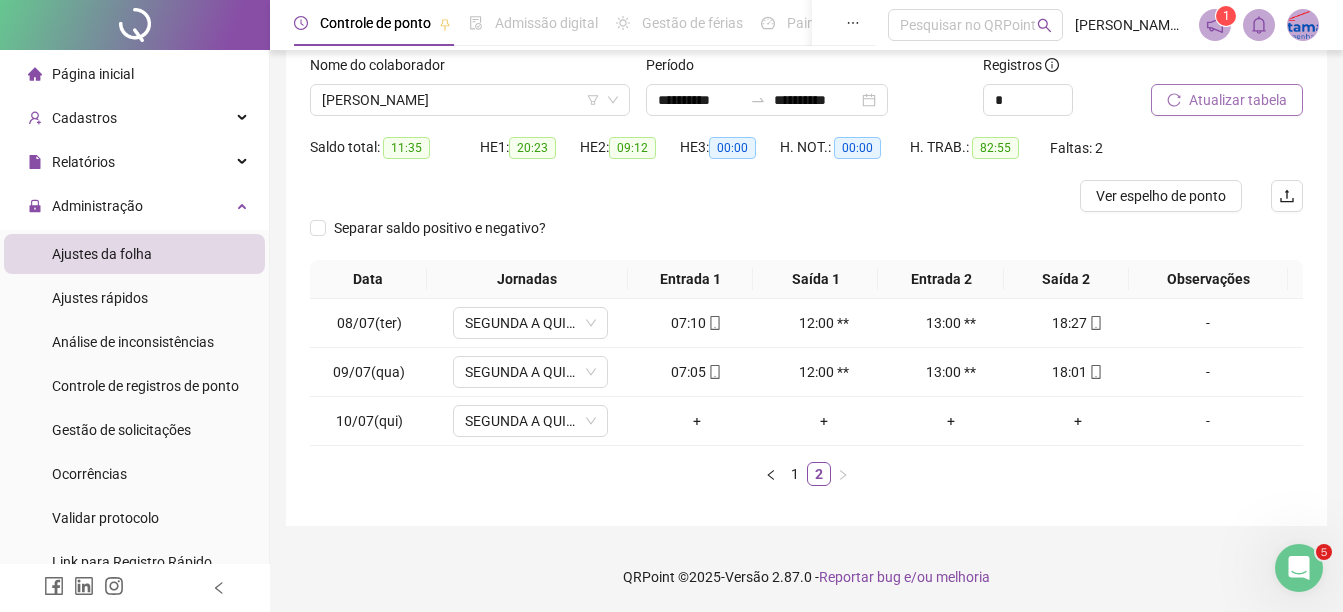 click on "Atualizar tabela" at bounding box center (1238, 100) 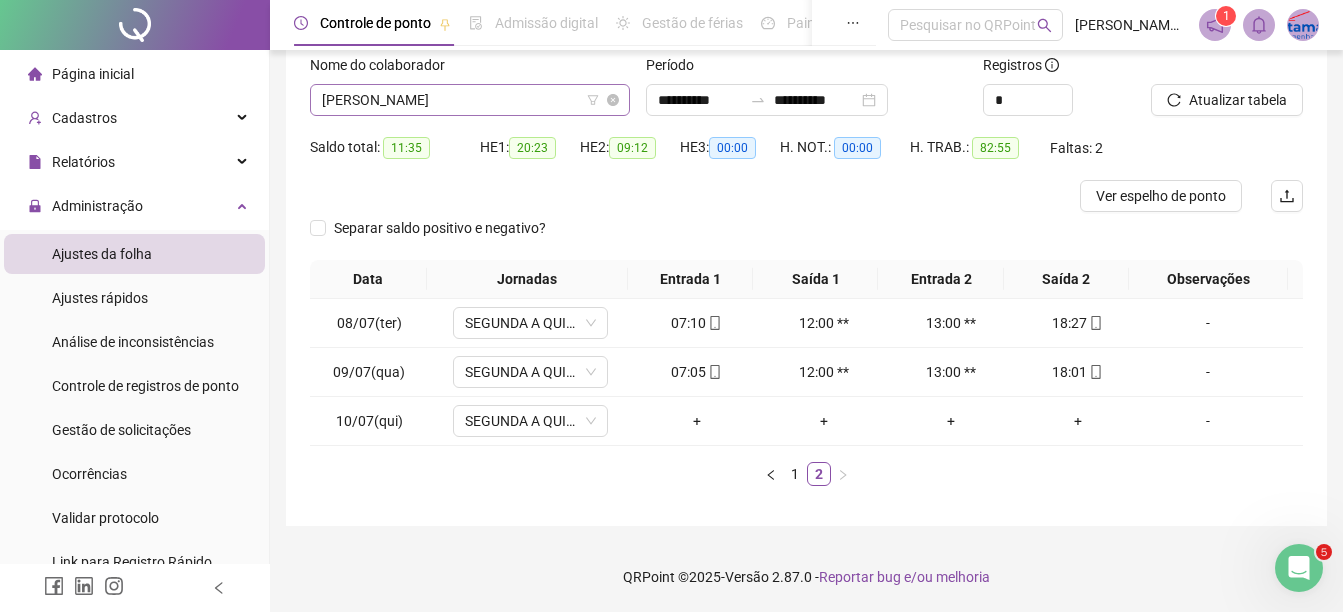 click on "[PERSON_NAME]" at bounding box center [470, 100] 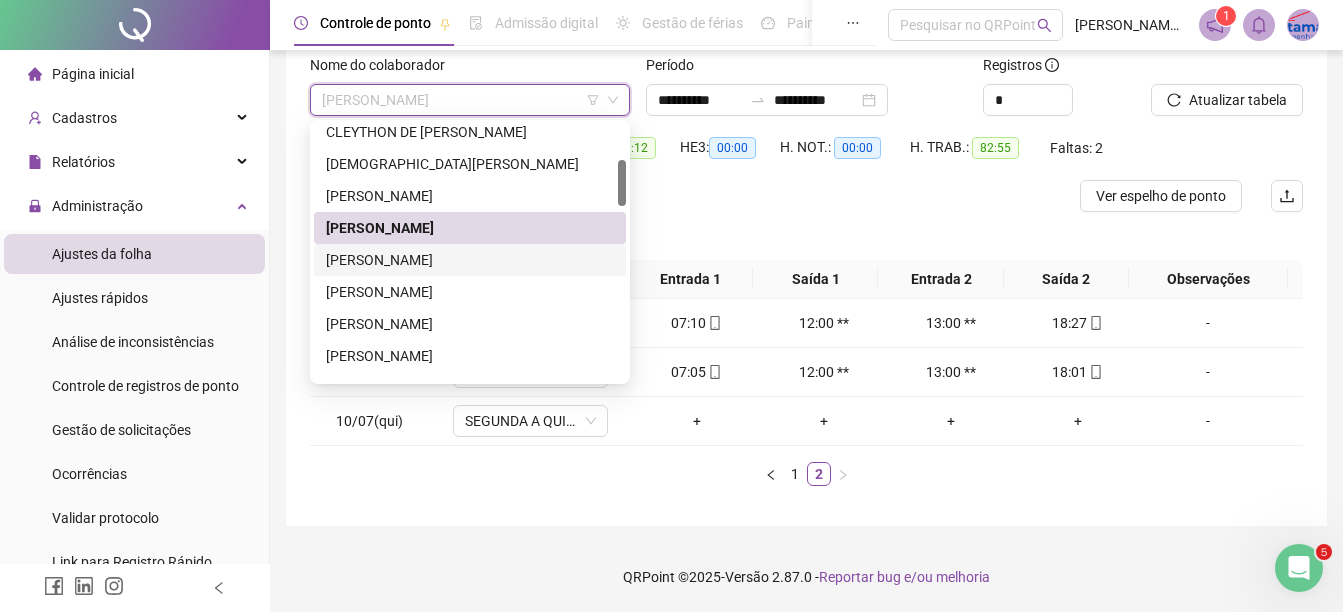 click on "[PERSON_NAME]" at bounding box center (470, 260) 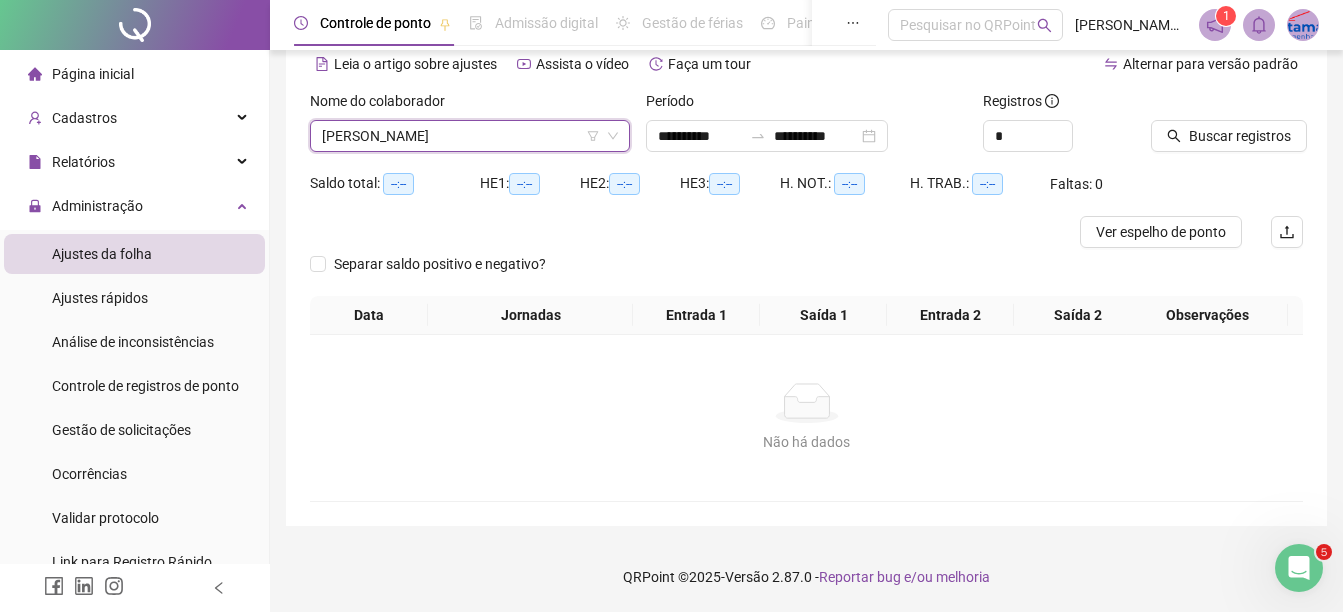scroll, scrollTop: 94, scrollLeft: 0, axis: vertical 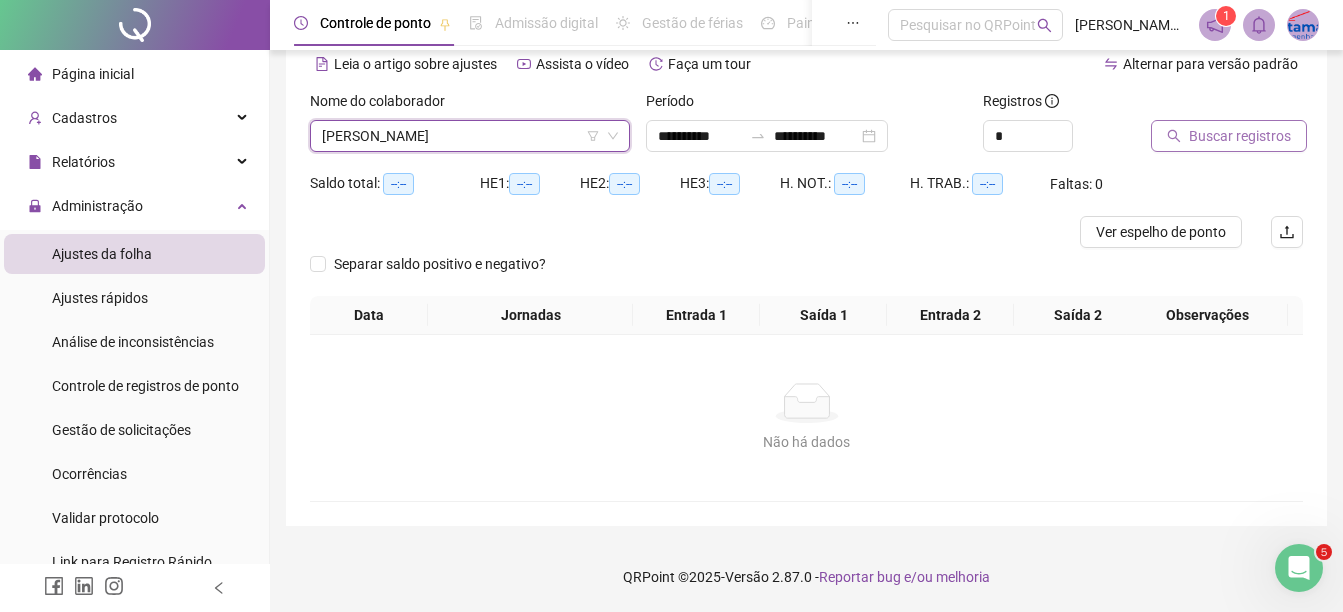 click on "Buscar registros" at bounding box center (1240, 136) 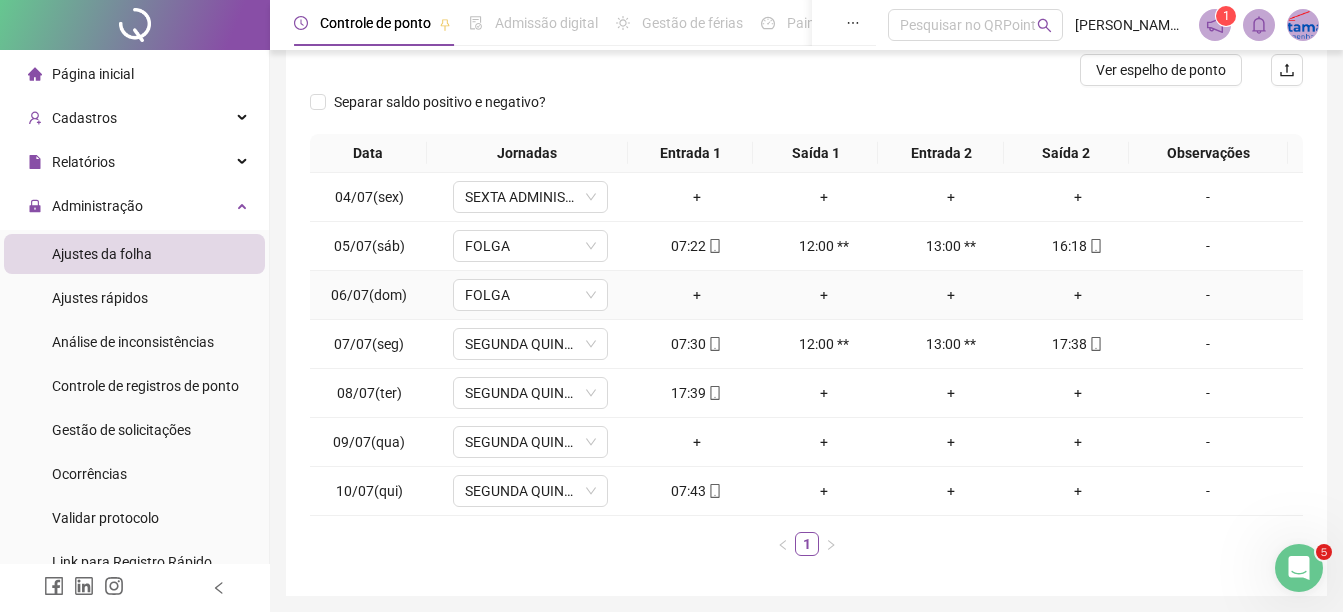 scroll, scrollTop: 326, scrollLeft: 0, axis: vertical 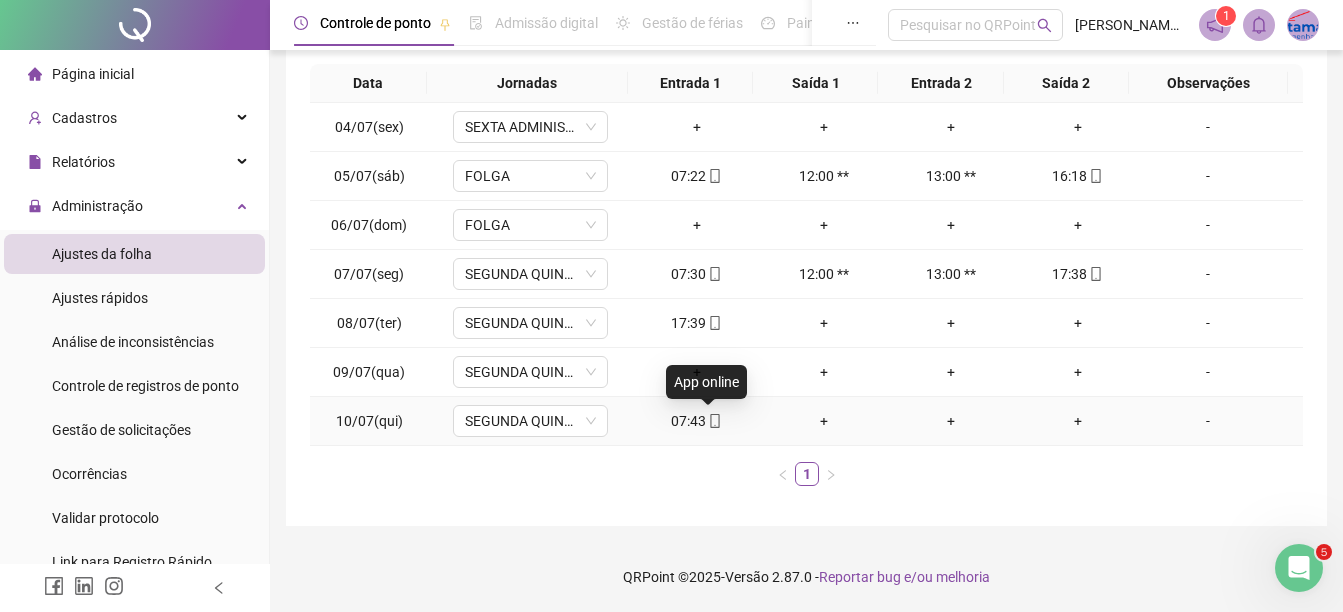 click 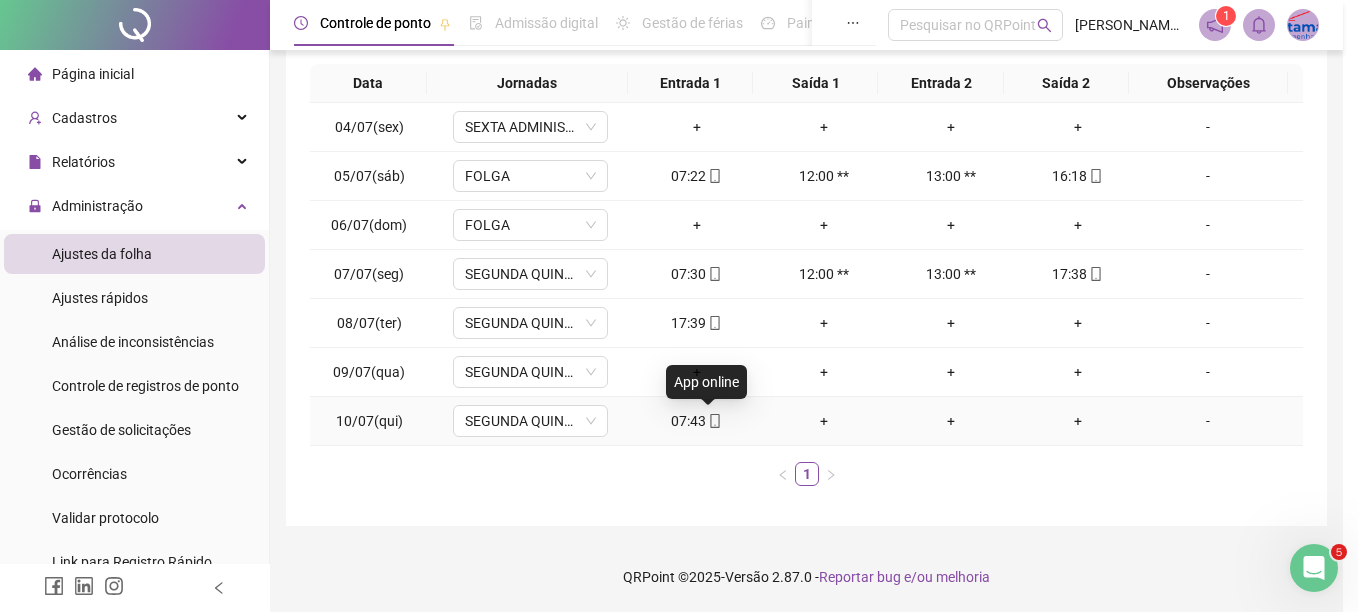 type on "**********" 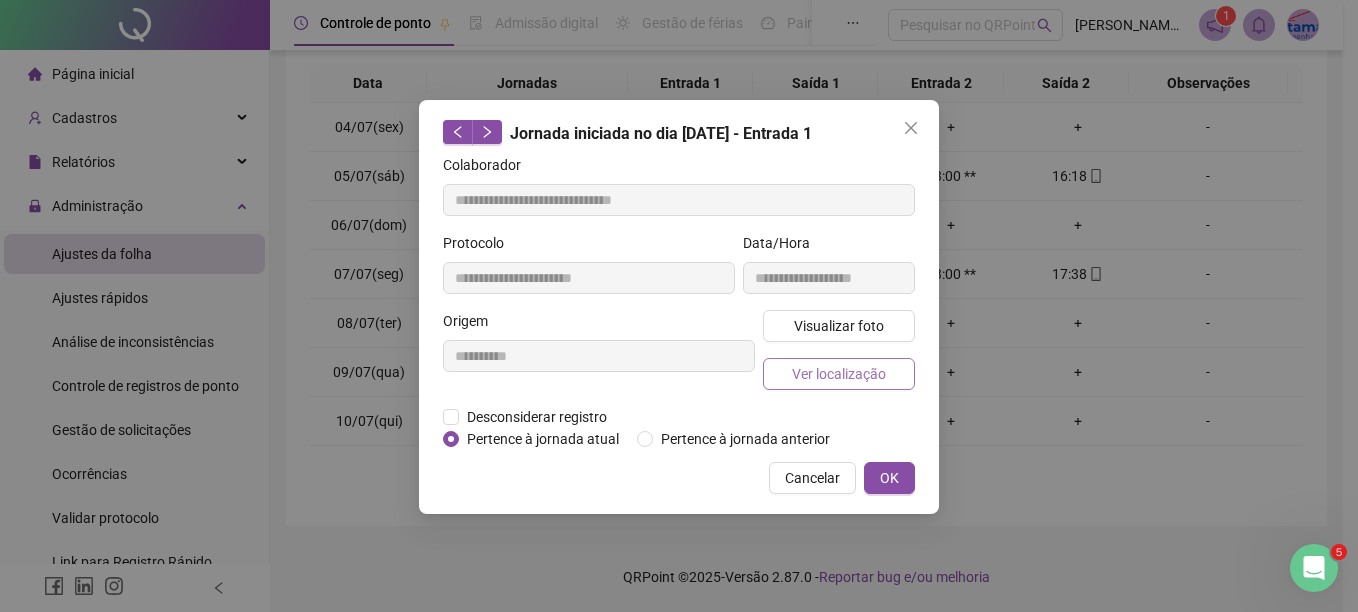 click on "Ver localização" at bounding box center [839, 374] 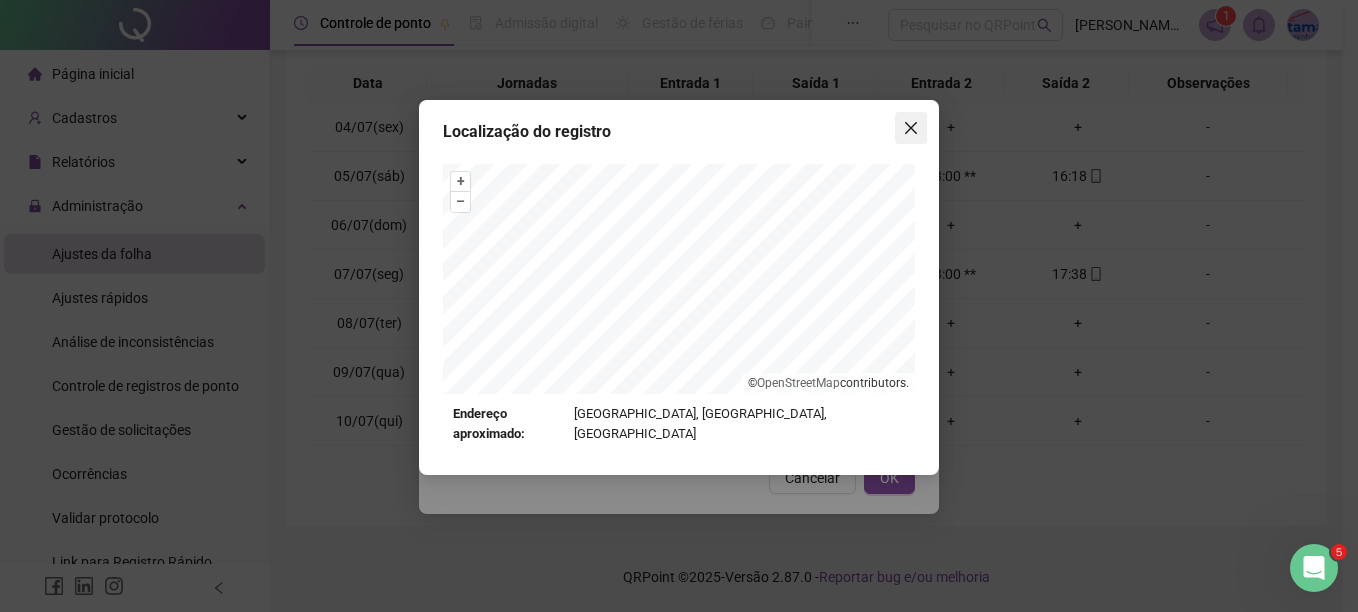 click 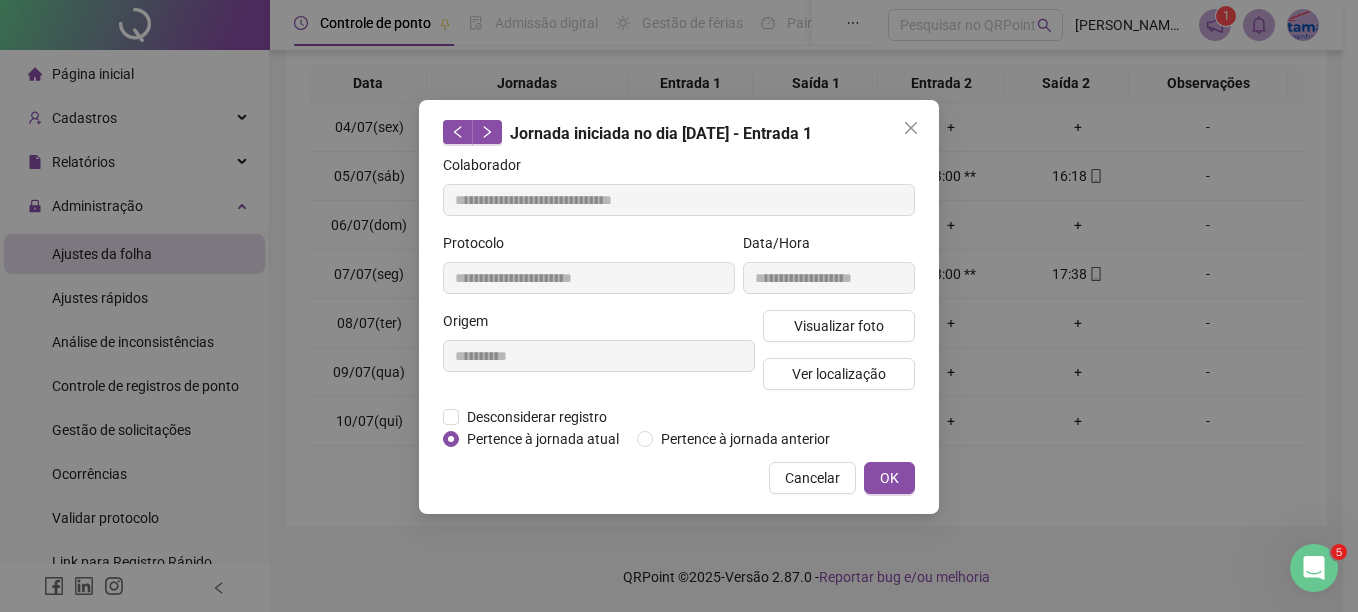 click 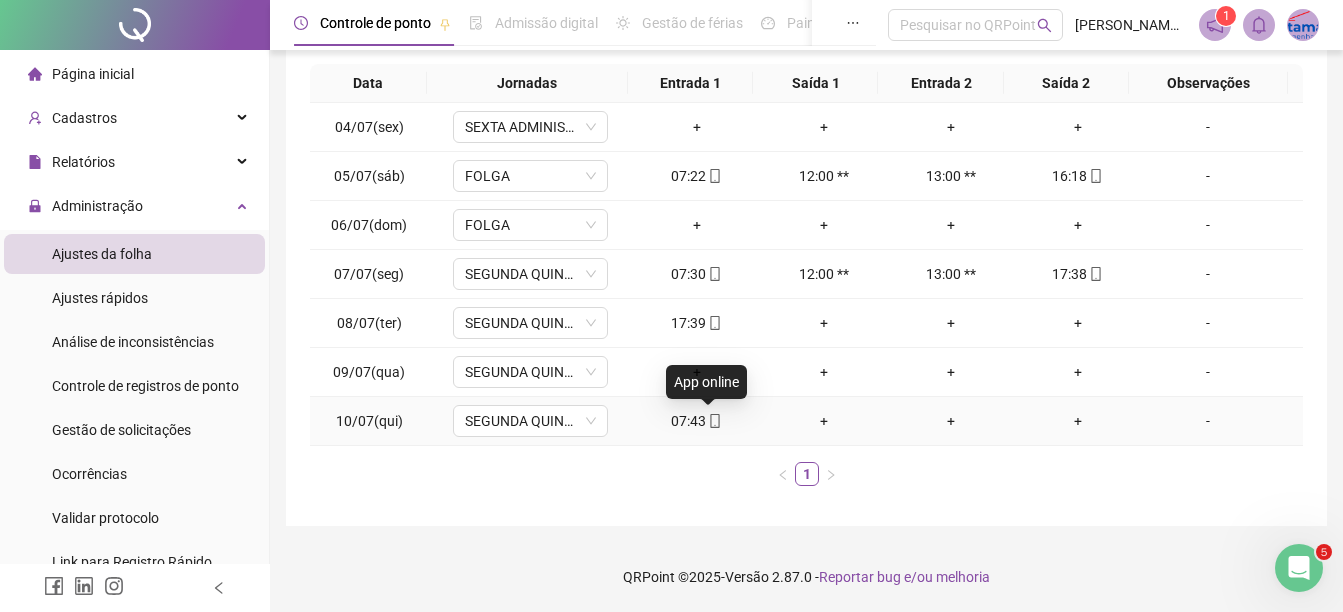 click 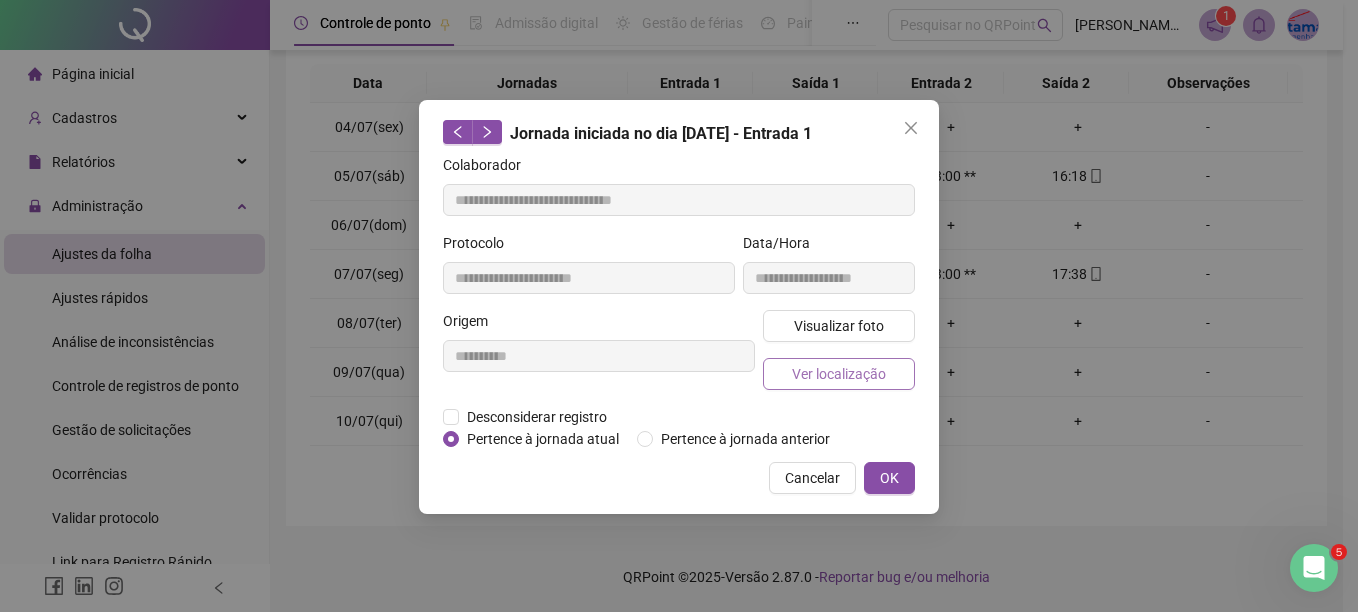 click on "Ver localização" at bounding box center [839, 374] 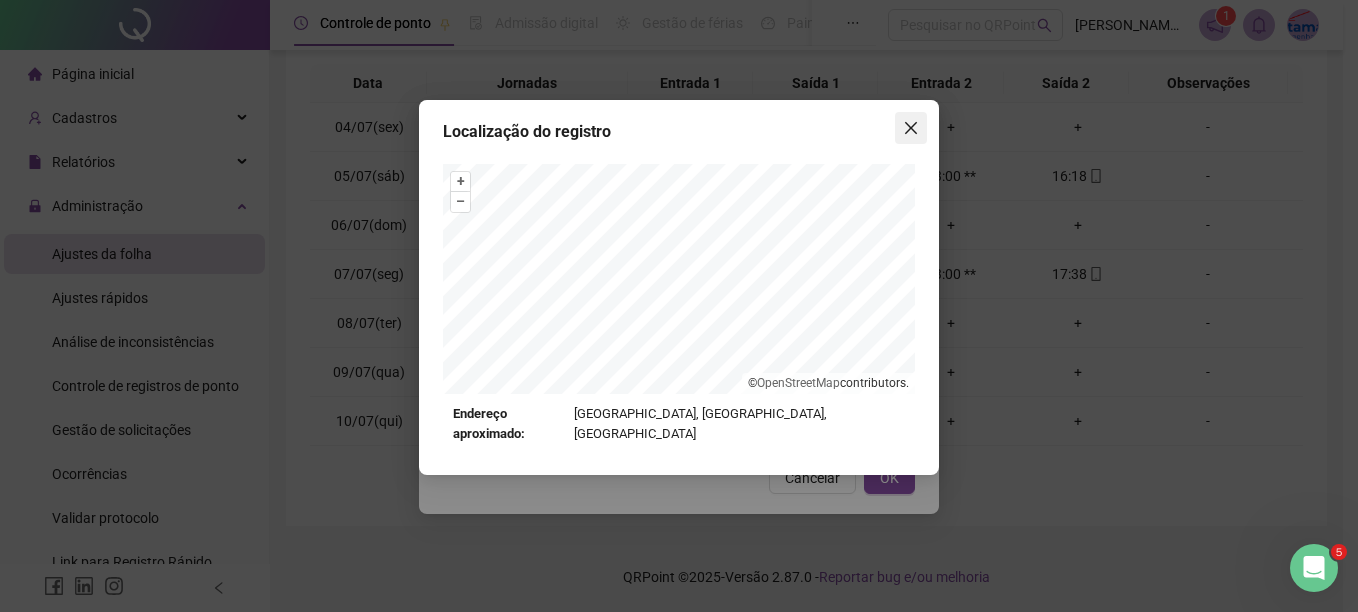 click at bounding box center (911, 128) 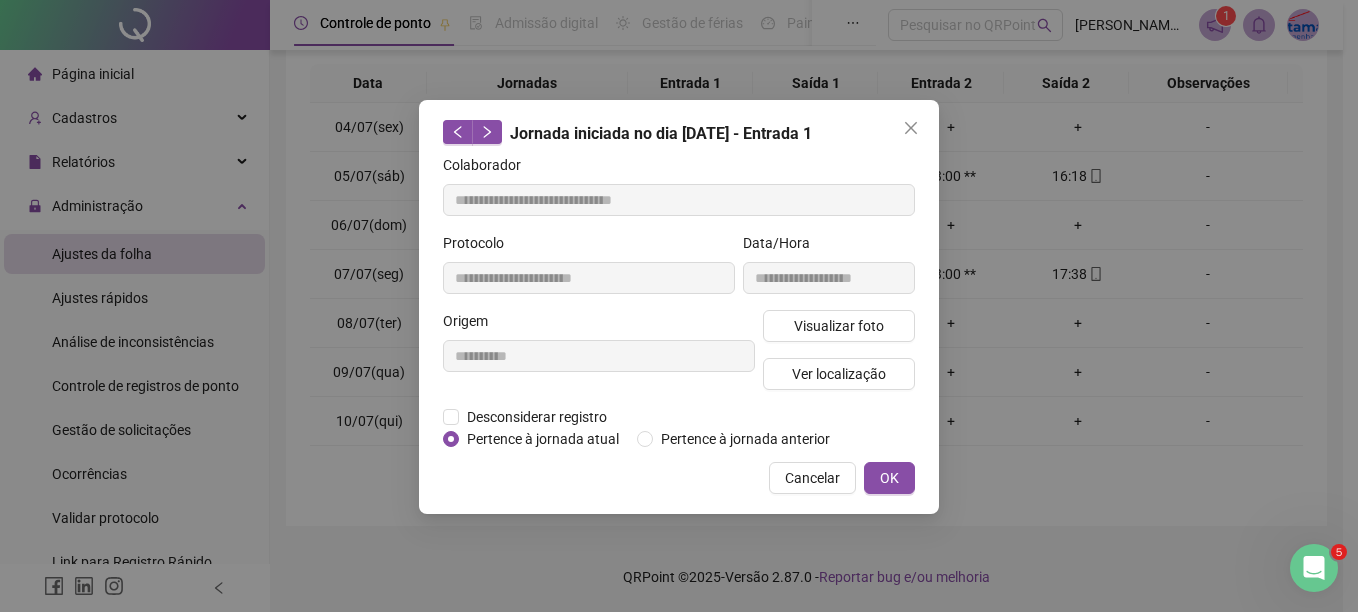 click at bounding box center (911, 128) 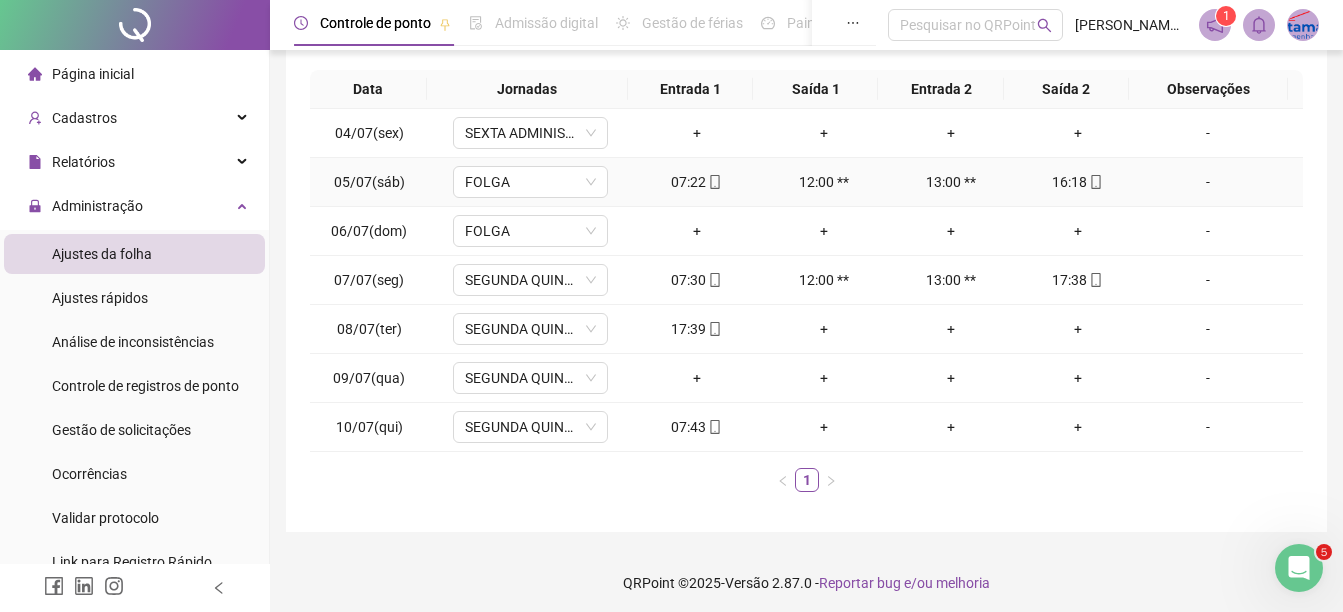 scroll, scrollTop: 0, scrollLeft: 0, axis: both 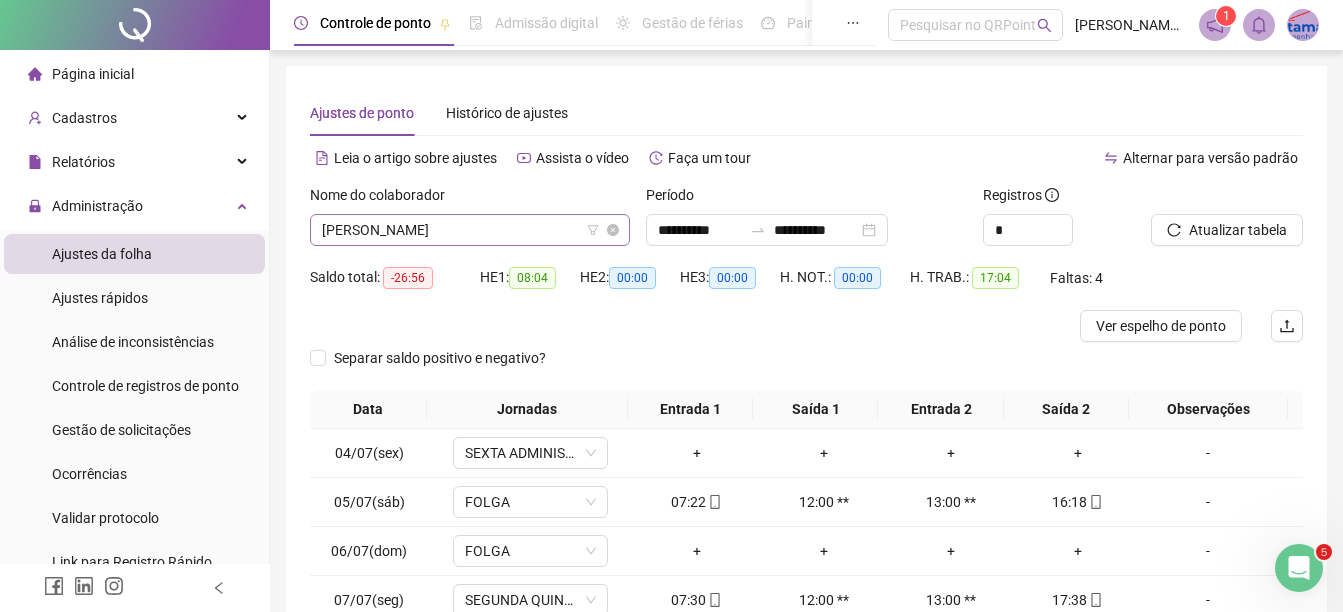 click on "[PERSON_NAME]" at bounding box center (470, 230) 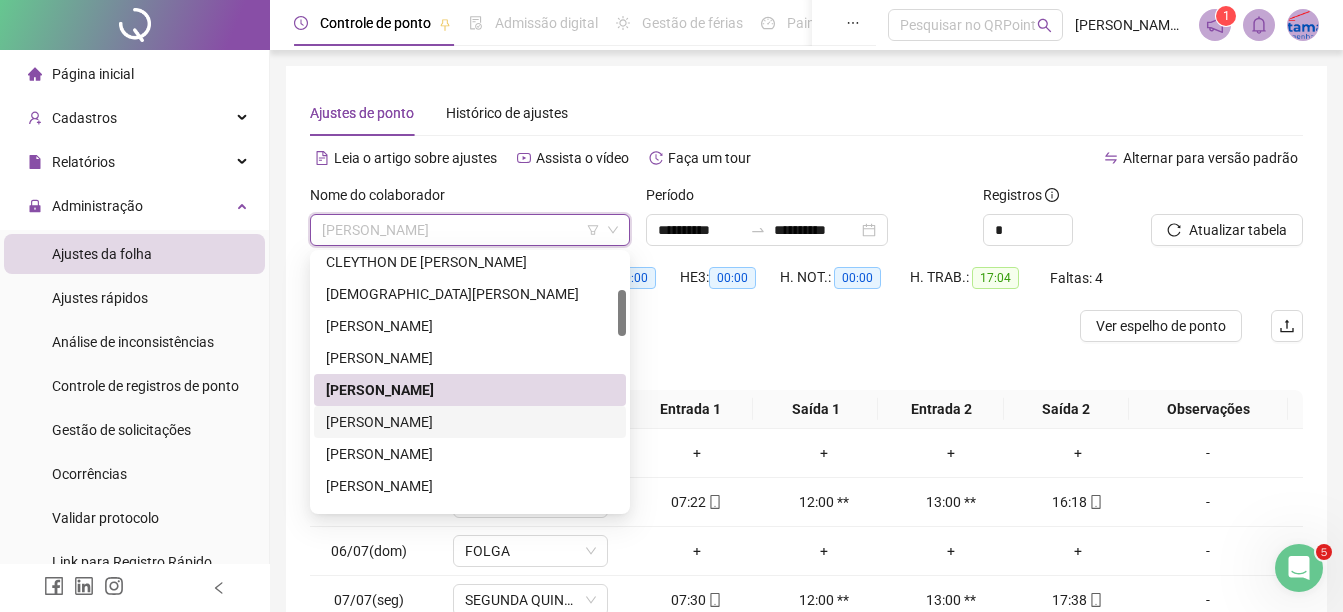 click on "[PERSON_NAME]" at bounding box center (470, 422) 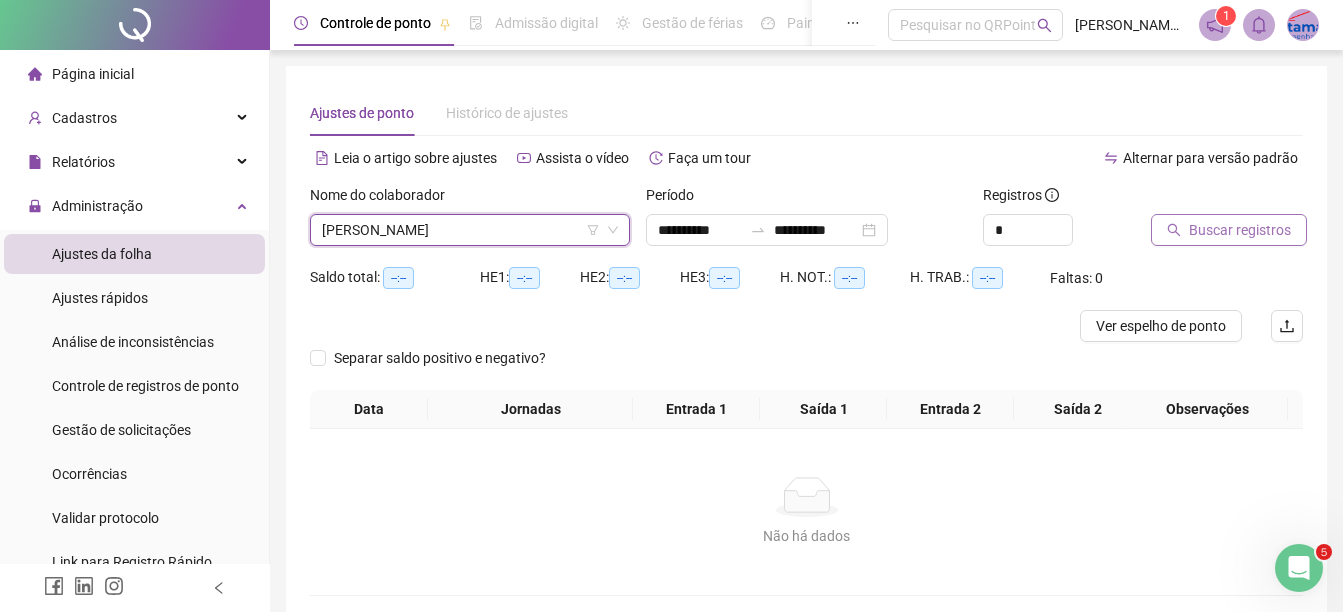 click on "Buscar registros" at bounding box center (1240, 230) 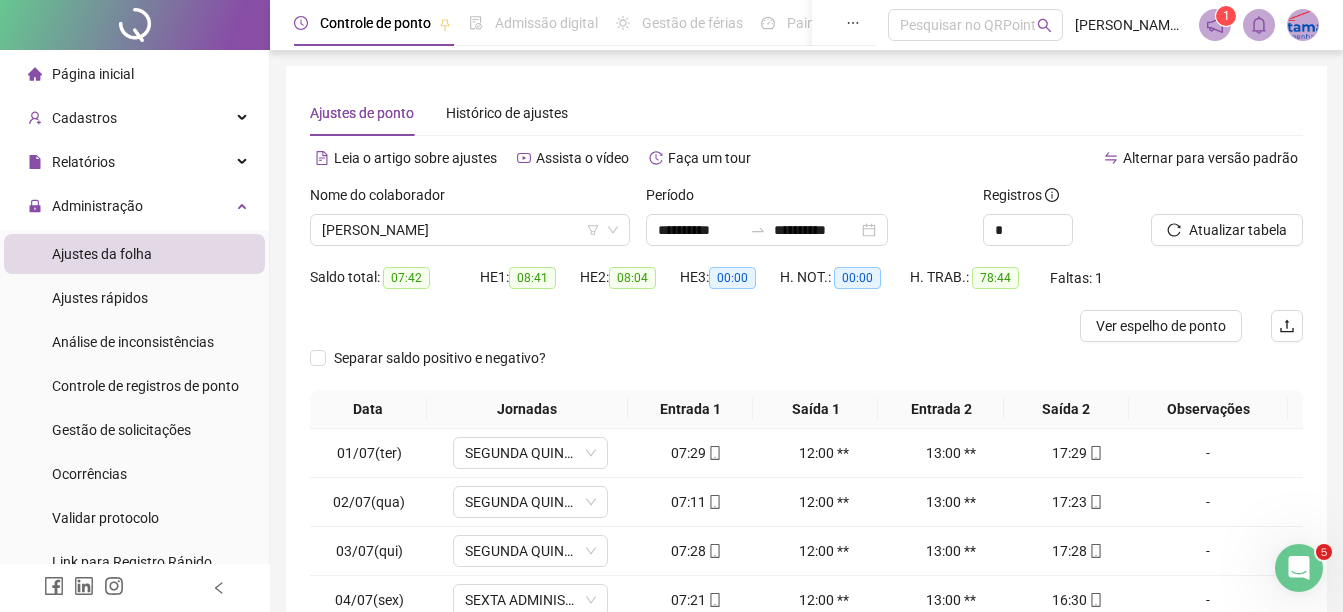scroll, scrollTop: 326, scrollLeft: 0, axis: vertical 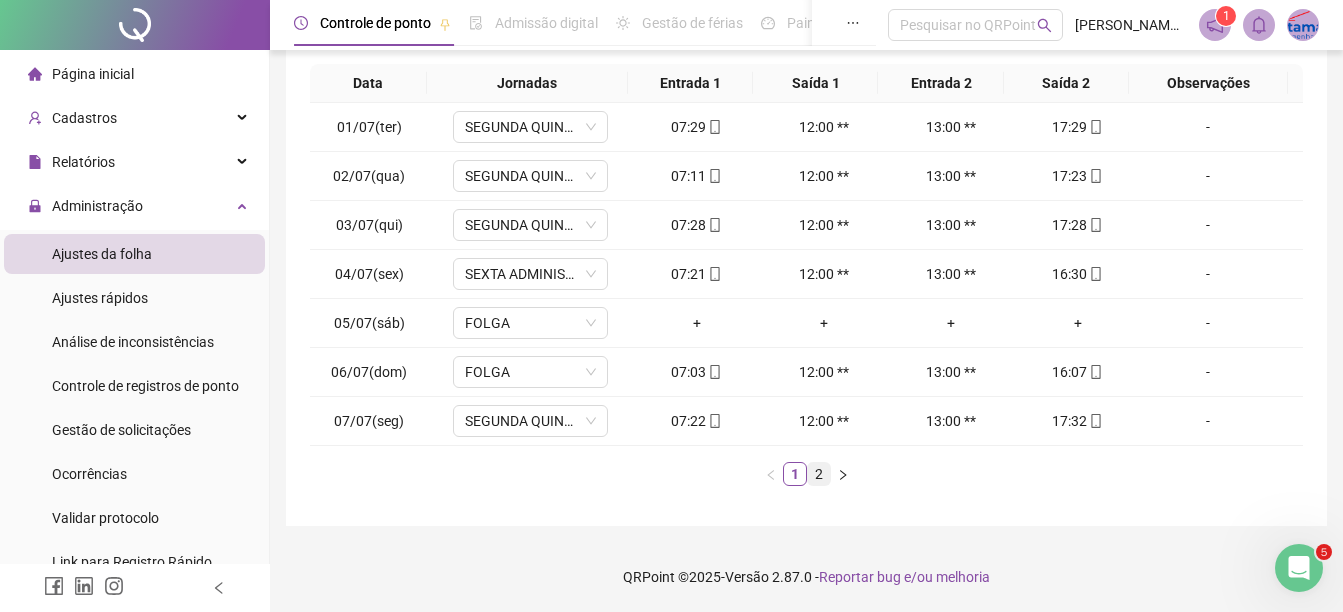 click on "2" at bounding box center (819, 474) 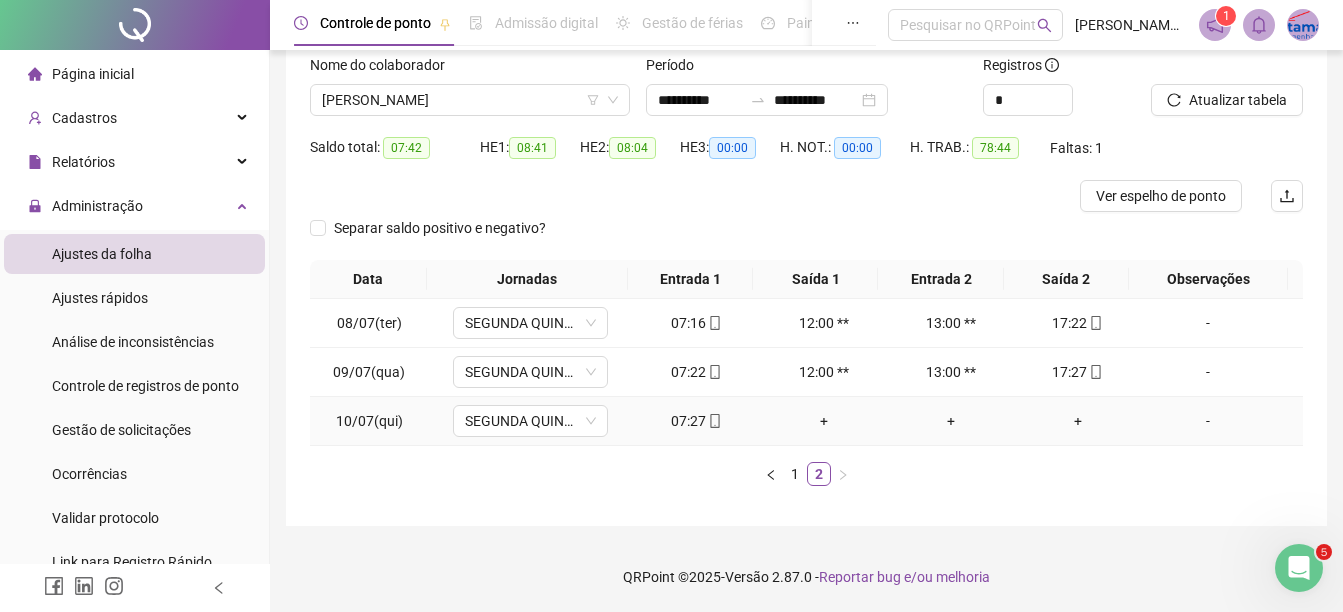 click on "07:27" at bounding box center (696, 421) 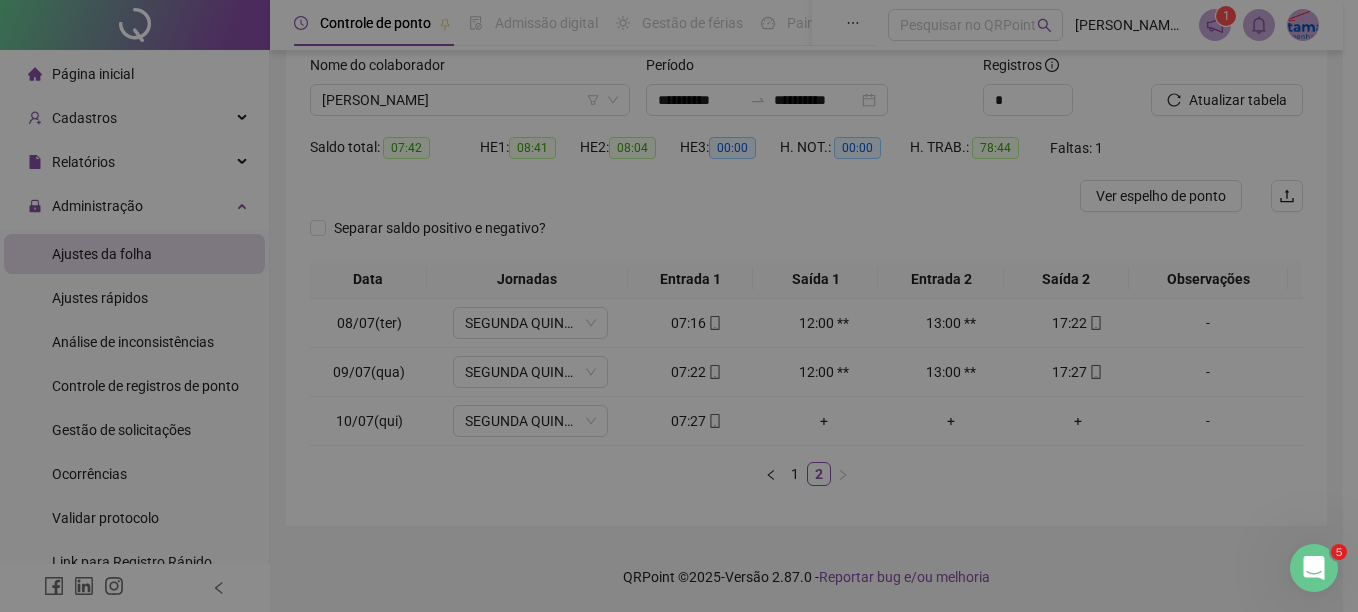 type on "**********" 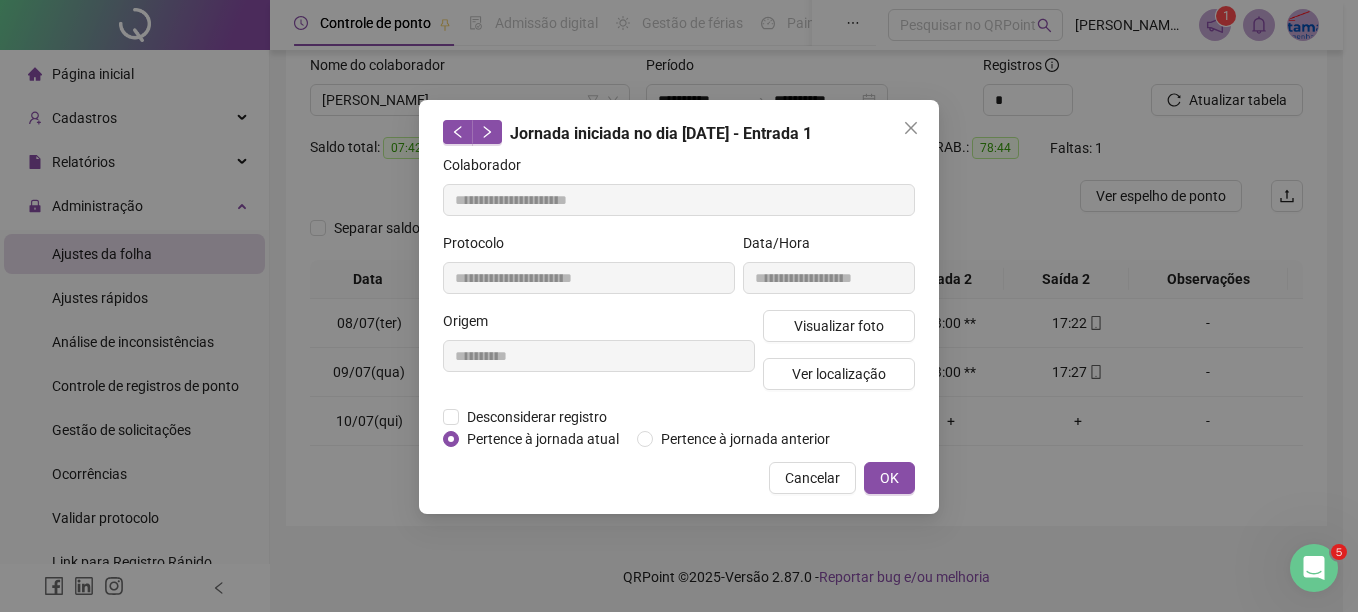 click on "Visualizar foto Ver localização" at bounding box center (839, 358) 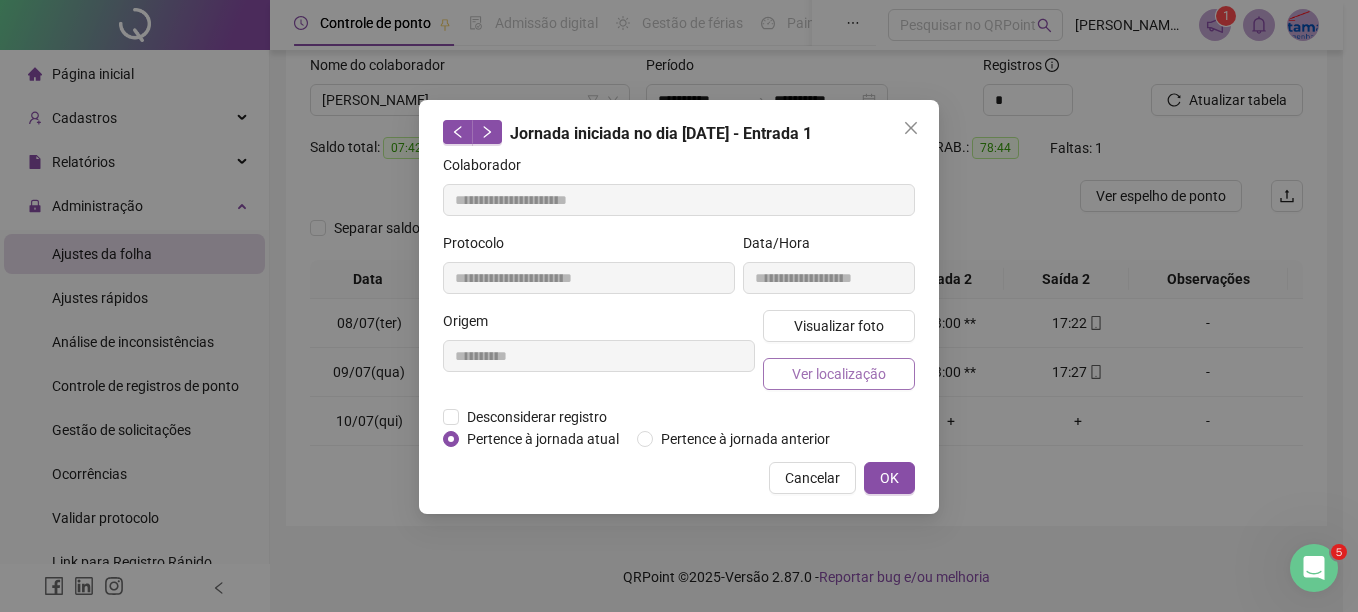 click on "Ver localização" at bounding box center [839, 374] 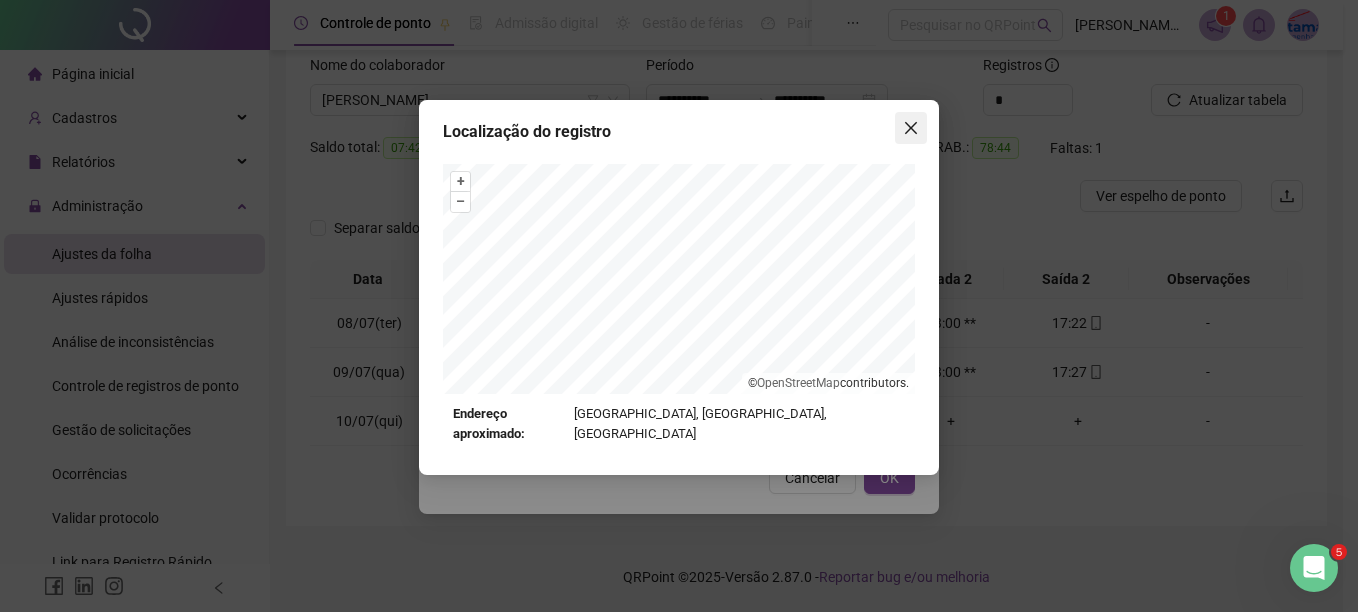 click 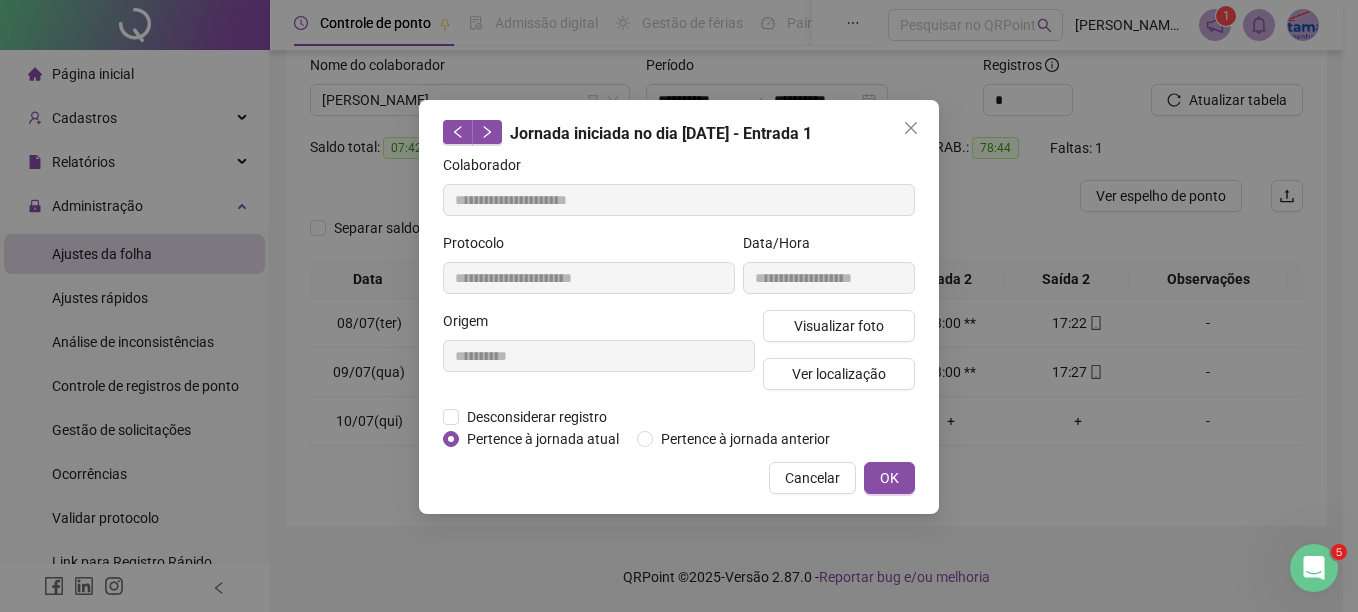 click 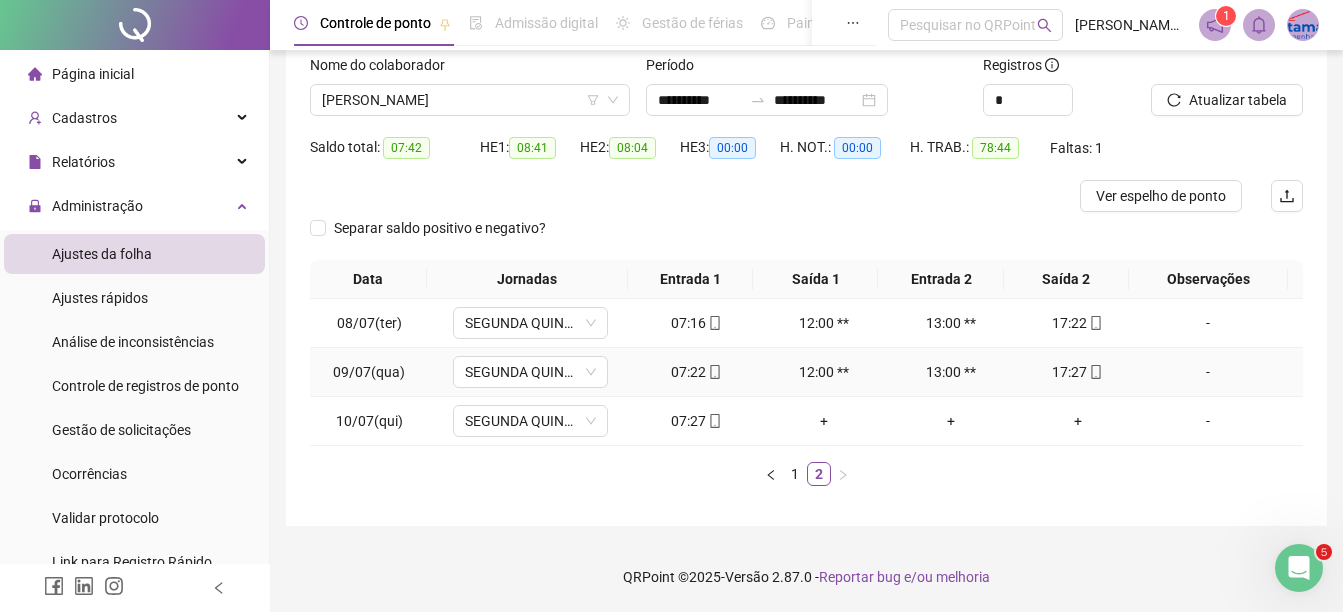 click 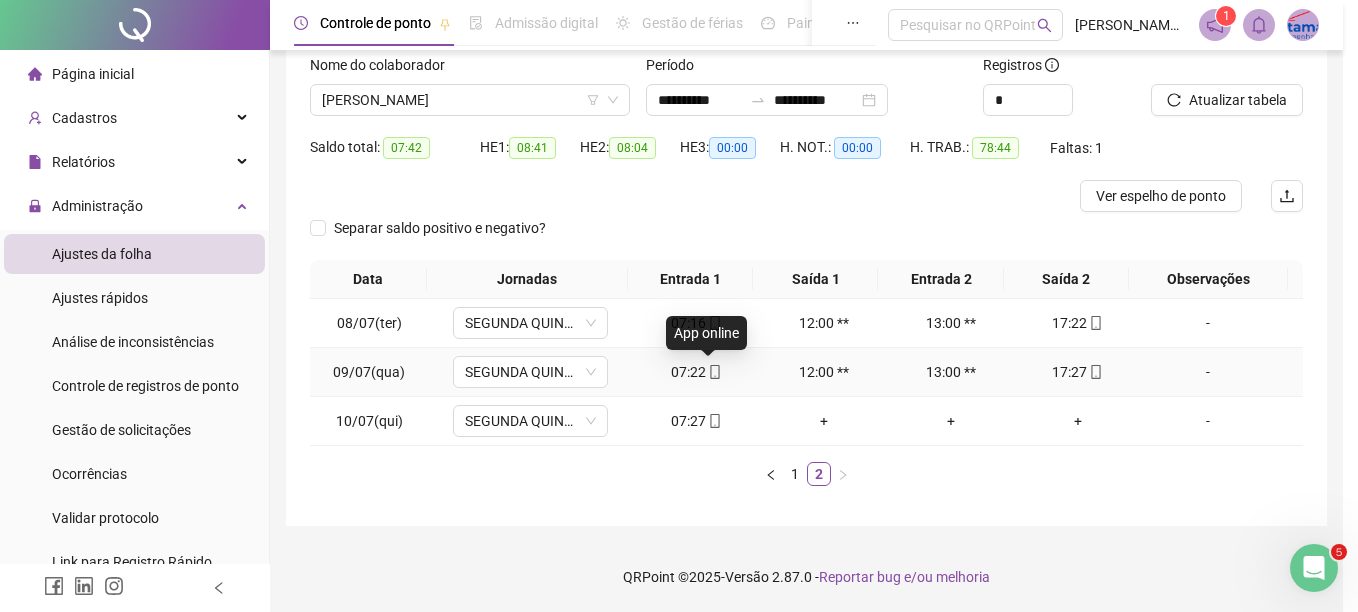type on "**********" 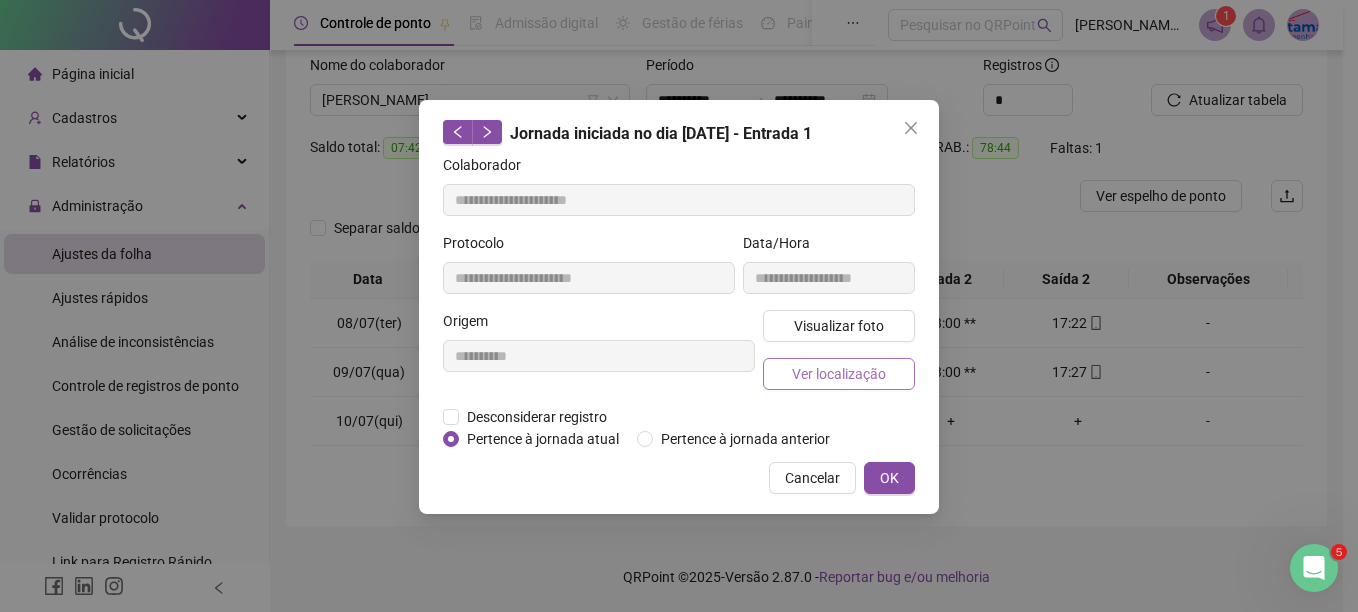 click on "Ver localização" at bounding box center [839, 374] 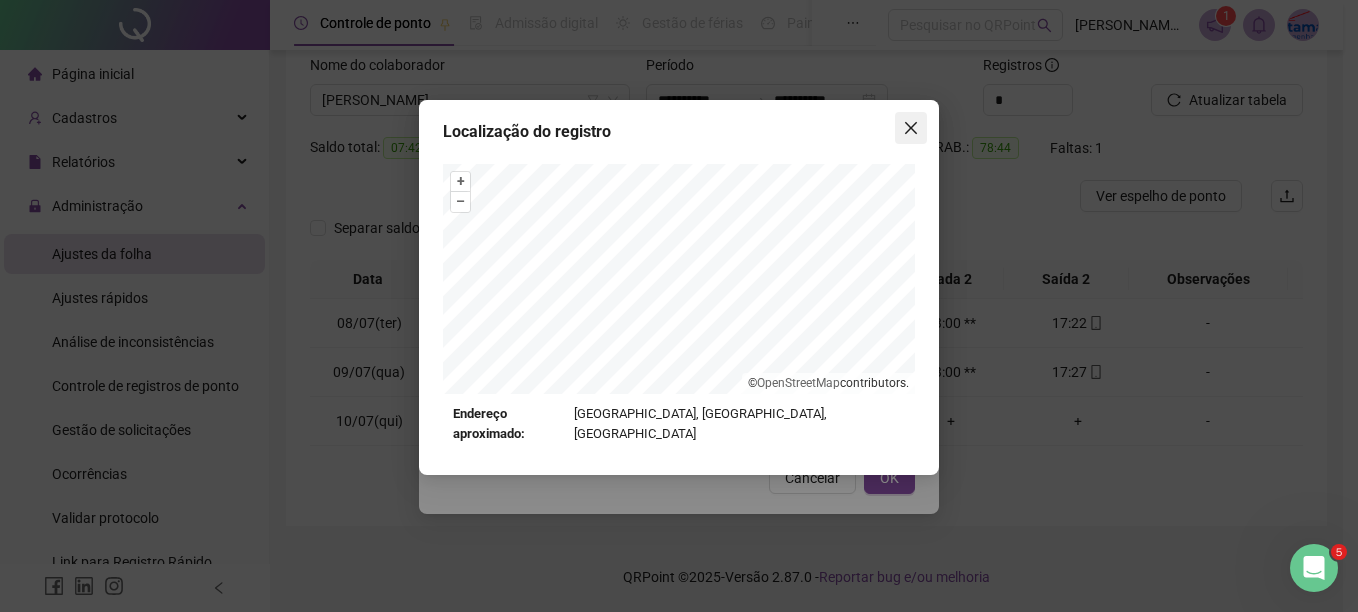 click 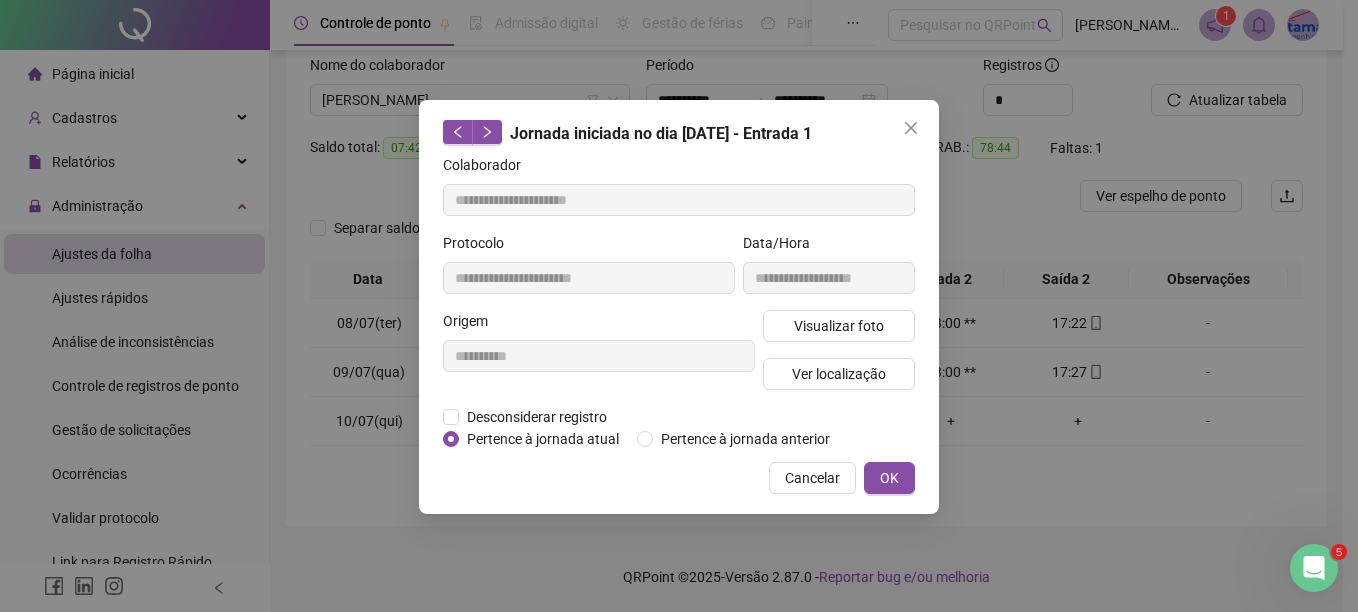 click 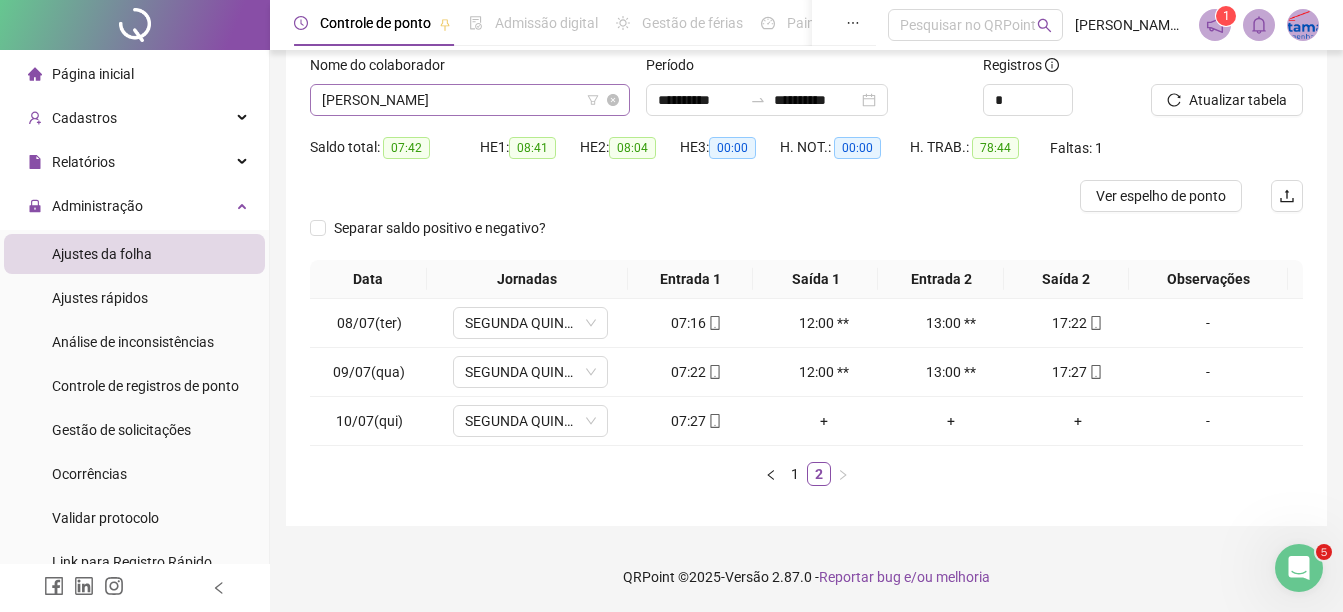 click on "[PERSON_NAME]" at bounding box center (470, 100) 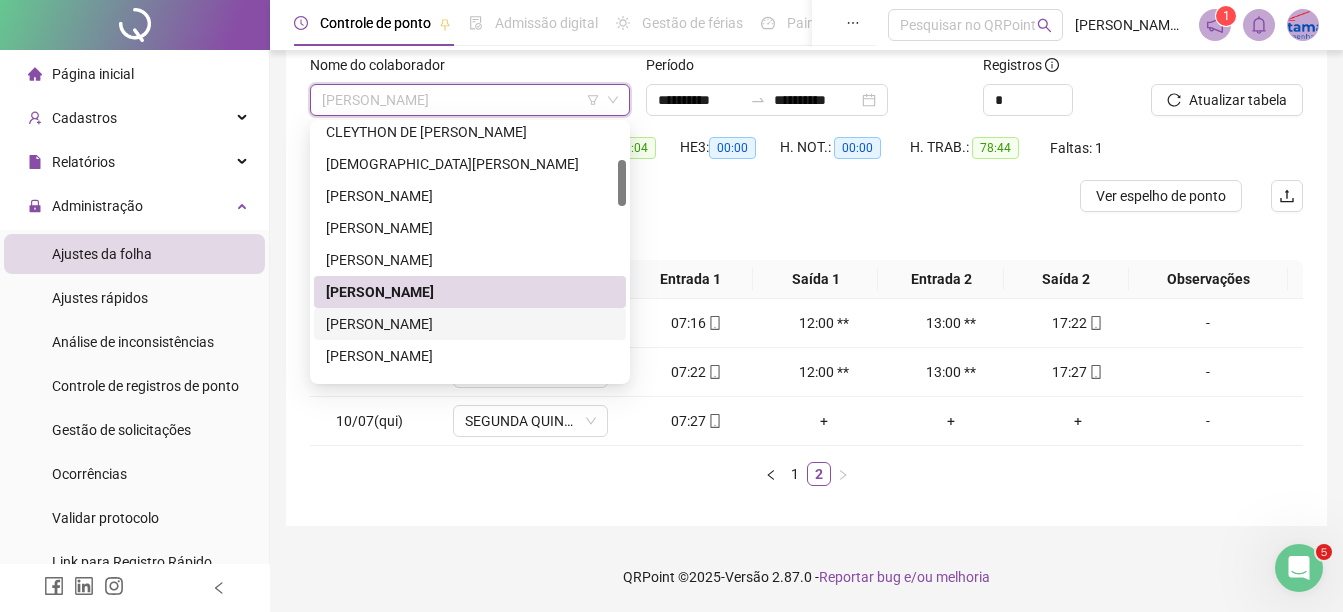 click on "[PERSON_NAME]" at bounding box center (470, 324) 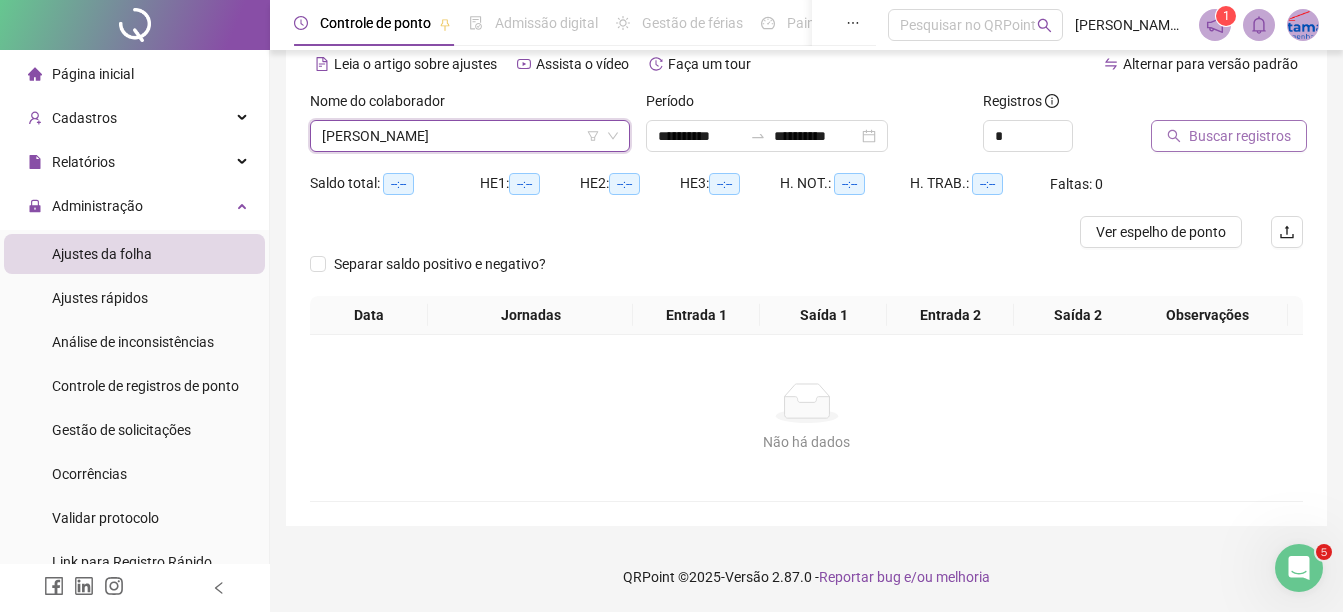 click on "Buscar registros" at bounding box center (1240, 136) 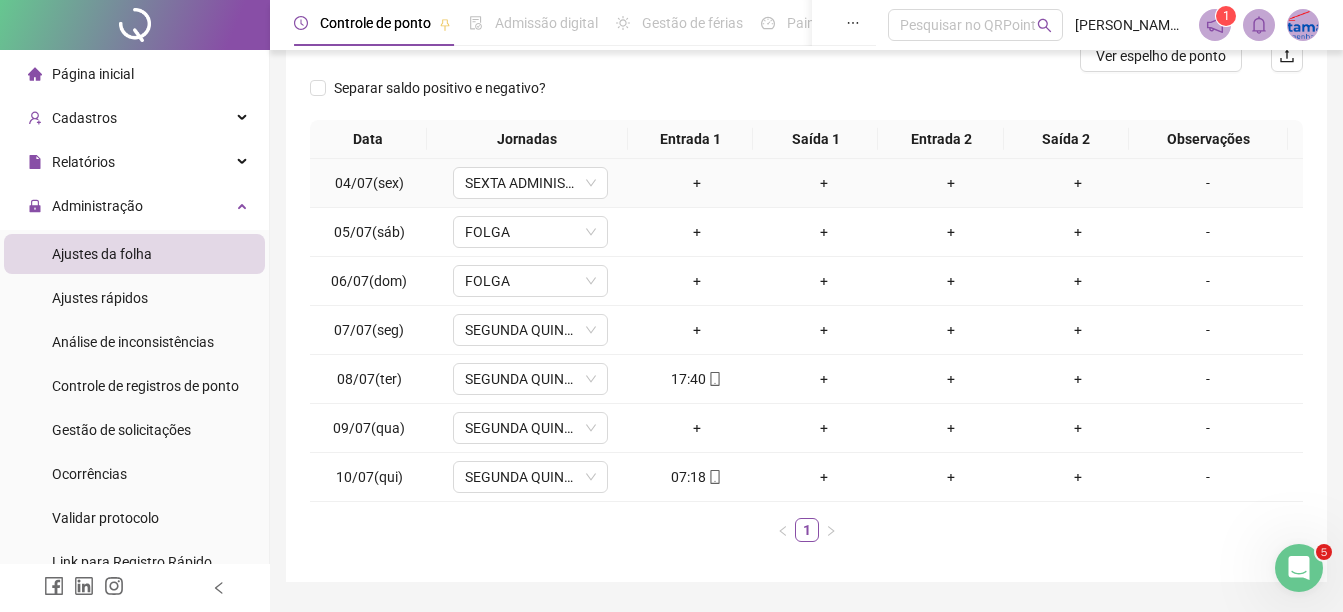 scroll, scrollTop: 326, scrollLeft: 0, axis: vertical 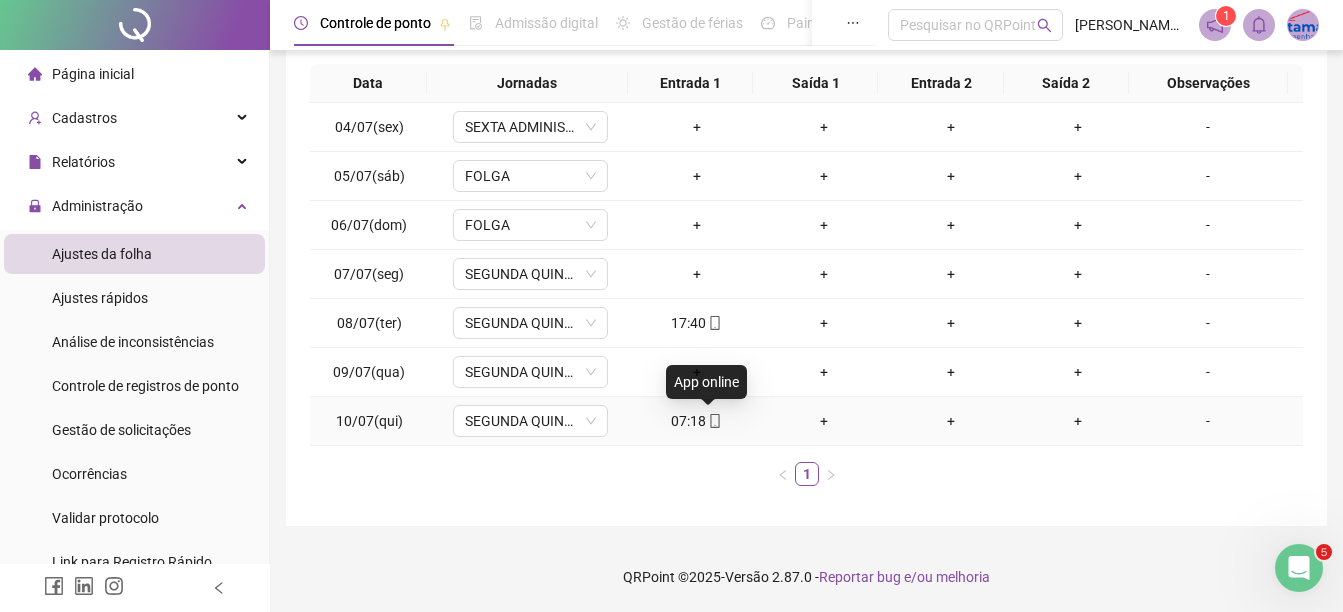click 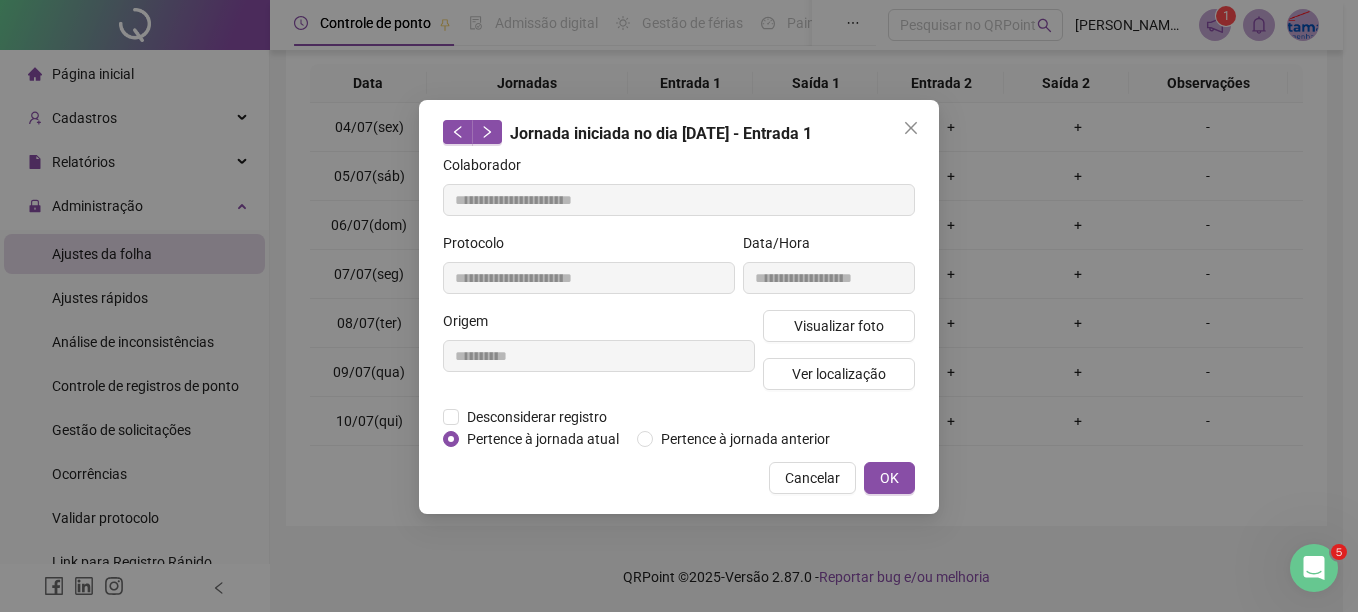 type on "**********" 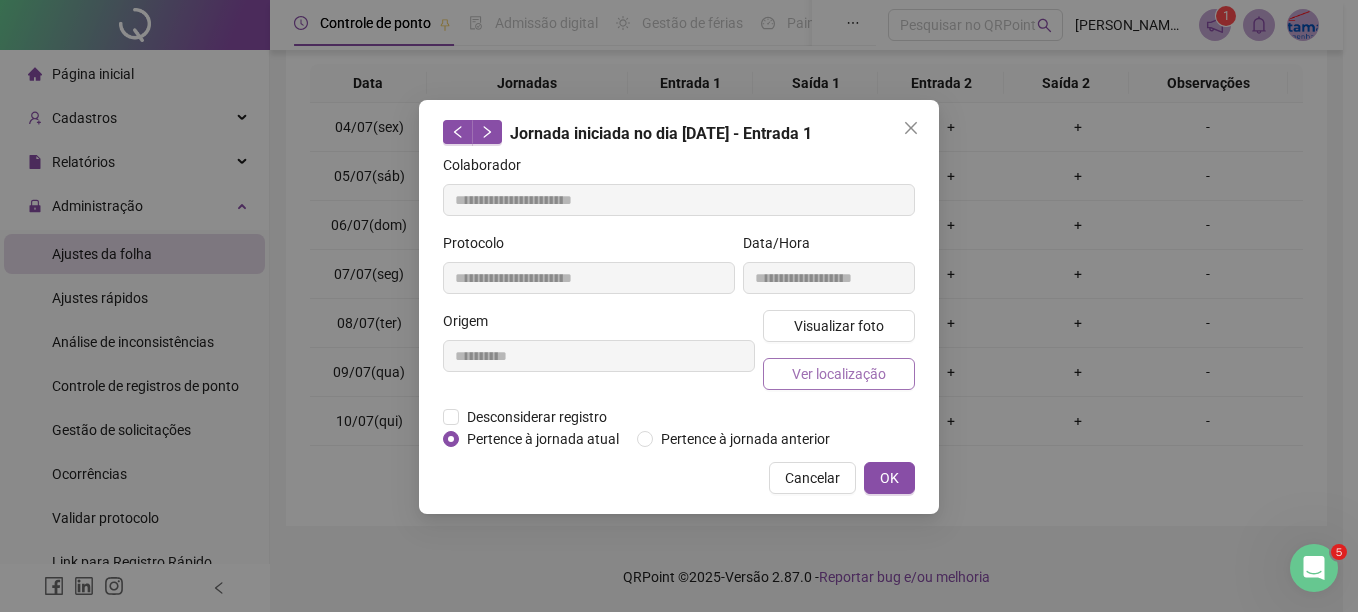 click on "Ver localização" at bounding box center (839, 374) 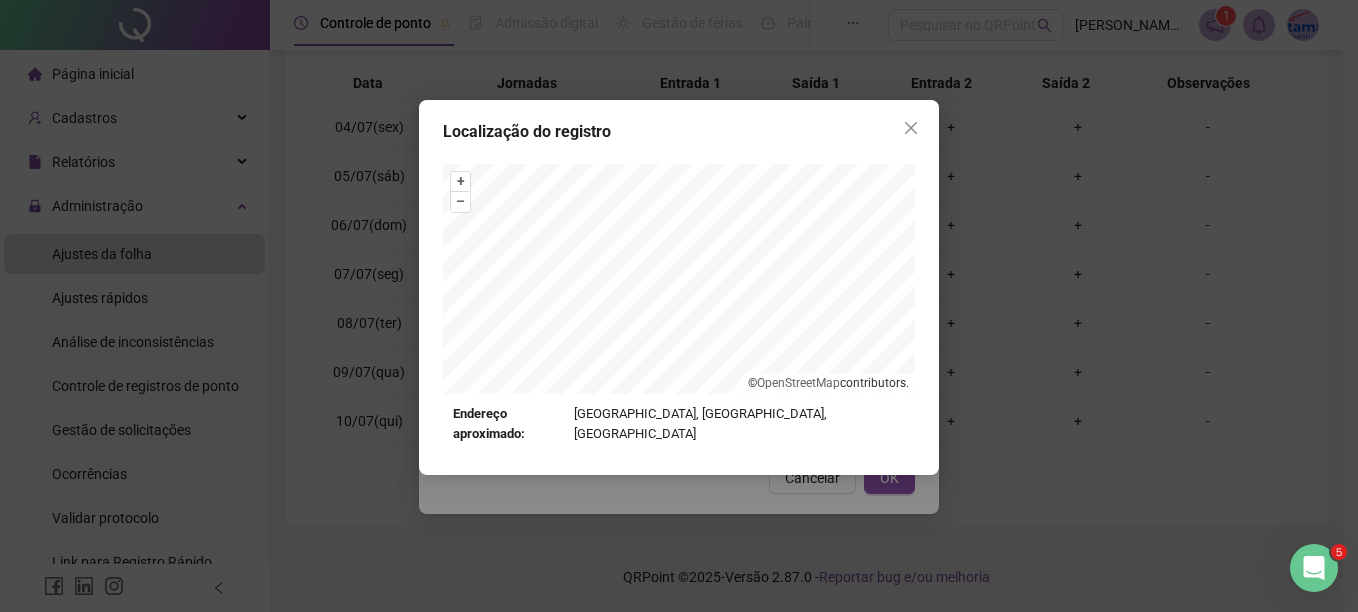 click on "Localização do registro + – ⇧ › ©  OpenStreetMap  contributors. Endereço aproximado:   [GEOGRAPHIC_DATA], [GEOGRAPHIC_DATA], [GEOGRAPHIC_DATA] *OBS Os registros de ponto executados através da web utilizam uma tecnologia menos precisa para obter a geolocalização do colaborador, o que poderá resultar em localizações distintas." at bounding box center (679, 287) 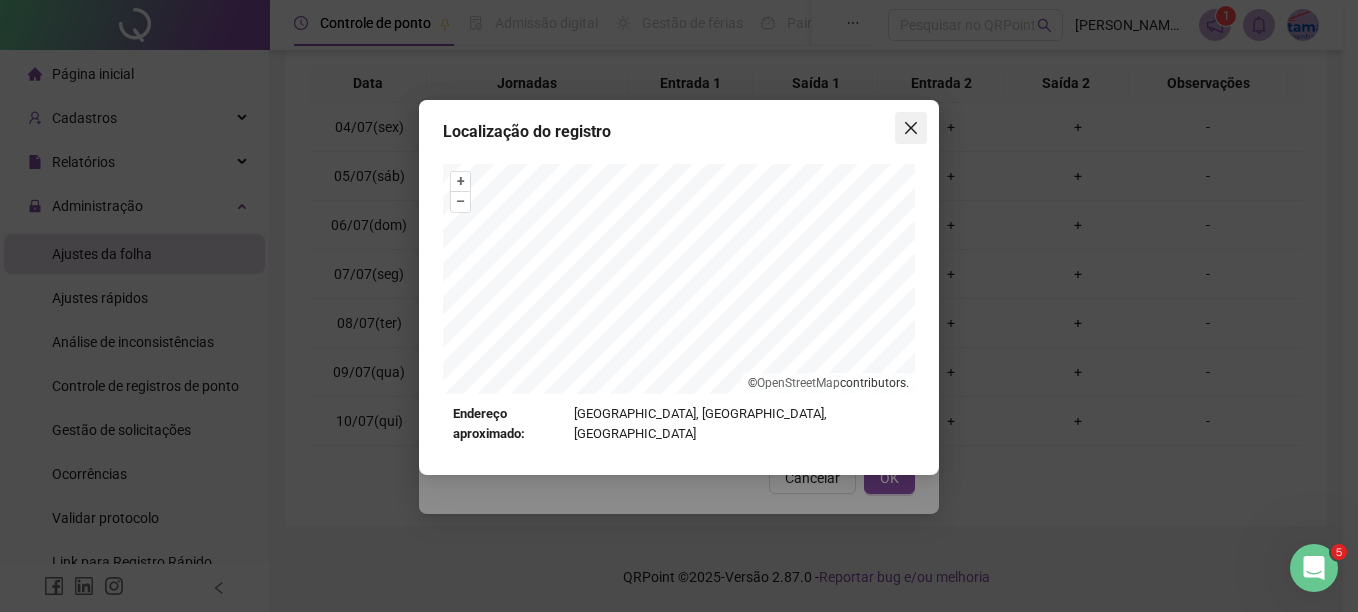 click at bounding box center [911, 128] 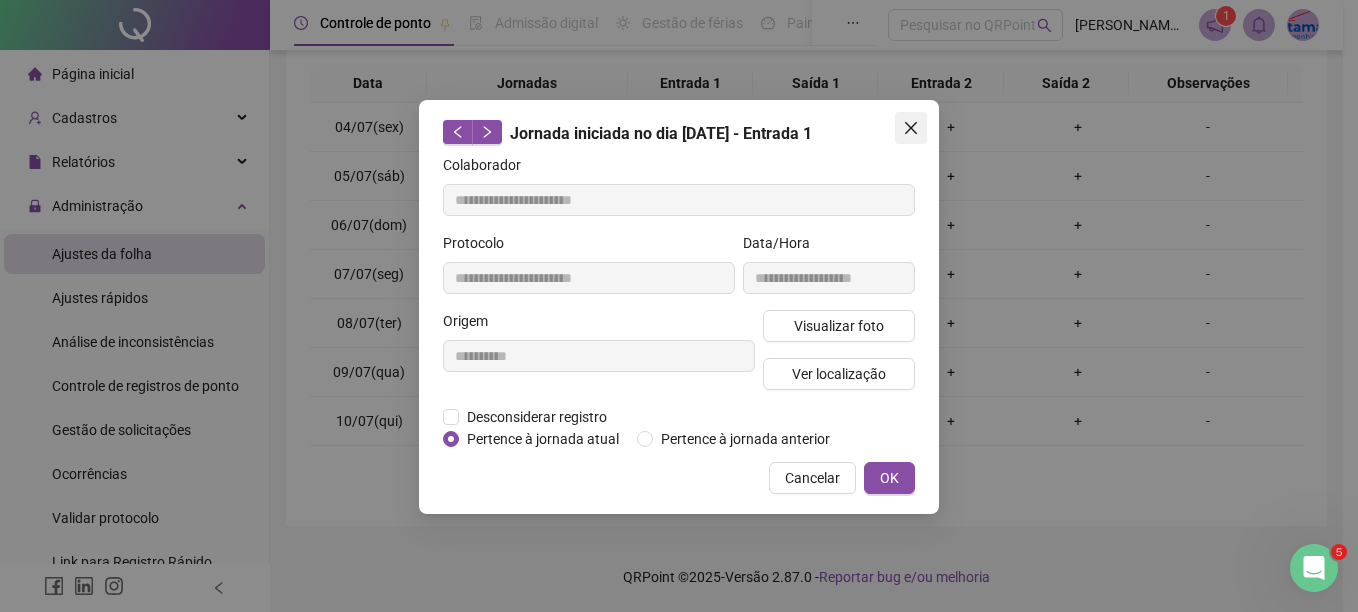 click at bounding box center (911, 128) 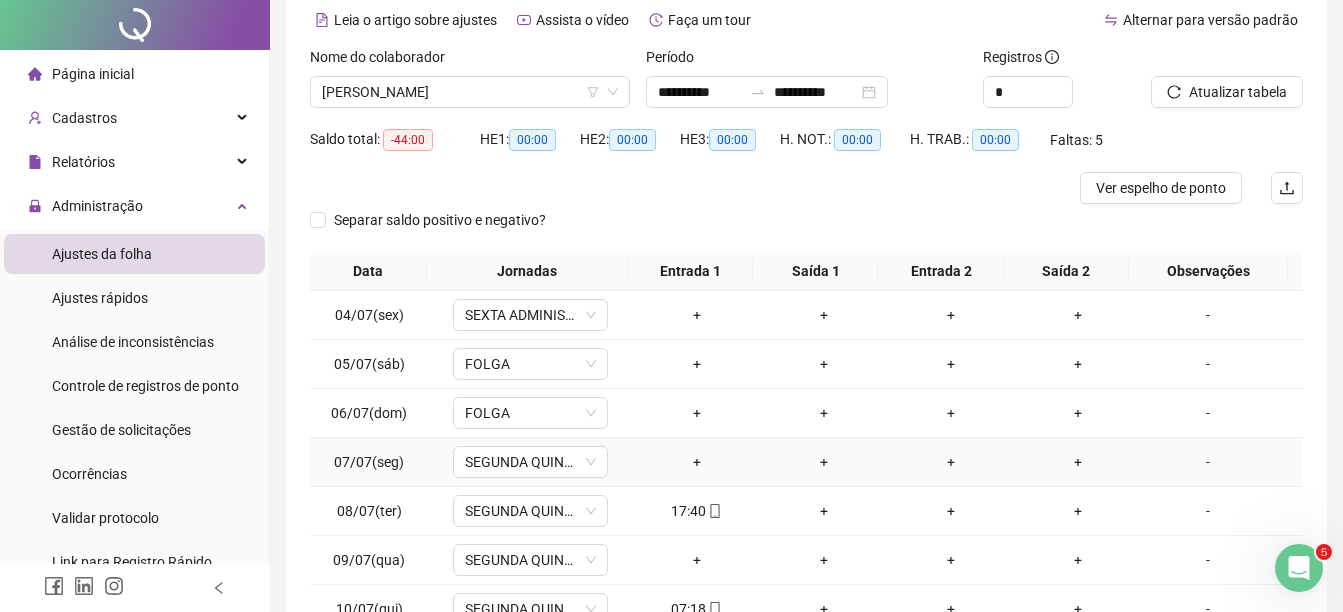 scroll, scrollTop: 0, scrollLeft: 0, axis: both 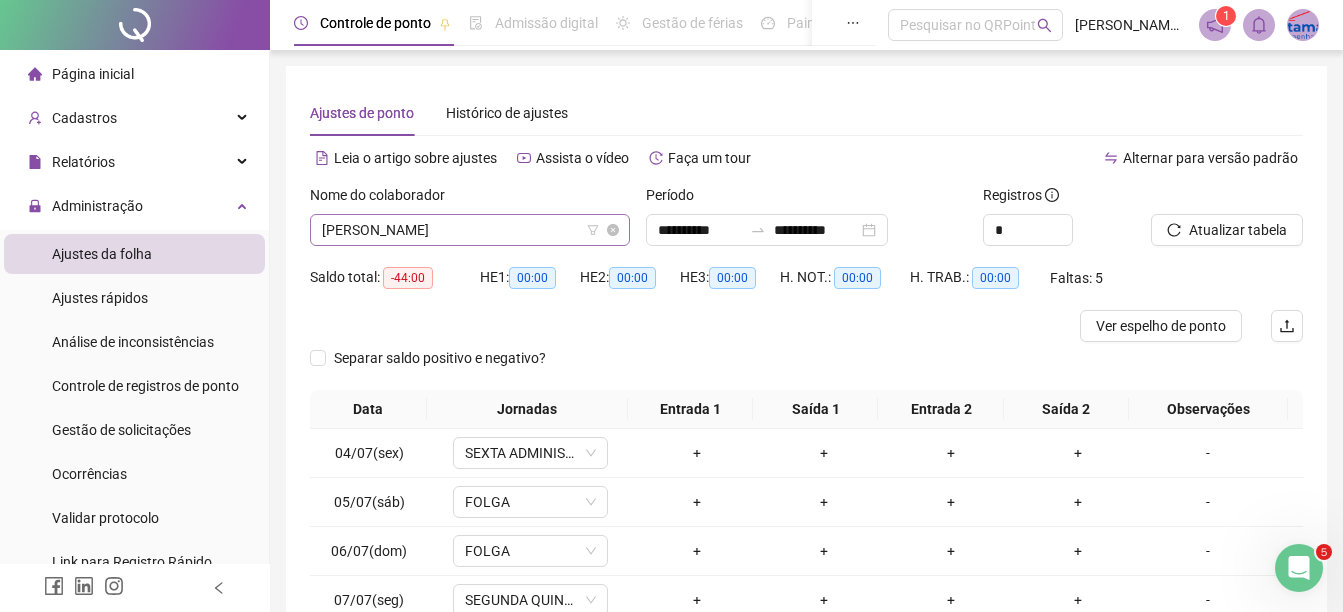 click on "[PERSON_NAME]" at bounding box center (470, 230) 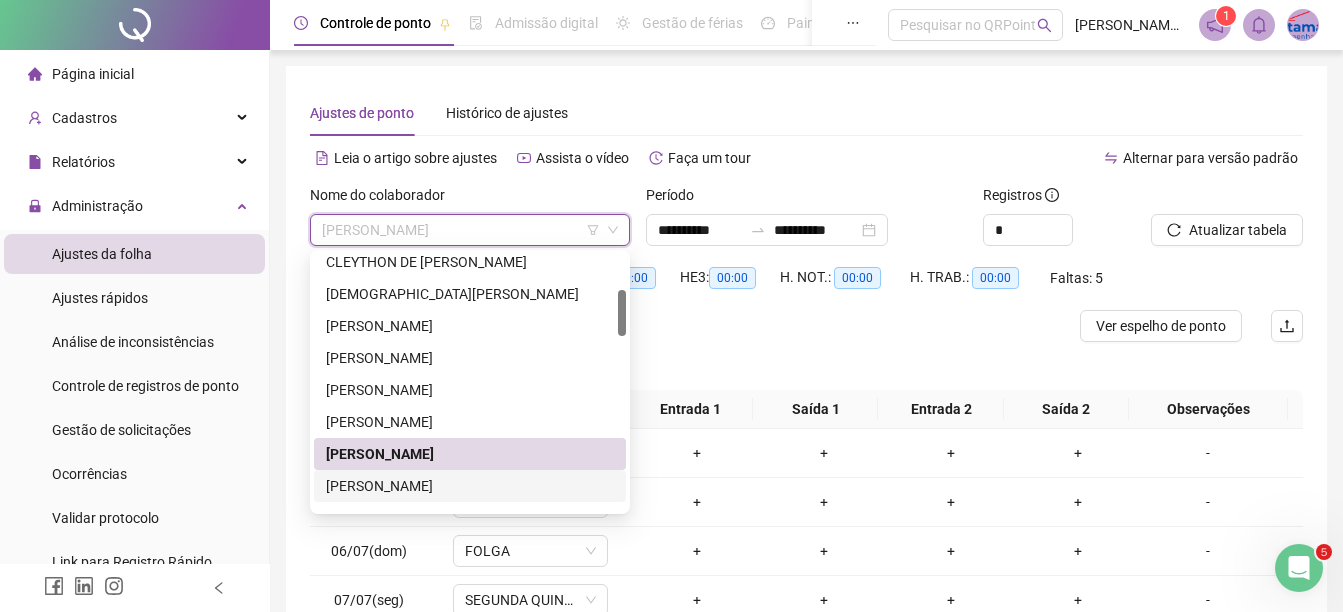 click on "[PERSON_NAME]" at bounding box center [470, 486] 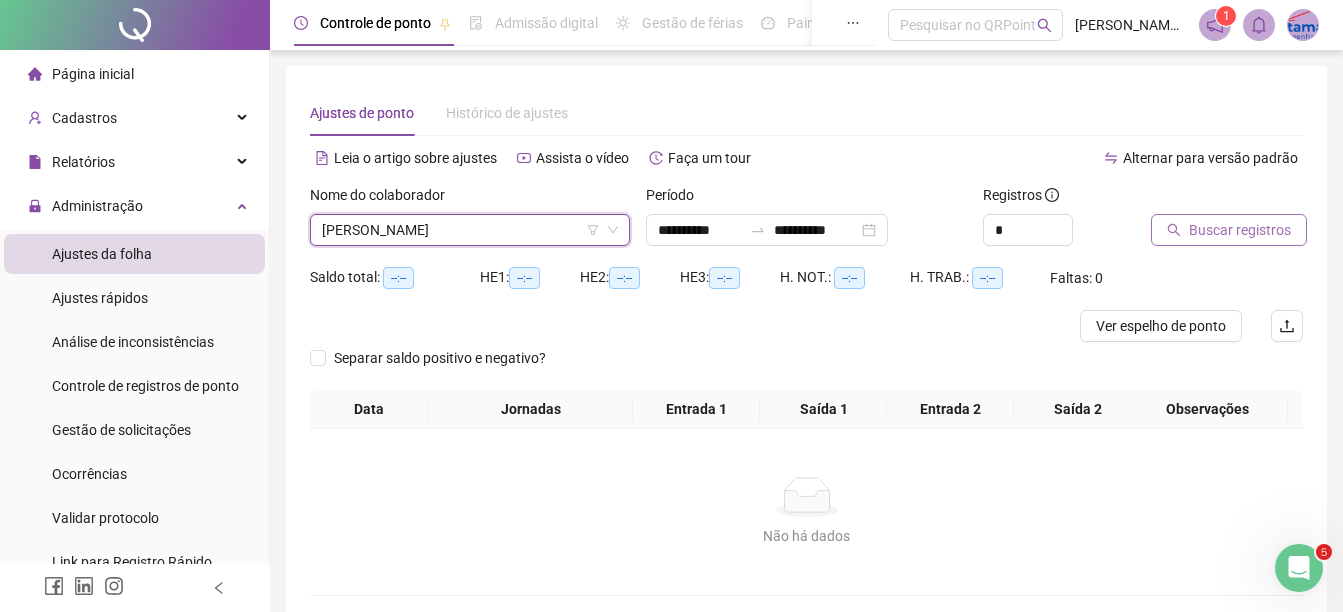 click on "Buscar registros" at bounding box center (1240, 230) 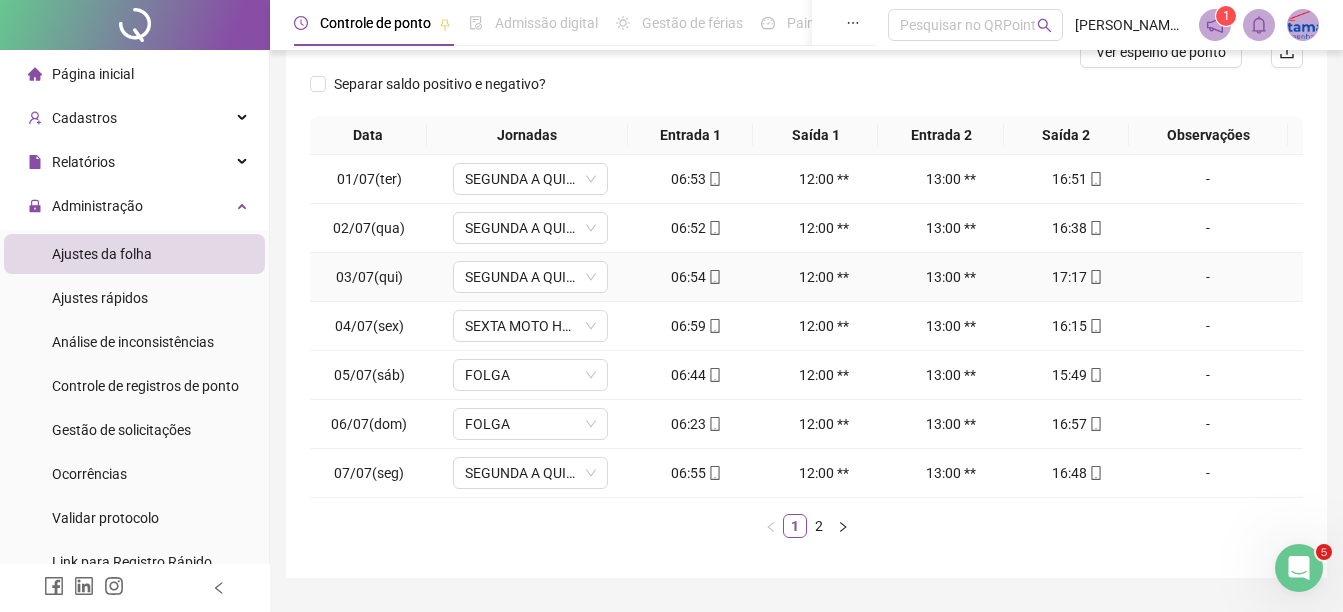 scroll, scrollTop: 326, scrollLeft: 0, axis: vertical 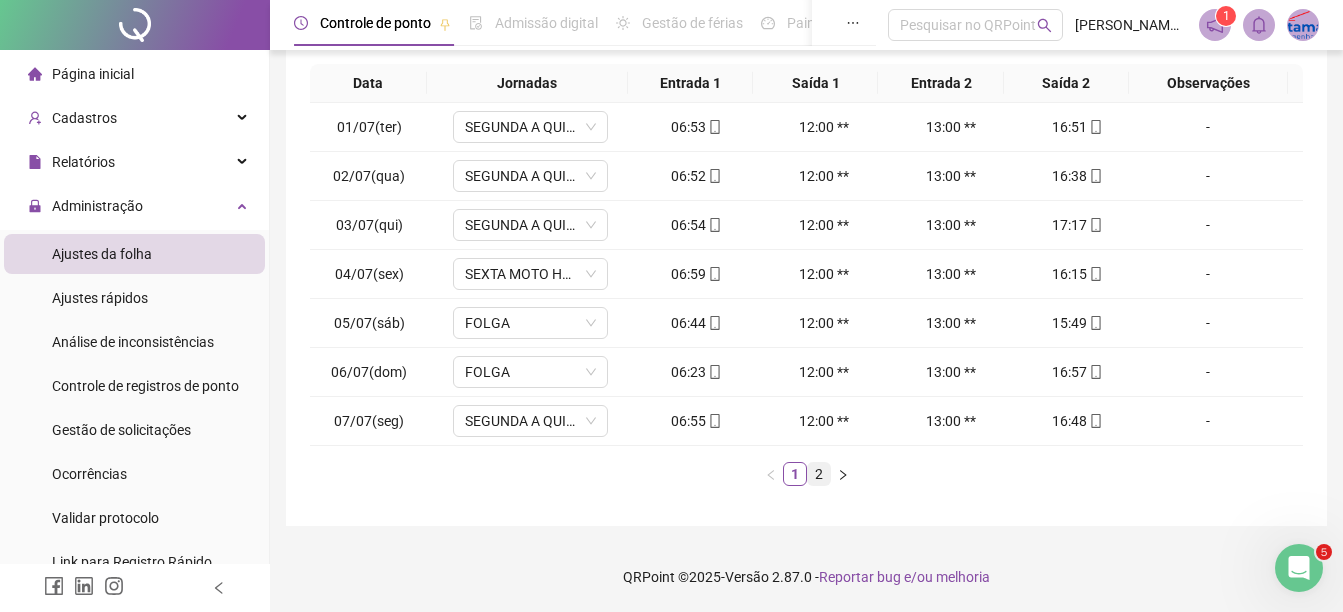 click on "2" at bounding box center [819, 474] 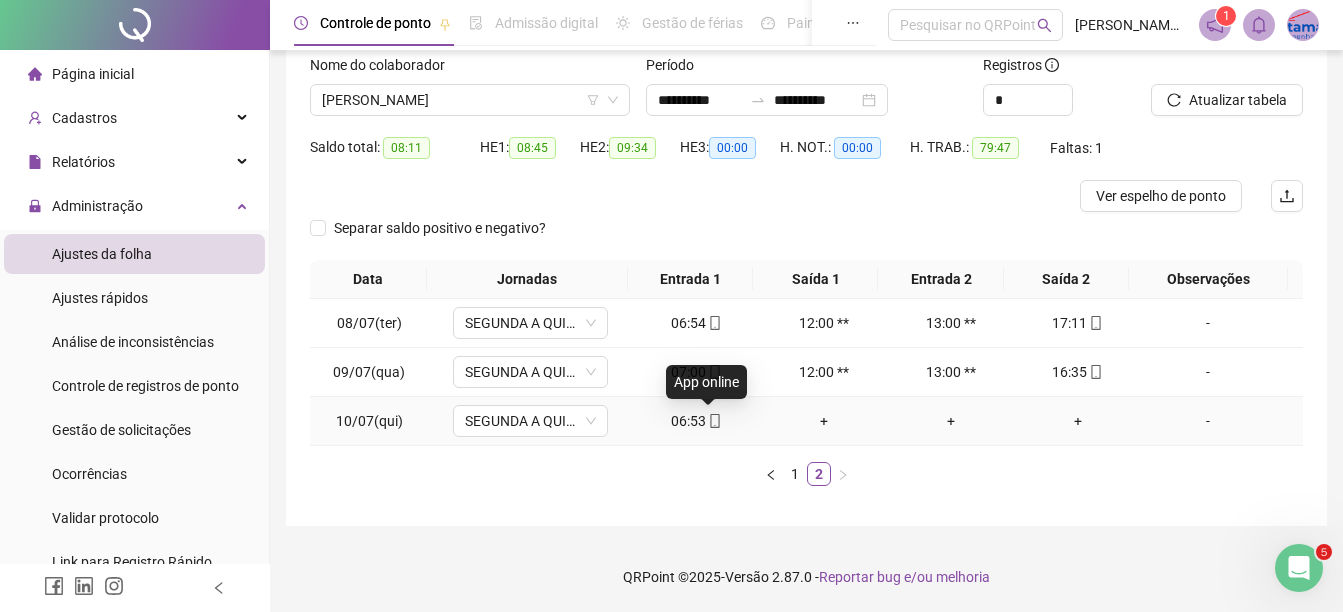 click 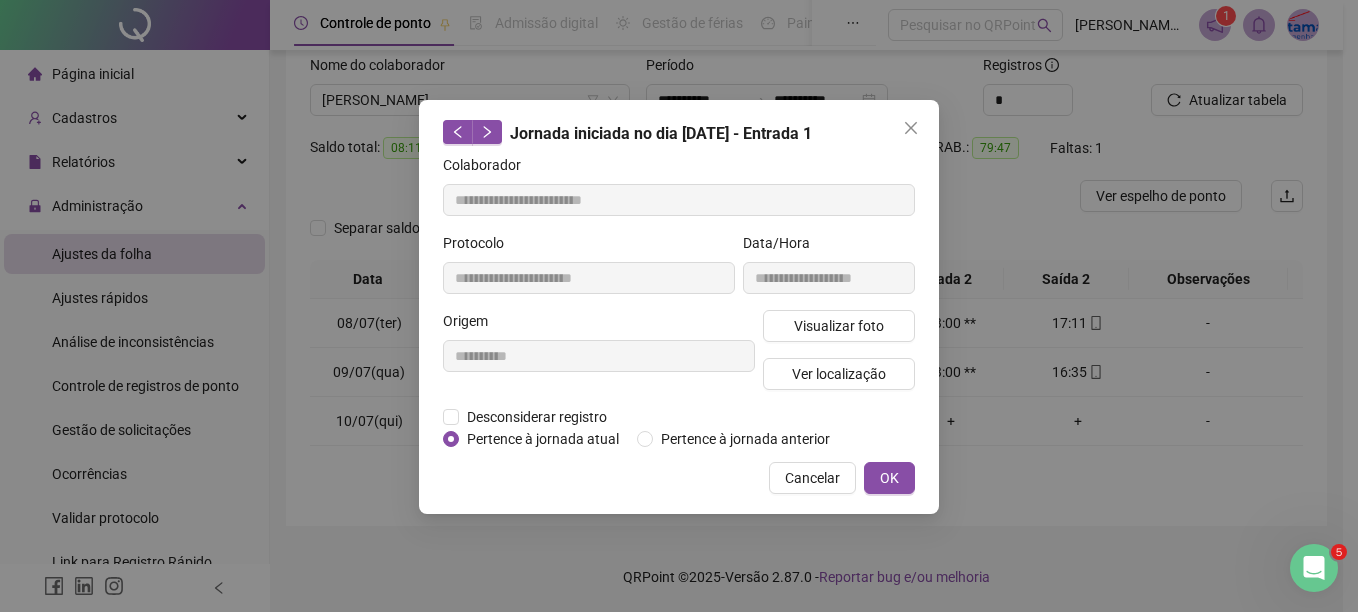 type on "**********" 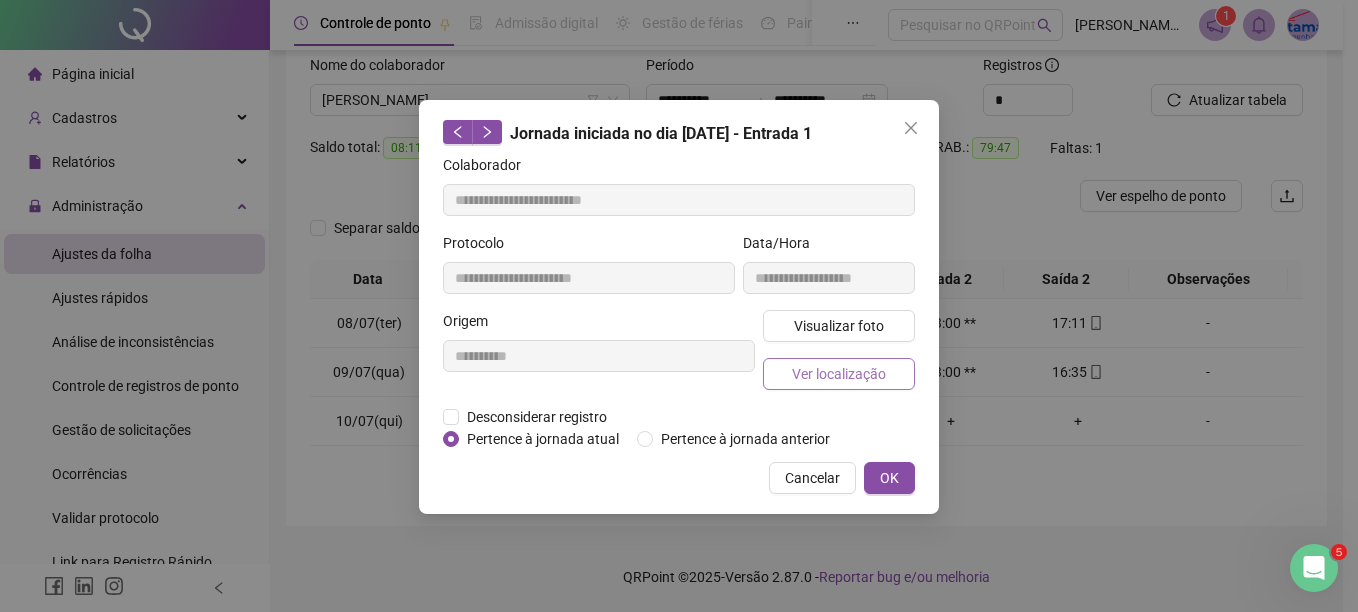 click on "Ver localização" at bounding box center (839, 374) 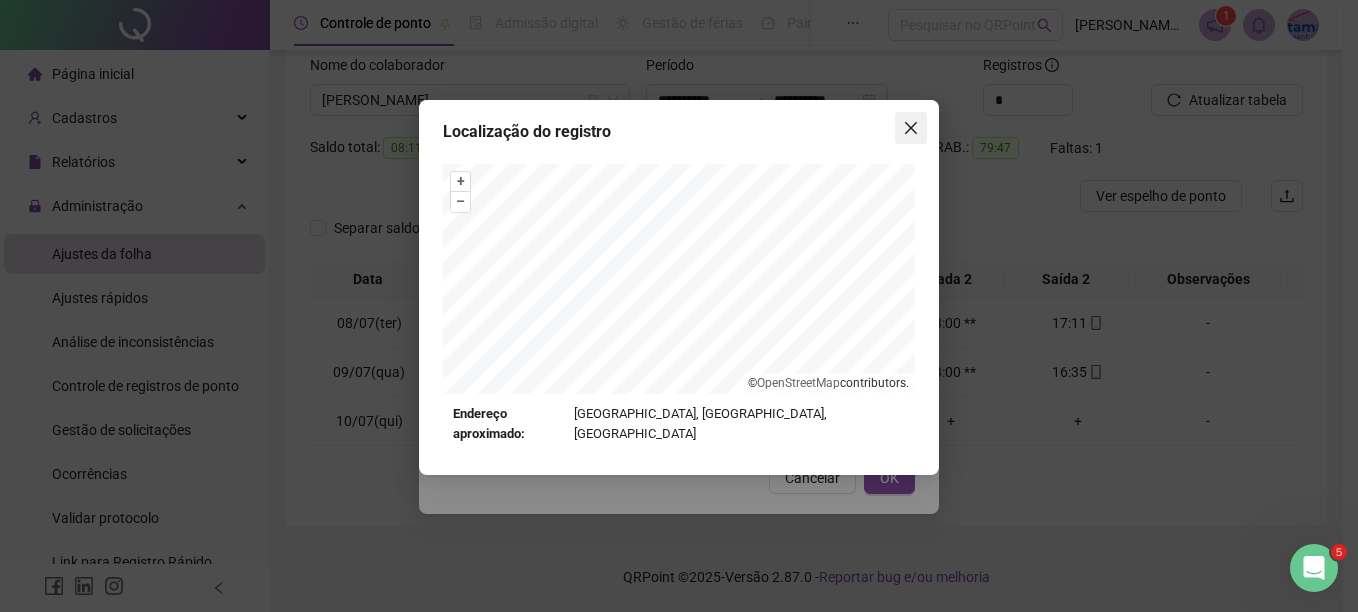 click 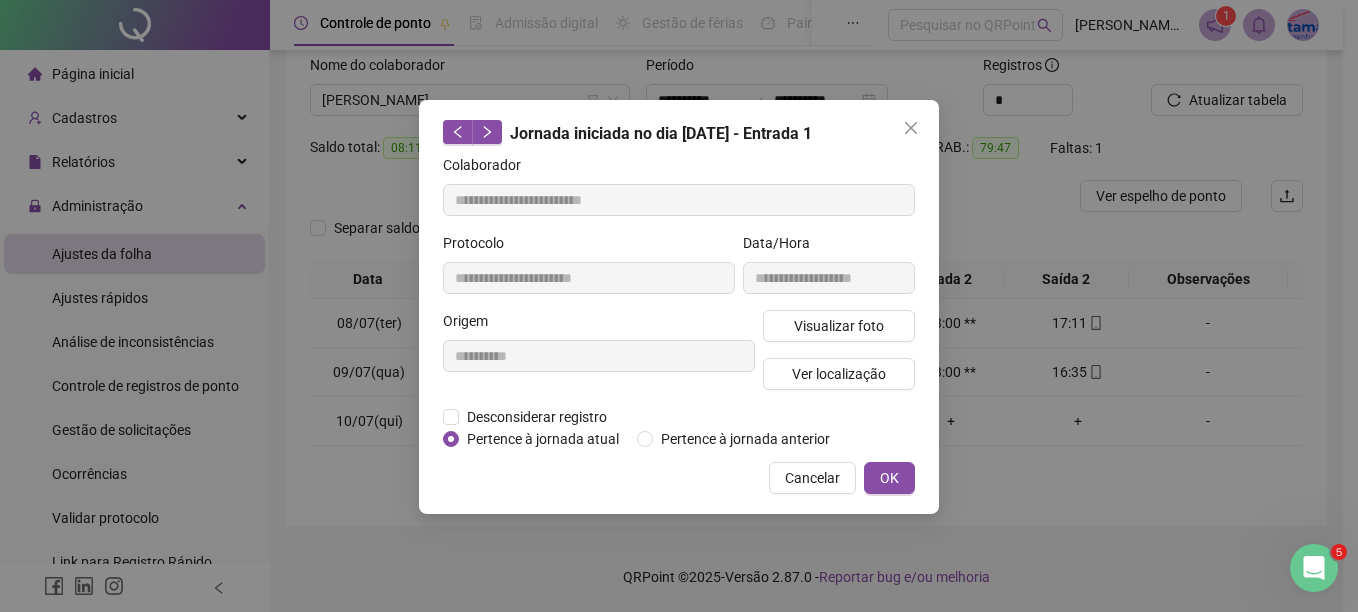 click 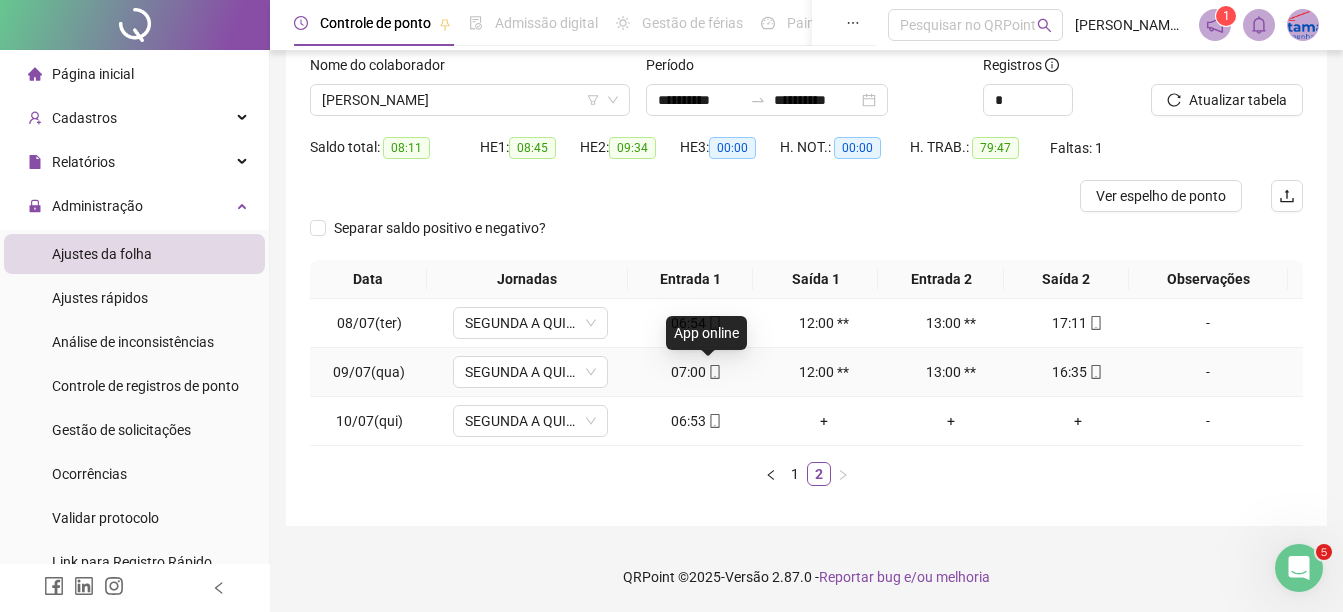 click 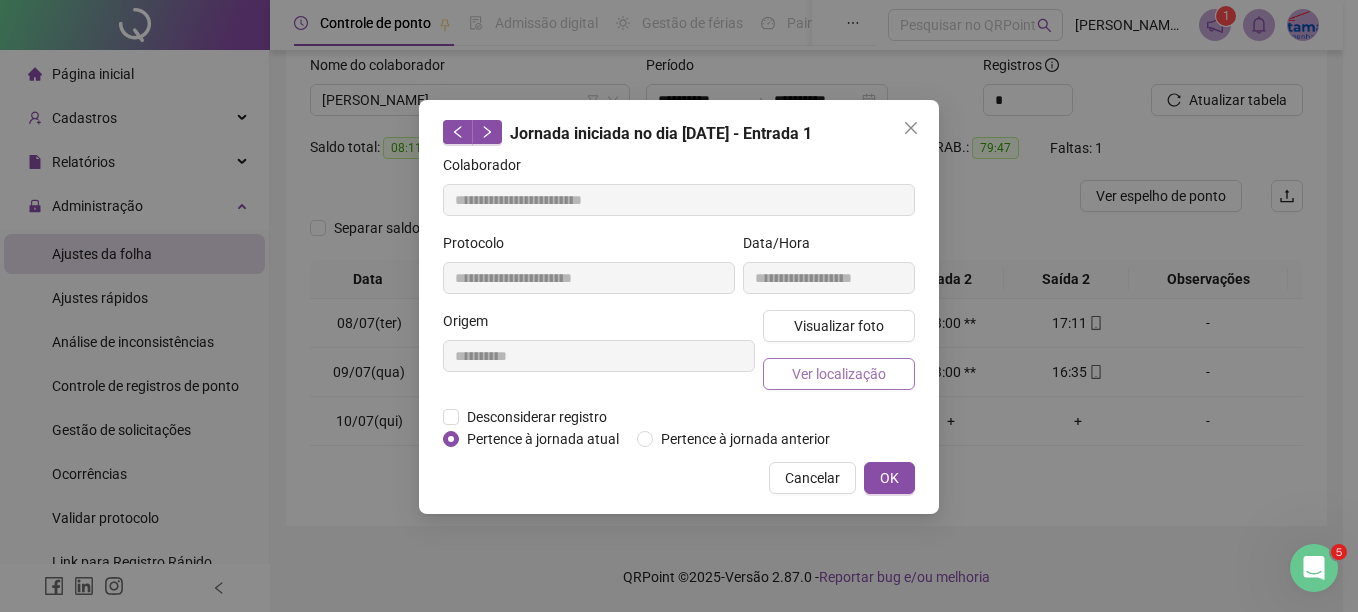 type on "**********" 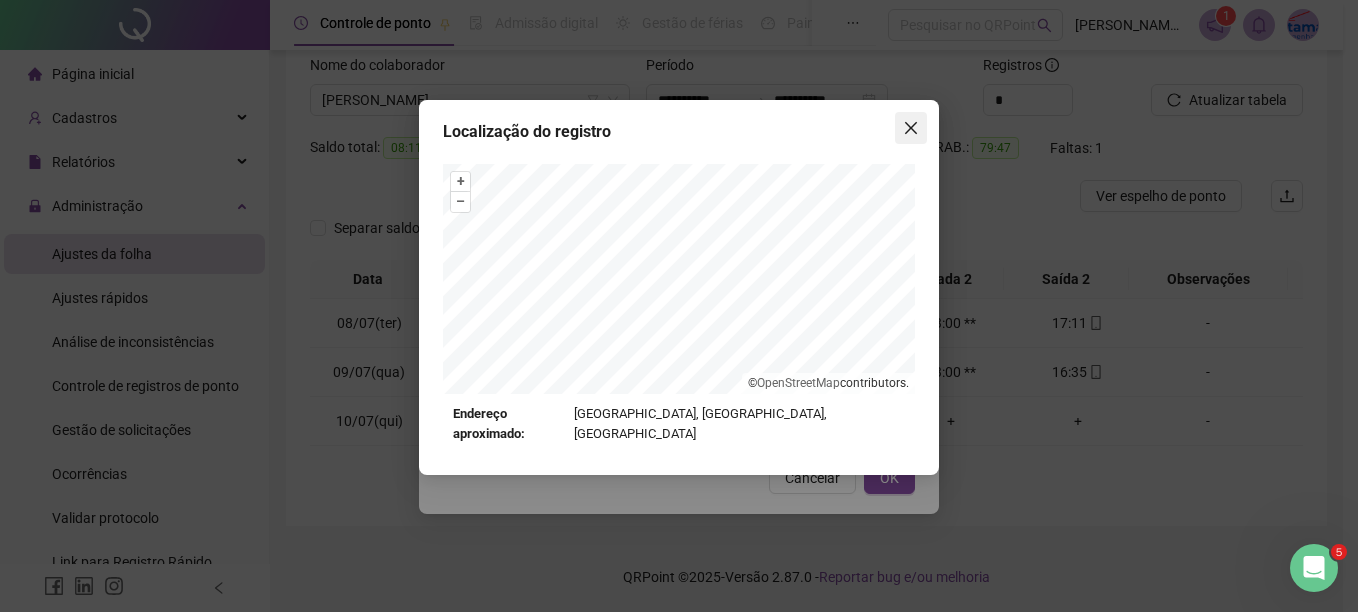 click at bounding box center (911, 128) 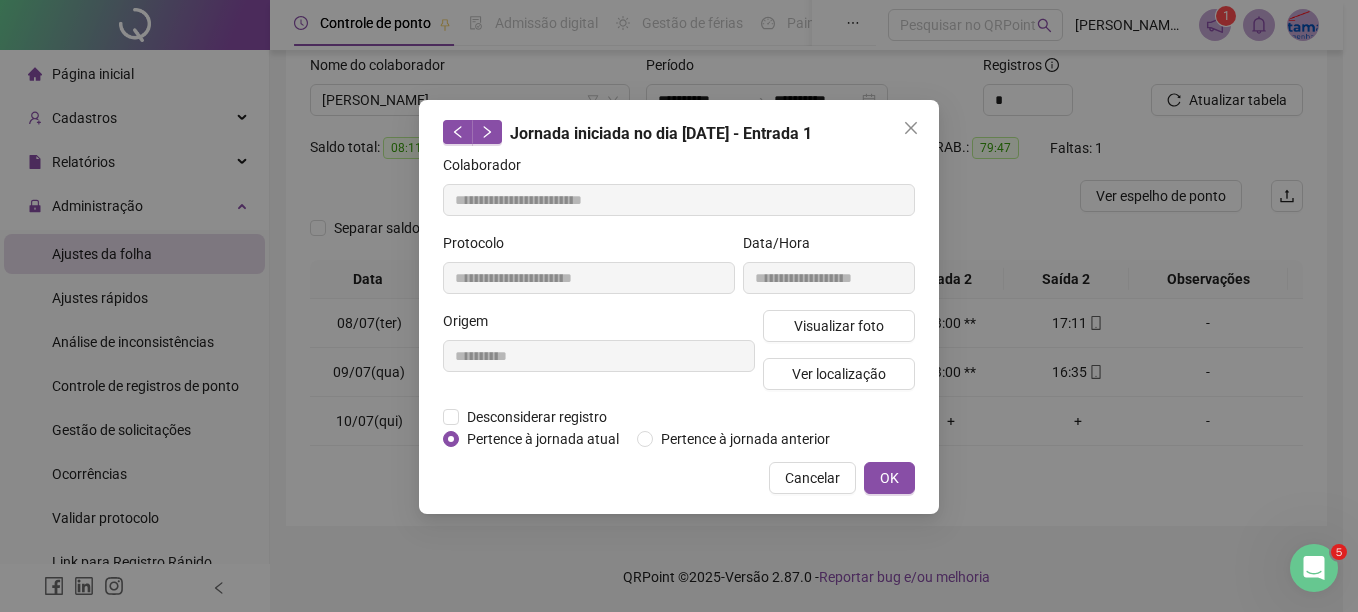click at bounding box center [911, 128] 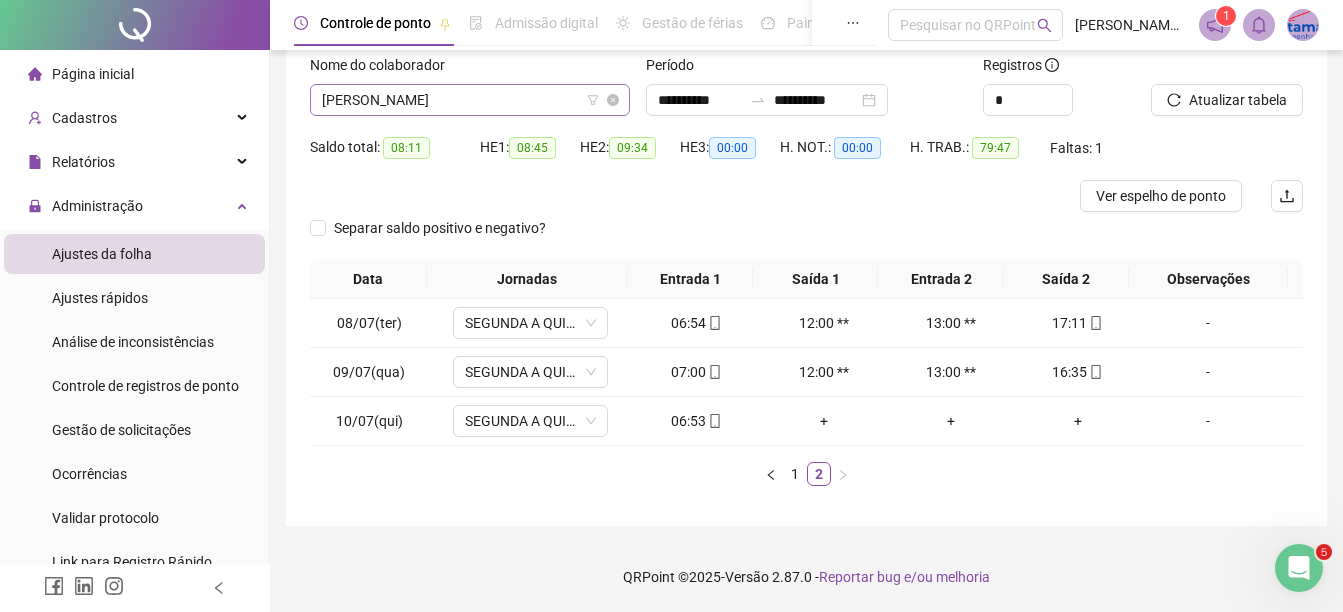click on "[PERSON_NAME]" at bounding box center (470, 100) 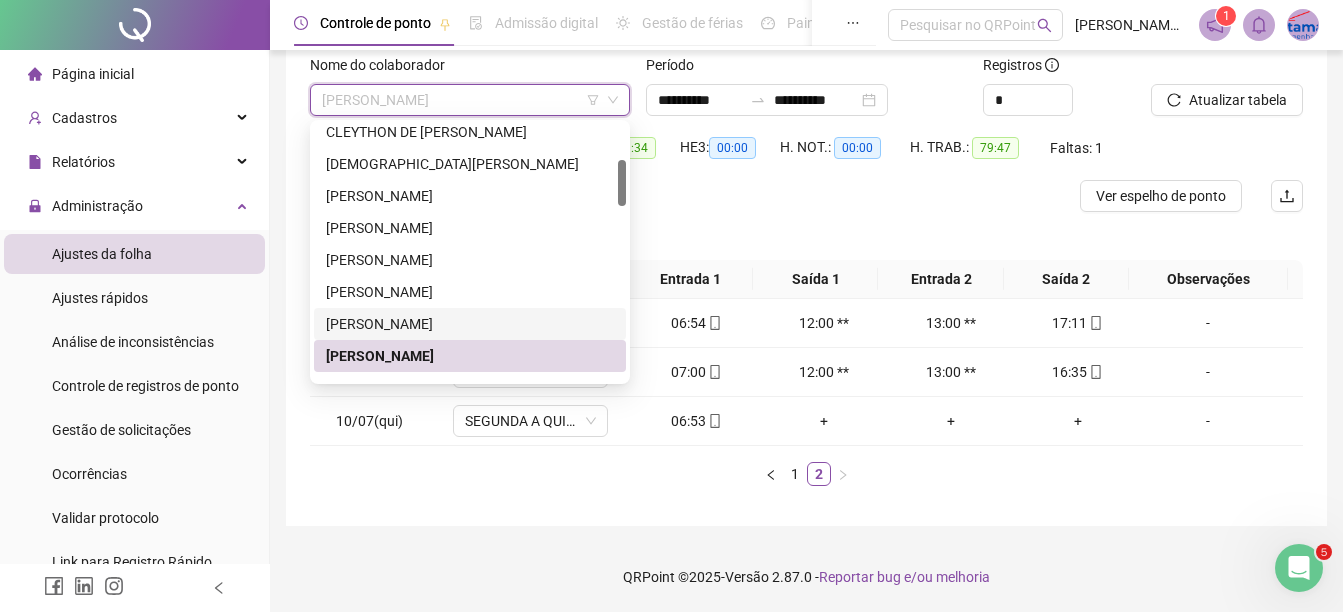 scroll, scrollTop: 300, scrollLeft: 0, axis: vertical 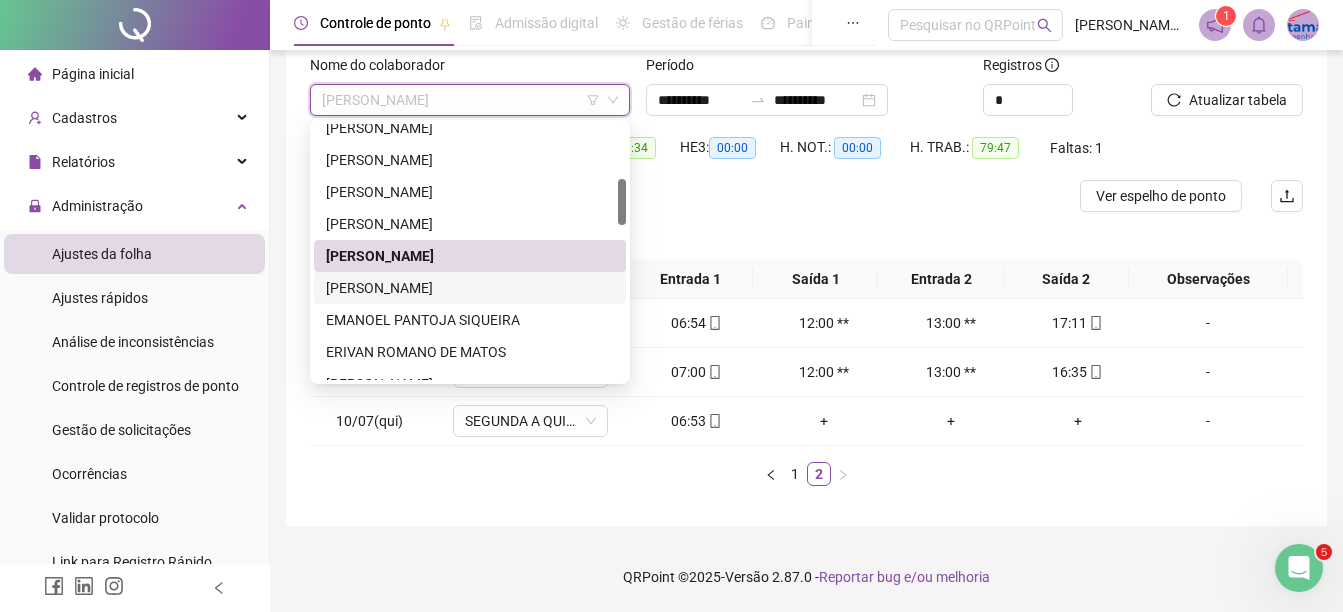 click on "[PERSON_NAME]" at bounding box center (470, 288) 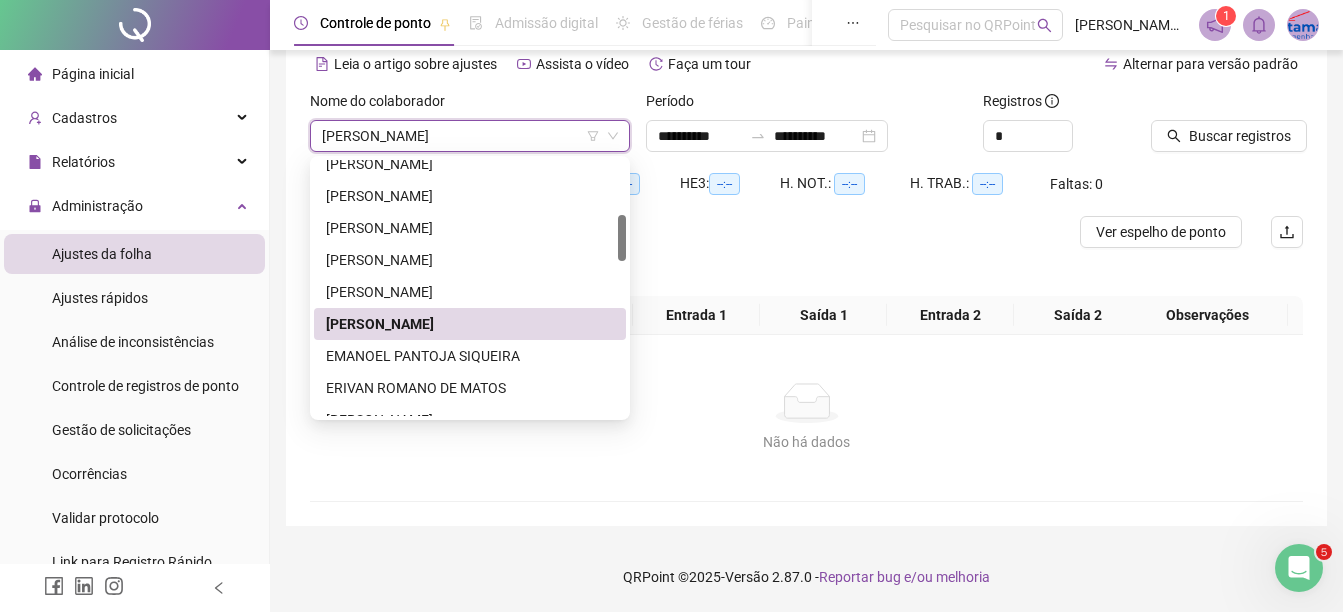 scroll, scrollTop: 94, scrollLeft: 0, axis: vertical 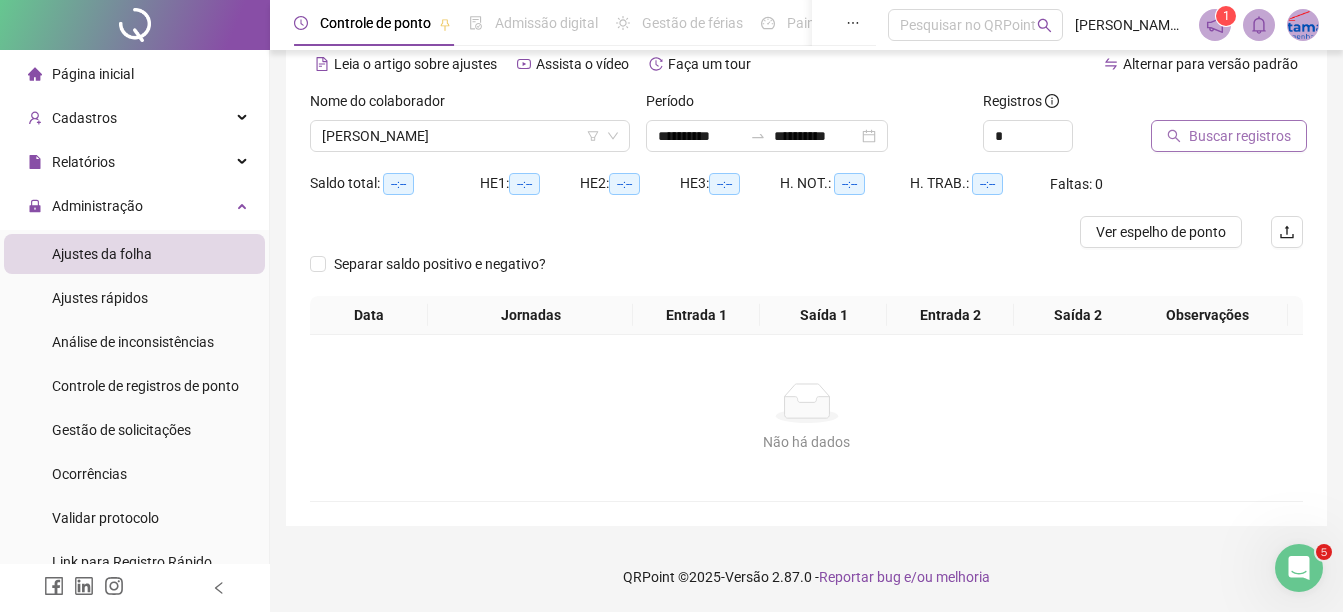click on "Buscar registros" at bounding box center [1240, 136] 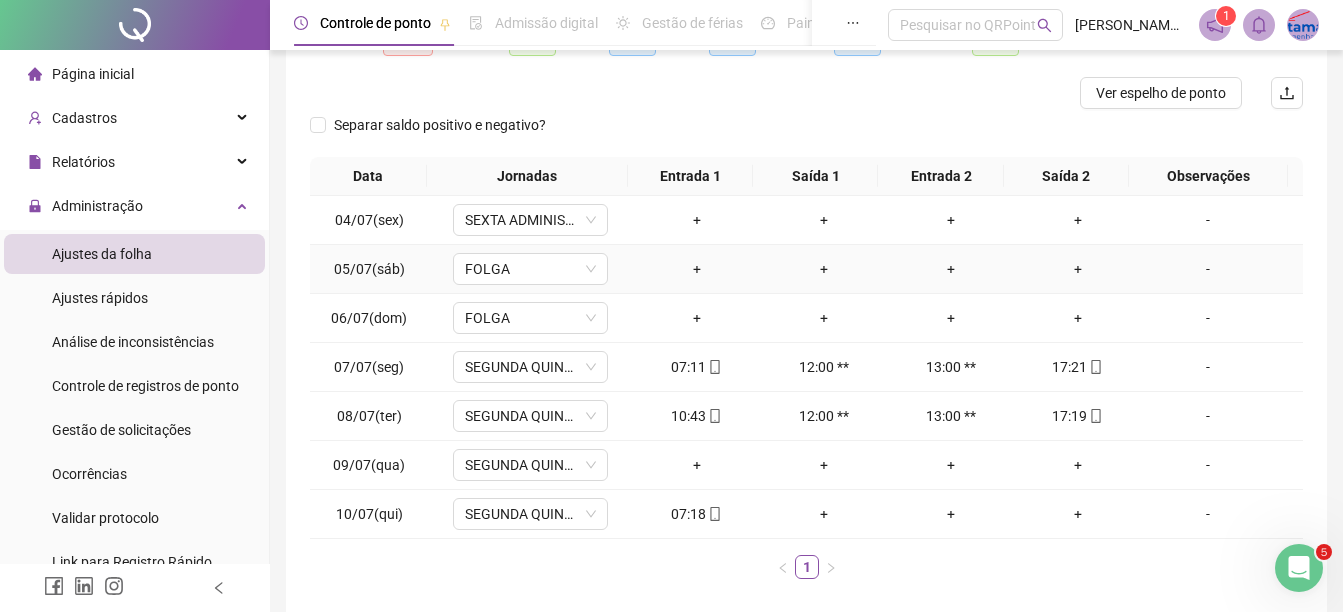 scroll, scrollTop: 326, scrollLeft: 0, axis: vertical 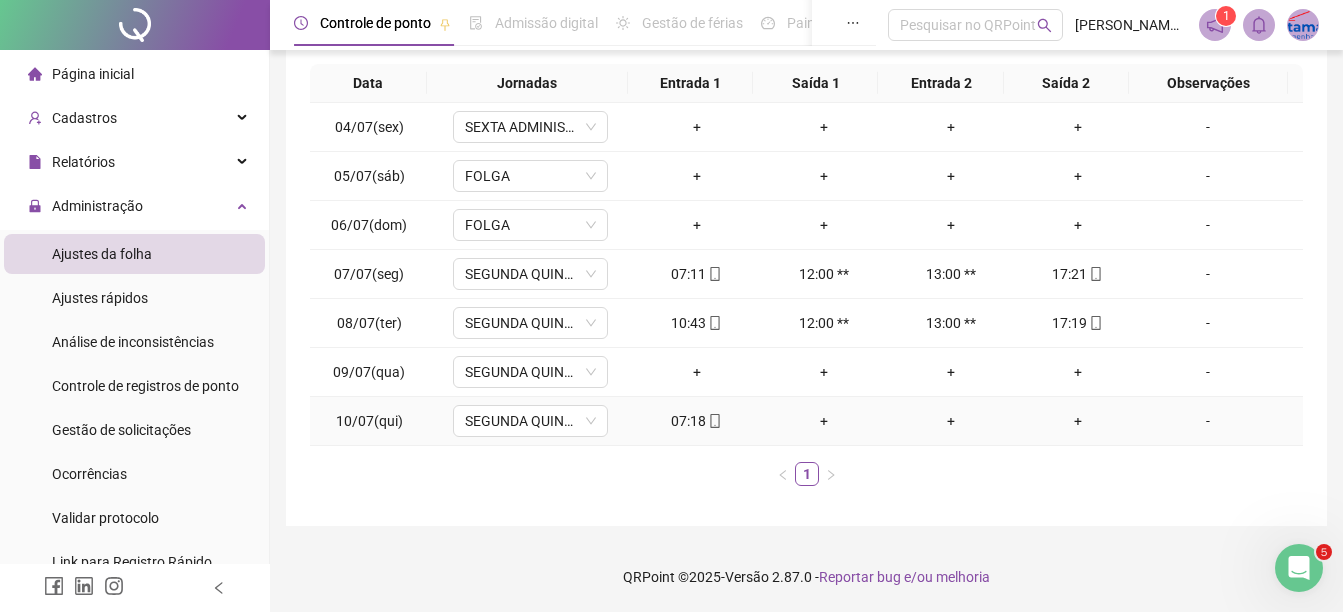 click 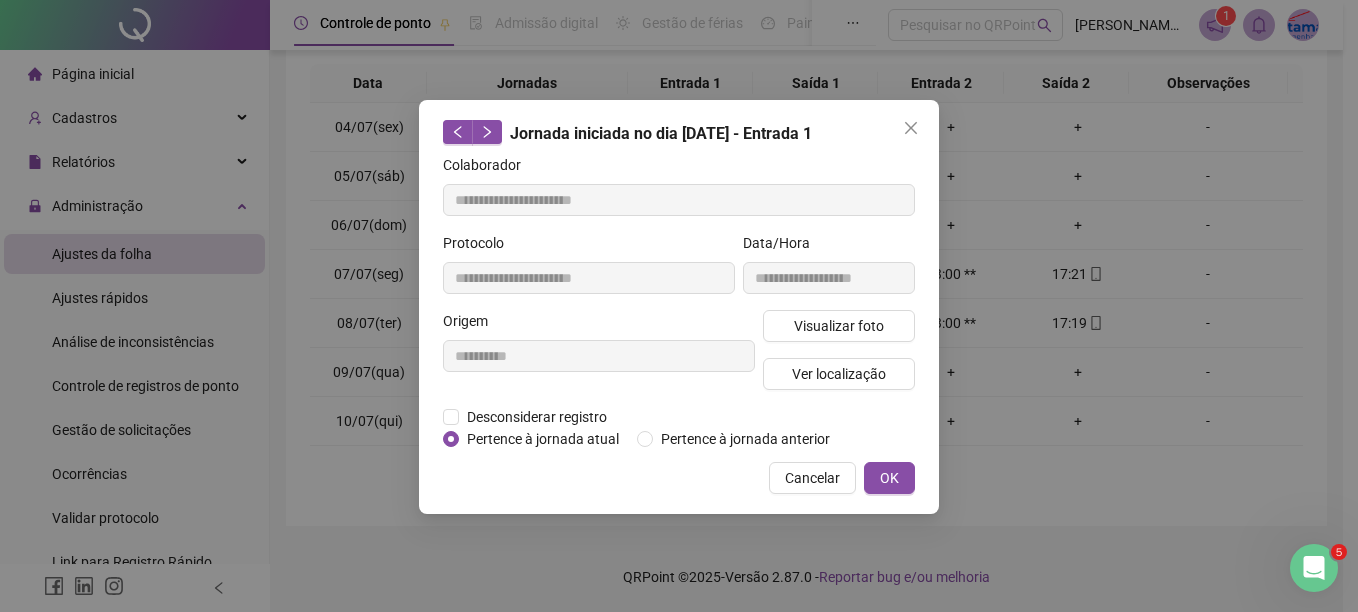 type on "**********" 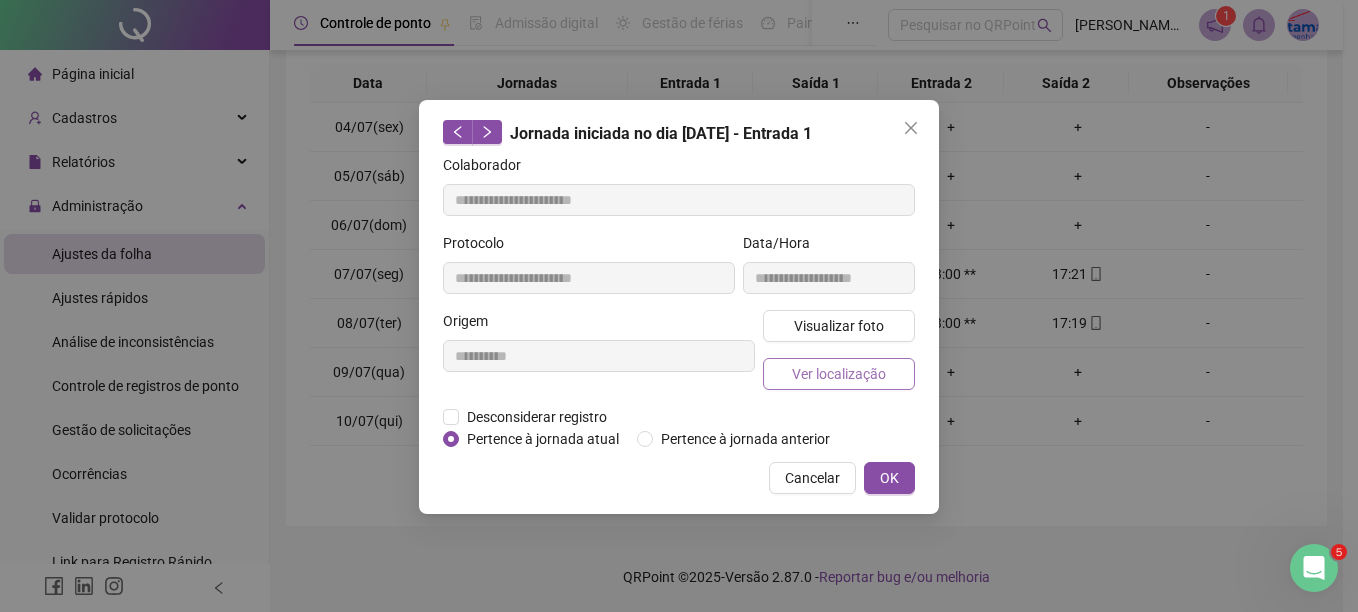 click on "Ver localização" at bounding box center (839, 374) 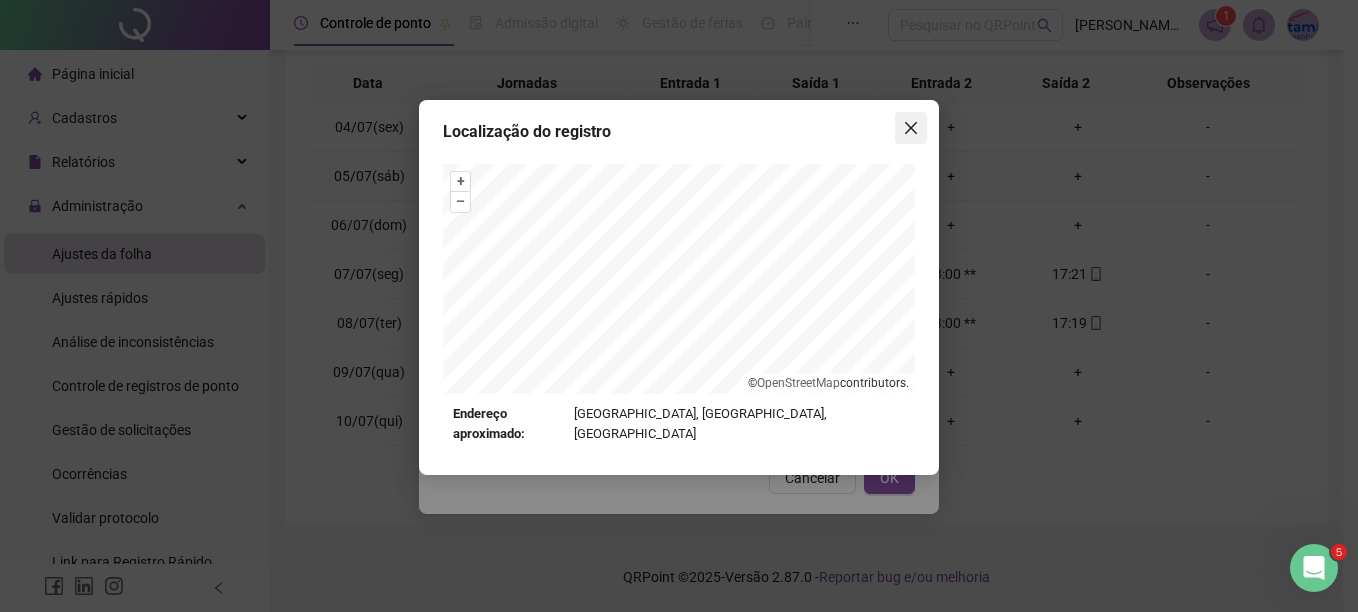 click 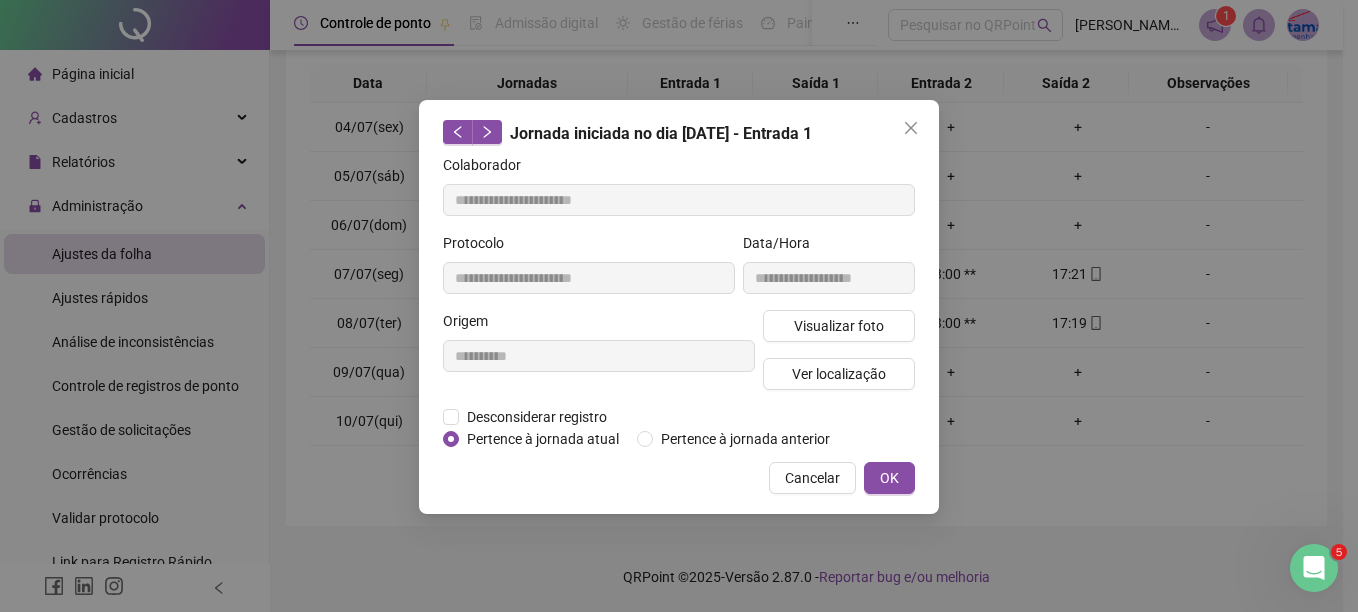 click 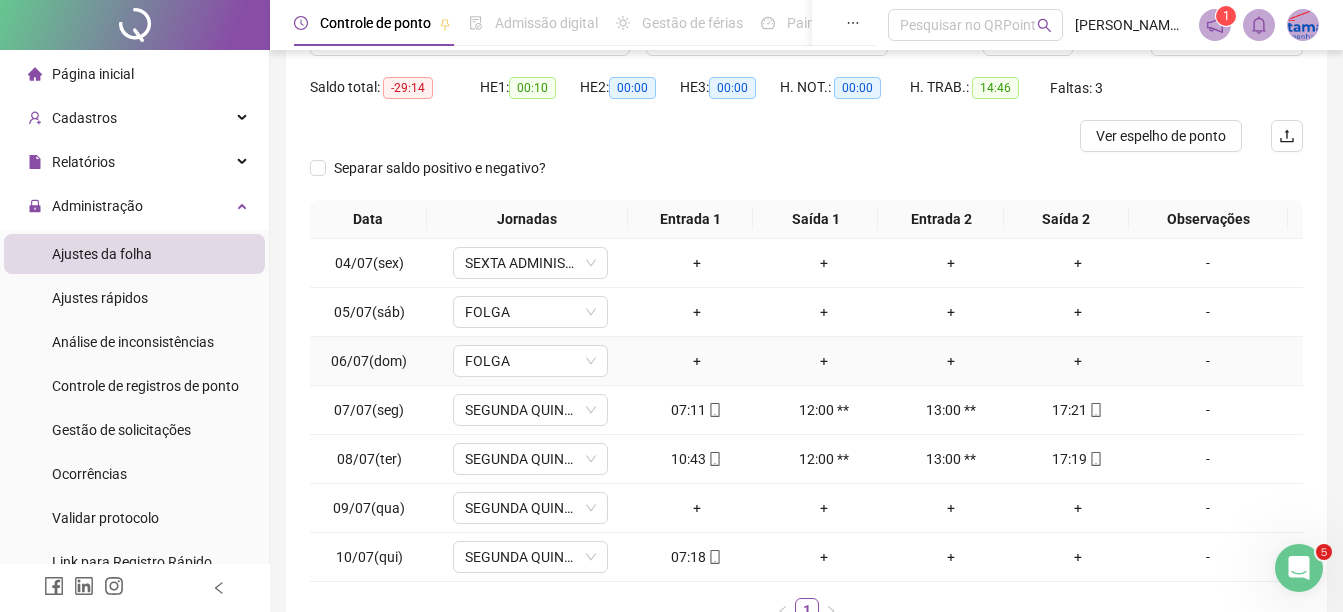 scroll, scrollTop: 26, scrollLeft: 0, axis: vertical 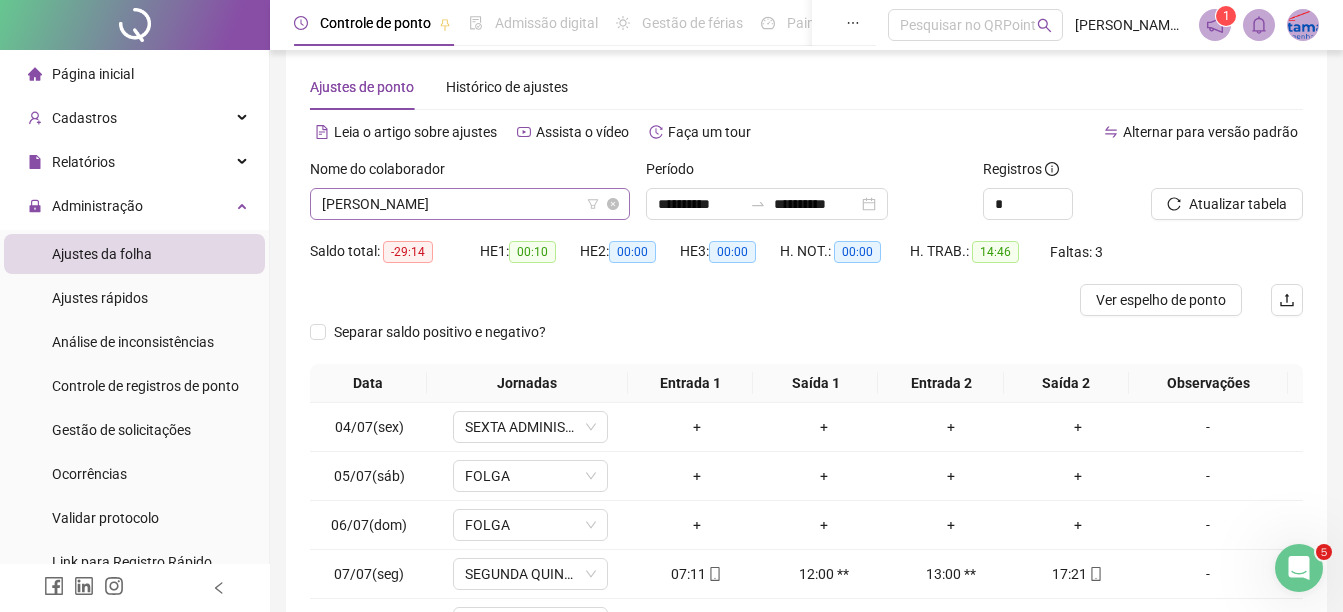 click on "[PERSON_NAME]" at bounding box center [470, 204] 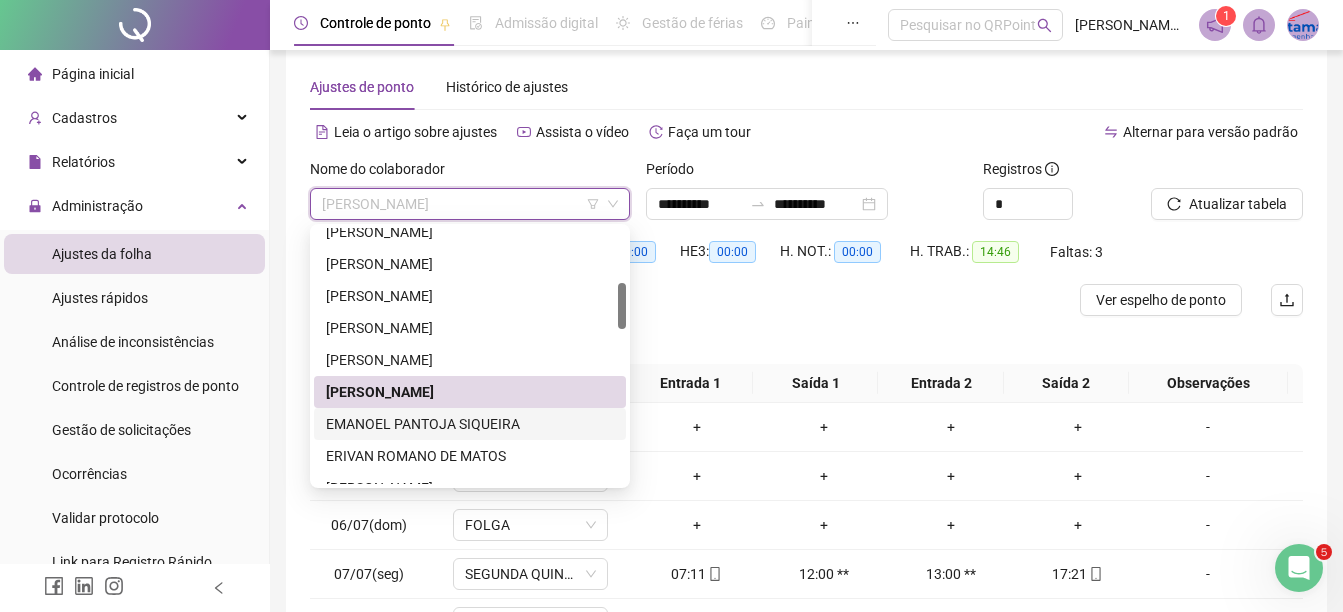 click on "EMANOEL PANTOJA SIQUEIRA" at bounding box center (470, 424) 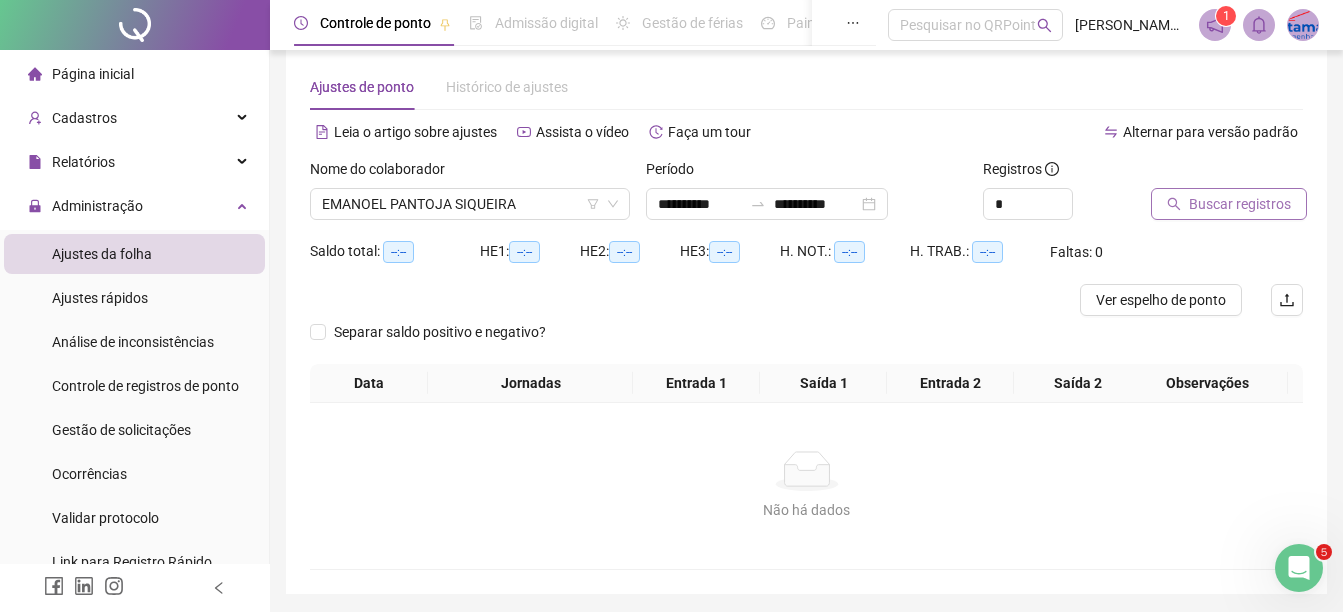 click on "Buscar registros" at bounding box center [1240, 204] 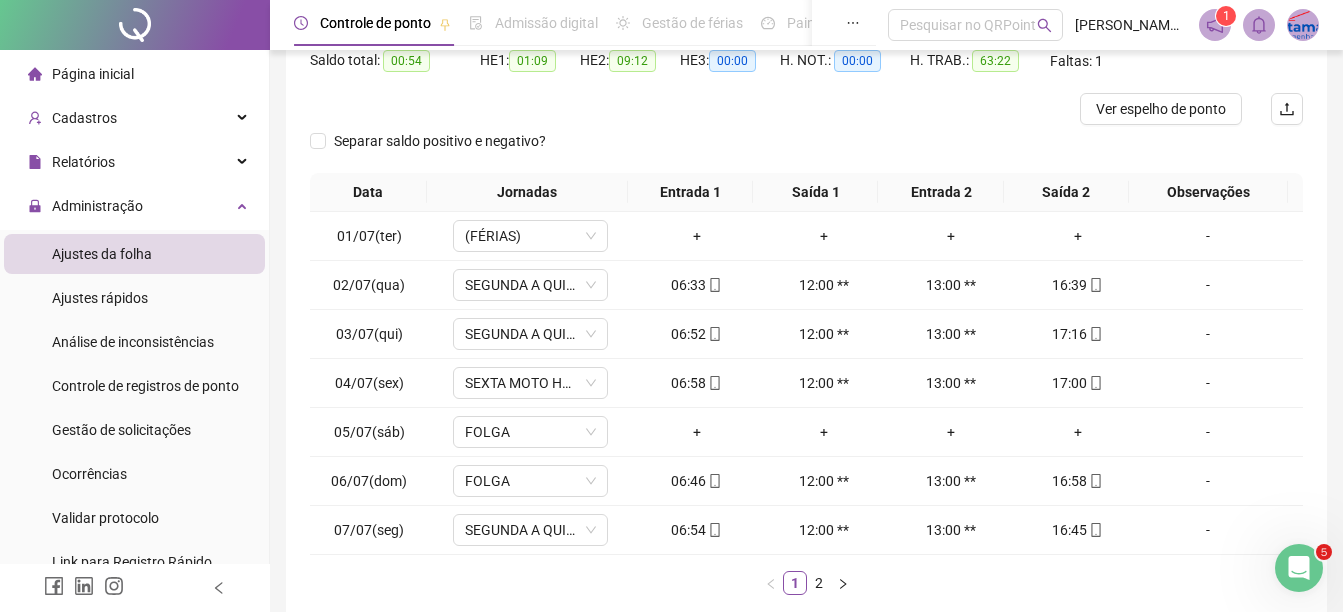 scroll, scrollTop: 326, scrollLeft: 0, axis: vertical 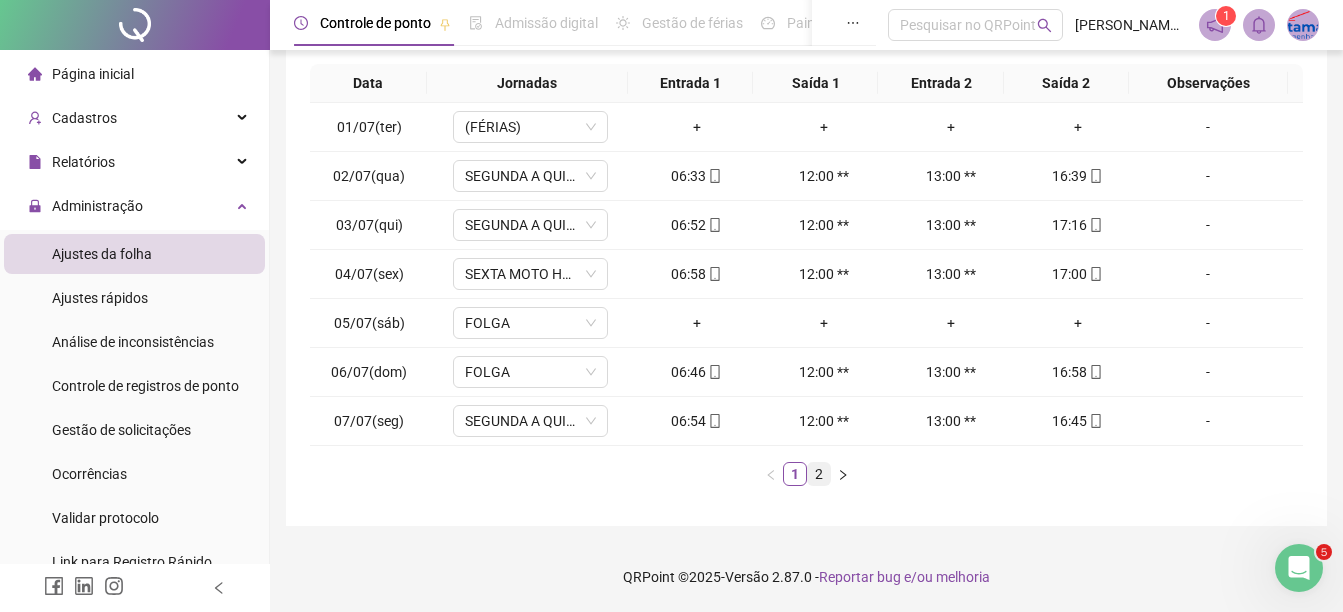 click on "2" at bounding box center (819, 474) 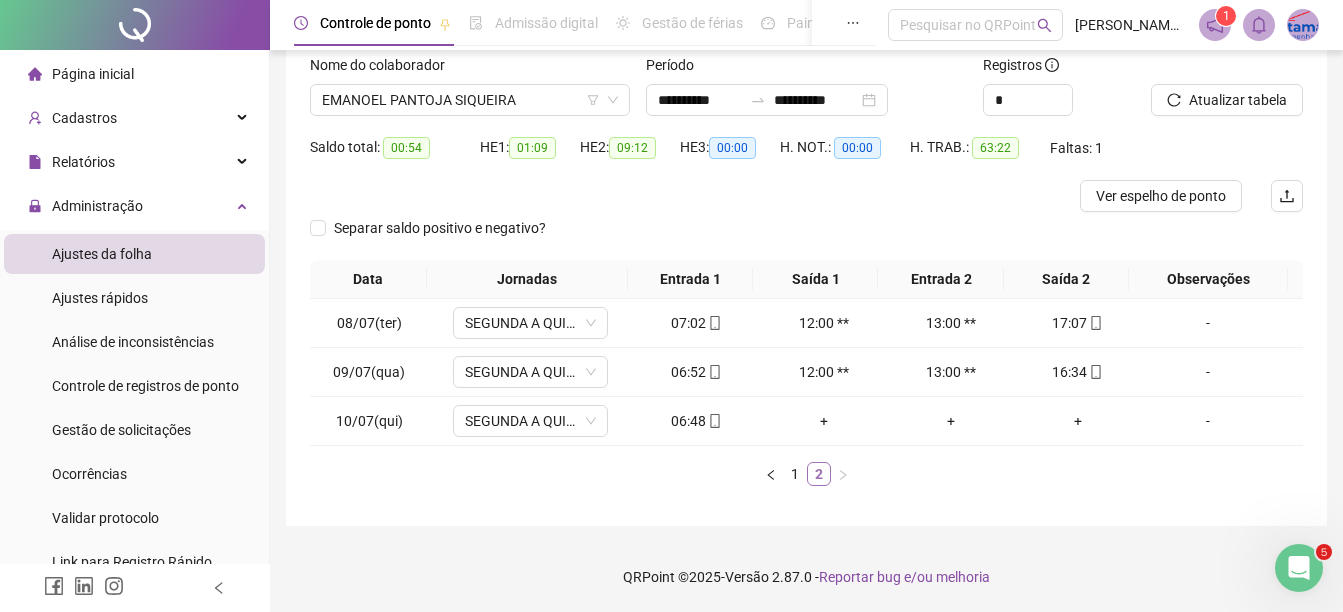 scroll, scrollTop: 130, scrollLeft: 0, axis: vertical 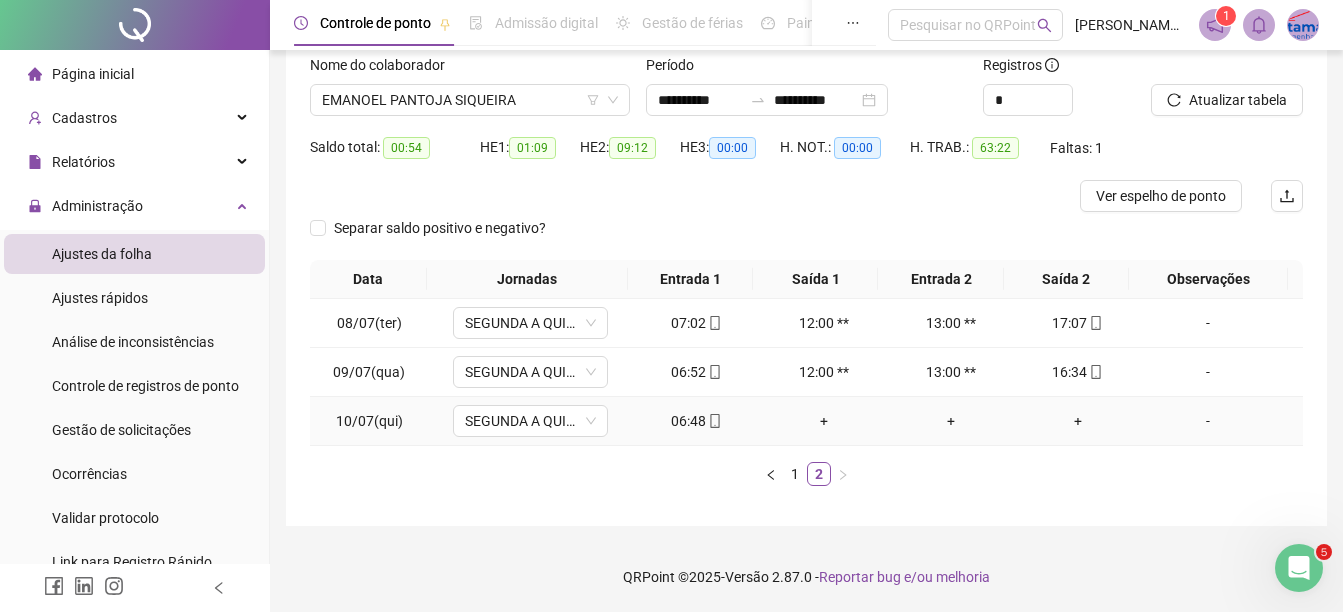 click on "06:48" at bounding box center [696, 421] 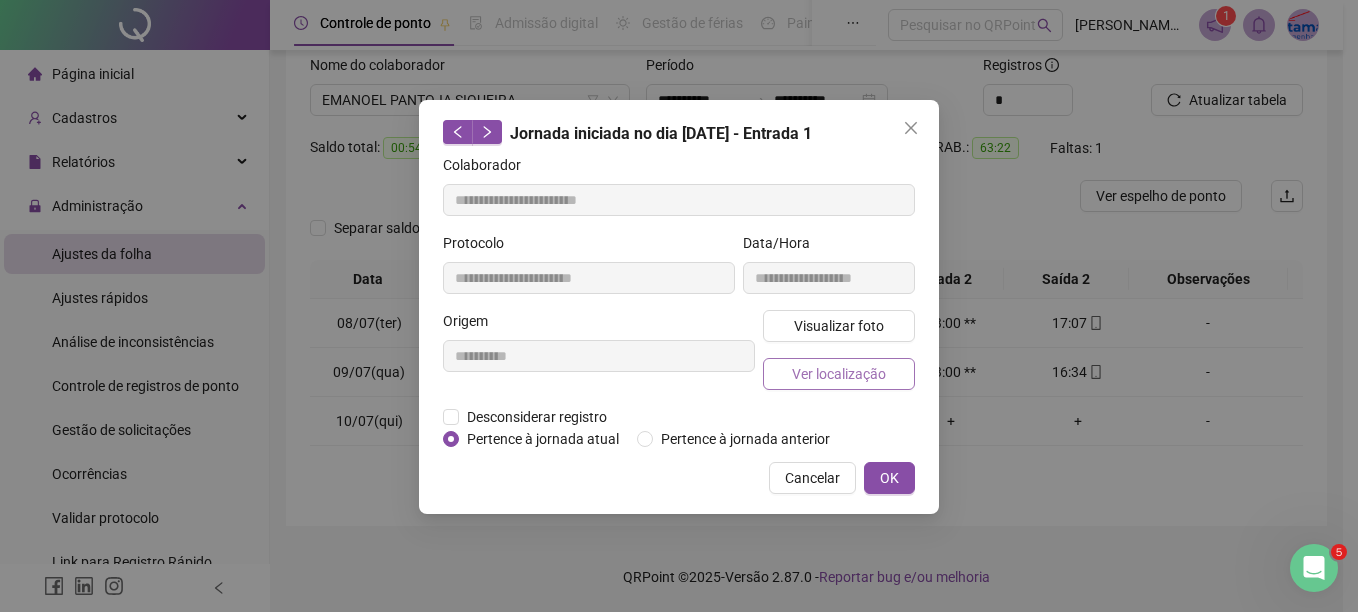 type on "**********" 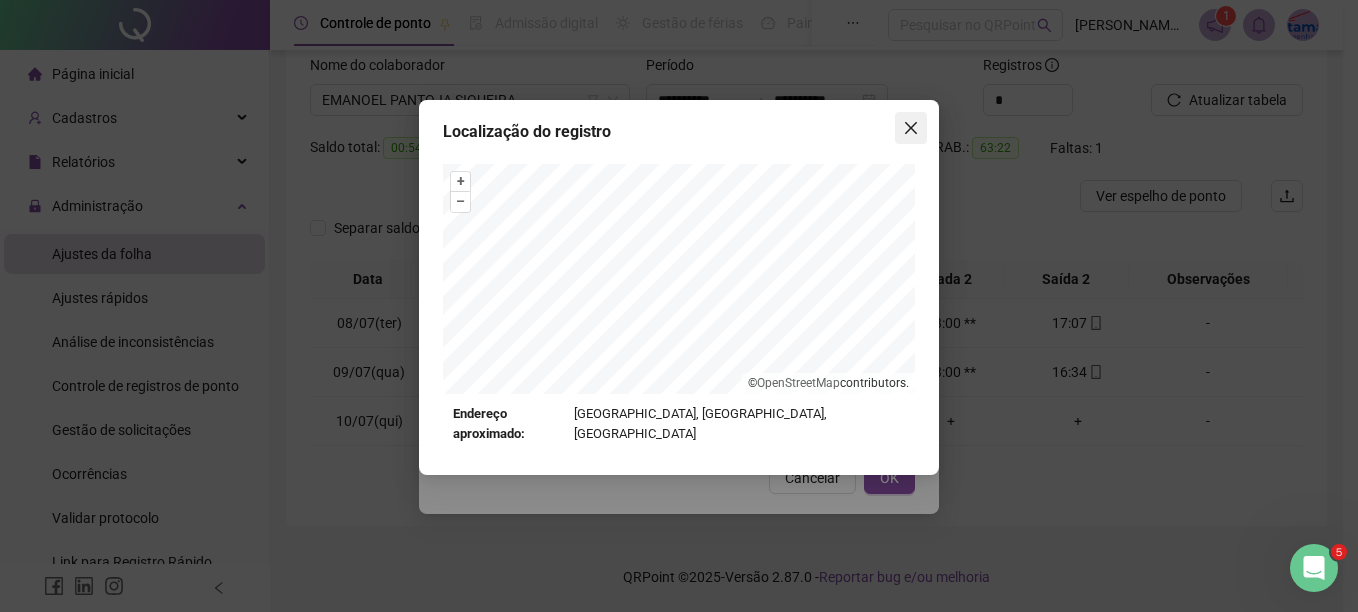 click 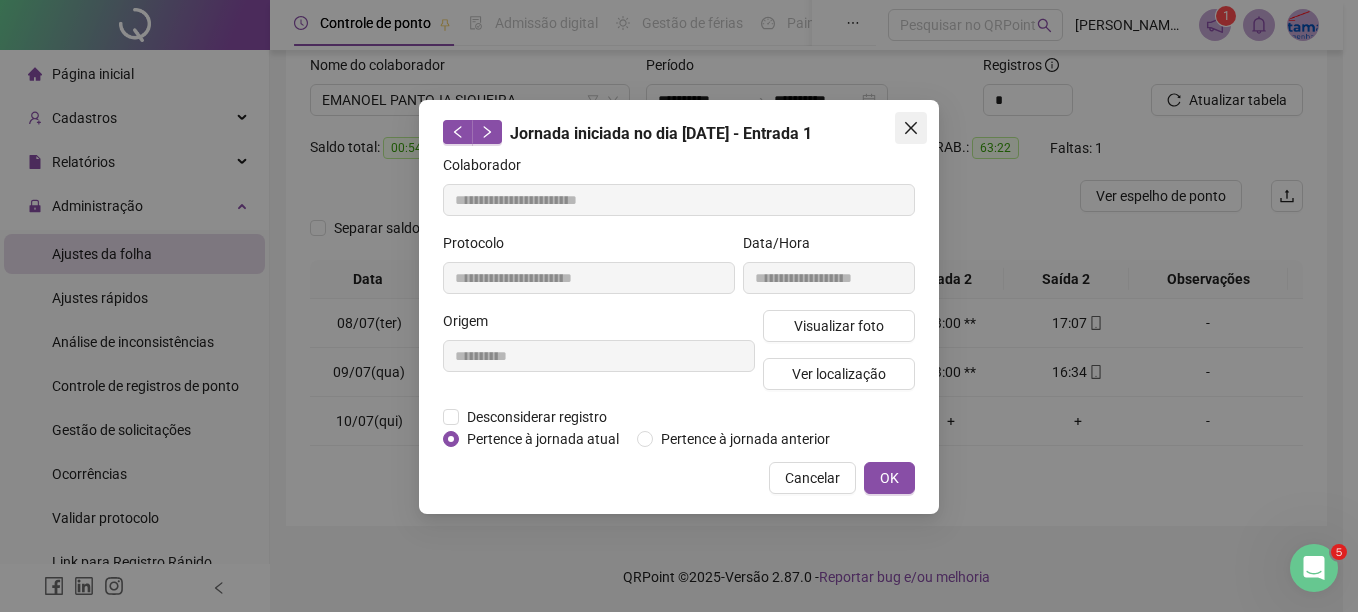 click at bounding box center [911, 128] 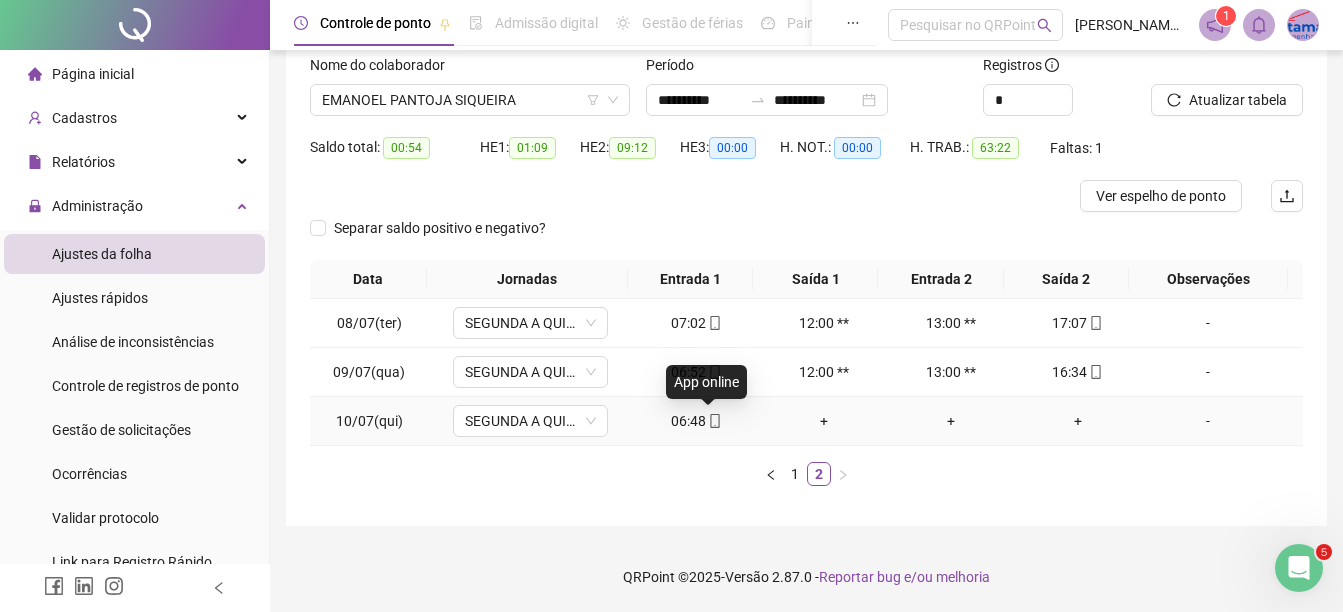 click 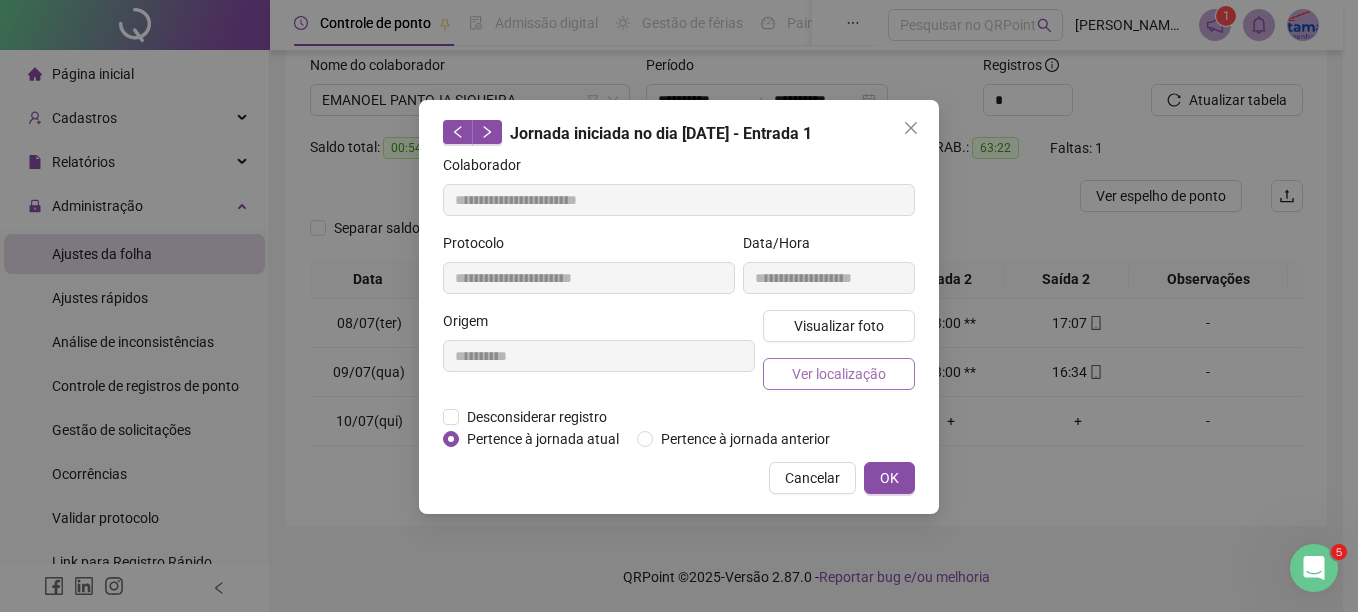 click on "Ver localização" at bounding box center [839, 374] 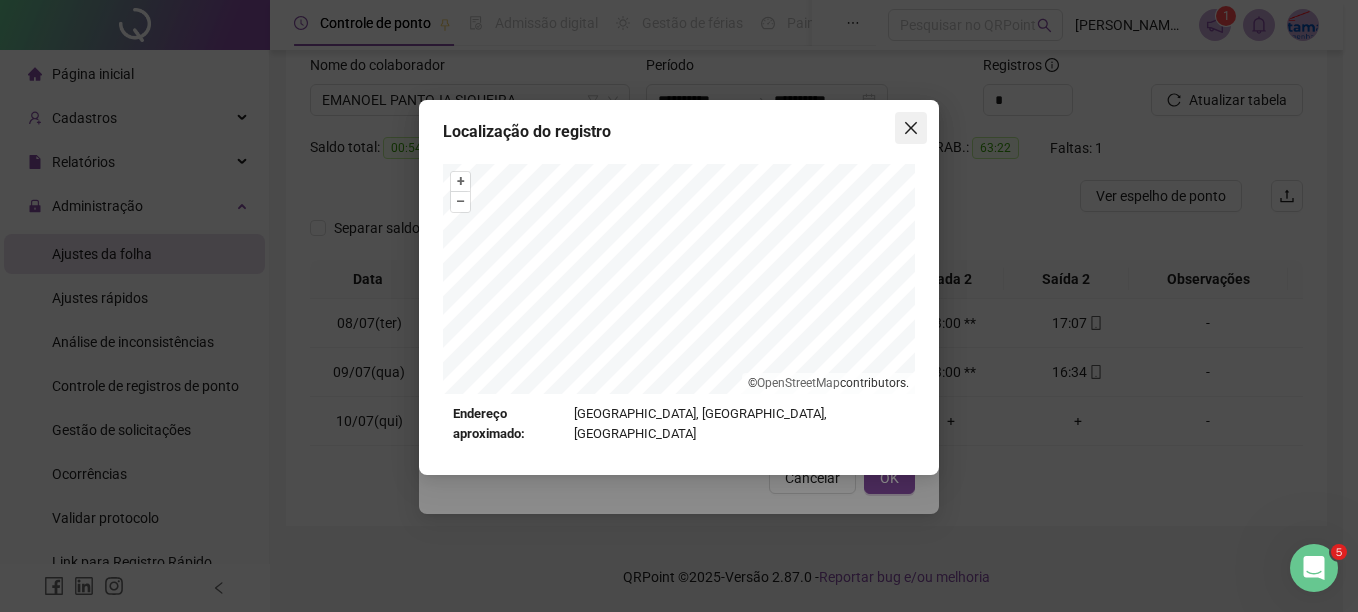 click 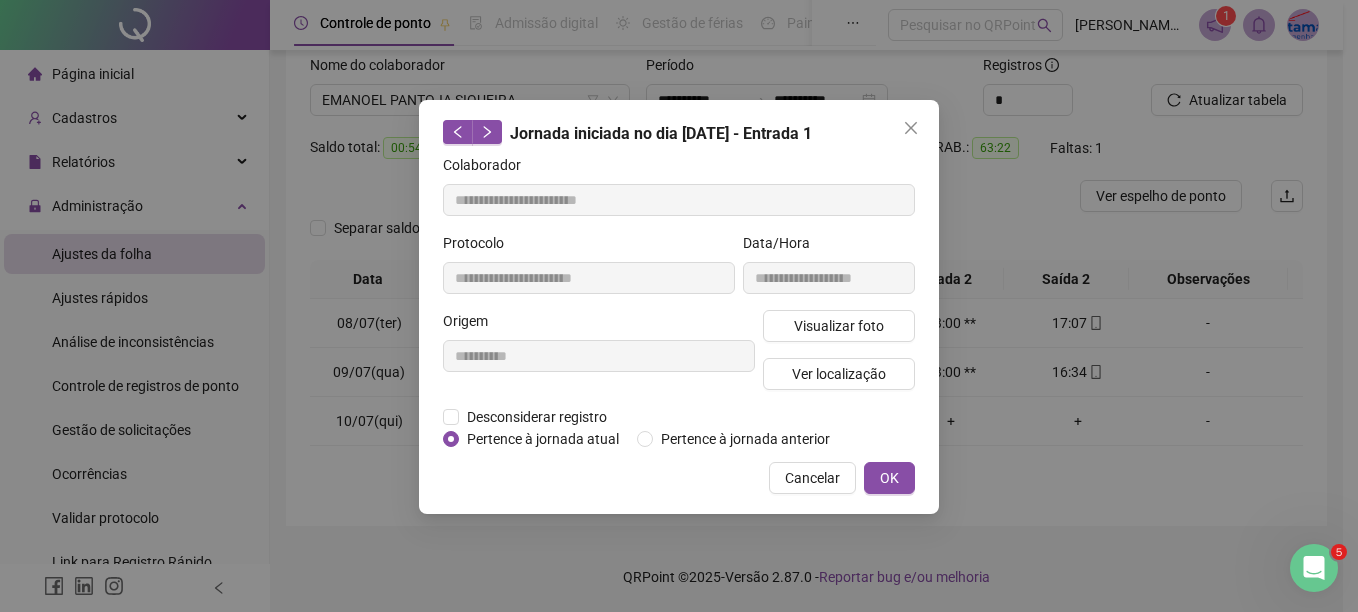 click 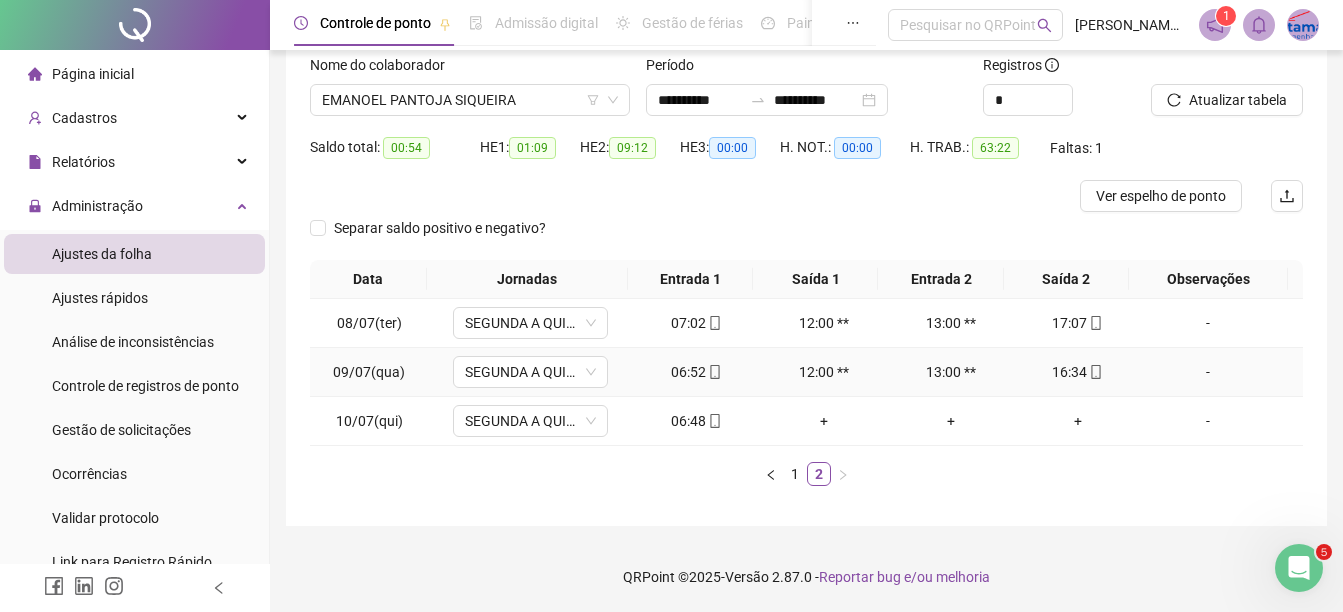 click 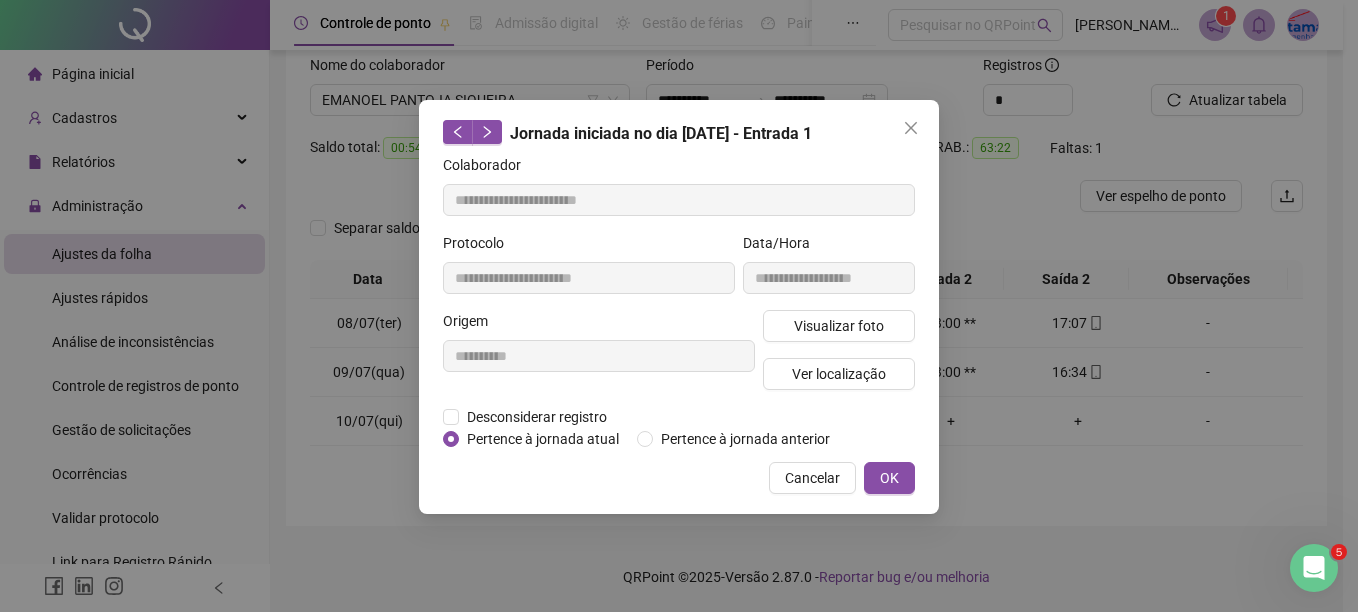 type on "**********" 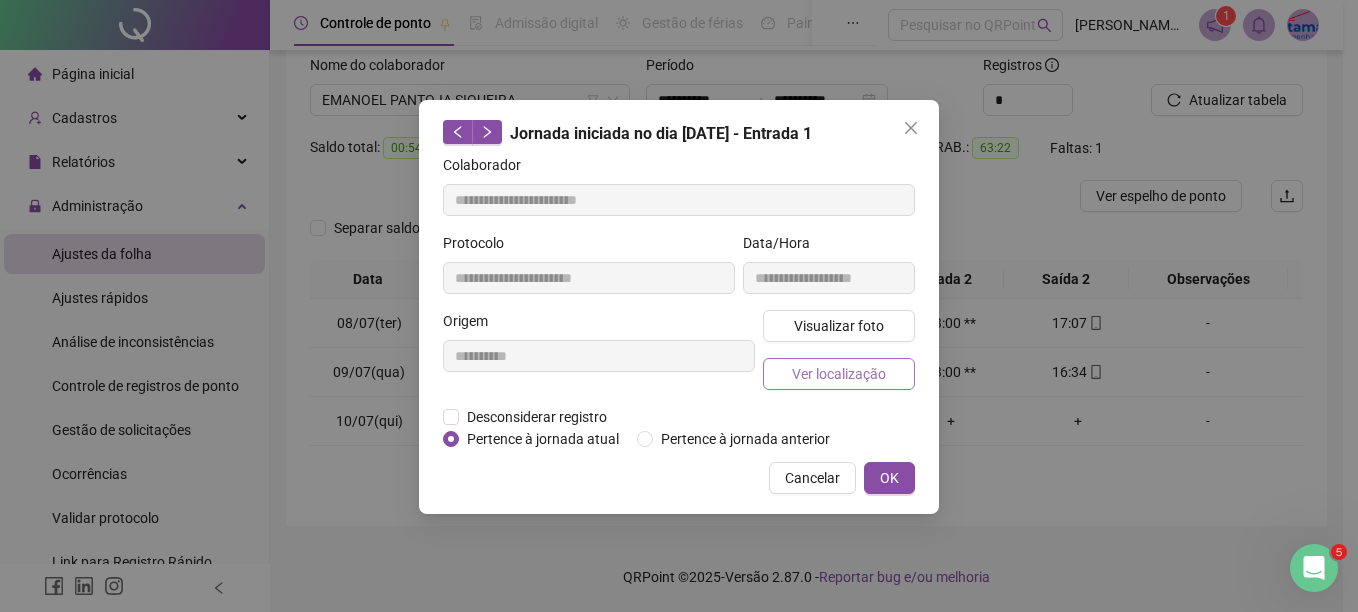 click on "Ver localização" at bounding box center (839, 374) 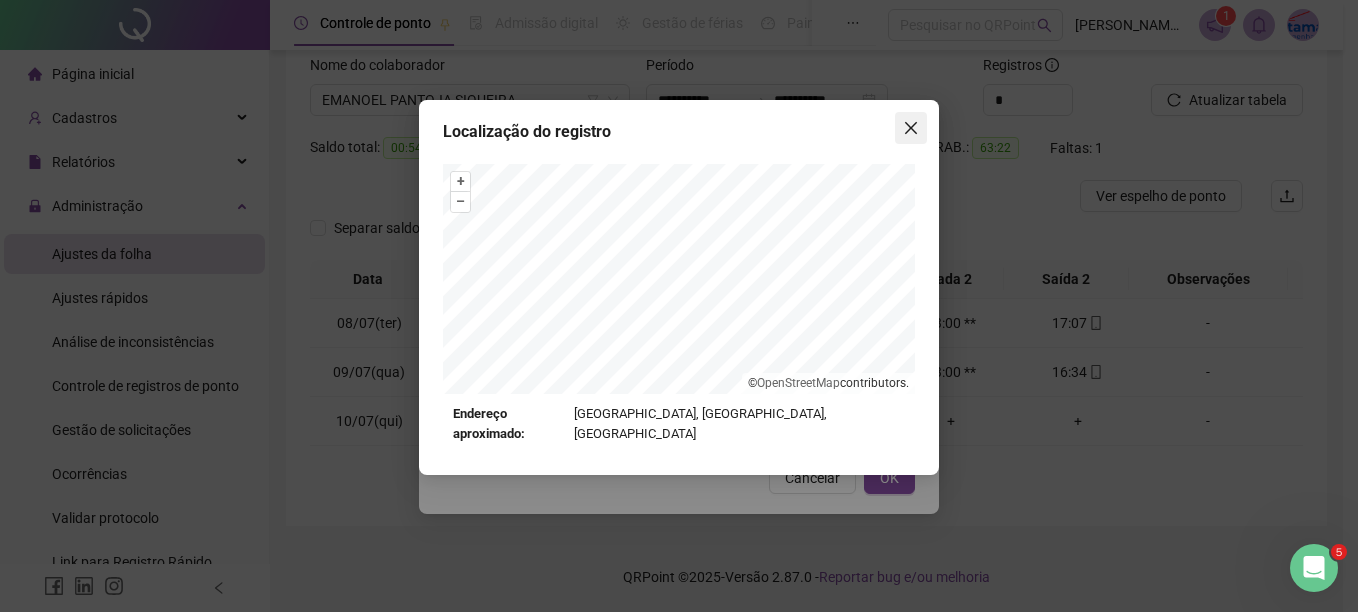 click 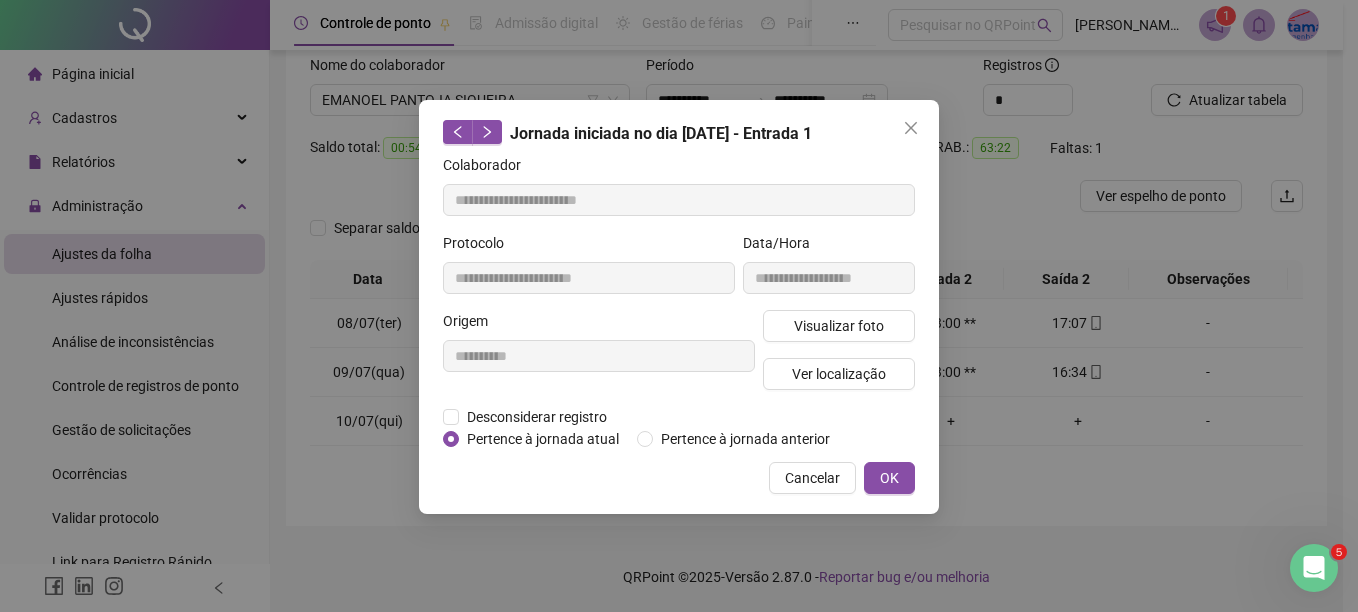 click 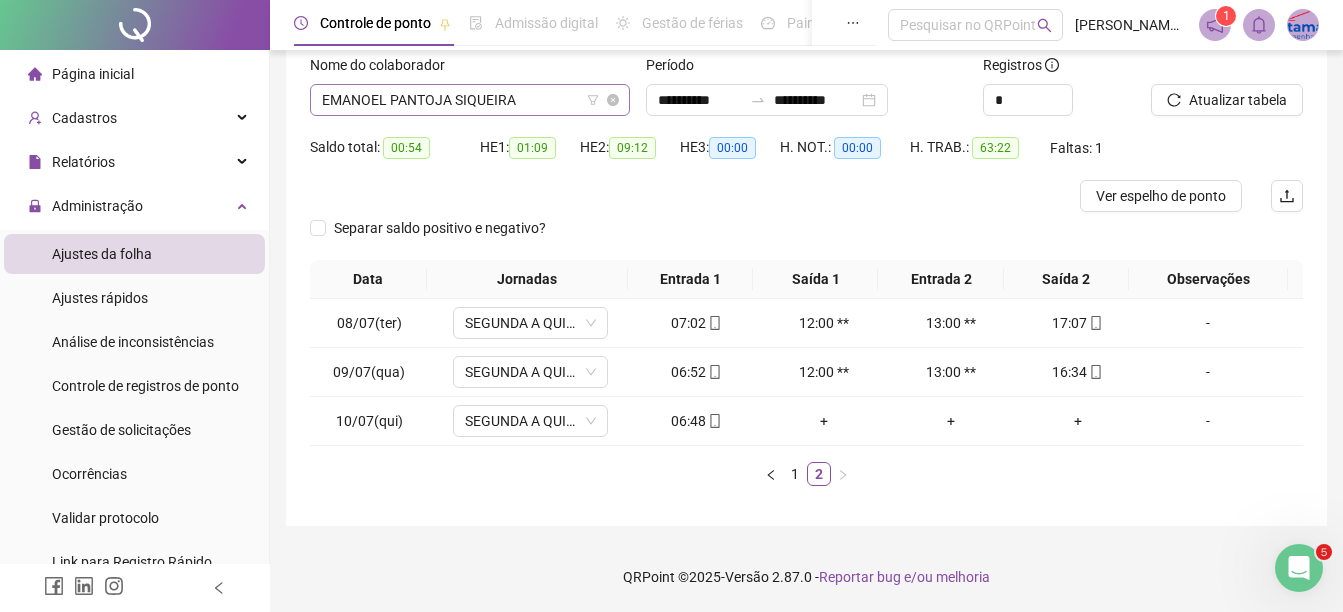 click on "EMANOEL PANTOJA SIQUEIRA" at bounding box center [470, 100] 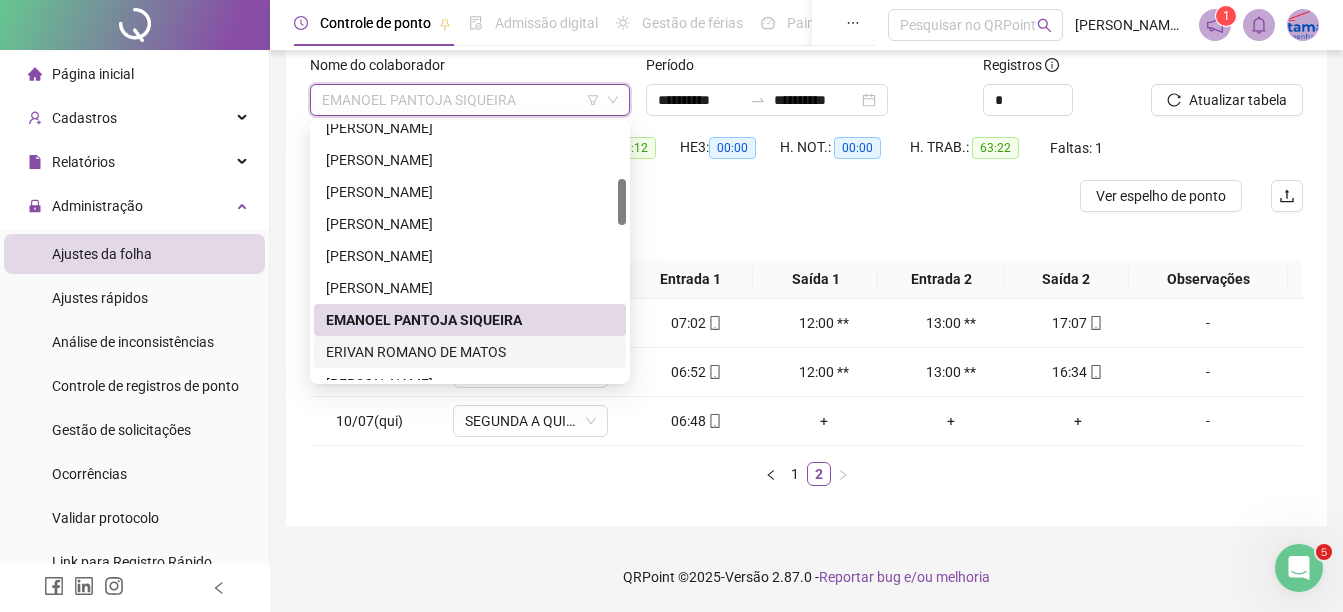 click on "ERIVAN ROMANO DE MATOS" at bounding box center [470, 352] 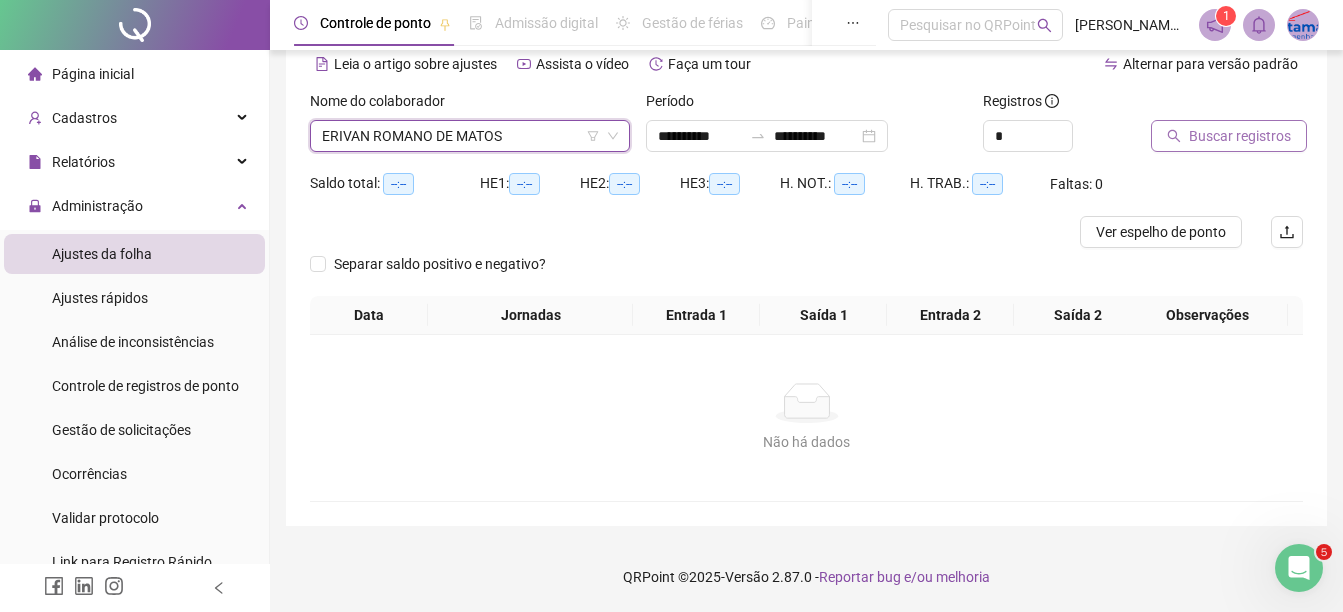 click on "Buscar registros" at bounding box center (1240, 136) 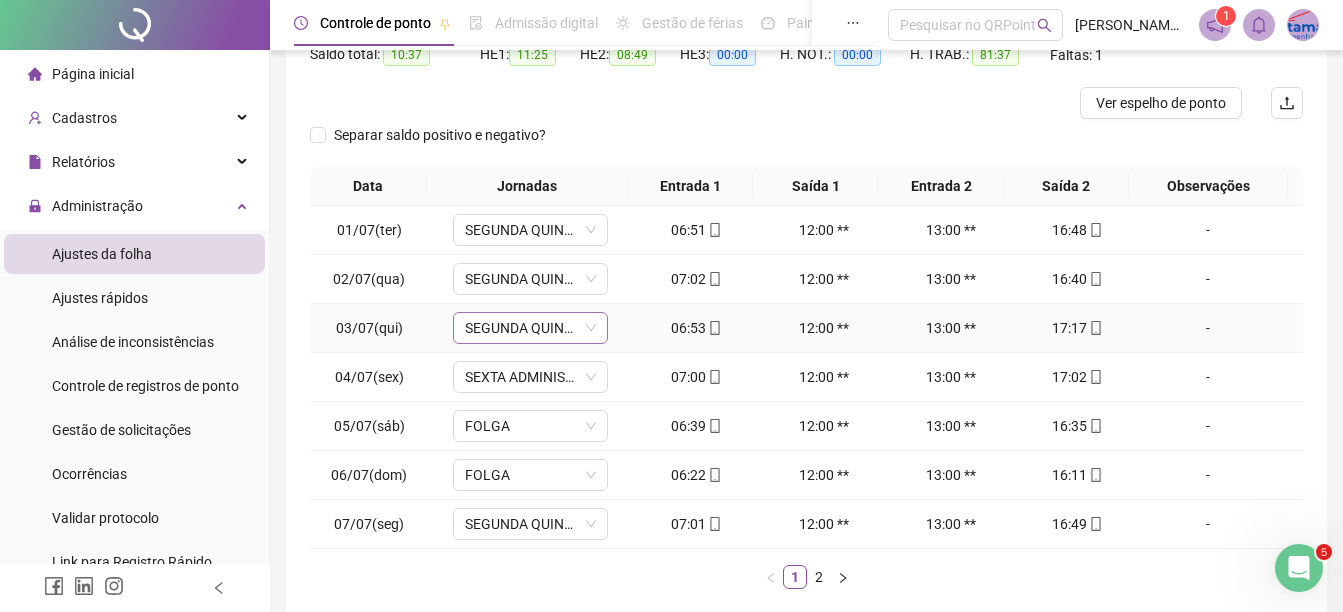 scroll, scrollTop: 326, scrollLeft: 0, axis: vertical 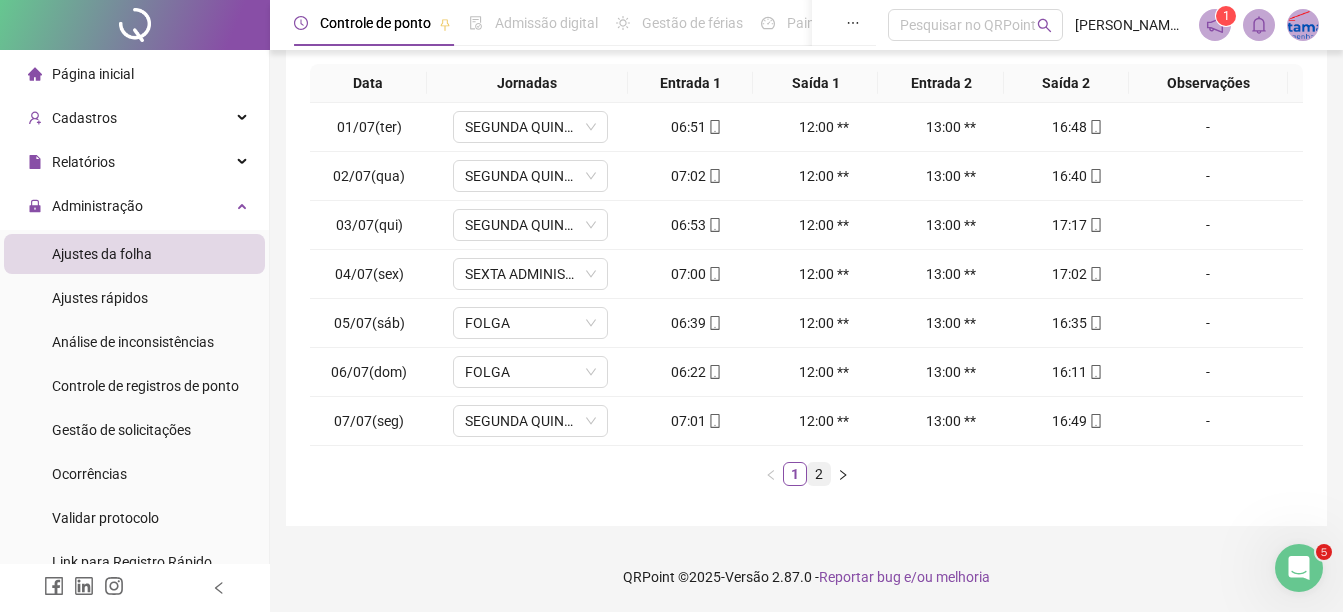 click on "2" at bounding box center [819, 474] 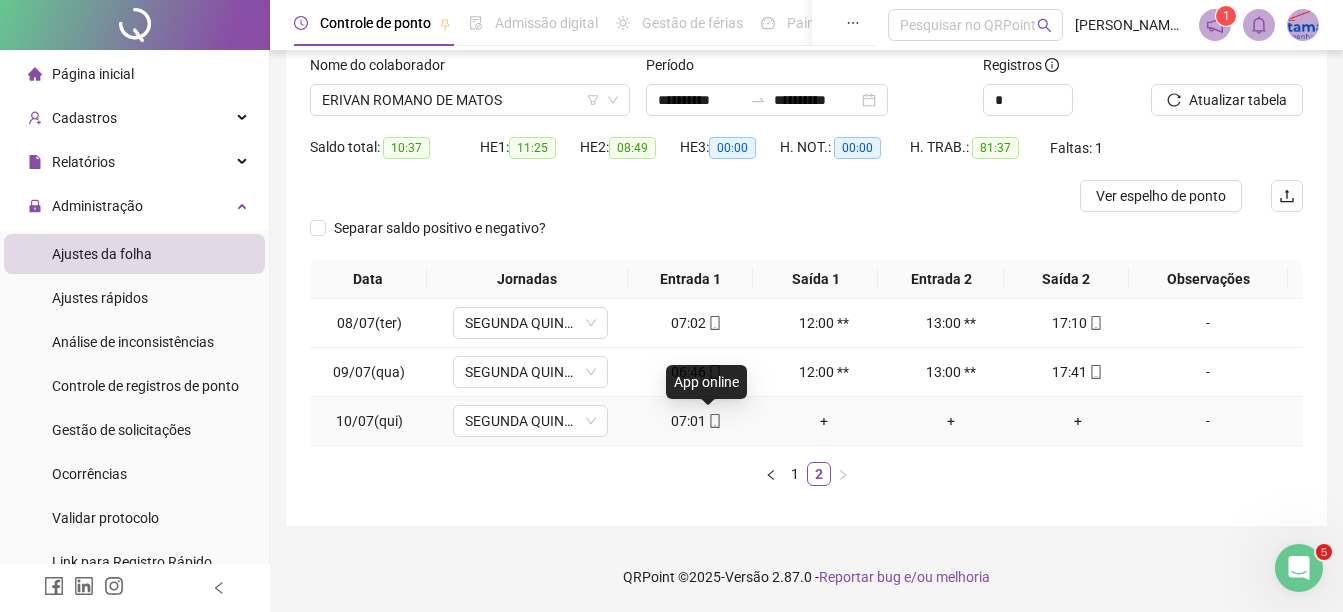 click 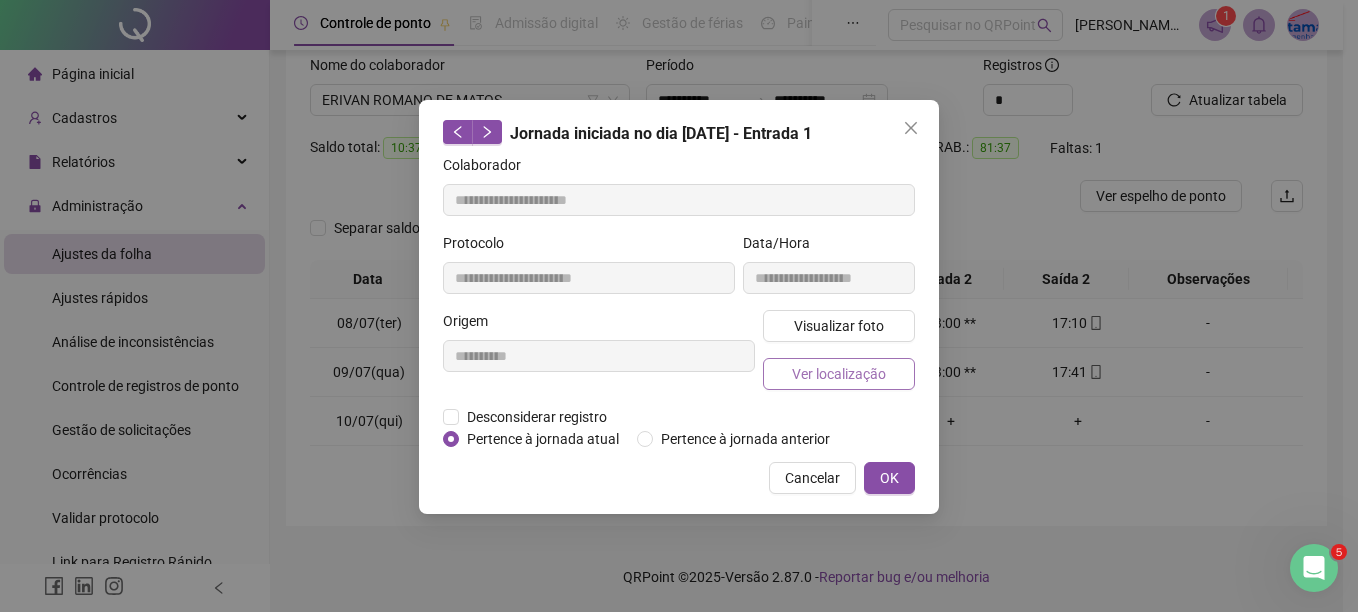type on "**********" 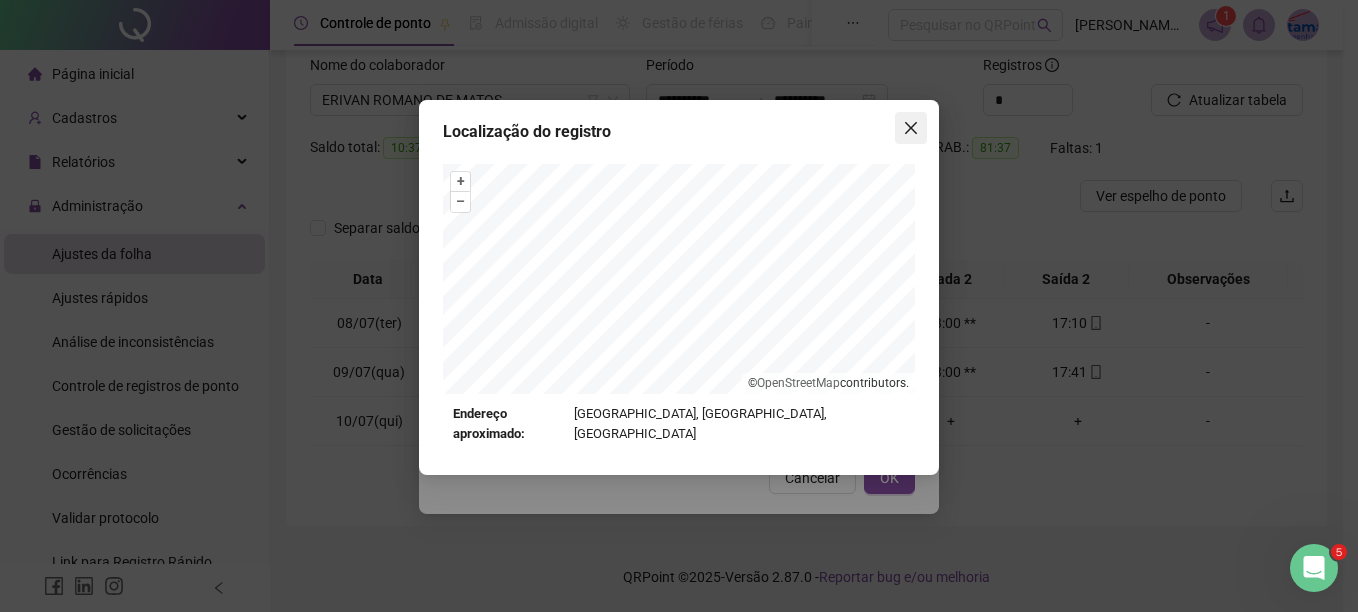 click 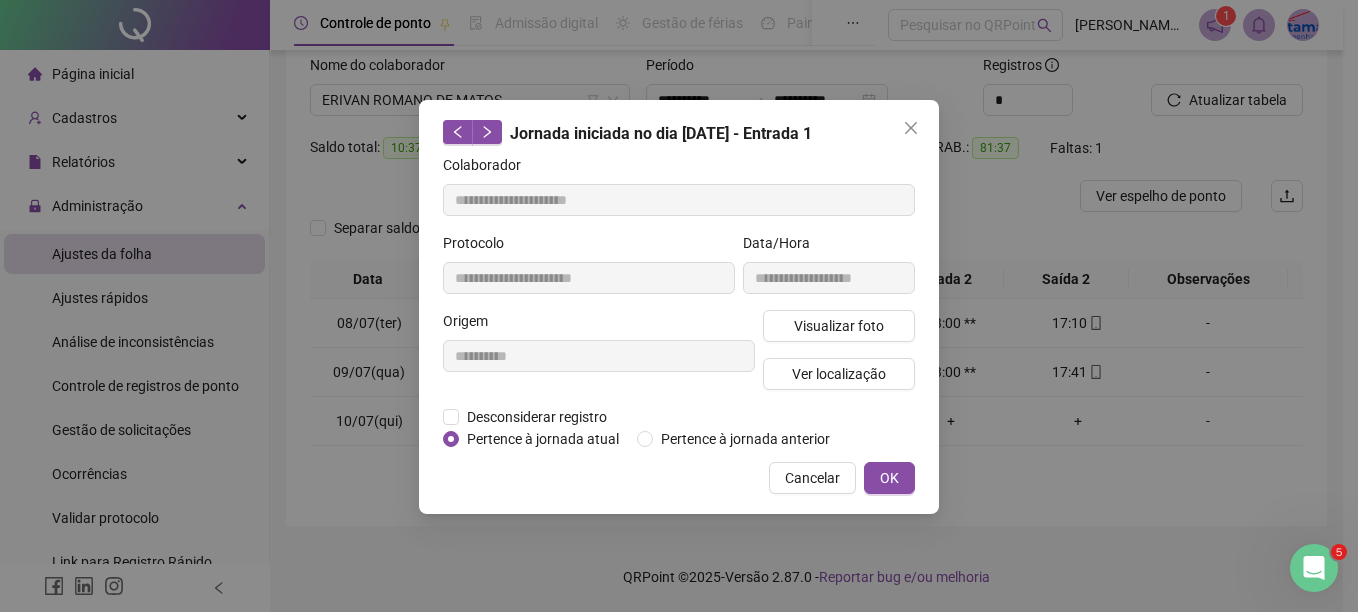 click 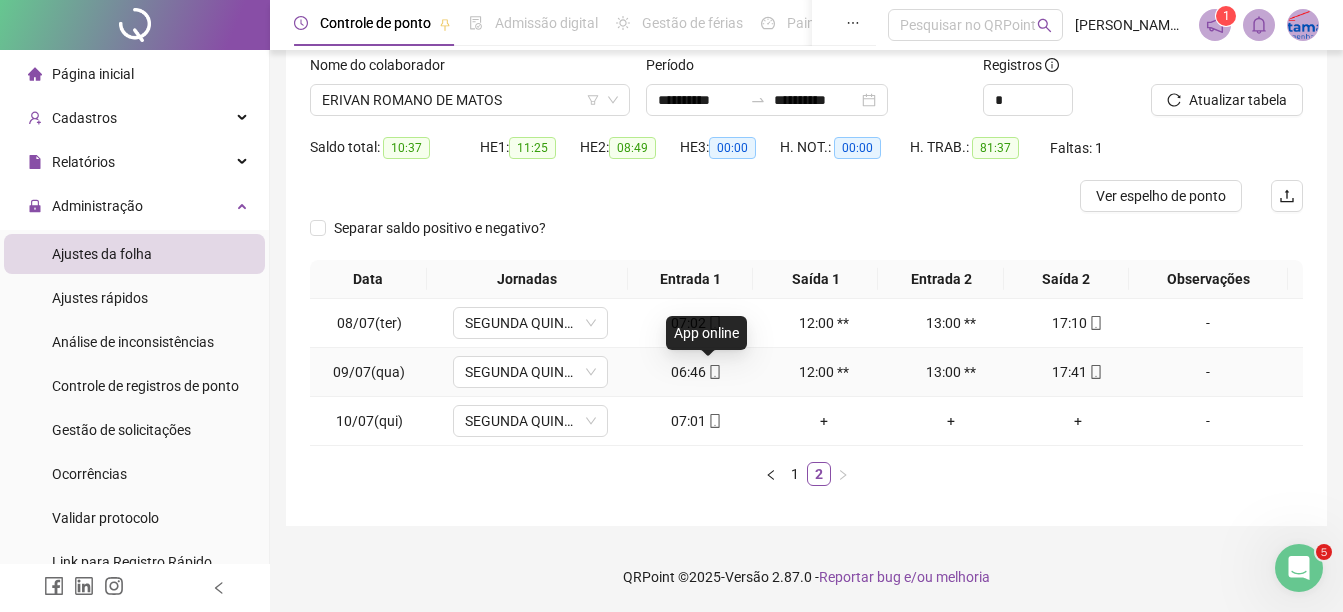 click 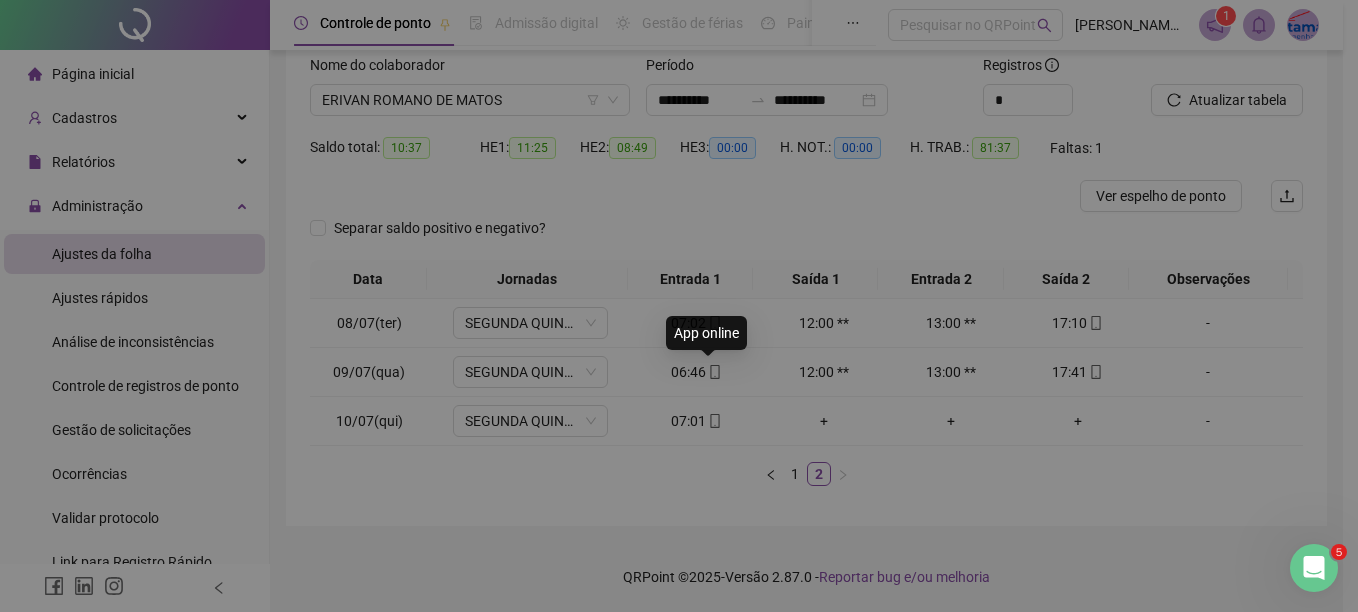 type on "**********" 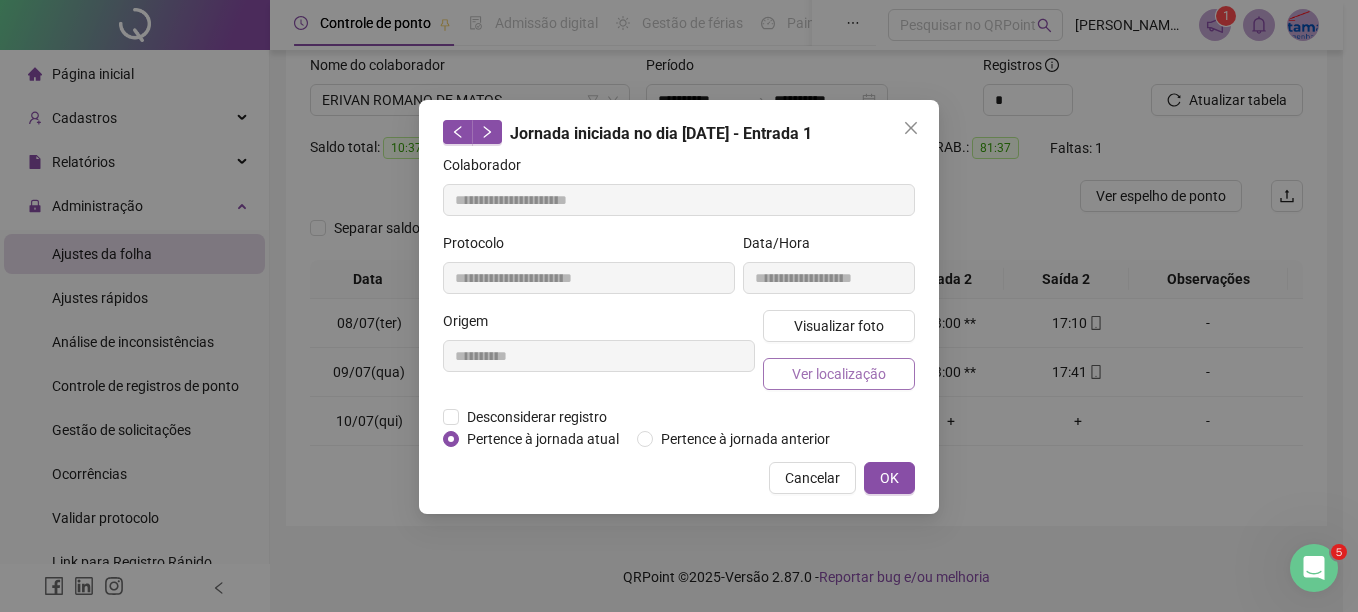 click on "Ver localização" at bounding box center (839, 374) 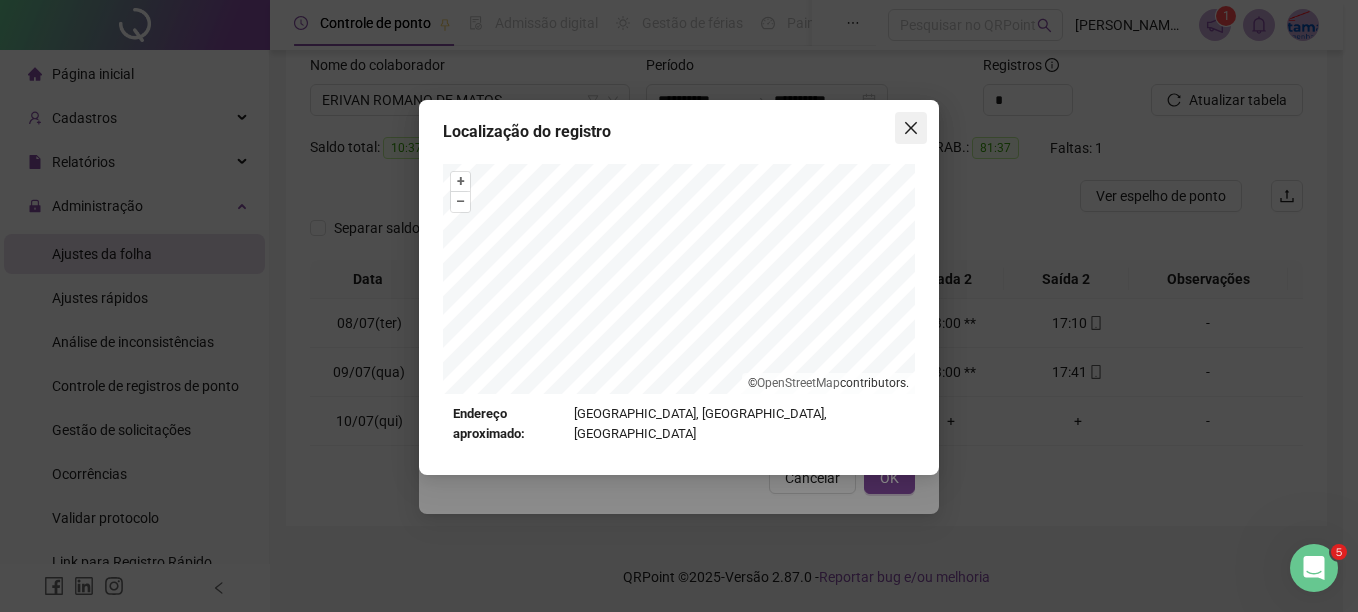 click at bounding box center (911, 128) 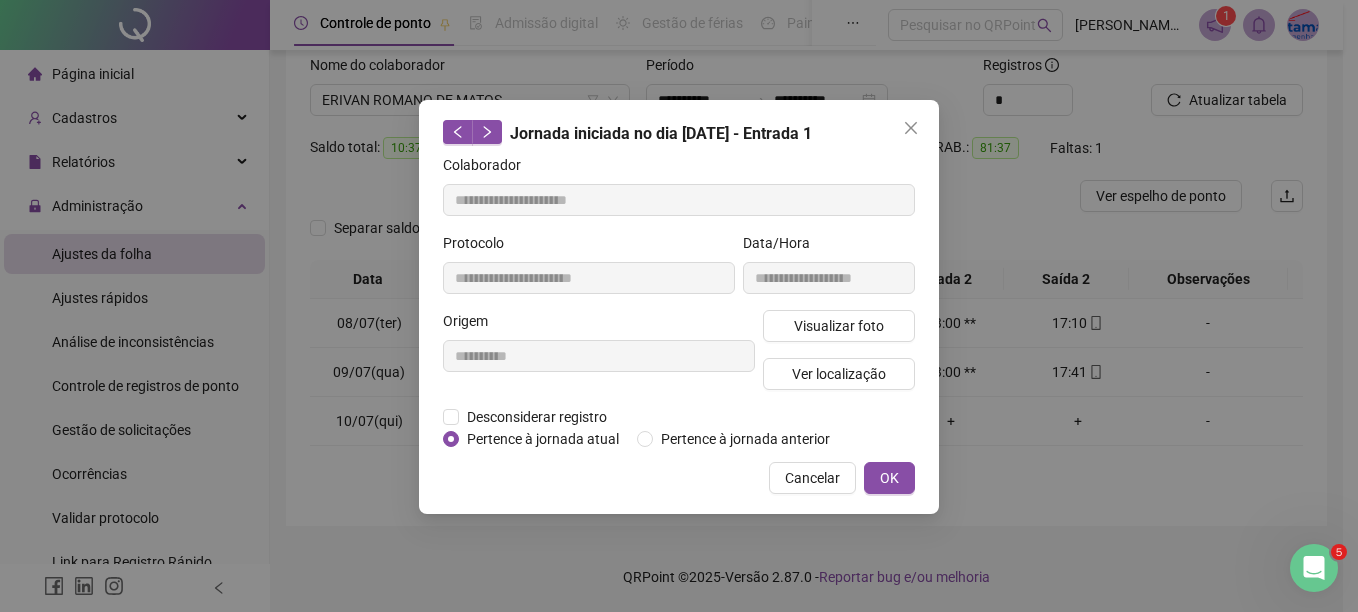 click at bounding box center (911, 128) 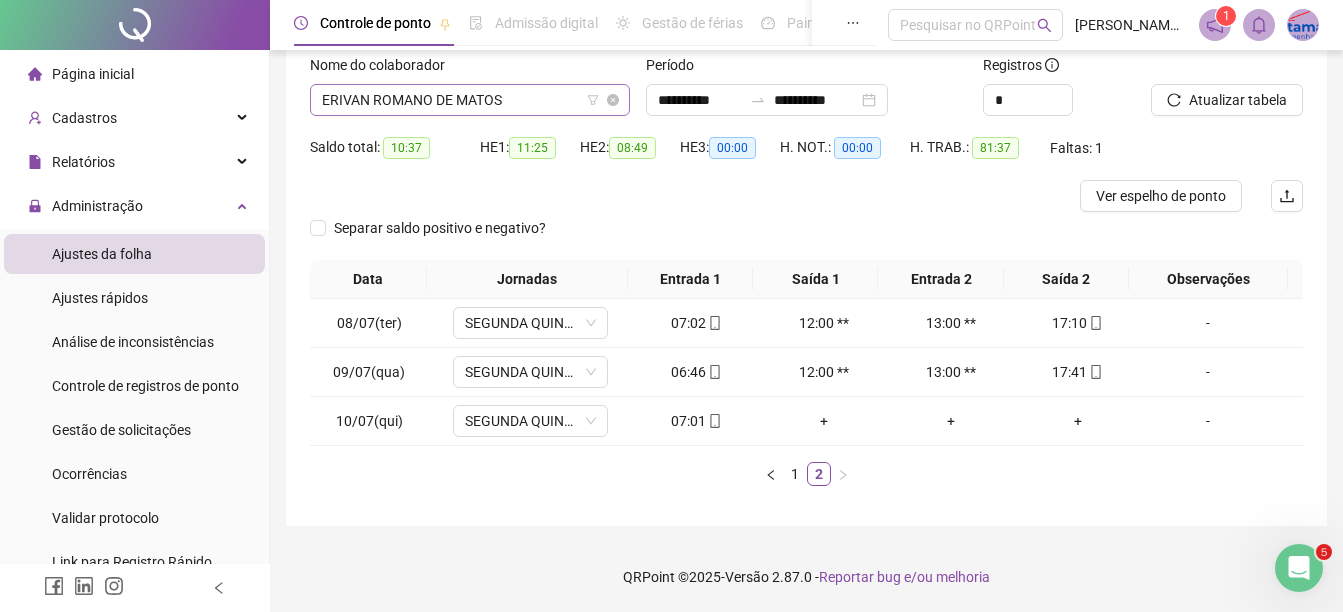 click on "ERIVAN ROMANO DE MATOS" at bounding box center (470, 100) 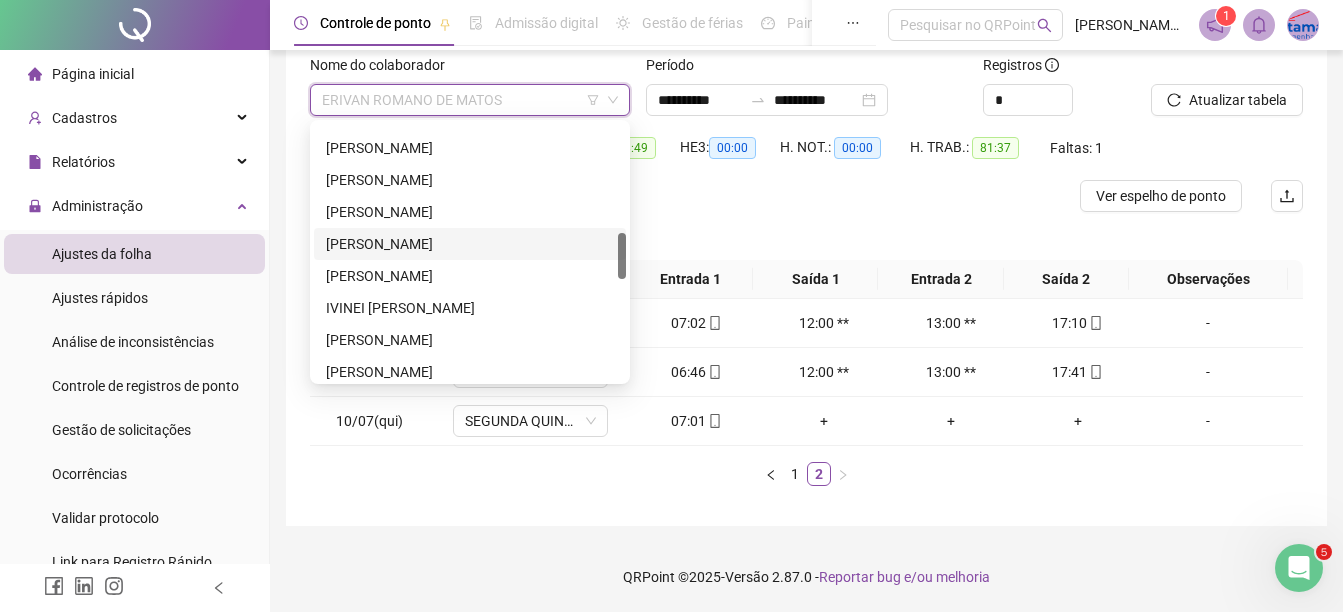 scroll, scrollTop: 500, scrollLeft: 0, axis: vertical 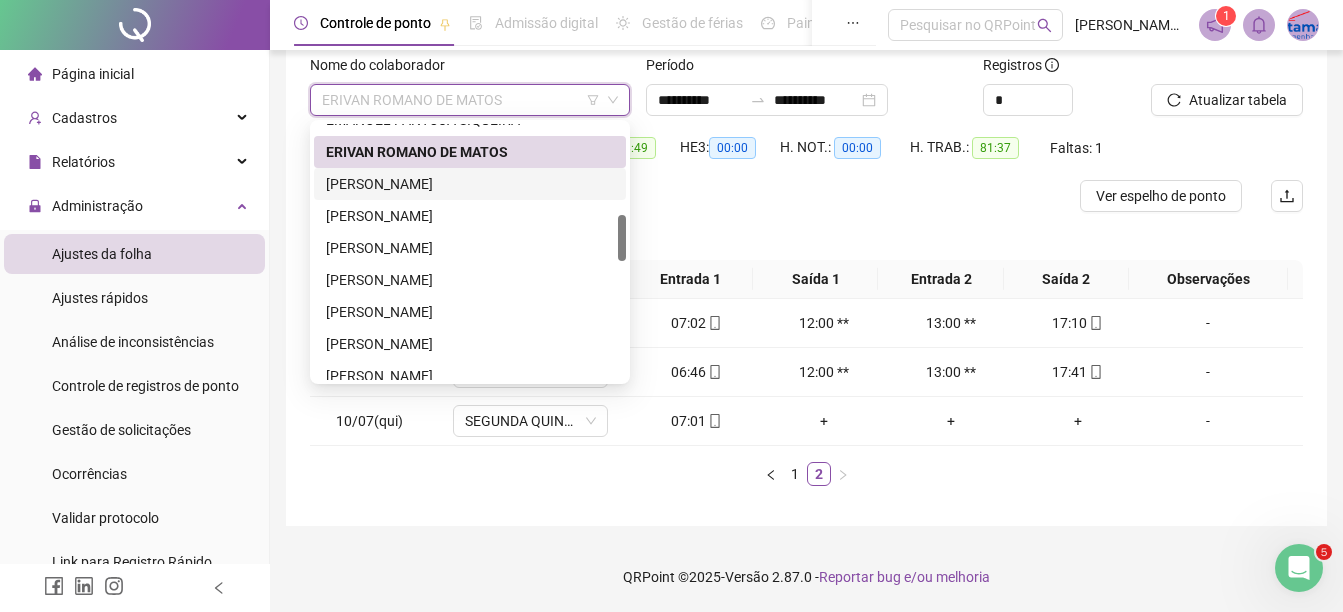 click on "[PERSON_NAME]" at bounding box center [470, 184] 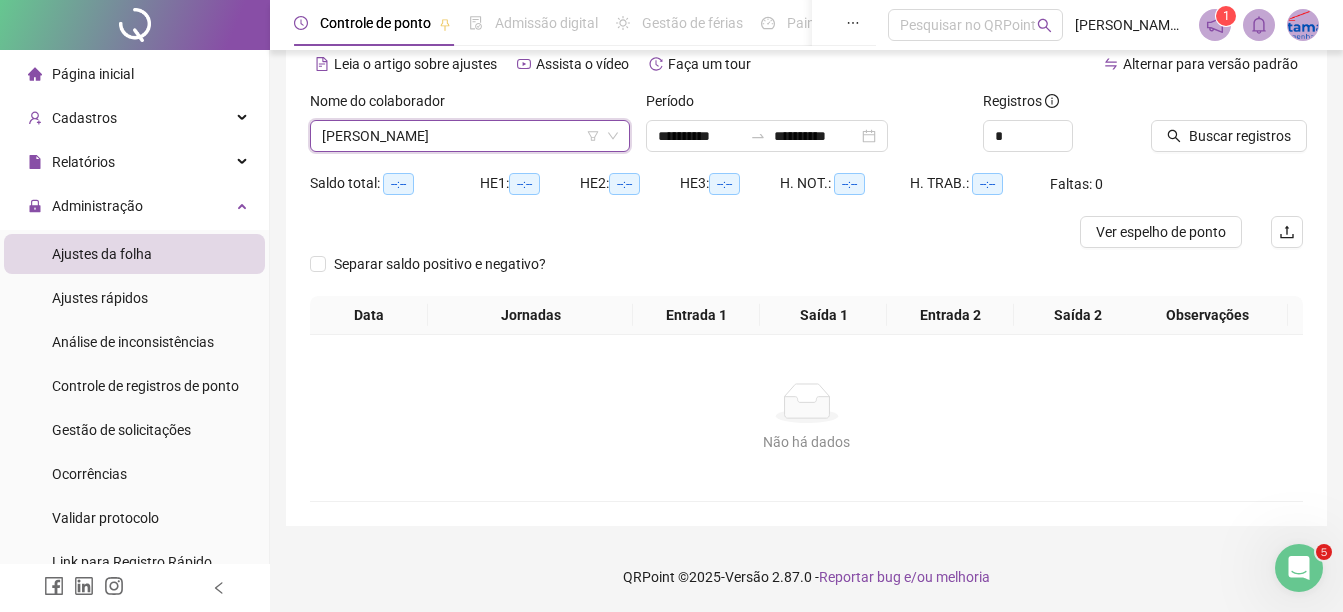scroll, scrollTop: 94, scrollLeft: 0, axis: vertical 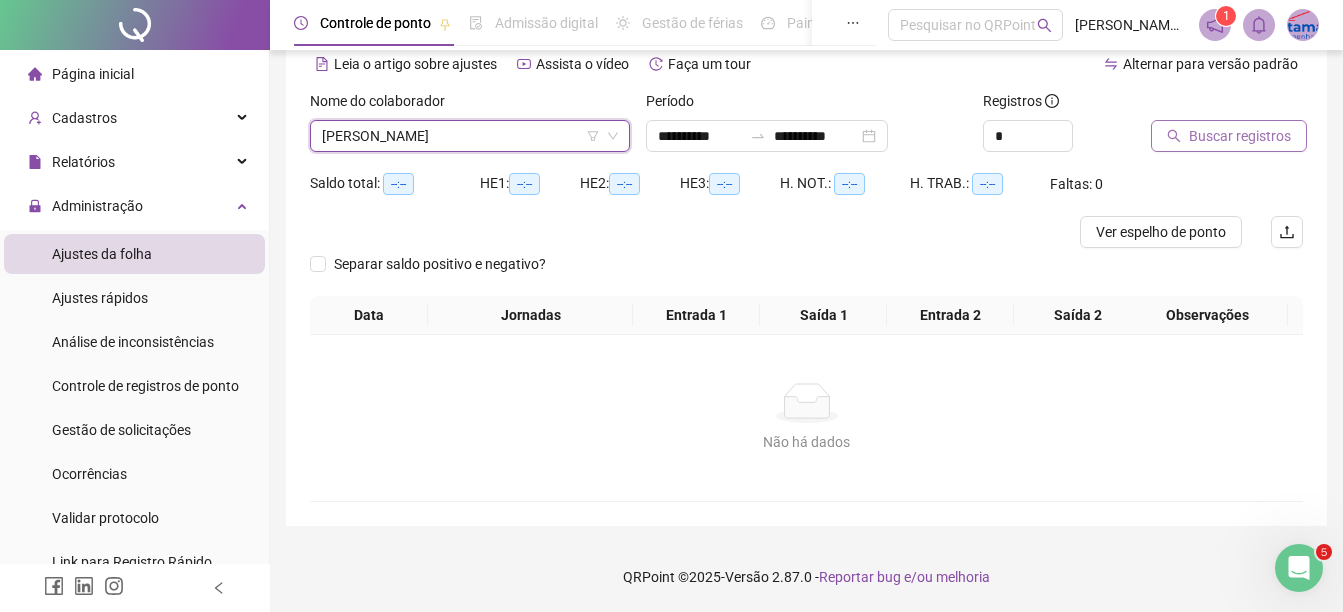 click on "Buscar registros" at bounding box center (1240, 136) 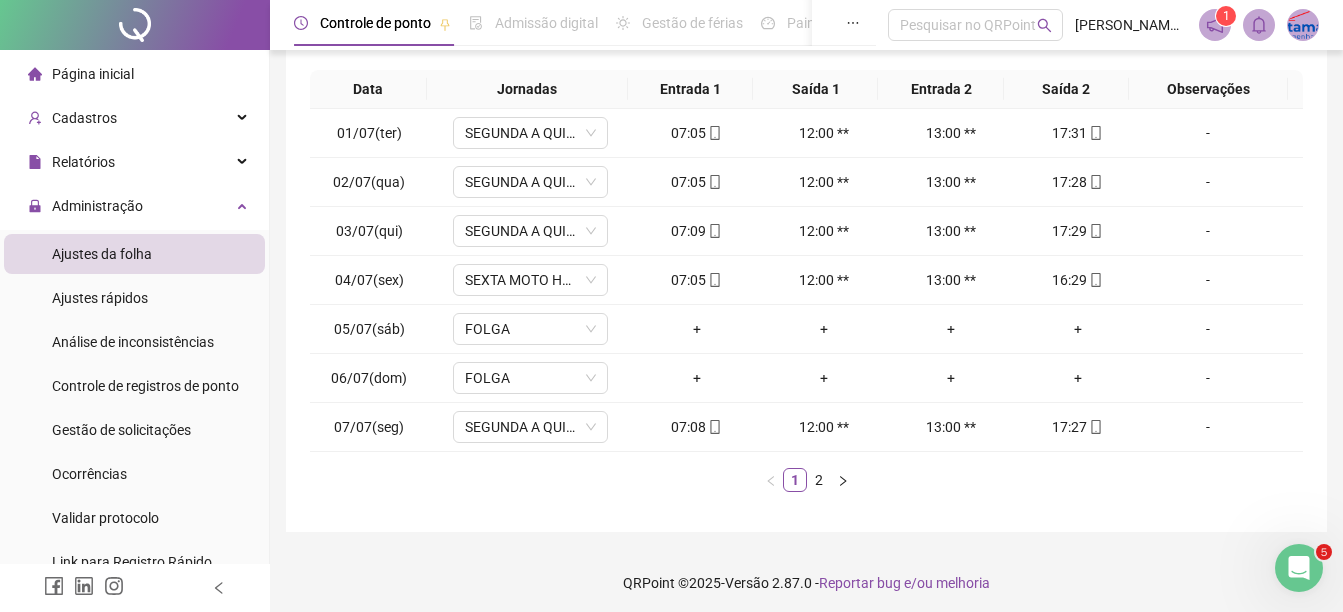 scroll, scrollTop: 326, scrollLeft: 0, axis: vertical 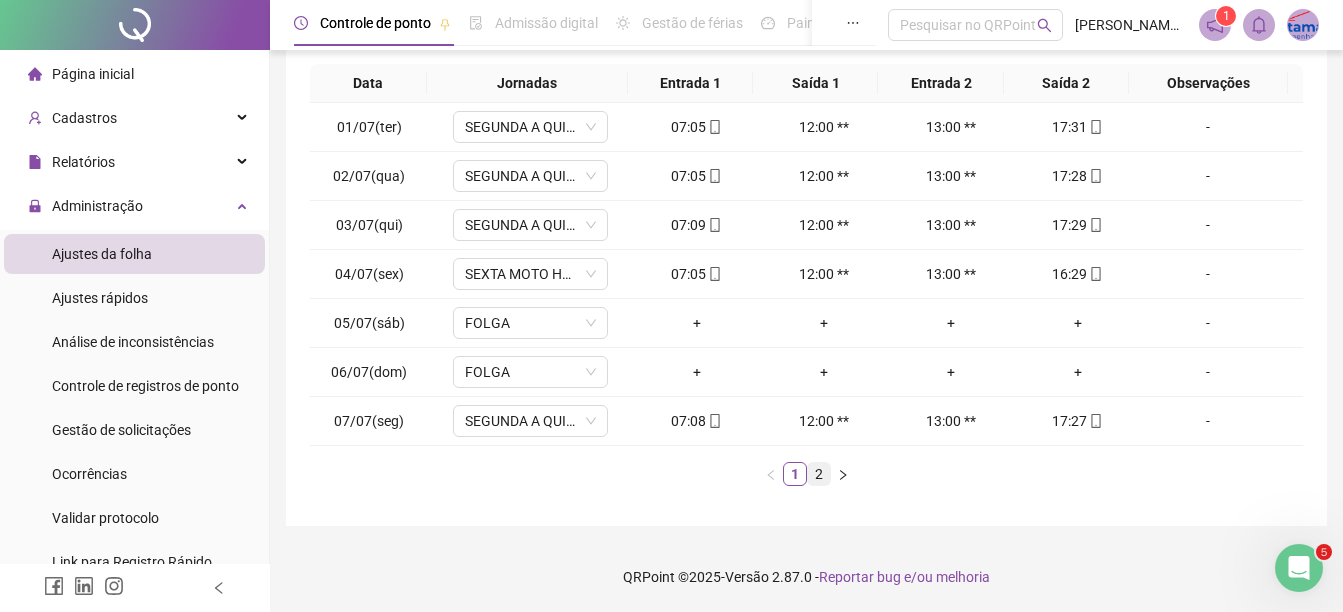 click on "2" at bounding box center (819, 474) 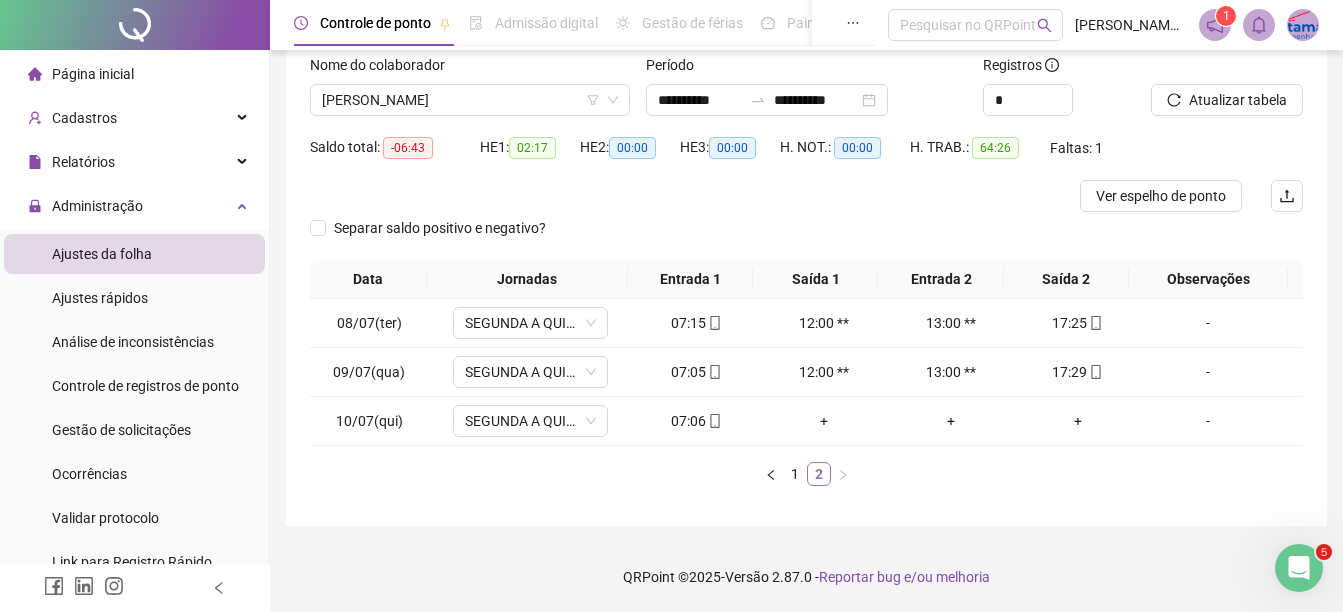 scroll, scrollTop: 130, scrollLeft: 0, axis: vertical 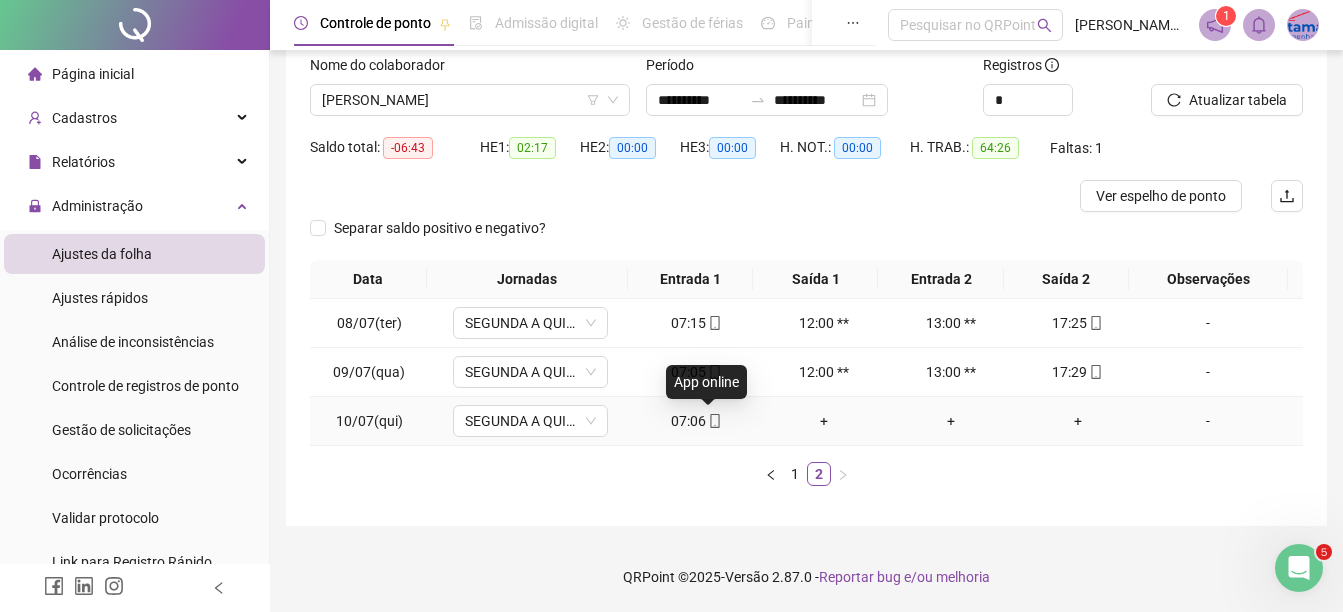 click 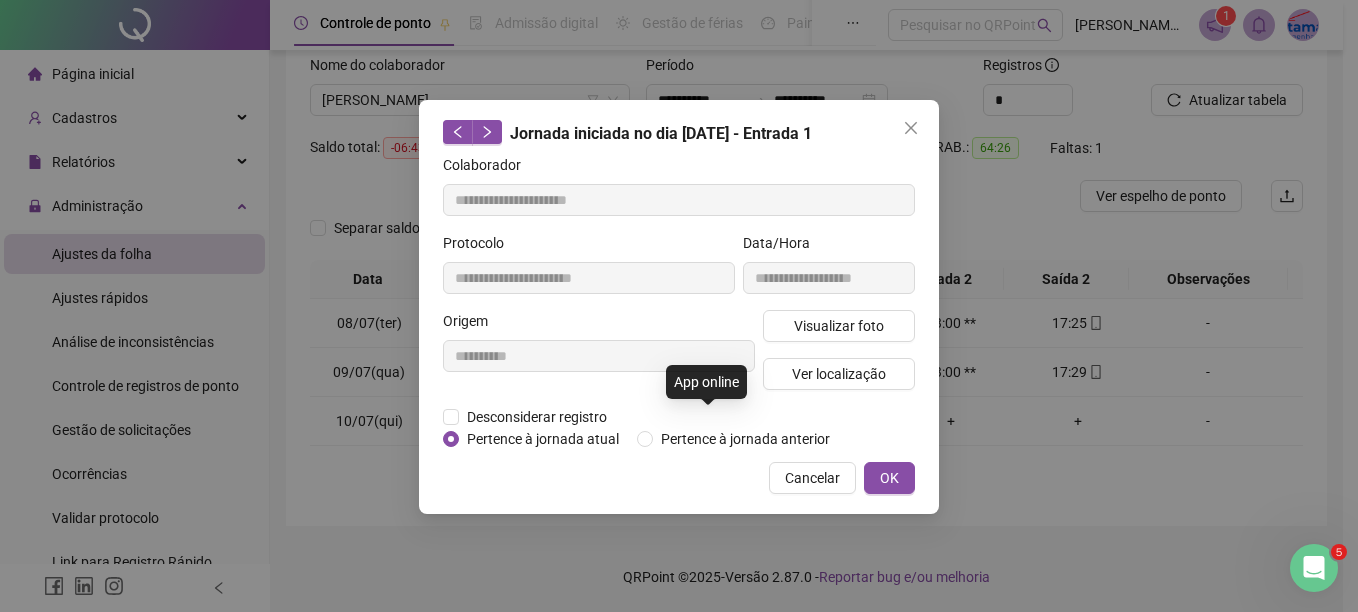 type on "**********" 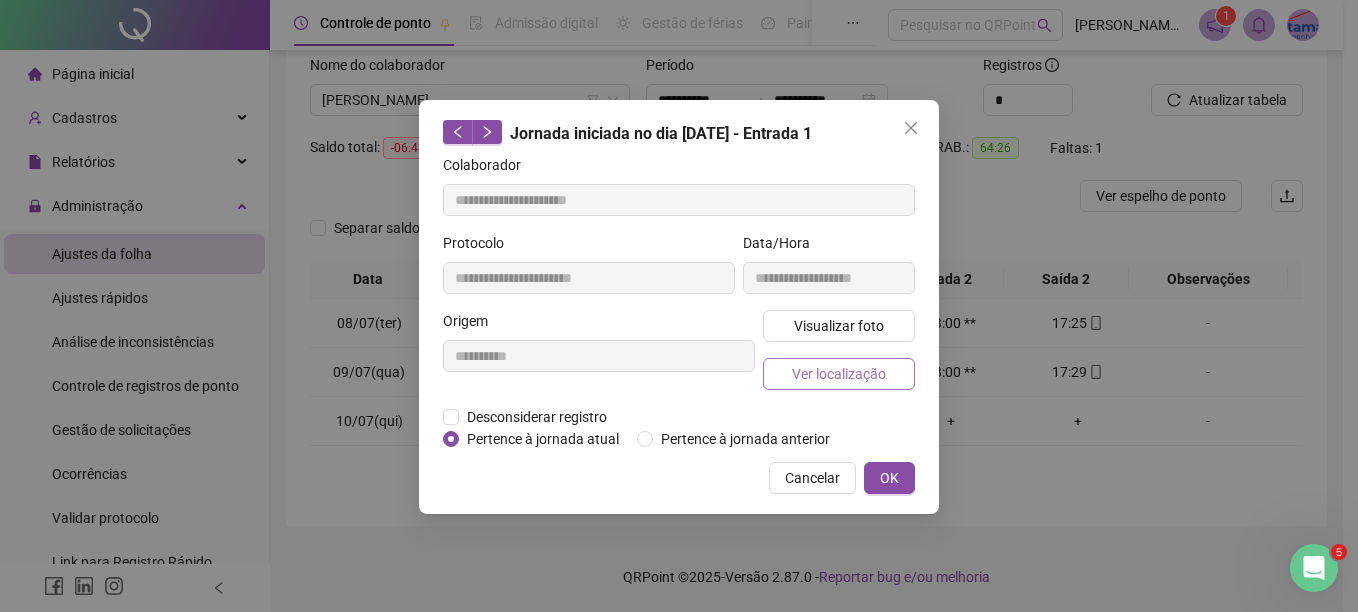 click on "Ver localização" at bounding box center (839, 374) 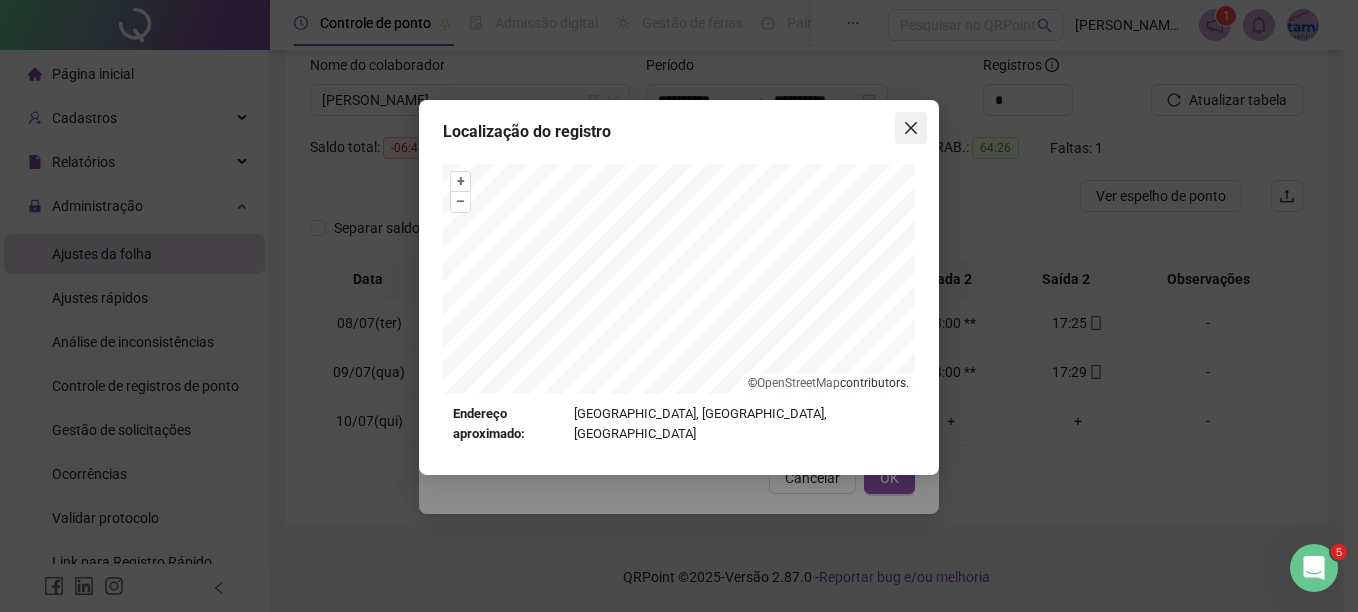 click 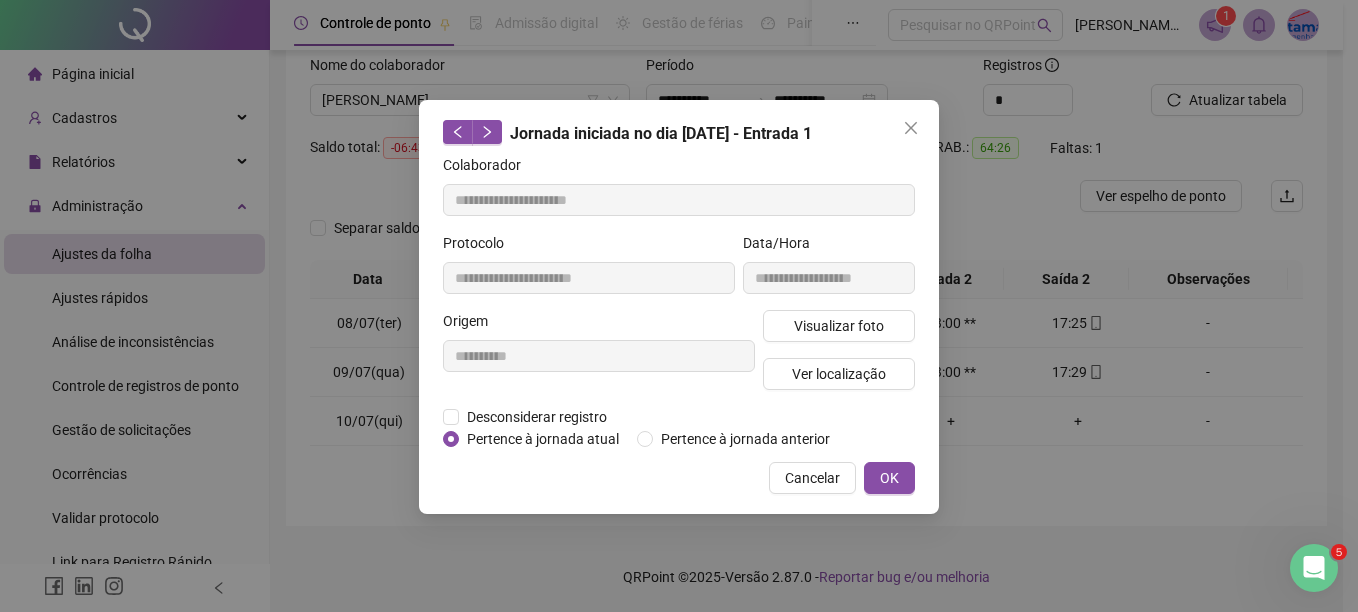 click 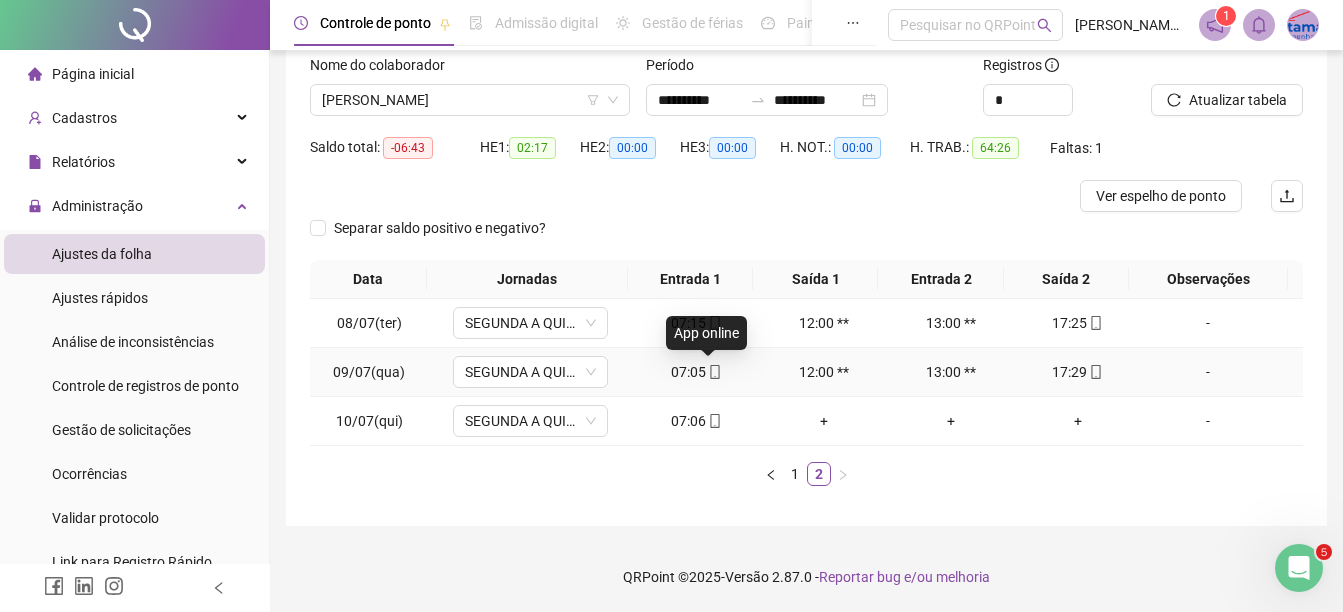 click 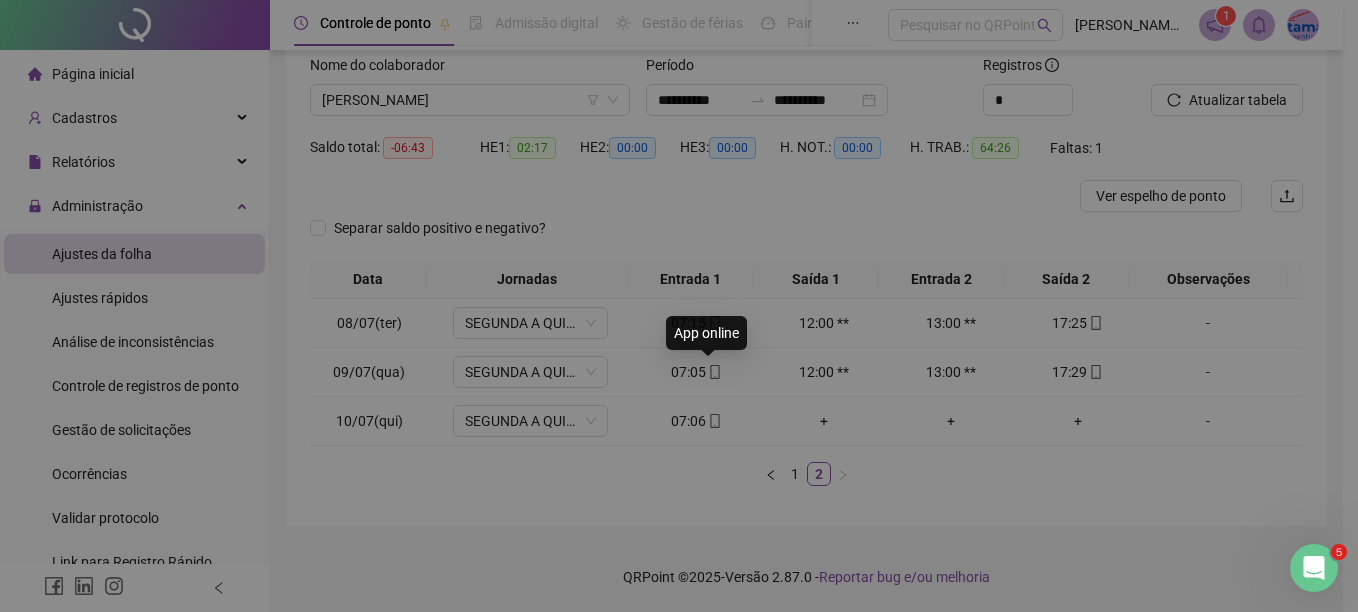 type on "**********" 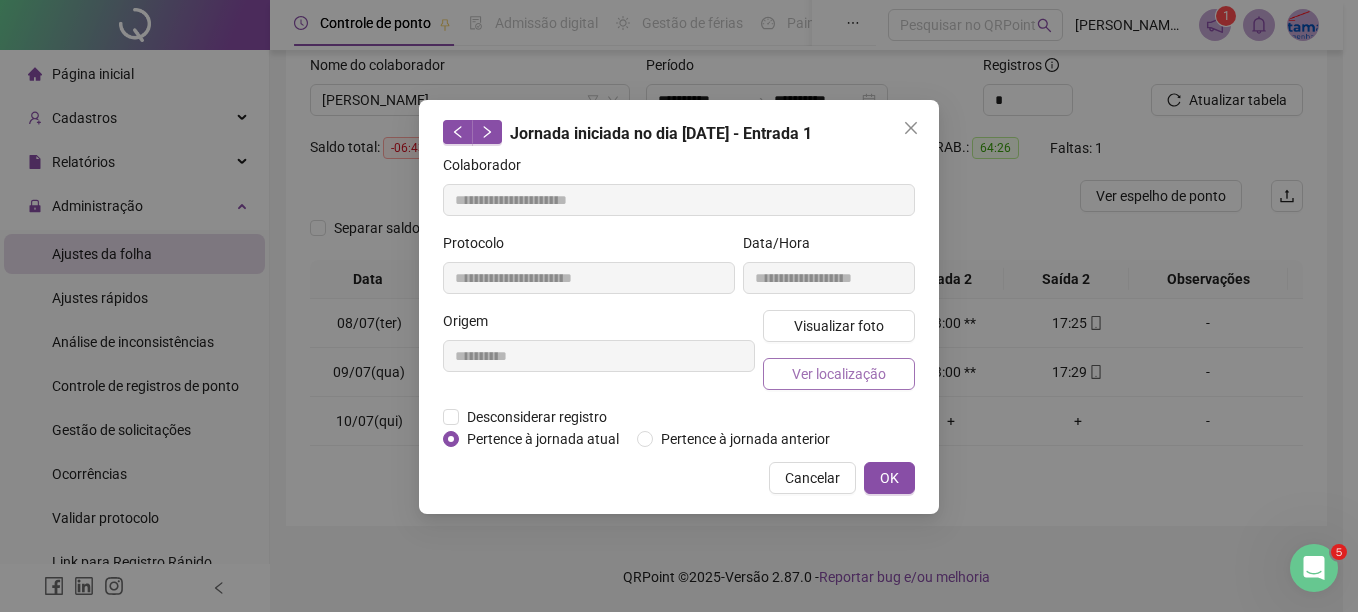 click on "Ver localização" at bounding box center [839, 374] 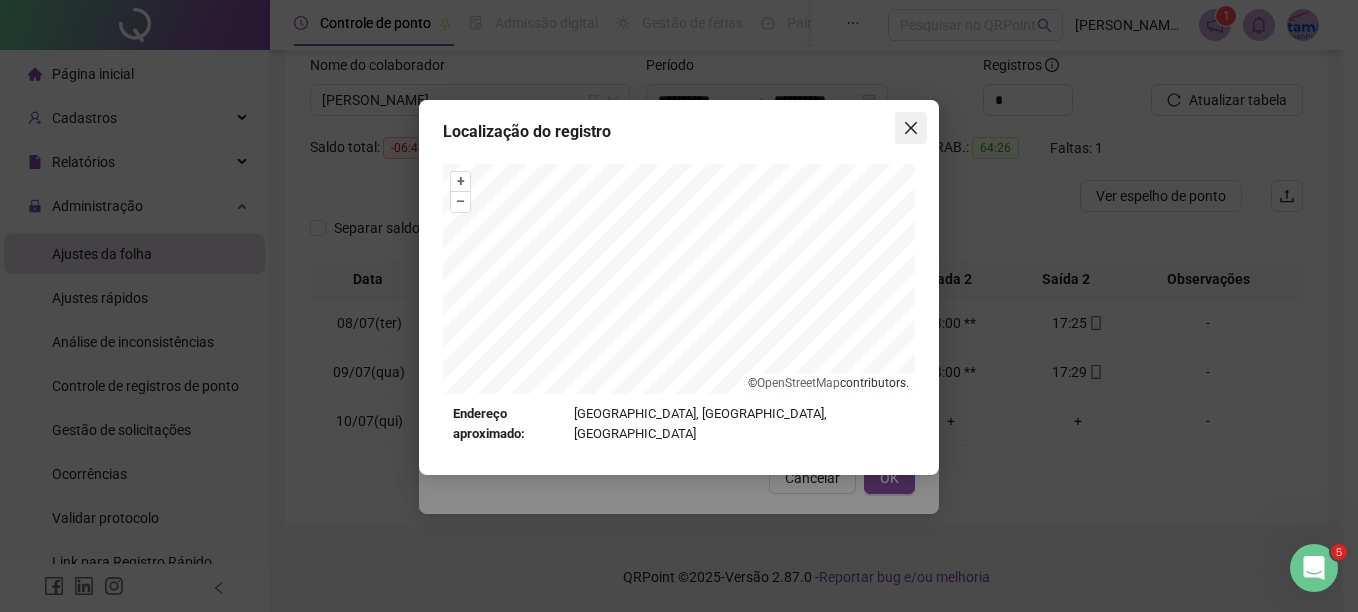 click 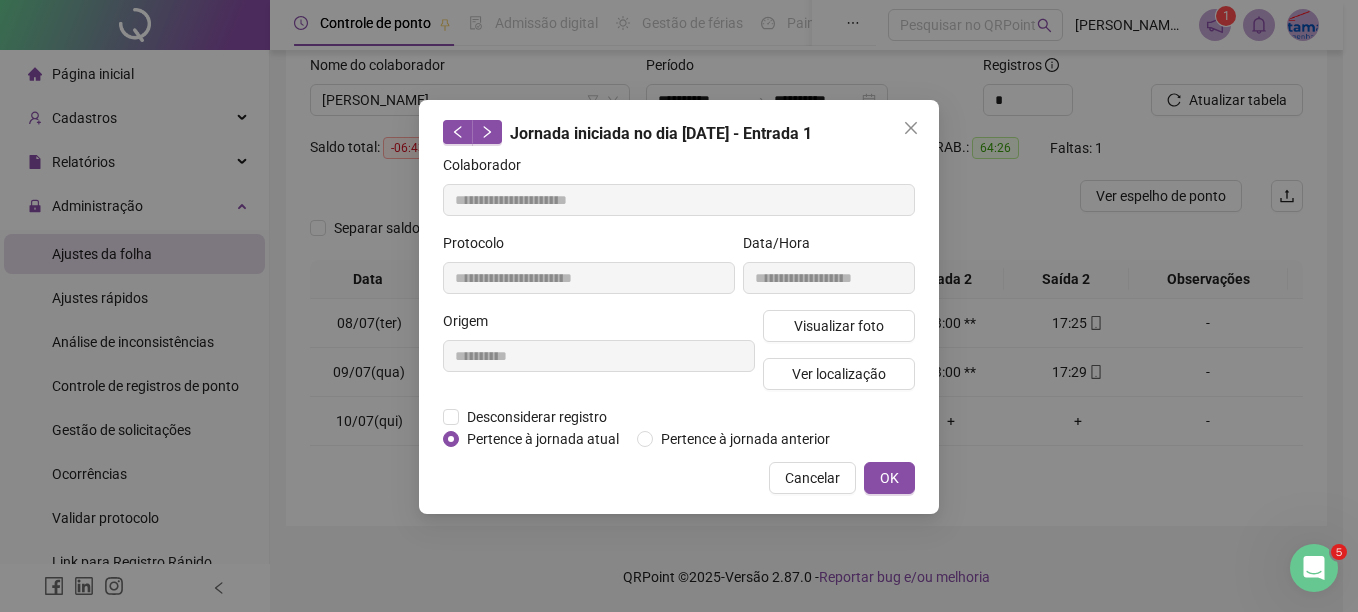 click 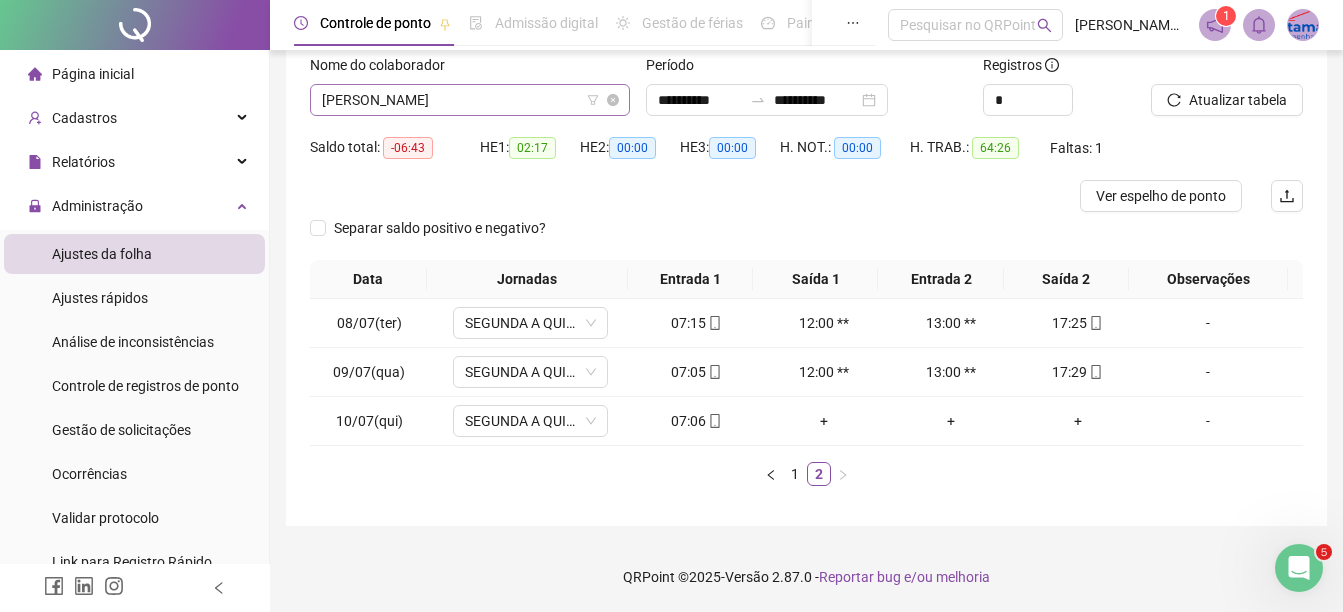 click on "[PERSON_NAME]" at bounding box center (470, 100) 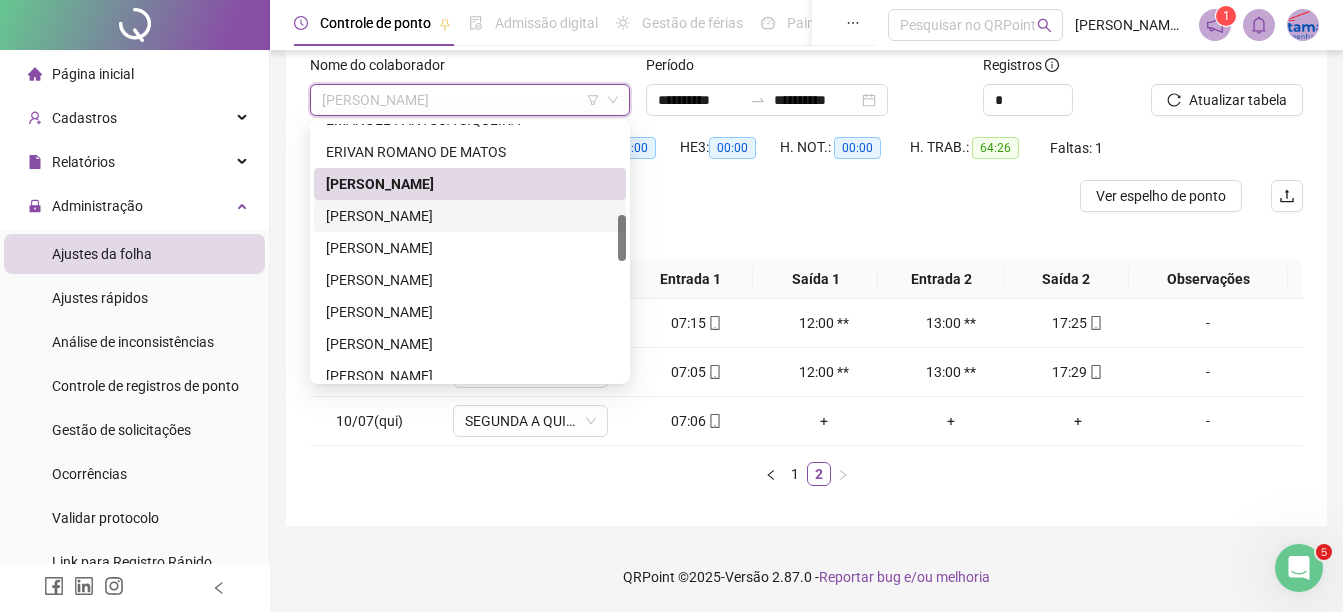 click on "[PERSON_NAME]" at bounding box center [470, 216] 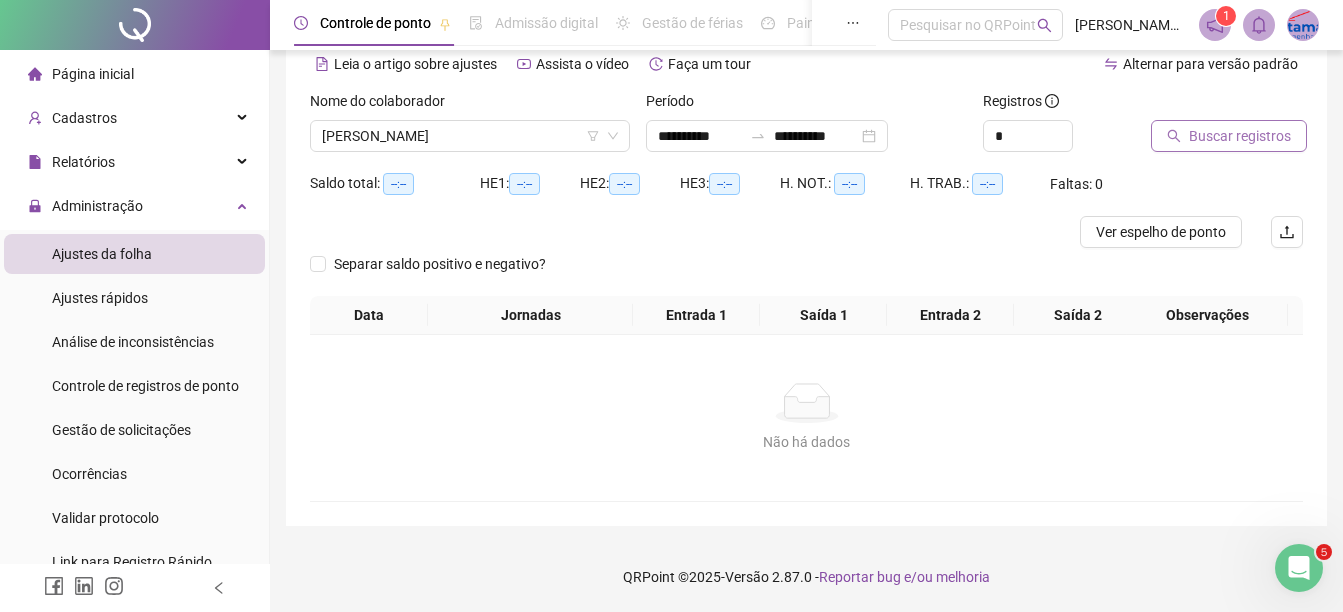 click on "Buscar registros" at bounding box center (1240, 136) 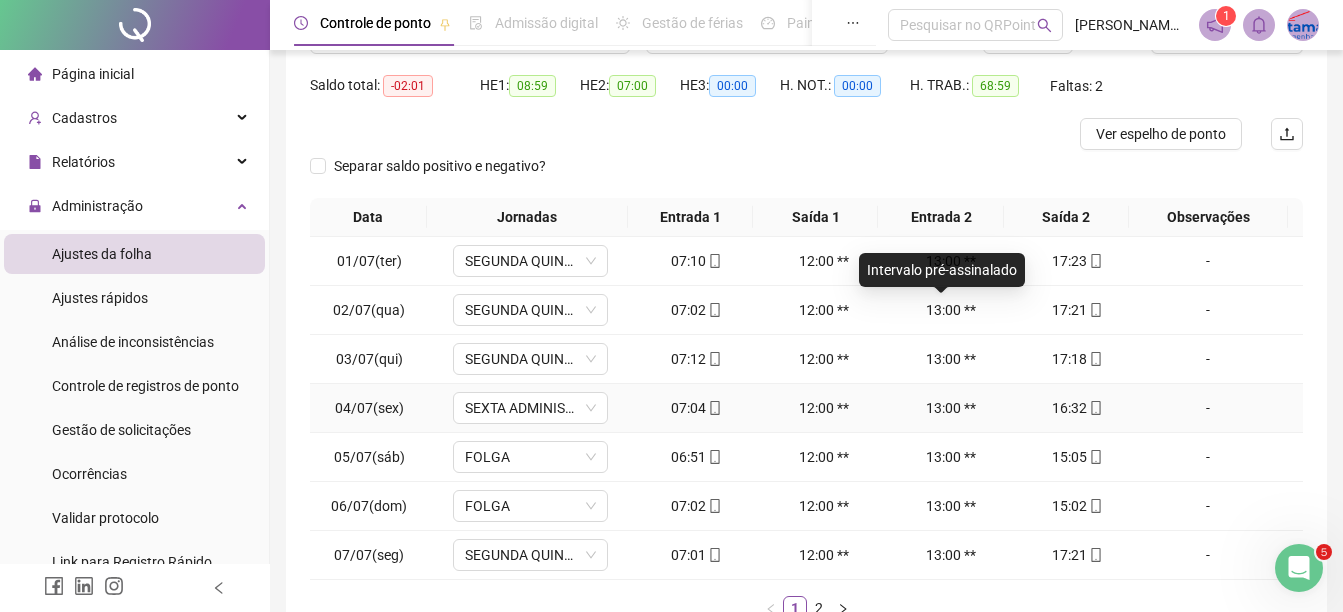 scroll, scrollTop: 326, scrollLeft: 0, axis: vertical 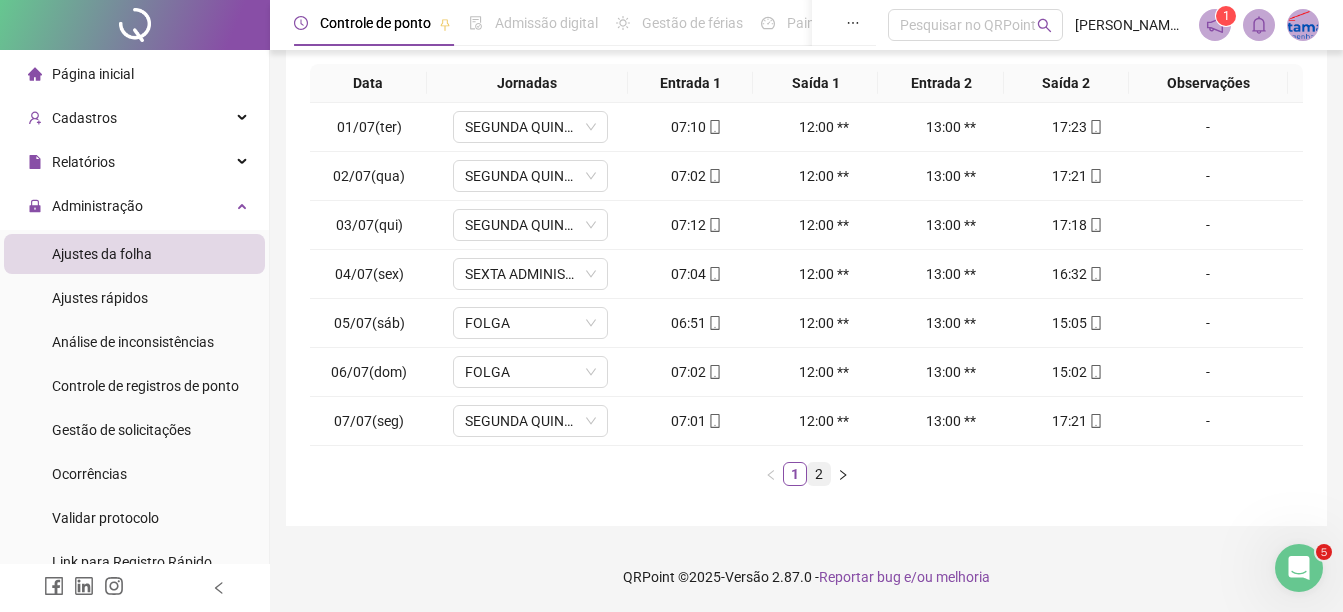 click on "2" at bounding box center (819, 474) 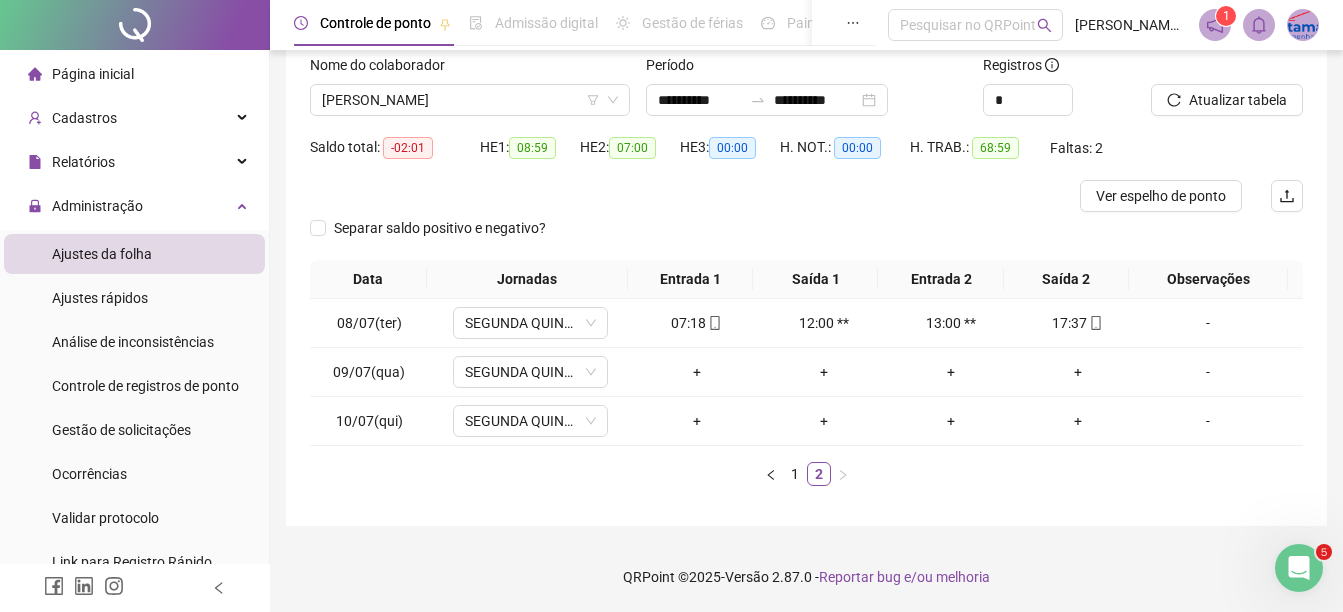 click on "Nome do colaborador" at bounding box center [470, 69] 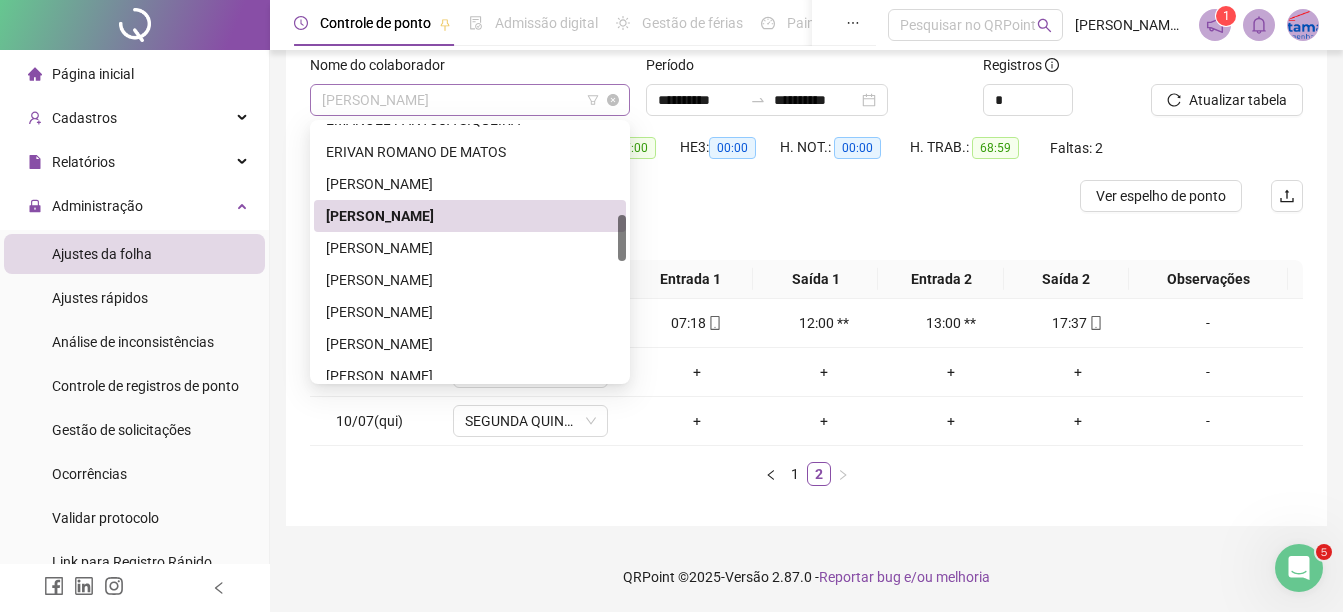 click on "[PERSON_NAME]" at bounding box center (470, 100) 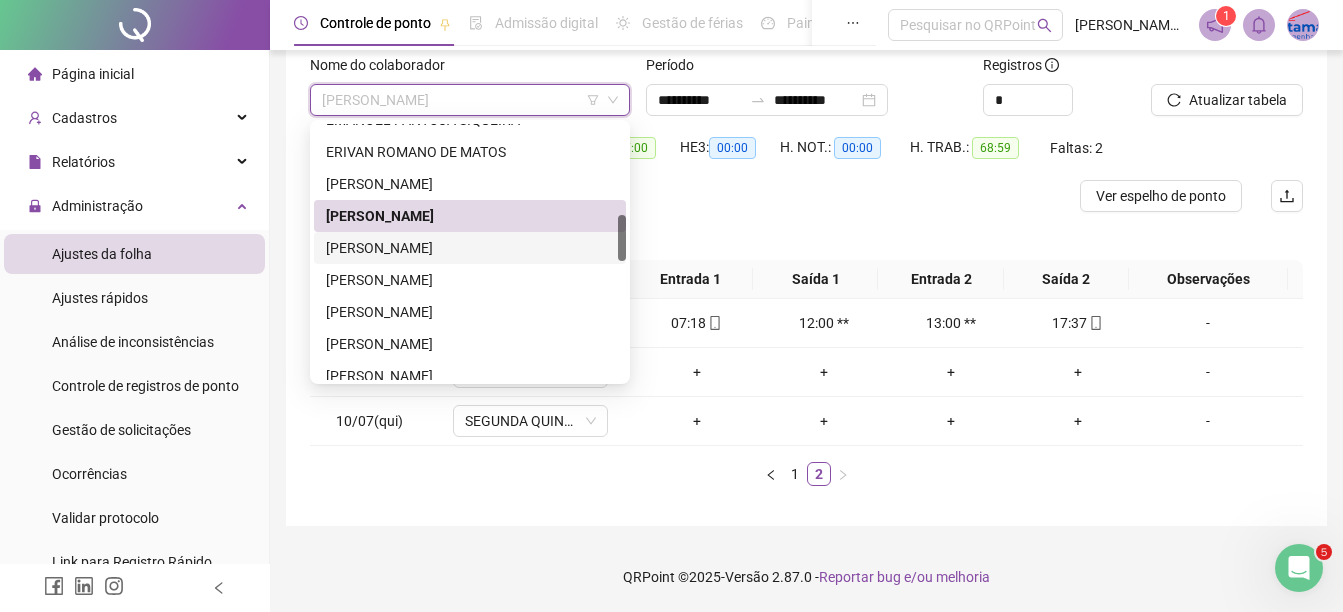 click on "[PERSON_NAME]" at bounding box center (470, 248) 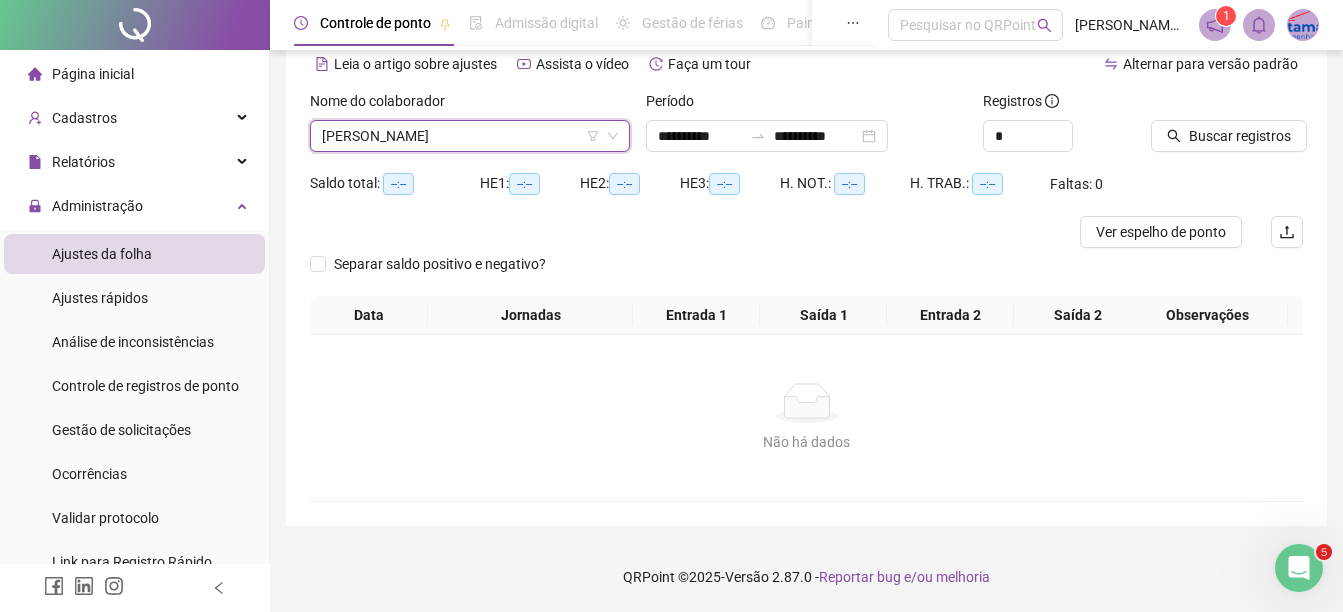 scroll, scrollTop: 94, scrollLeft: 0, axis: vertical 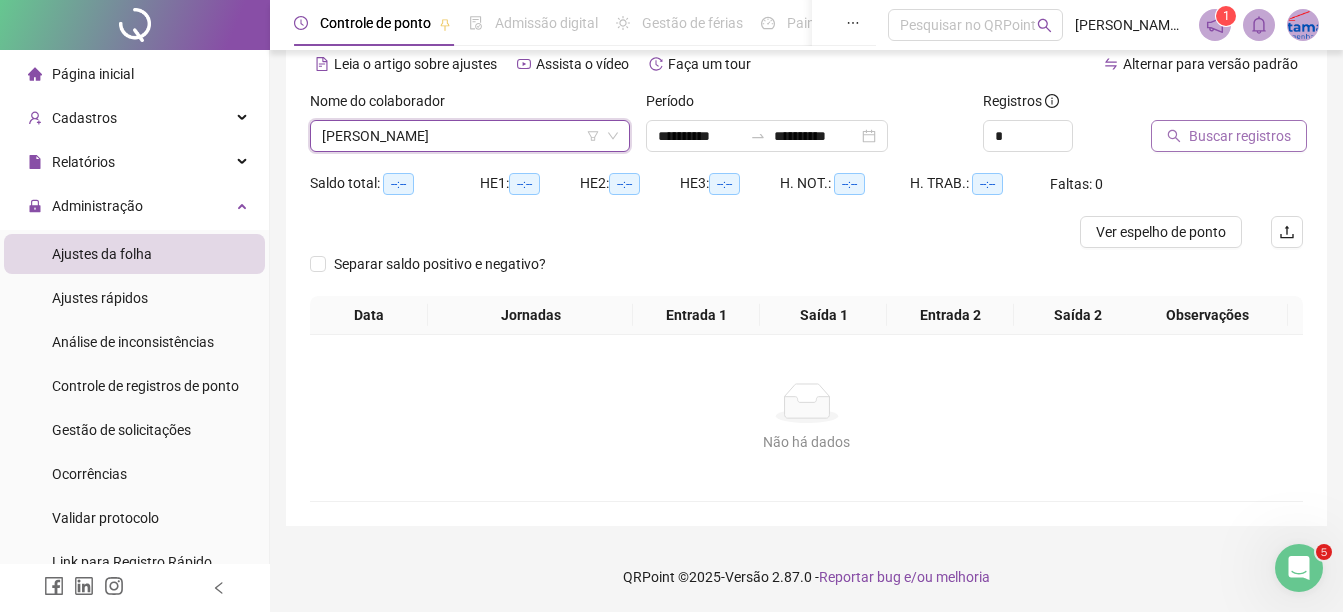 click on "Buscar registros" at bounding box center [1240, 136] 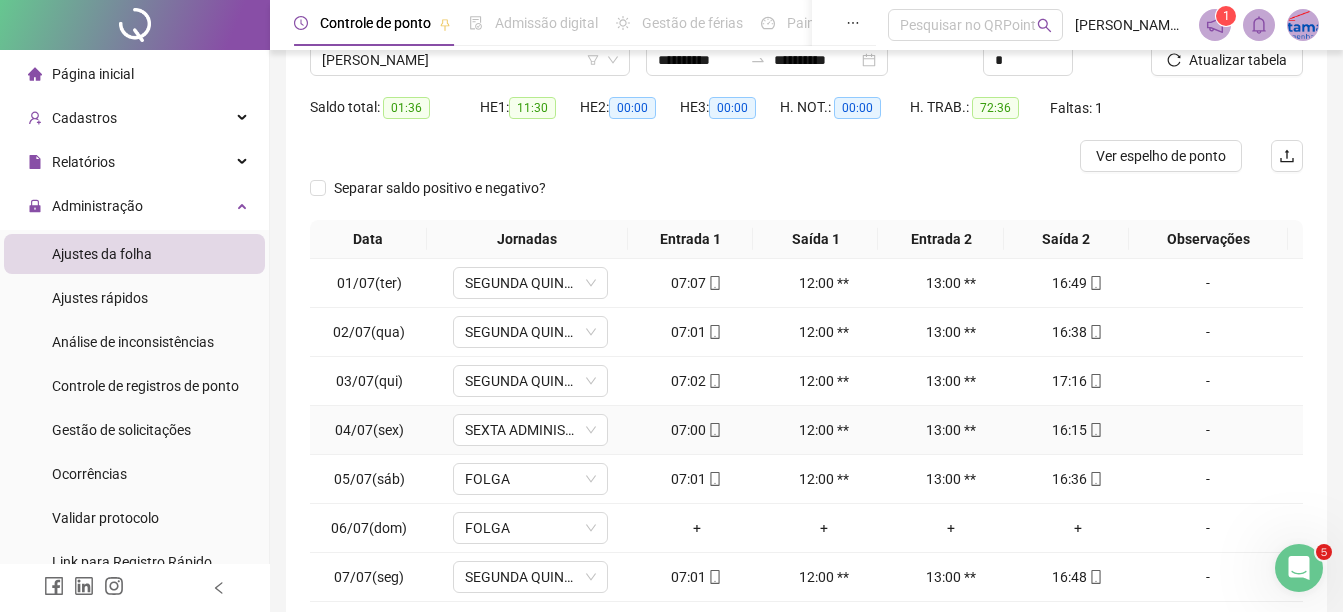scroll, scrollTop: 326, scrollLeft: 0, axis: vertical 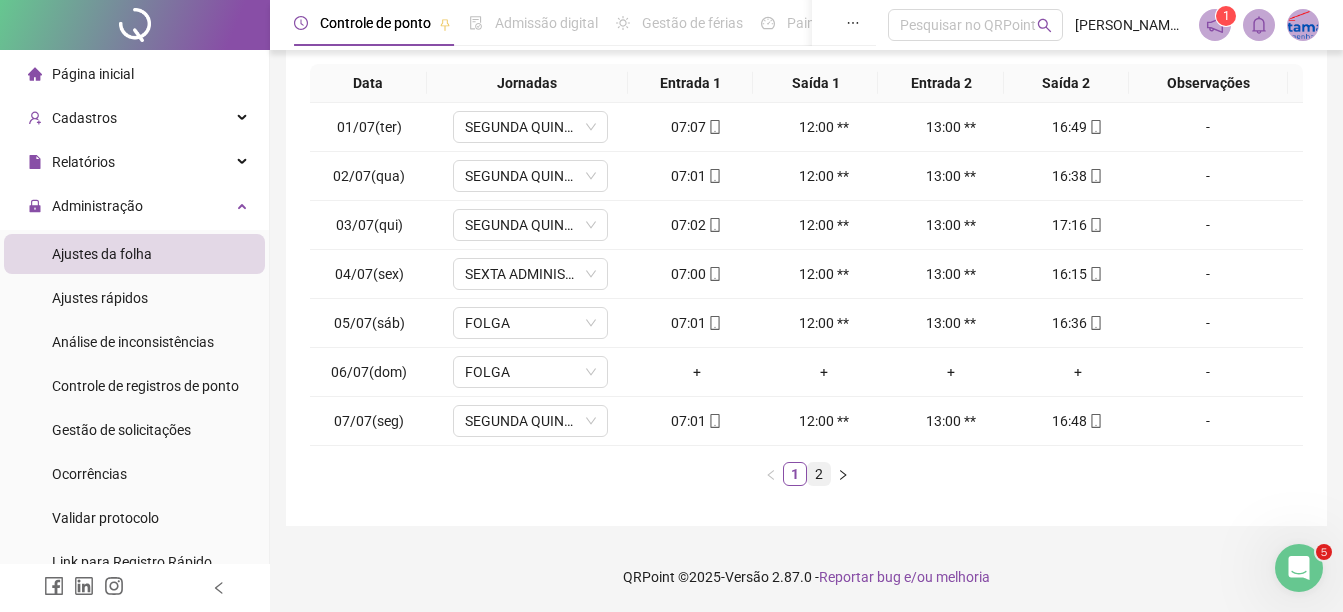 click on "2" at bounding box center [819, 474] 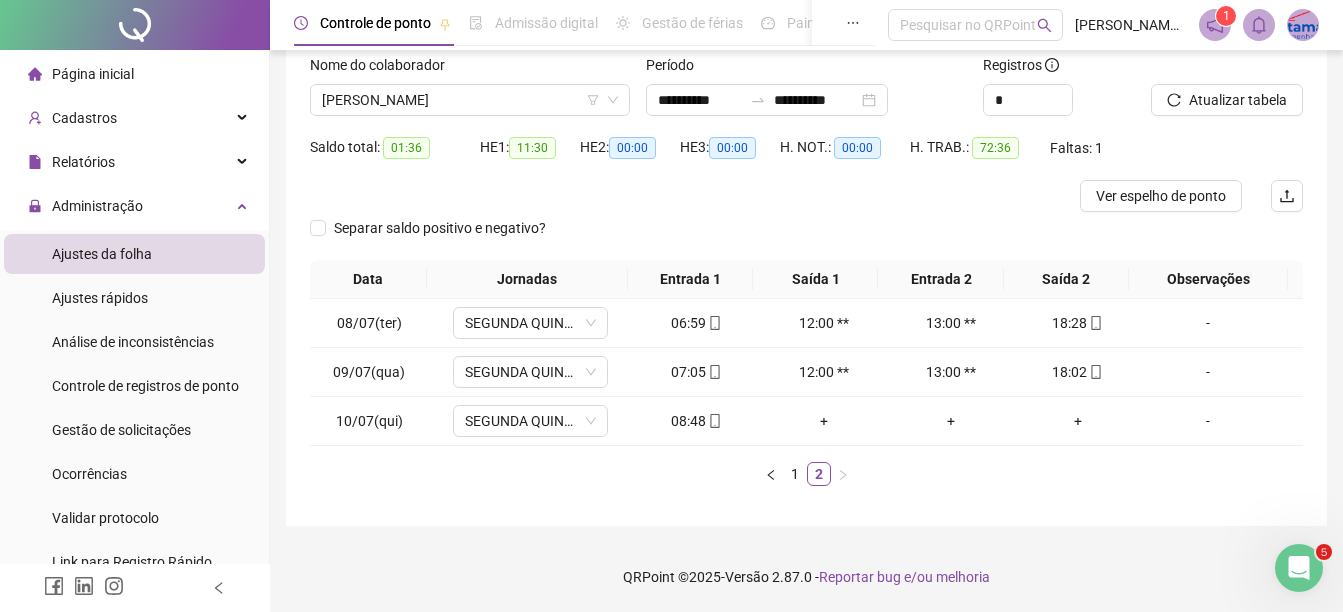 scroll, scrollTop: 130, scrollLeft: 0, axis: vertical 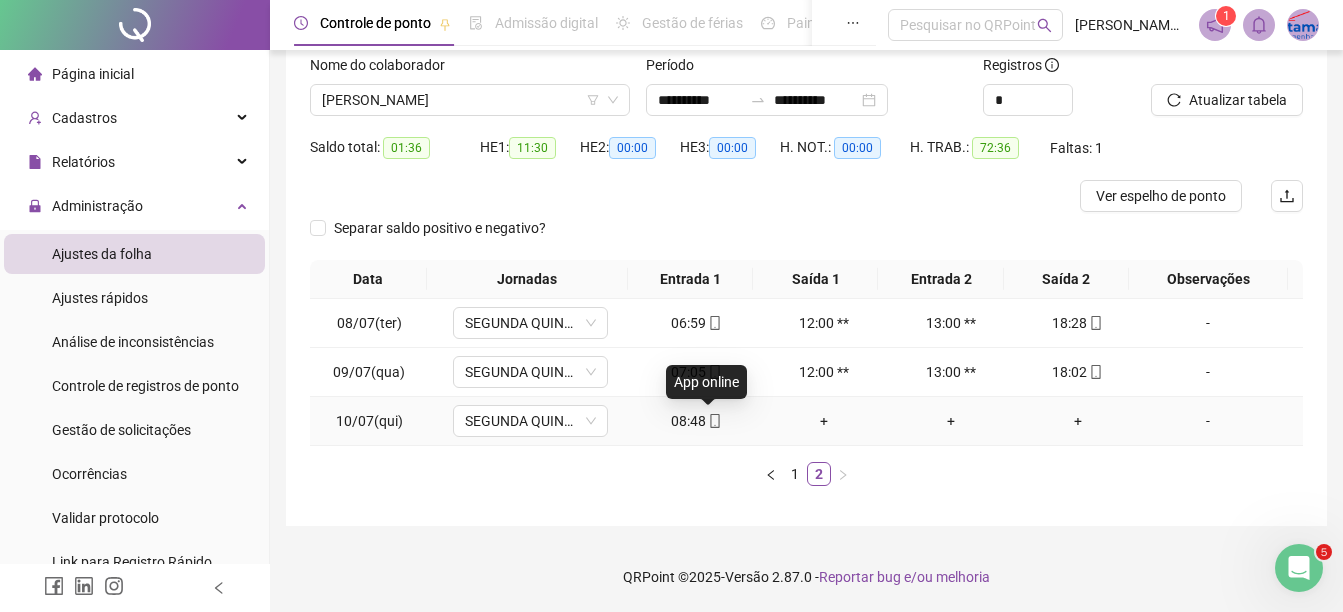 click 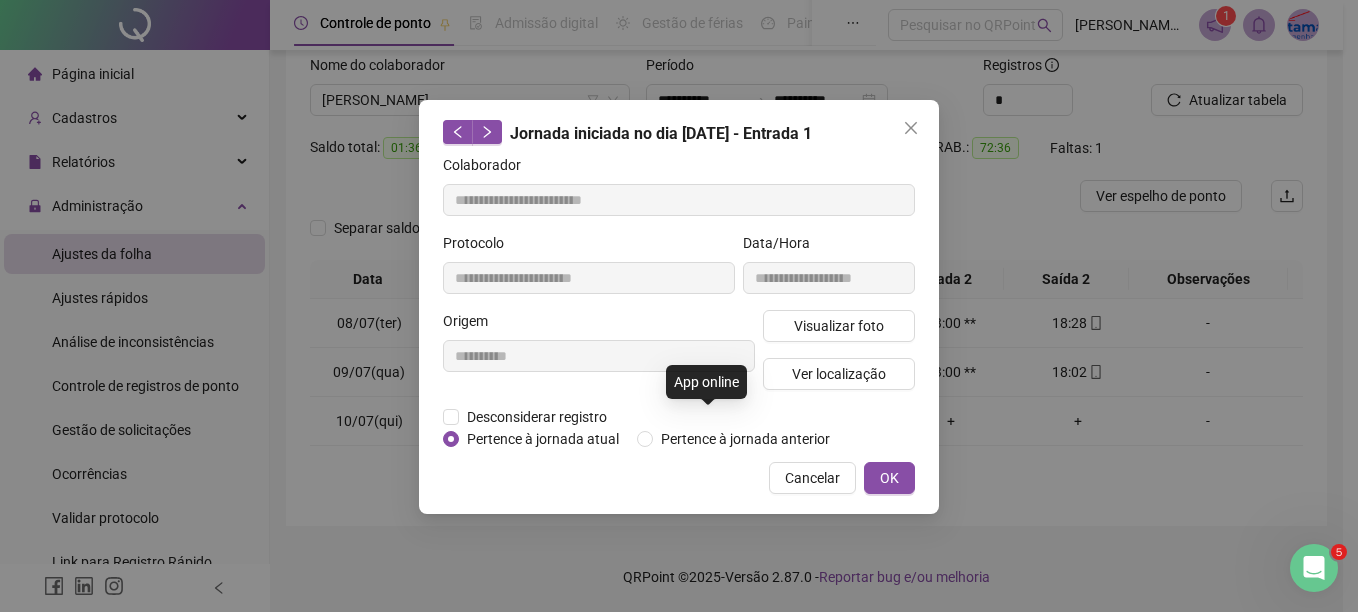 type on "**********" 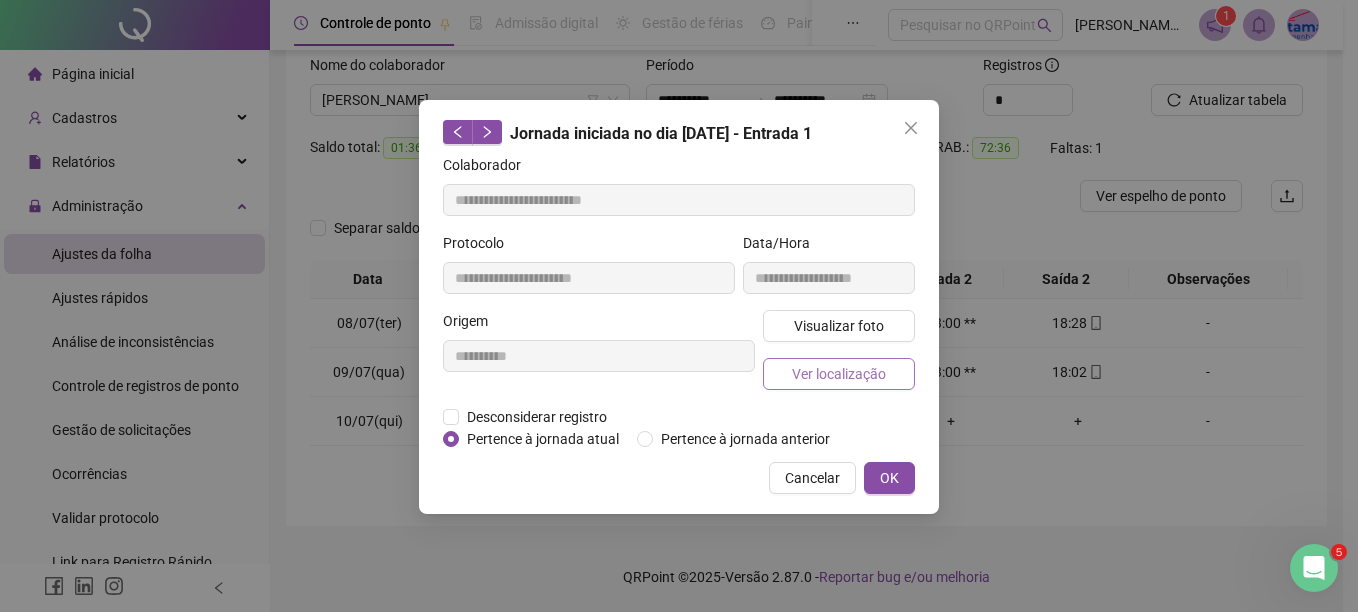 click on "Ver localização" at bounding box center (839, 374) 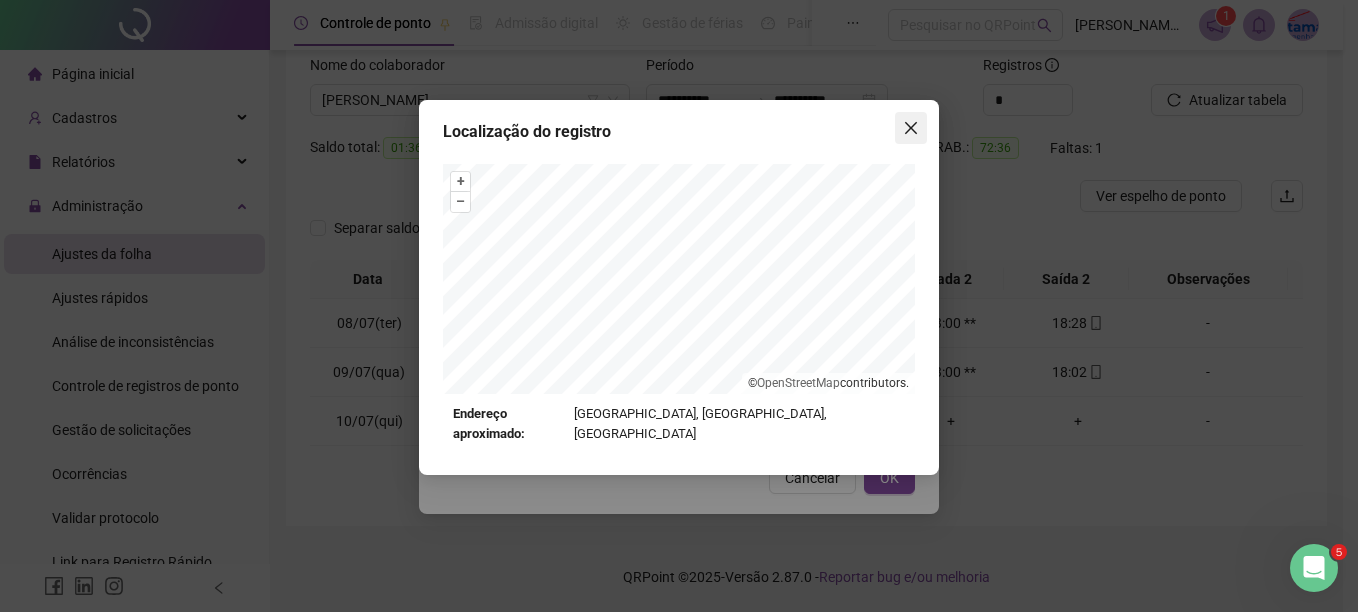click 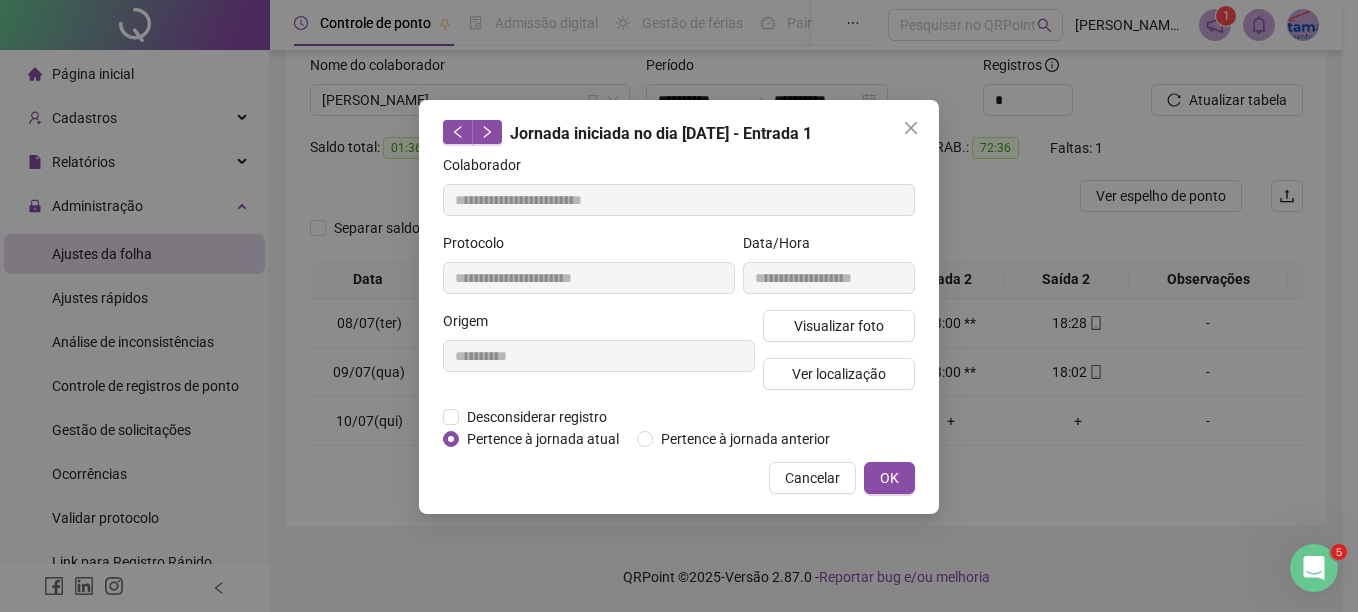 click 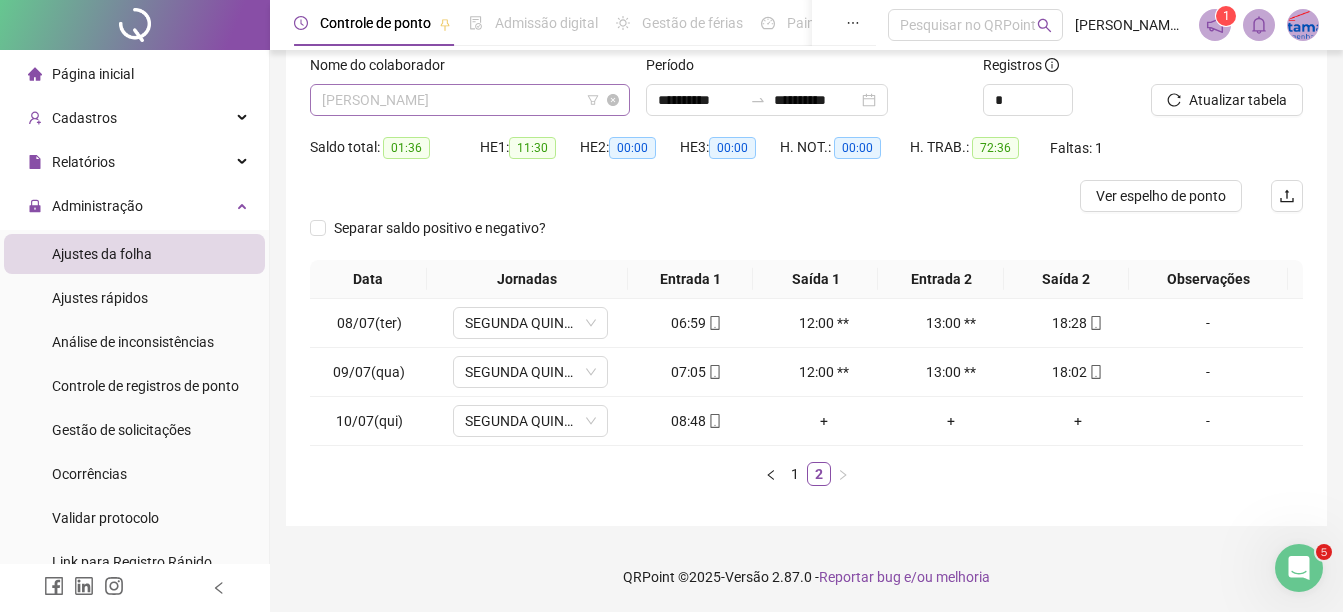 click on "[PERSON_NAME]" at bounding box center [470, 100] 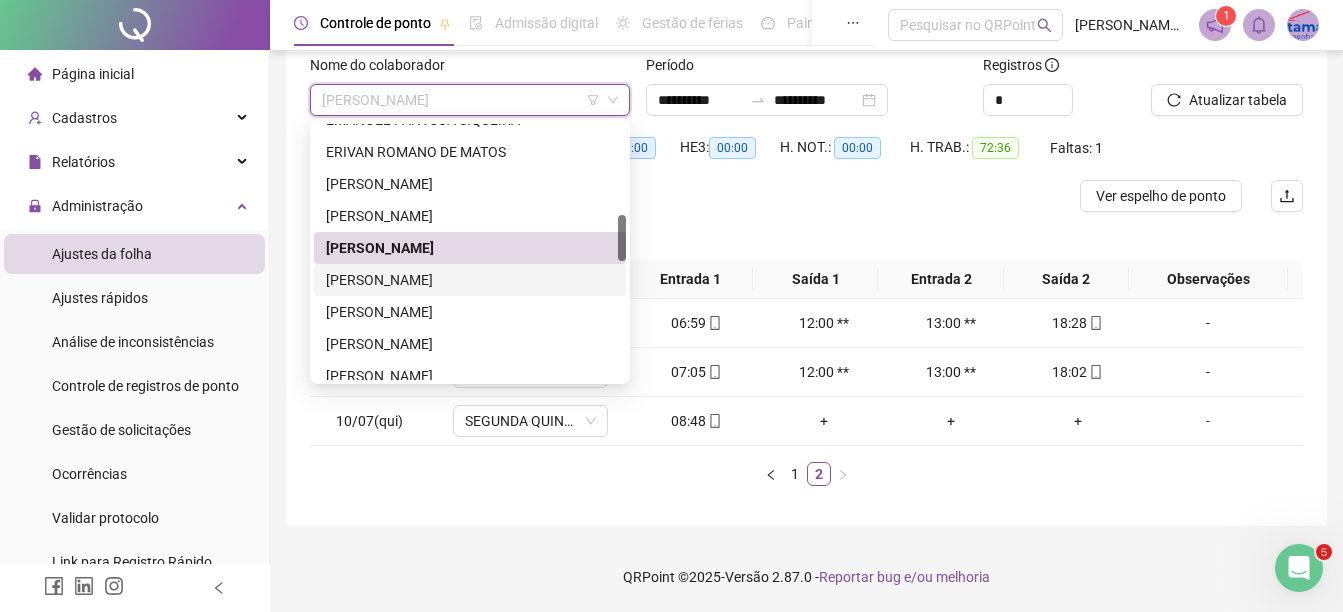 click on "[PERSON_NAME]" at bounding box center [470, 280] 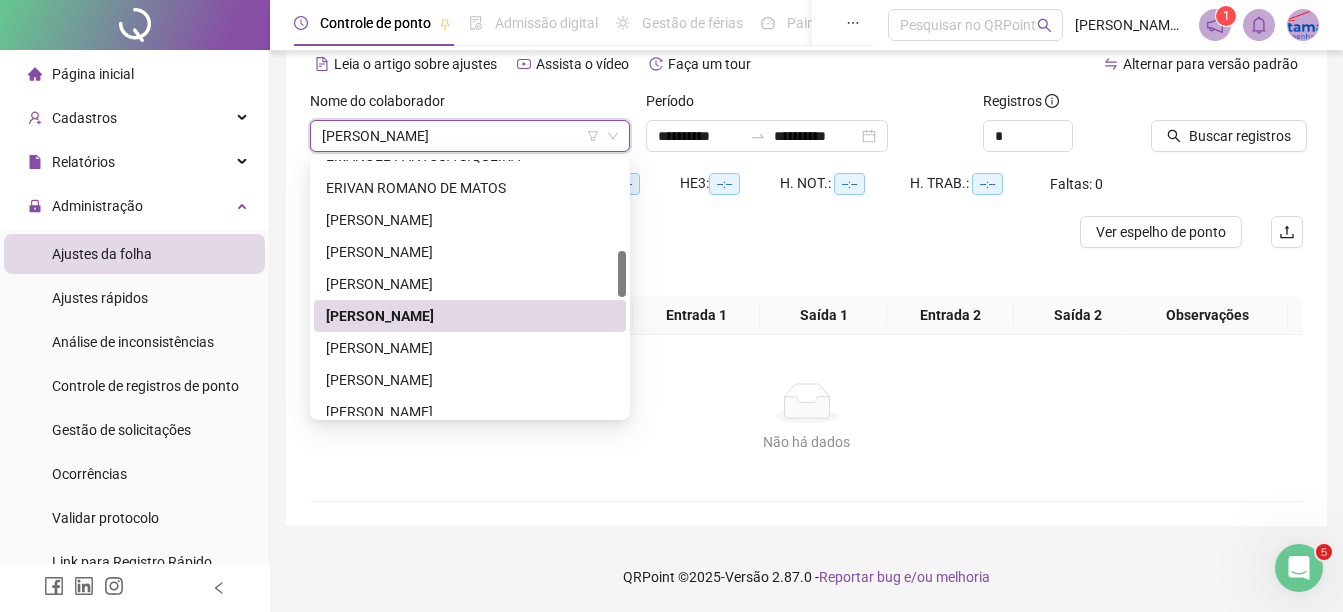scroll, scrollTop: 94, scrollLeft: 0, axis: vertical 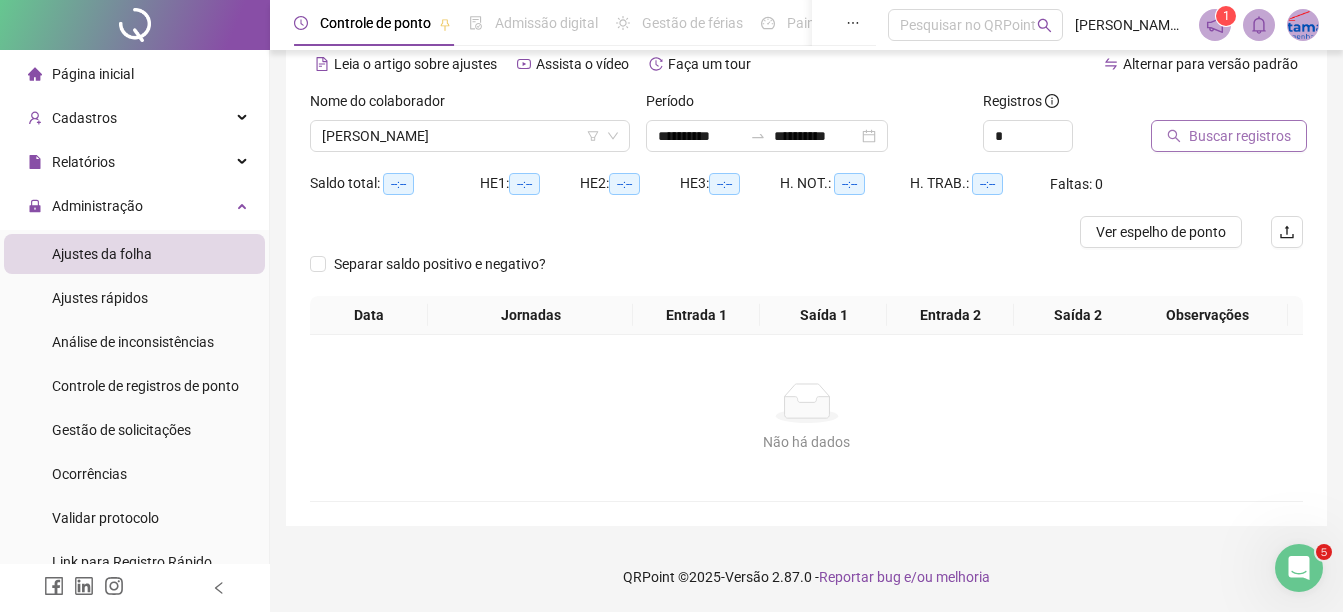 click on "Buscar registros" at bounding box center (1240, 136) 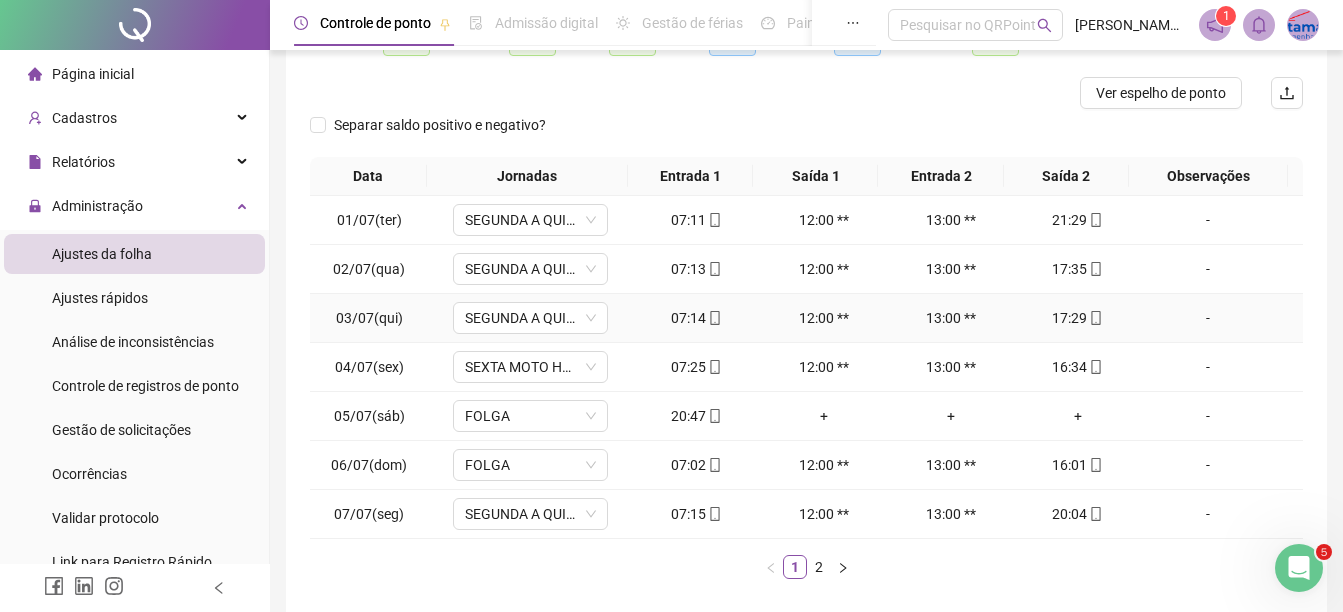 scroll, scrollTop: 326, scrollLeft: 0, axis: vertical 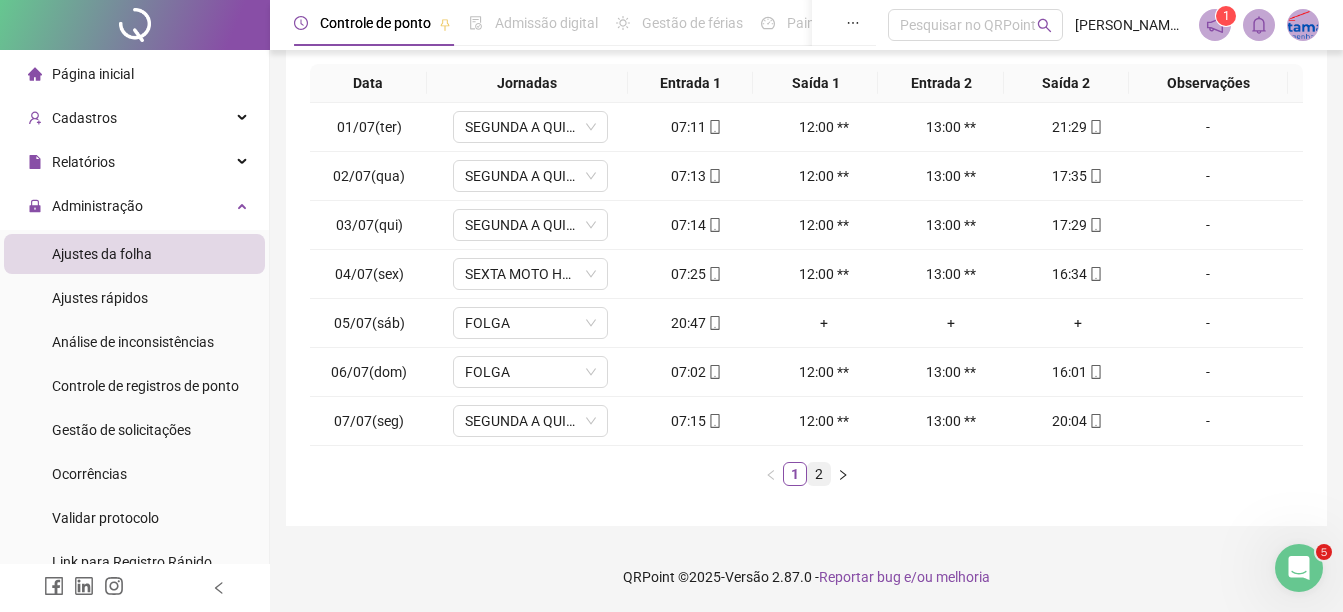 click on "2" at bounding box center (819, 474) 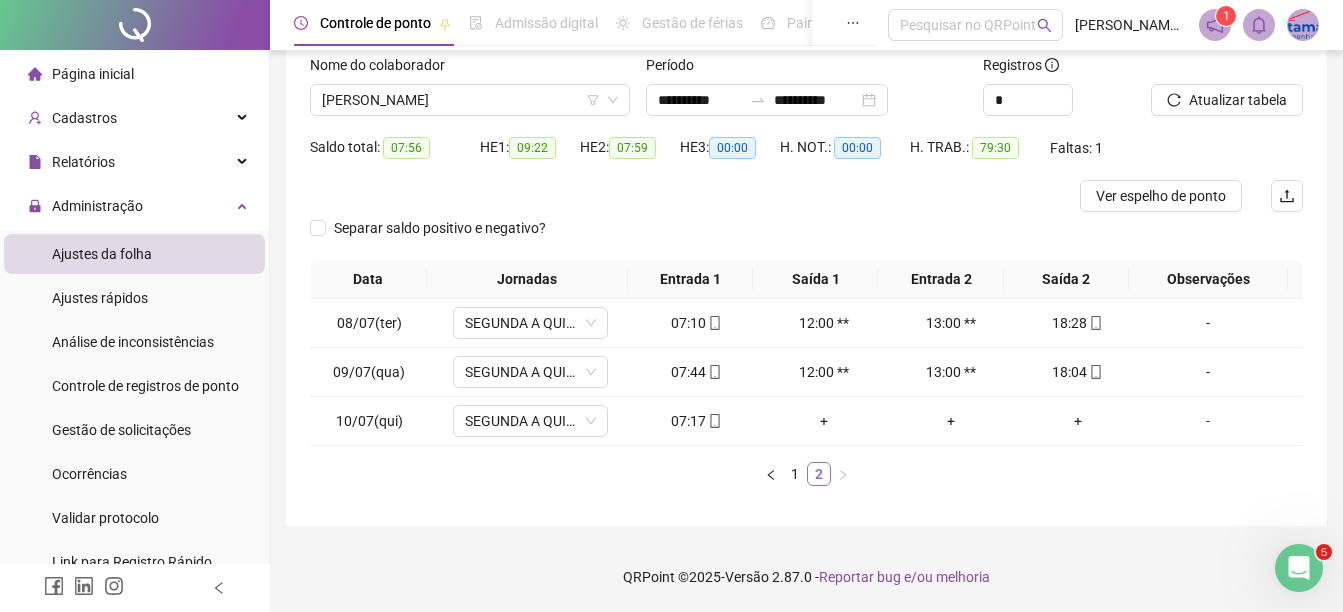 scroll, scrollTop: 130, scrollLeft: 0, axis: vertical 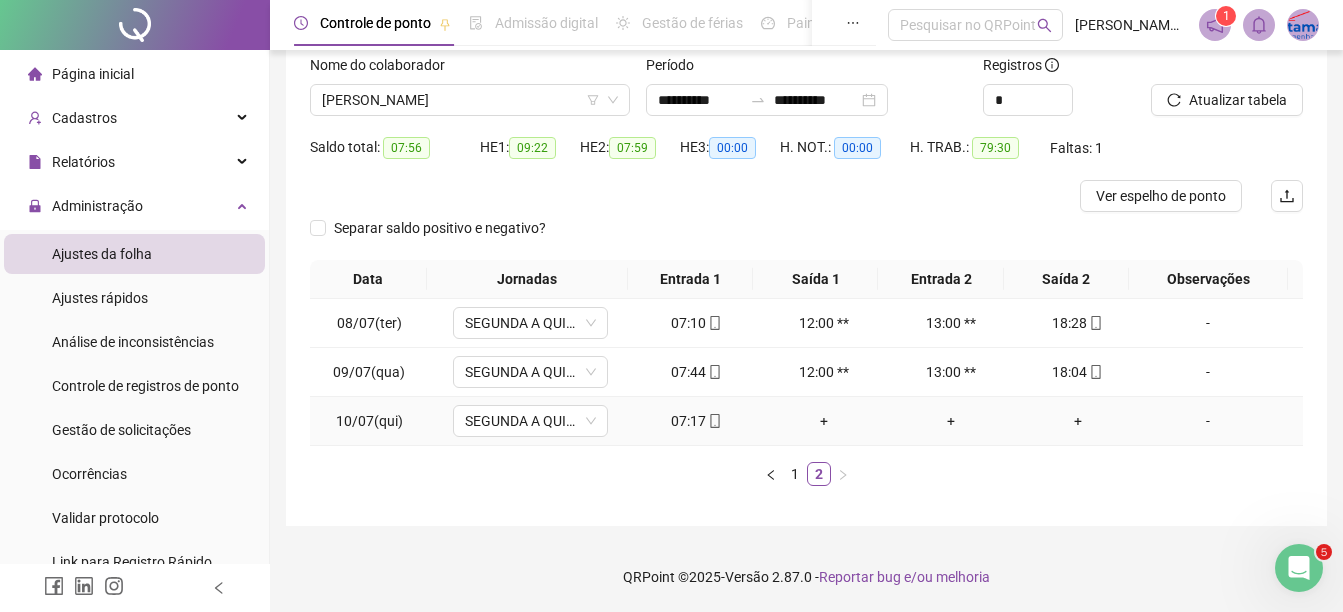 click on "07:17" at bounding box center [696, 421] 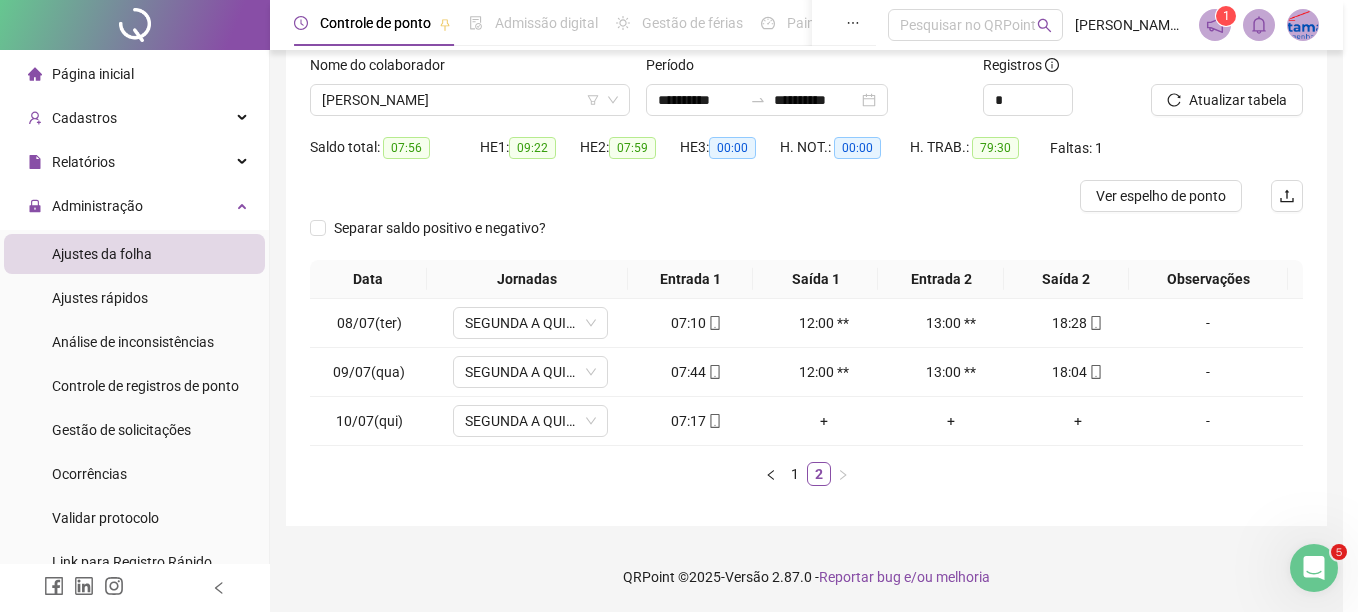 type on "**********" 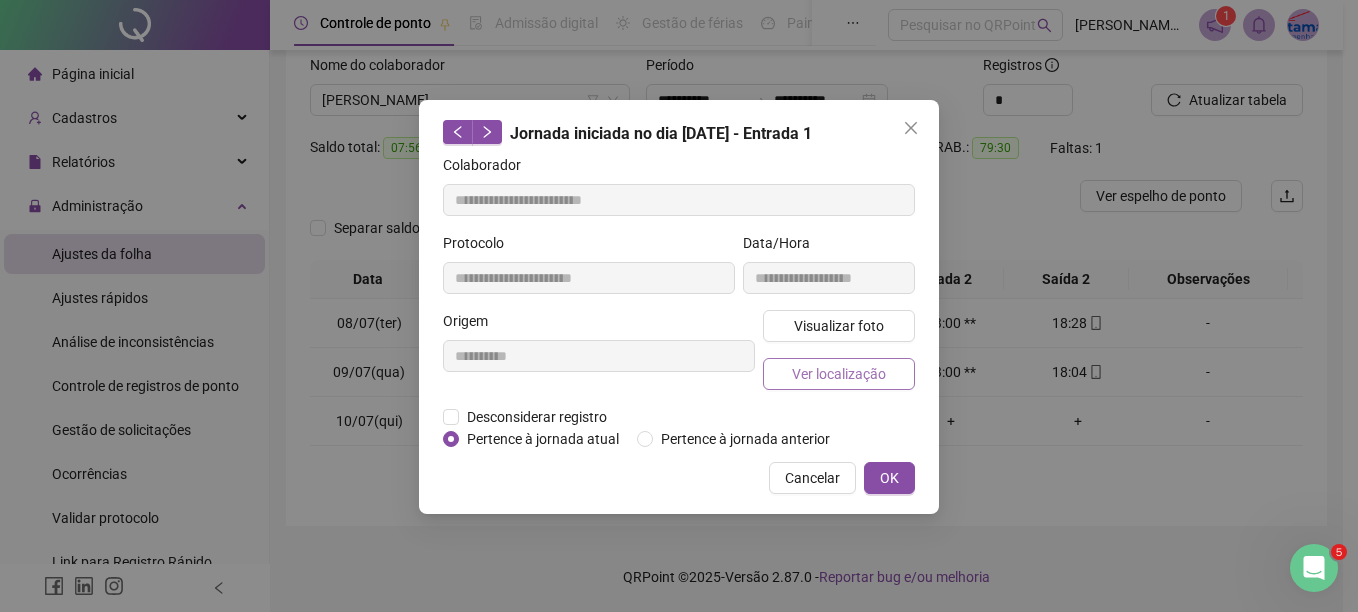 click on "Ver localização" at bounding box center [839, 374] 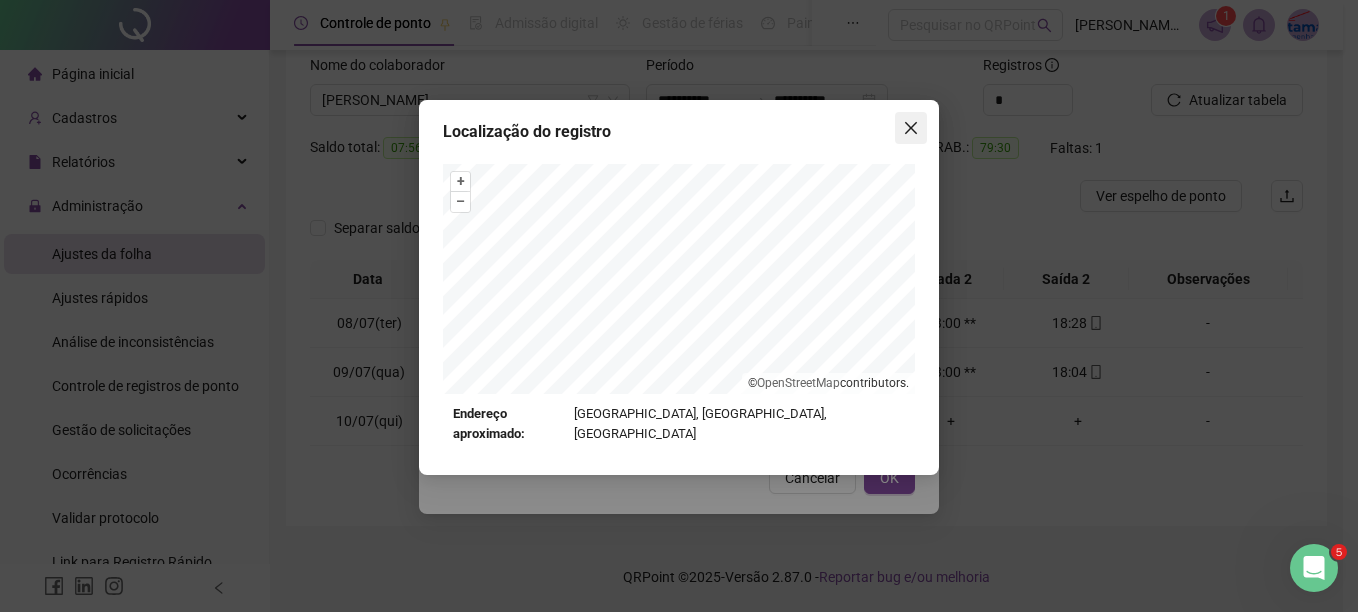 click at bounding box center [911, 128] 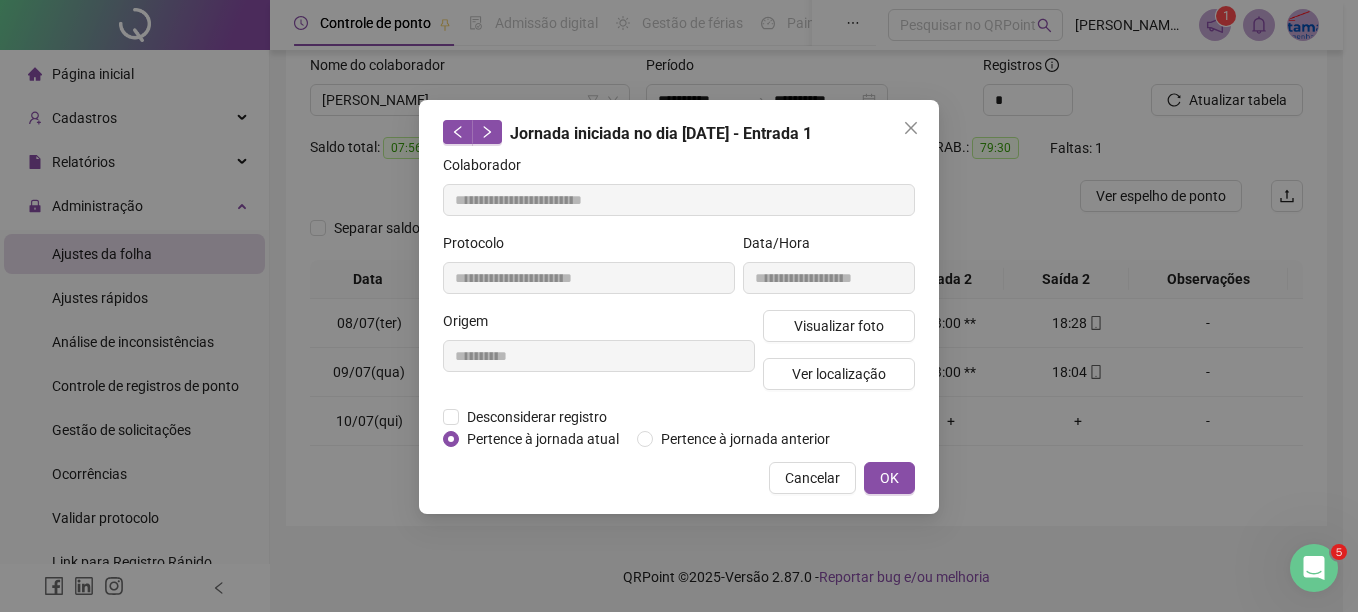 click at bounding box center (911, 128) 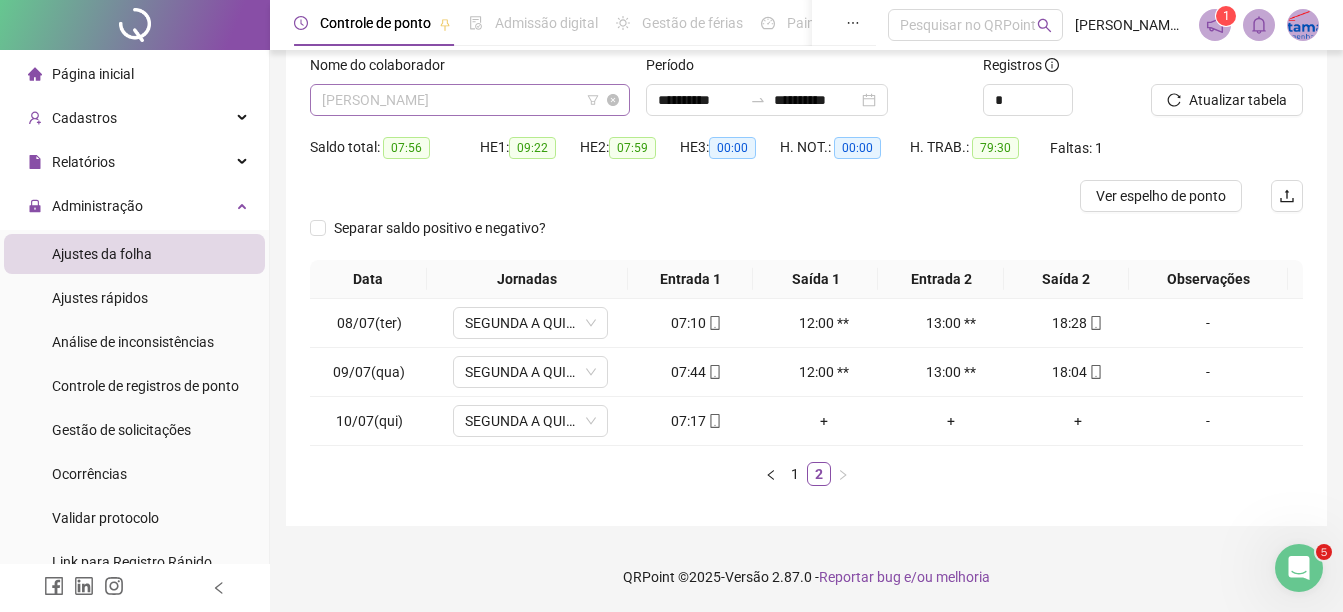 click on "[PERSON_NAME]" at bounding box center [470, 100] 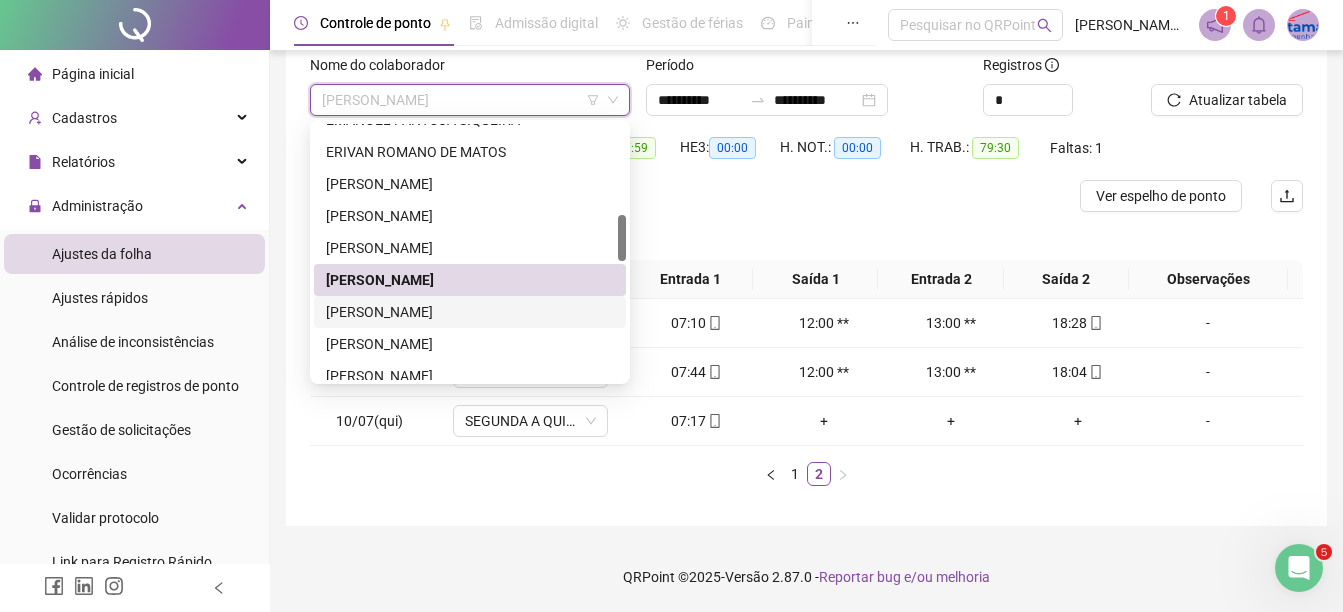 click on "[PERSON_NAME]" at bounding box center (470, 312) 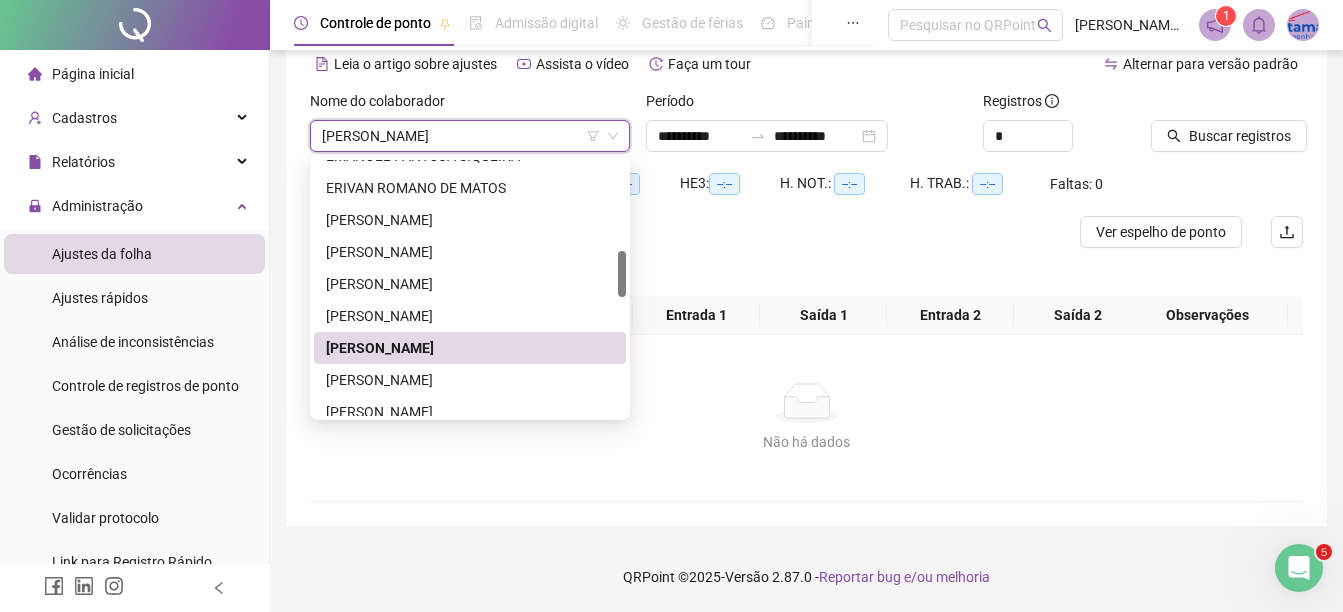 scroll, scrollTop: 94, scrollLeft: 0, axis: vertical 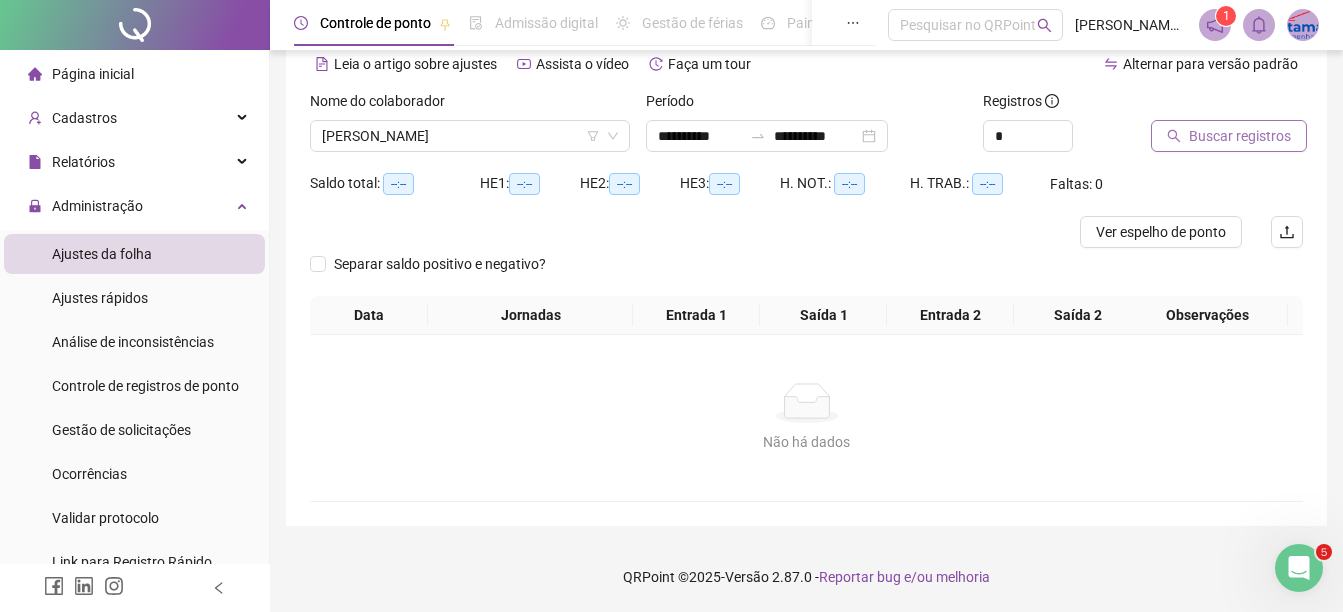 click on "Buscar registros" at bounding box center [1229, 136] 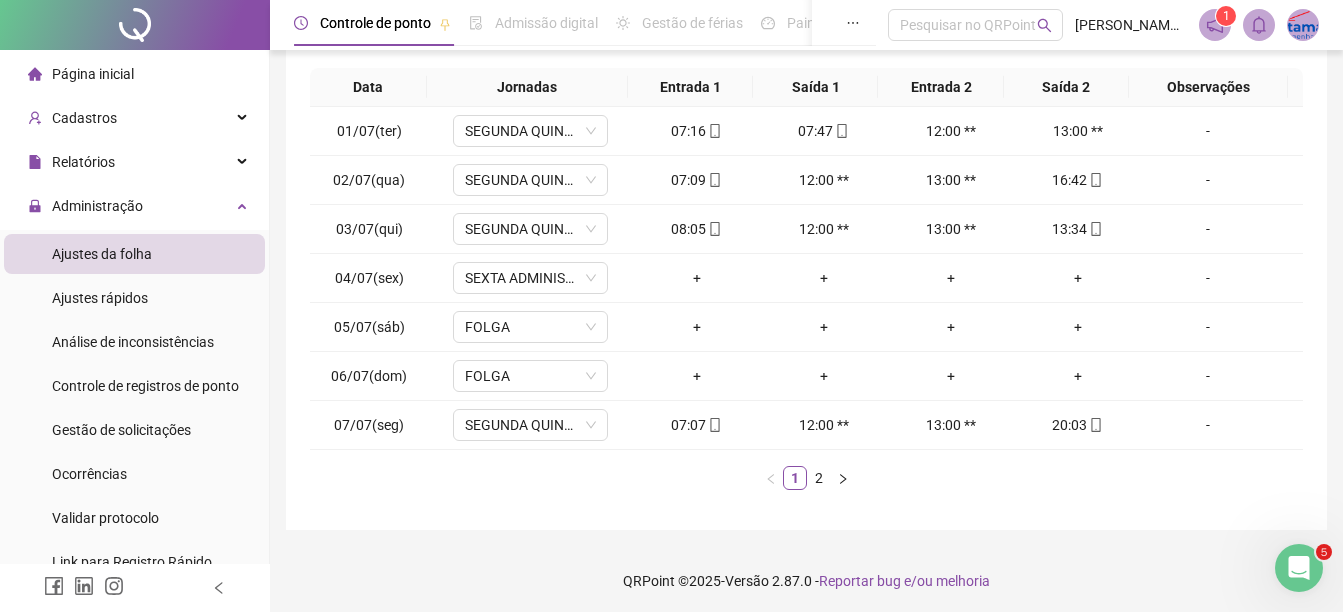 scroll, scrollTop: 326, scrollLeft: 0, axis: vertical 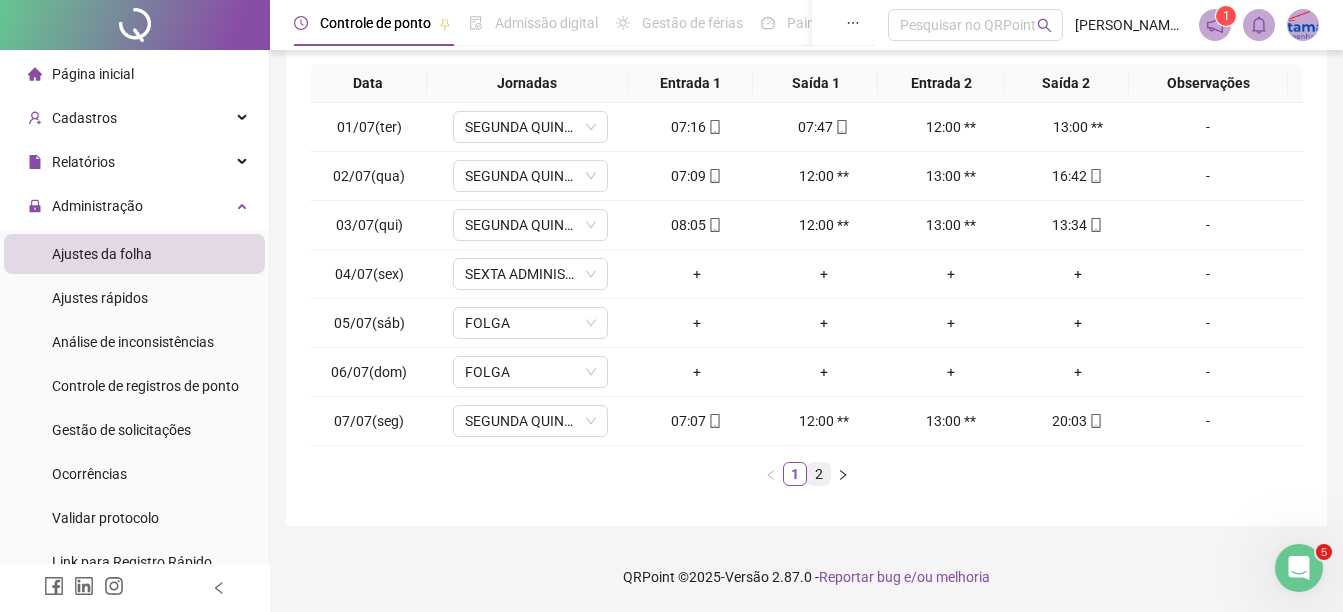 click on "2" at bounding box center [819, 474] 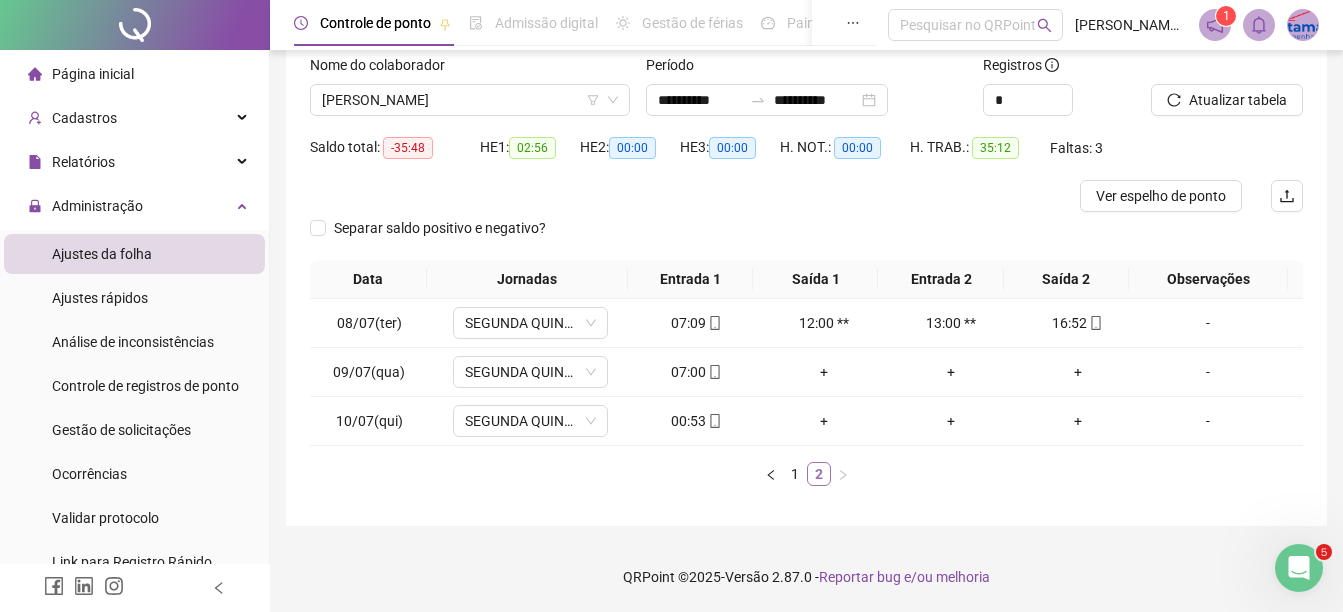 scroll, scrollTop: 130, scrollLeft: 0, axis: vertical 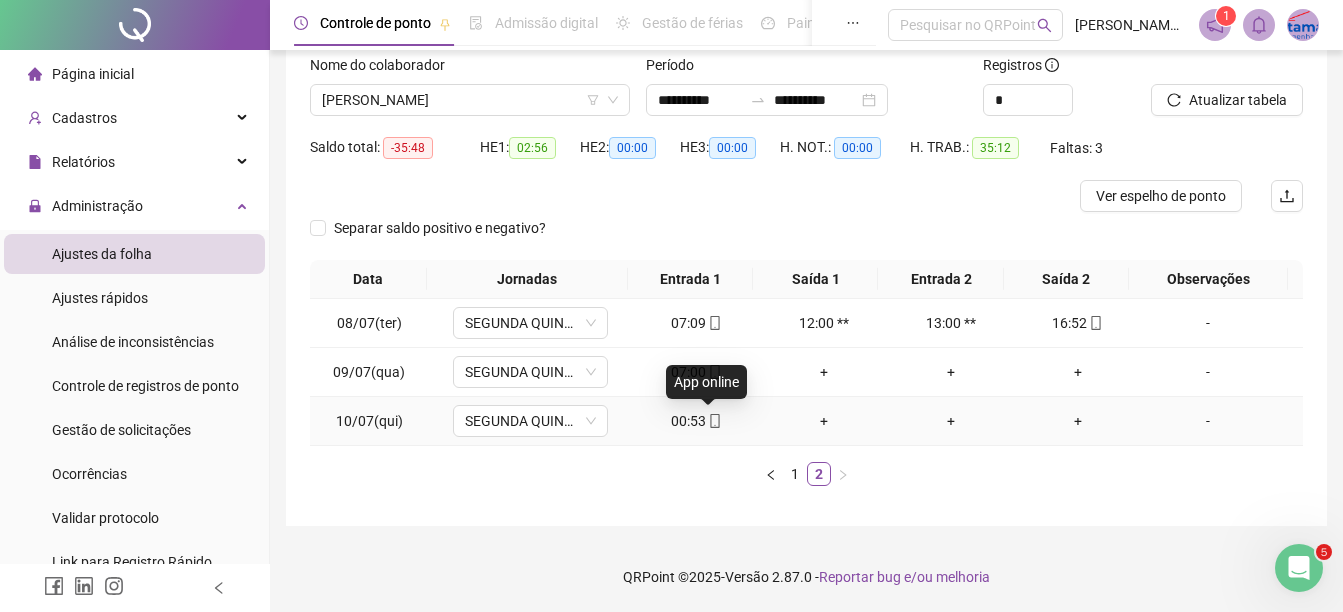 click 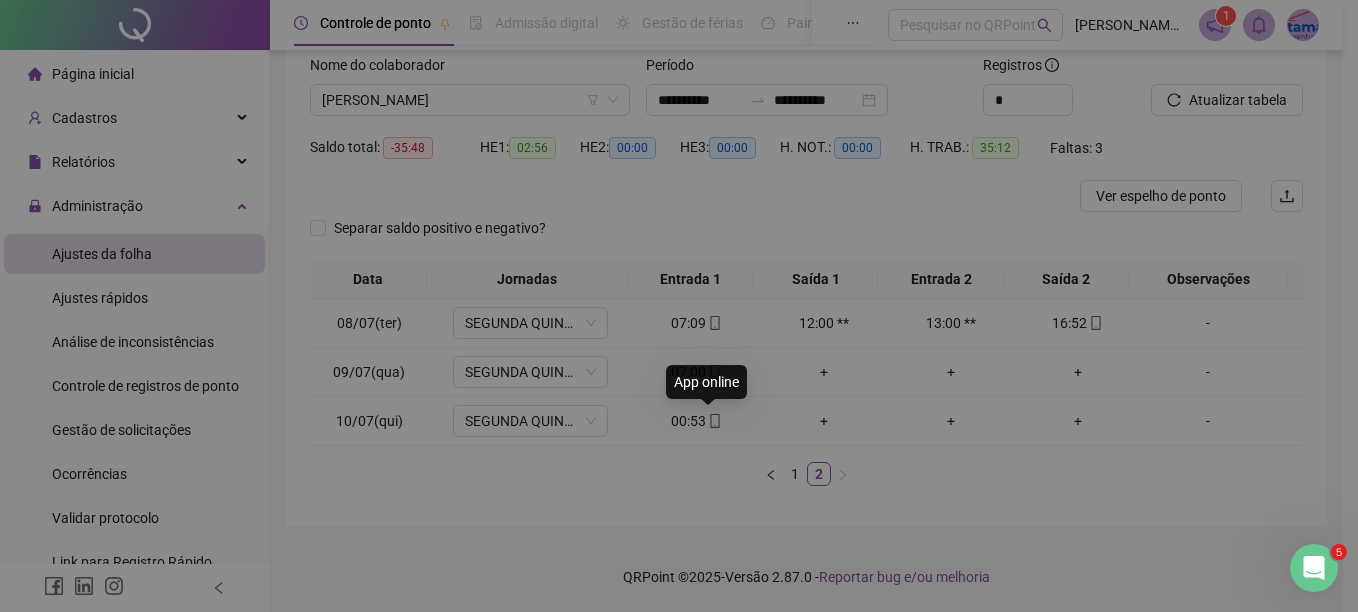type on "**********" 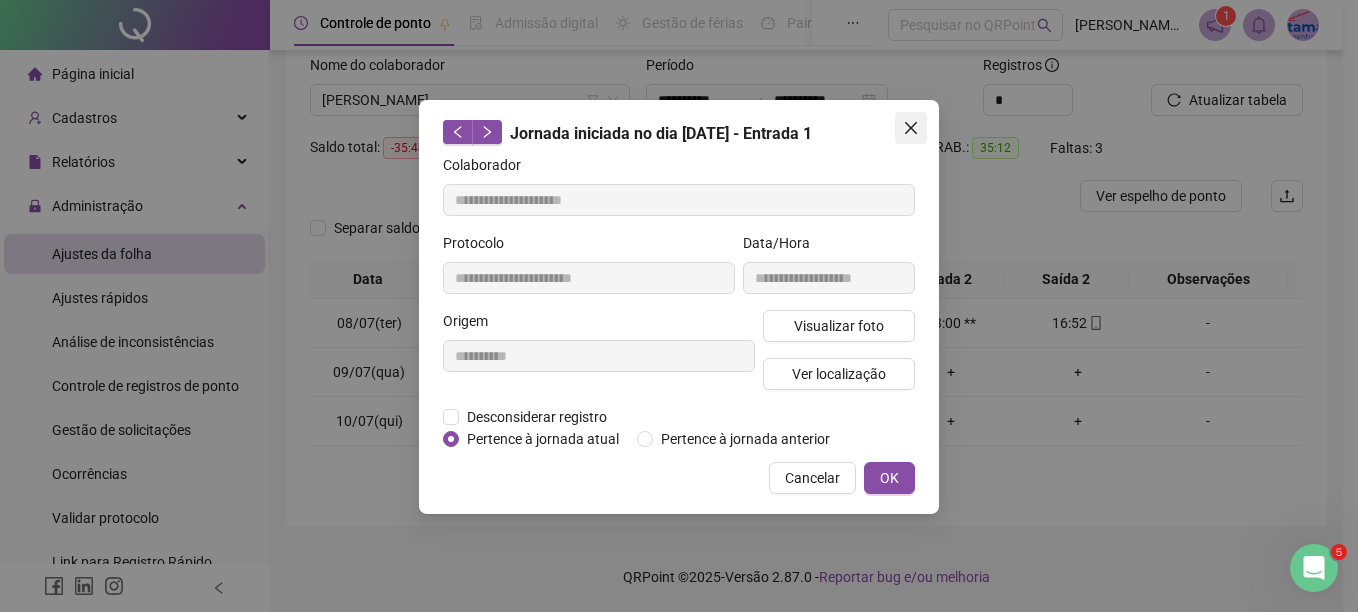 click at bounding box center [911, 128] 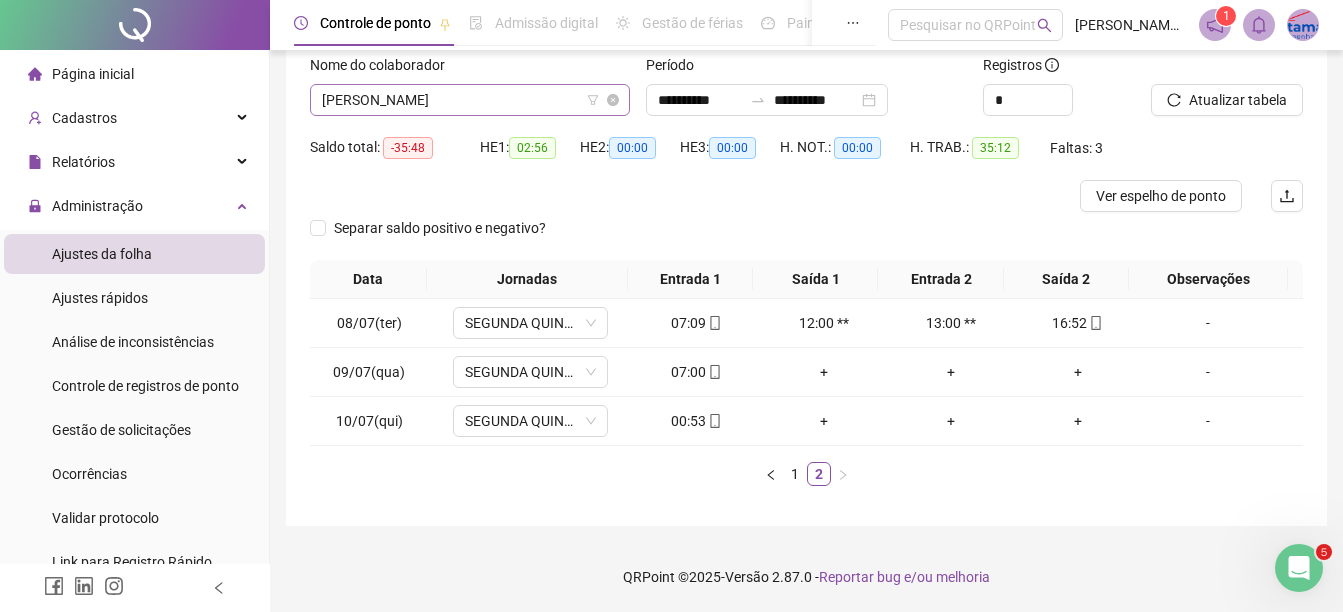 click on "[PERSON_NAME]" at bounding box center [470, 100] 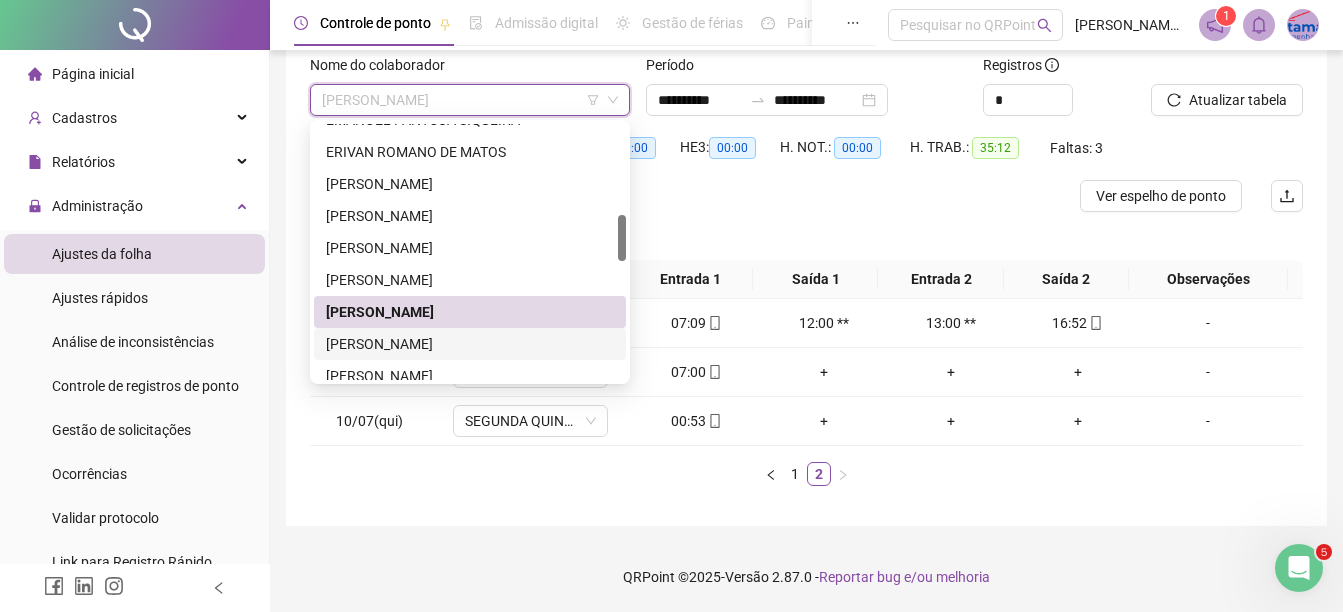 click on "[PERSON_NAME]" at bounding box center (470, 344) 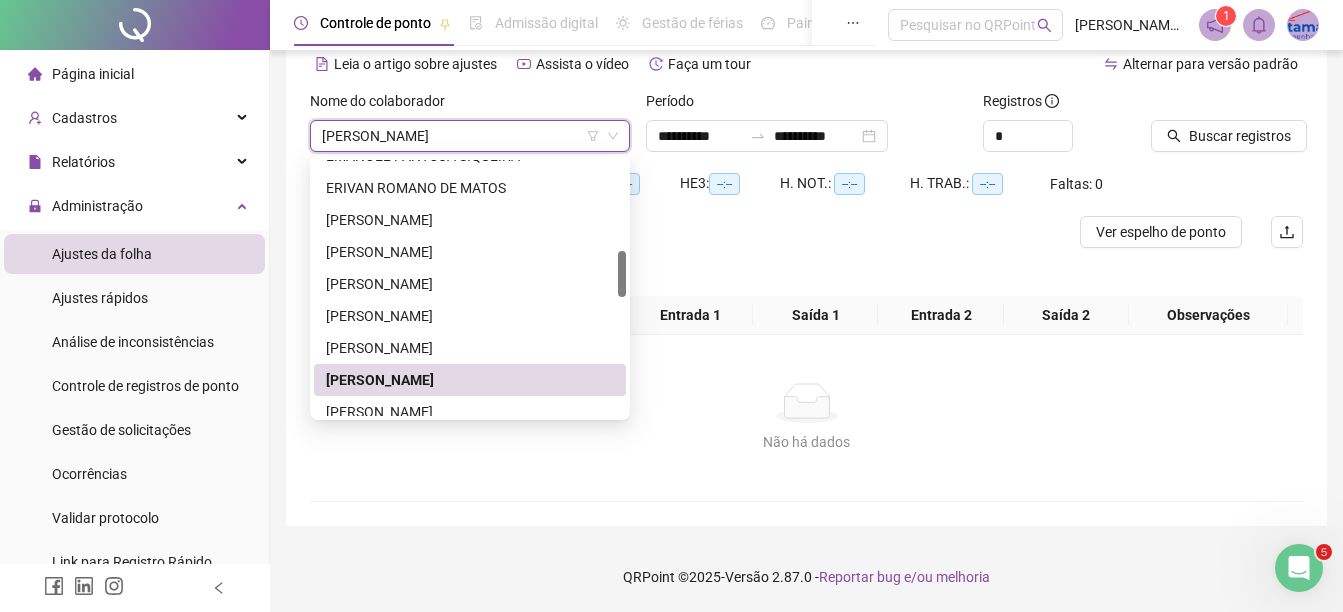 scroll, scrollTop: 94, scrollLeft: 0, axis: vertical 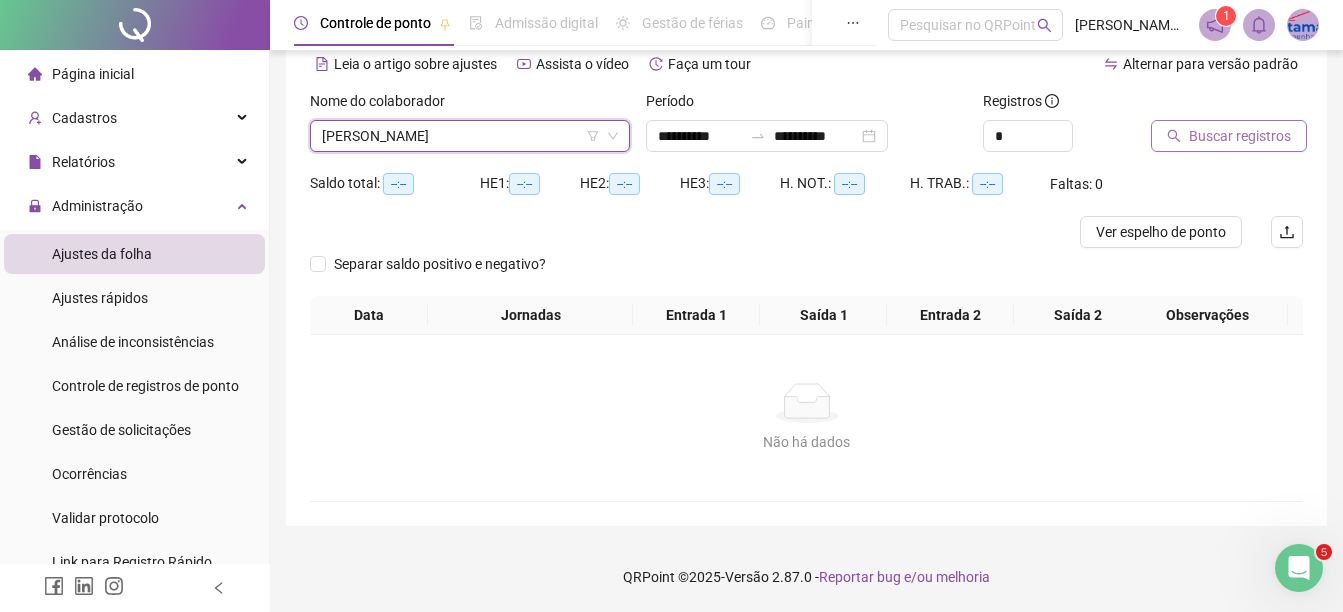click on "Buscar registros" at bounding box center (1240, 136) 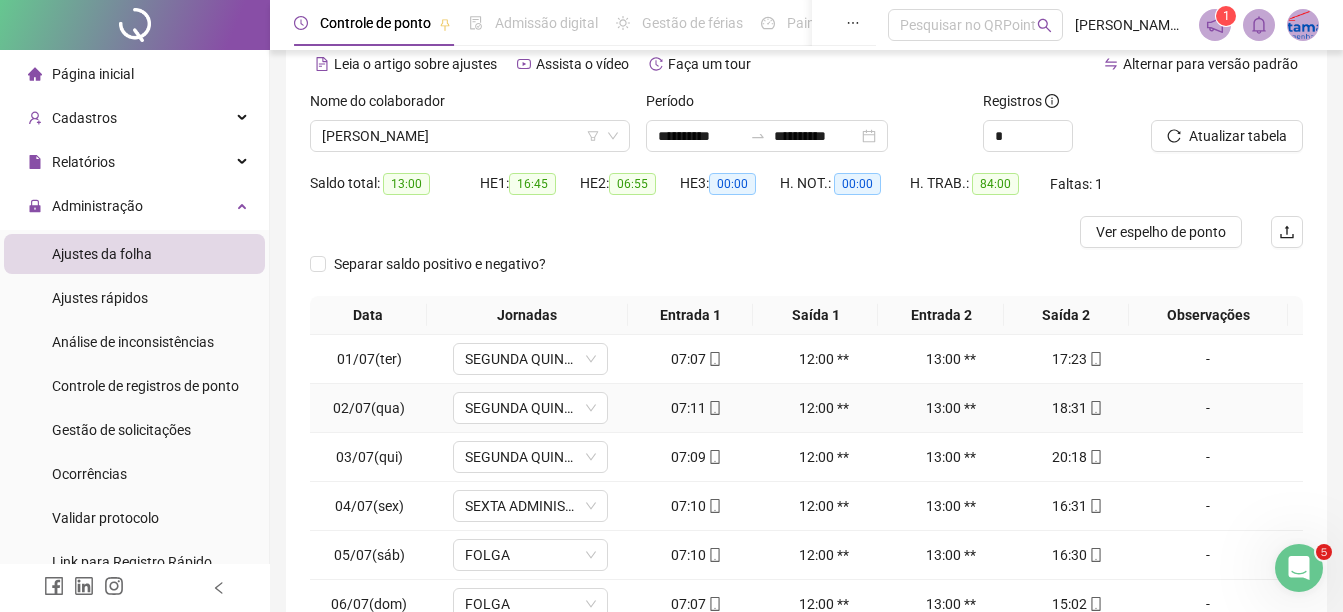 scroll, scrollTop: 326, scrollLeft: 0, axis: vertical 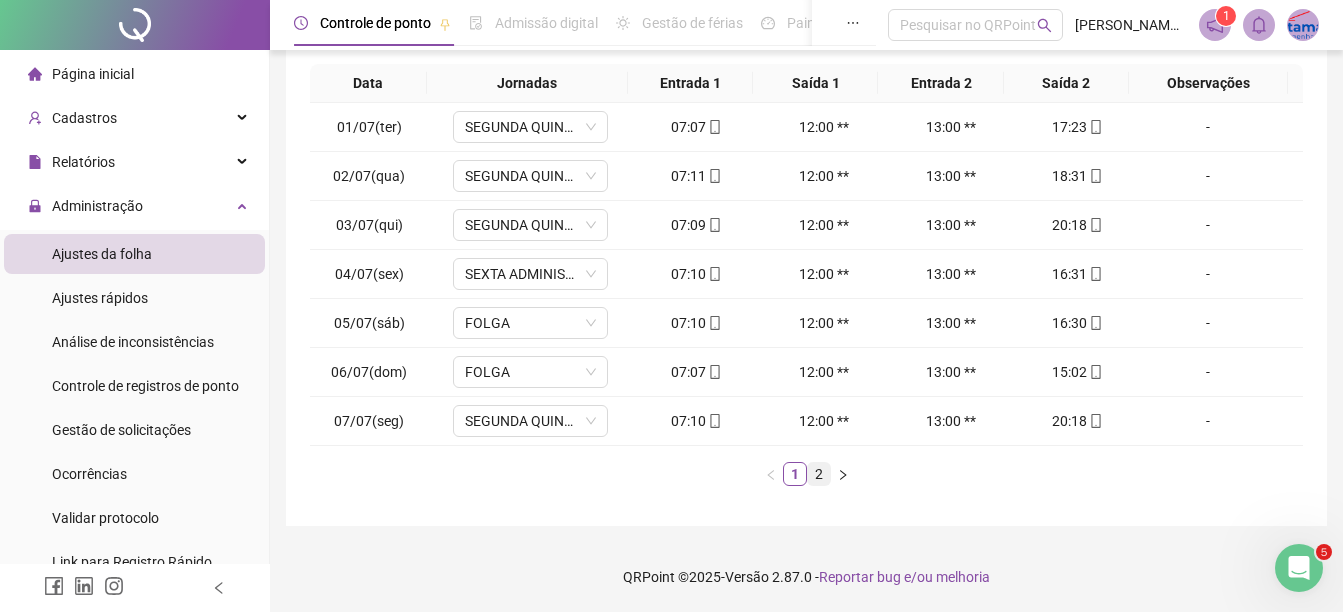 click on "2" at bounding box center (819, 474) 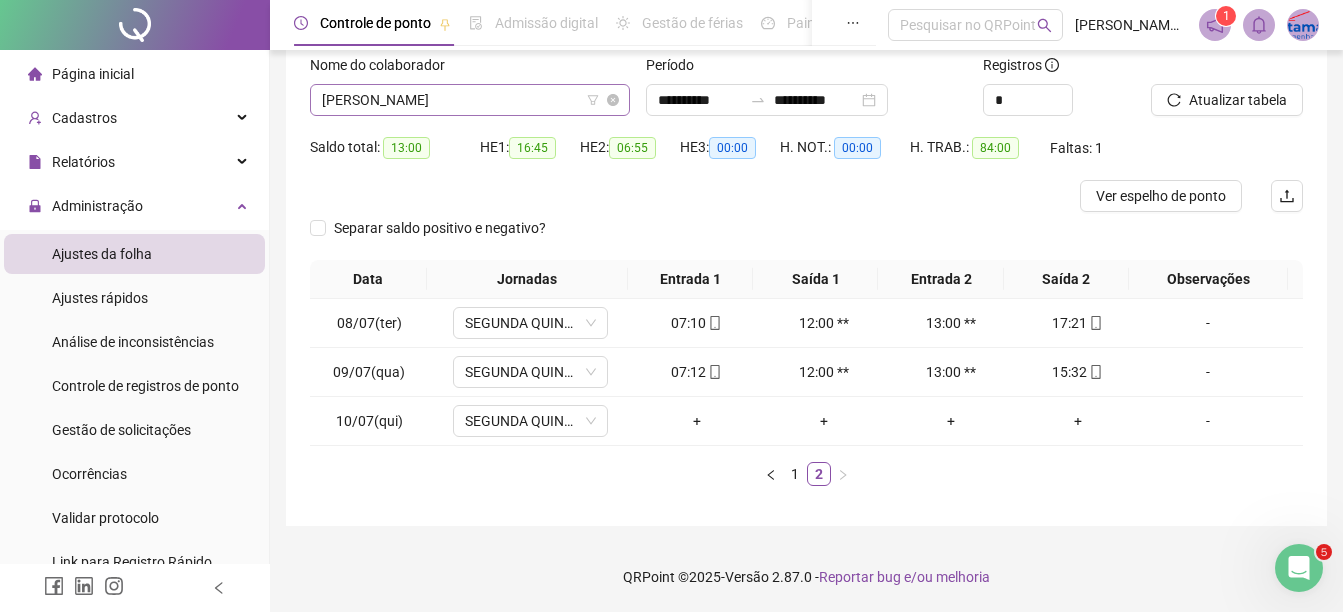 click on "[PERSON_NAME]" at bounding box center (470, 100) 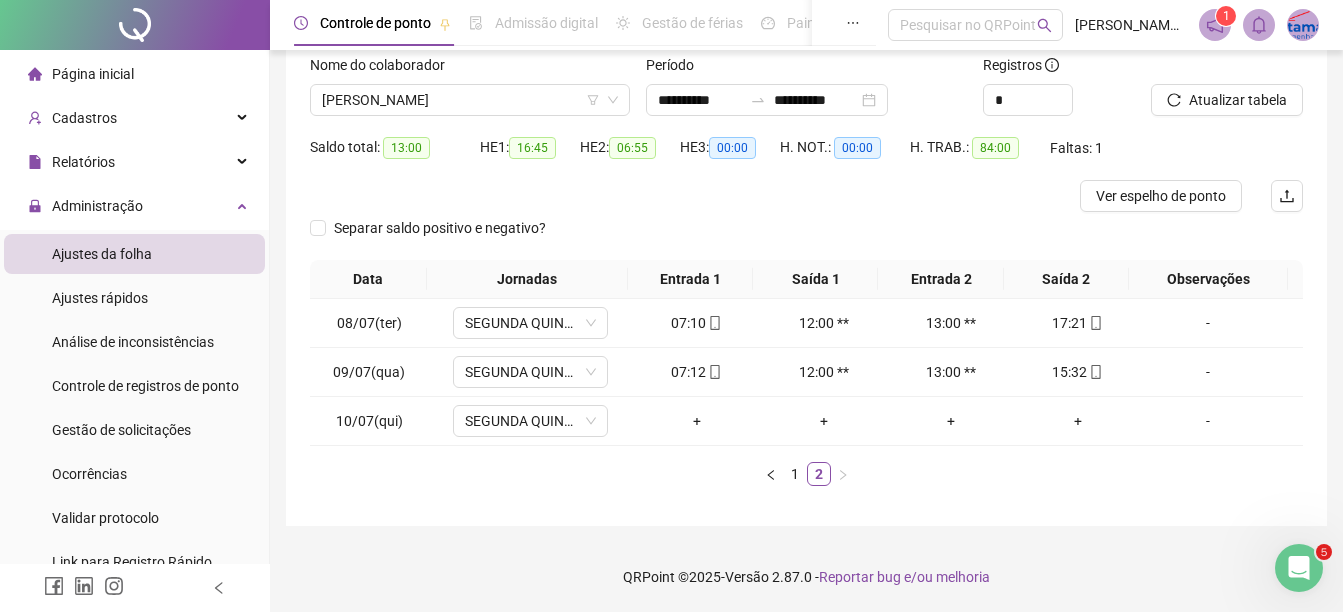 click on "1 2" at bounding box center [806, 474] 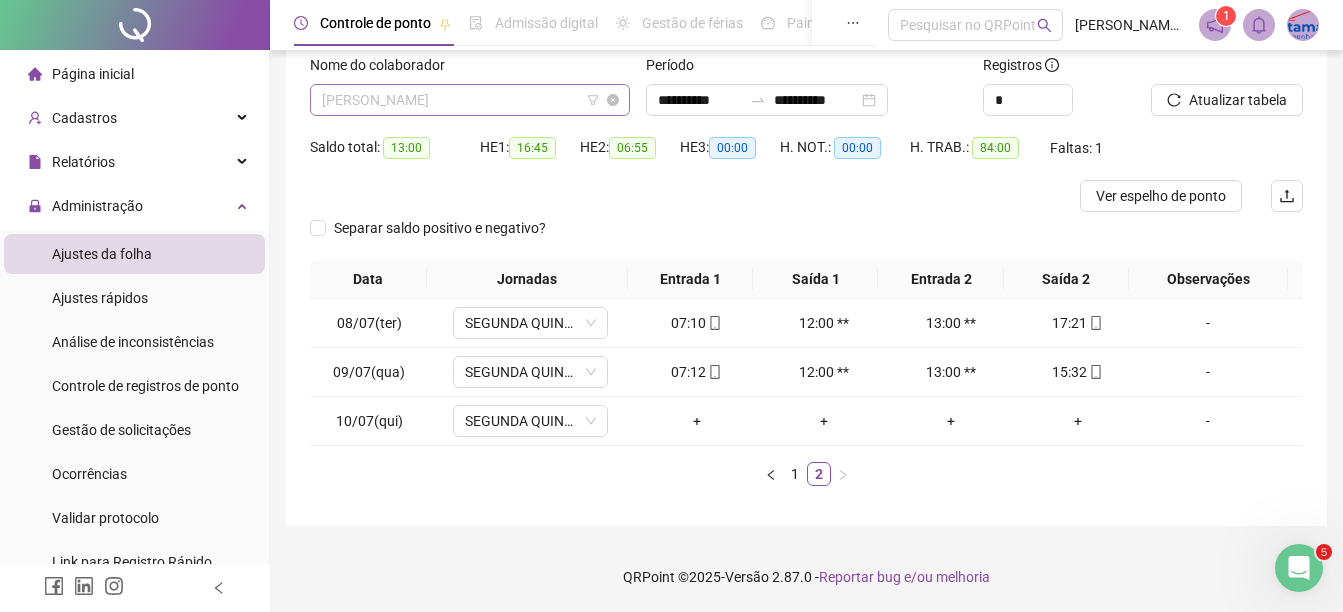 click on "[PERSON_NAME]" at bounding box center (470, 100) 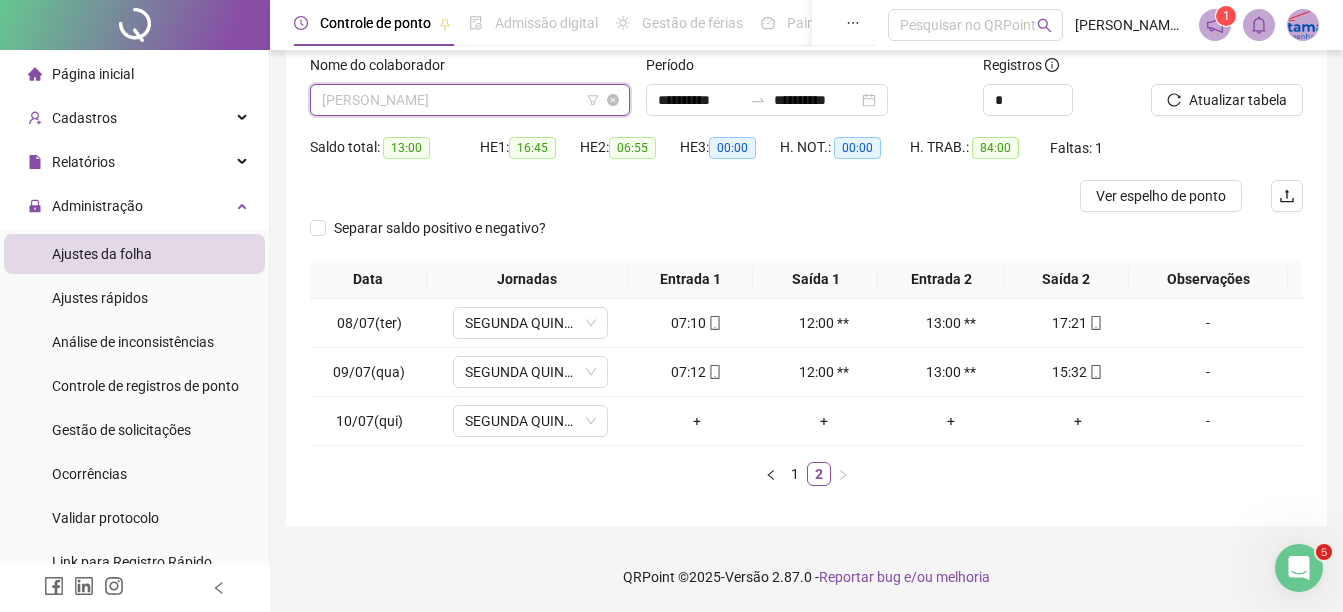 click on "[PERSON_NAME]" at bounding box center [470, 100] 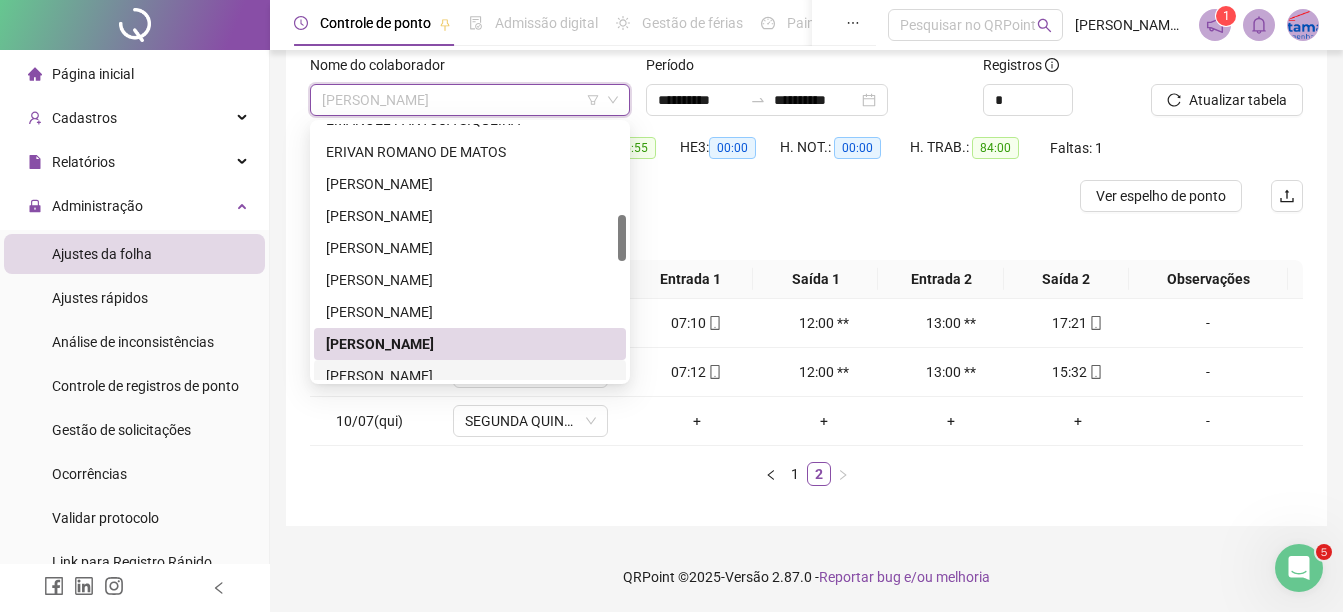 click on "[PERSON_NAME]" at bounding box center [470, 376] 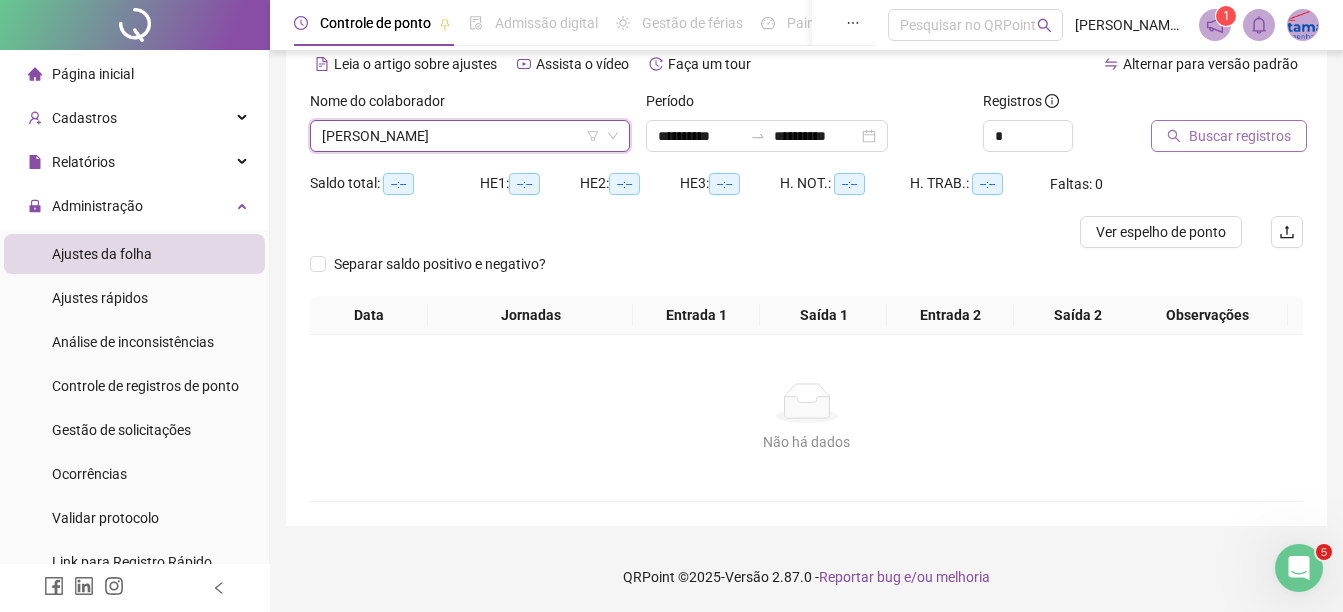 click on "Buscar registros" at bounding box center (1240, 136) 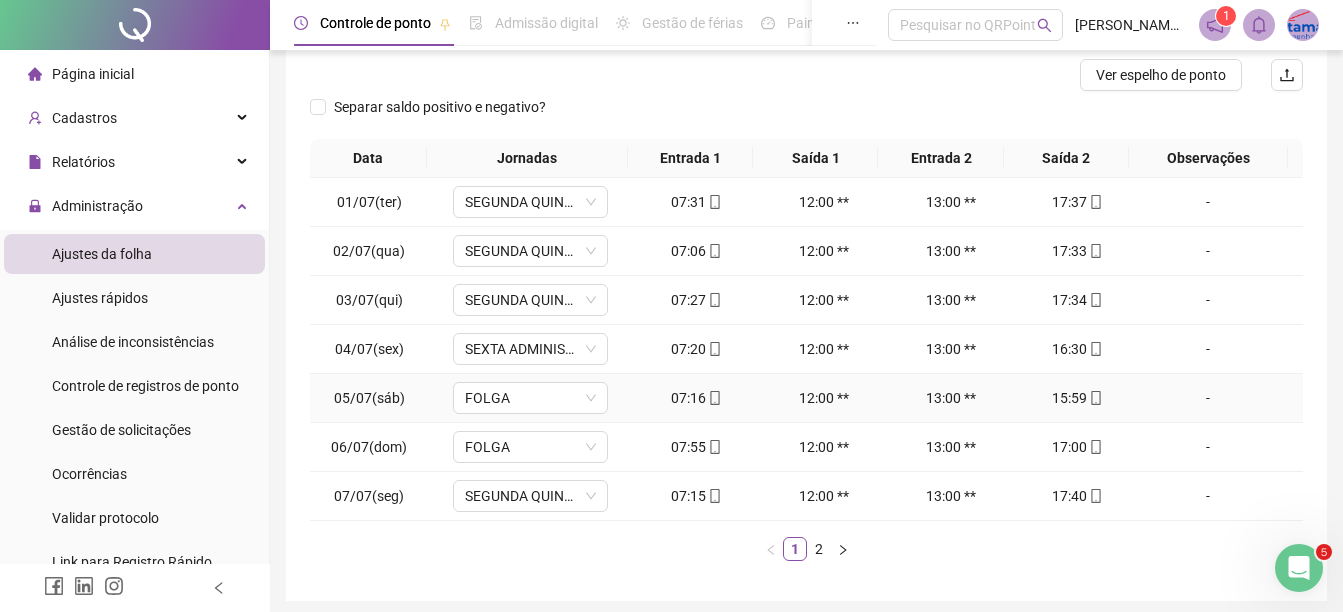 scroll, scrollTop: 326, scrollLeft: 0, axis: vertical 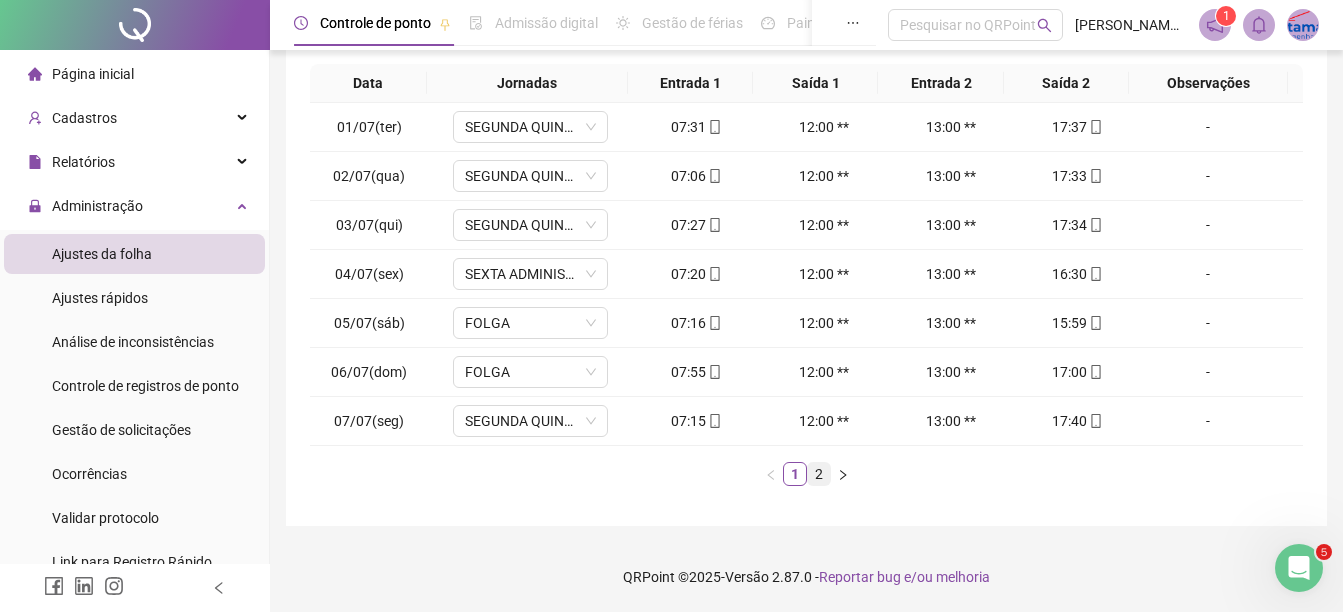 click on "2" at bounding box center [819, 474] 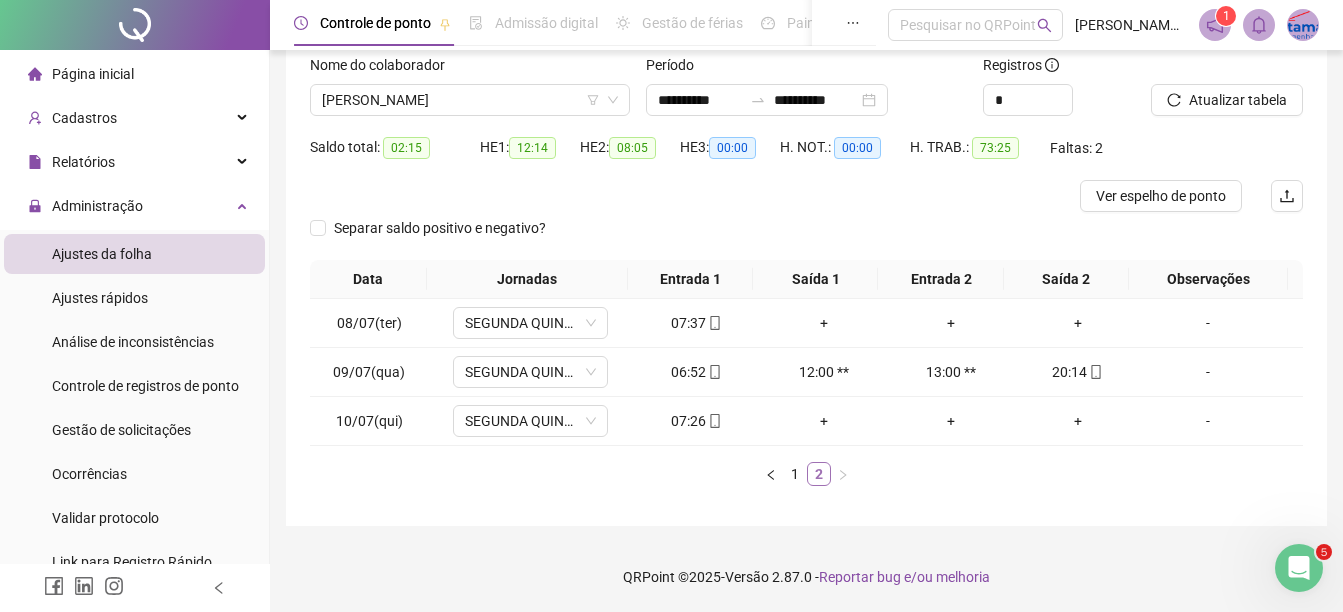 scroll, scrollTop: 130, scrollLeft: 0, axis: vertical 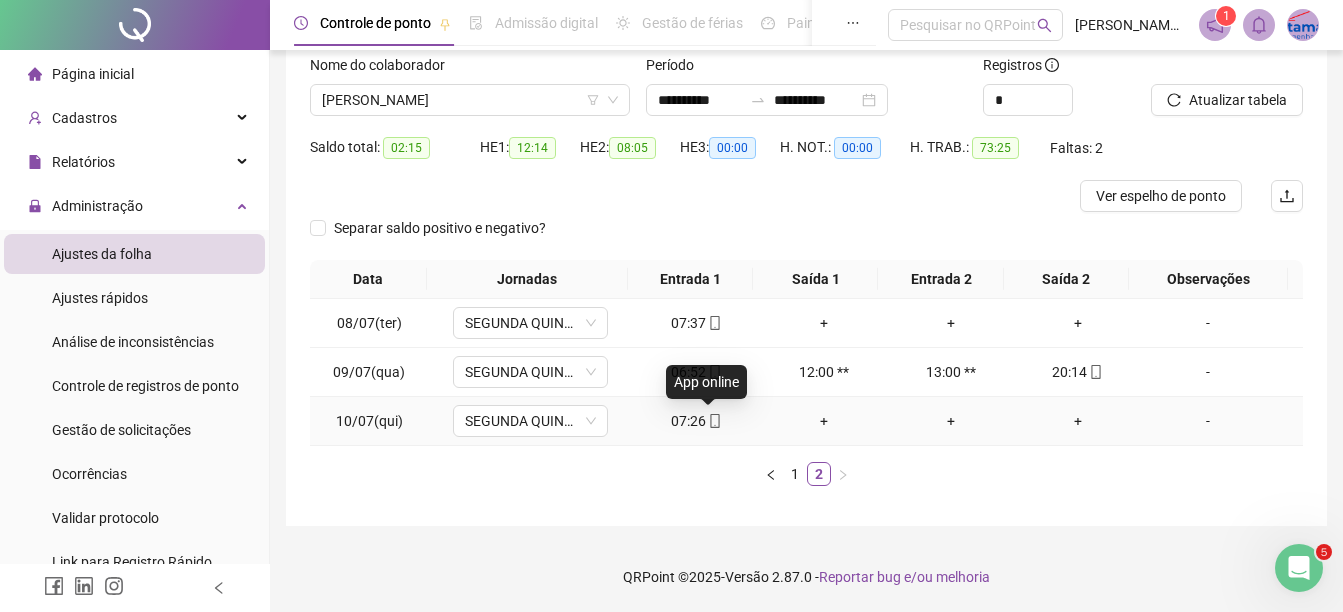 click on "07:26" at bounding box center [696, 421] 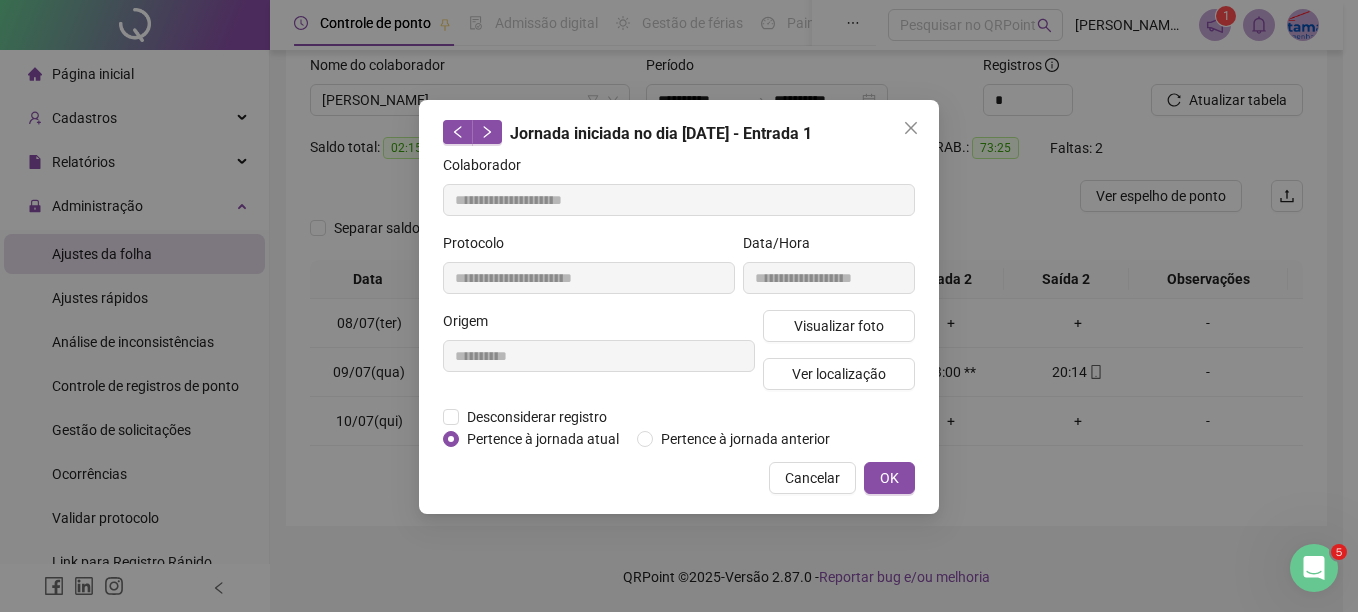 type on "**********" 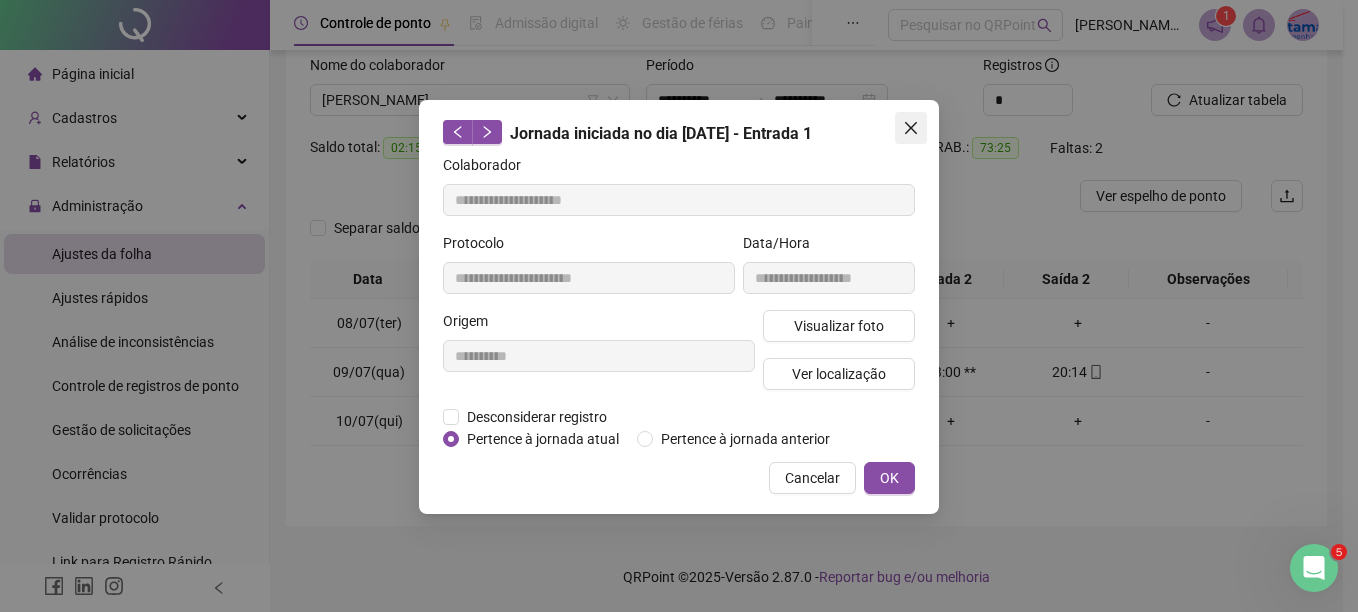 click at bounding box center (911, 128) 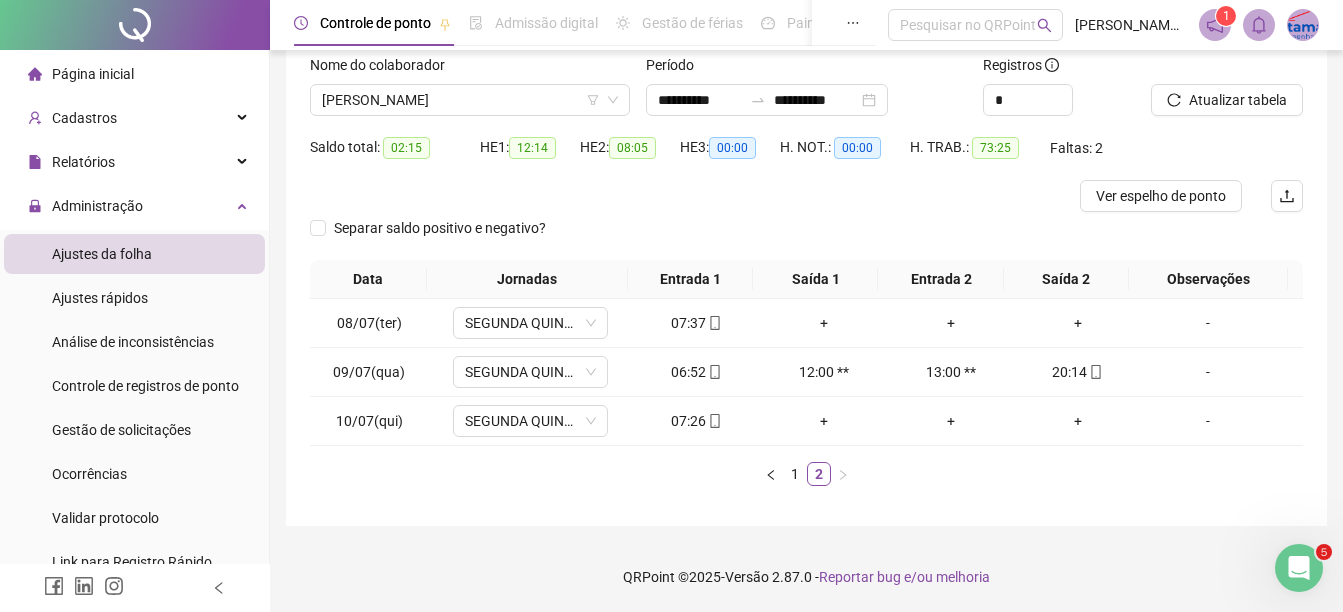 click on "**********" at bounding box center (806, 93) 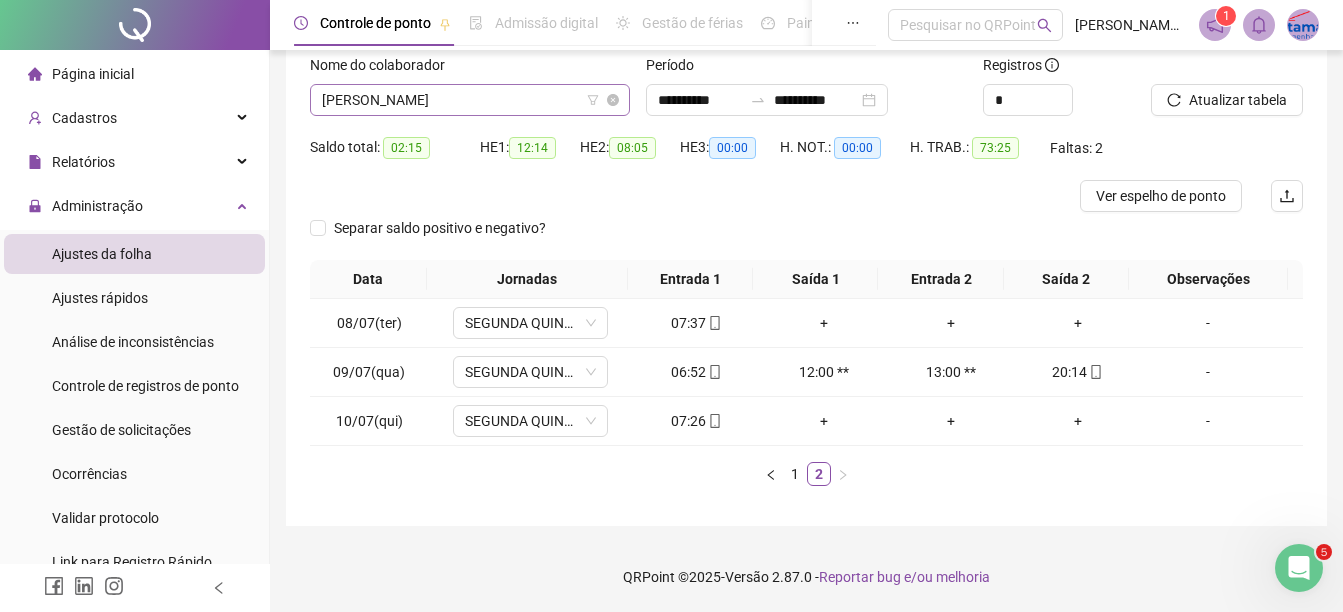 click on "[PERSON_NAME]" at bounding box center [470, 100] 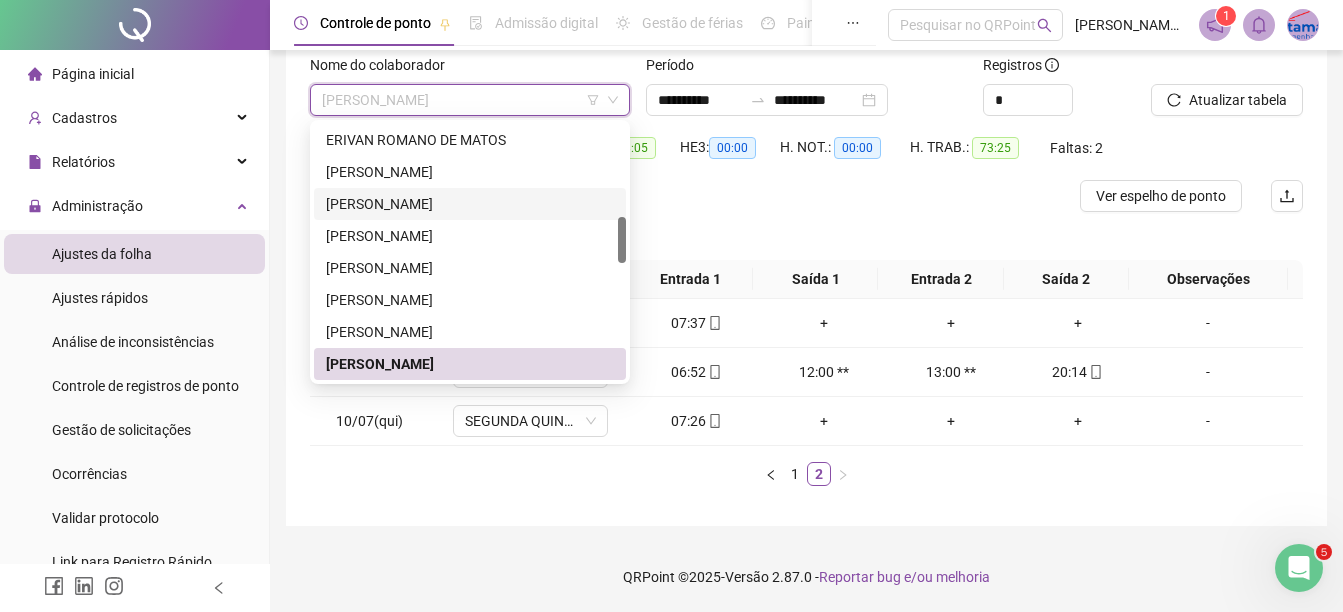 scroll, scrollTop: 612, scrollLeft: 0, axis: vertical 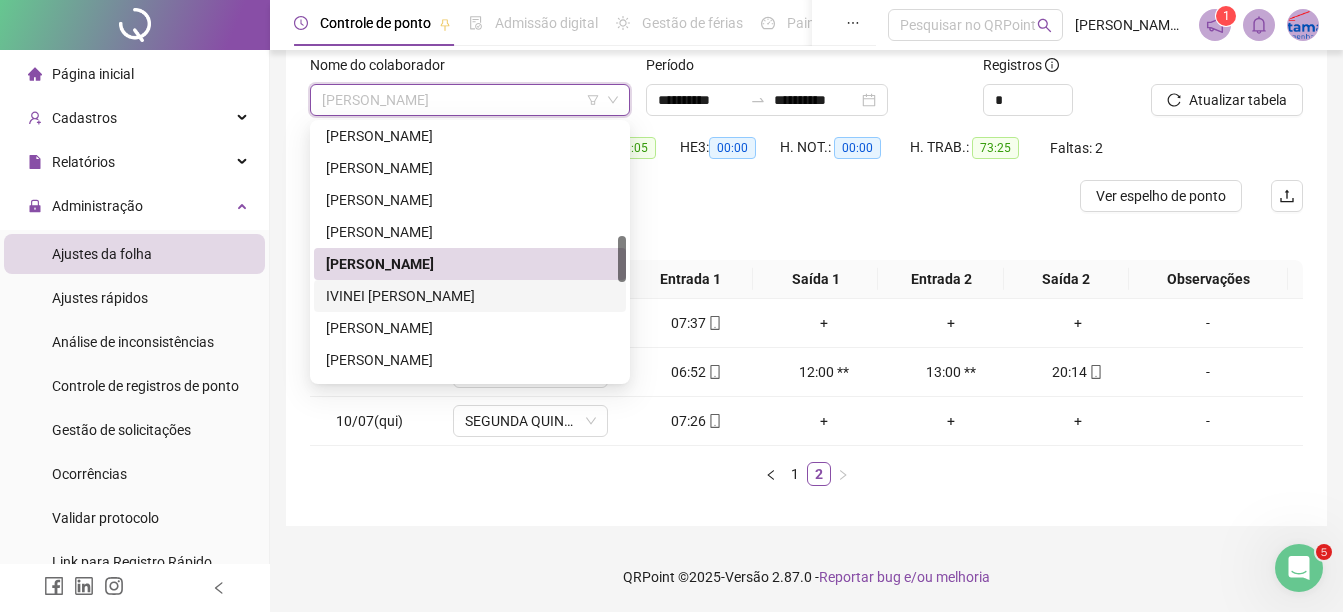 click on "IVINEI [PERSON_NAME]" at bounding box center [470, 296] 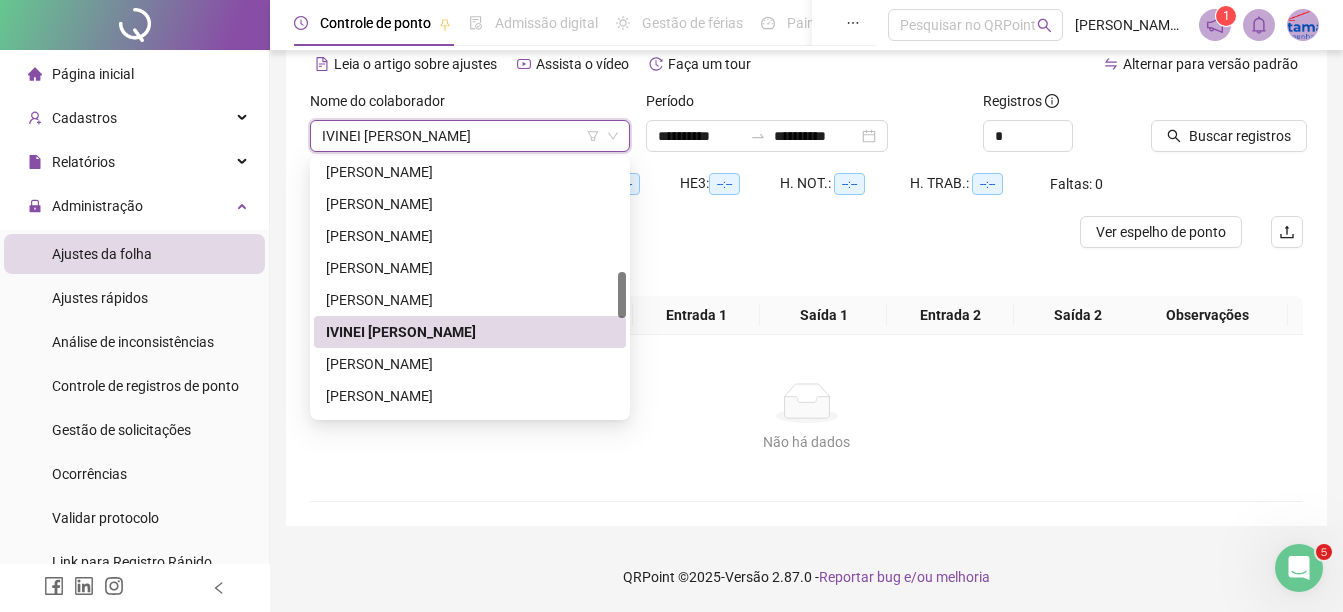 scroll, scrollTop: 94, scrollLeft: 0, axis: vertical 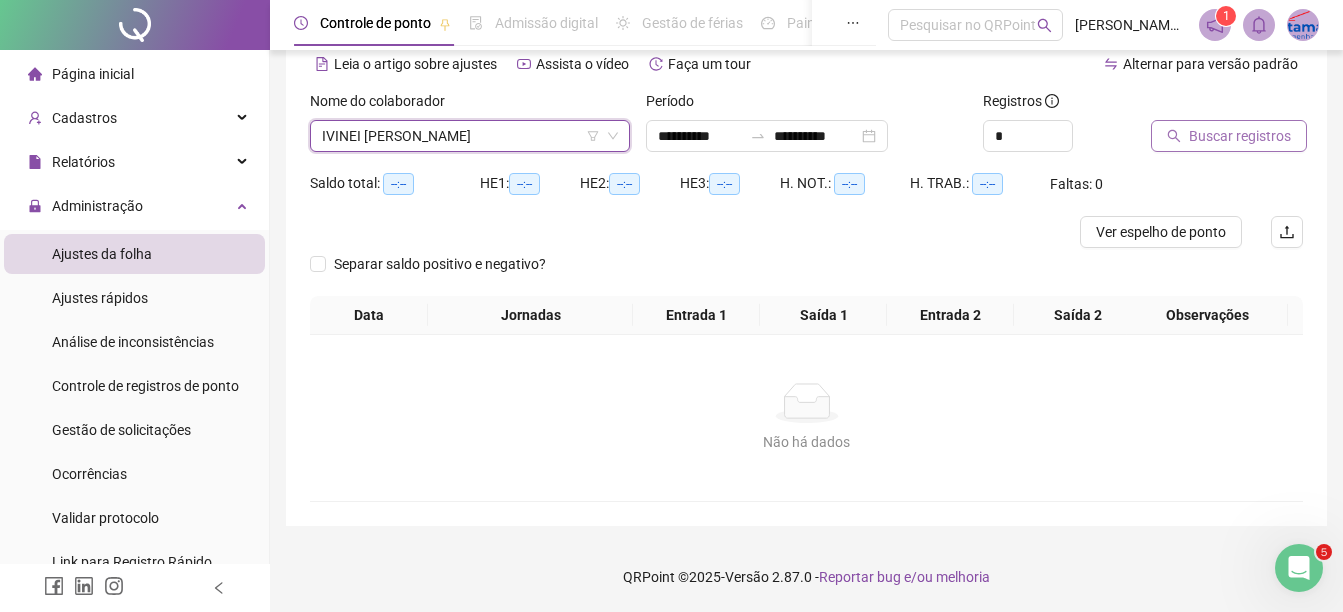 click on "Buscar registros" at bounding box center (1229, 136) 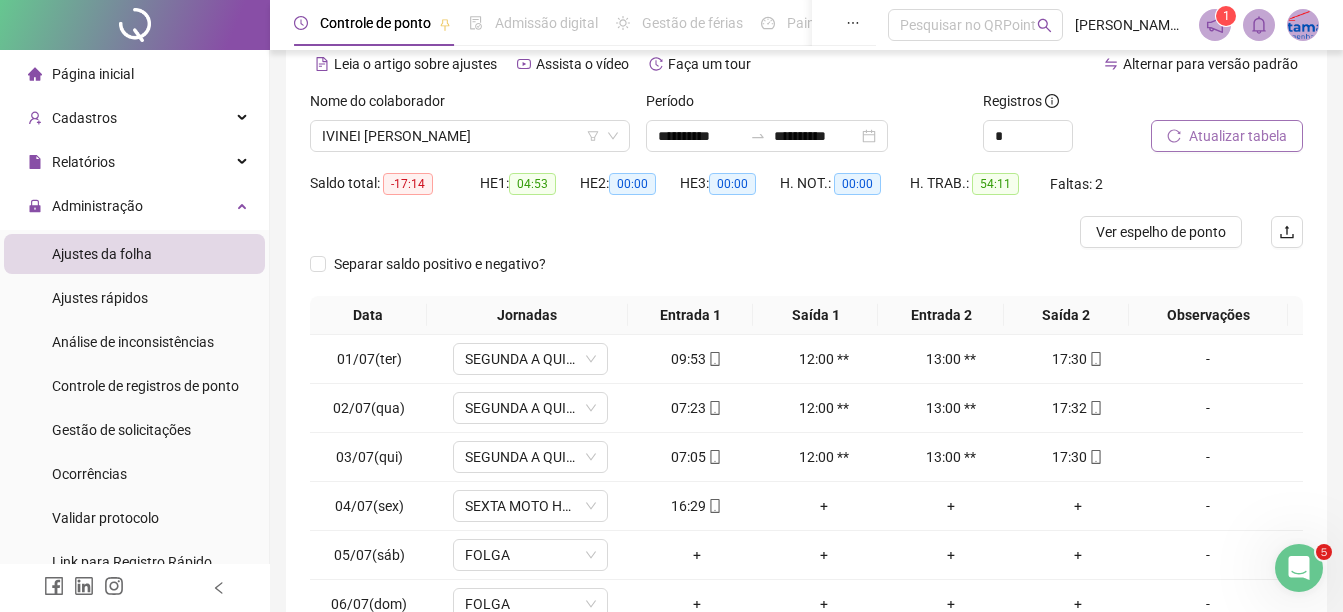 click on "Atualizar tabela" at bounding box center (1238, 136) 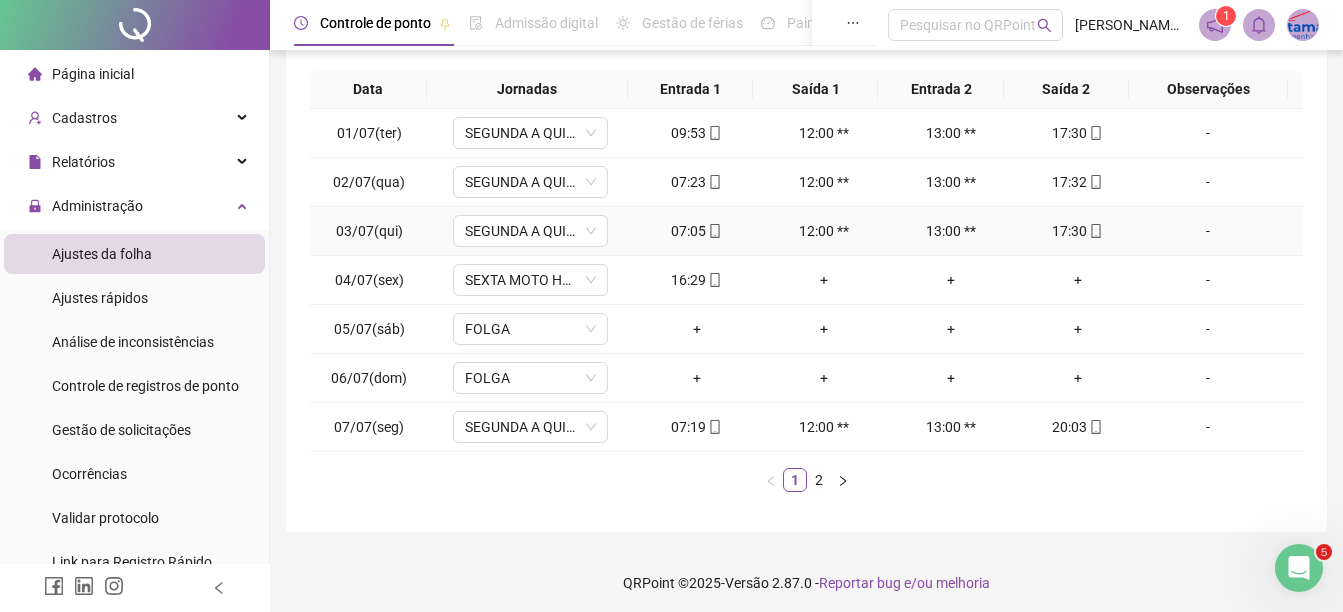 scroll, scrollTop: 326, scrollLeft: 0, axis: vertical 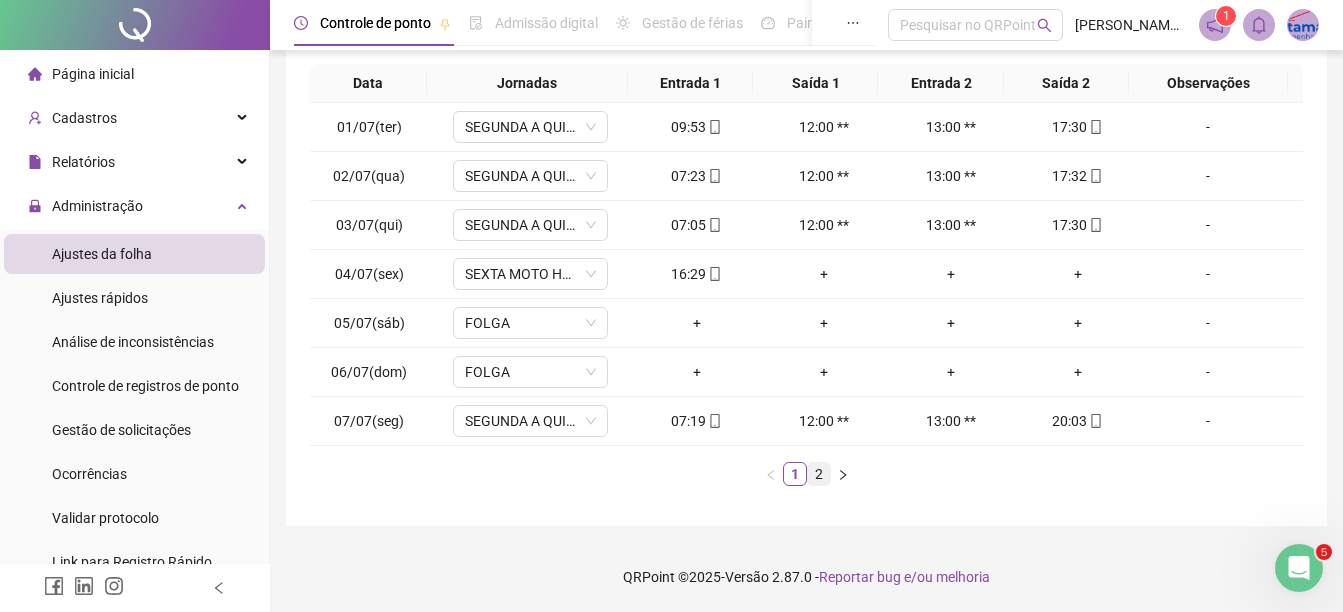 click on "2" at bounding box center [819, 474] 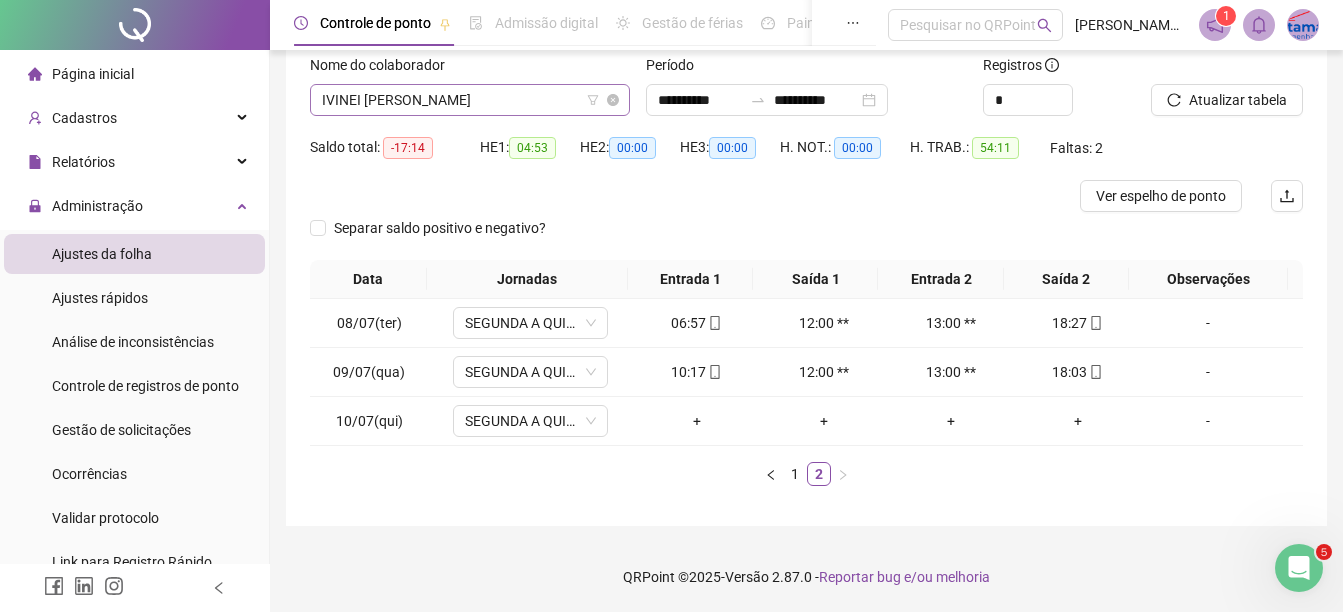 click on "IVINEI [PERSON_NAME]" at bounding box center [470, 100] 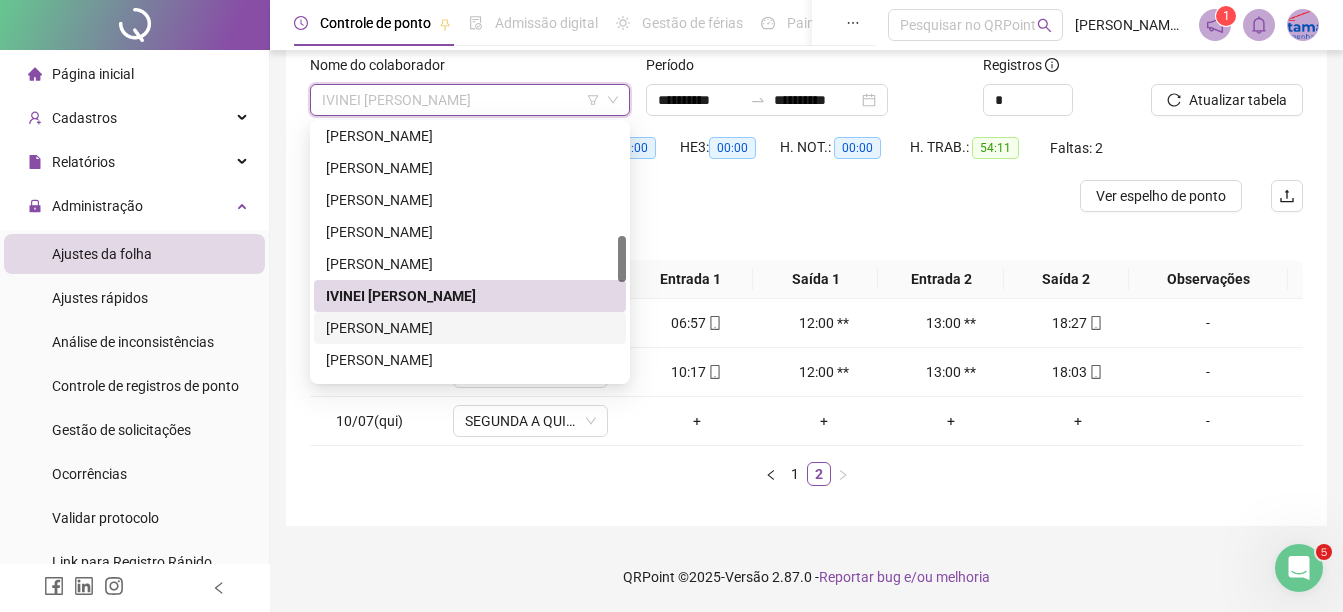 click on "[PERSON_NAME]" at bounding box center [470, 328] 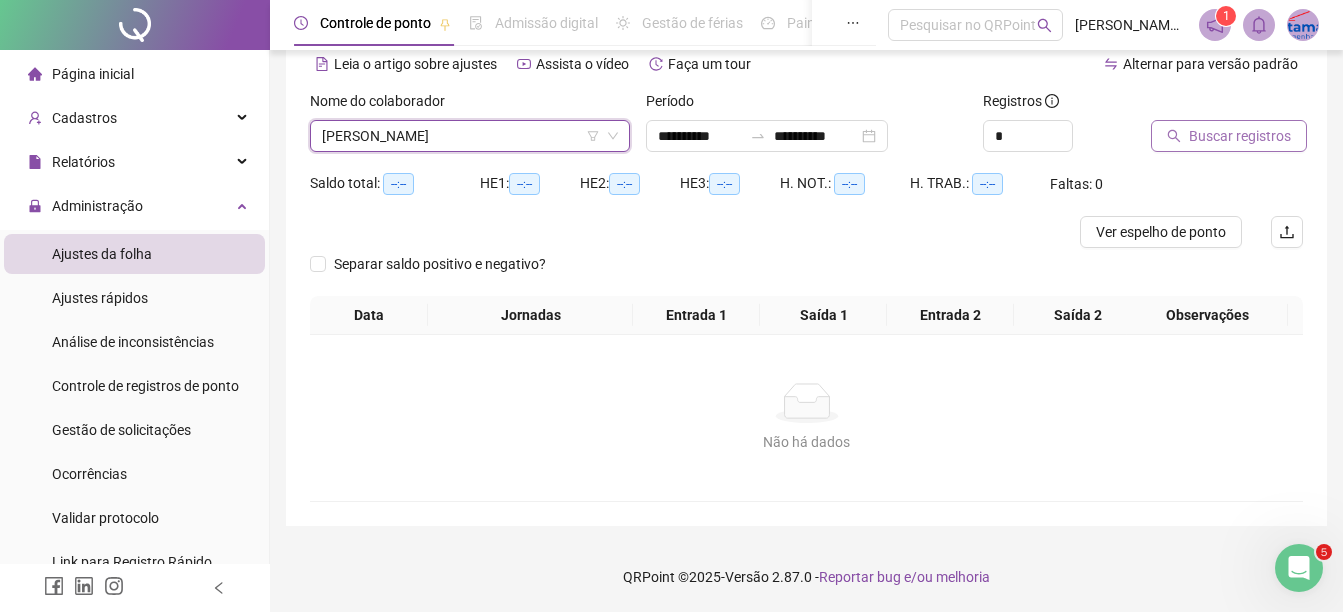 click on "Buscar registros" at bounding box center (1240, 136) 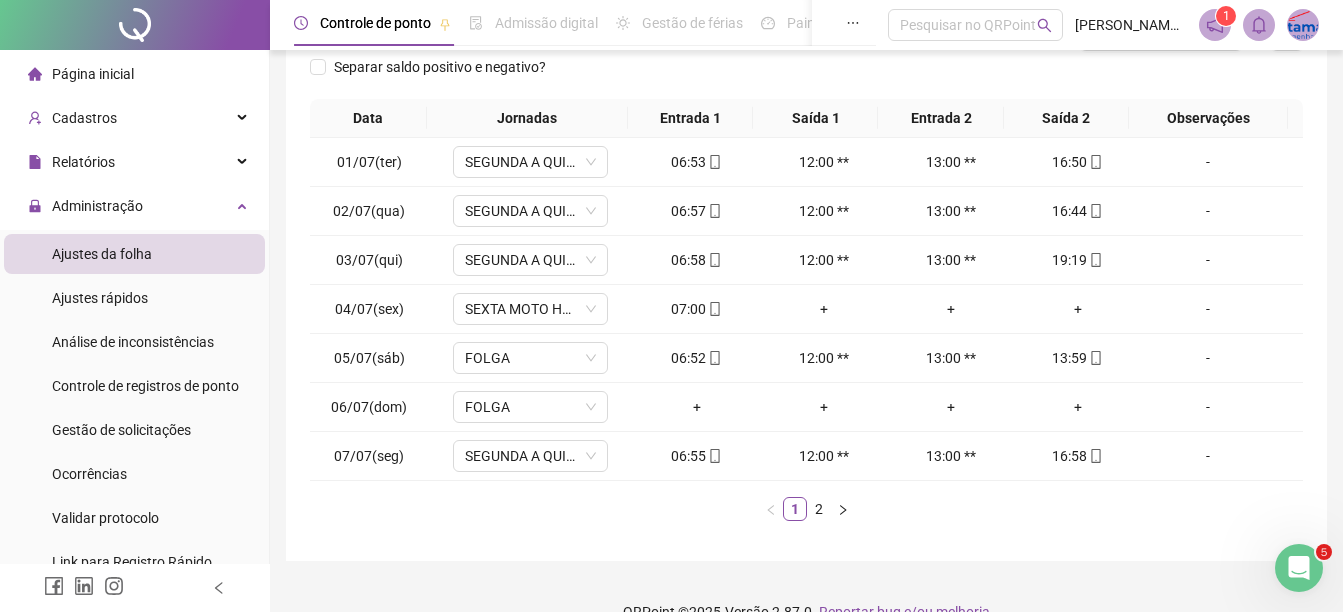 scroll, scrollTop: 326, scrollLeft: 0, axis: vertical 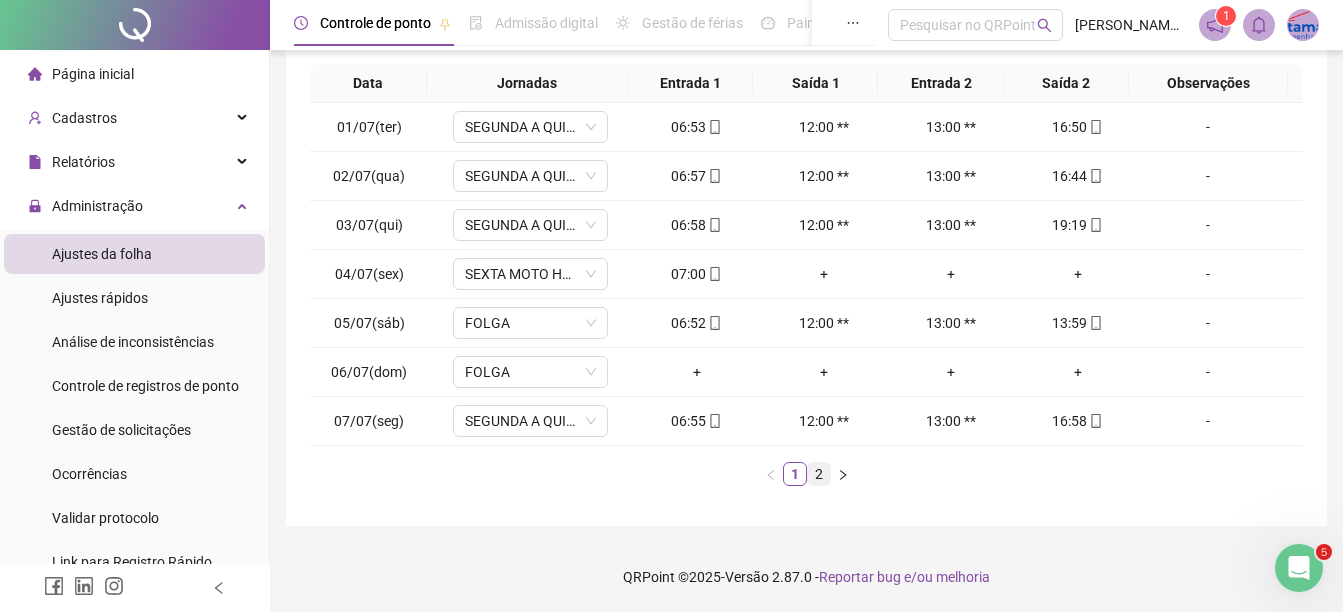 click on "2" at bounding box center (819, 474) 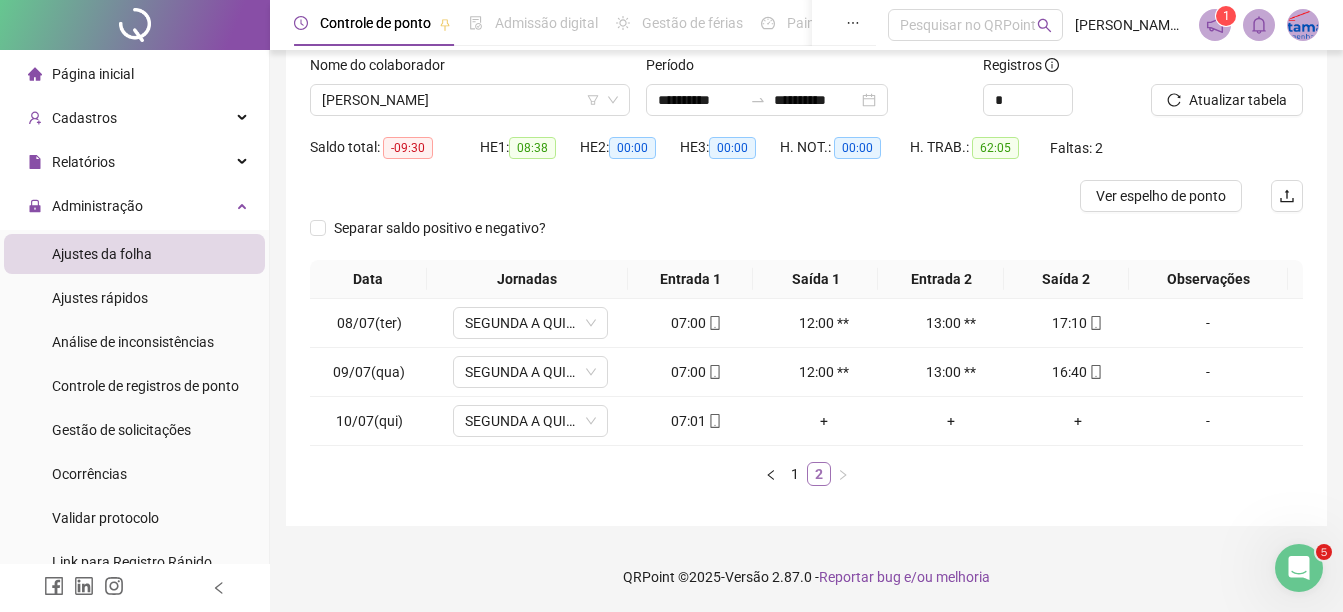 scroll, scrollTop: 130, scrollLeft: 0, axis: vertical 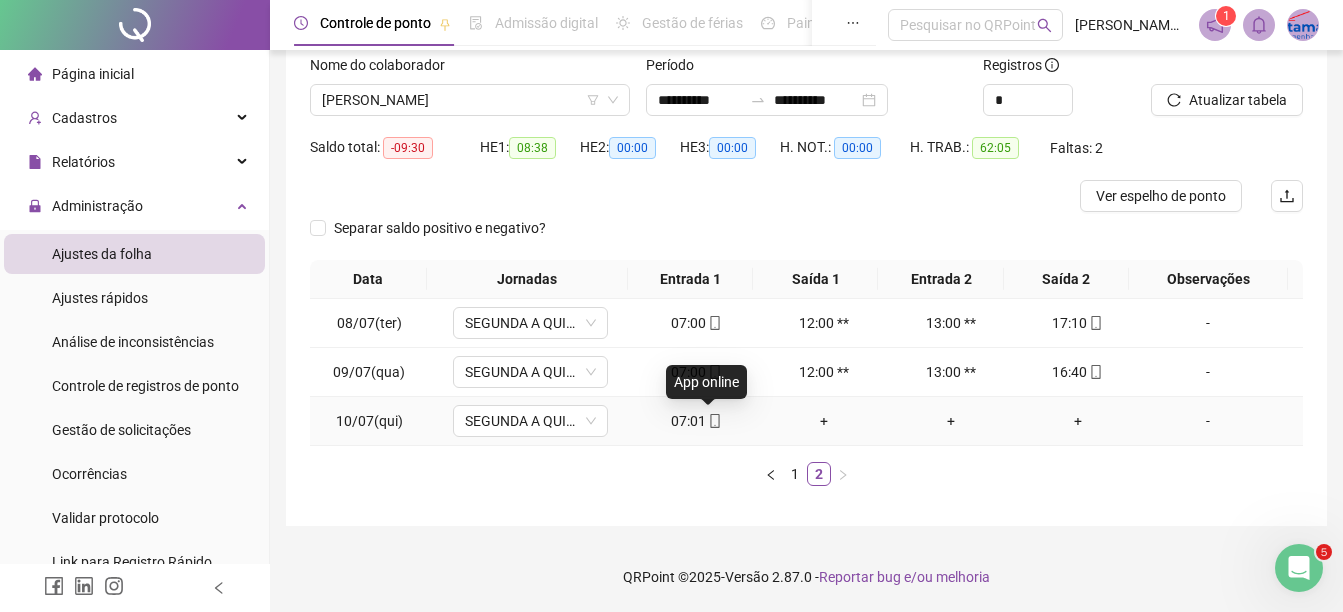 click 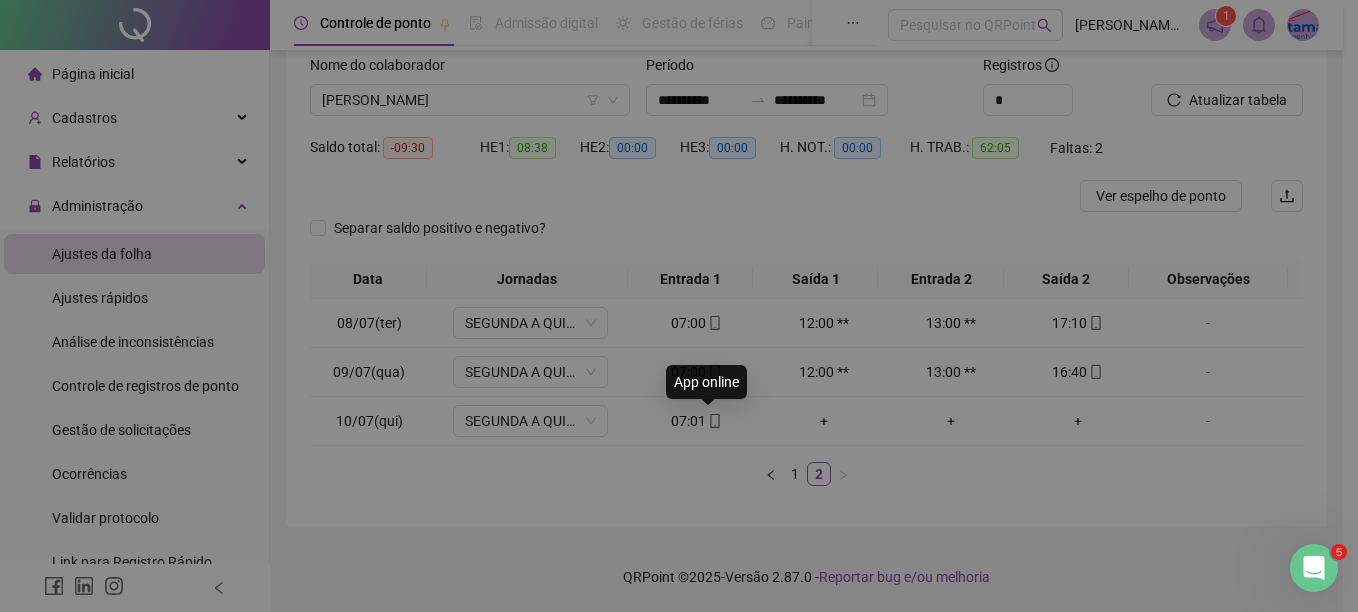 type on "**********" 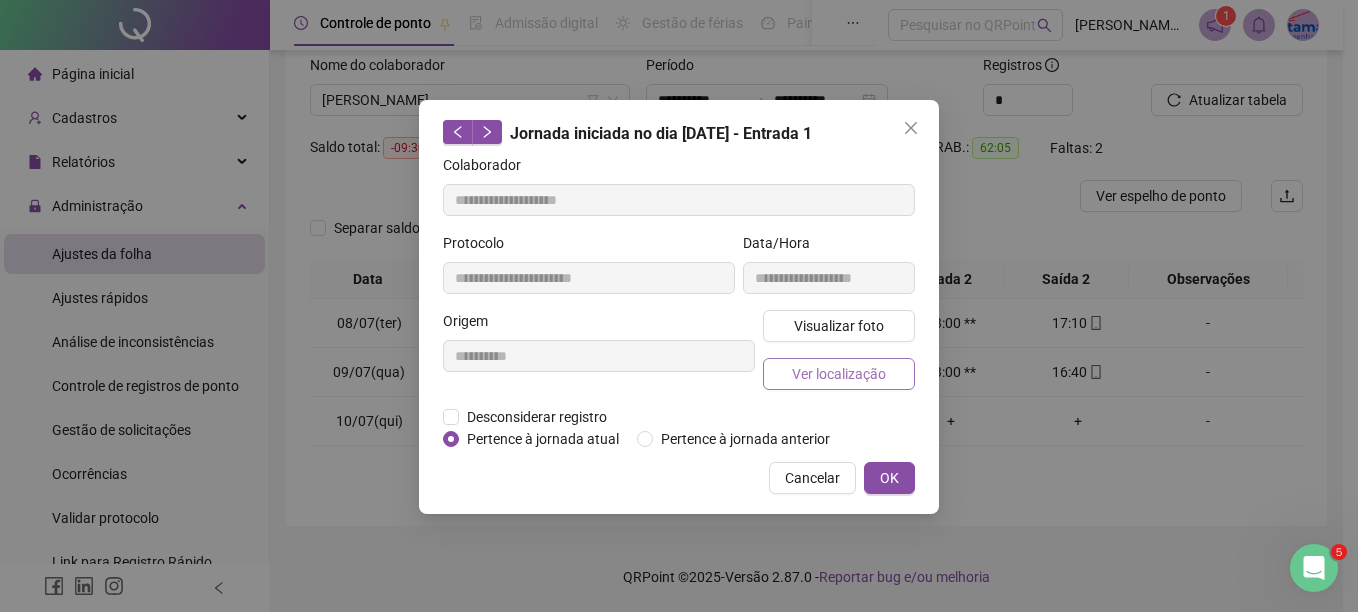 click on "Ver localização" at bounding box center [839, 374] 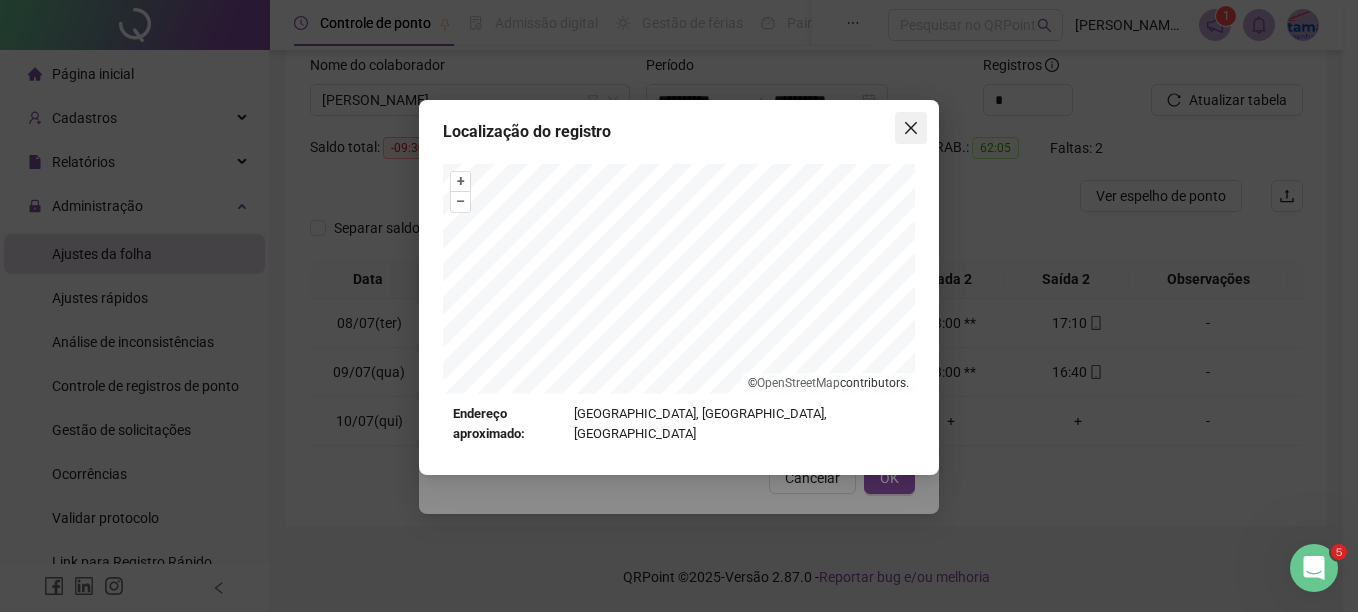 click 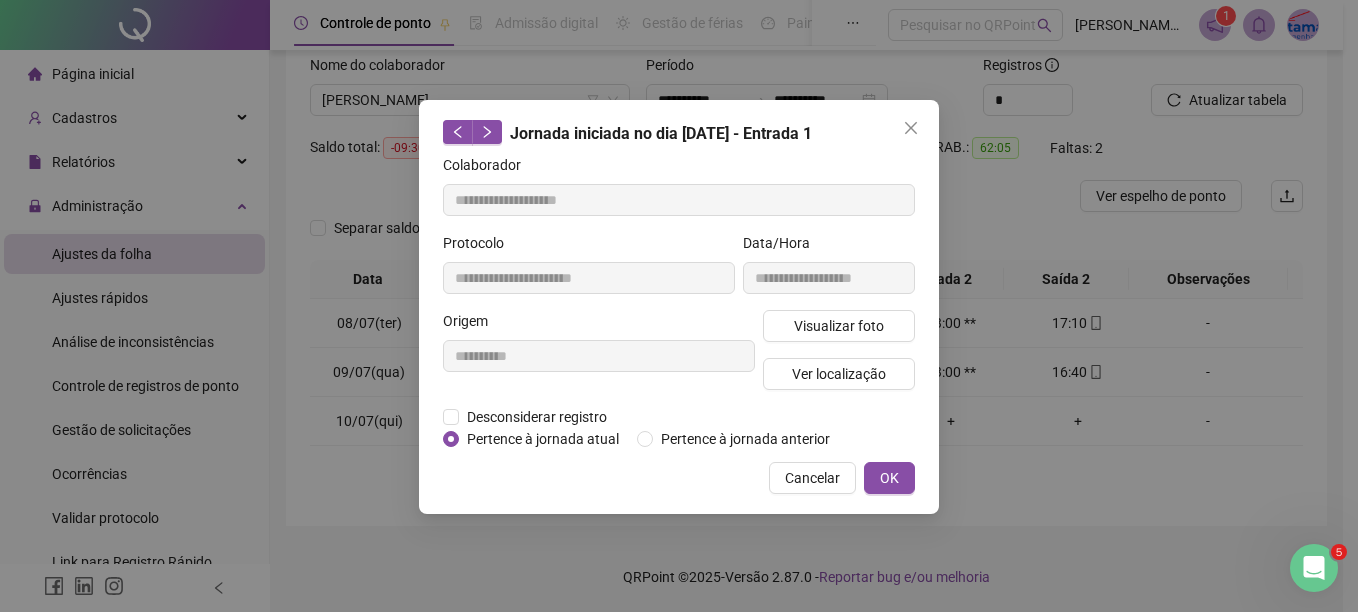 click 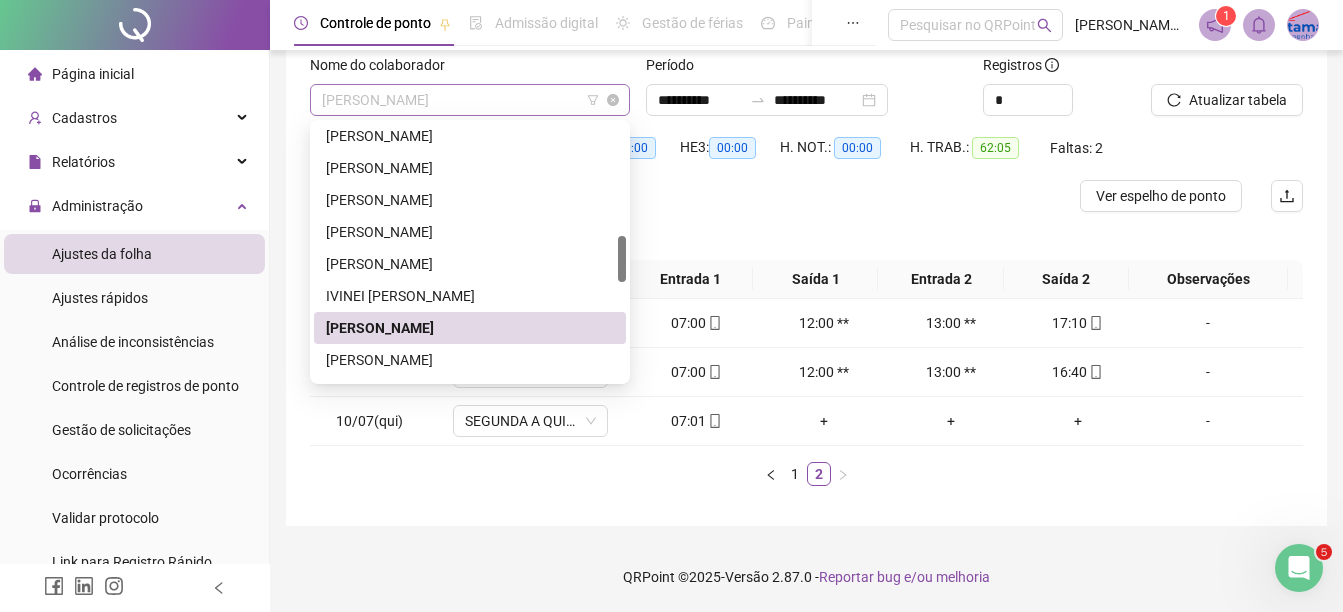 click on "[PERSON_NAME]" at bounding box center [470, 100] 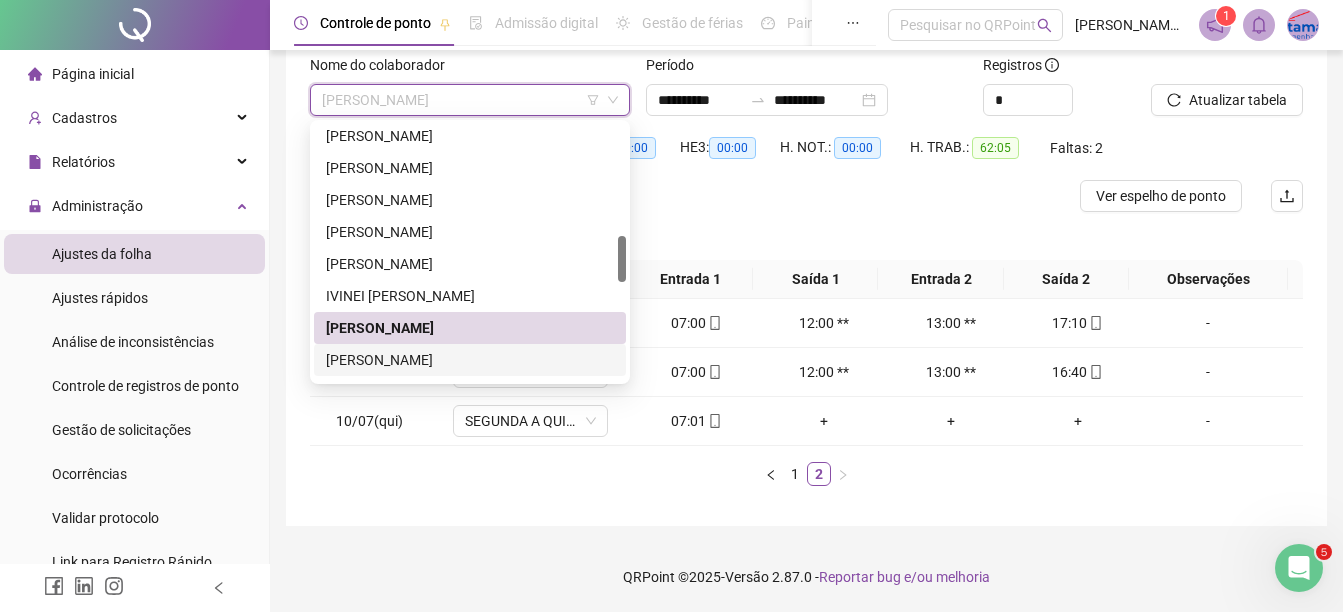 click on "[PERSON_NAME]" at bounding box center [470, 360] 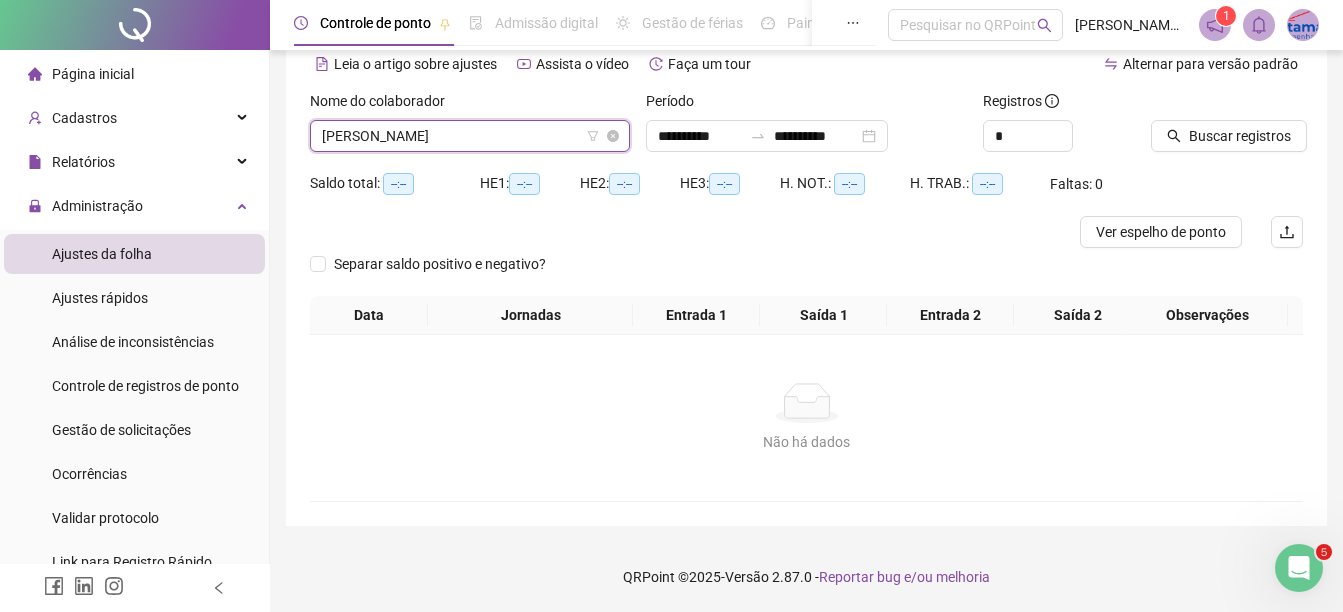 click on "[PERSON_NAME]" at bounding box center [470, 136] 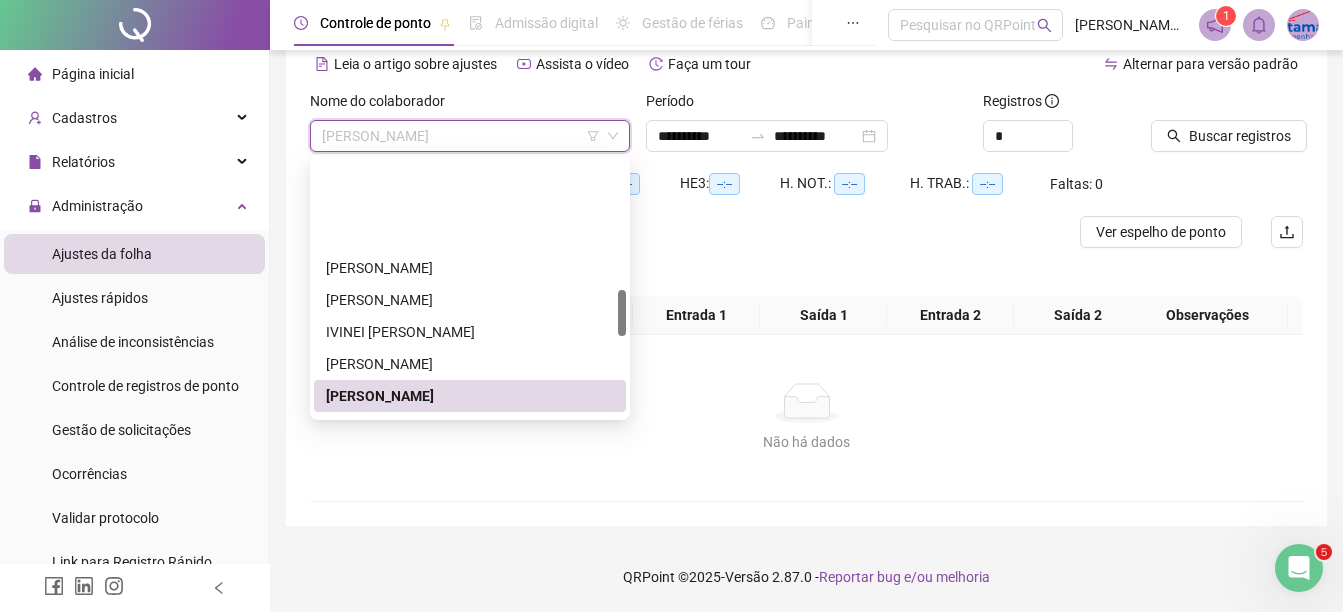 scroll, scrollTop: 712, scrollLeft: 0, axis: vertical 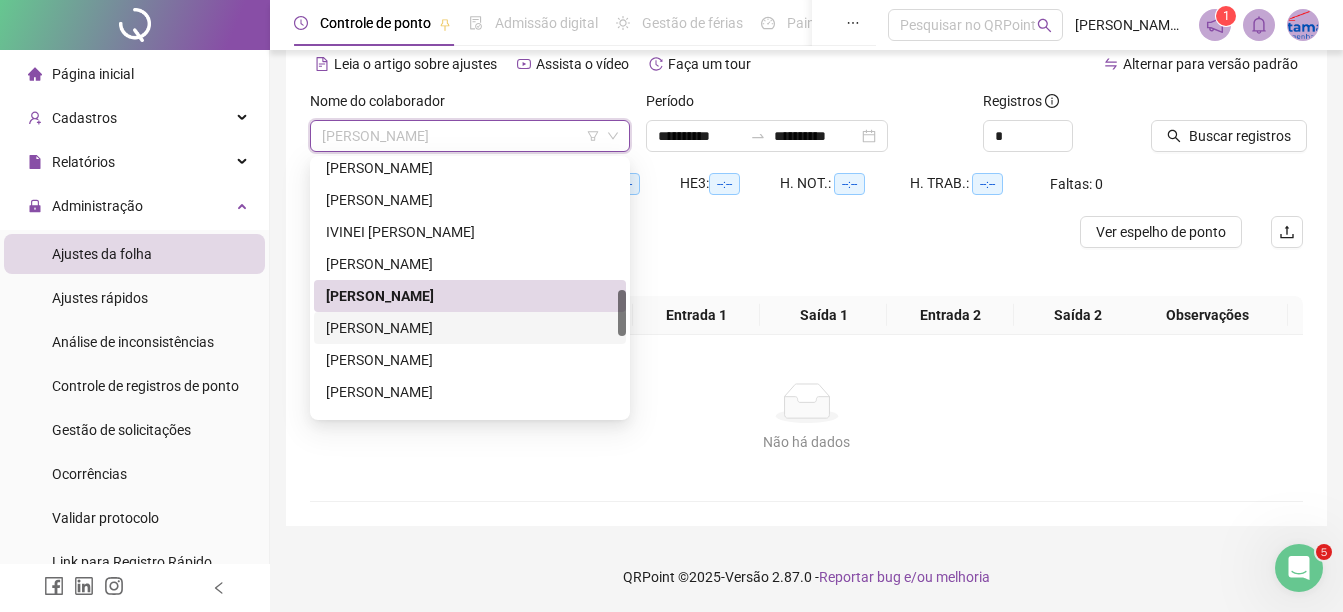 click on "[PERSON_NAME]" at bounding box center (470, 328) 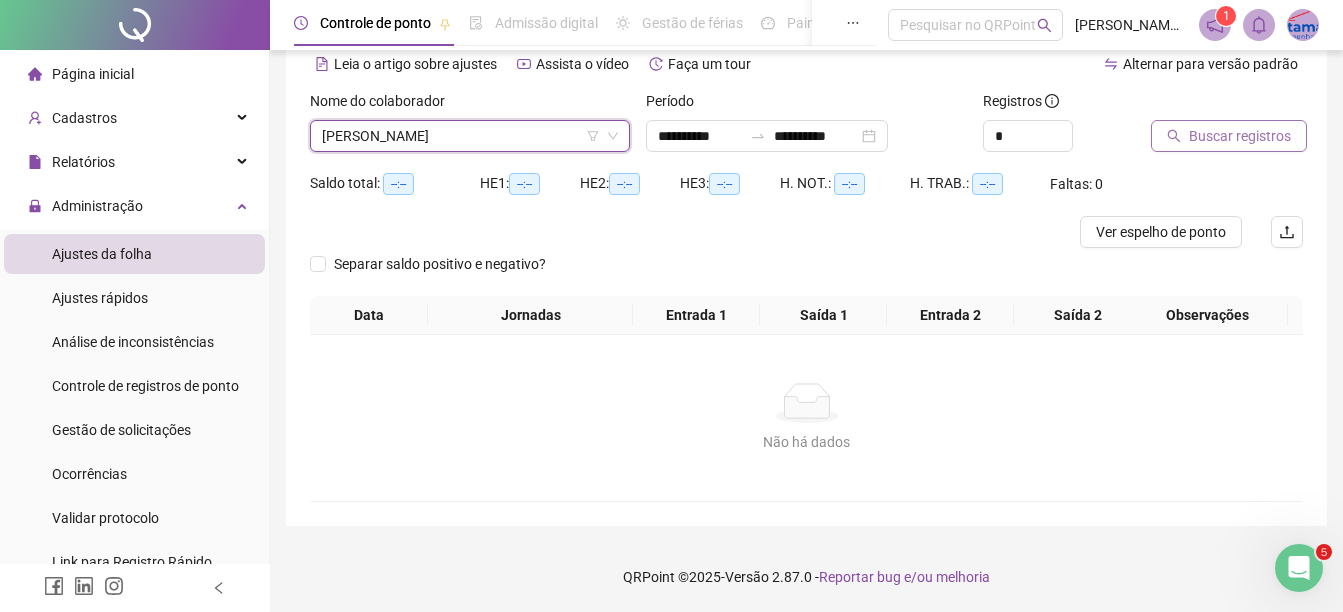 click on "Buscar registros" at bounding box center [1240, 136] 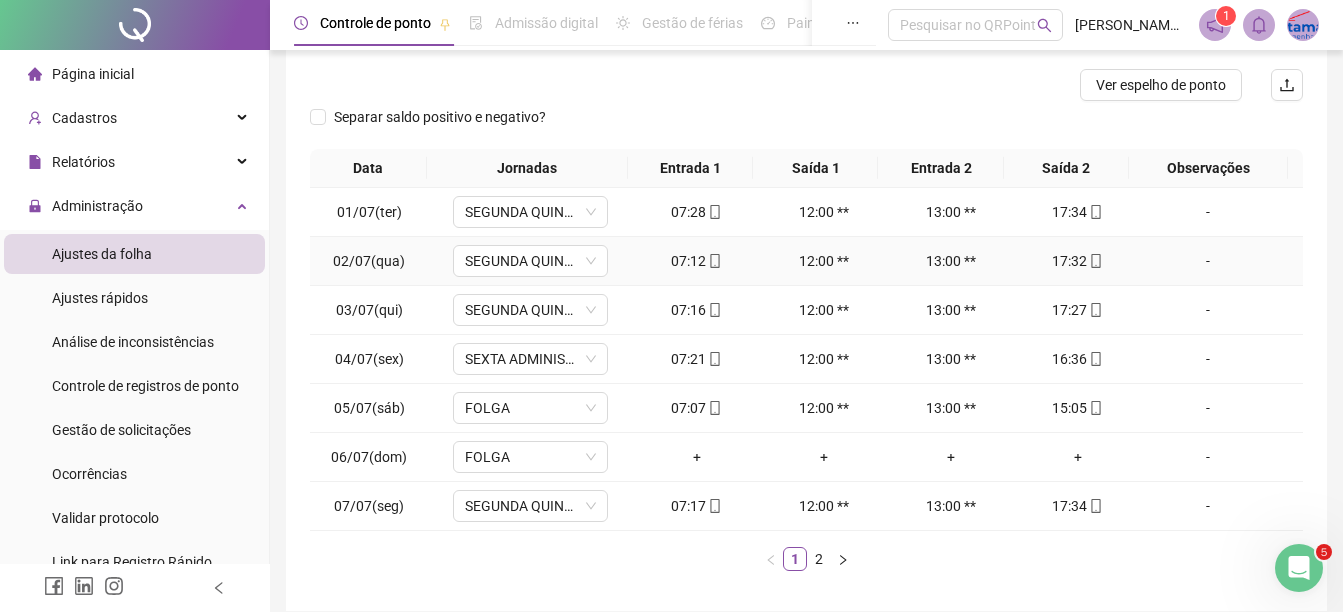 scroll, scrollTop: 326, scrollLeft: 0, axis: vertical 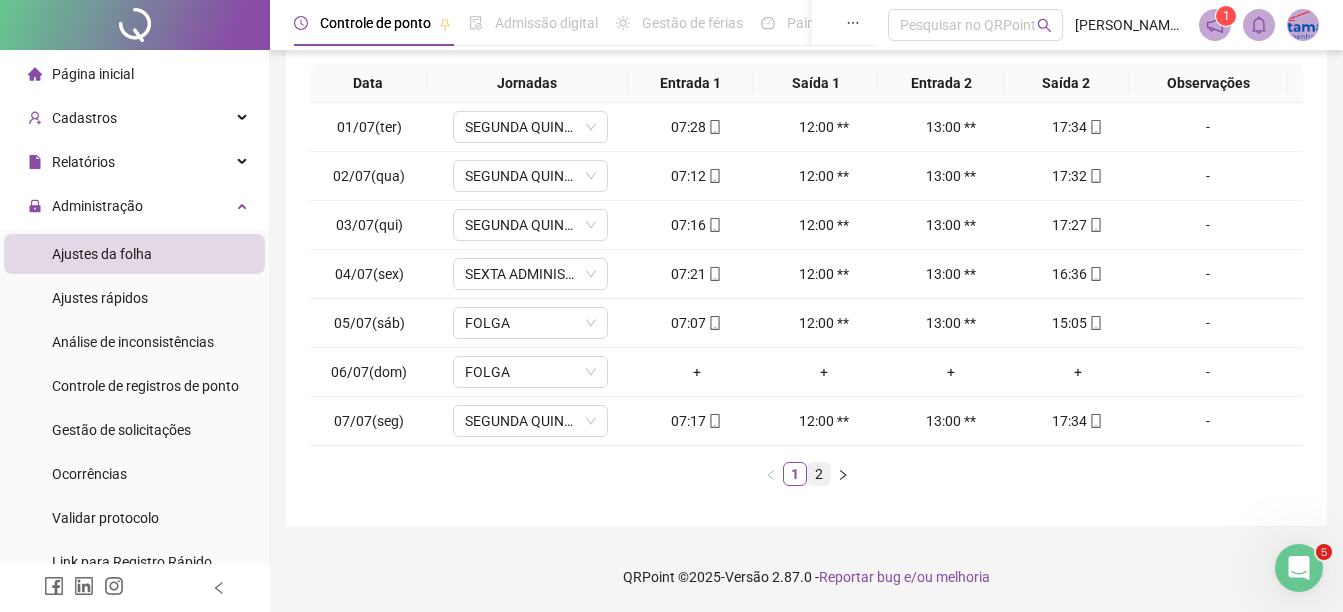 click on "2" at bounding box center [819, 474] 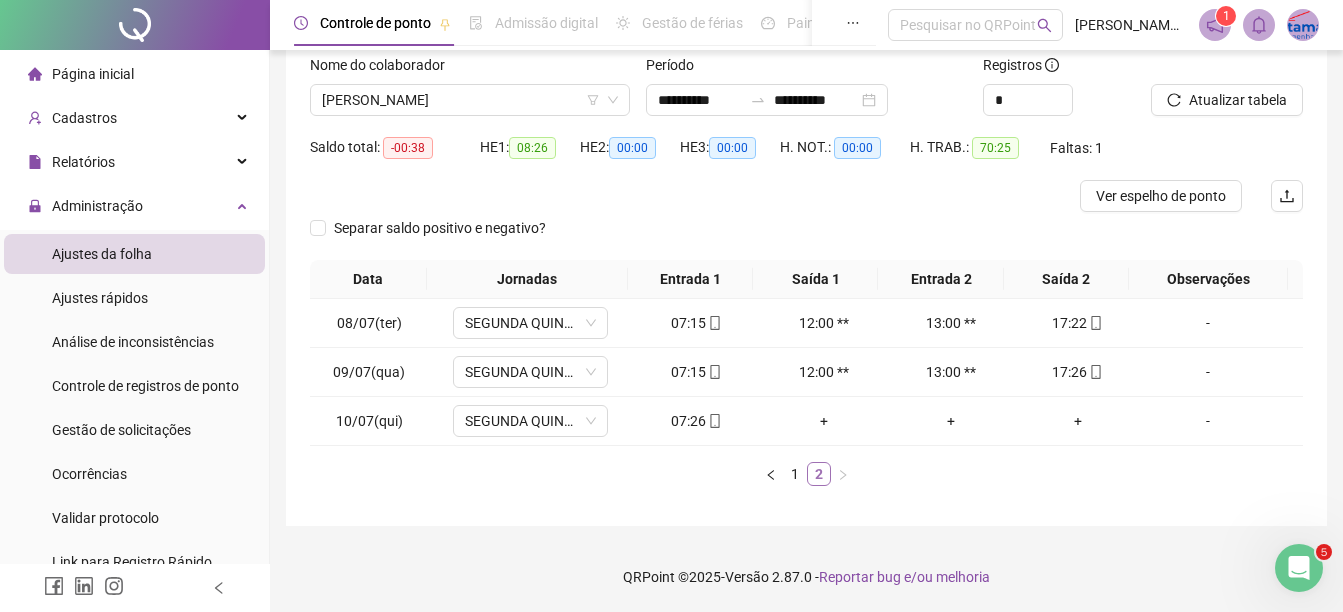 scroll, scrollTop: 130, scrollLeft: 0, axis: vertical 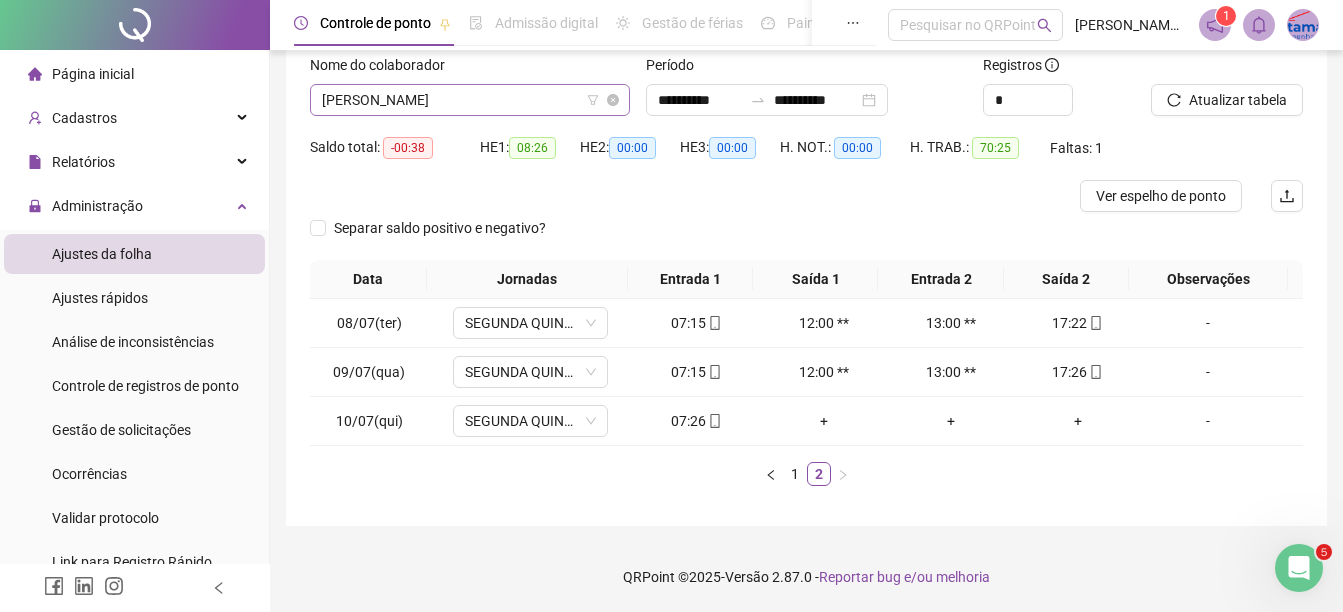 click on "[PERSON_NAME]" at bounding box center [470, 100] 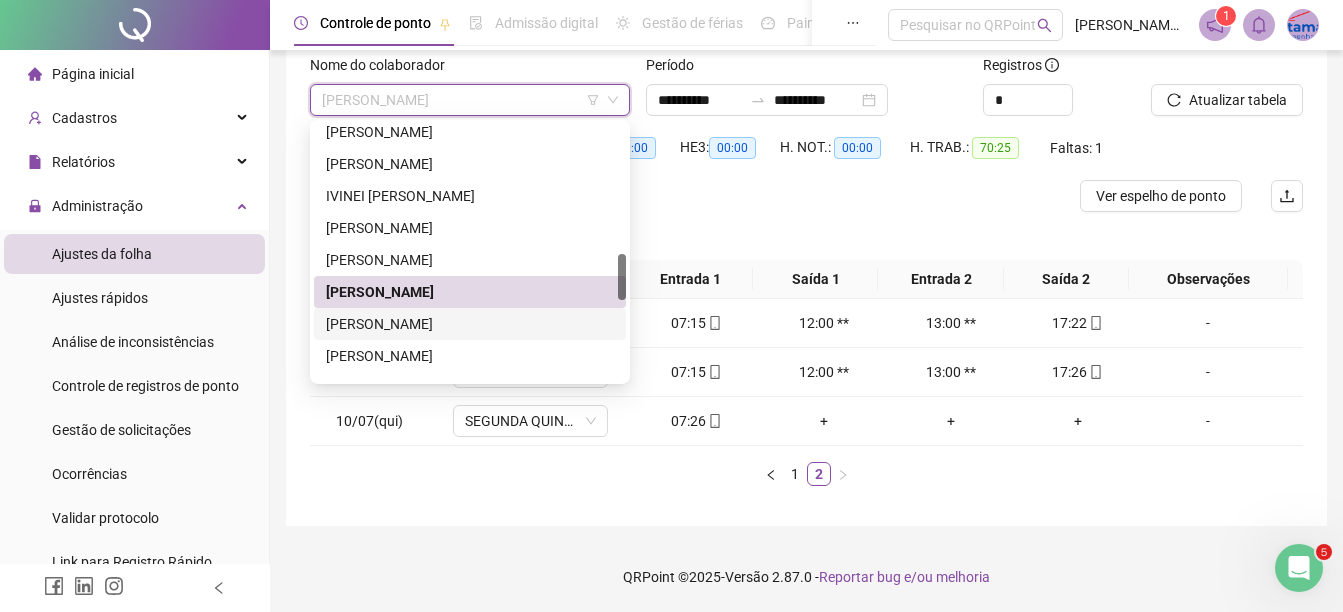 click on "[PERSON_NAME]" at bounding box center (470, 324) 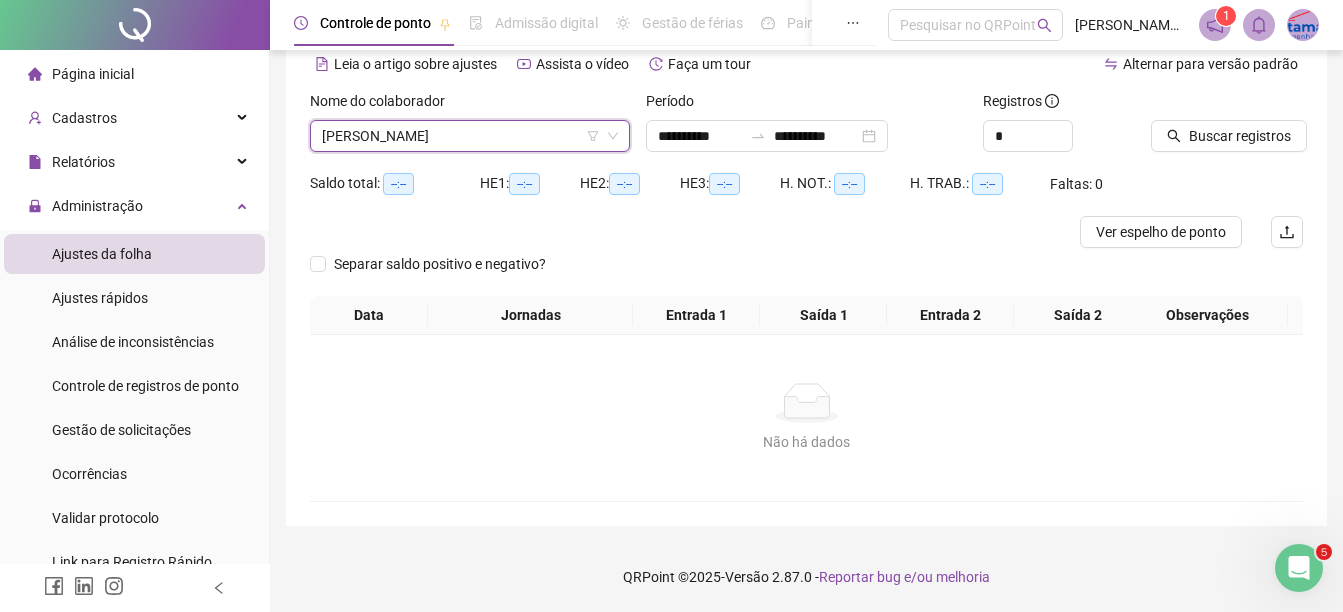 scroll, scrollTop: 94, scrollLeft: 0, axis: vertical 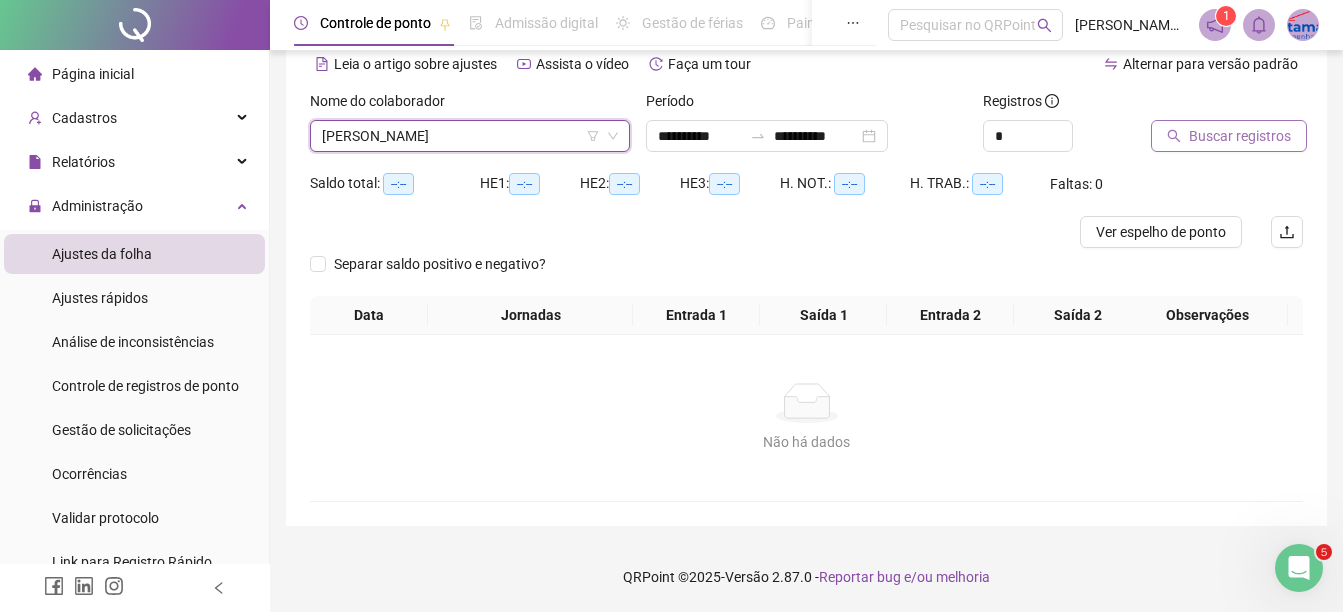 click on "Buscar registros" at bounding box center [1240, 136] 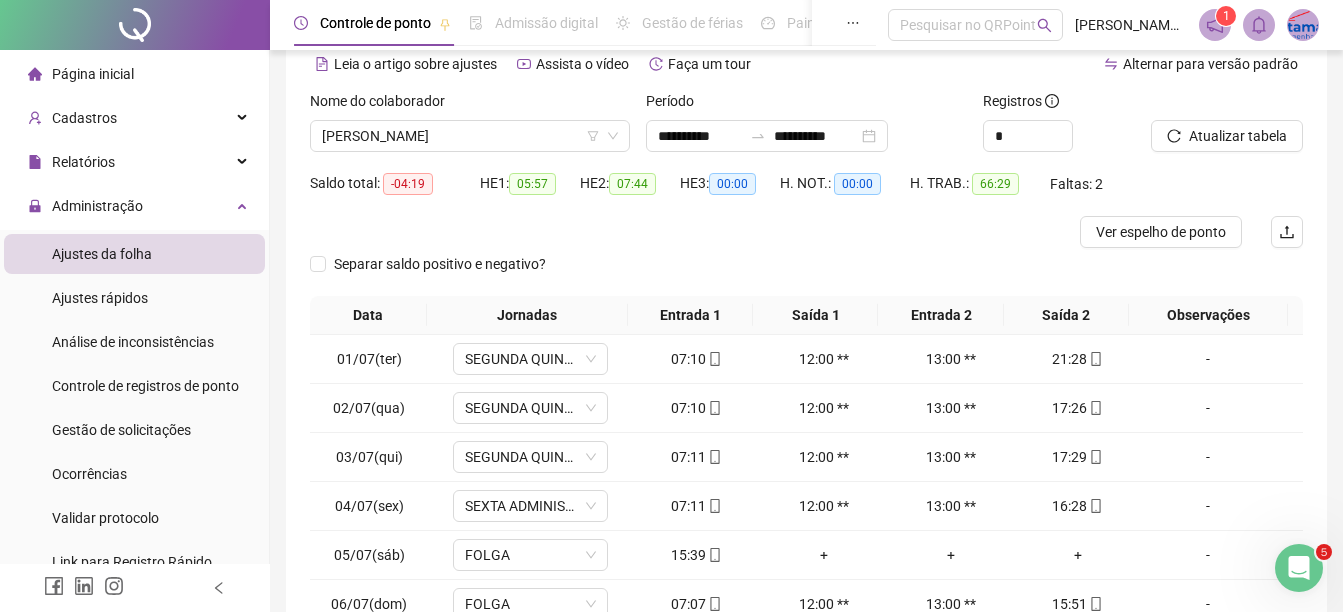 scroll, scrollTop: 326, scrollLeft: 0, axis: vertical 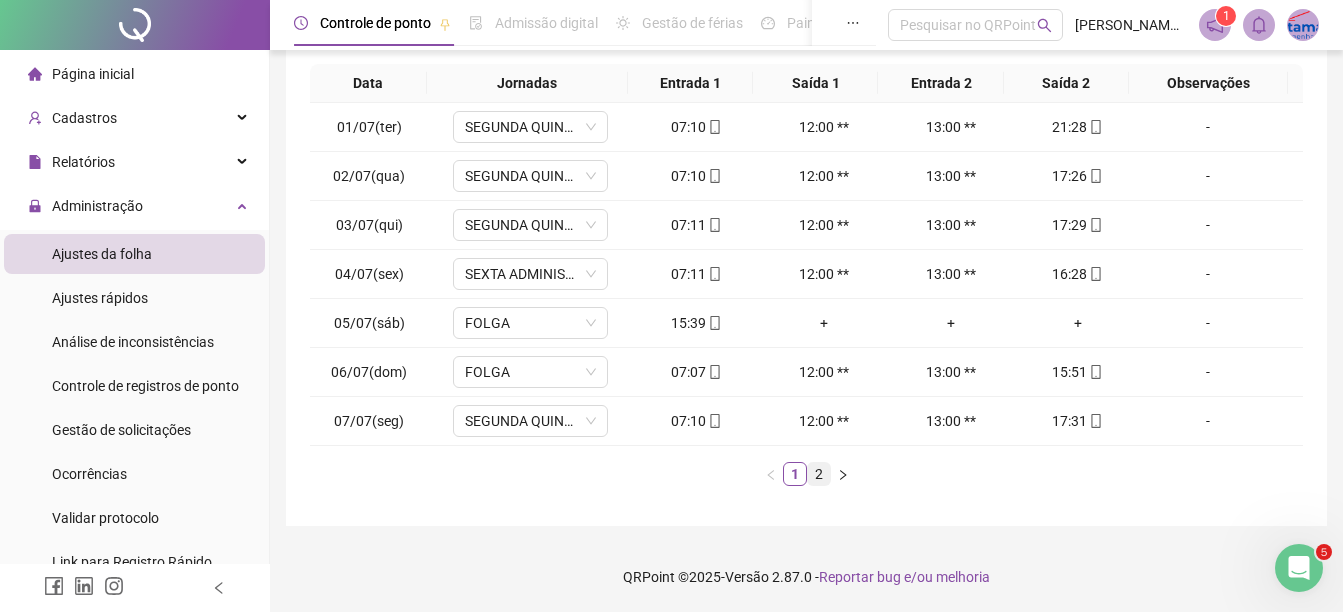 click on "2" at bounding box center (819, 474) 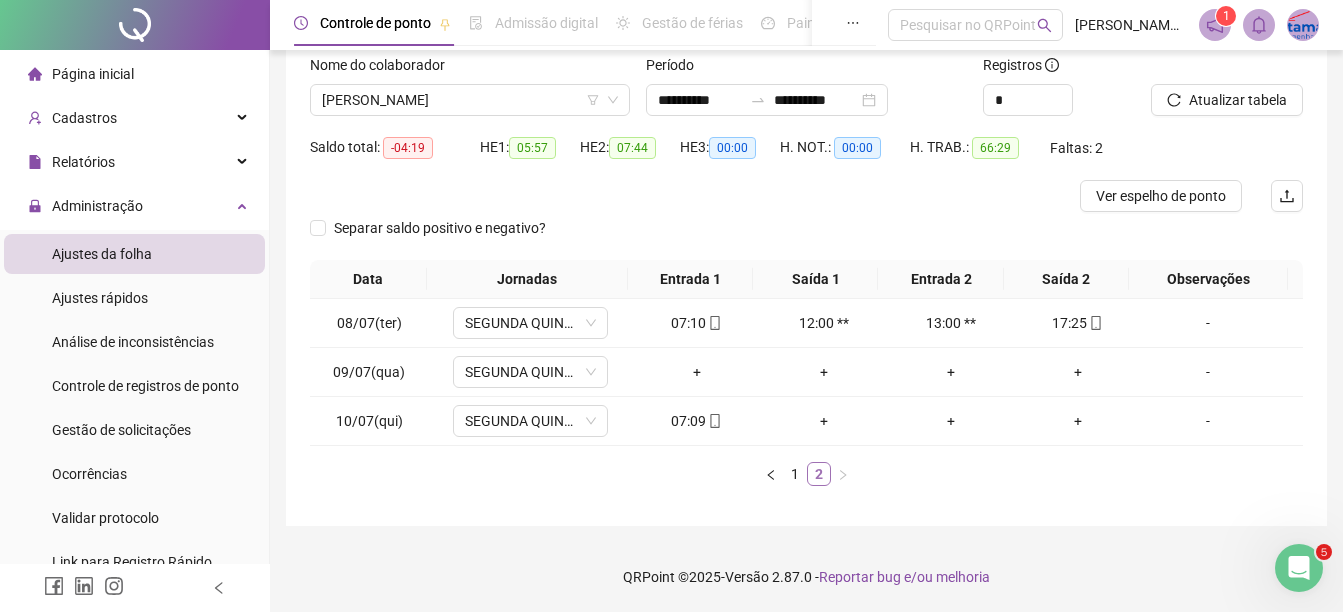 scroll, scrollTop: 130, scrollLeft: 0, axis: vertical 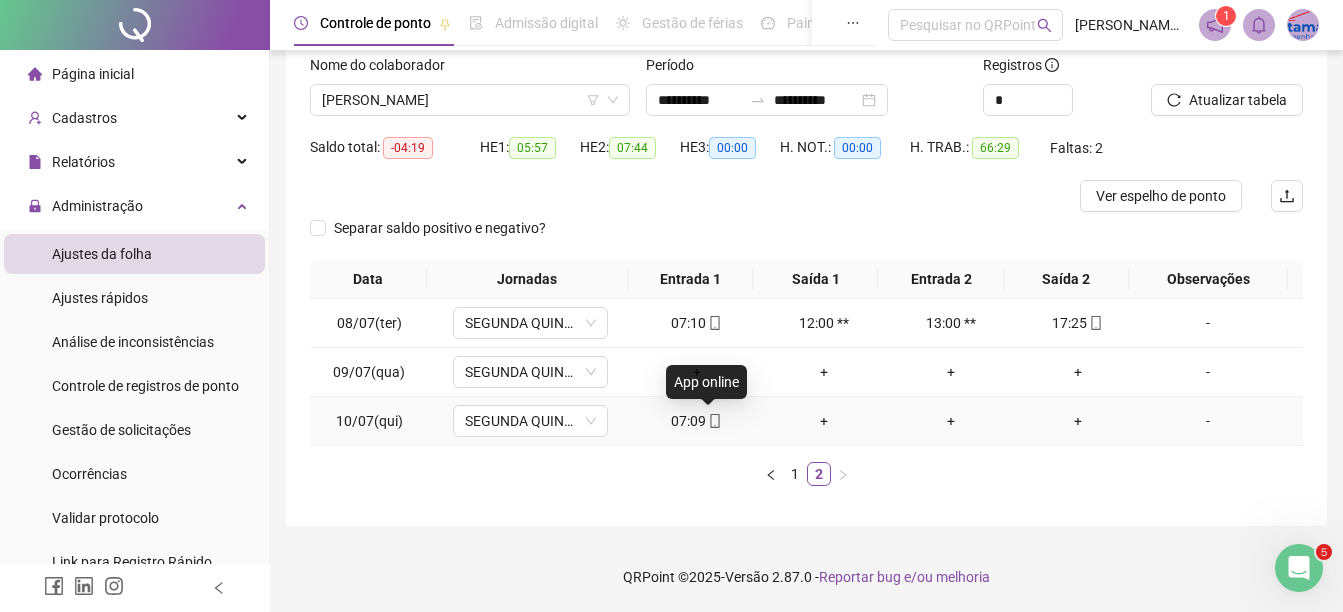 click 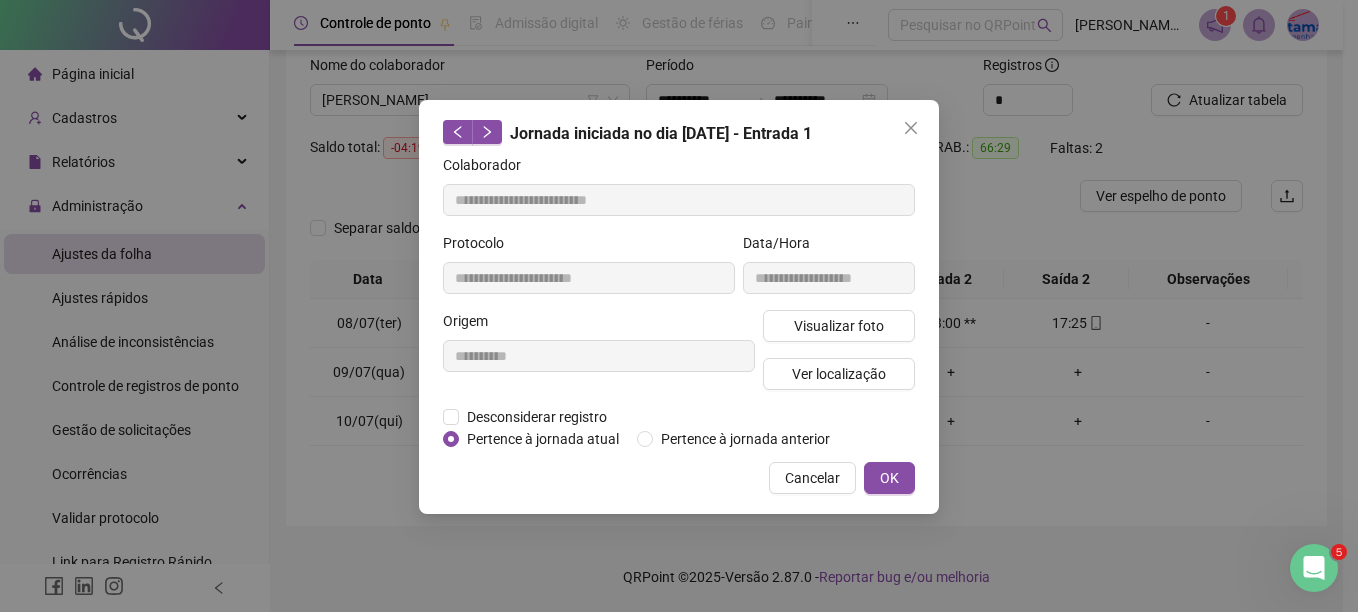 type on "**********" 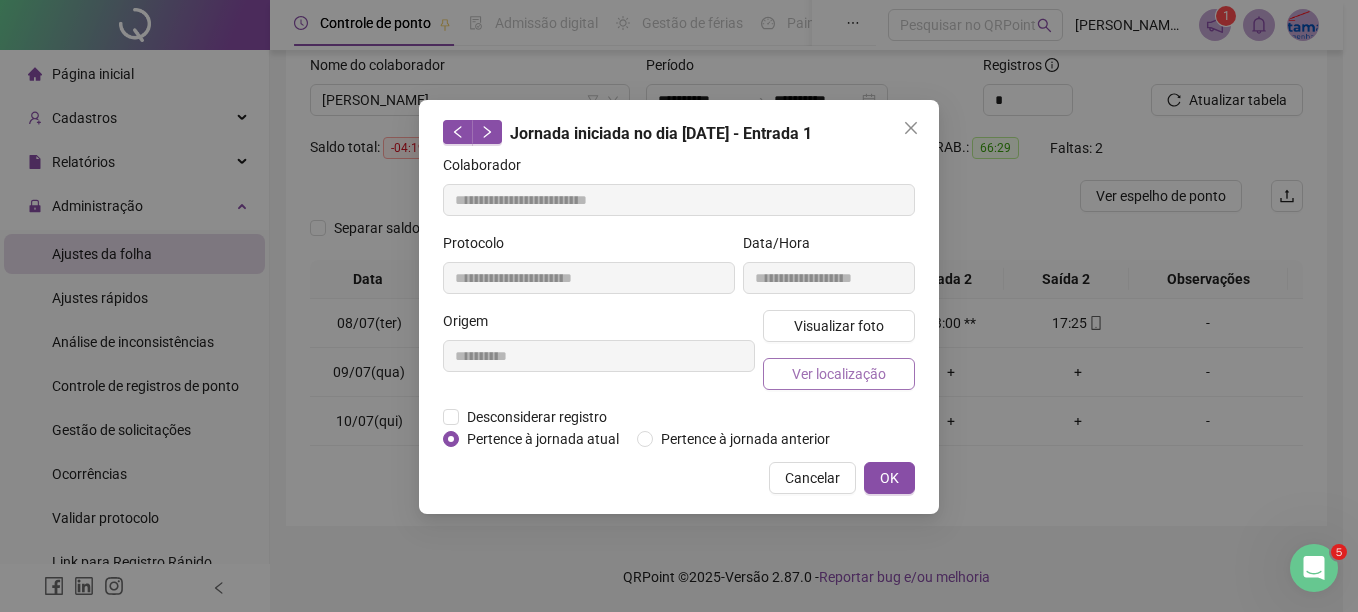 click on "Ver localização" at bounding box center [839, 374] 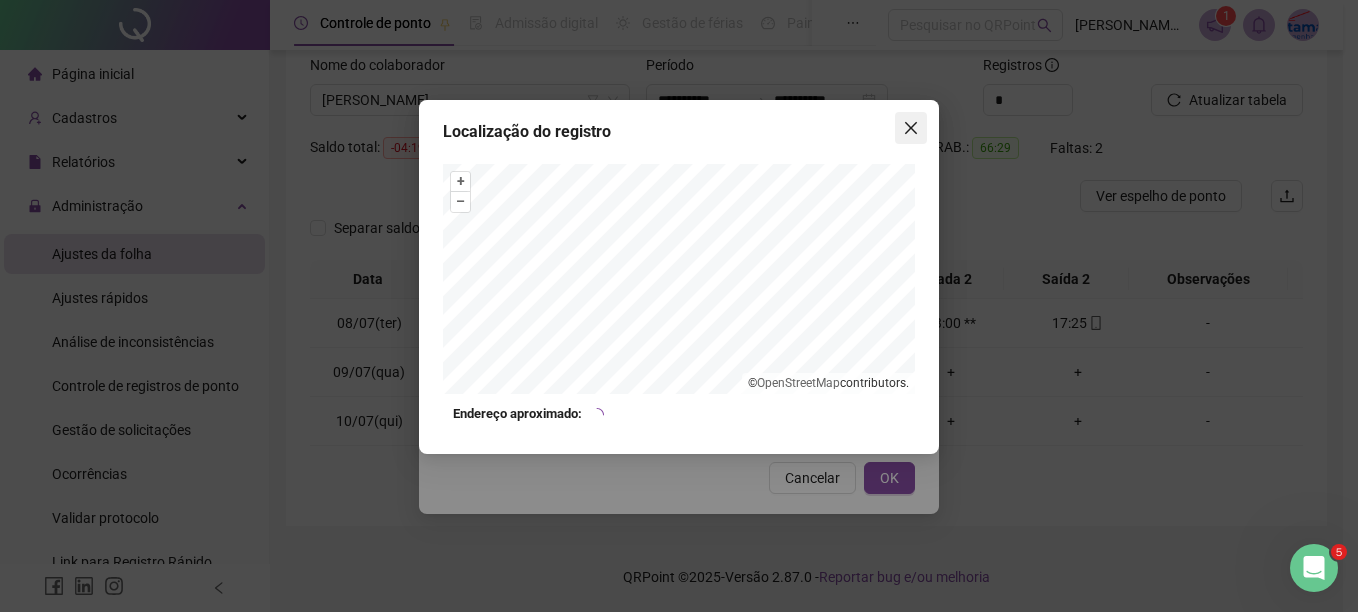 click at bounding box center (911, 128) 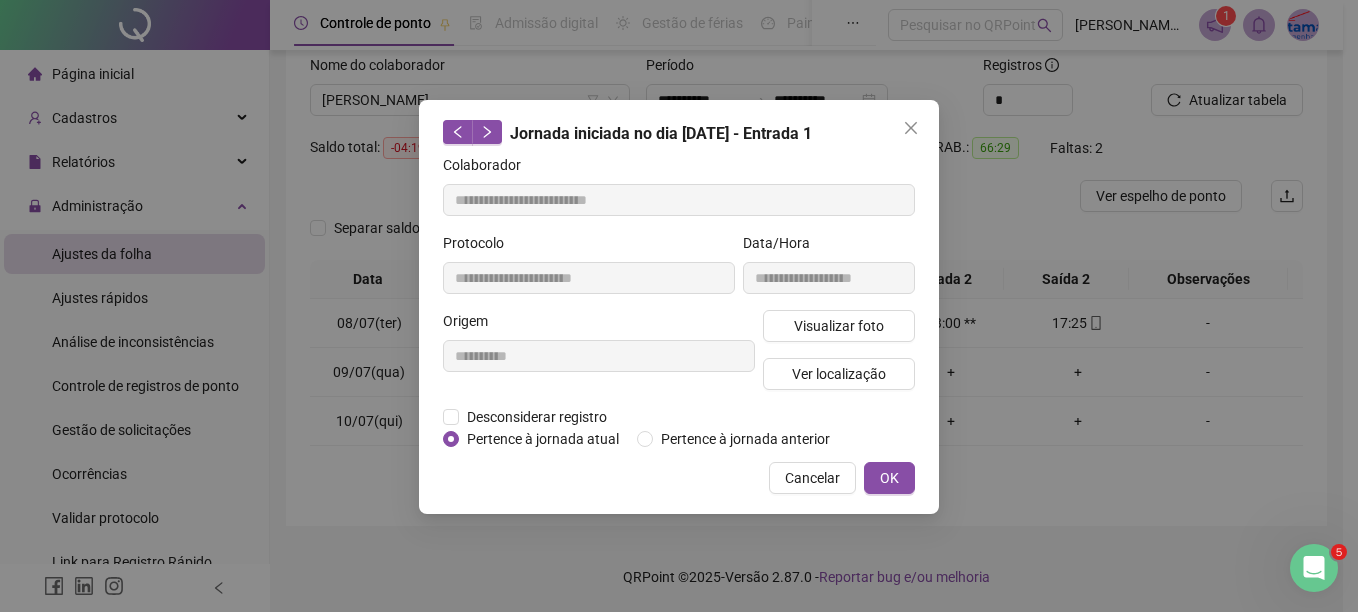 click at bounding box center (911, 128) 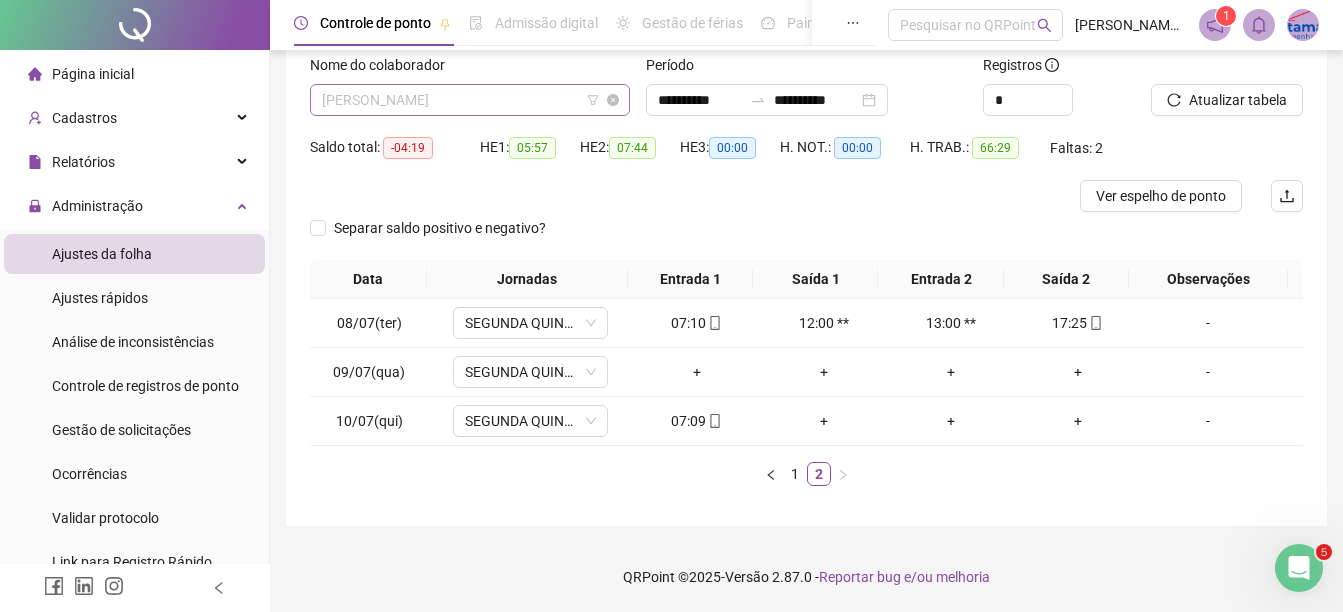 click on "[PERSON_NAME]" at bounding box center [470, 100] 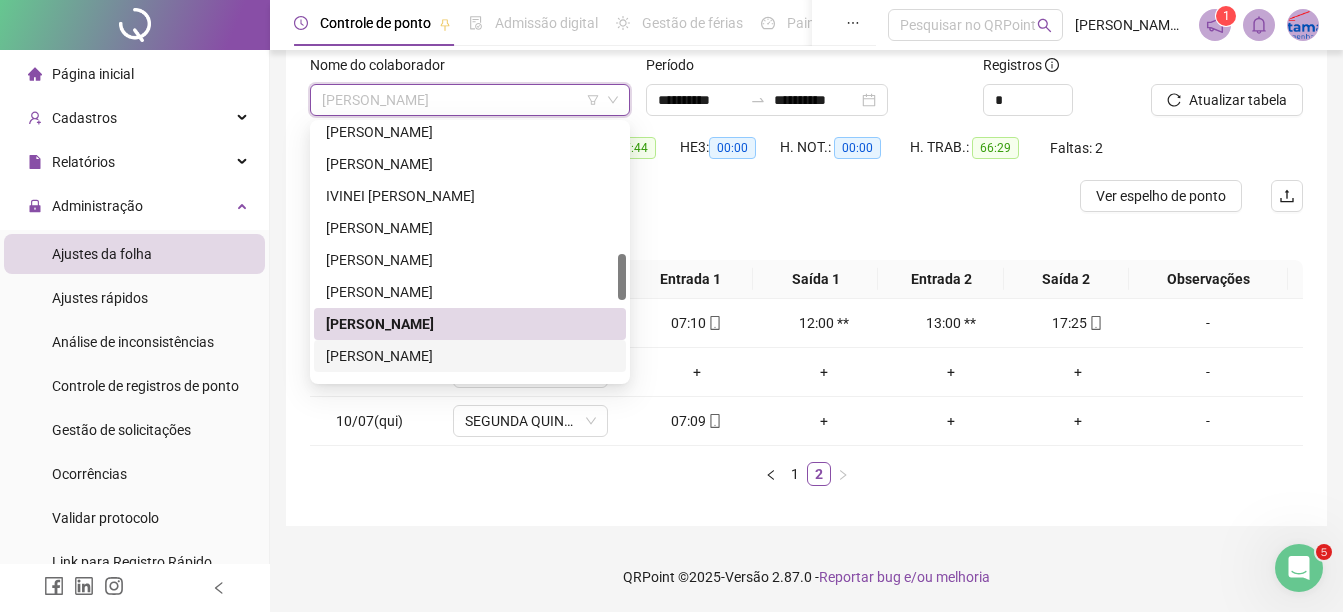click on "[PERSON_NAME]" at bounding box center [470, 356] 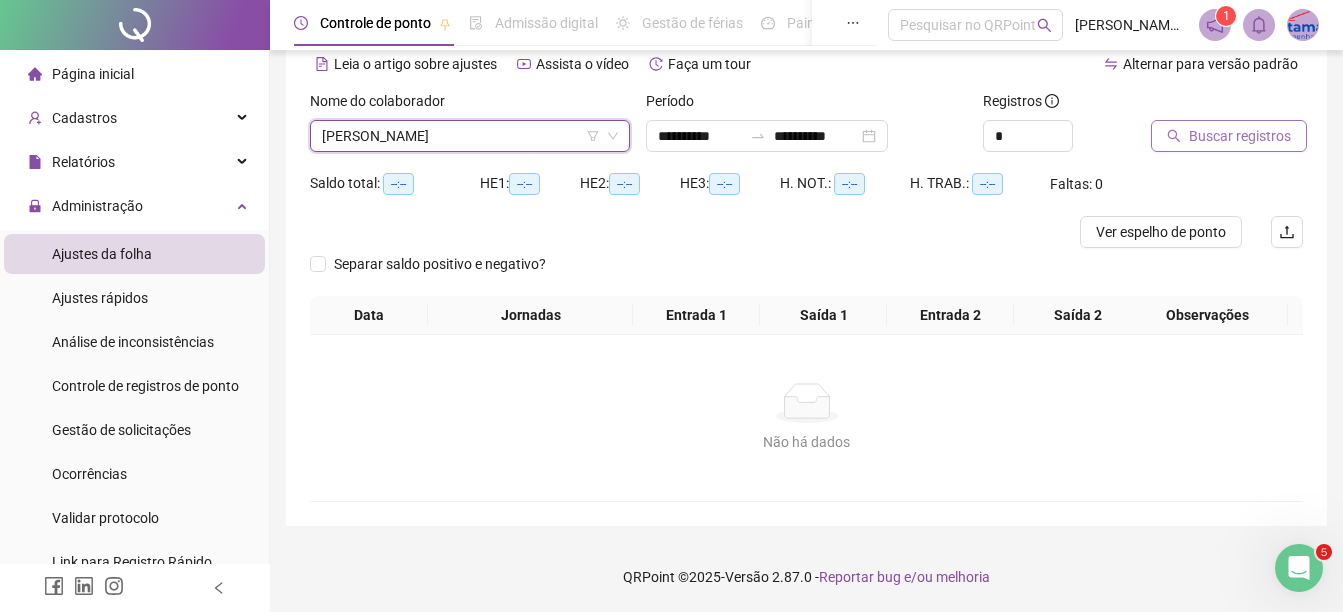 click on "Buscar registros" at bounding box center [1240, 136] 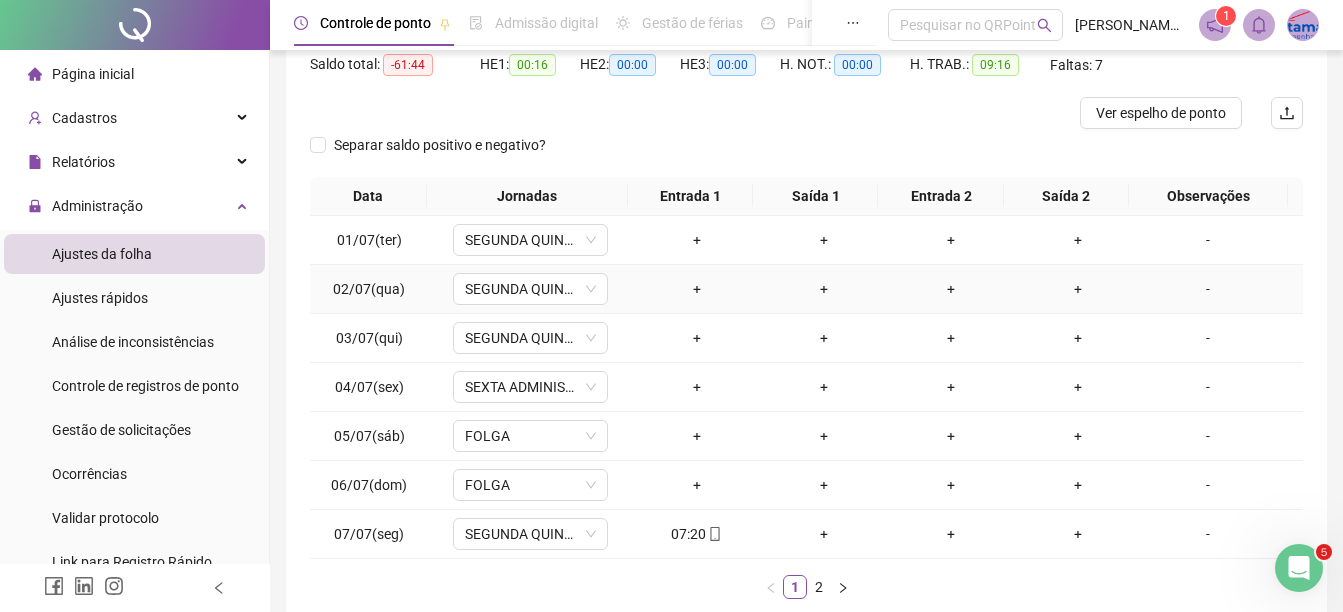 scroll, scrollTop: 326, scrollLeft: 0, axis: vertical 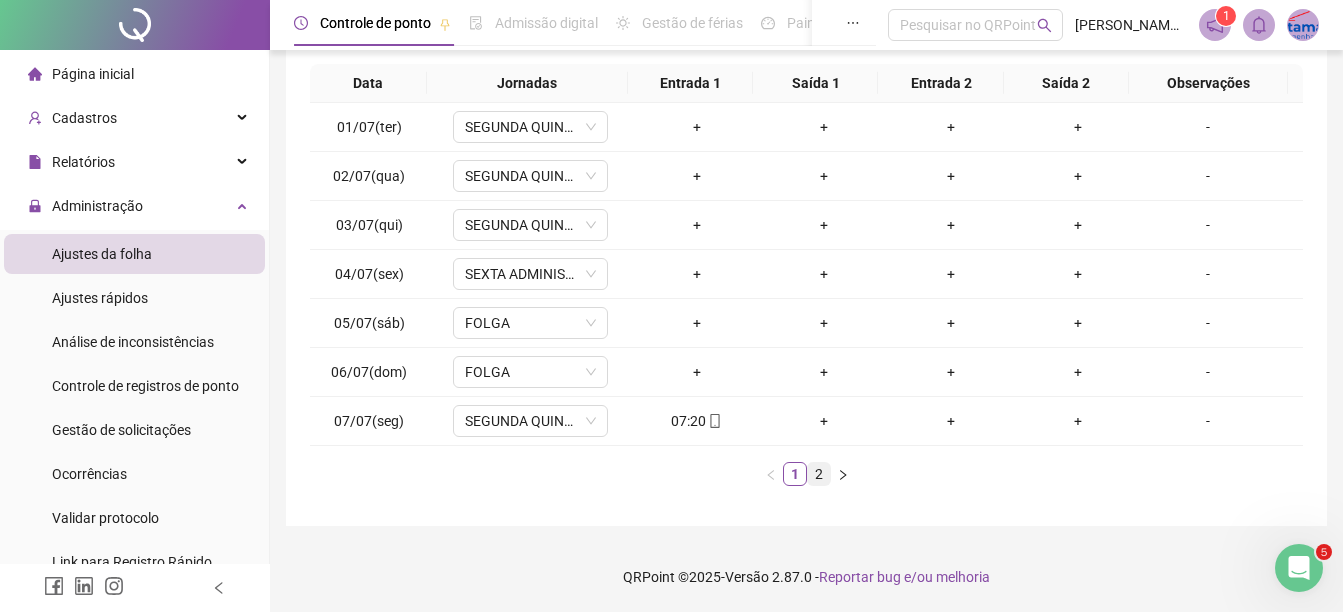 click on "2" at bounding box center (819, 474) 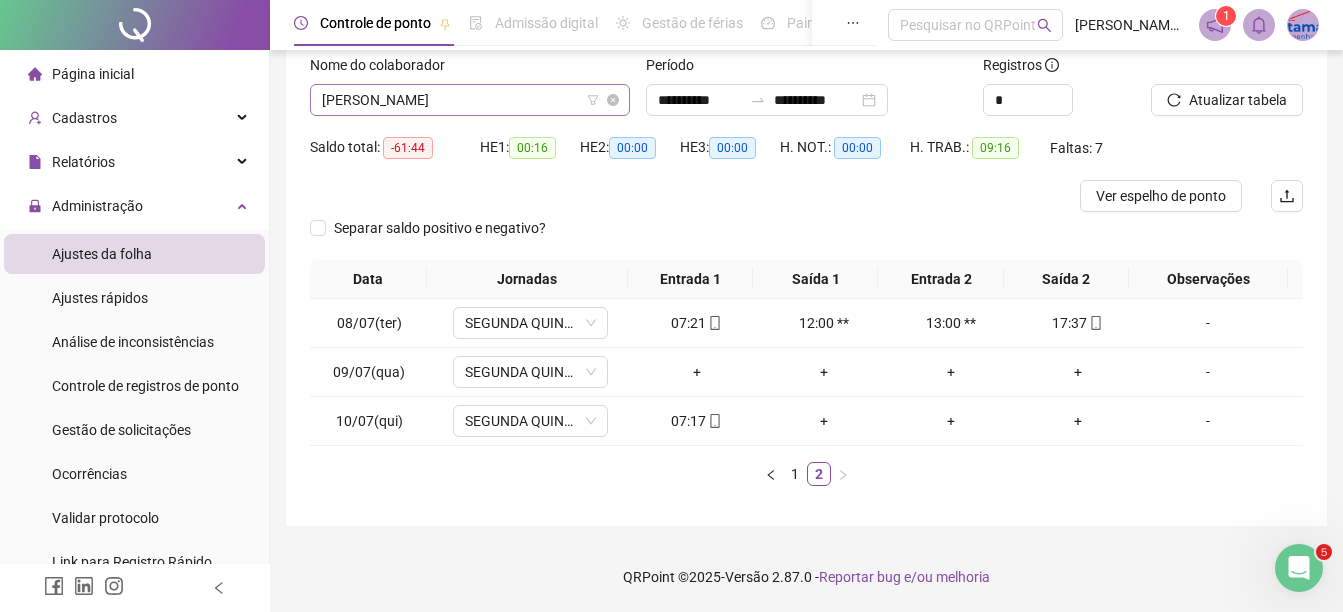click on "[PERSON_NAME]" at bounding box center [470, 100] 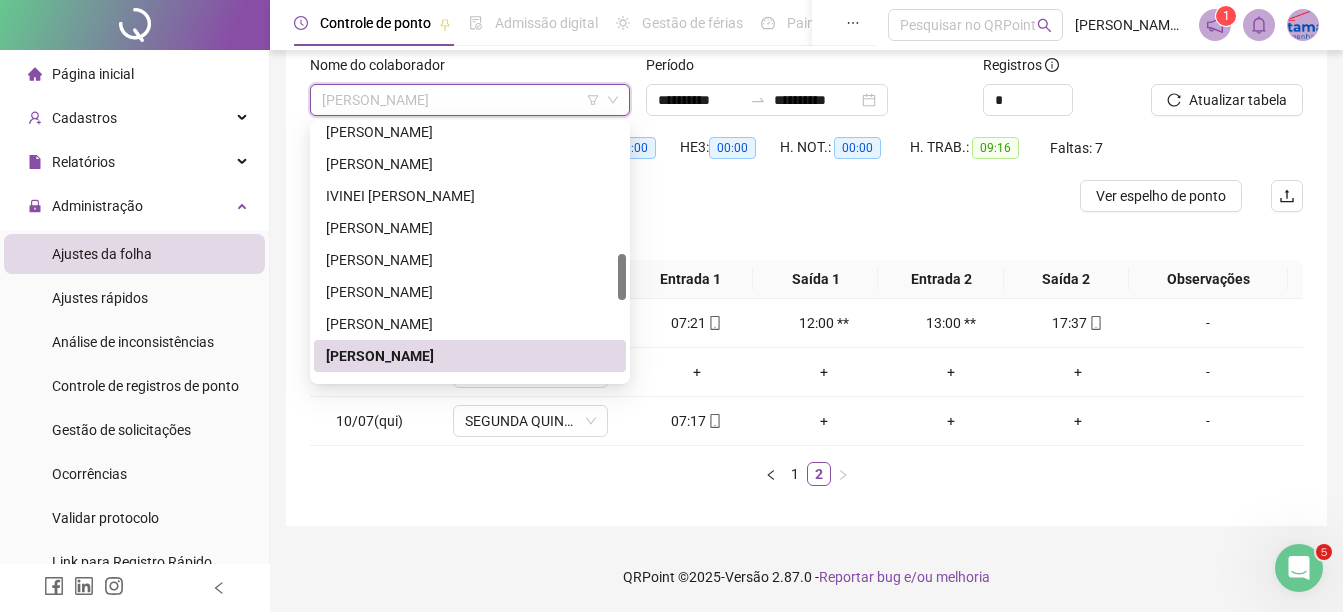 scroll, scrollTop: 912, scrollLeft: 0, axis: vertical 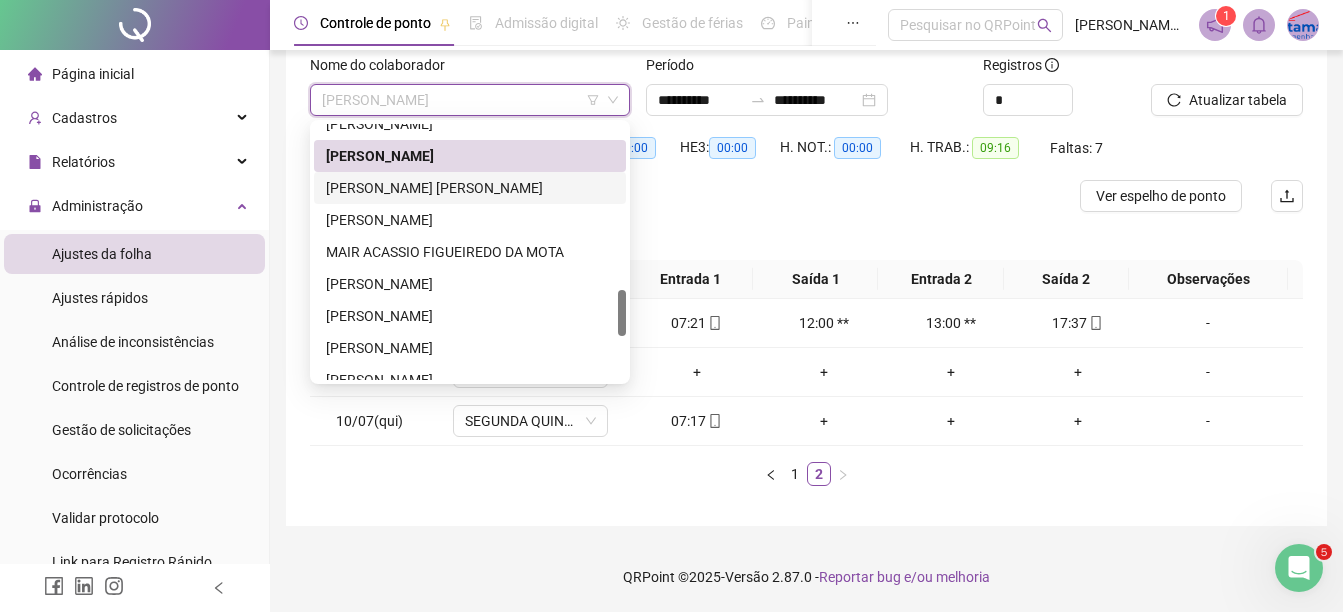 click on "[PERSON_NAME] [PERSON_NAME]" at bounding box center (470, 188) 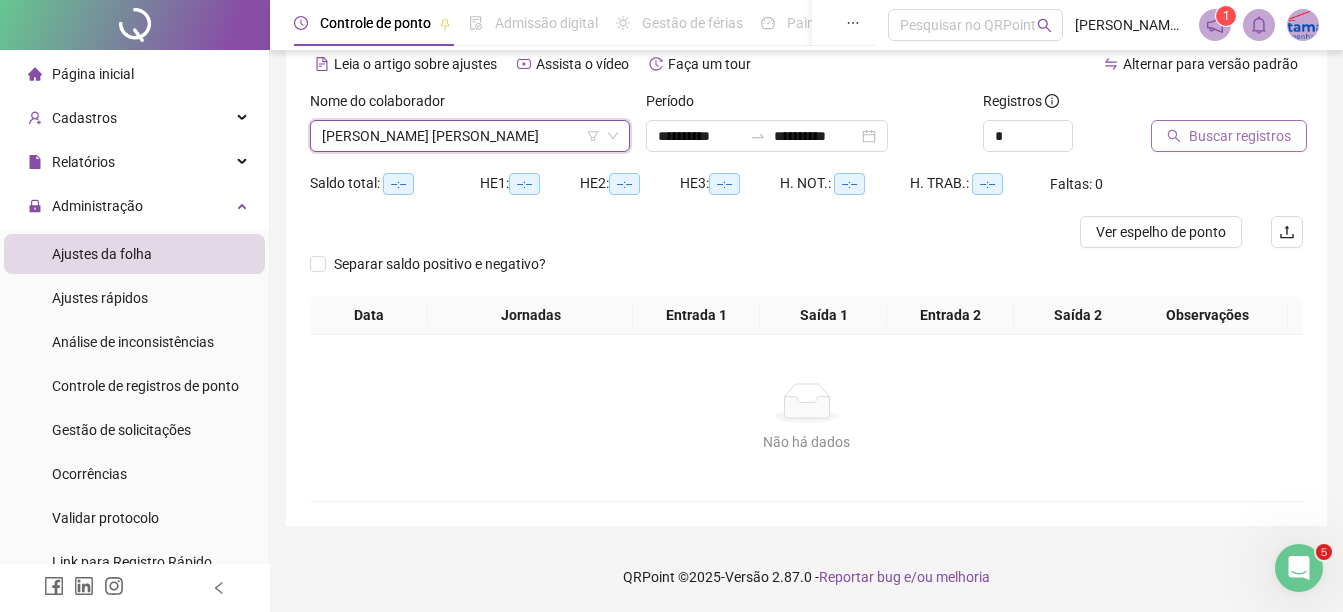 click on "Buscar registros" at bounding box center [1229, 136] 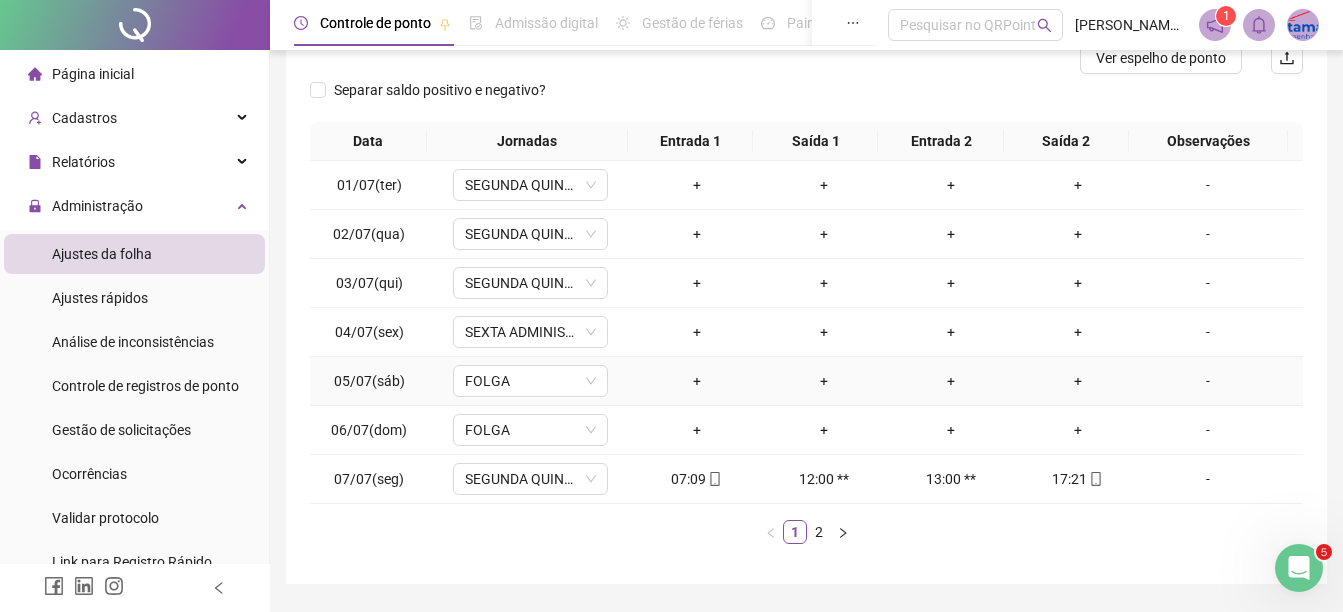 scroll, scrollTop: 326, scrollLeft: 0, axis: vertical 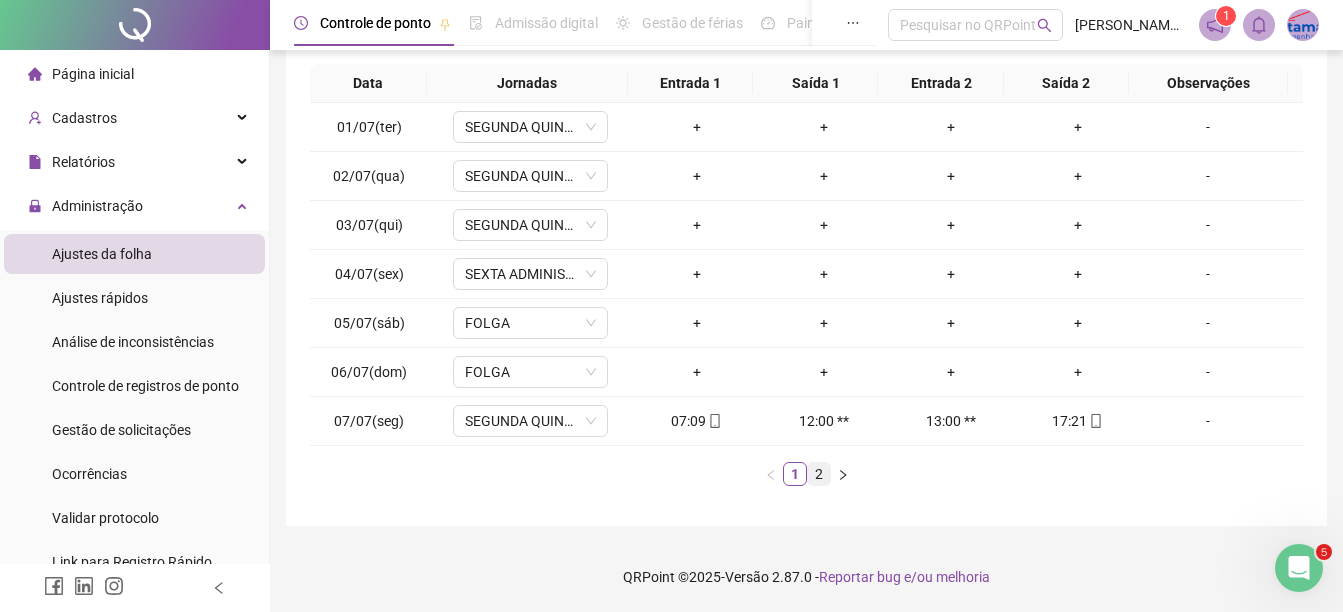 click on "2" at bounding box center [819, 474] 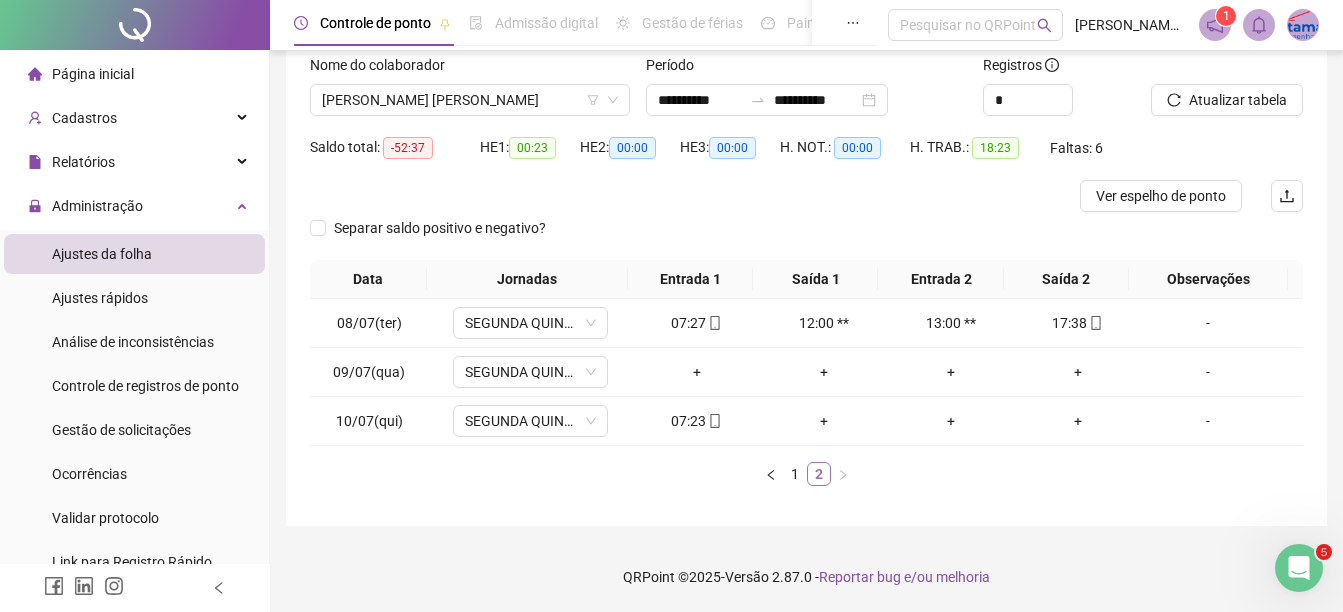 scroll, scrollTop: 130, scrollLeft: 0, axis: vertical 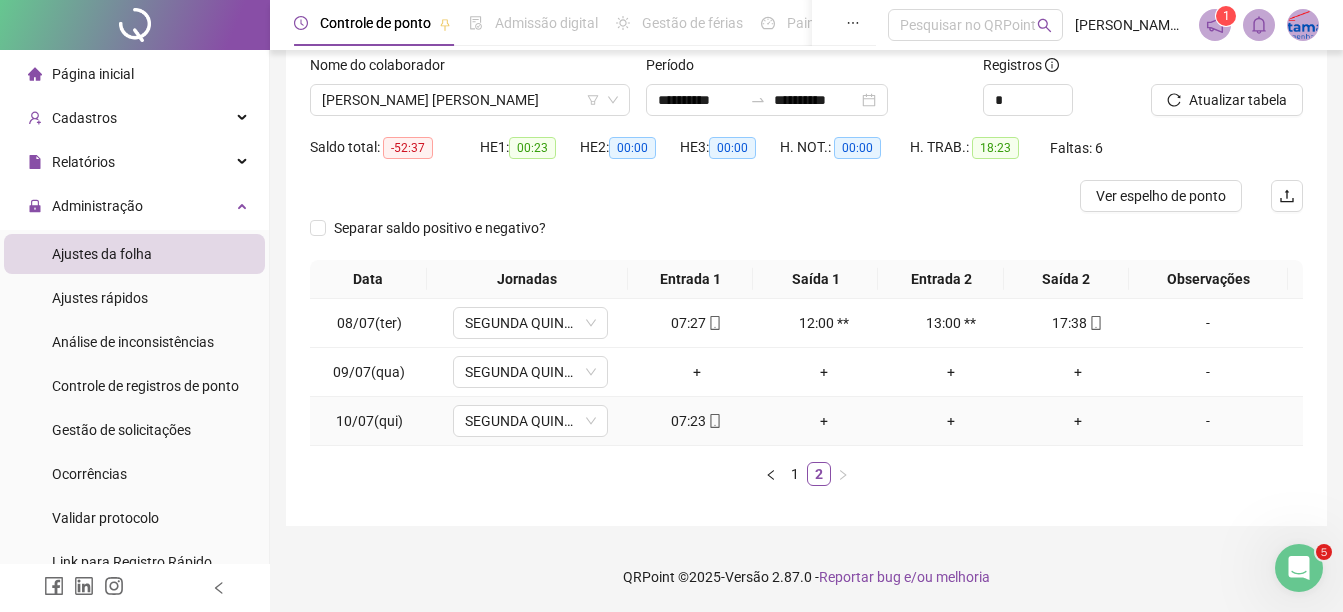 click 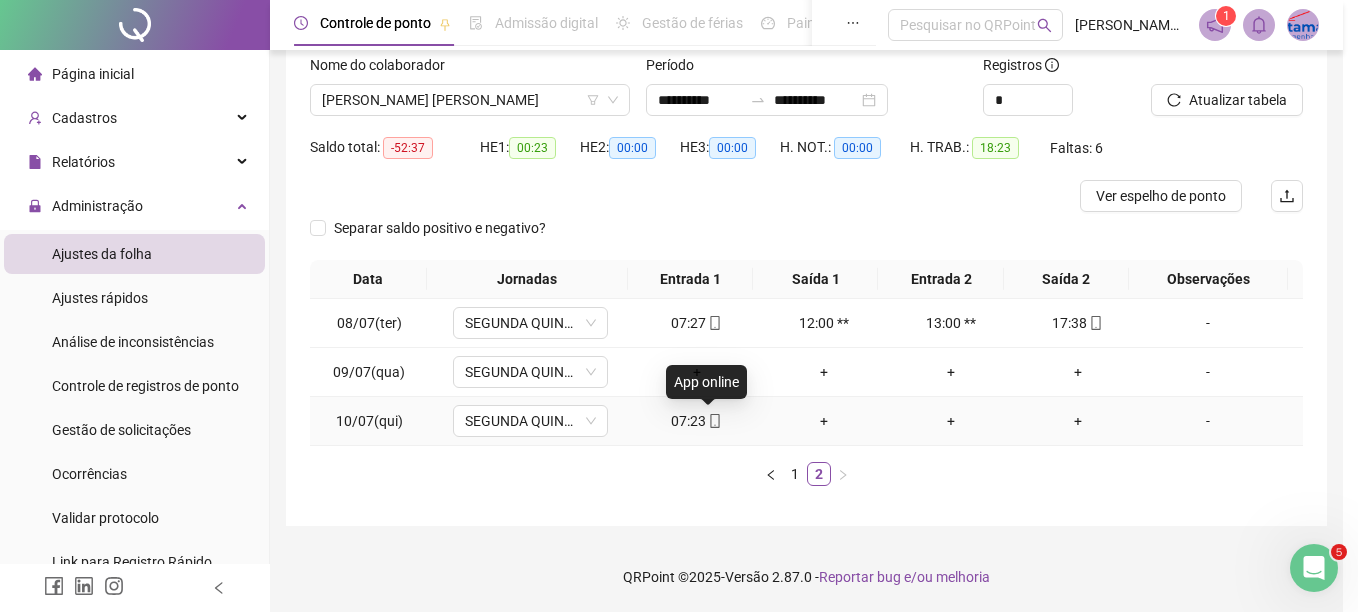 type on "**********" 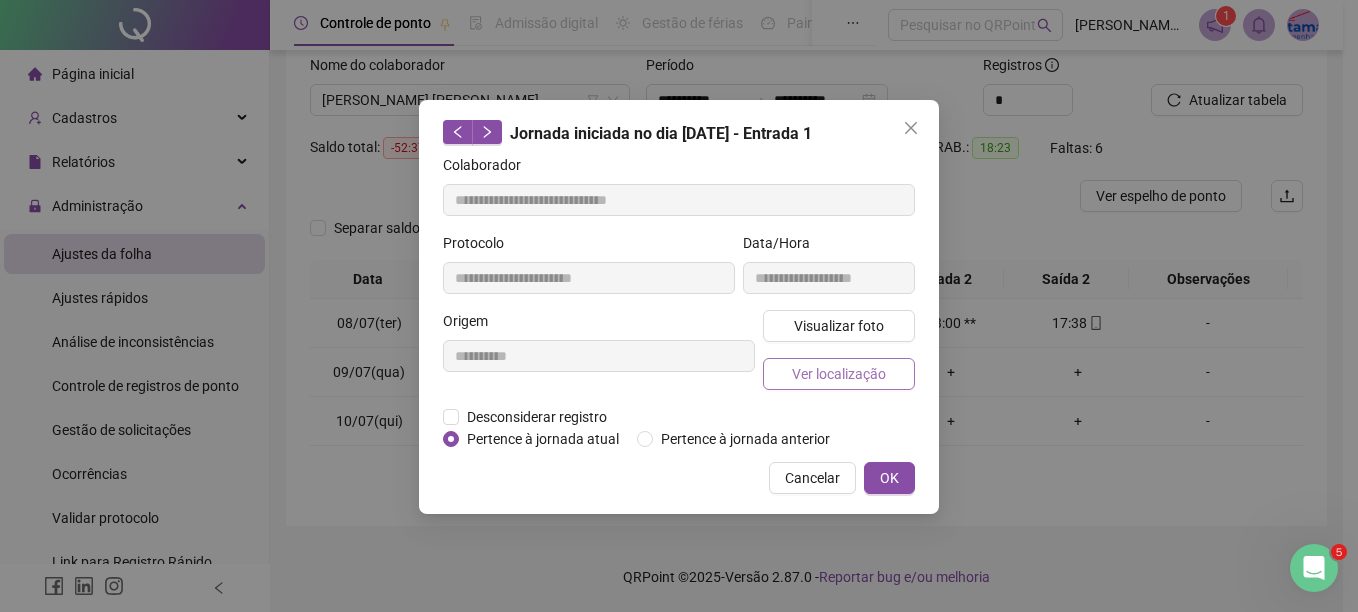 click on "Ver localização" at bounding box center [839, 374] 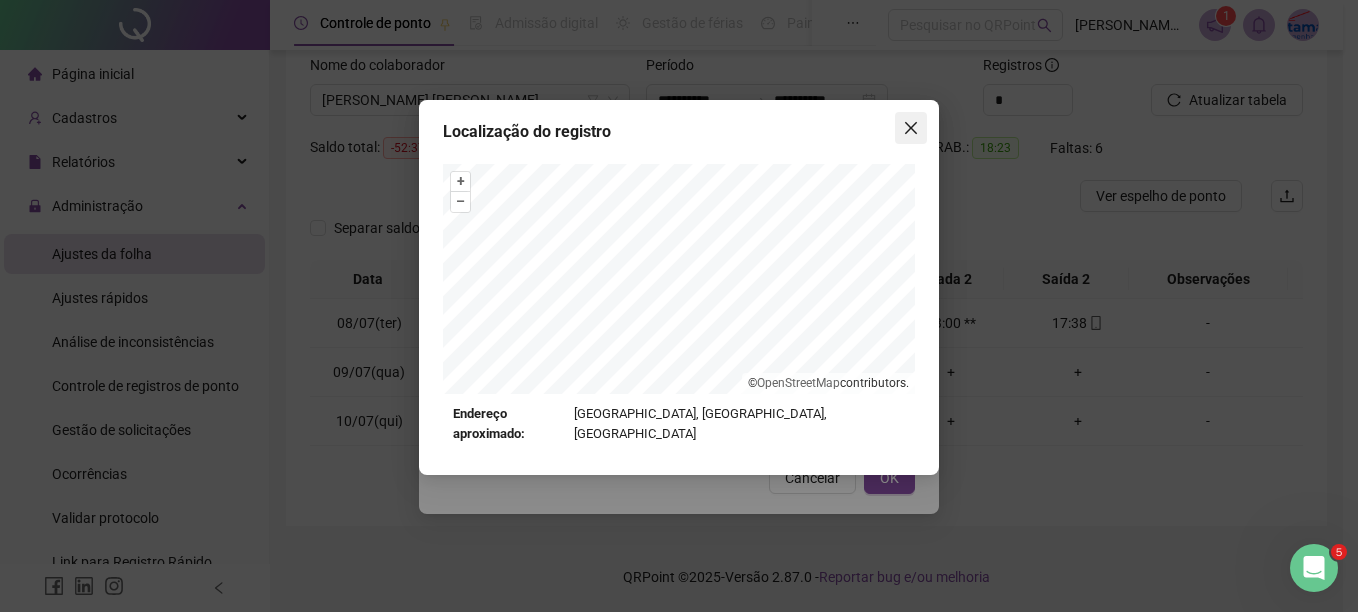 click 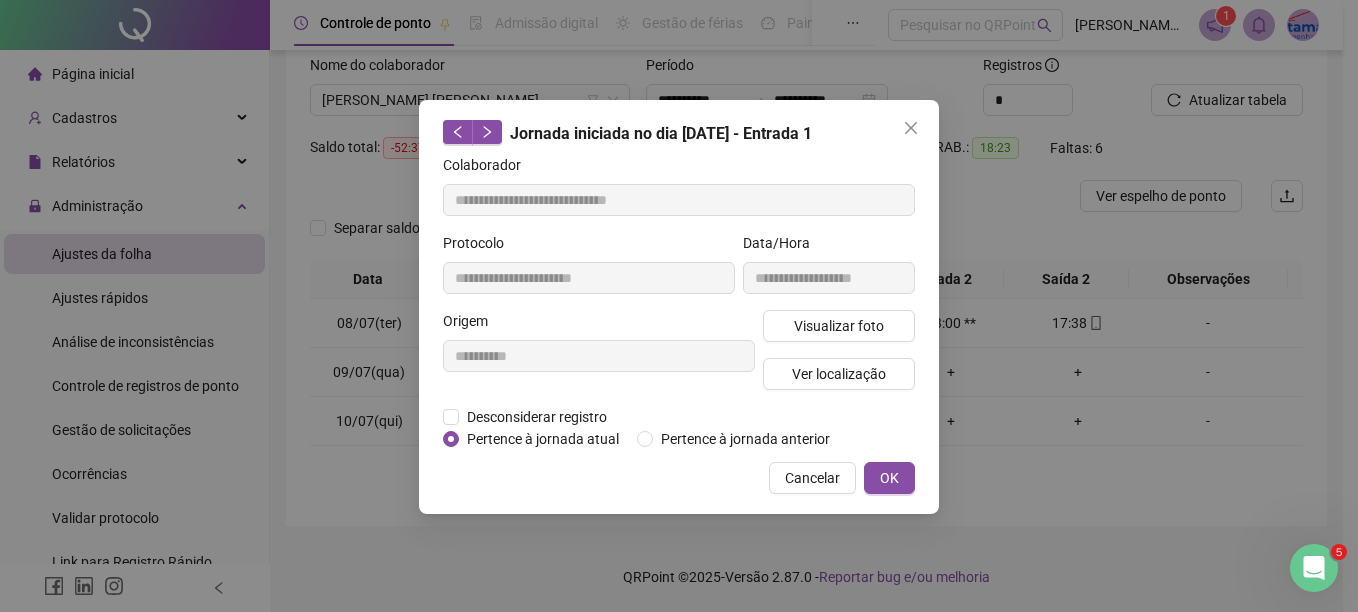 click 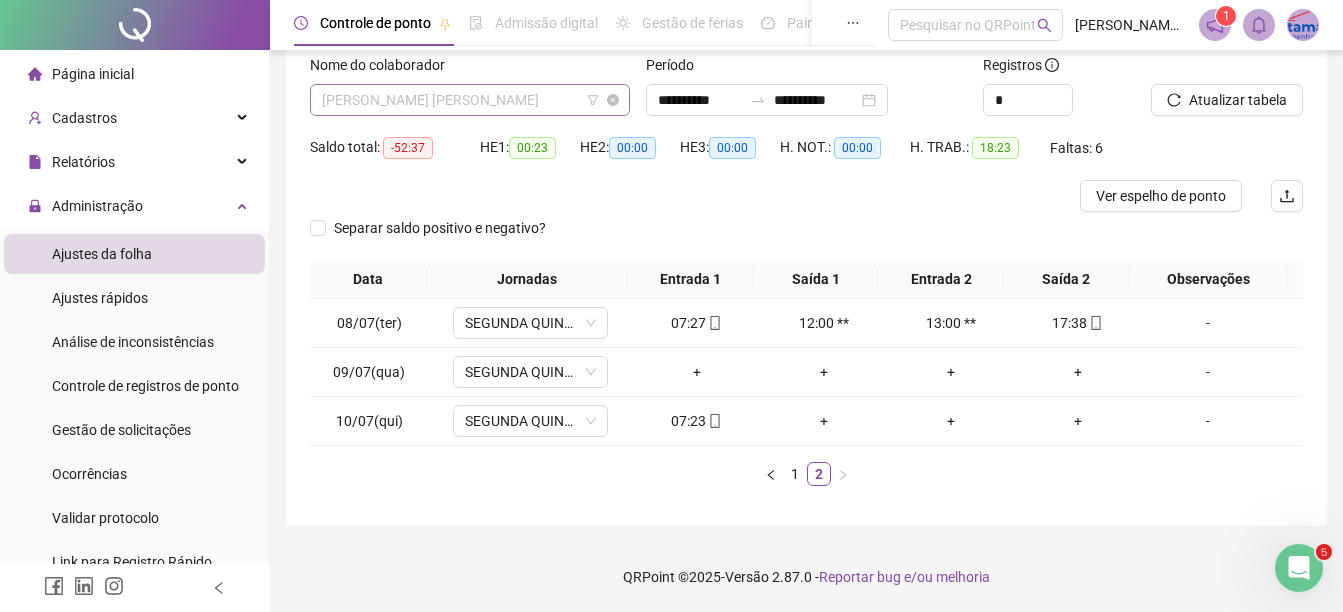 click on "[PERSON_NAME] [PERSON_NAME]" at bounding box center (470, 100) 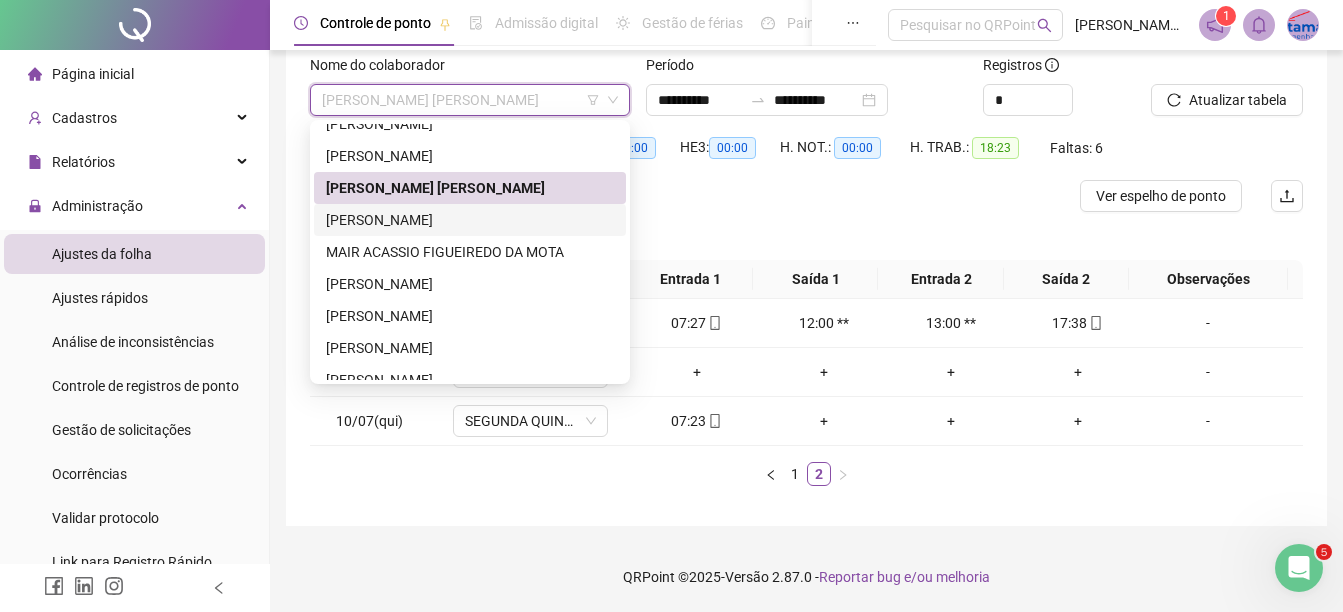 click on "[PERSON_NAME]" at bounding box center (470, 220) 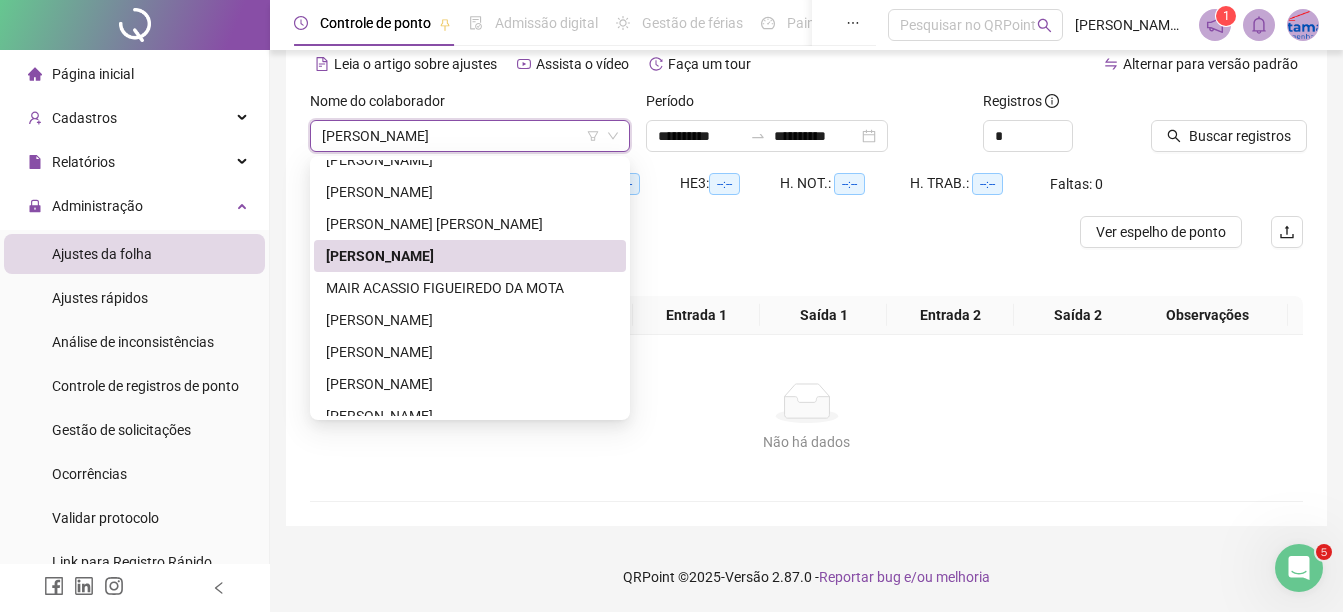 scroll, scrollTop: 94, scrollLeft: 0, axis: vertical 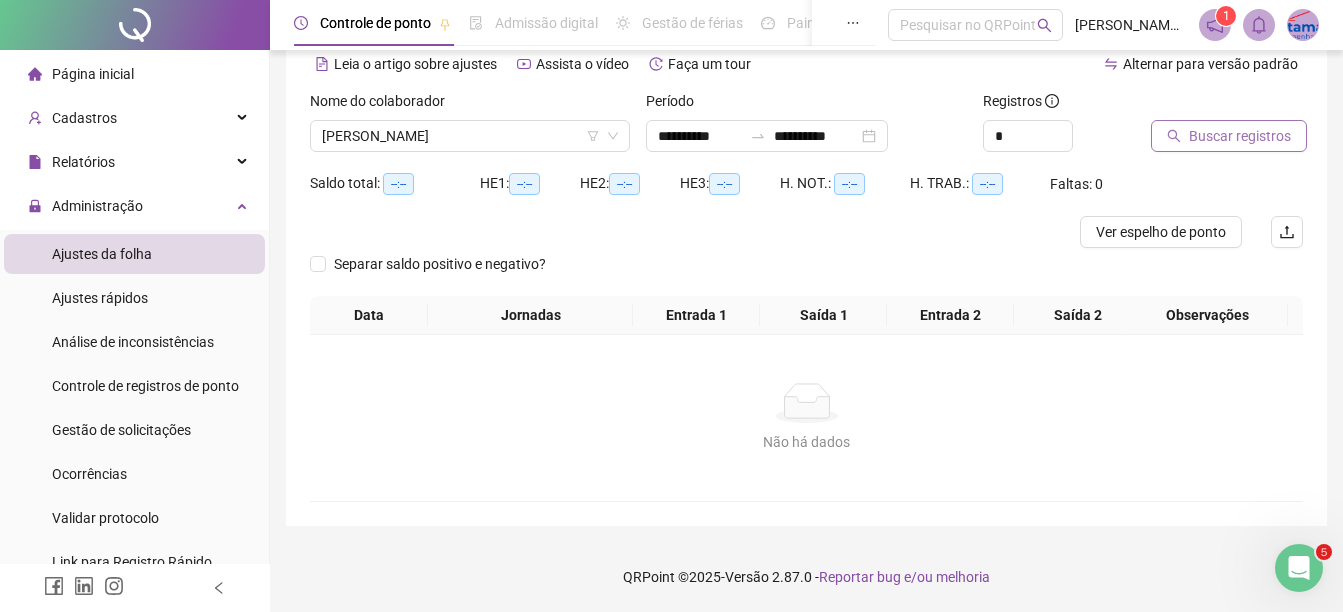 click on "Buscar registros" at bounding box center [1240, 136] 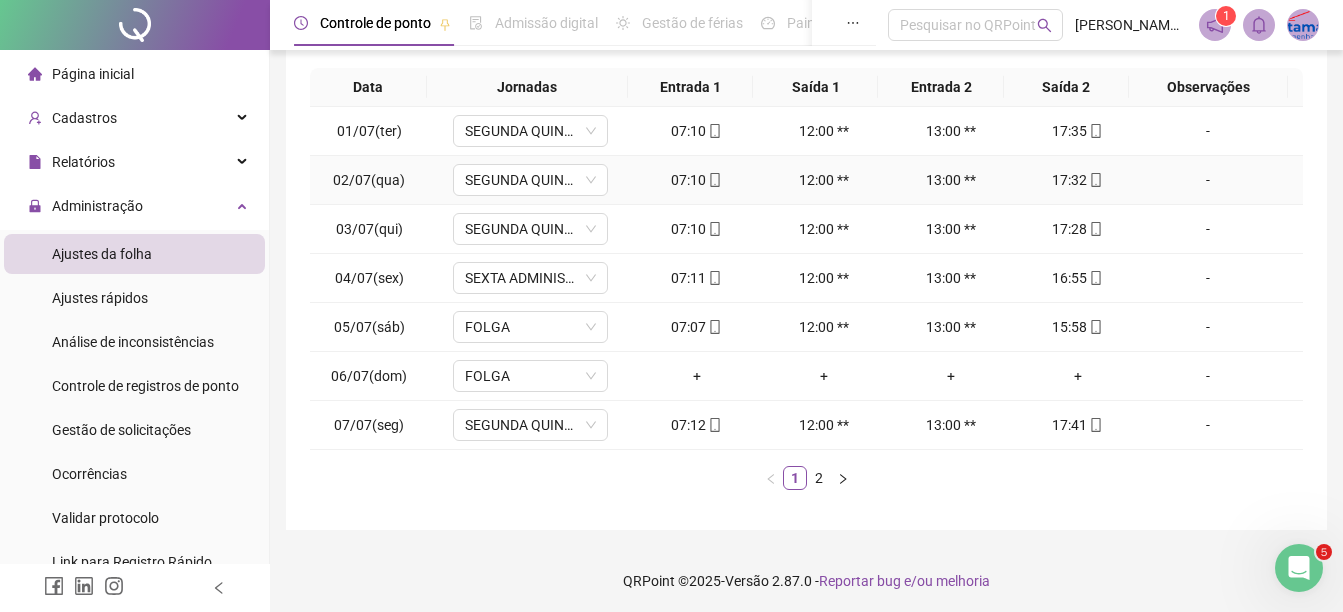 scroll, scrollTop: 326, scrollLeft: 0, axis: vertical 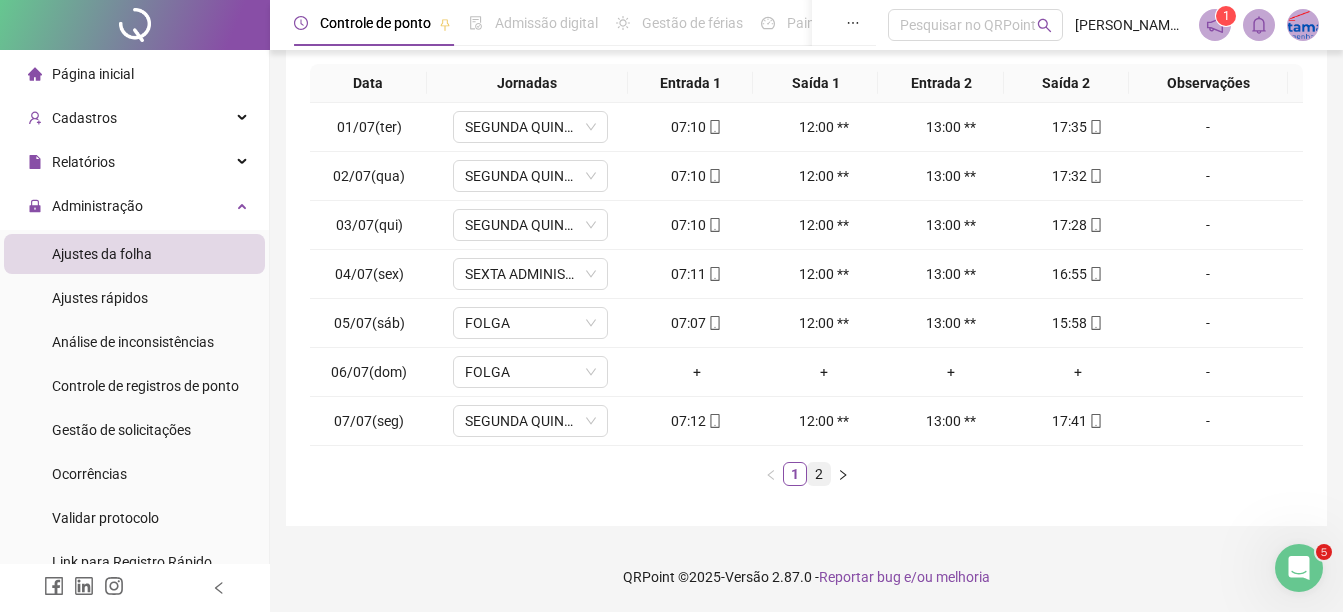 click on "2" at bounding box center (819, 474) 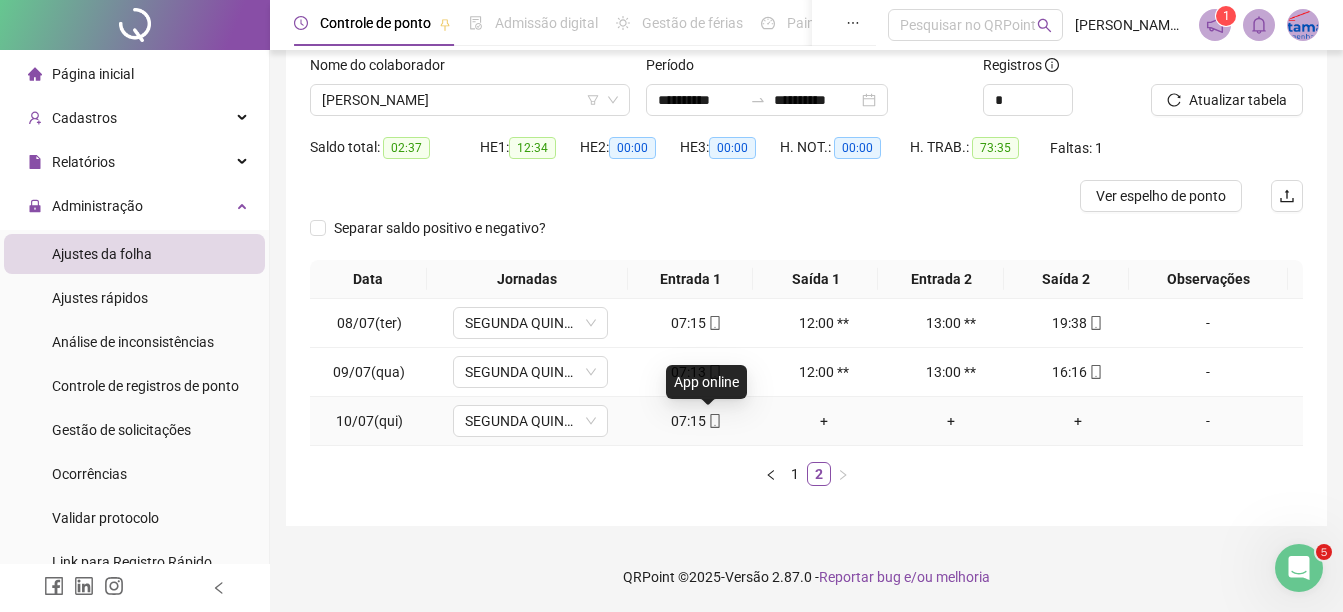 click 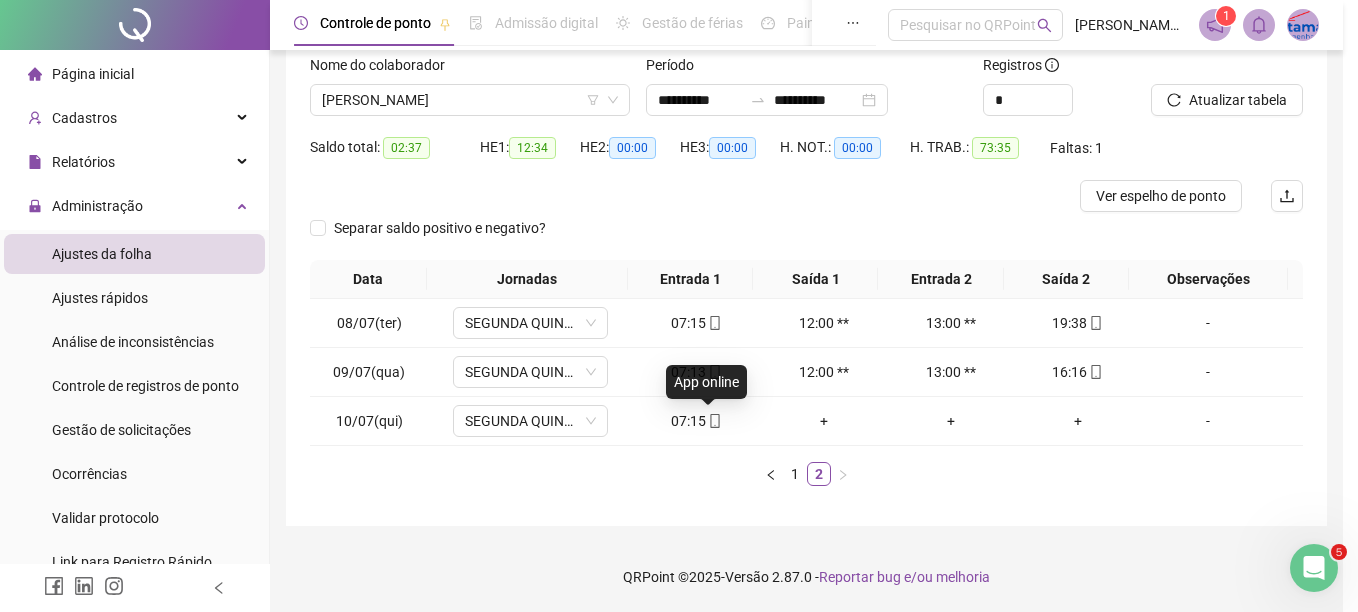 type on "**********" 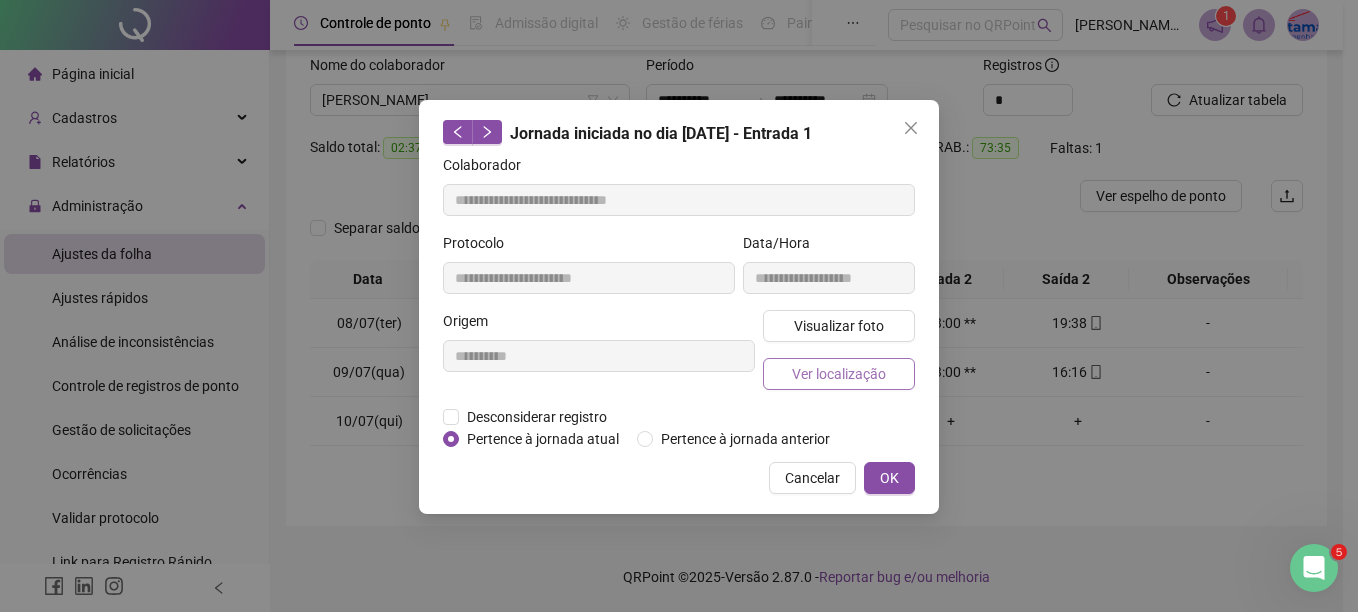 click on "Ver localização" at bounding box center [839, 374] 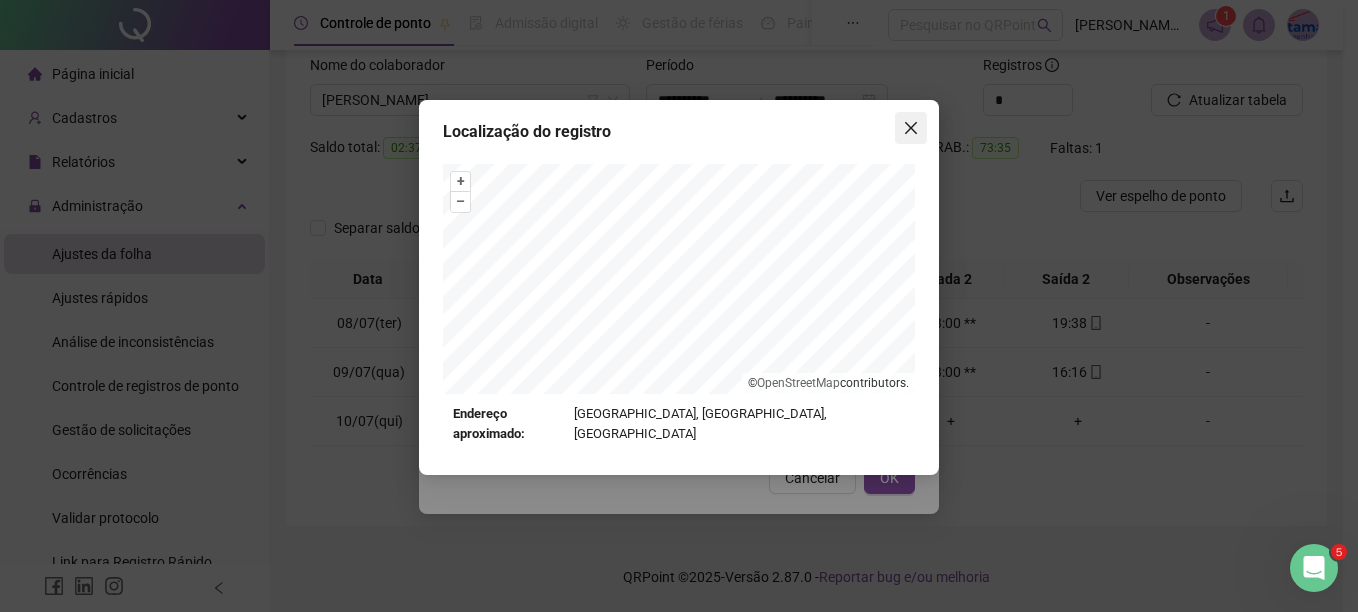 click at bounding box center [911, 128] 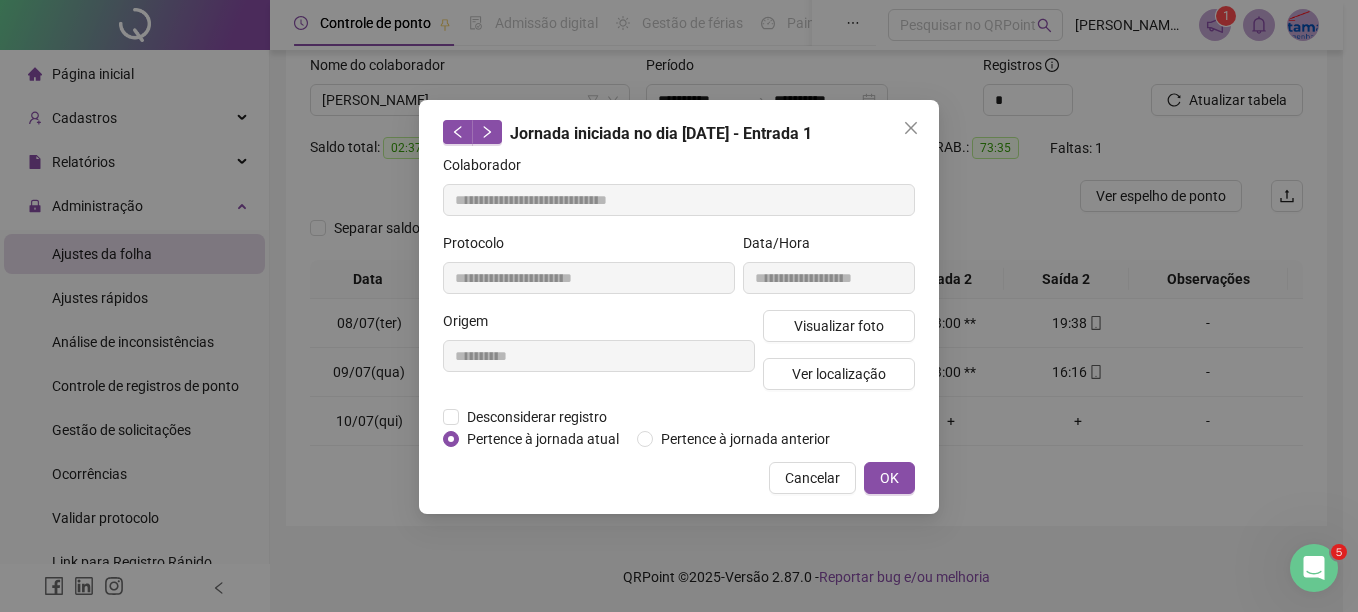click at bounding box center [911, 128] 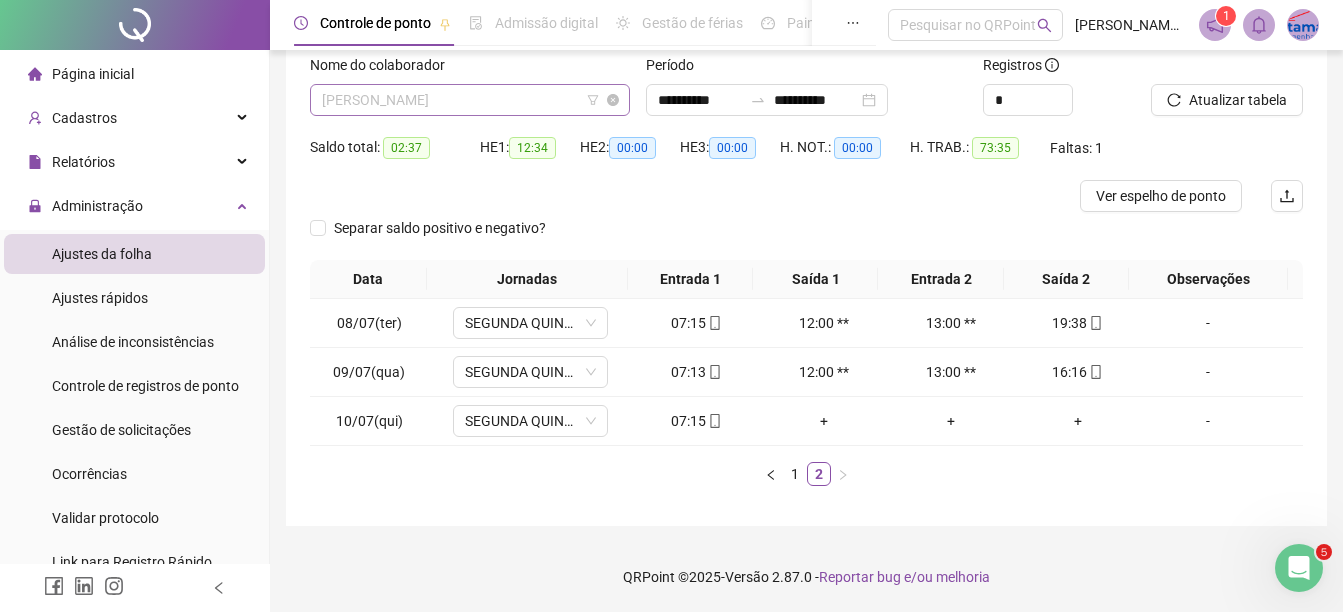 click on "[PERSON_NAME]" at bounding box center [470, 100] 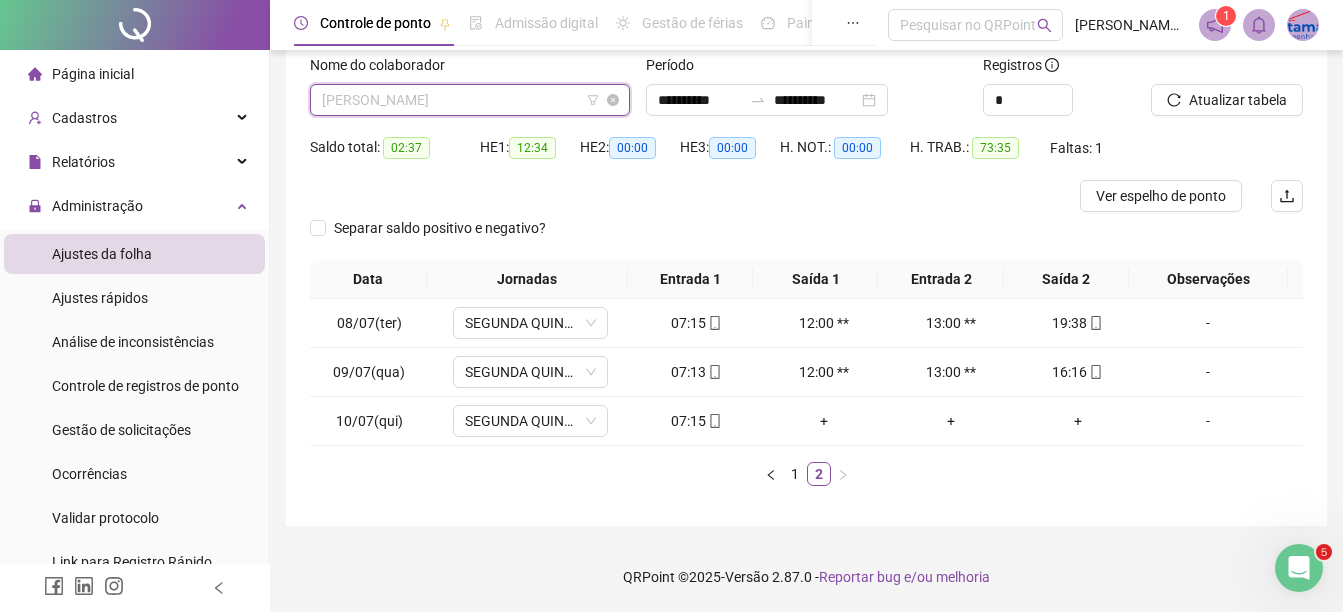click on "[PERSON_NAME]" at bounding box center [470, 100] 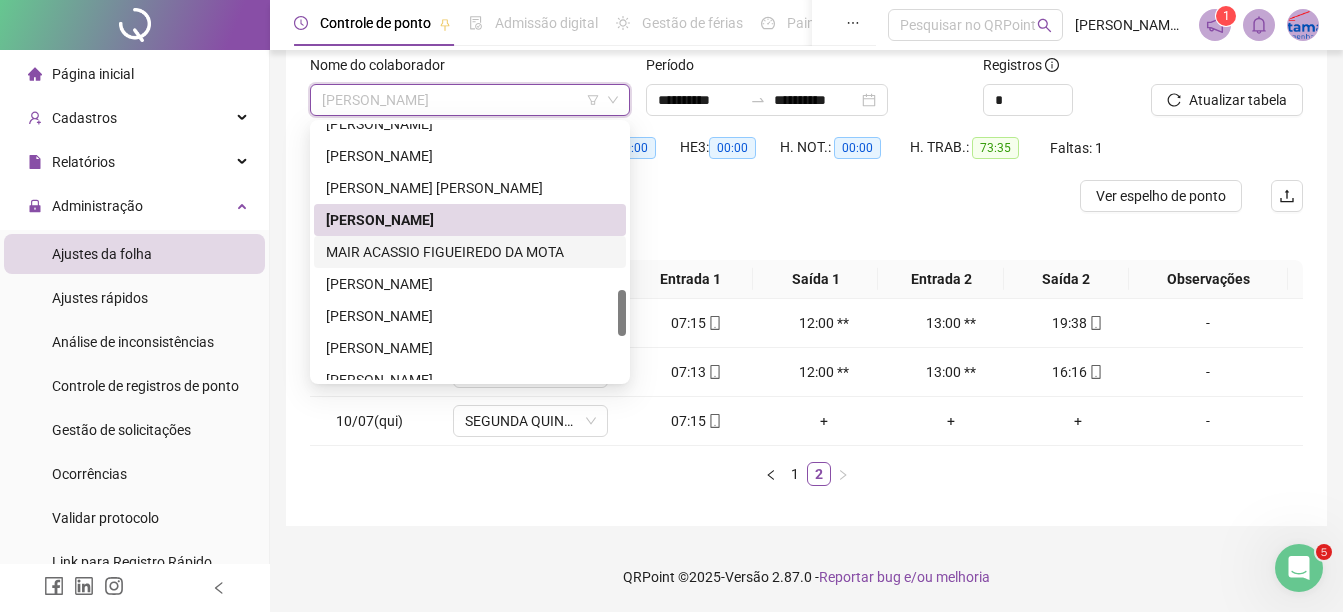 click on "MAIR ACASSIO FIGUEIREDO DA MOTA" at bounding box center (470, 252) 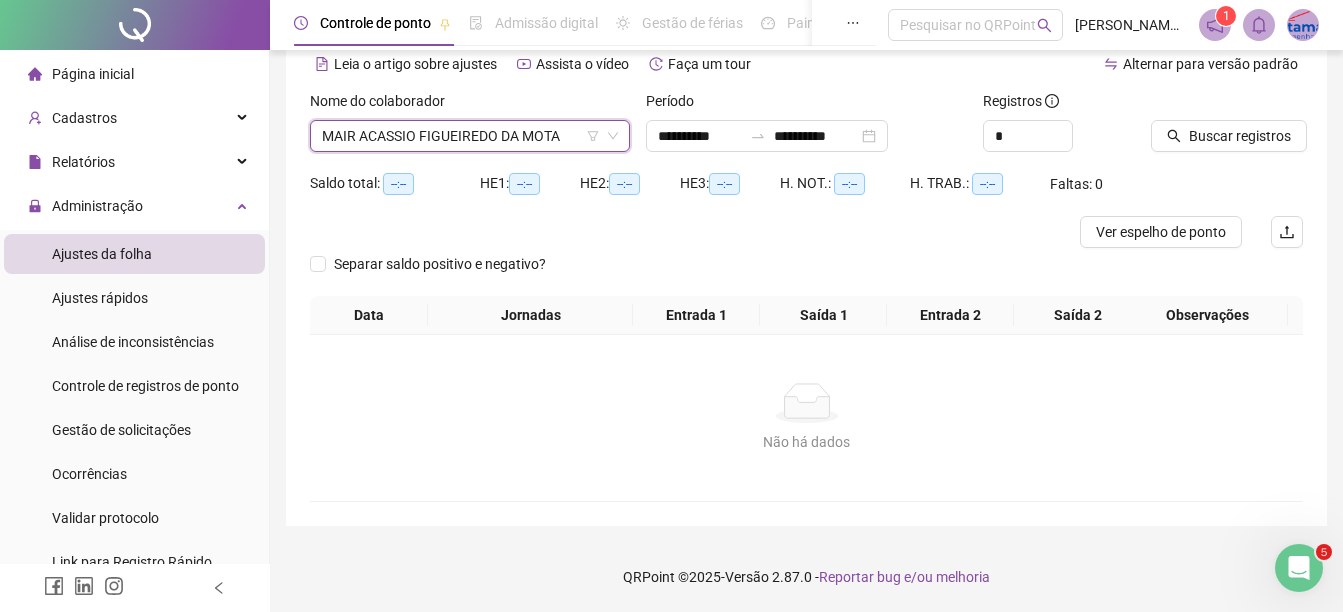 scroll, scrollTop: 94, scrollLeft: 0, axis: vertical 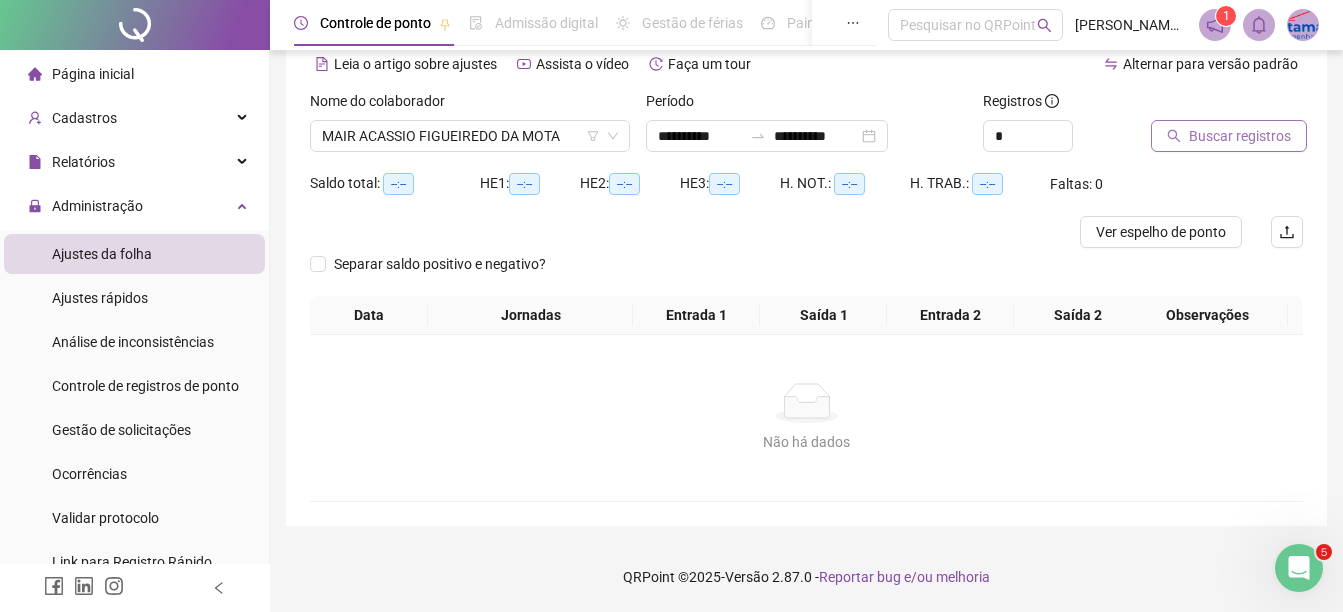 click on "Buscar registros" at bounding box center [1240, 136] 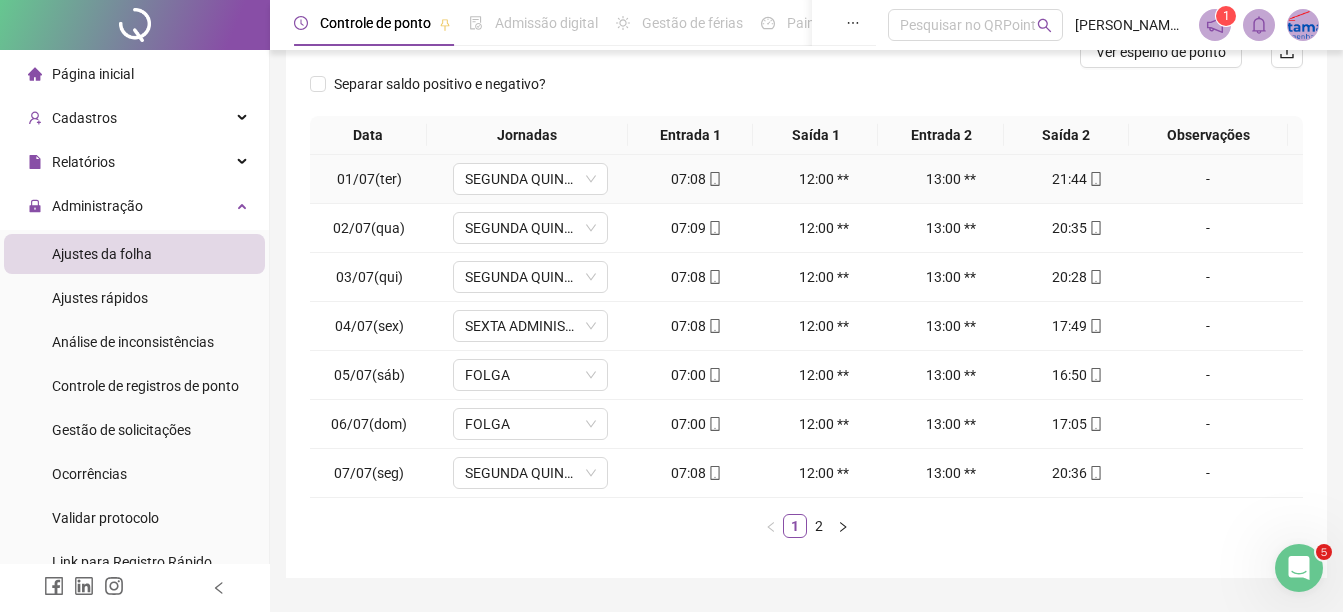 scroll, scrollTop: 326, scrollLeft: 0, axis: vertical 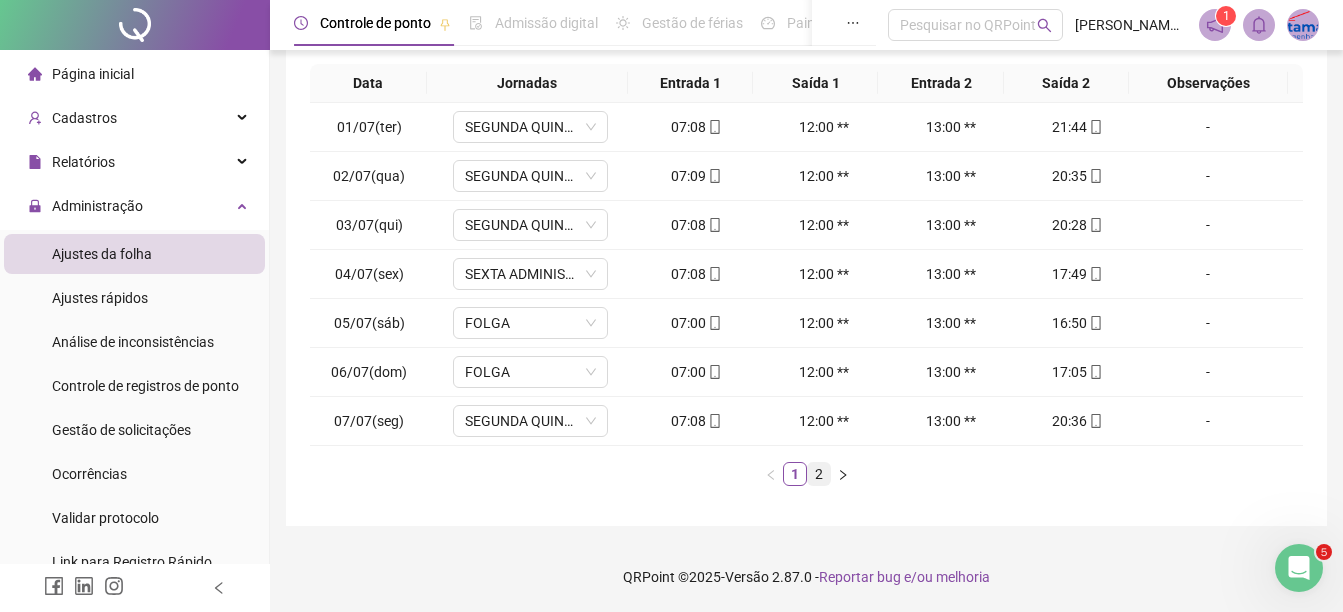 click on "2" at bounding box center (819, 474) 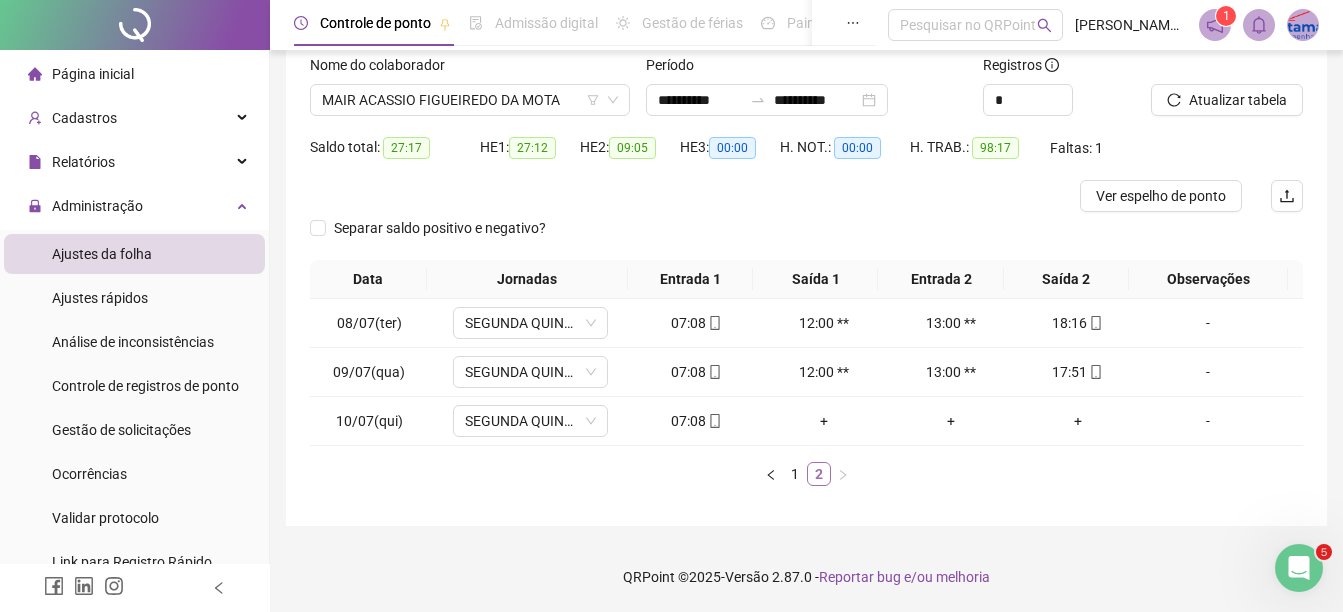 scroll, scrollTop: 130, scrollLeft: 0, axis: vertical 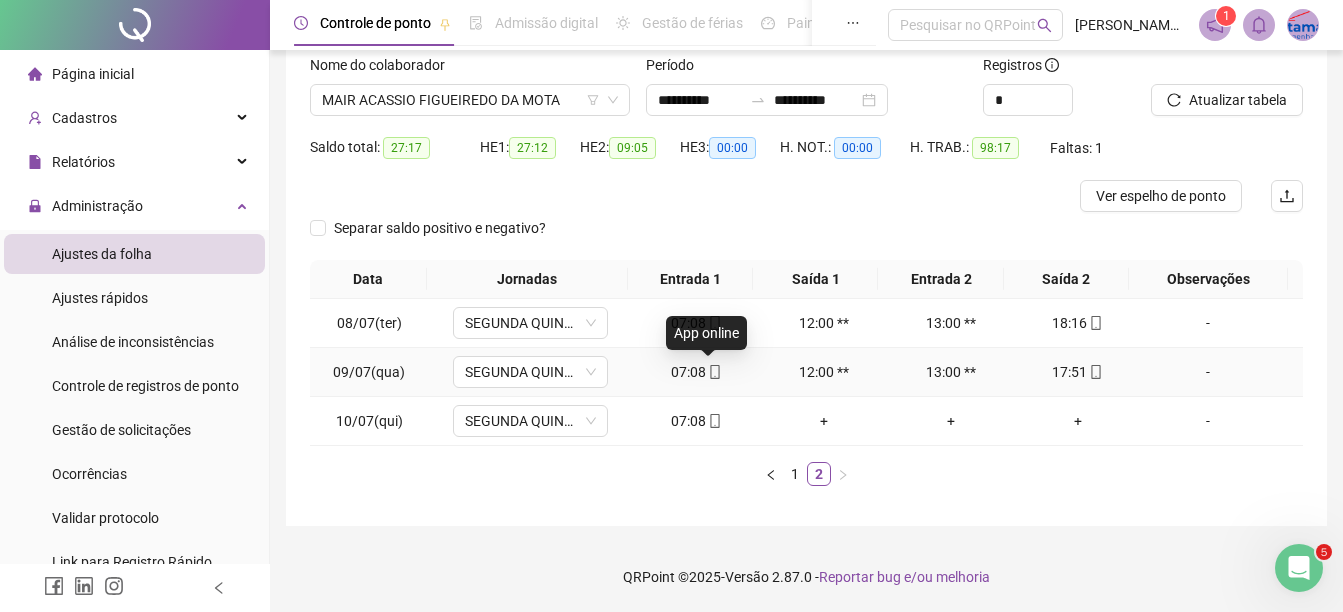 click 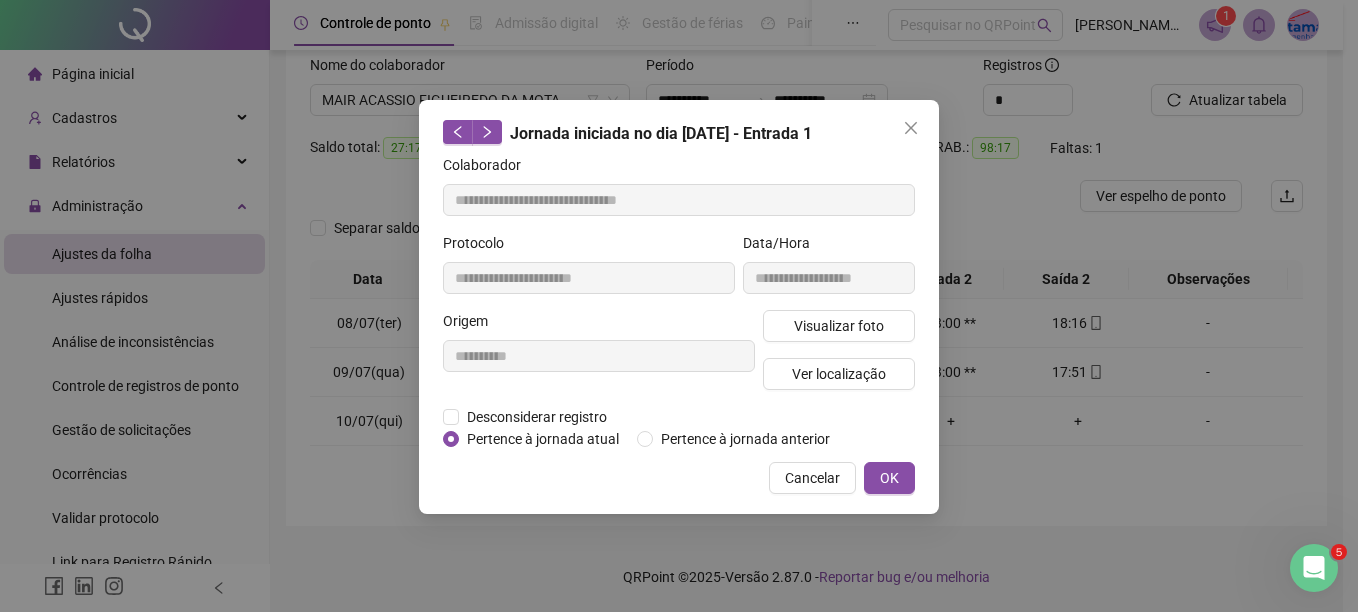 type on "**********" 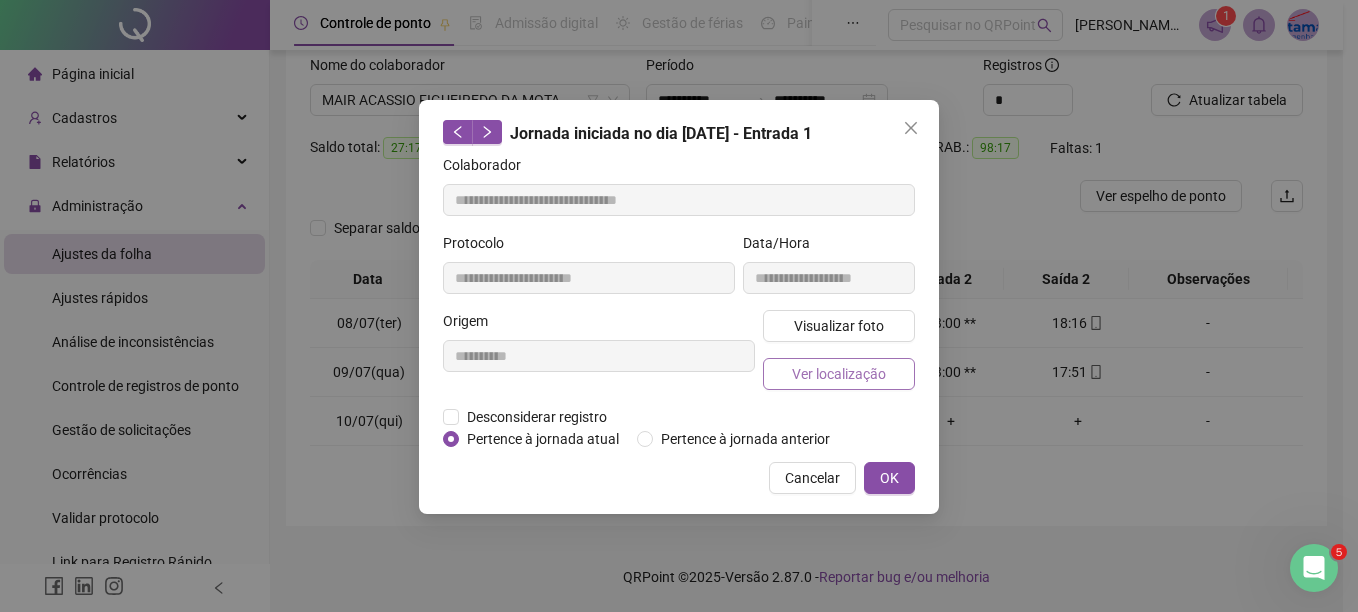click on "Ver localização" at bounding box center (839, 374) 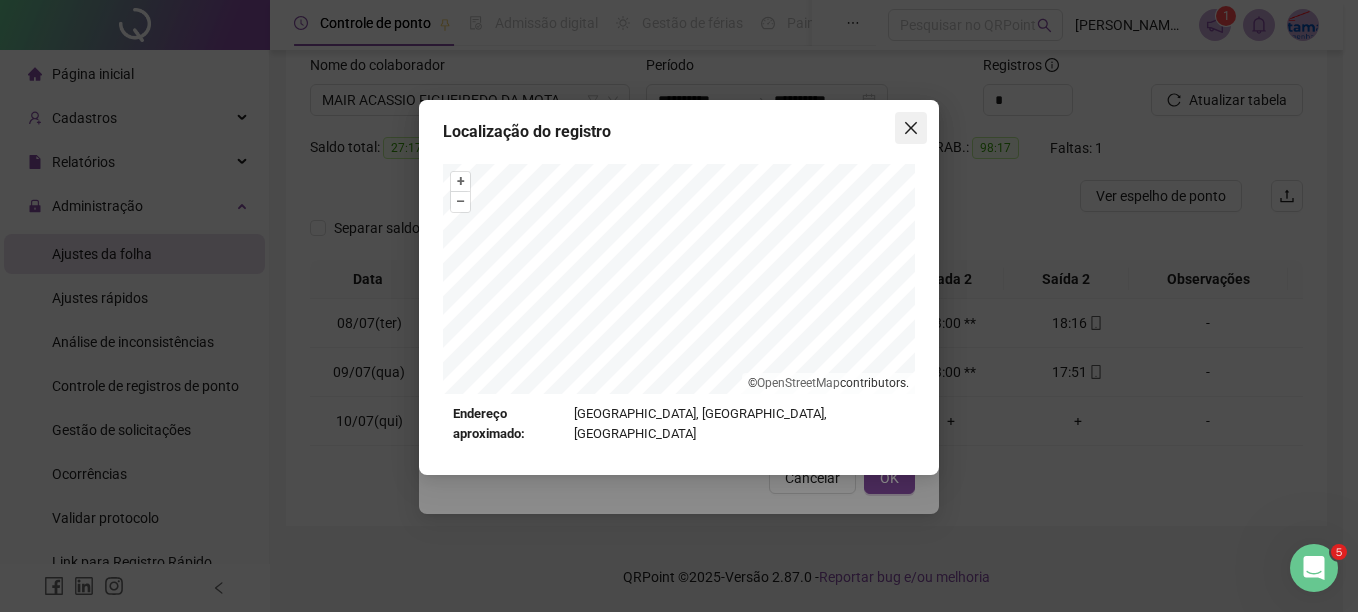 click 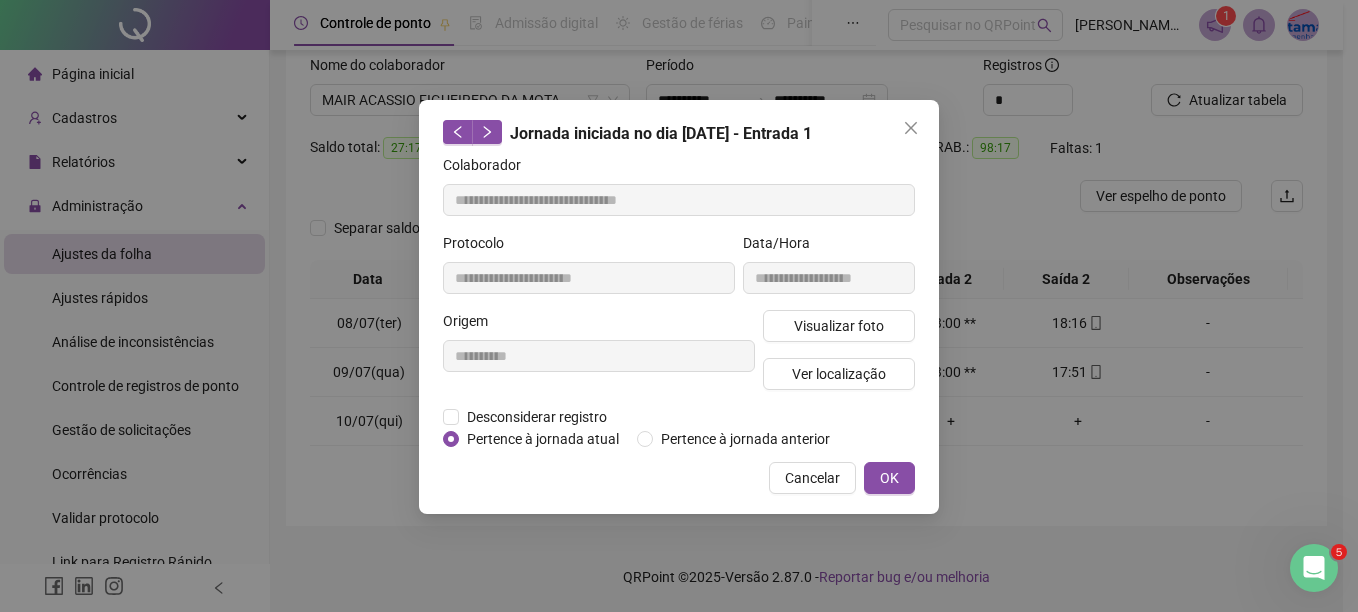 click 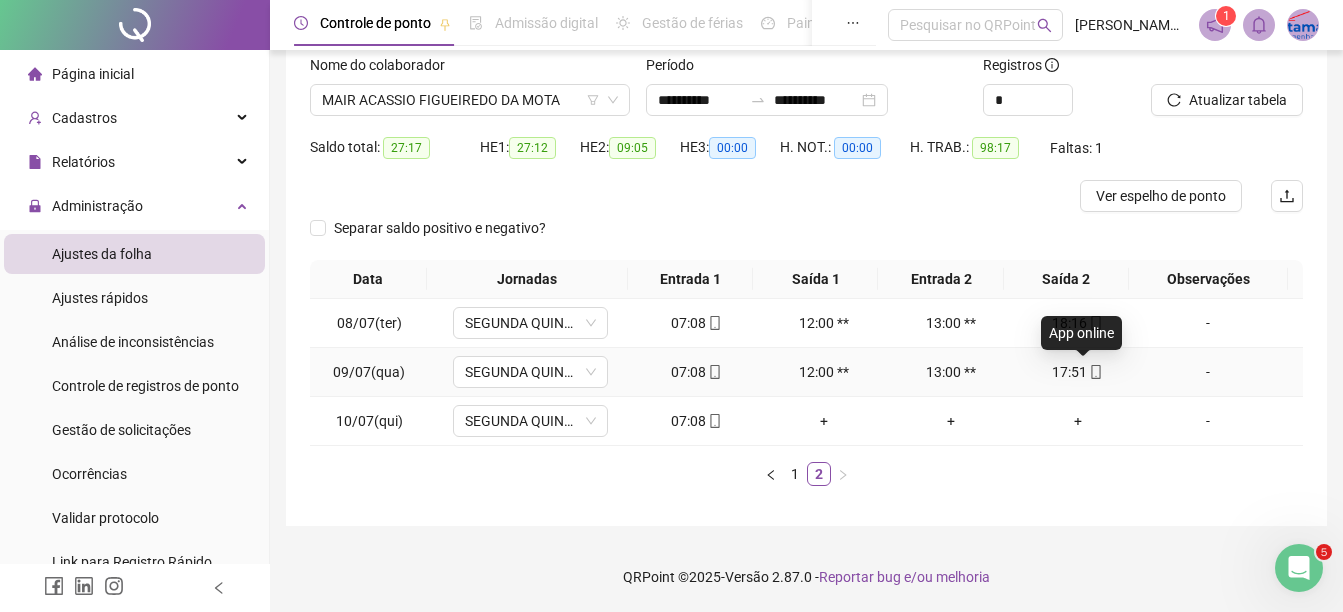 click 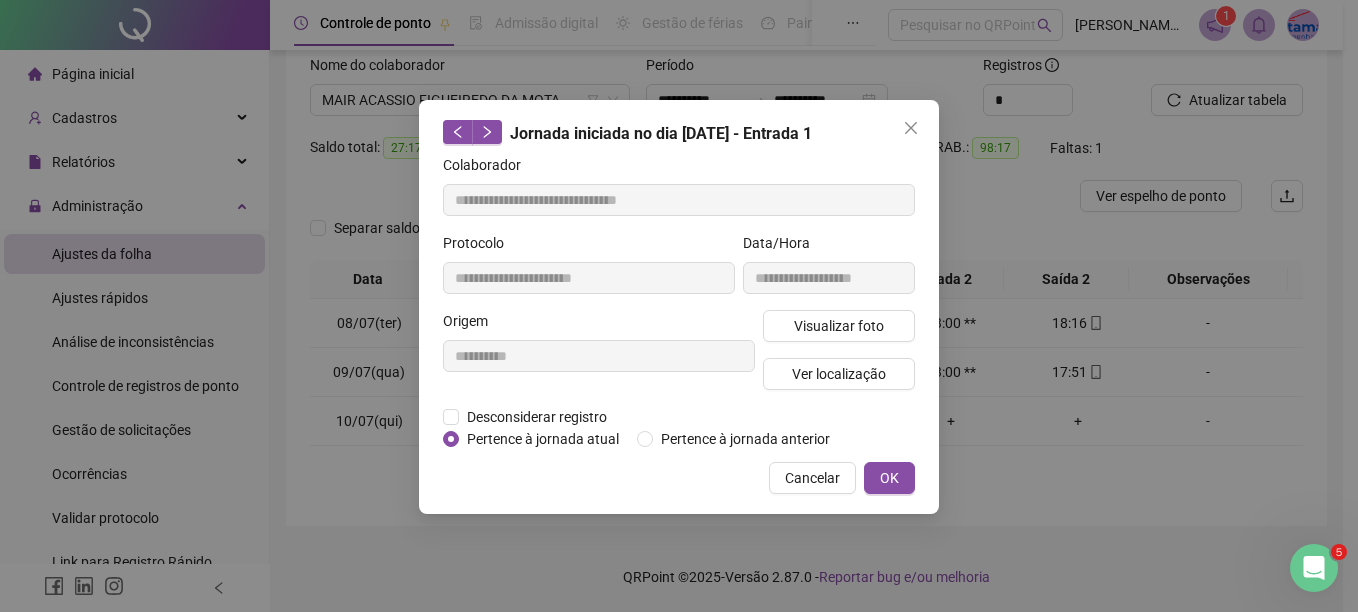 type on "**********" 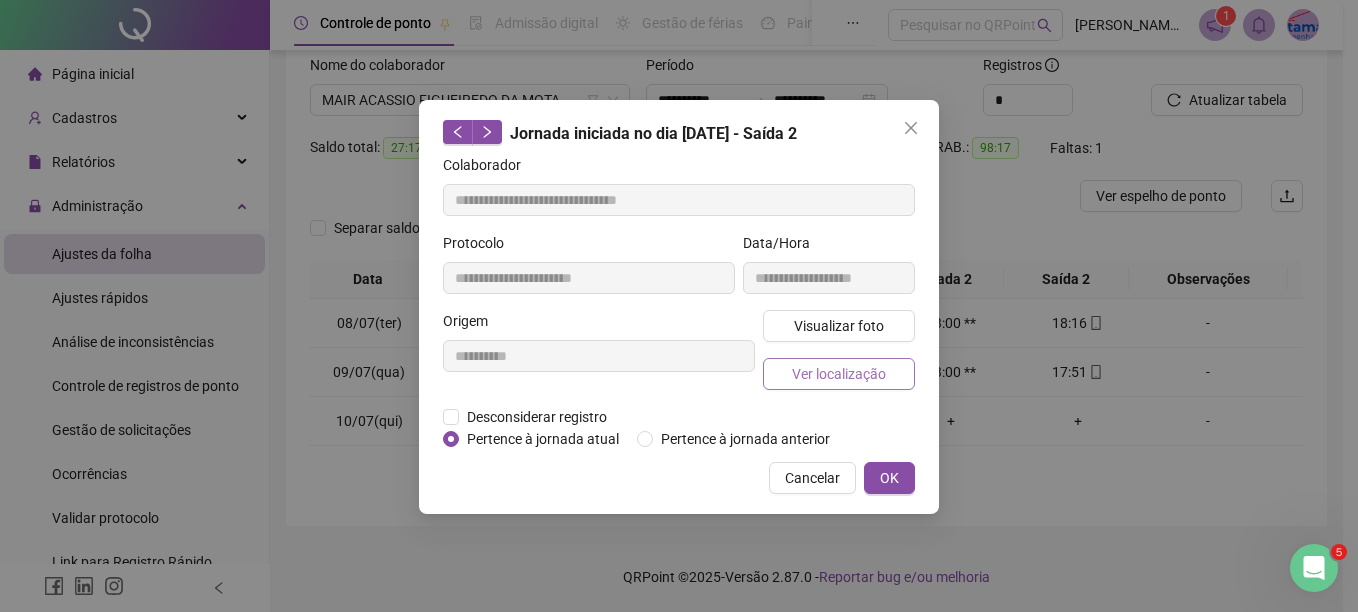 click on "Ver localização" at bounding box center (839, 374) 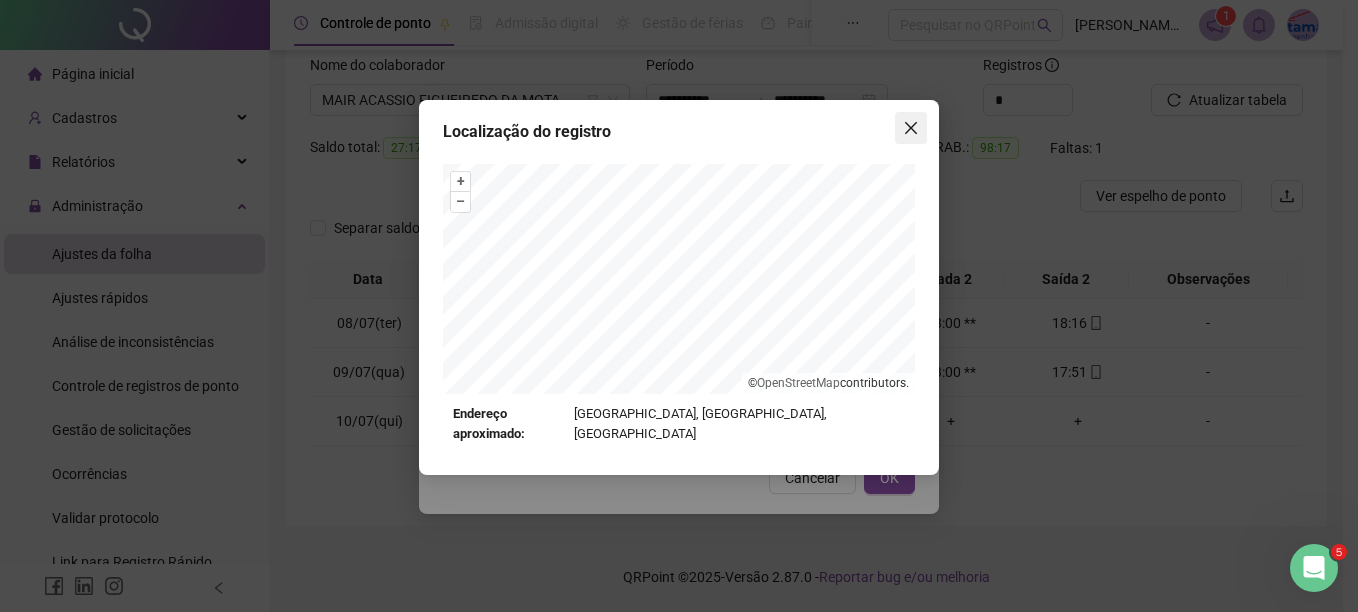 click 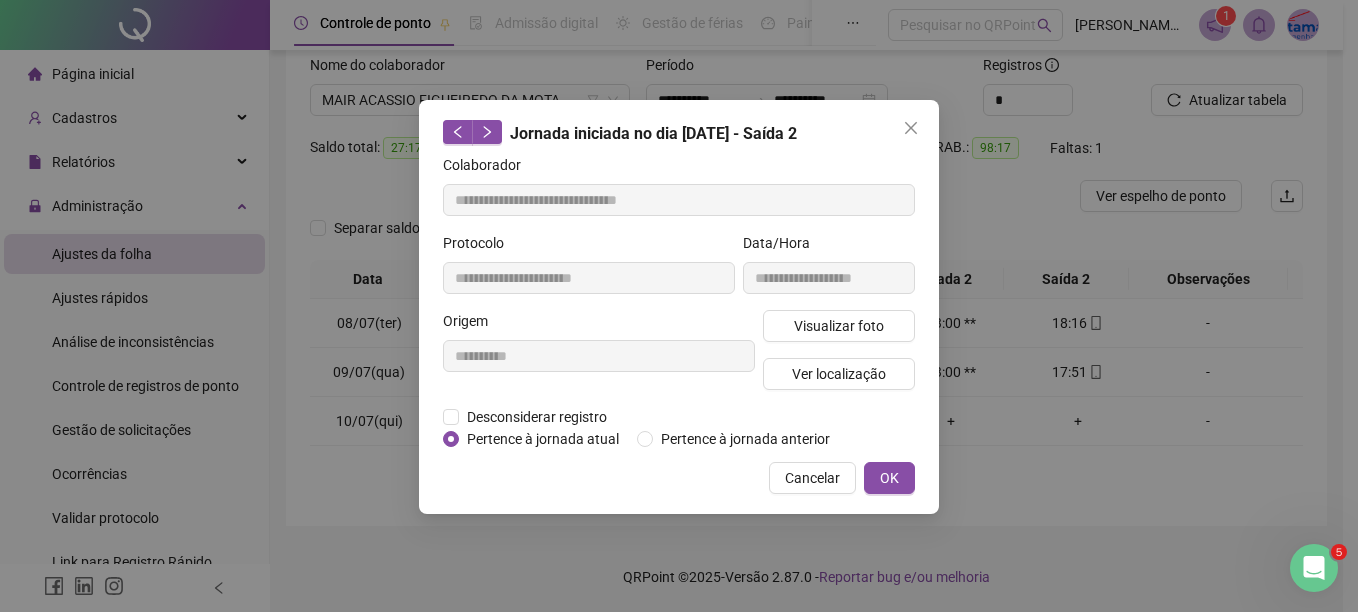 click 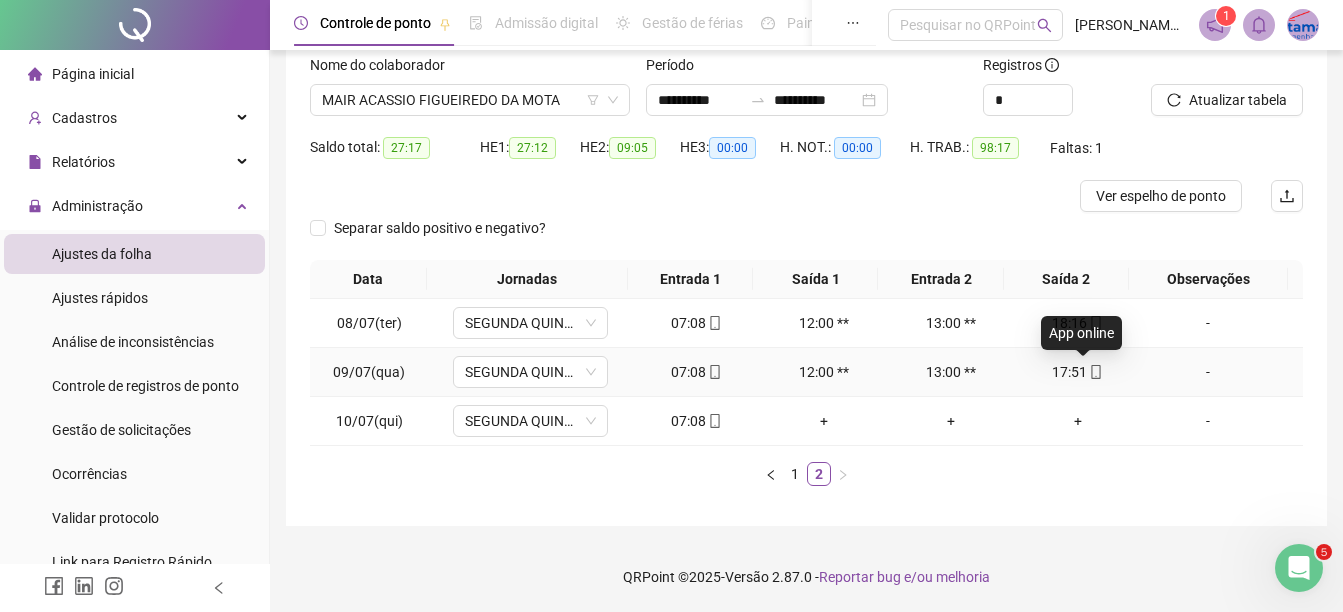 click 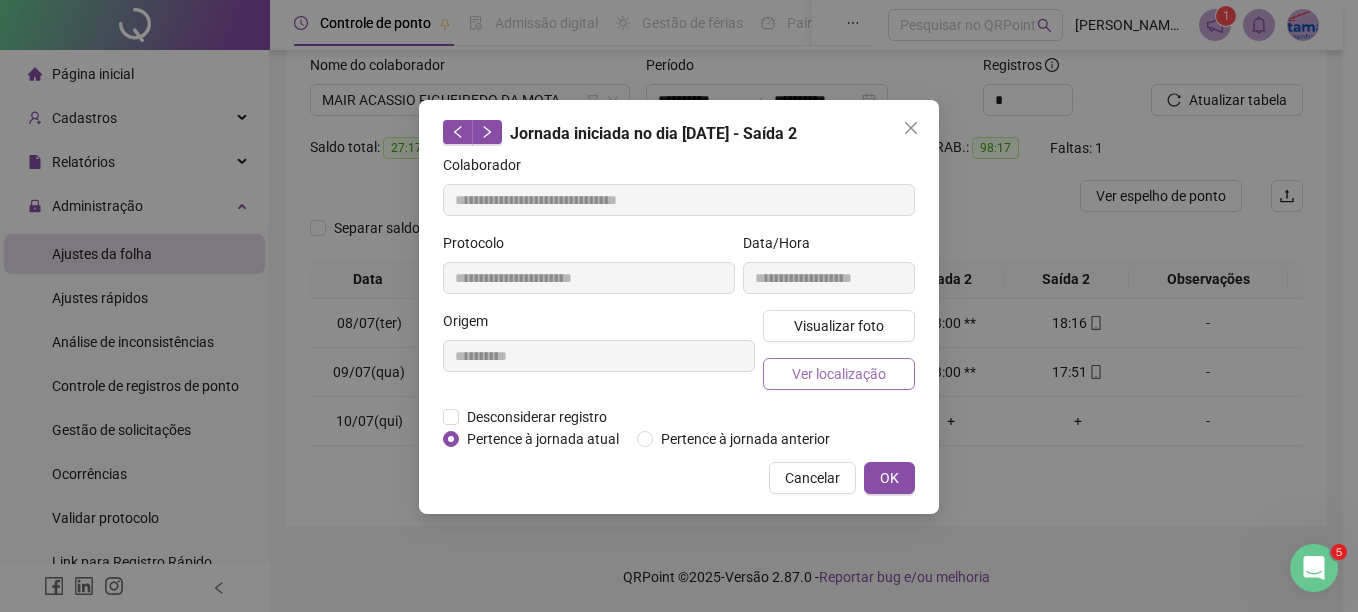 click on "Ver localização" at bounding box center (839, 374) 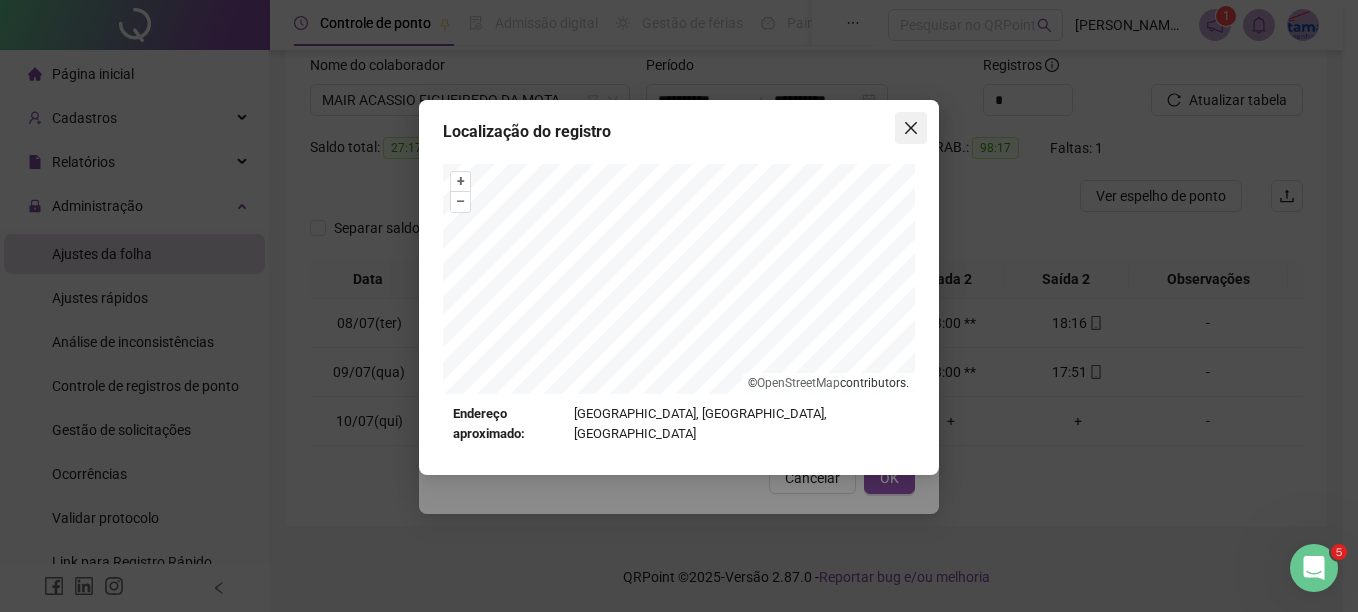 click 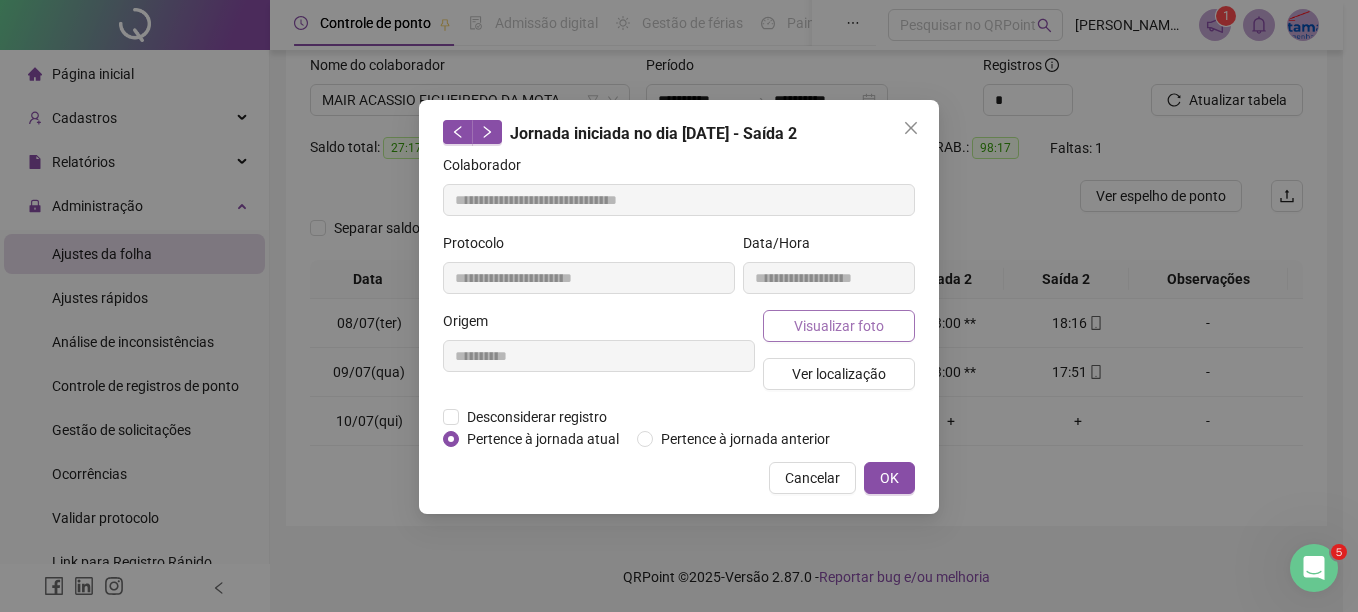 click on "Visualizar foto" at bounding box center [839, 326] 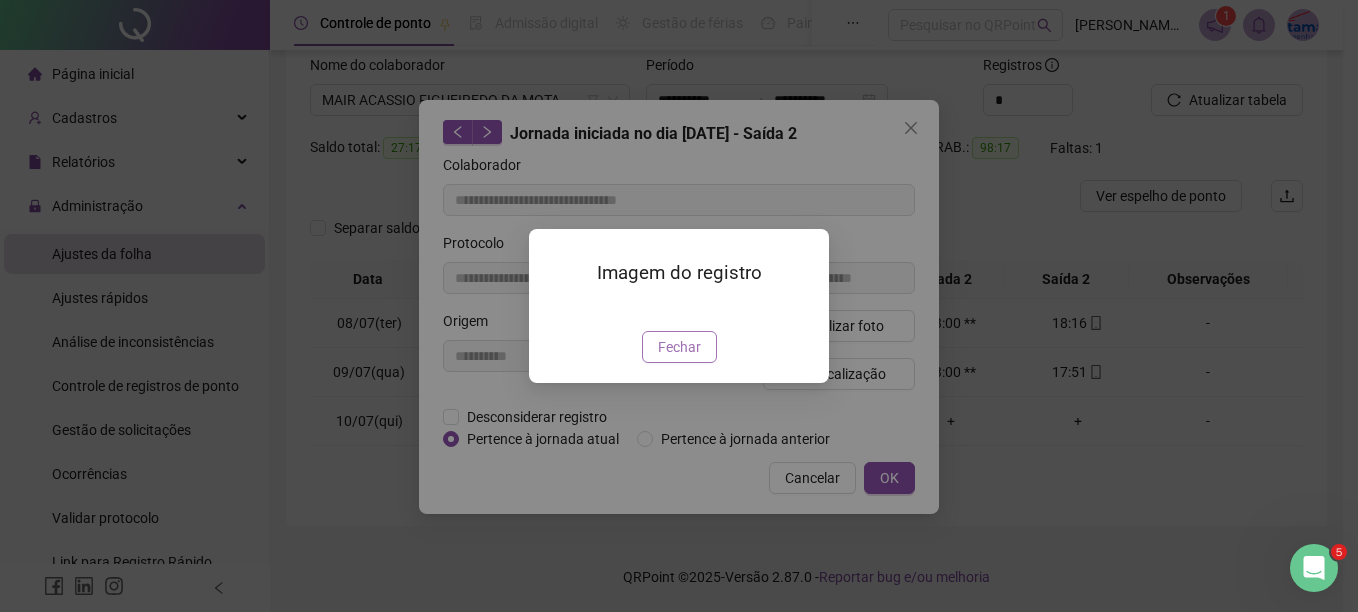 click on "Fechar" at bounding box center [679, 347] 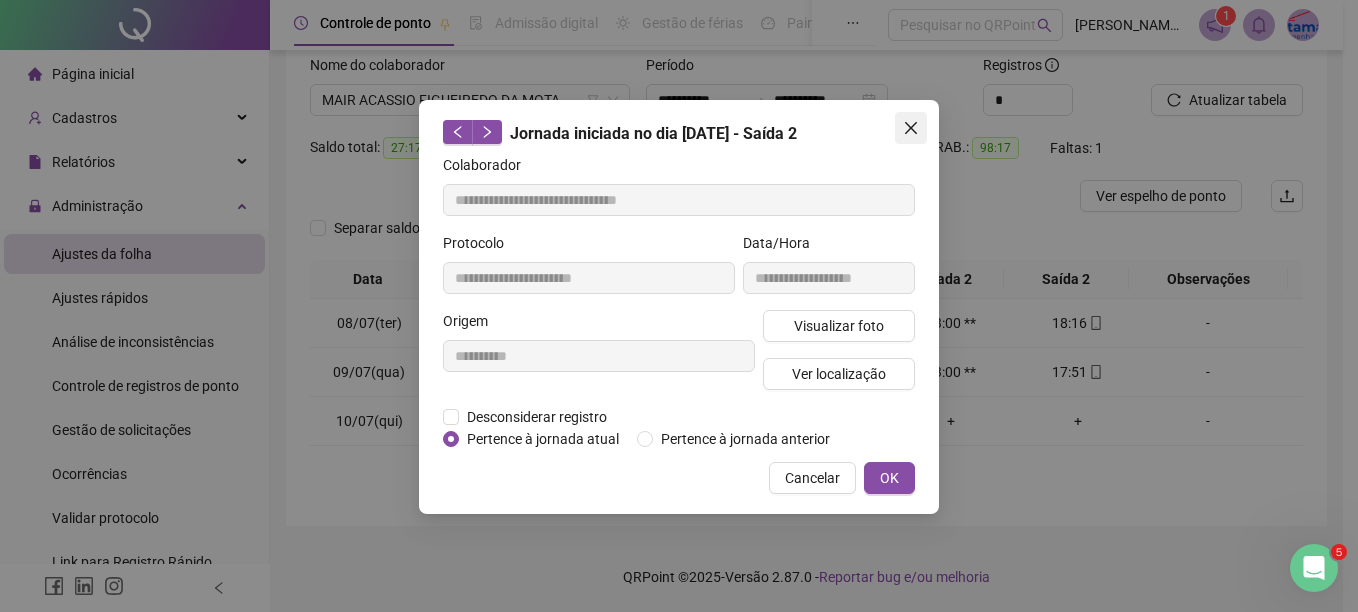 click 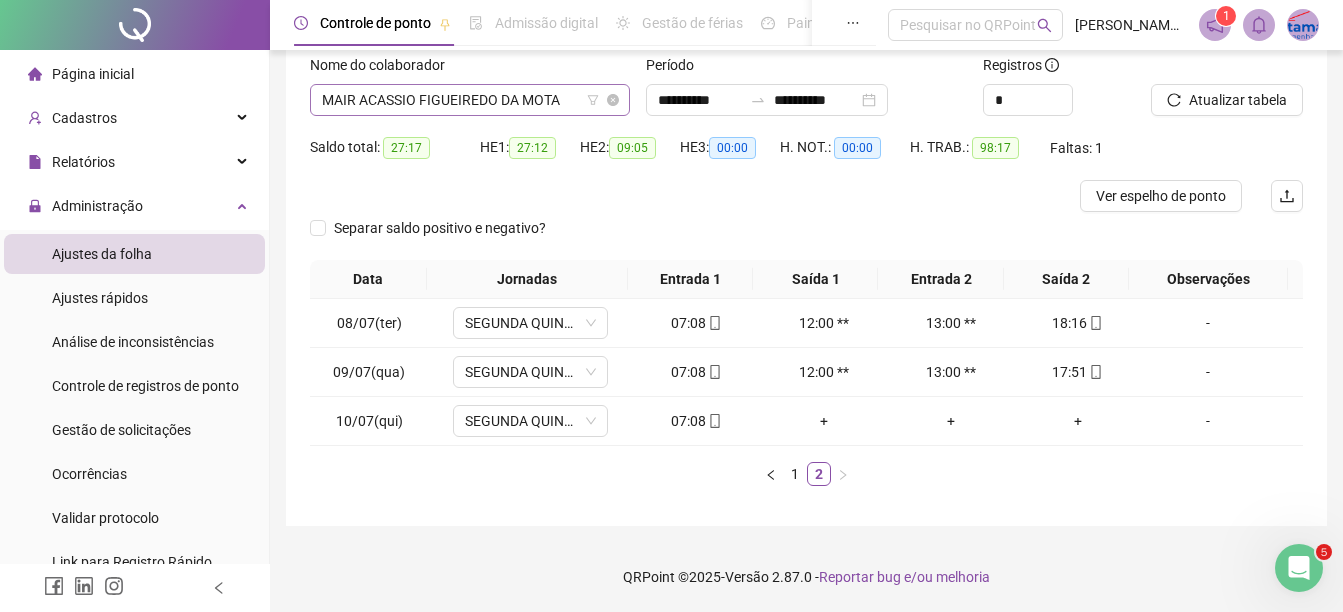 click on "MAIR ACASSIO FIGUEIREDO DA MOTA" at bounding box center [470, 100] 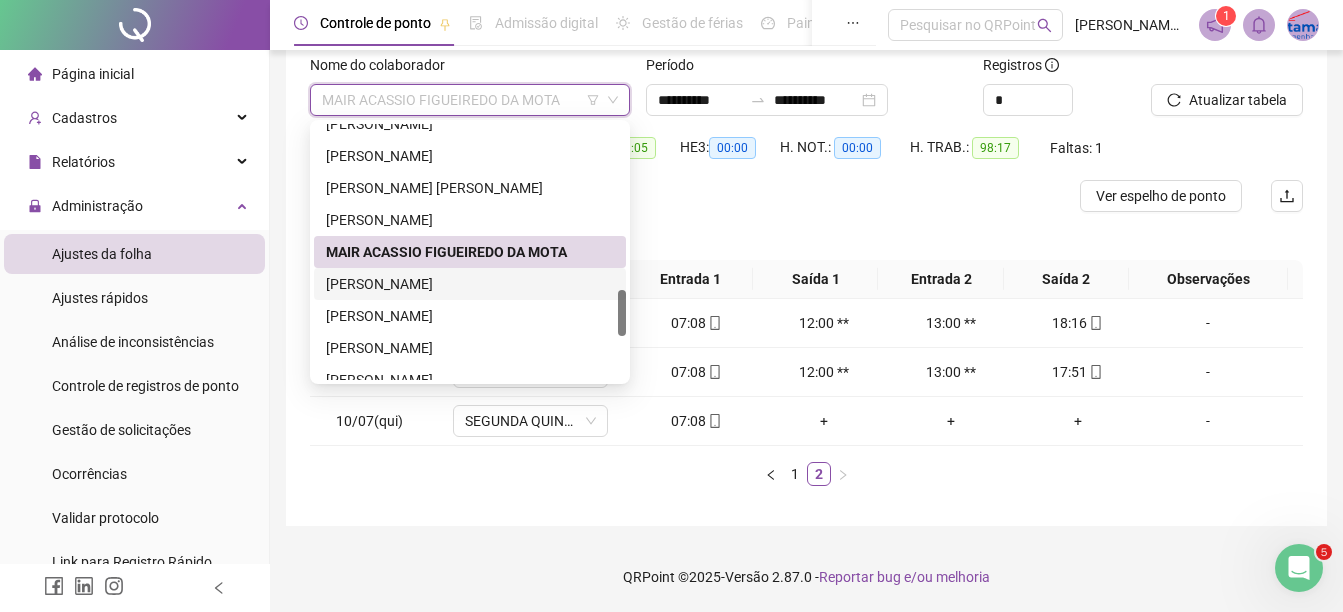 click on "[PERSON_NAME]" at bounding box center [470, 284] 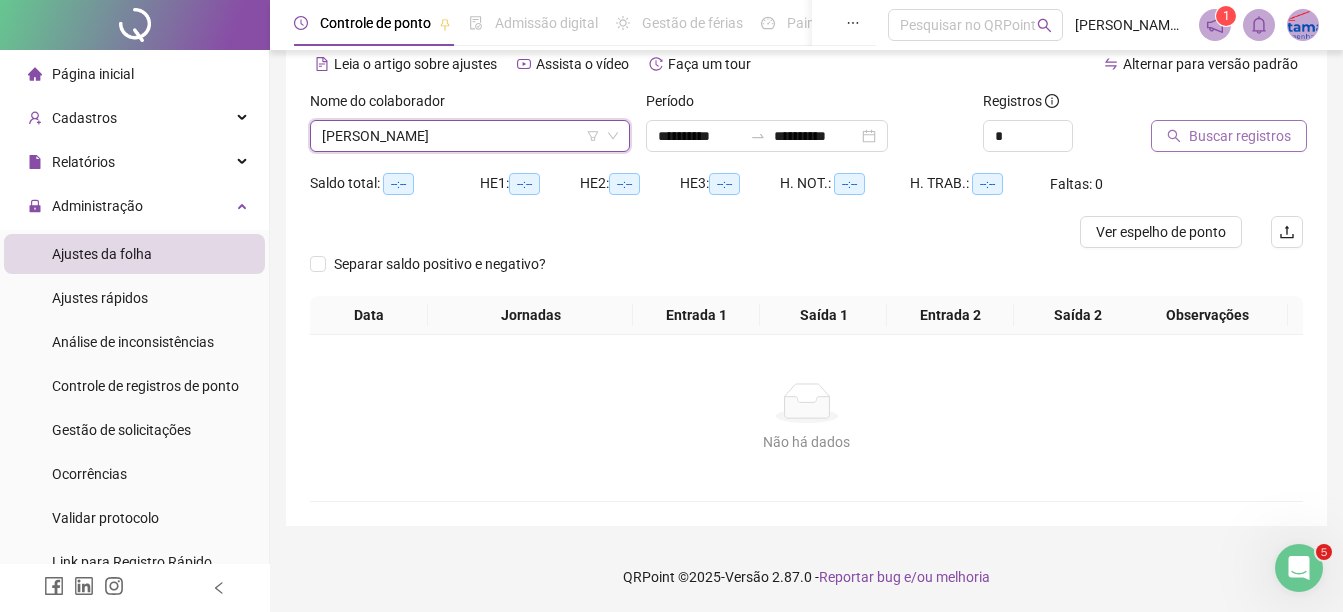click on "Buscar registros" at bounding box center [1240, 136] 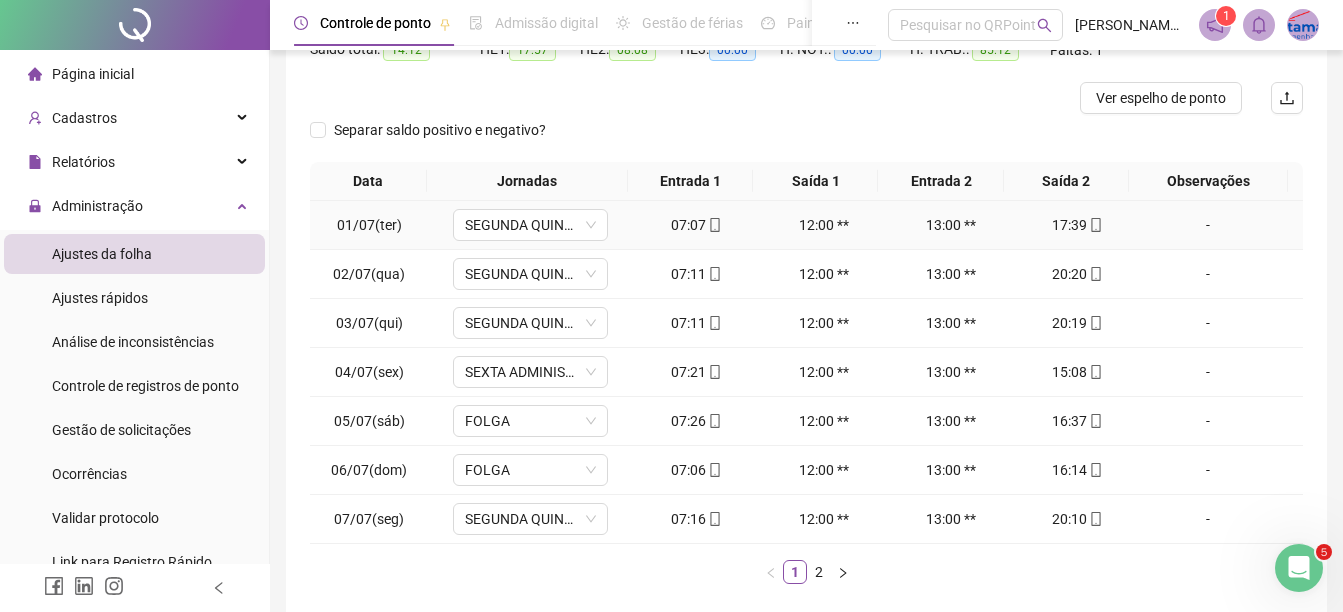scroll, scrollTop: 326, scrollLeft: 0, axis: vertical 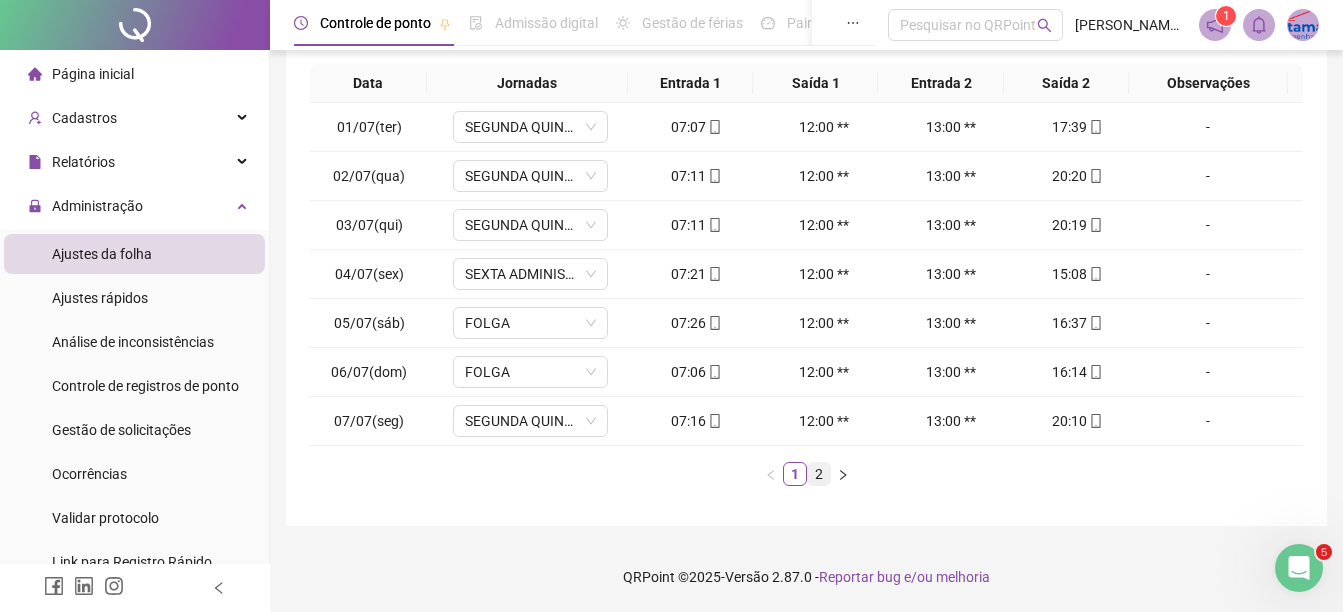 click on "2" at bounding box center [819, 474] 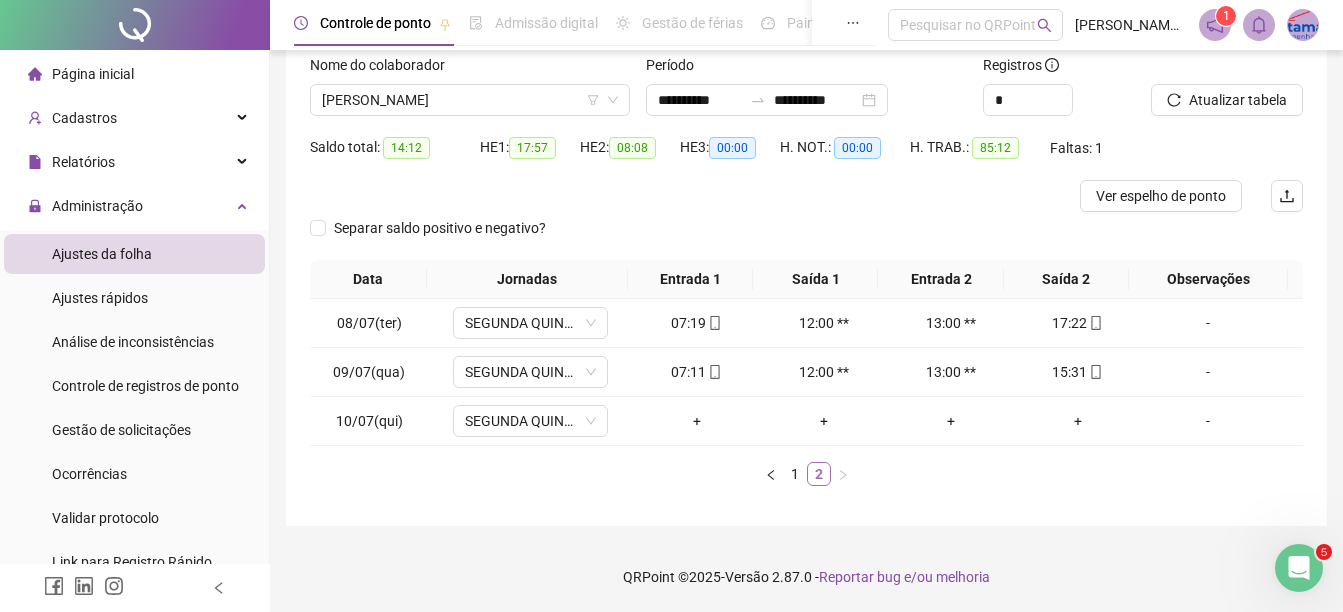 scroll, scrollTop: 130, scrollLeft: 0, axis: vertical 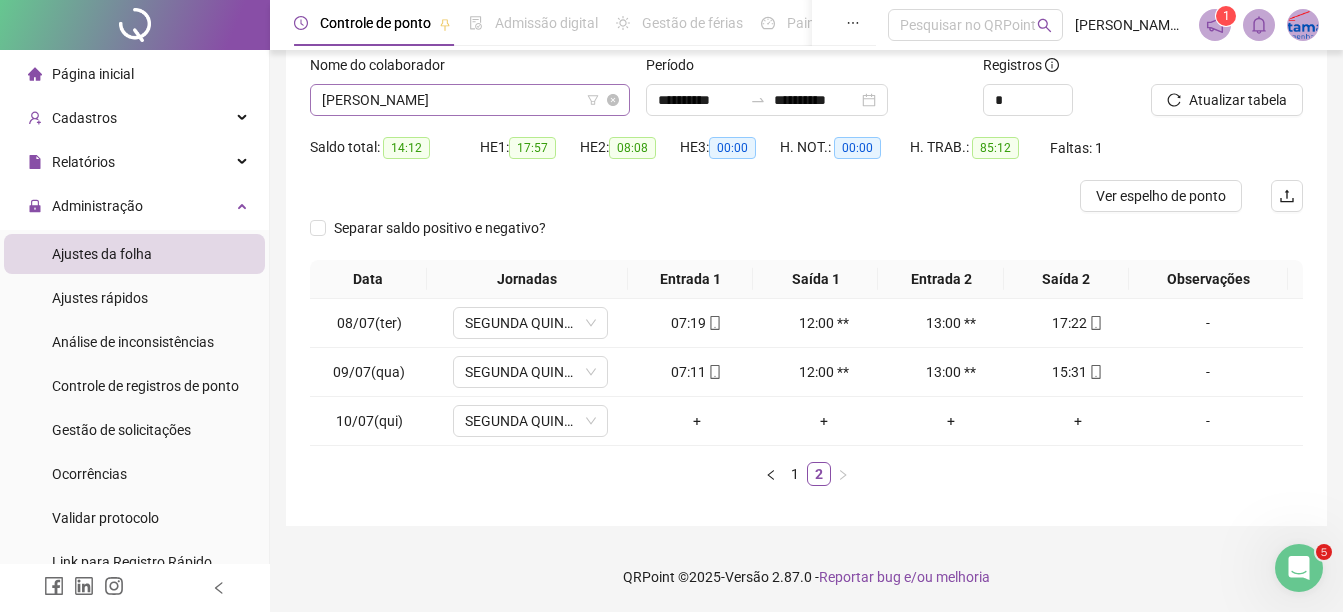 click on "[PERSON_NAME]" at bounding box center [470, 100] 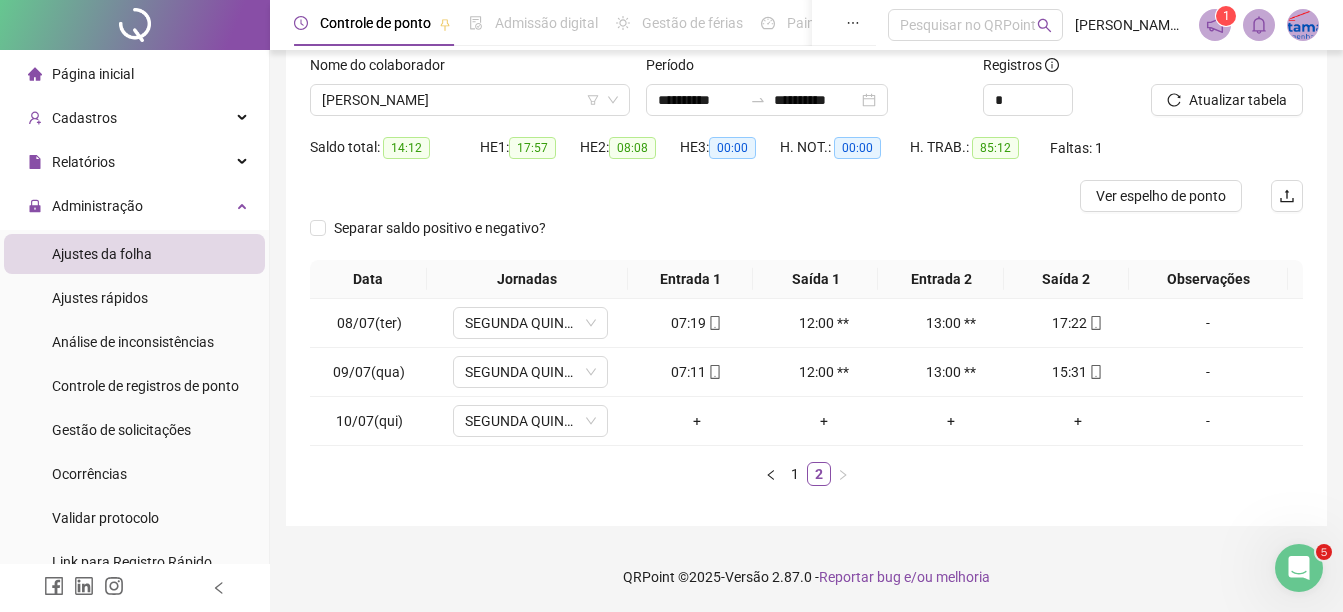 click on "1 2" at bounding box center [806, 474] 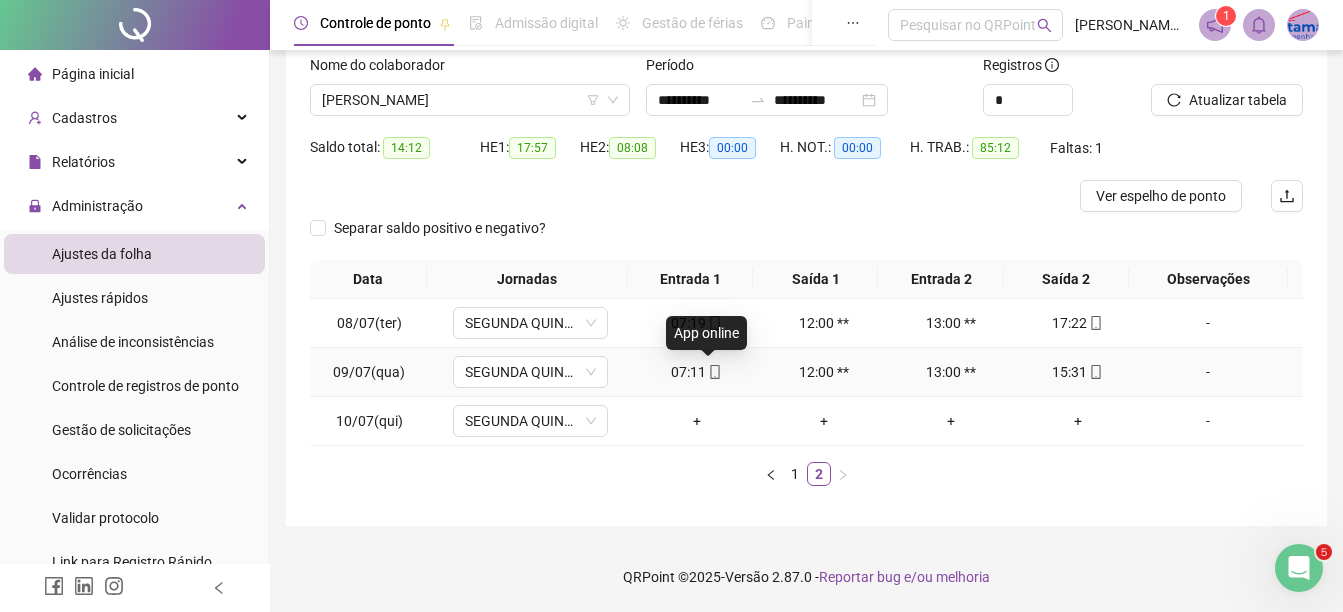 click at bounding box center [714, 372] 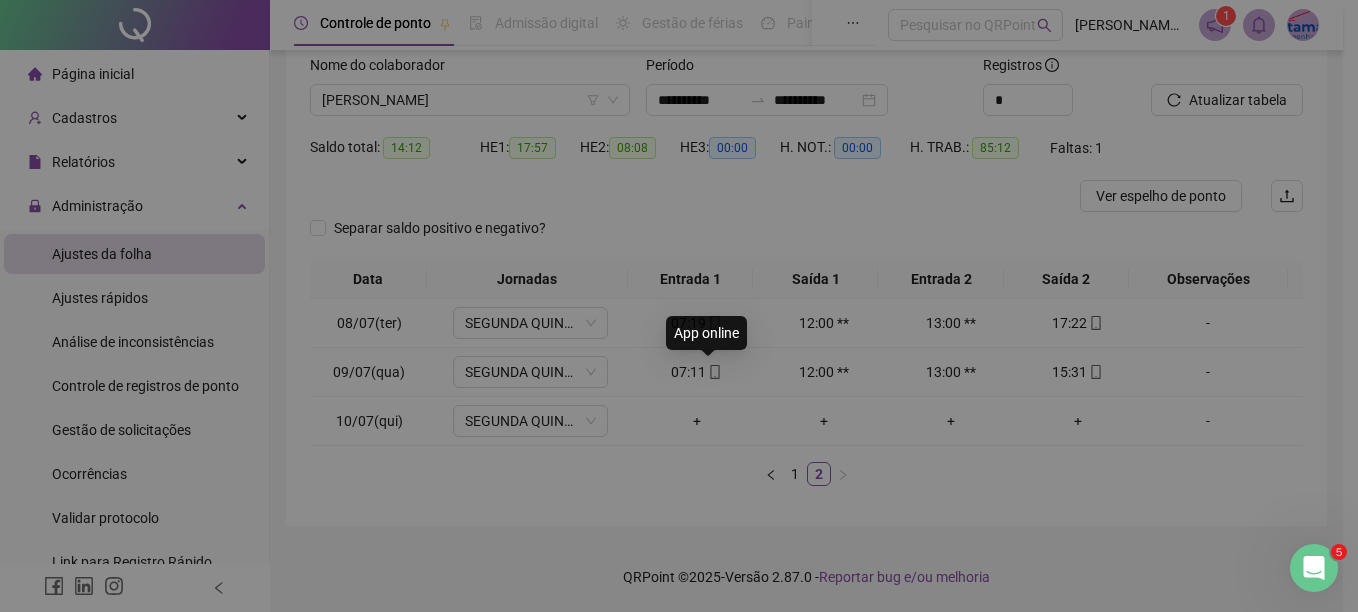 type on "**********" 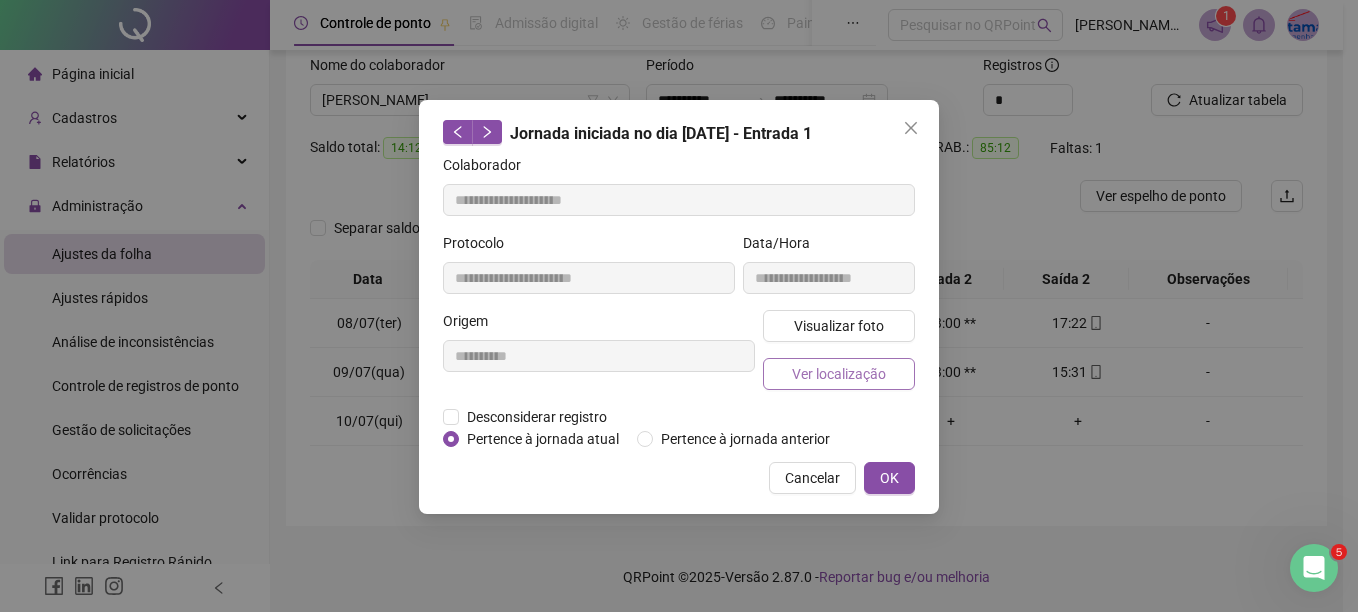 click on "Ver localização" at bounding box center (839, 374) 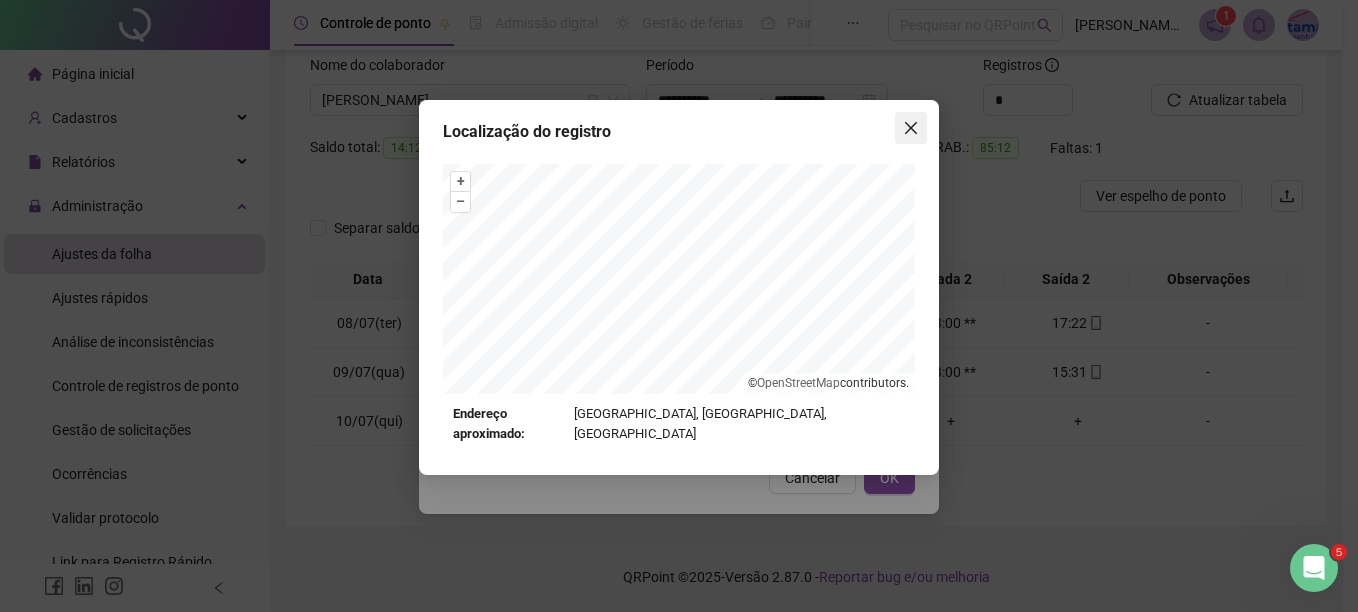 click at bounding box center [911, 128] 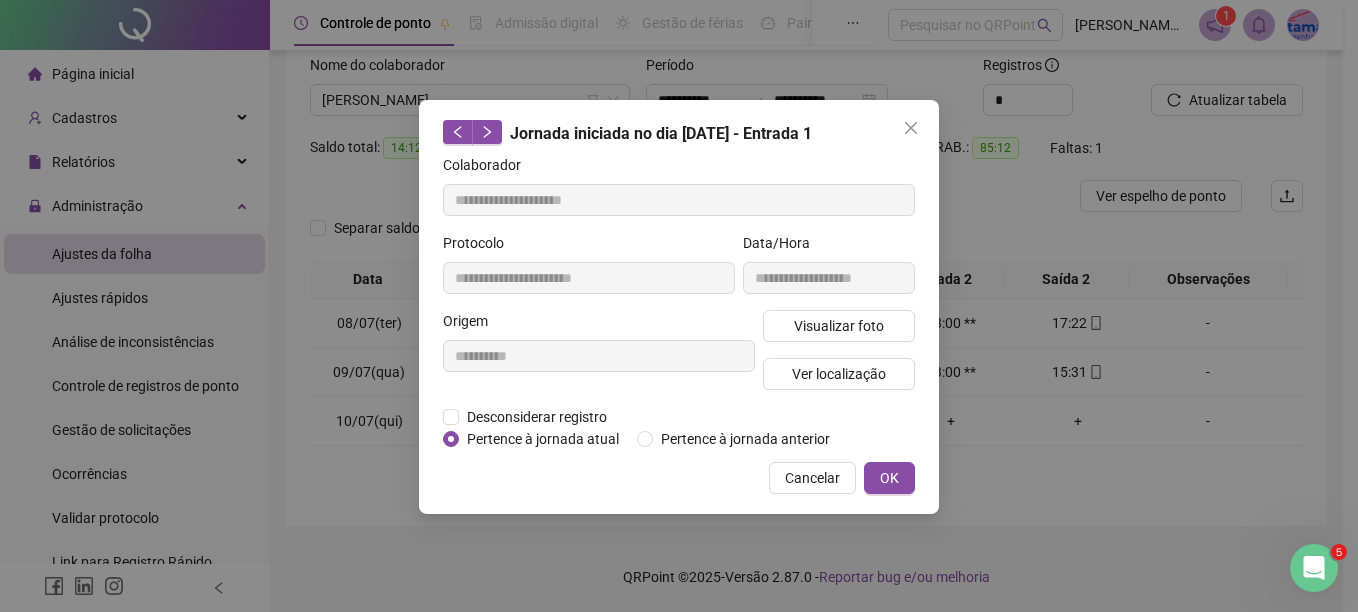 click at bounding box center [911, 128] 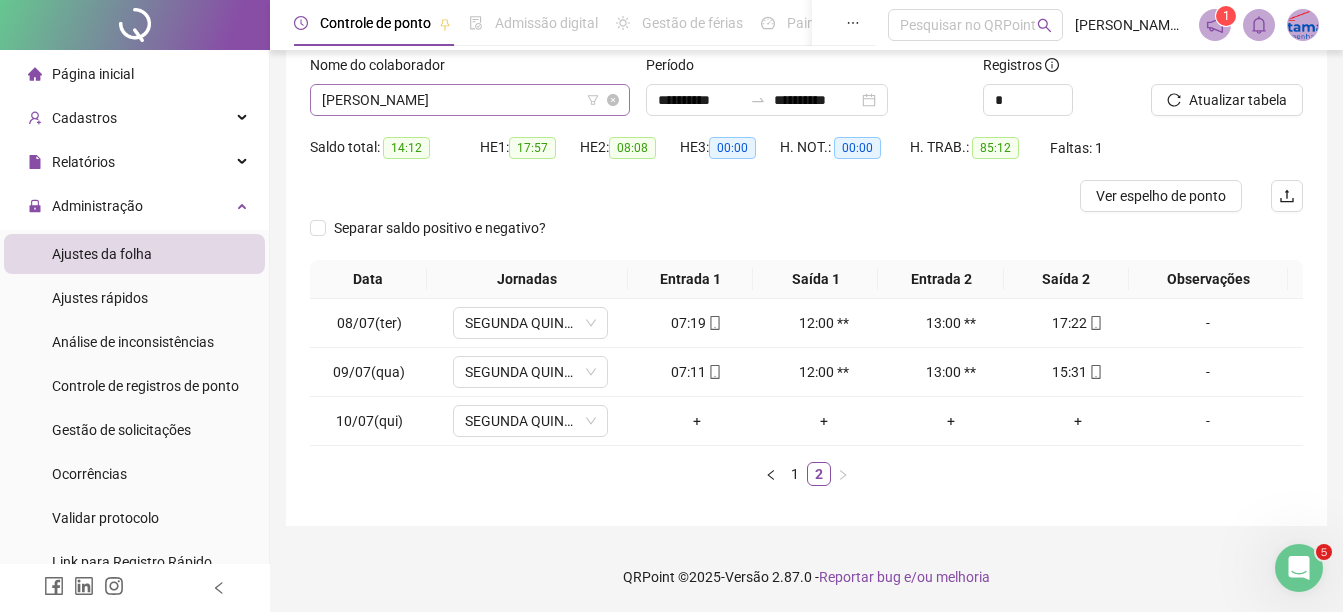 click on "[PERSON_NAME]" at bounding box center (470, 100) 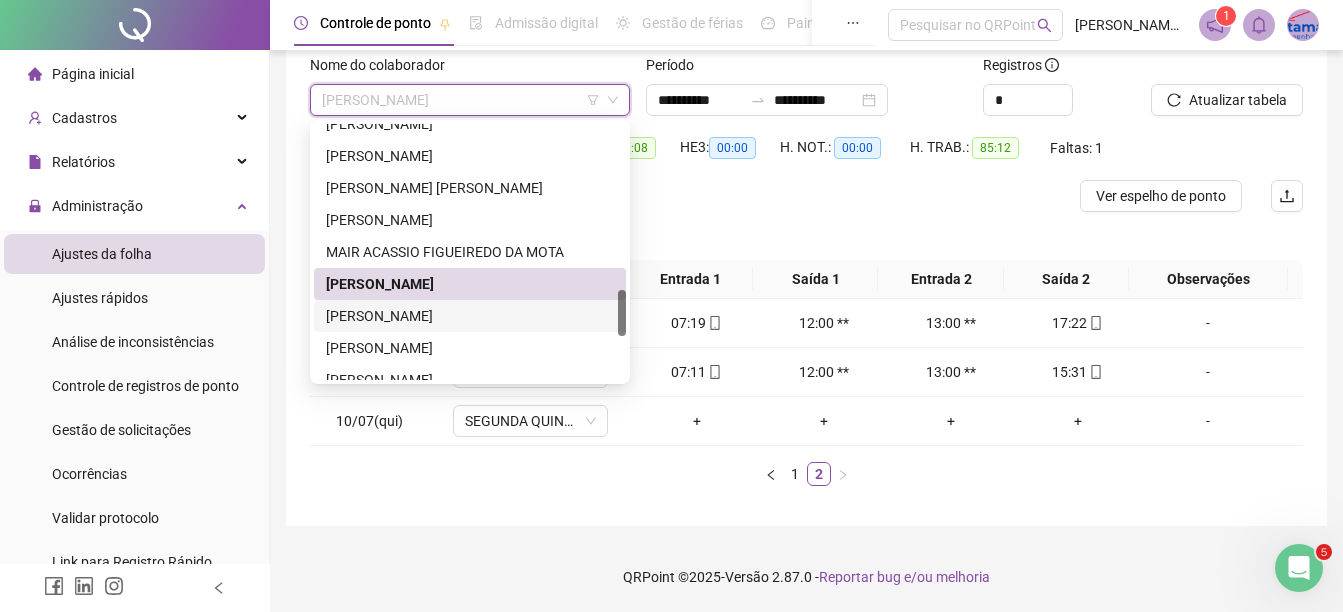 click on "[PERSON_NAME]" at bounding box center [470, 316] 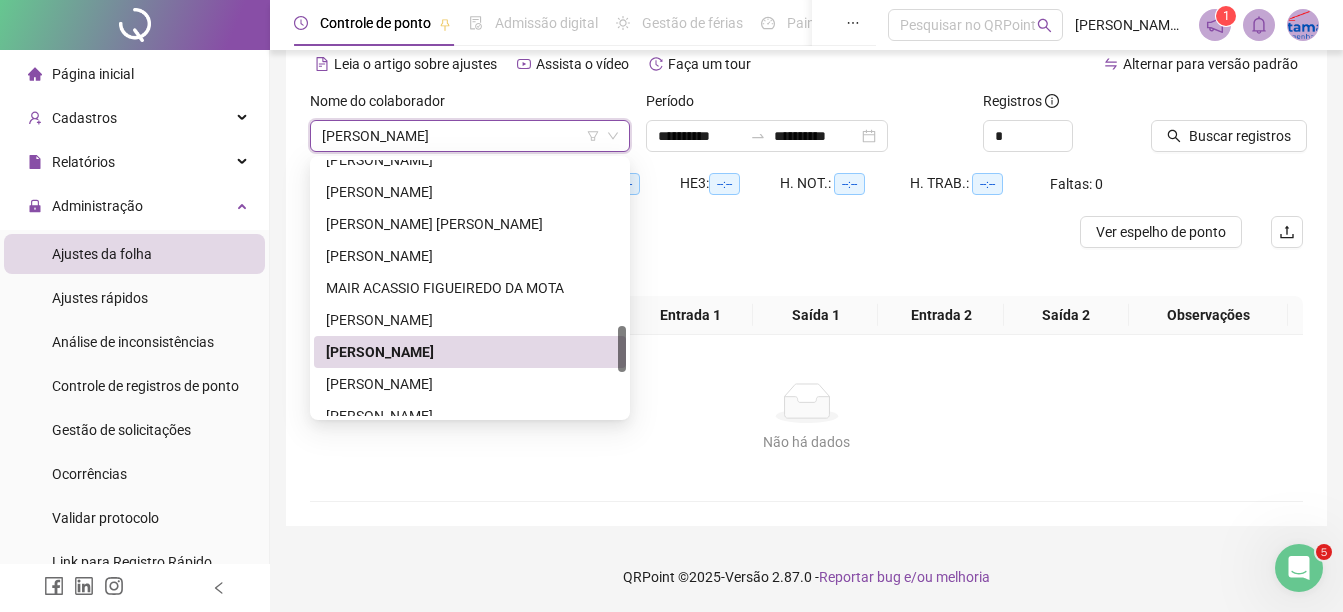 scroll, scrollTop: 94, scrollLeft: 0, axis: vertical 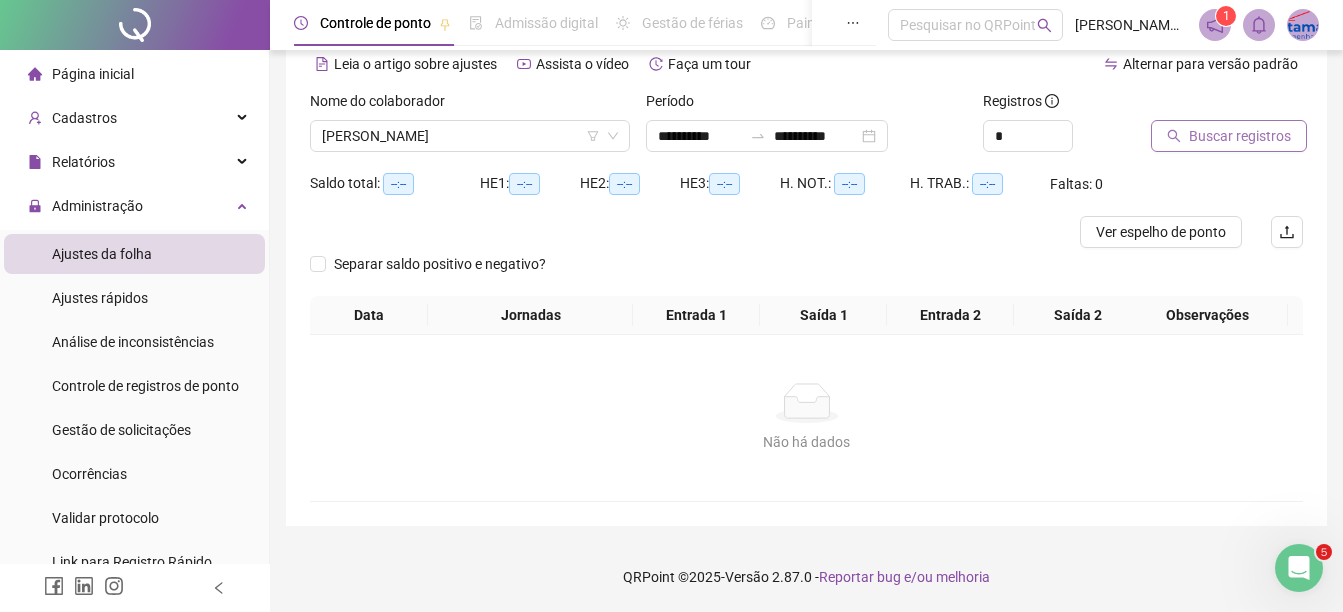 click on "Buscar registros" at bounding box center [1240, 136] 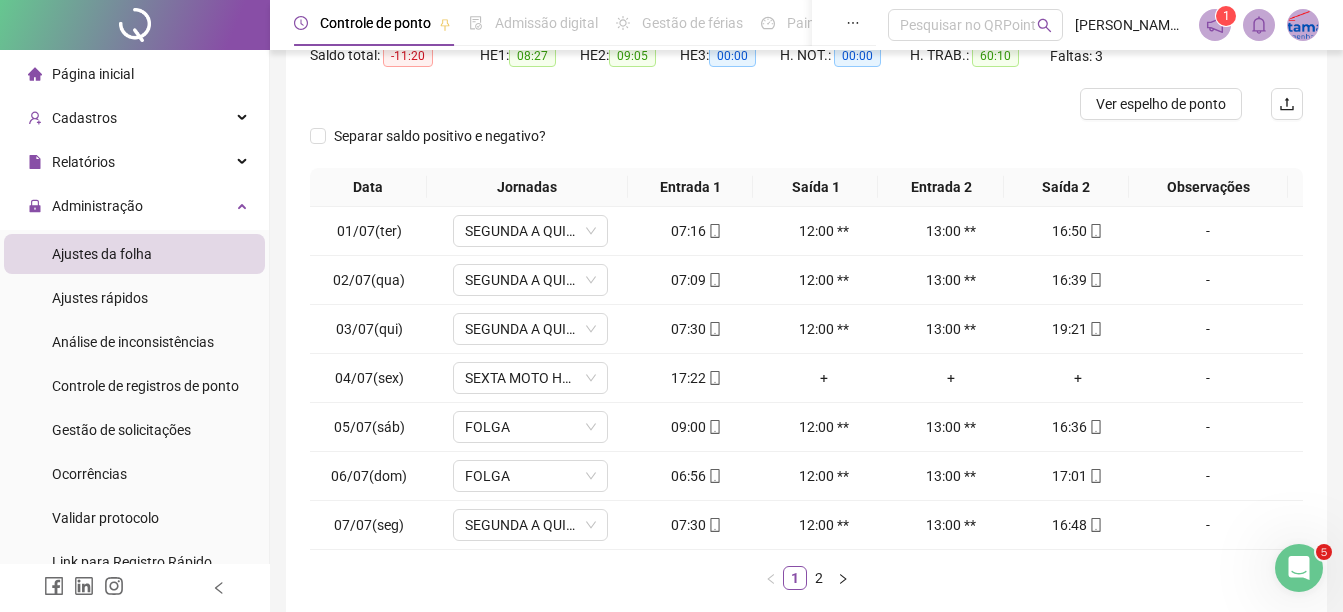 scroll, scrollTop: 326, scrollLeft: 0, axis: vertical 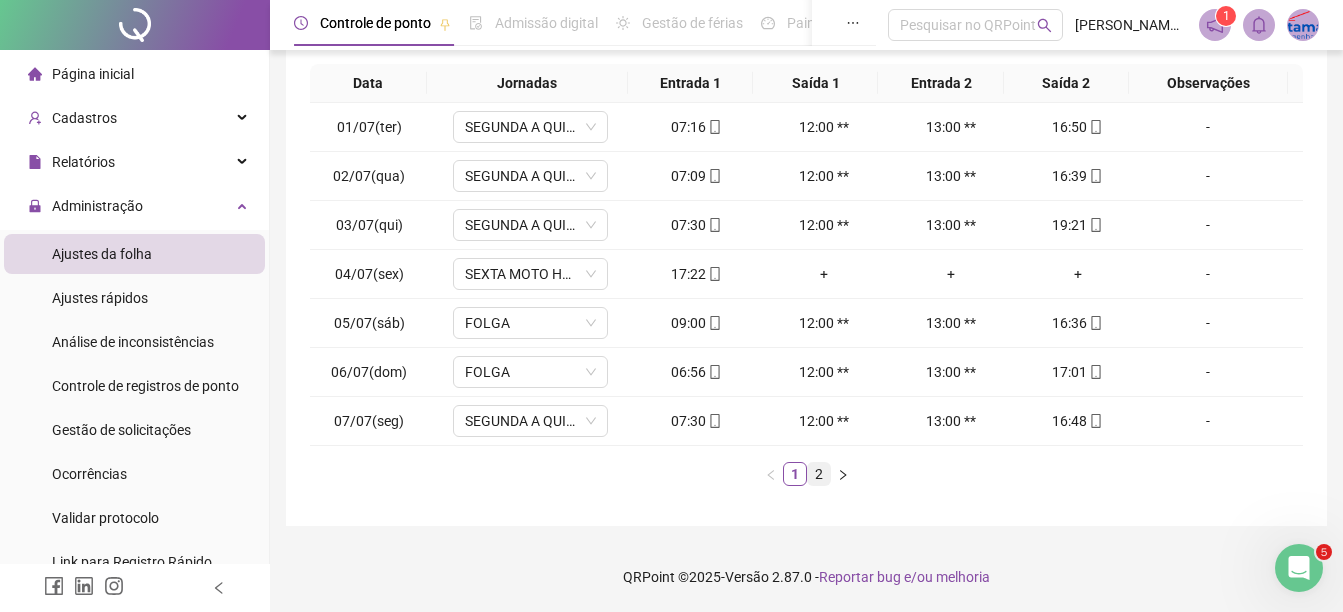 click on "2" at bounding box center (819, 474) 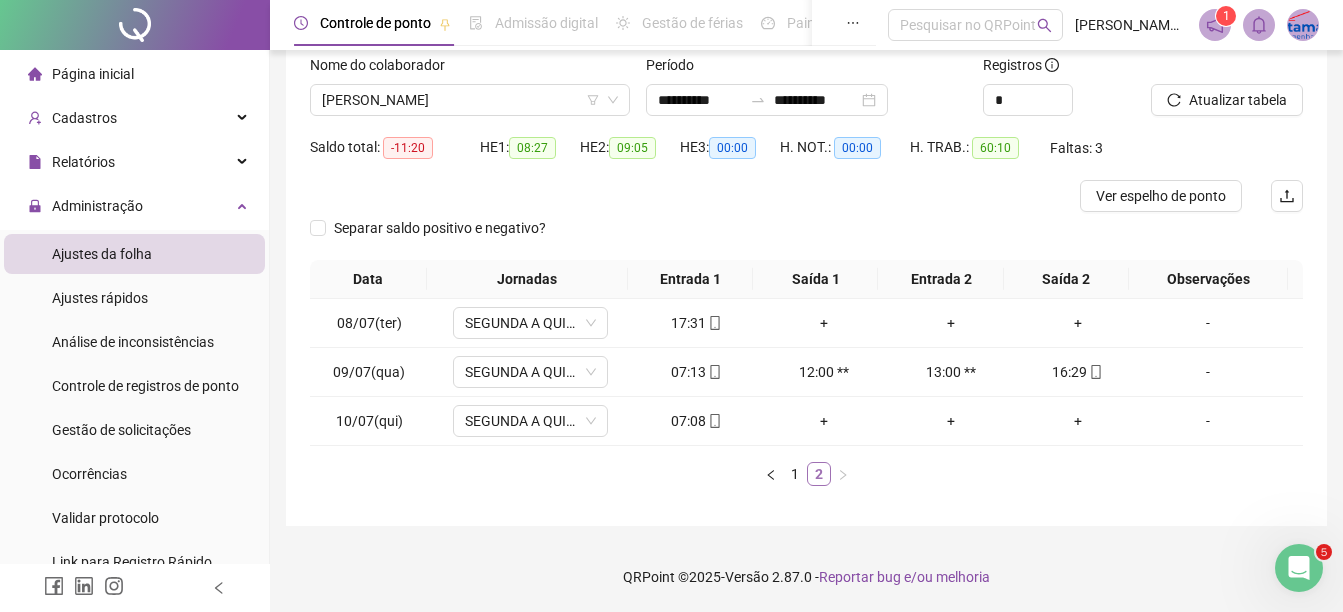 scroll, scrollTop: 130, scrollLeft: 0, axis: vertical 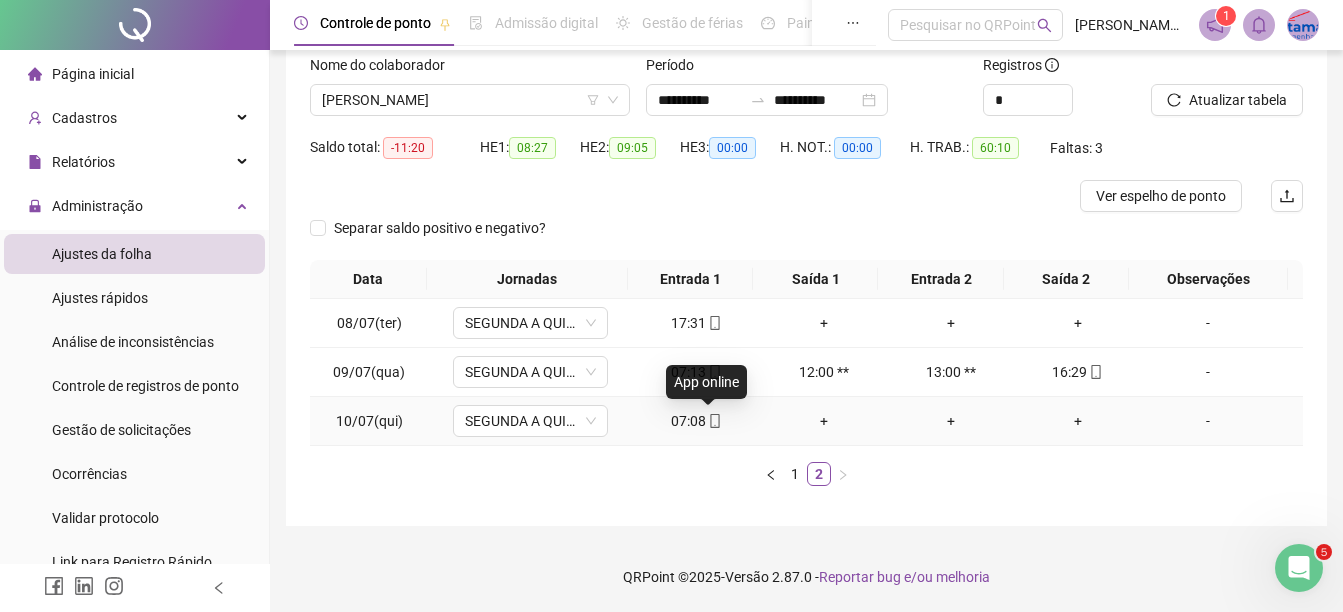 click 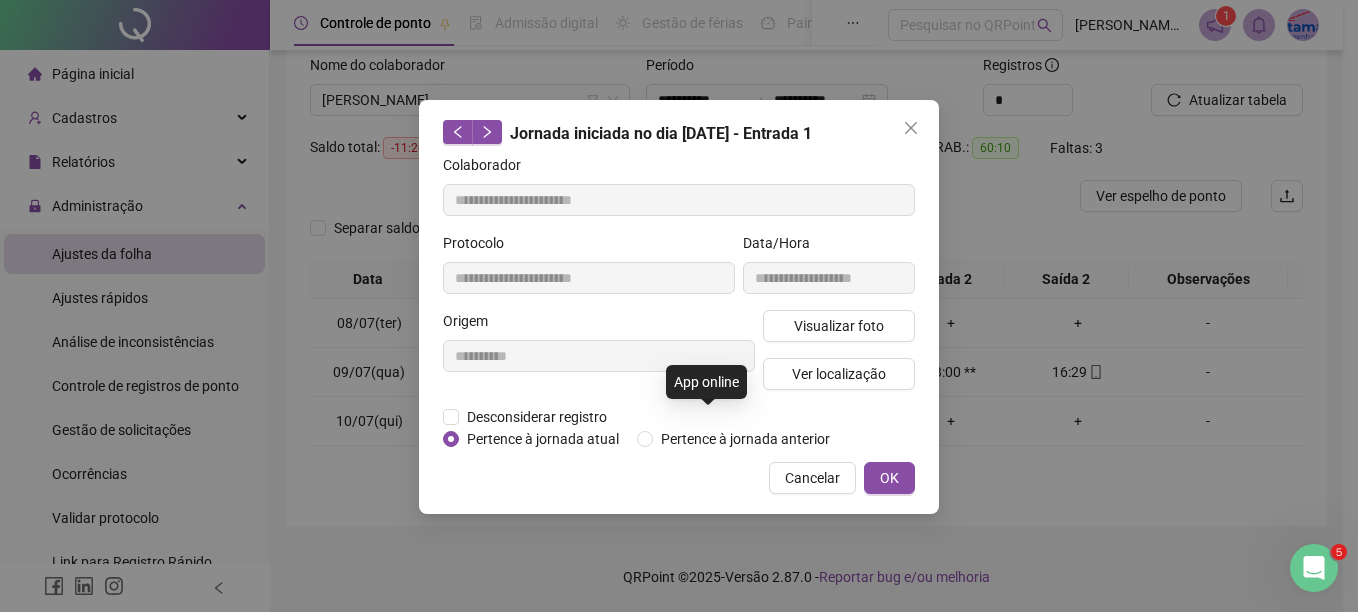 type on "**********" 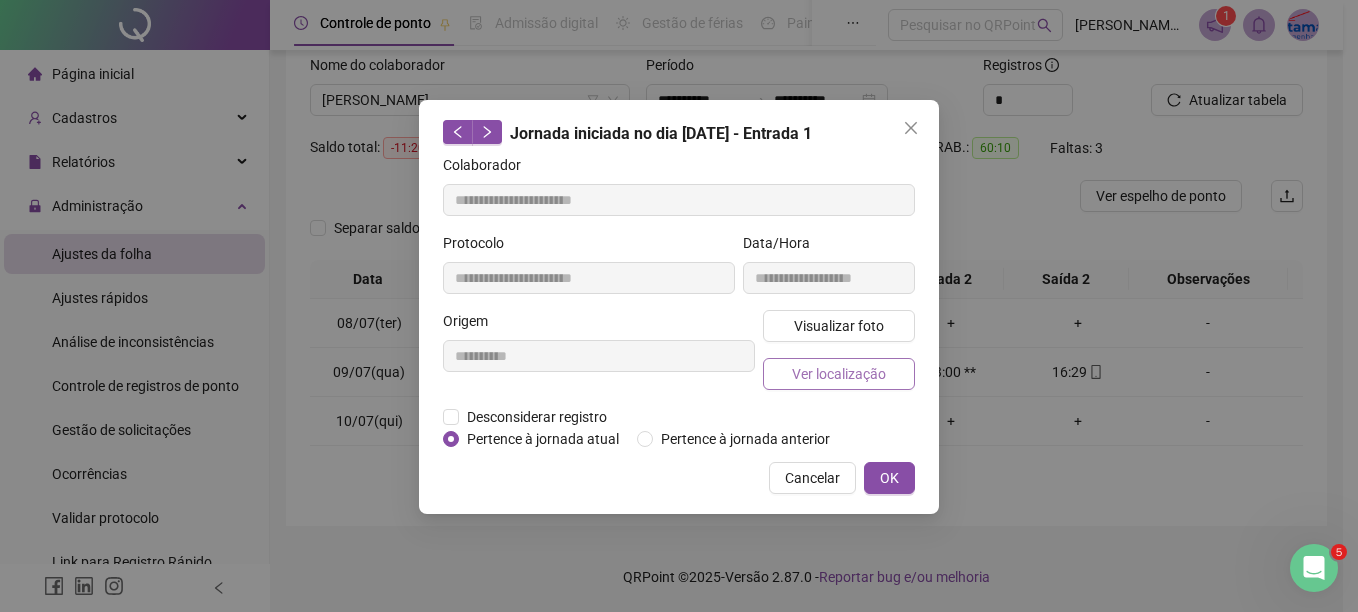 click on "Ver localização" at bounding box center (839, 374) 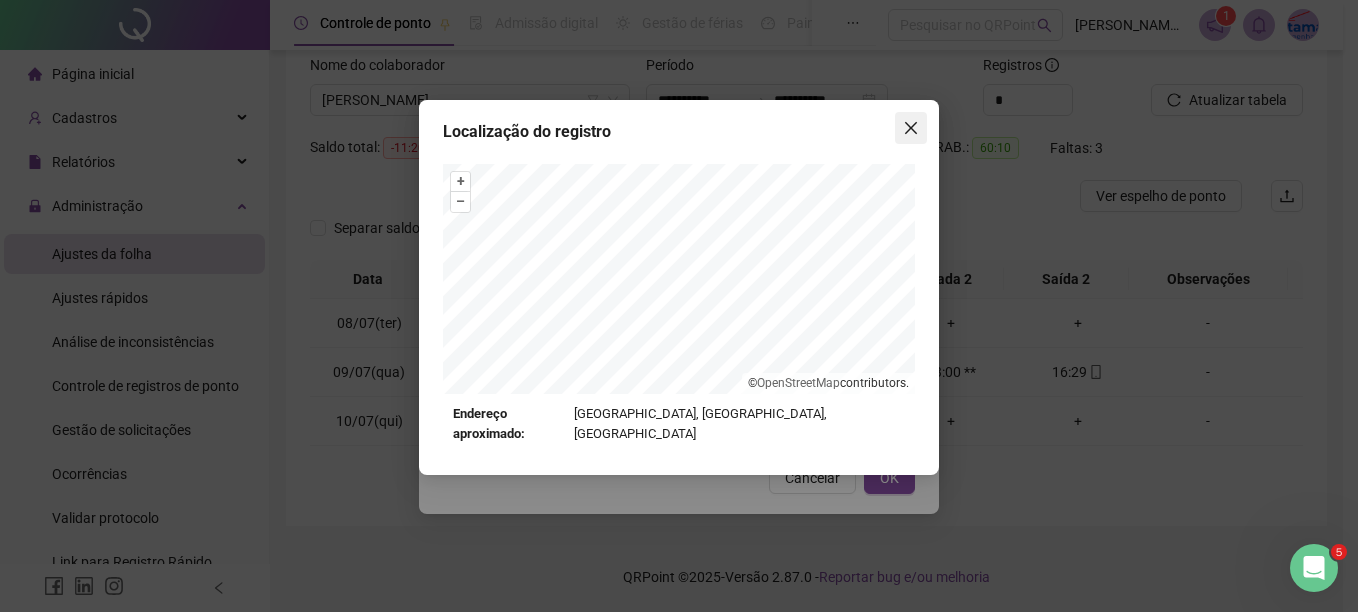 click 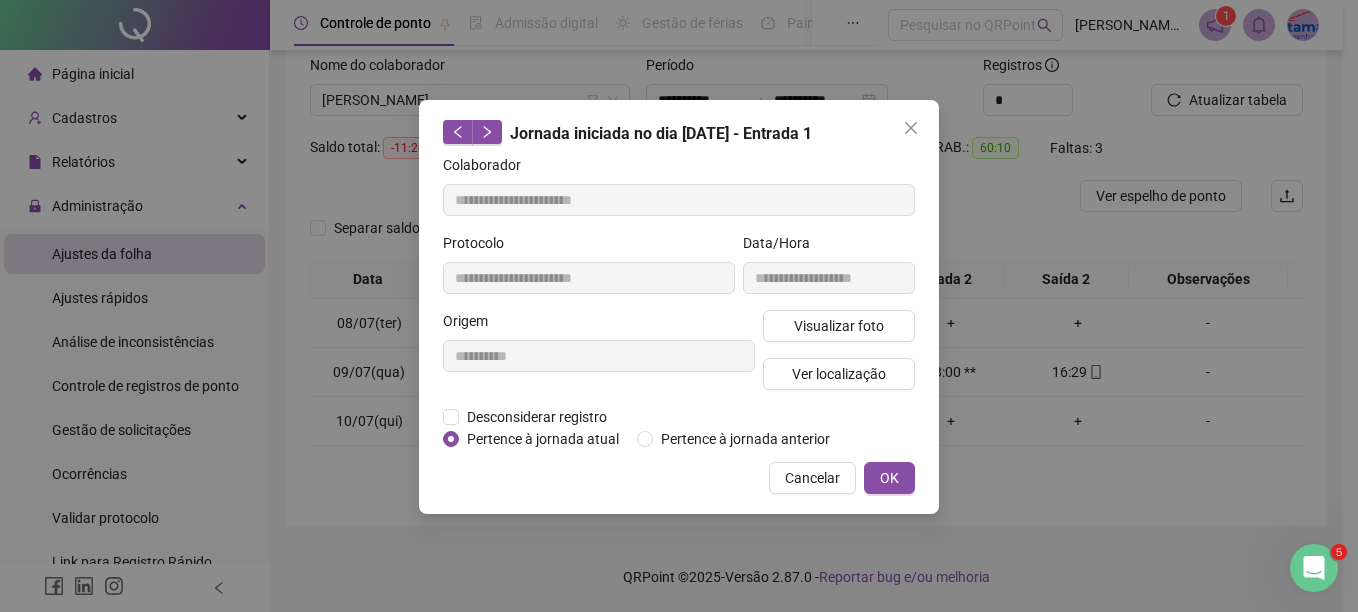 click 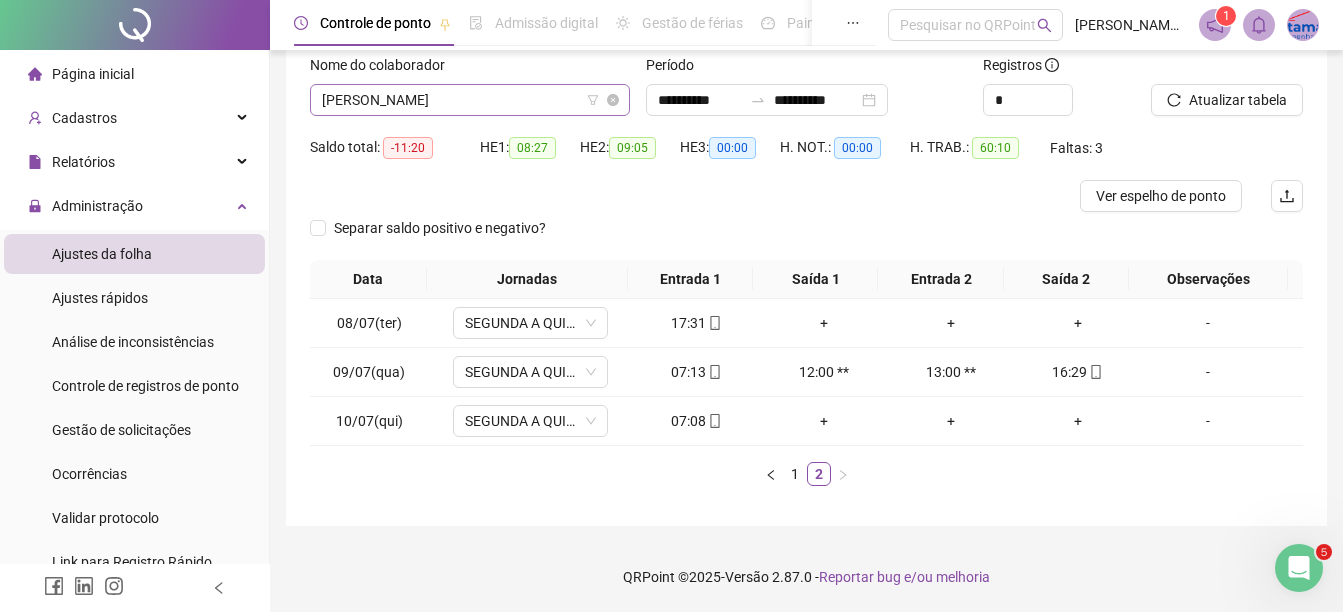 click on "[PERSON_NAME]" at bounding box center [470, 100] 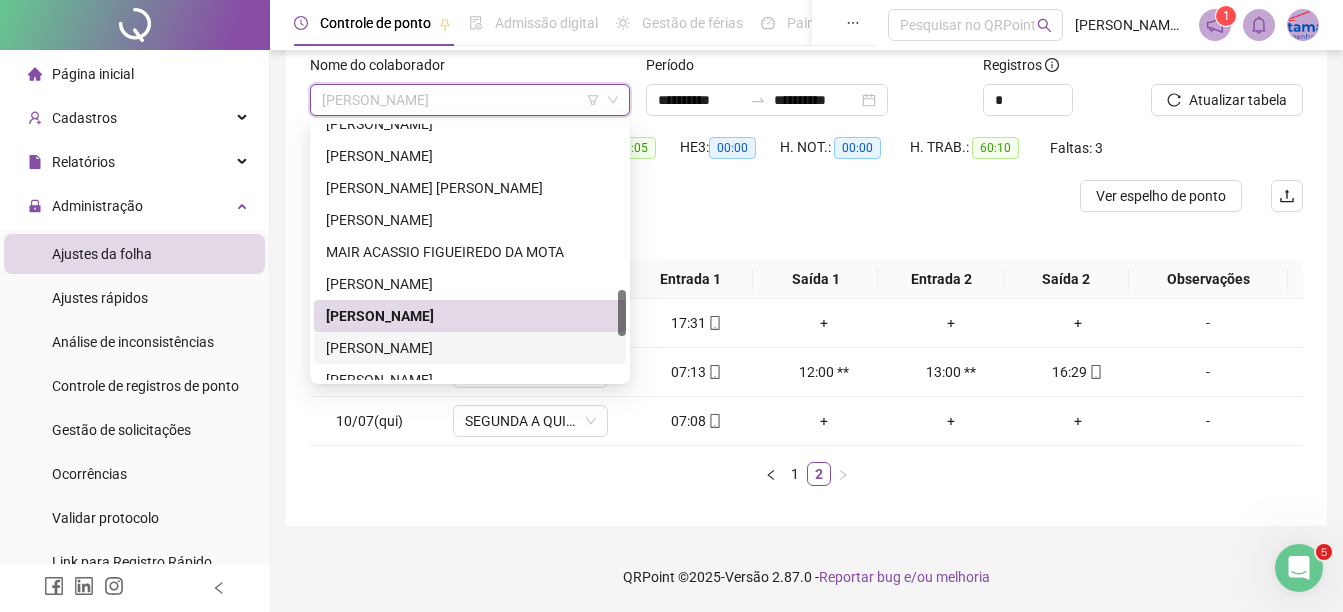 click on "[PERSON_NAME]" at bounding box center [470, 348] 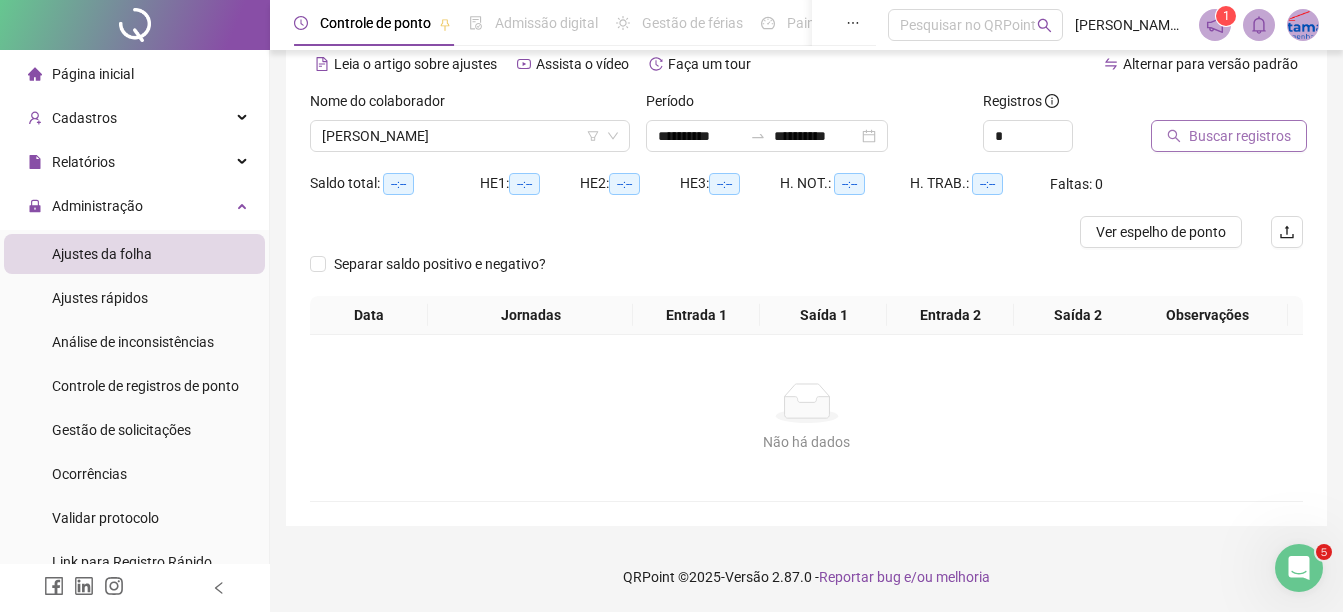 click on "Buscar registros" at bounding box center [1240, 136] 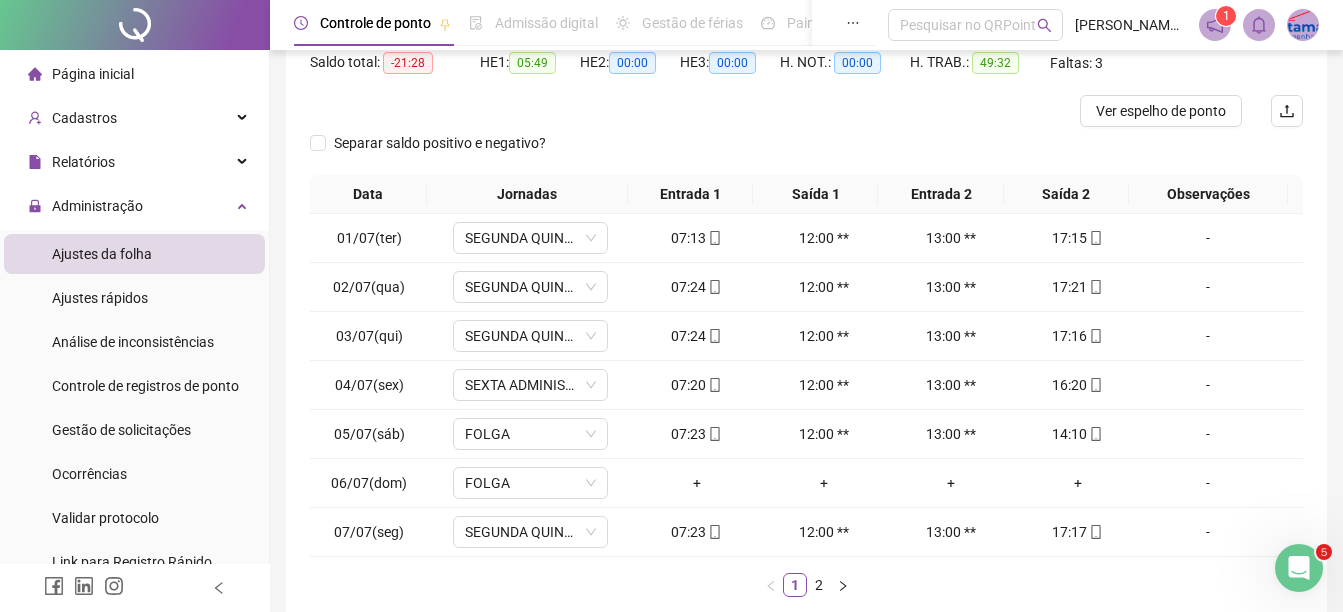 scroll, scrollTop: 326, scrollLeft: 0, axis: vertical 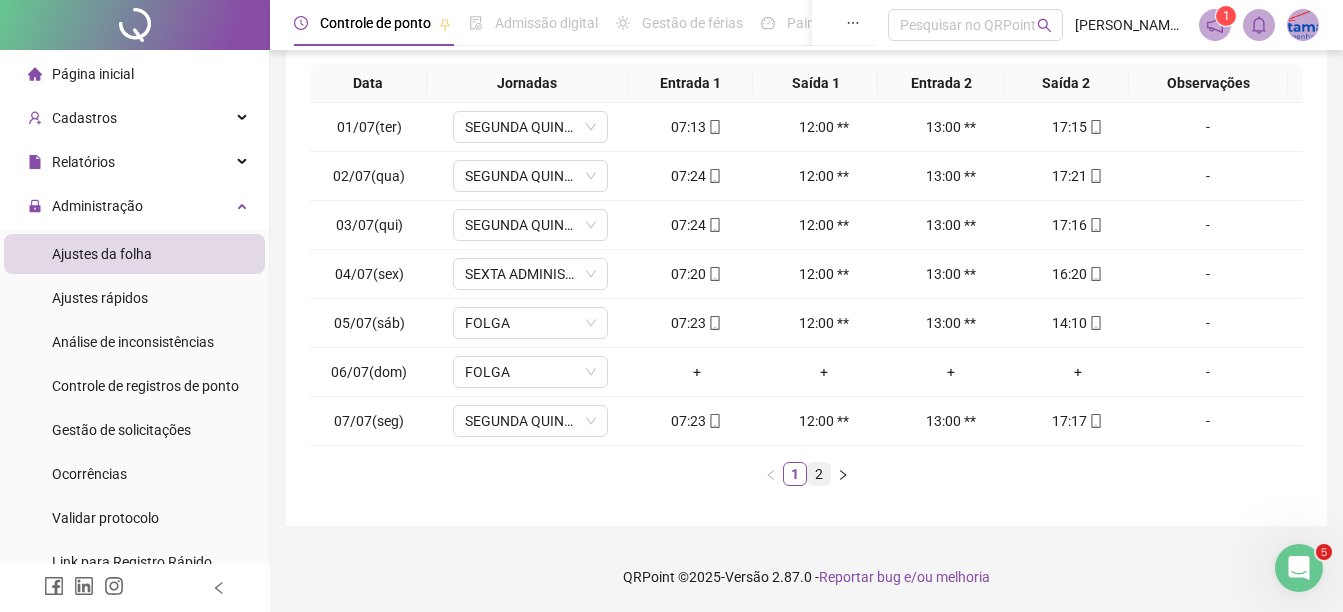 click on "2" at bounding box center [819, 474] 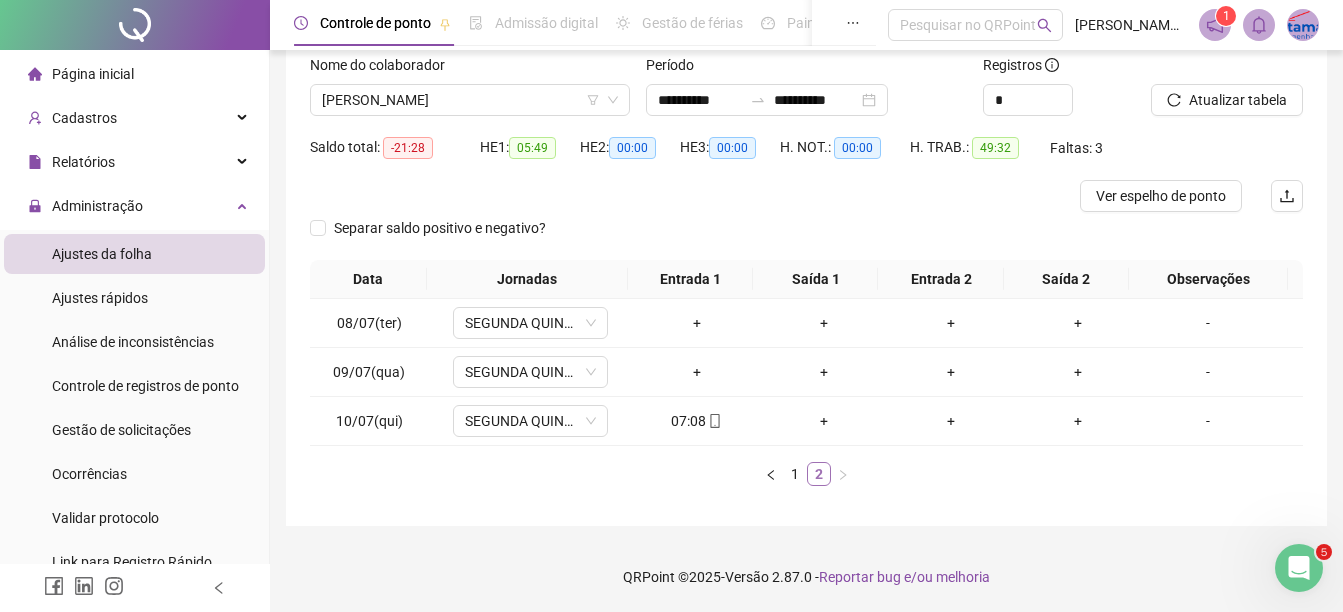 scroll, scrollTop: 130, scrollLeft: 0, axis: vertical 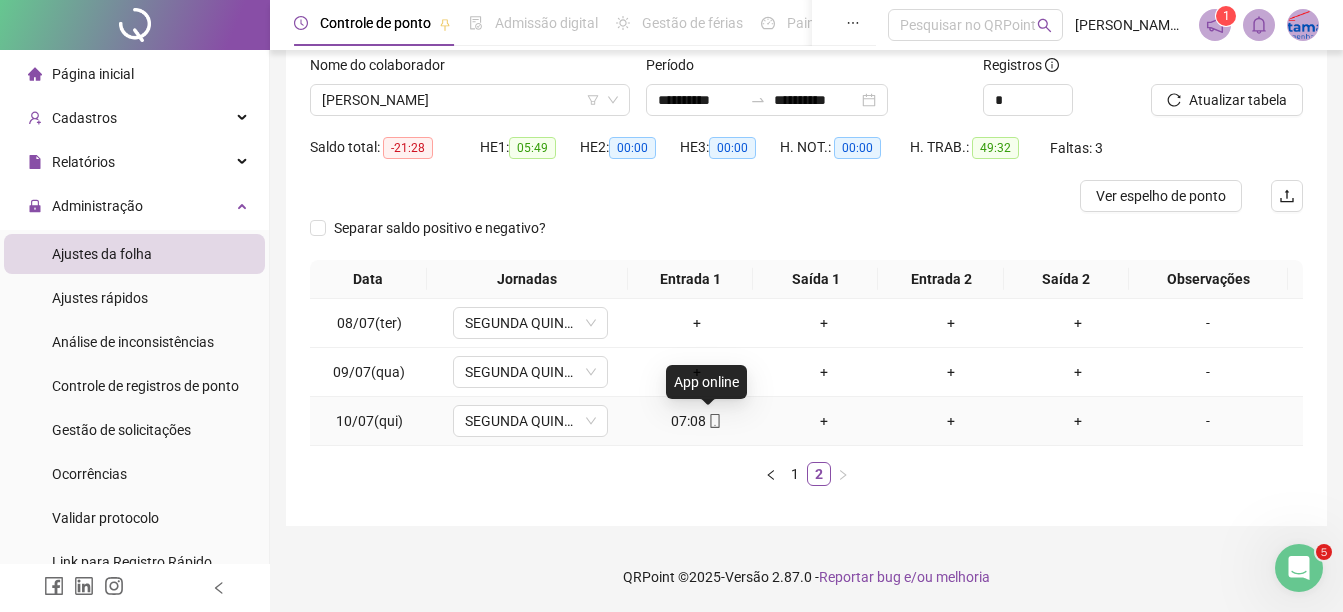 click 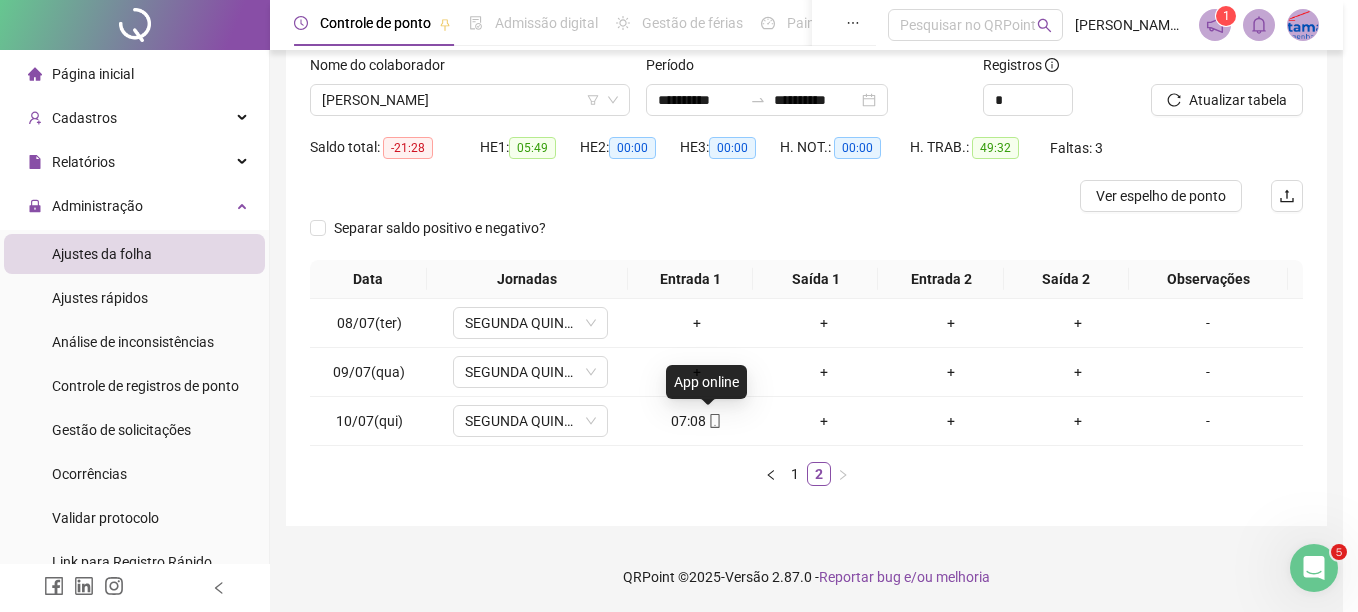 type on "**********" 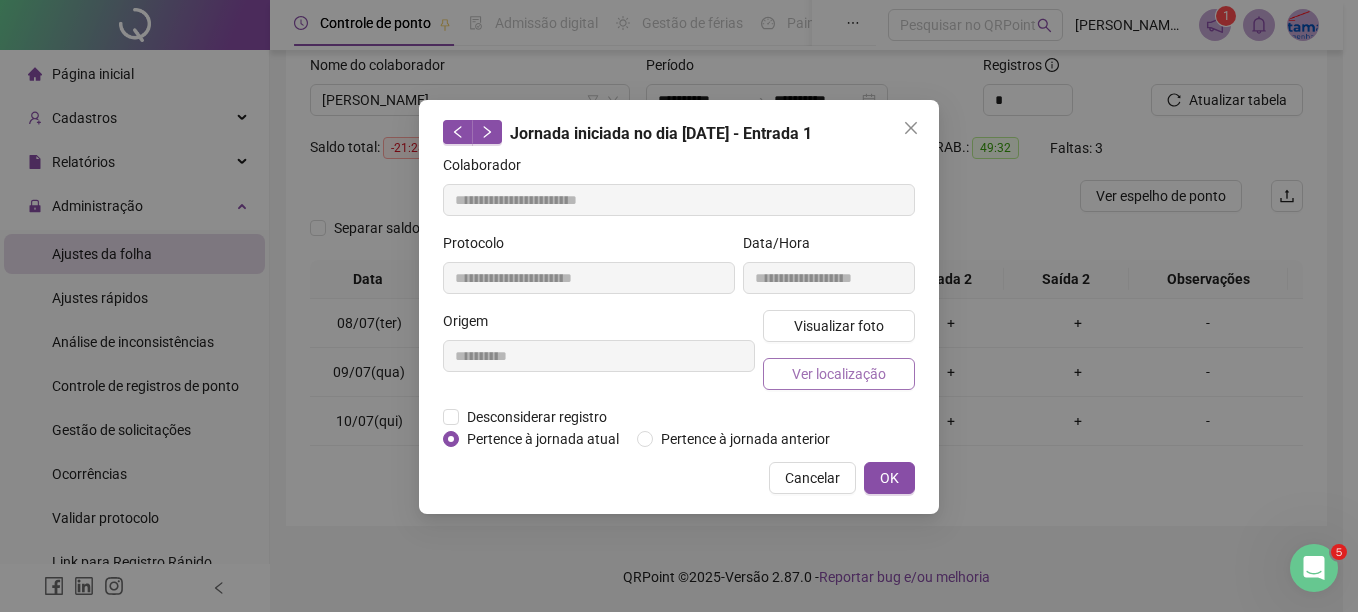 click on "Ver localização" at bounding box center (839, 374) 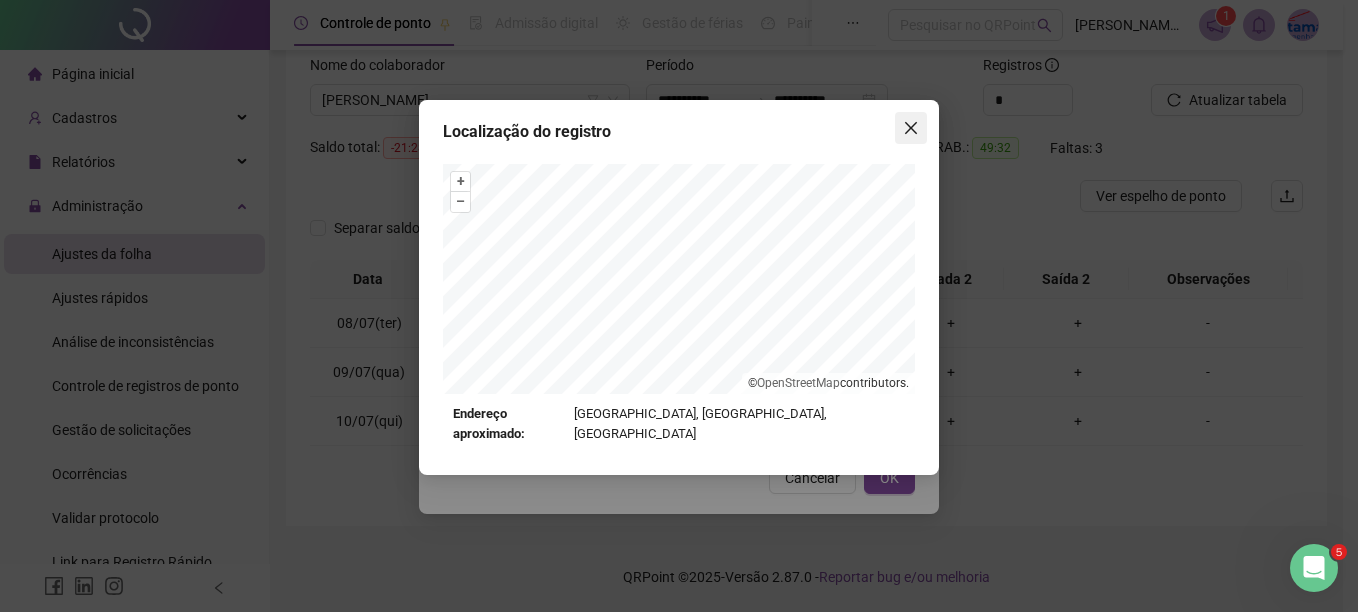 click 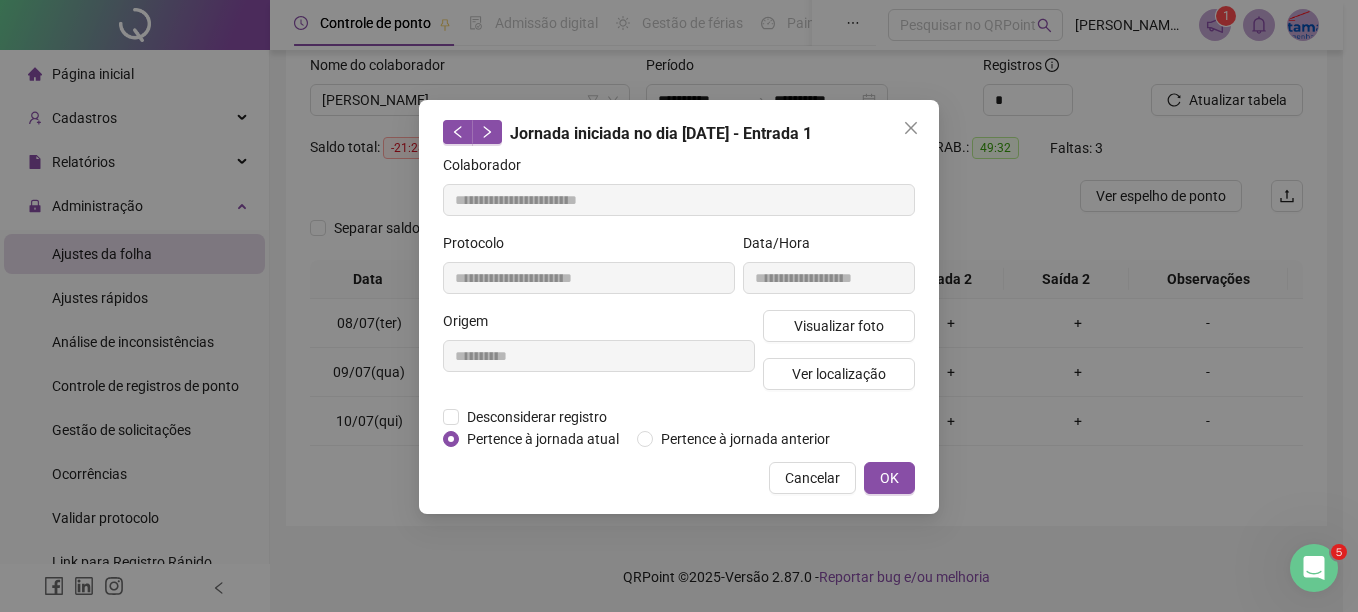 click 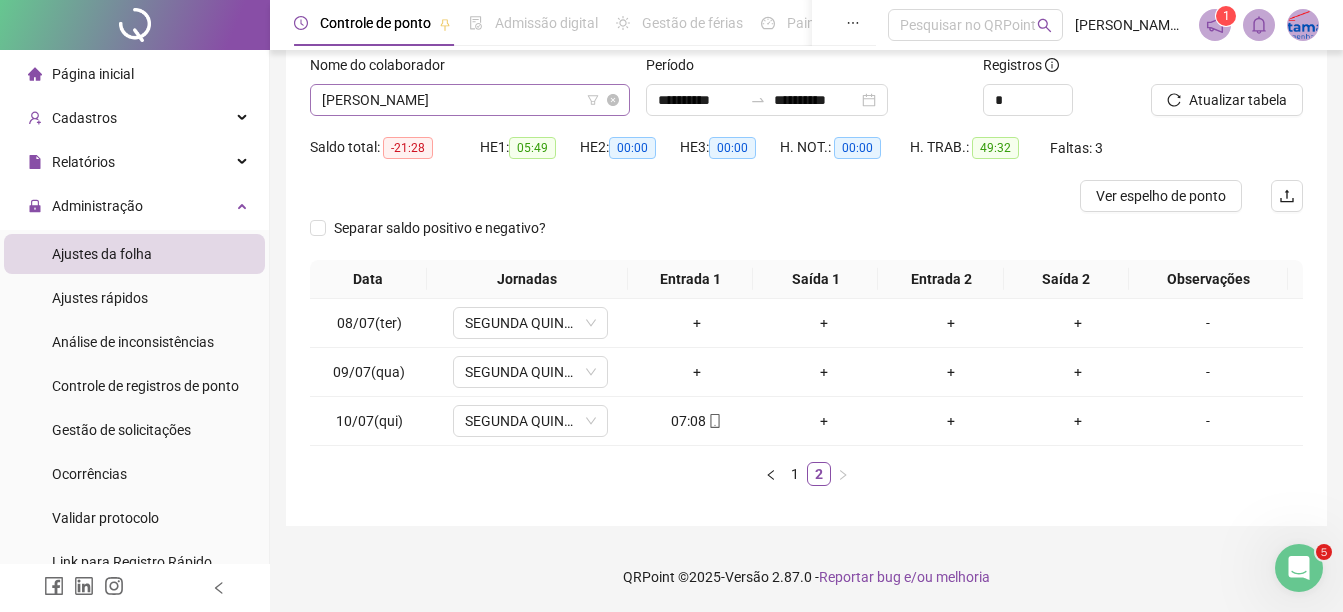 click on "[PERSON_NAME]" at bounding box center (470, 100) 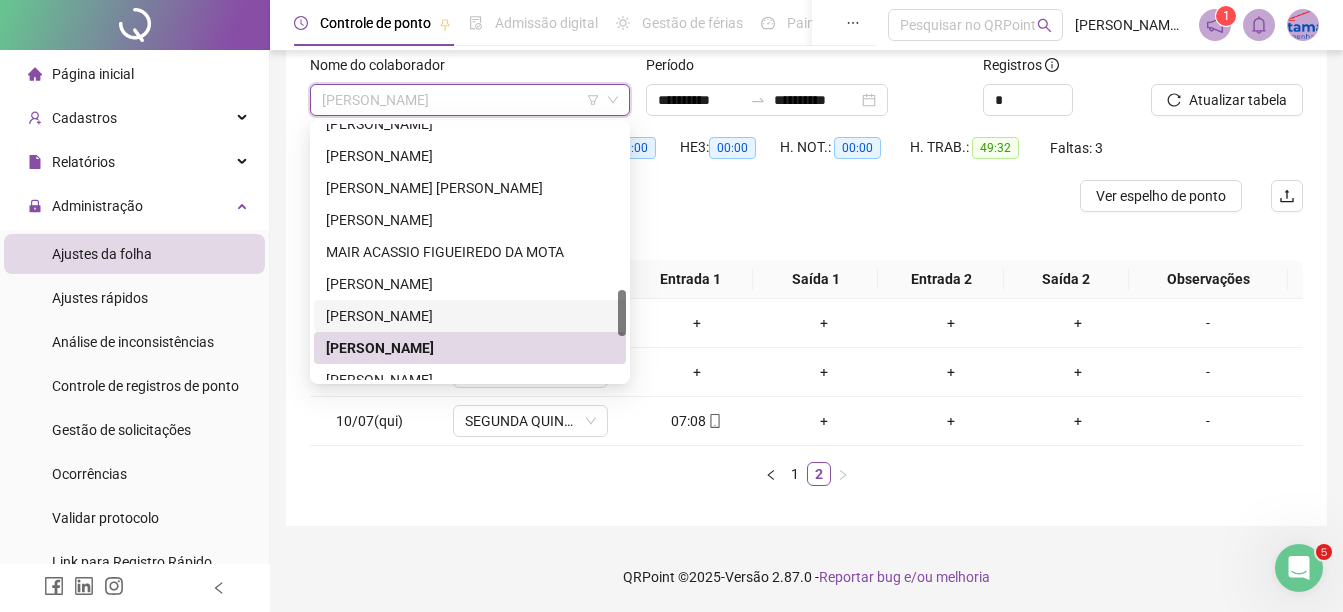 click on "[PERSON_NAME]" at bounding box center [470, 316] 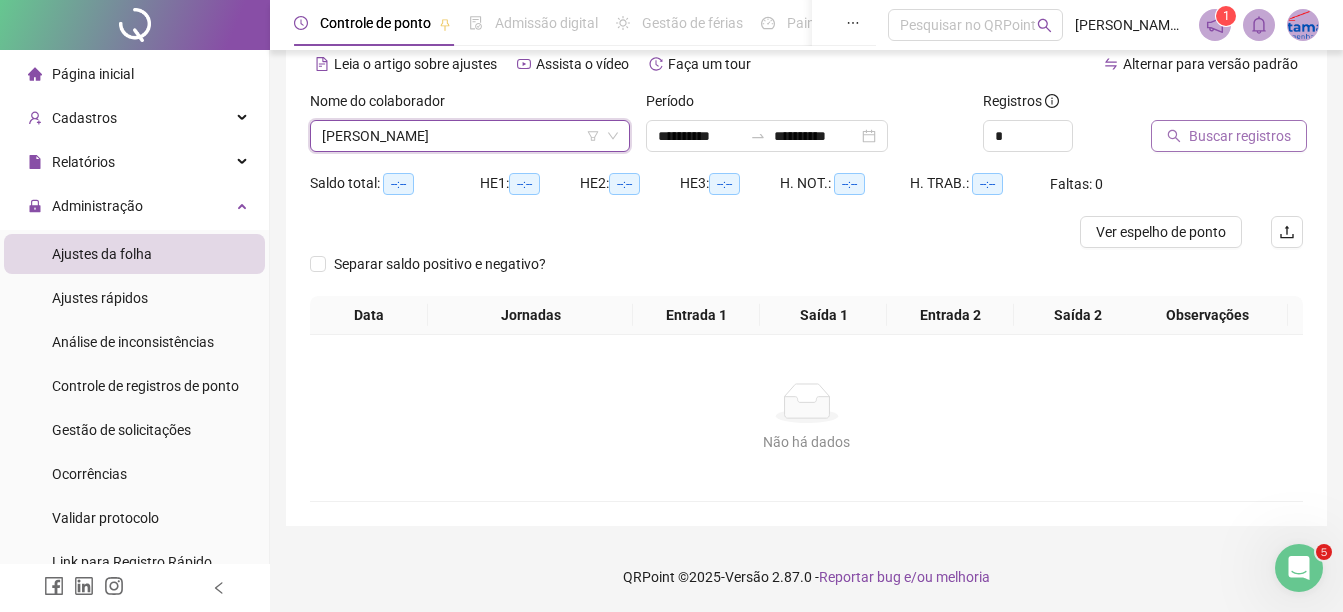 click on "Buscar registros" at bounding box center (1229, 136) 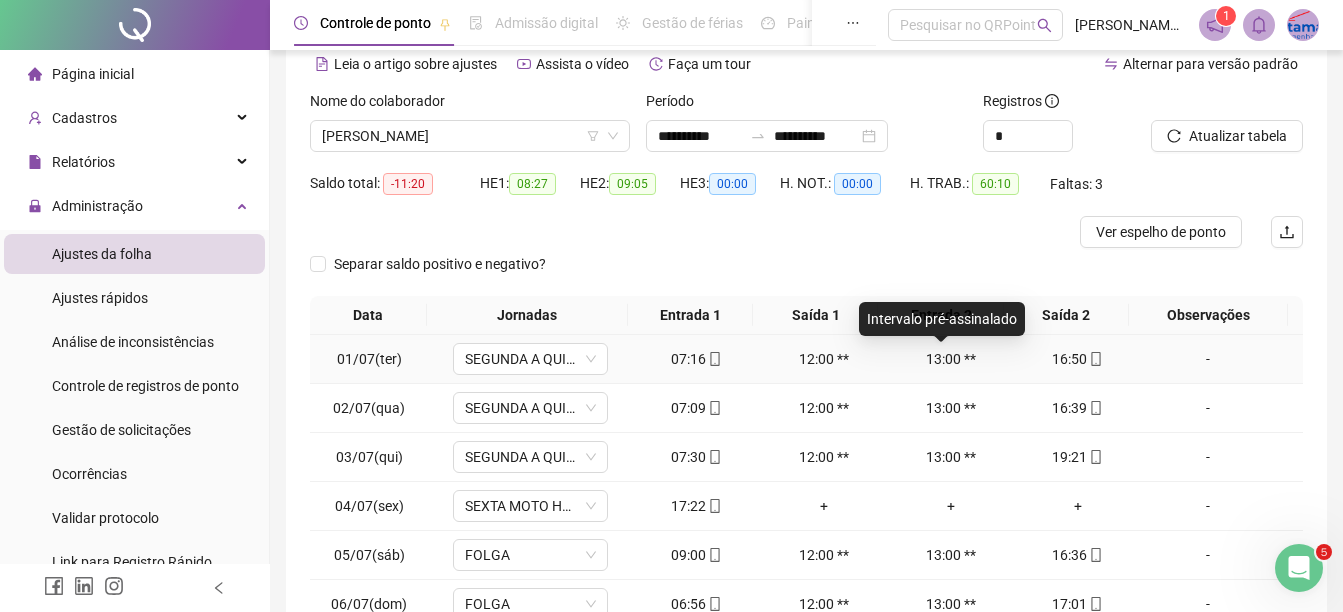 scroll, scrollTop: 326, scrollLeft: 0, axis: vertical 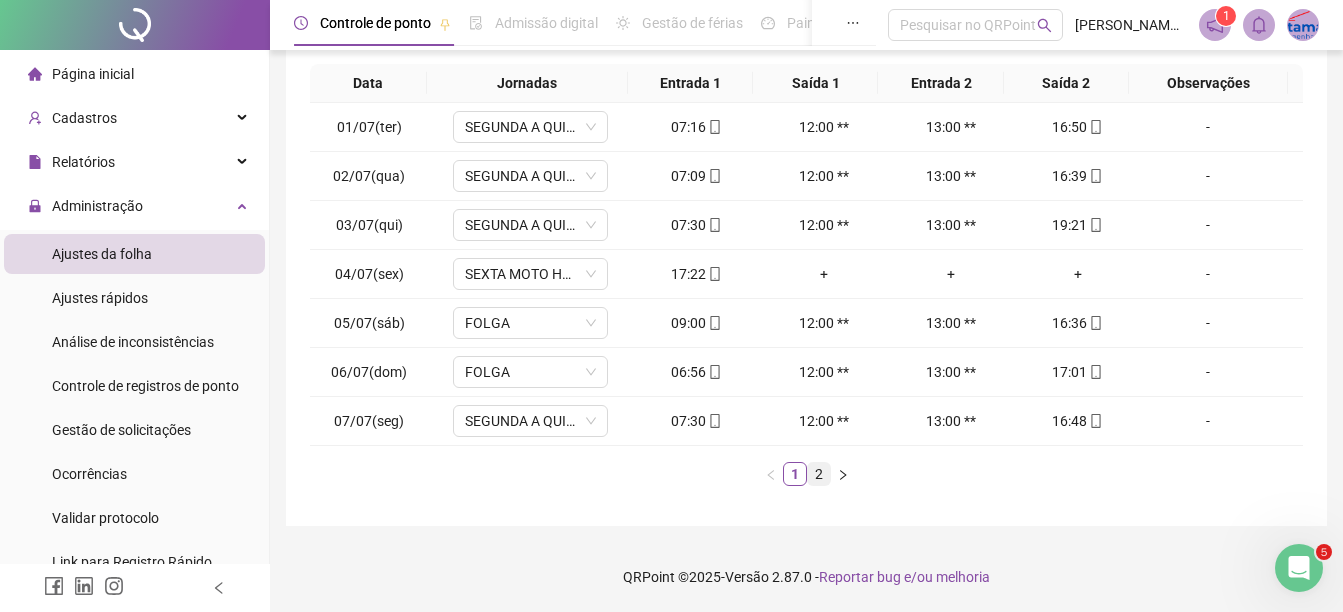 click on "2" at bounding box center [819, 474] 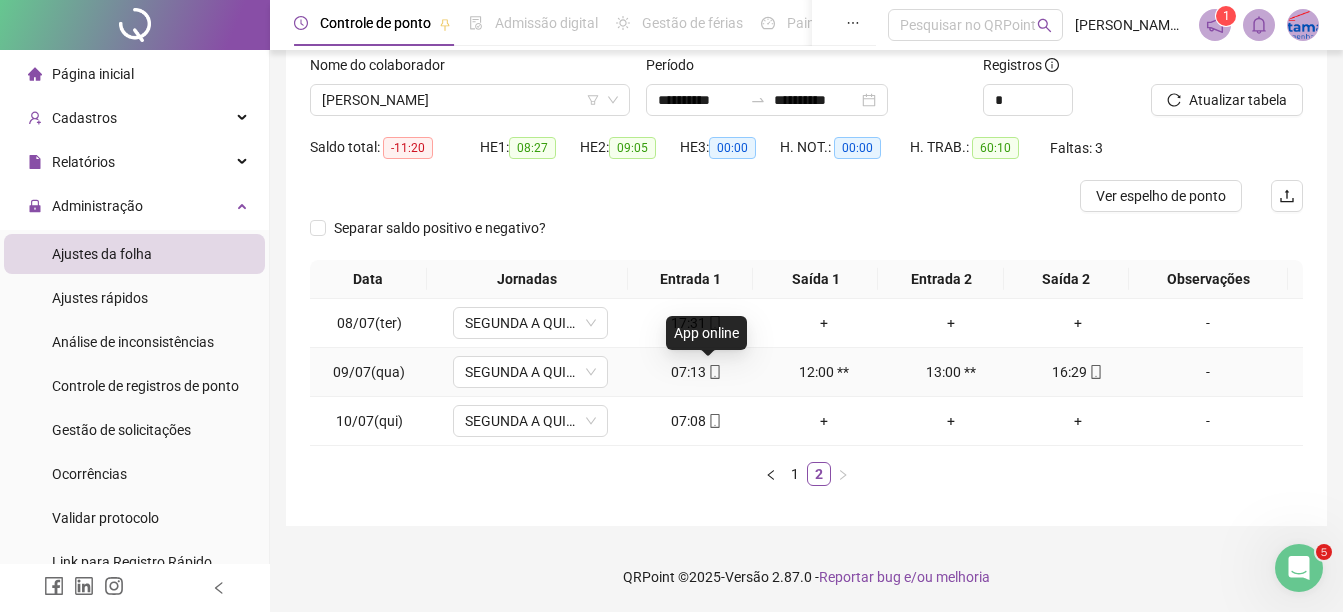 click 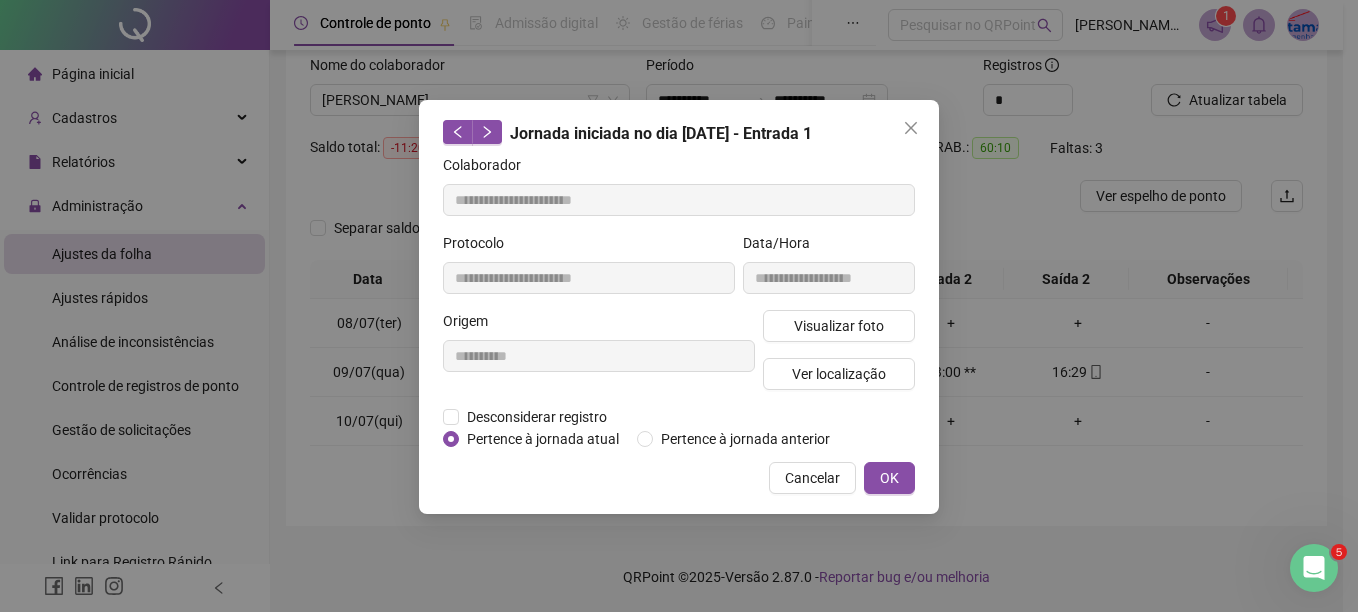 type on "**********" 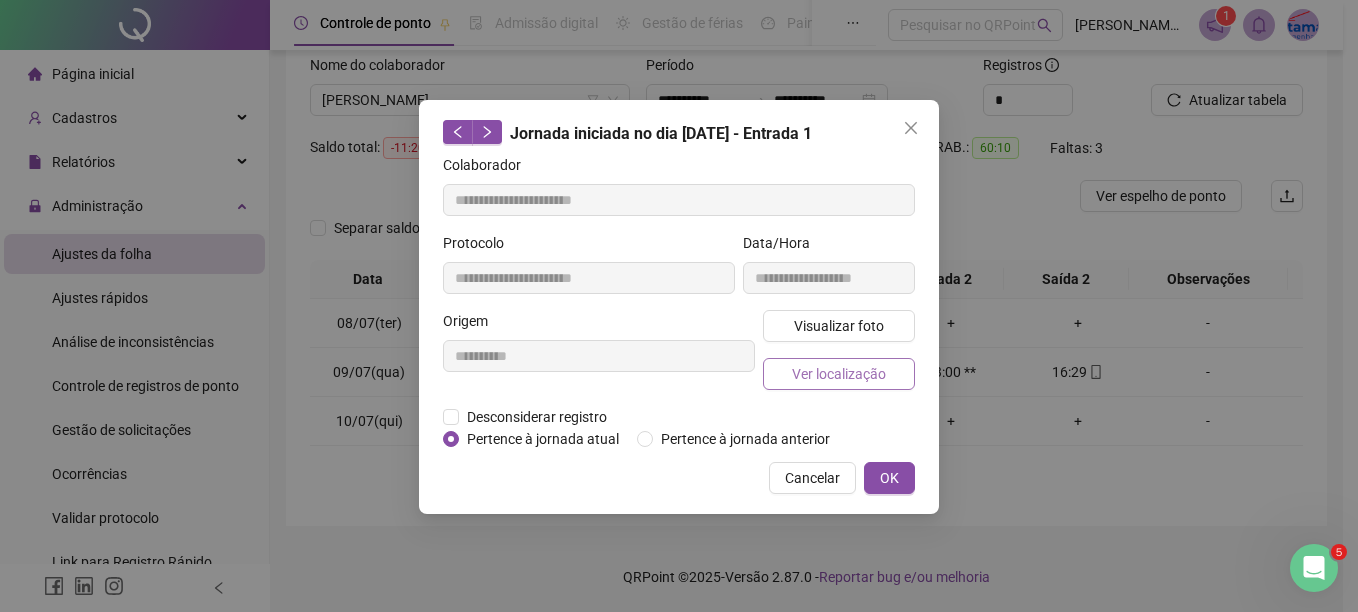 click on "Ver localização" at bounding box center [839, 374] 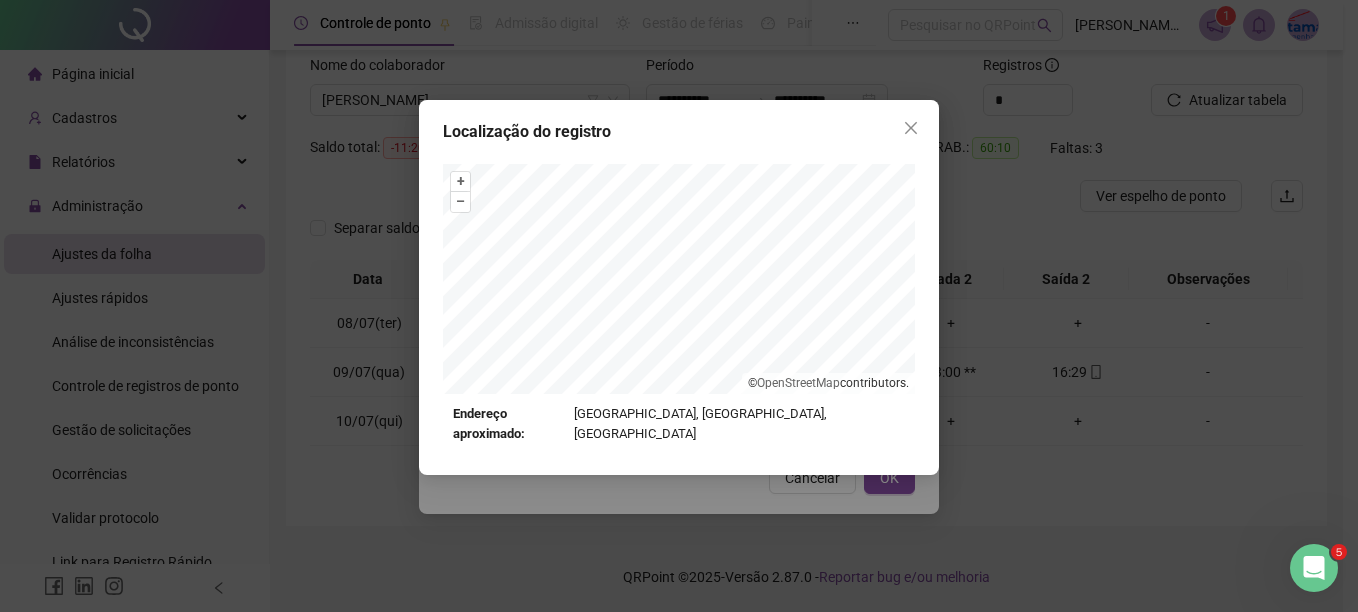 click 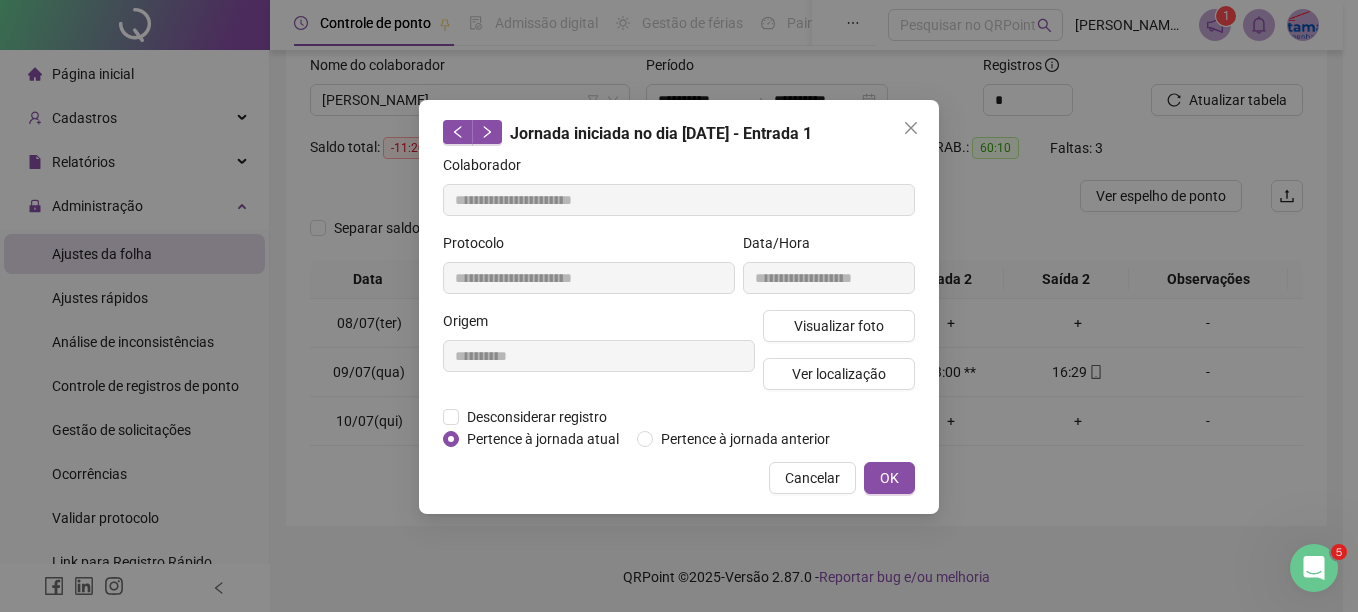 click 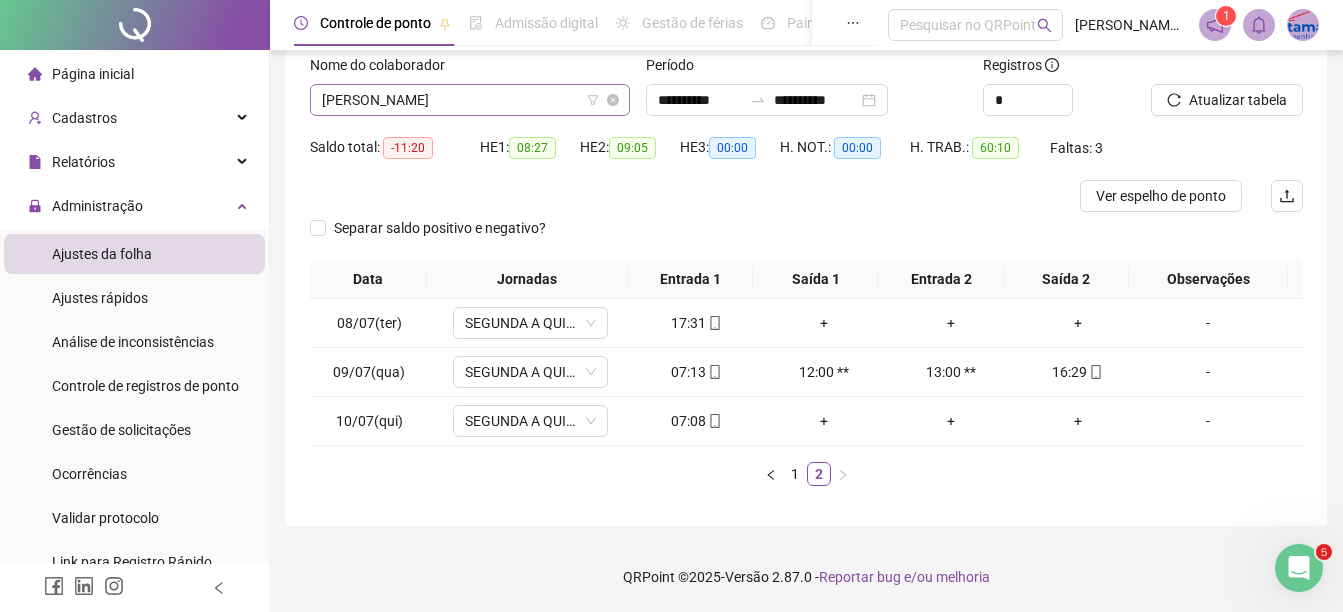 click on "[PERSON_NAME]" at bounding box center [470, 100] 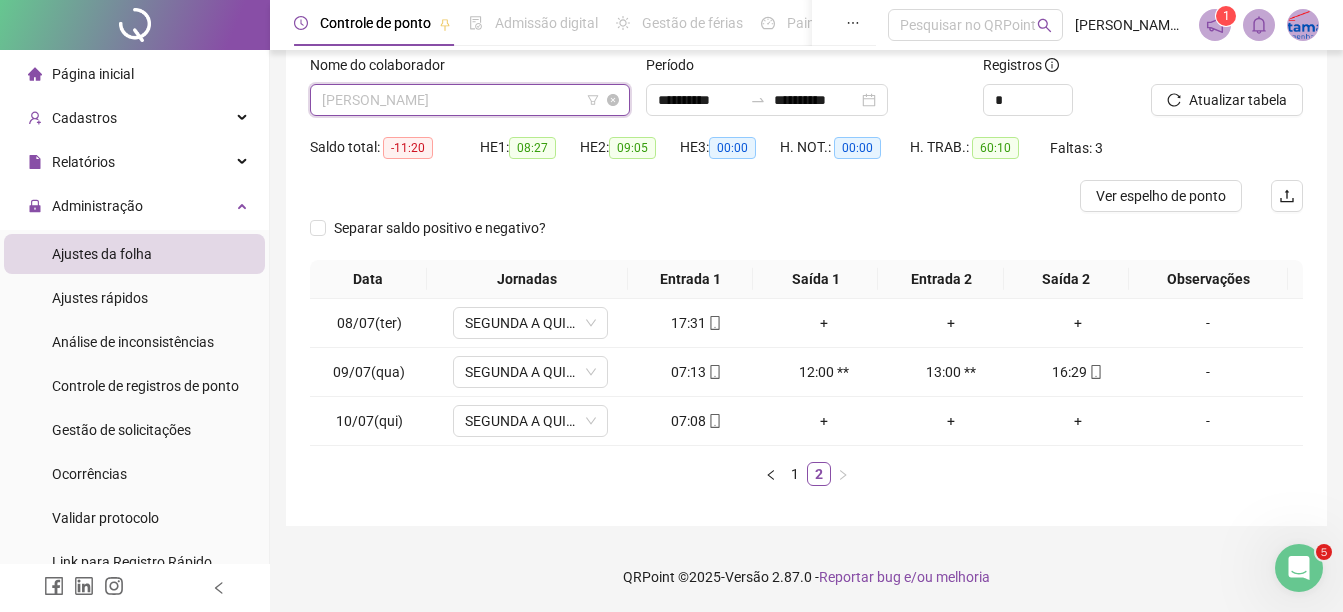 click on "[PERSON_NAME]" at bounding box center (470, 100) 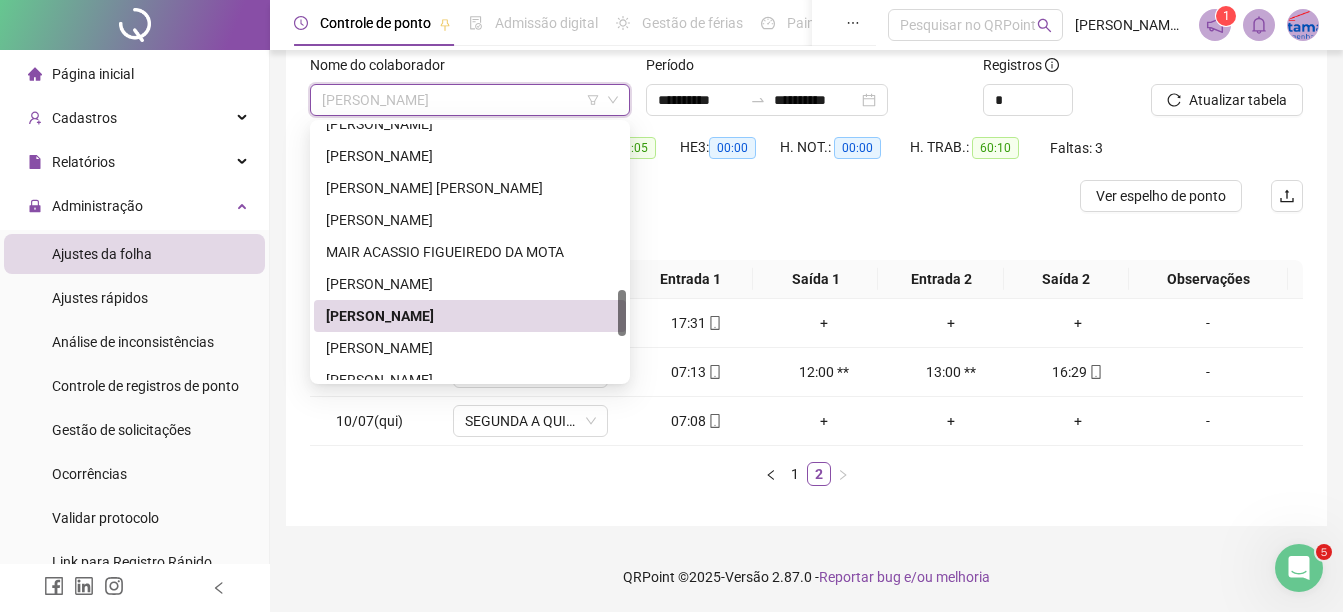 scroll, scrollTop: 1112, scrollLeft: 0, axis: vertical 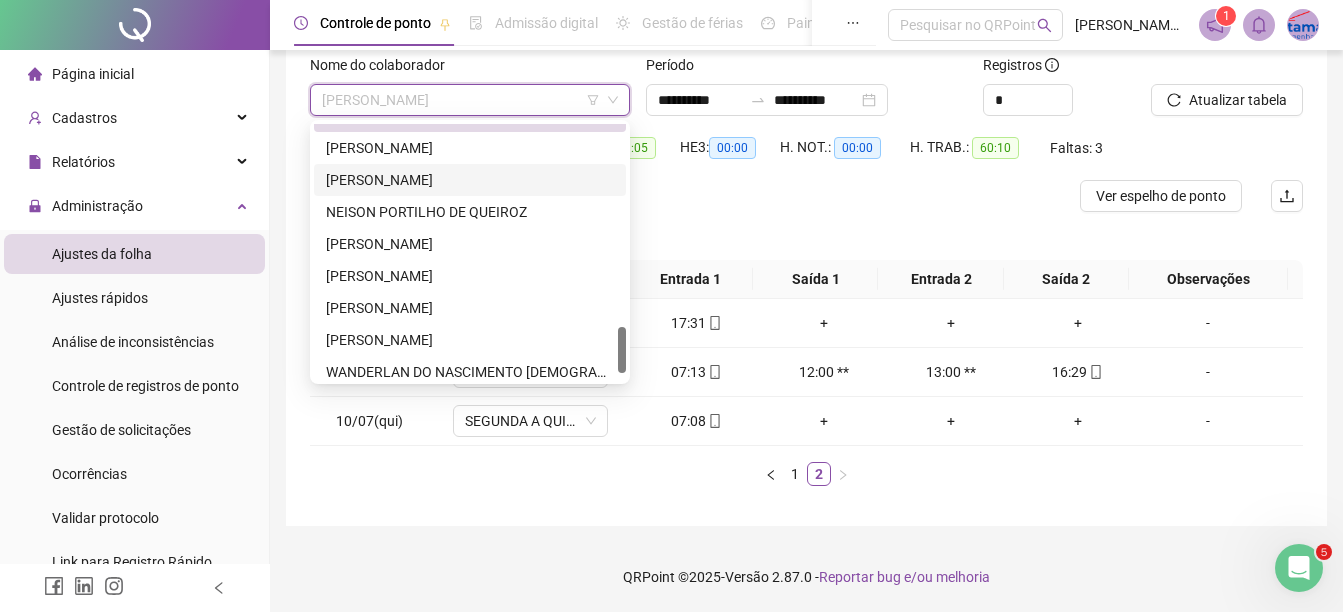 click on "[PERSON_NAME]" at bounding box center (470, 180) 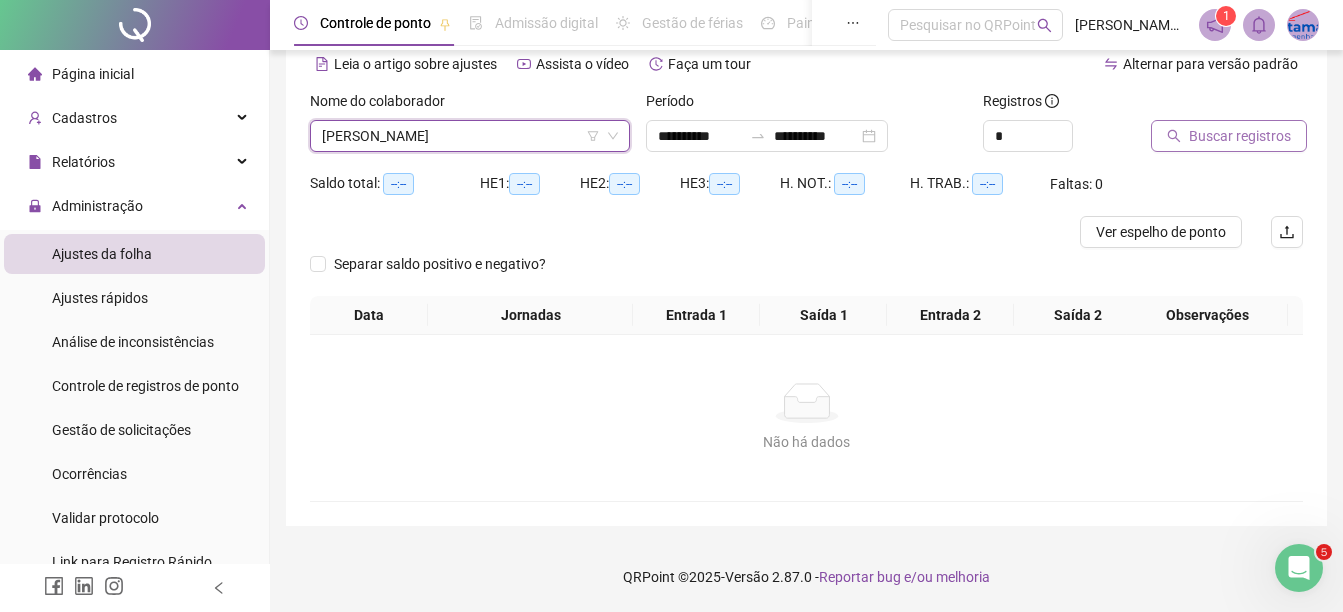 click on "Buscar registros" at bounding box center [1240, 136] 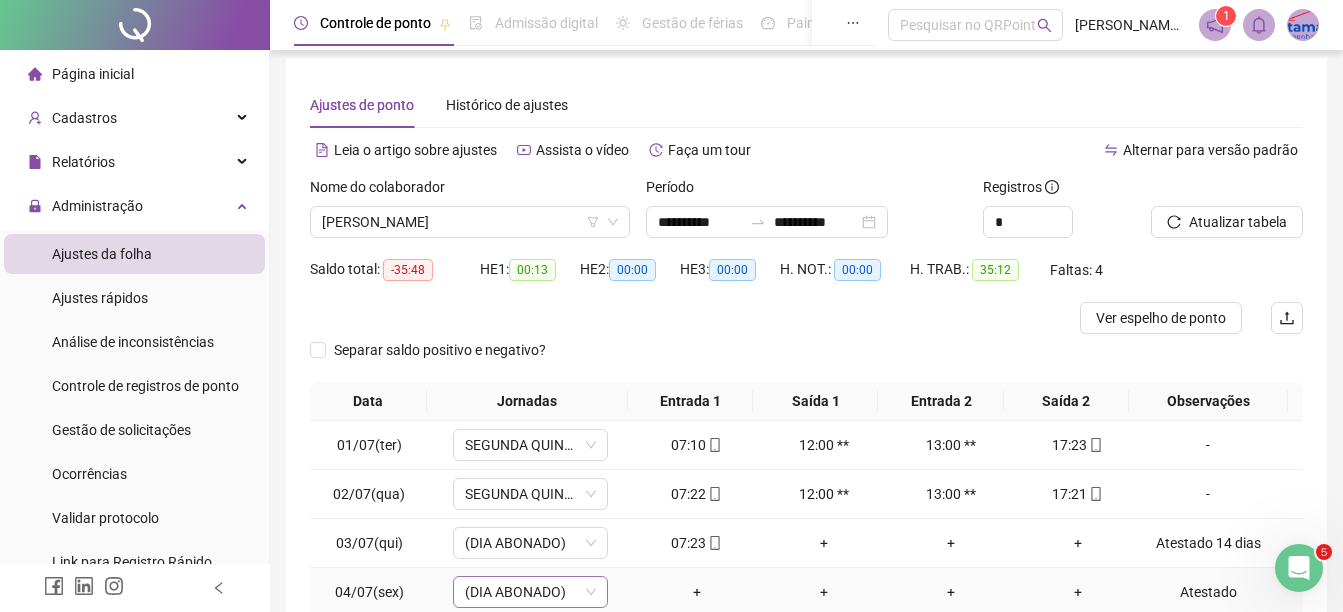 scroll, scrollTop: 0, scrollLeft: 0, axis: both 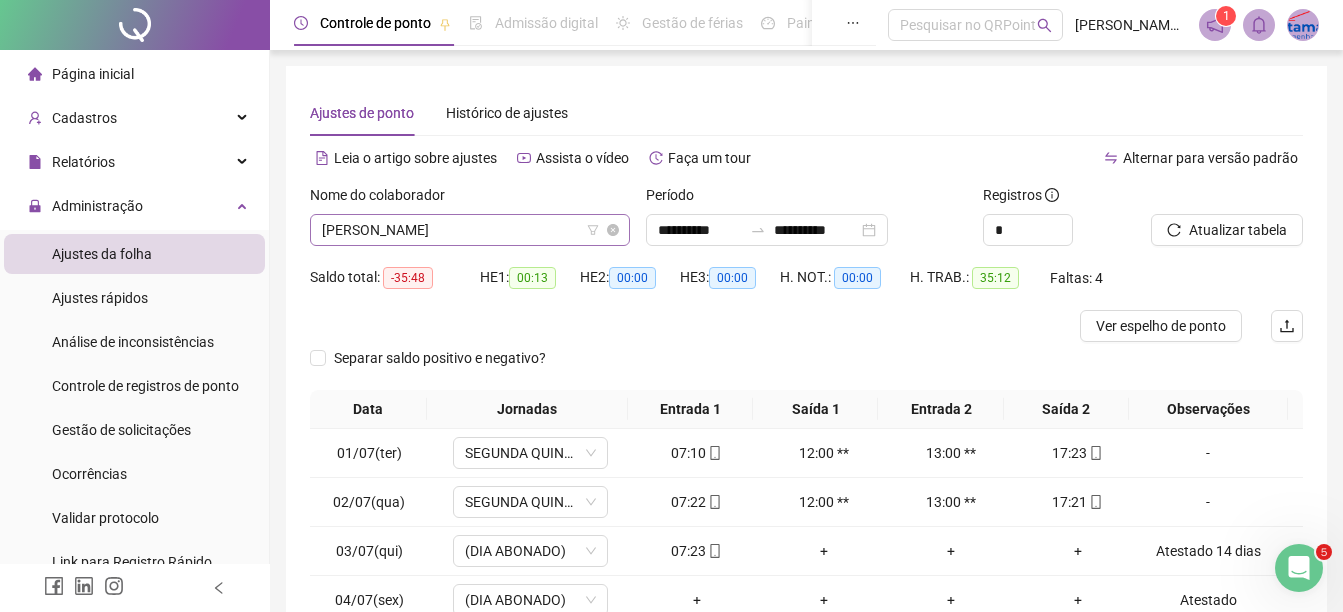 click on "[PERSON_NAME]" at bounding box center (470, 230) 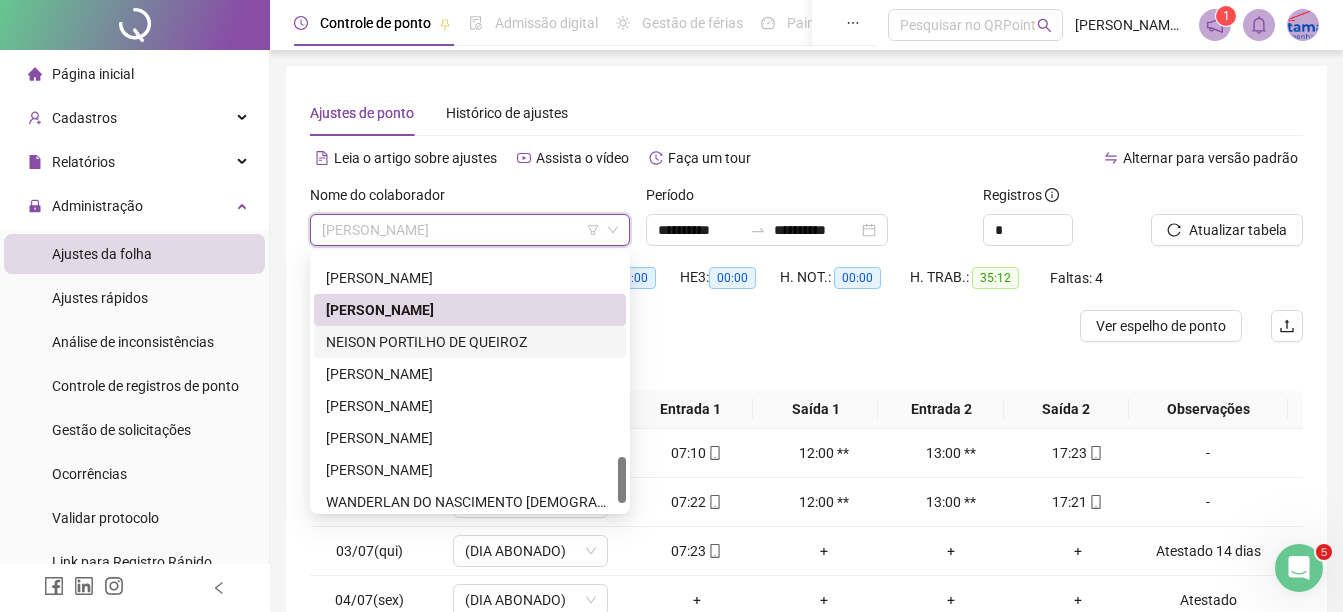 click on "NEISON PORTILHO DE QUEIROZ" at bounding box center [470, 342] 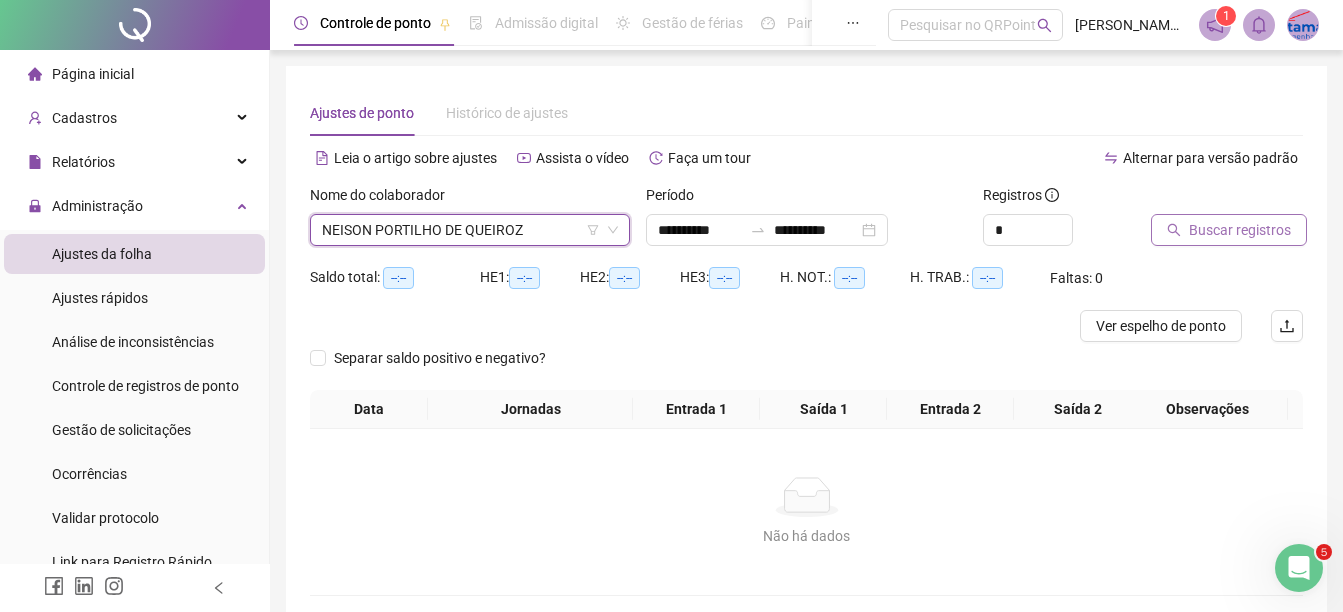 click on "Buscar registros" at bounding box center (1240, 230) 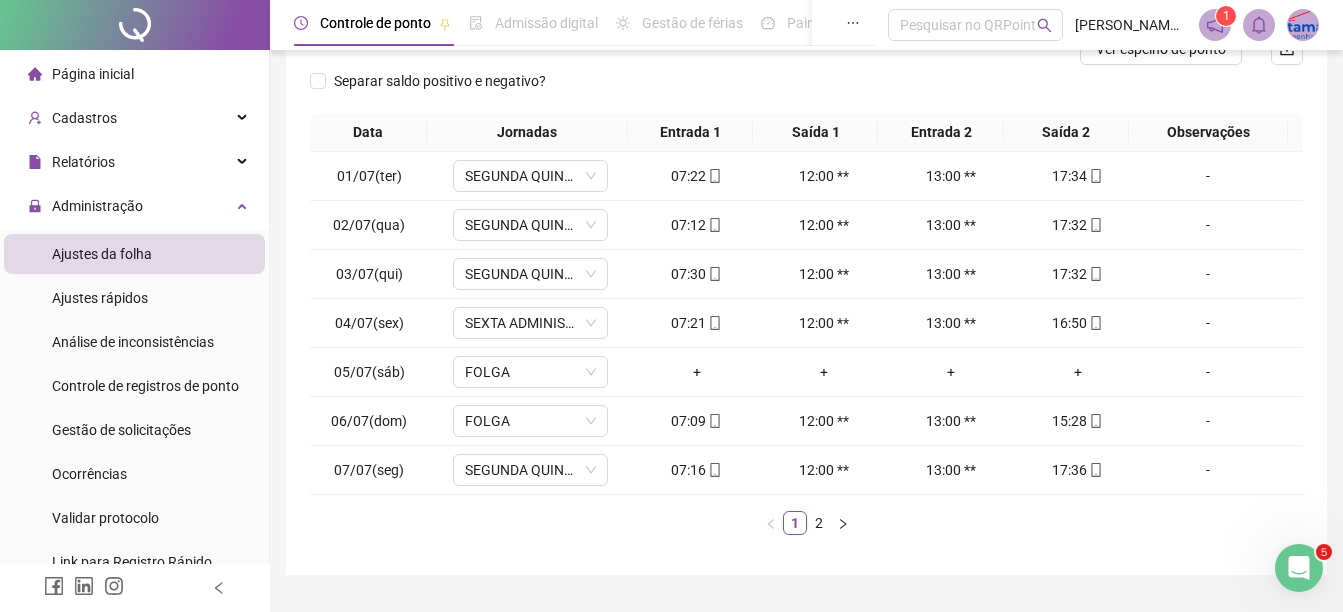 scroll, scrollTop: 326, scrollLeft: 0, axis: vertical 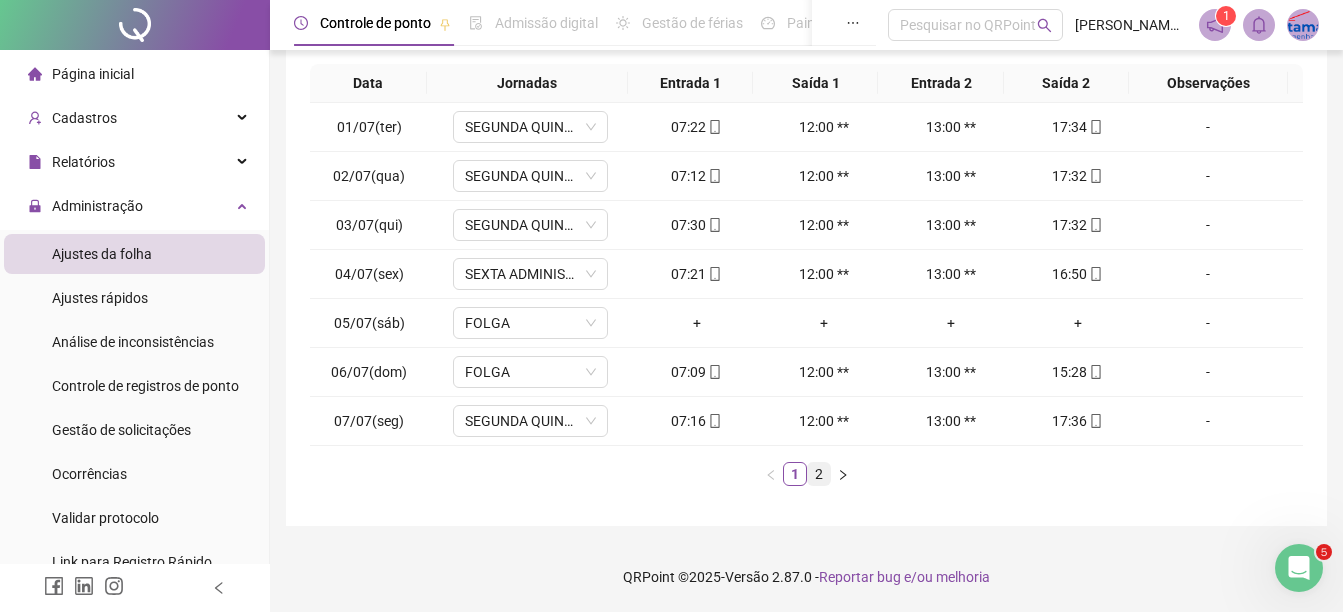 click on "2" at bounding box center (819, 474) 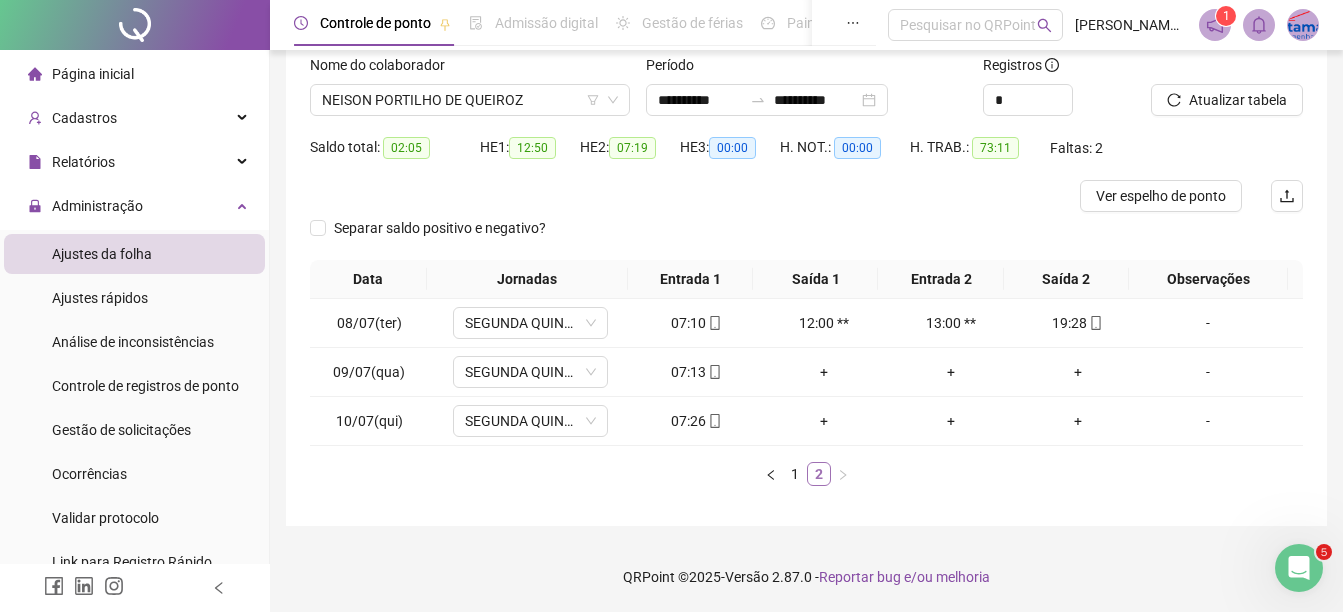 scroll, scrollTop: 130, scrollLeft: 0, axis: vertical 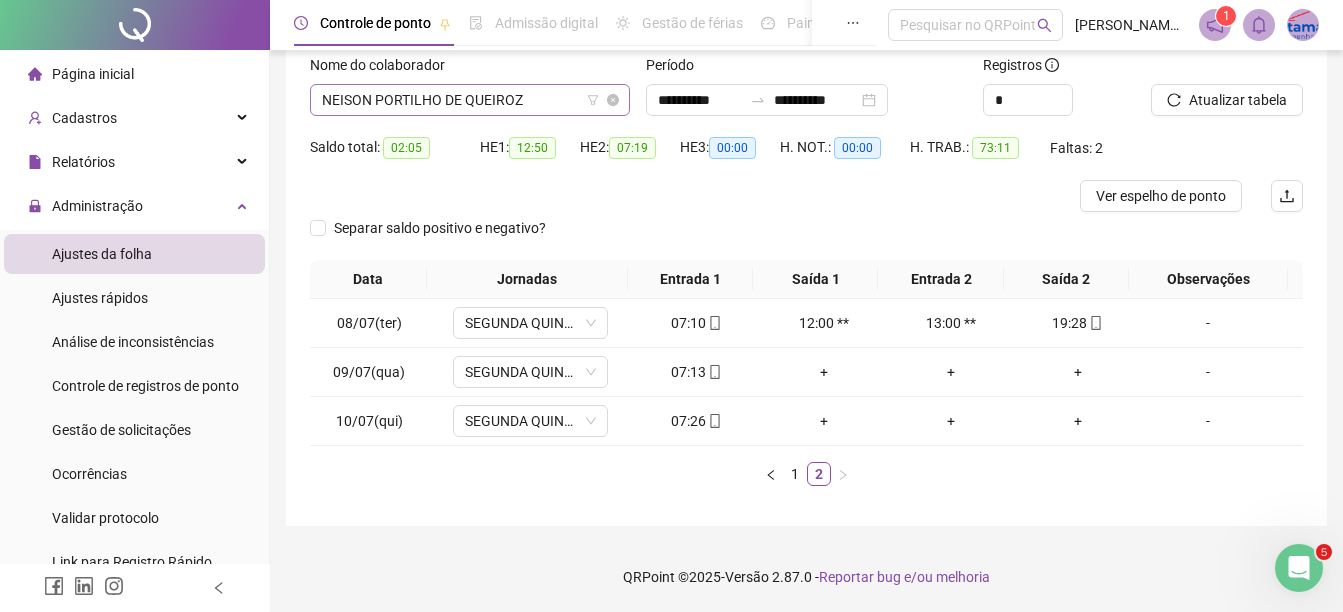 click on "NEISON PORTILHO DE QUEIROZ" at bounding box center (470, 100) 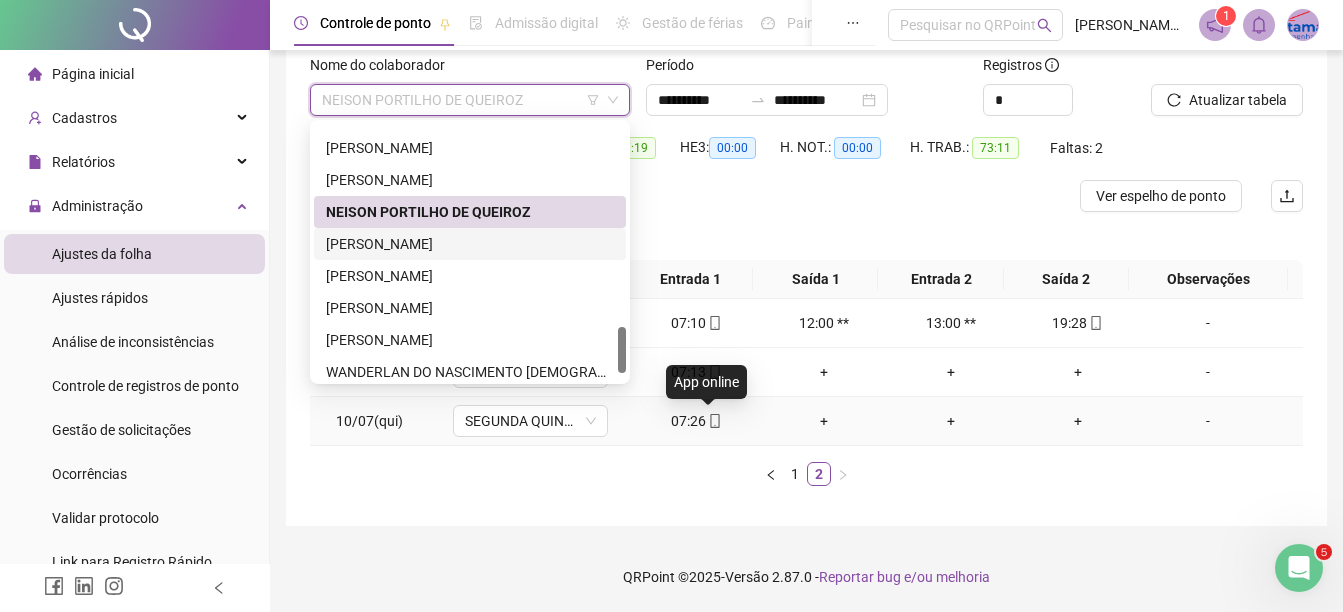 click 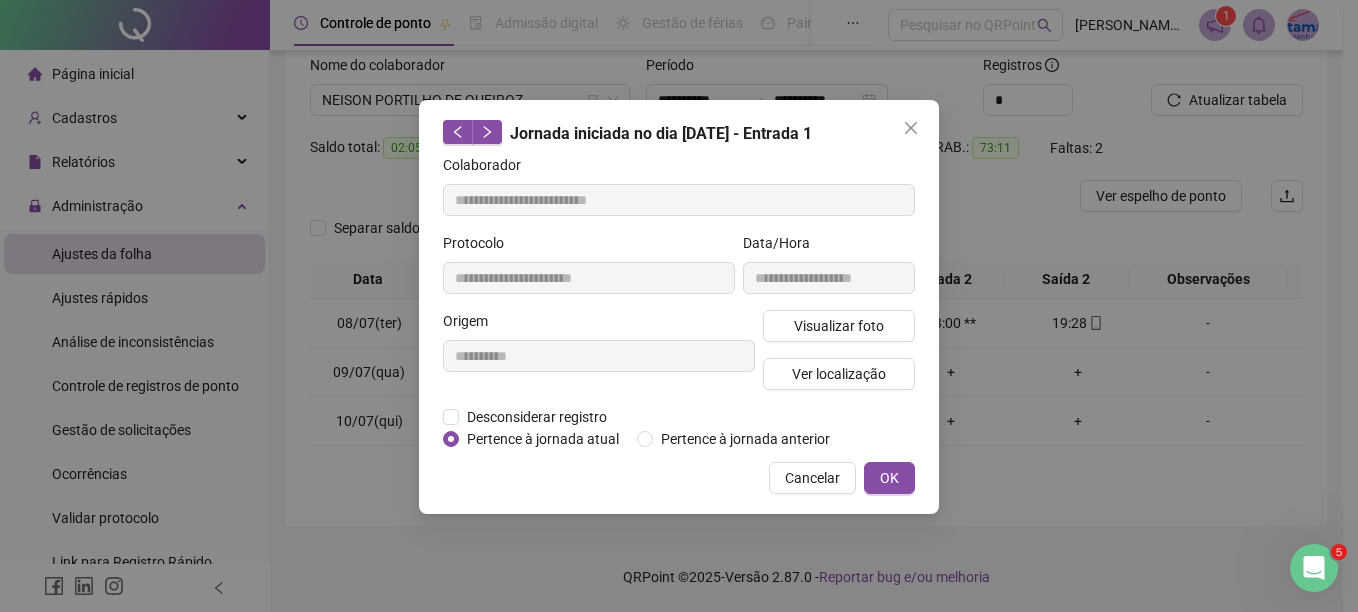 type on "**********" 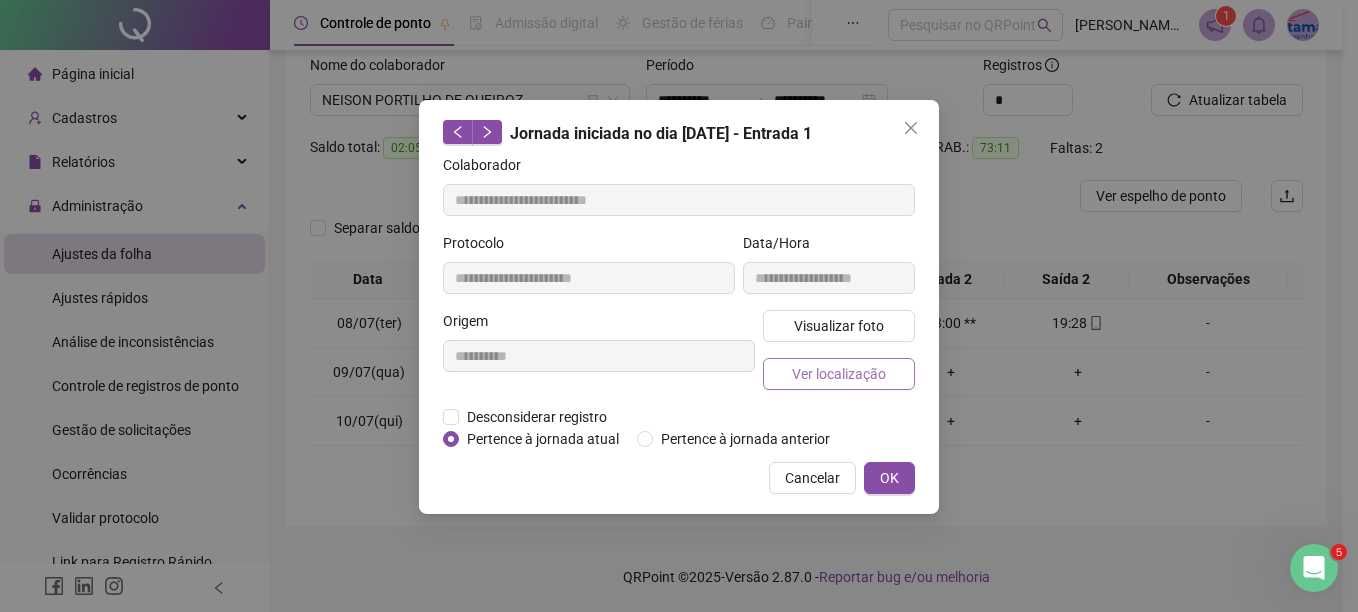 click on "Ver localização" at bounding box center [839, 374] 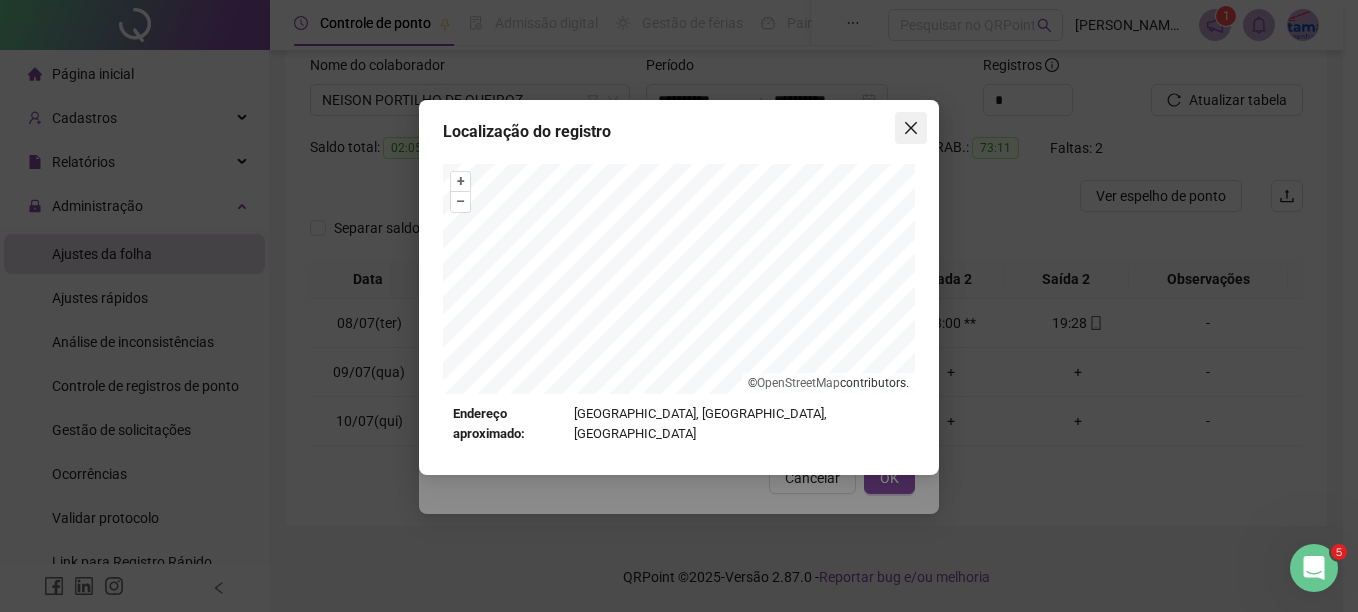click 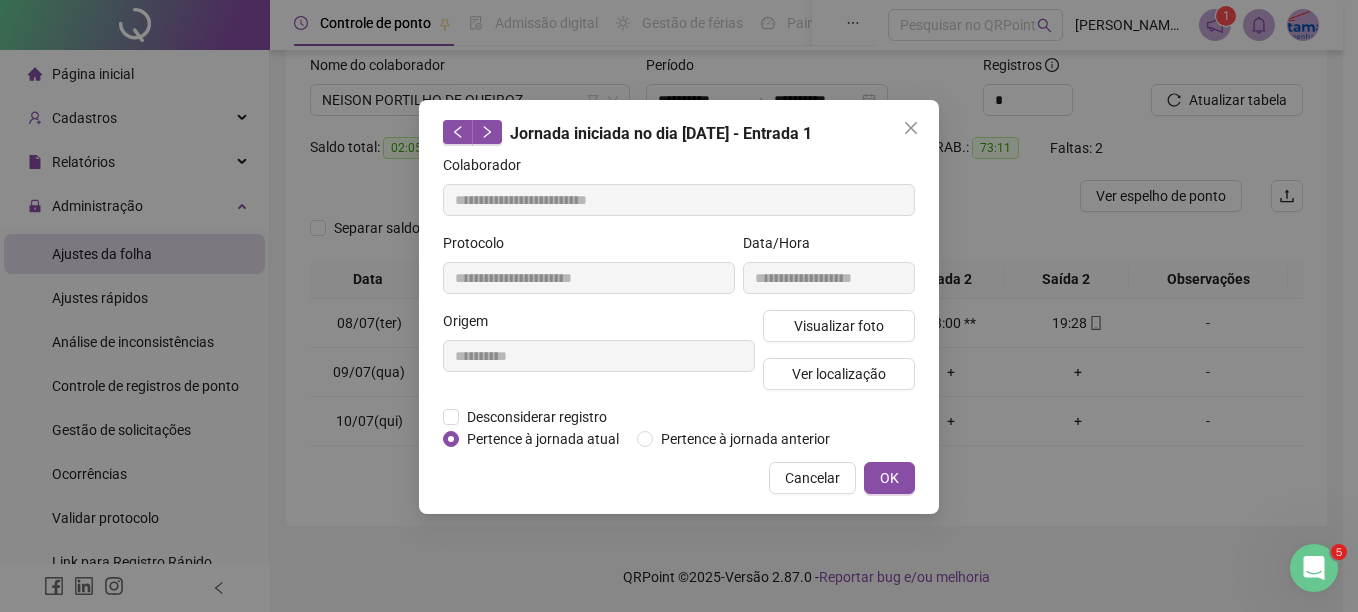 click 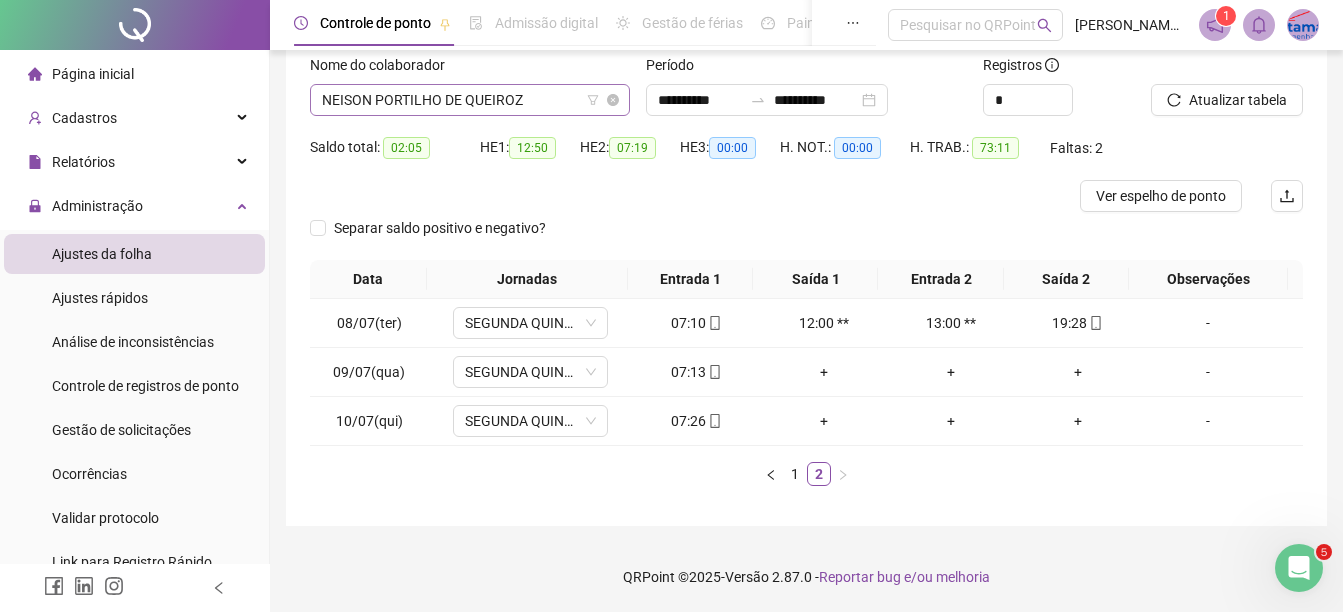 click on "NEISON PORTILHO DE QUEIROZ" at bounding box center (470, 100) 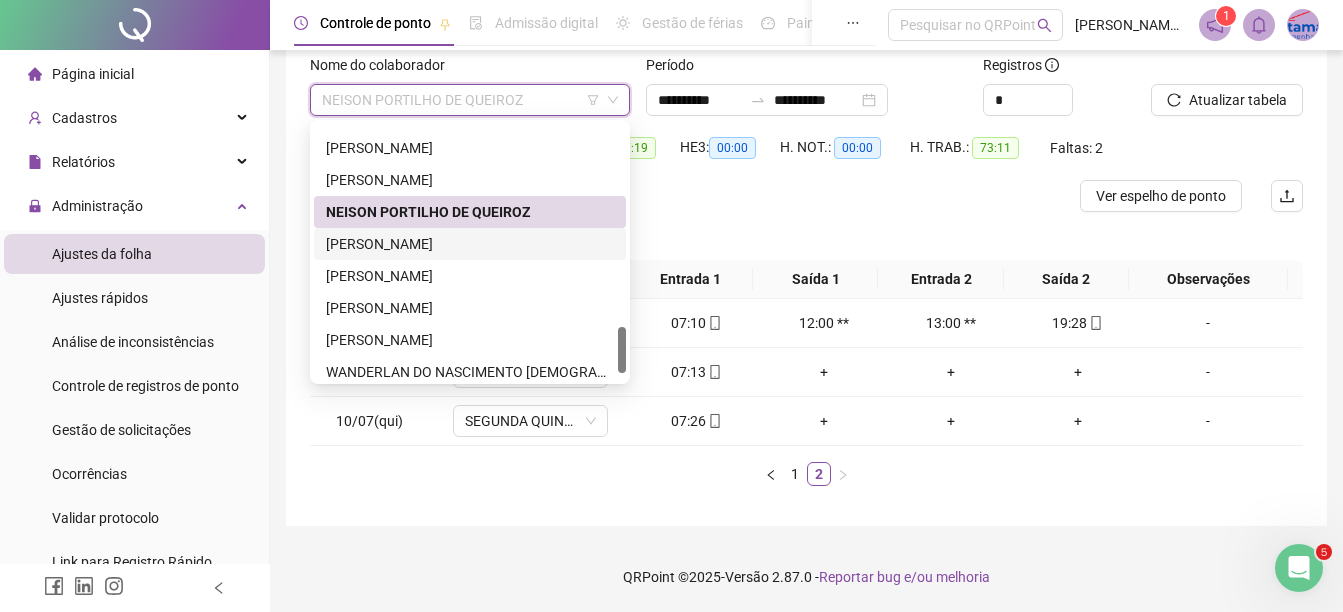 click on "[PERSON_NAME]" at bounding box center (470, 244) 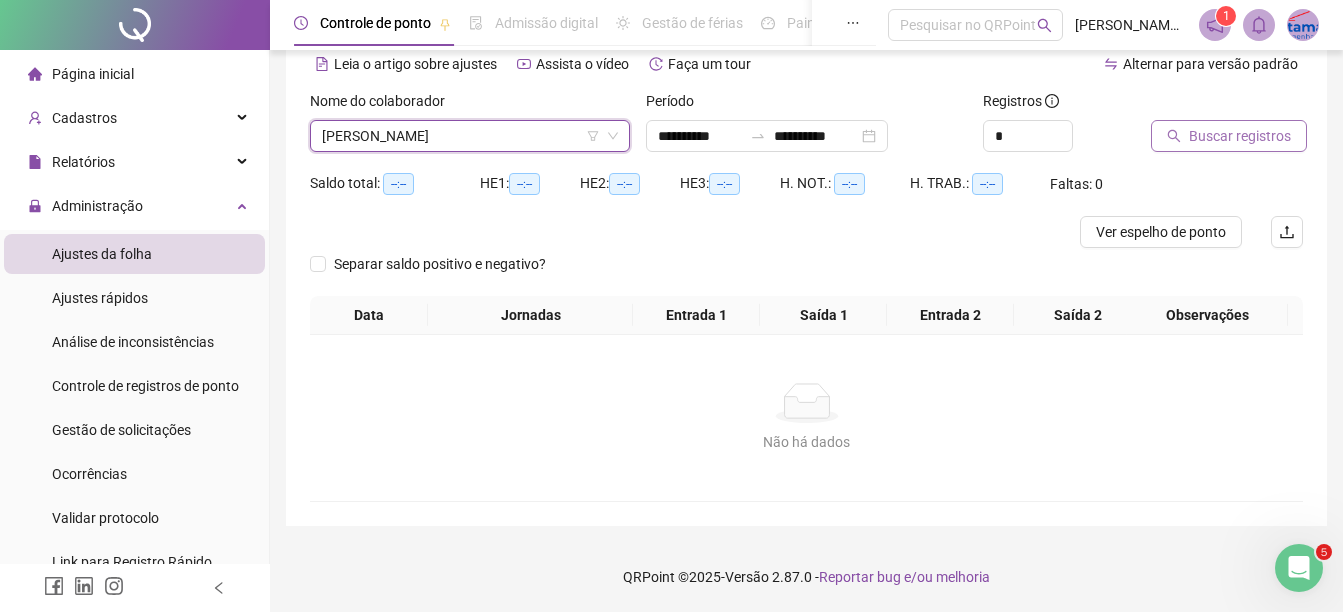 click on "Buscar registros" at bounding box center [1240, 136] 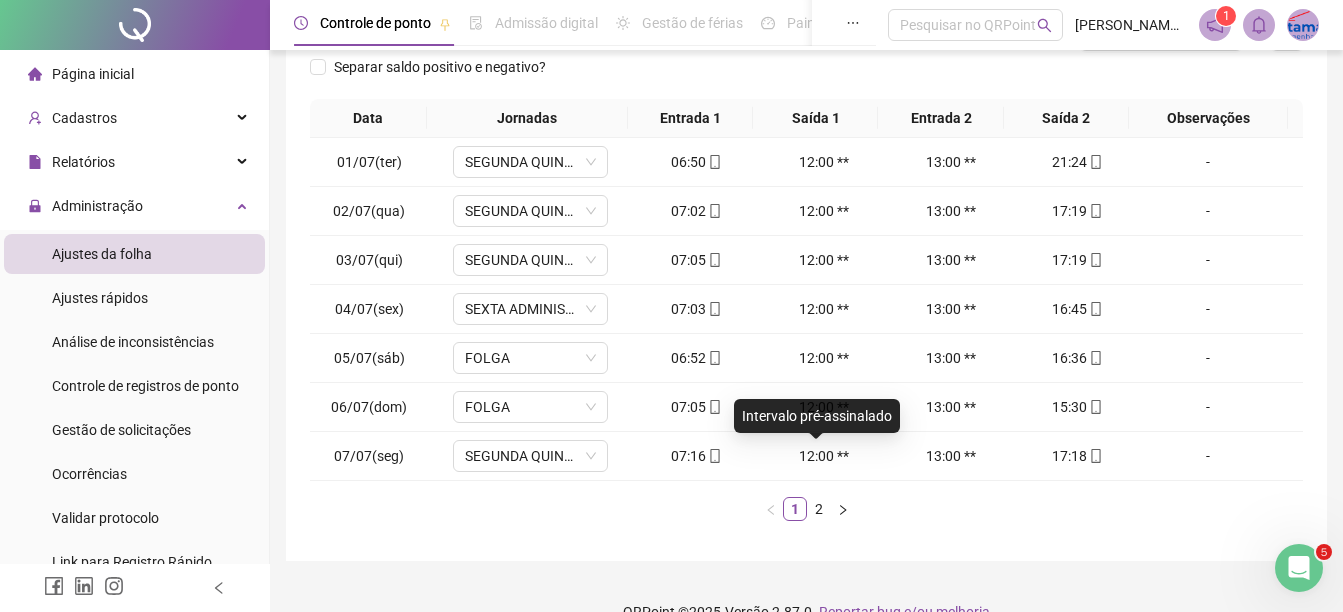 scroll, scrollTop: 326, scrollLeft: 0, axis: vertical 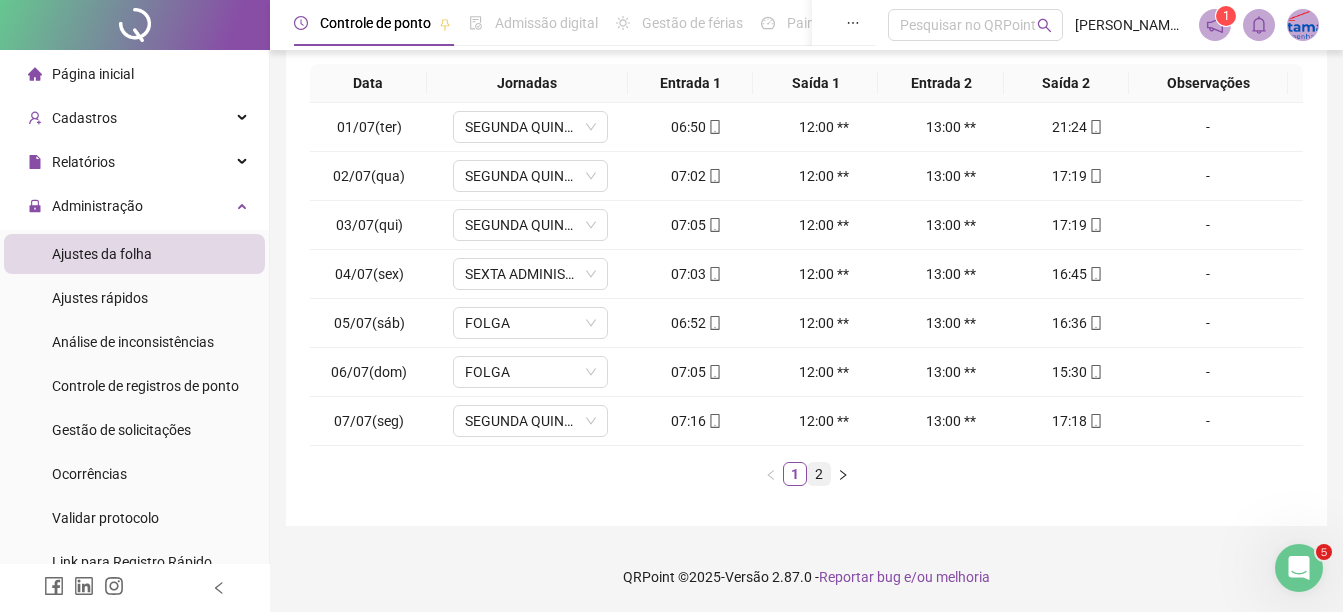 click on "2" at bounding box center (819, 474) 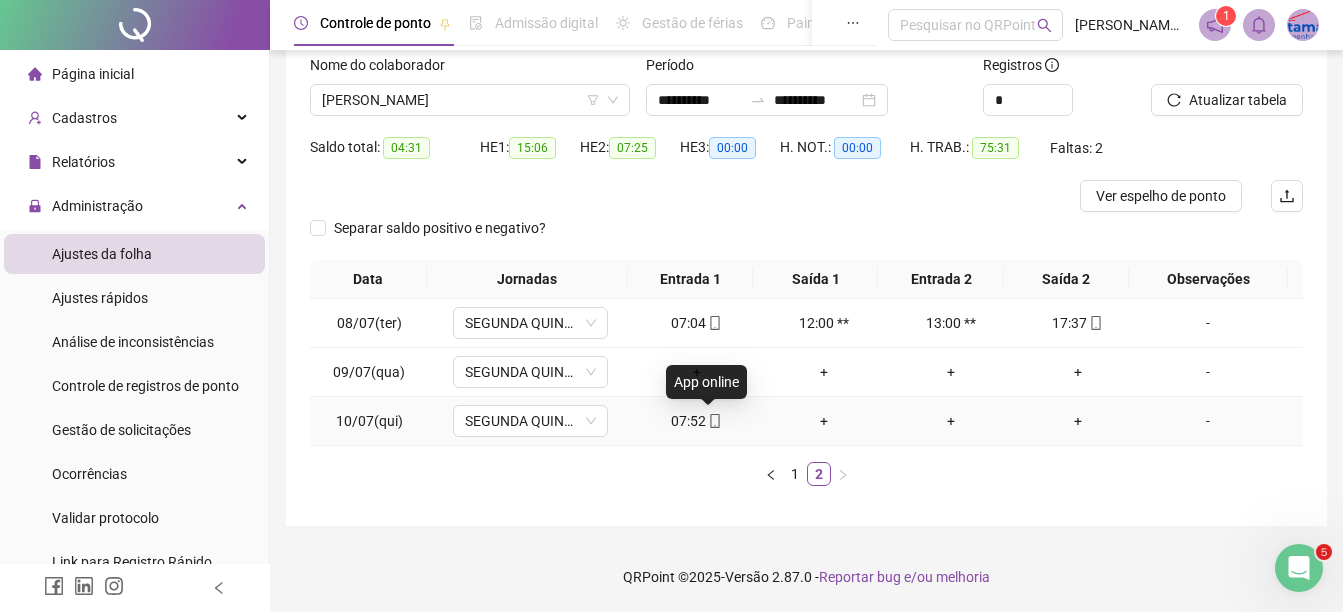 click 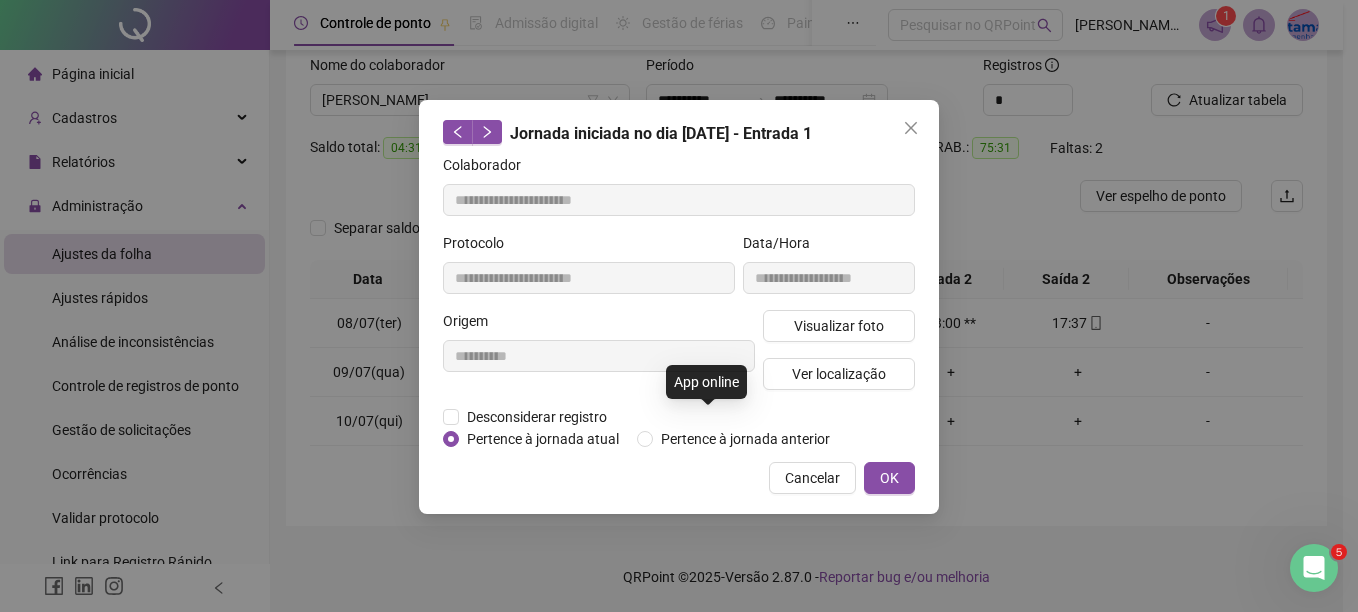 type on "**********" 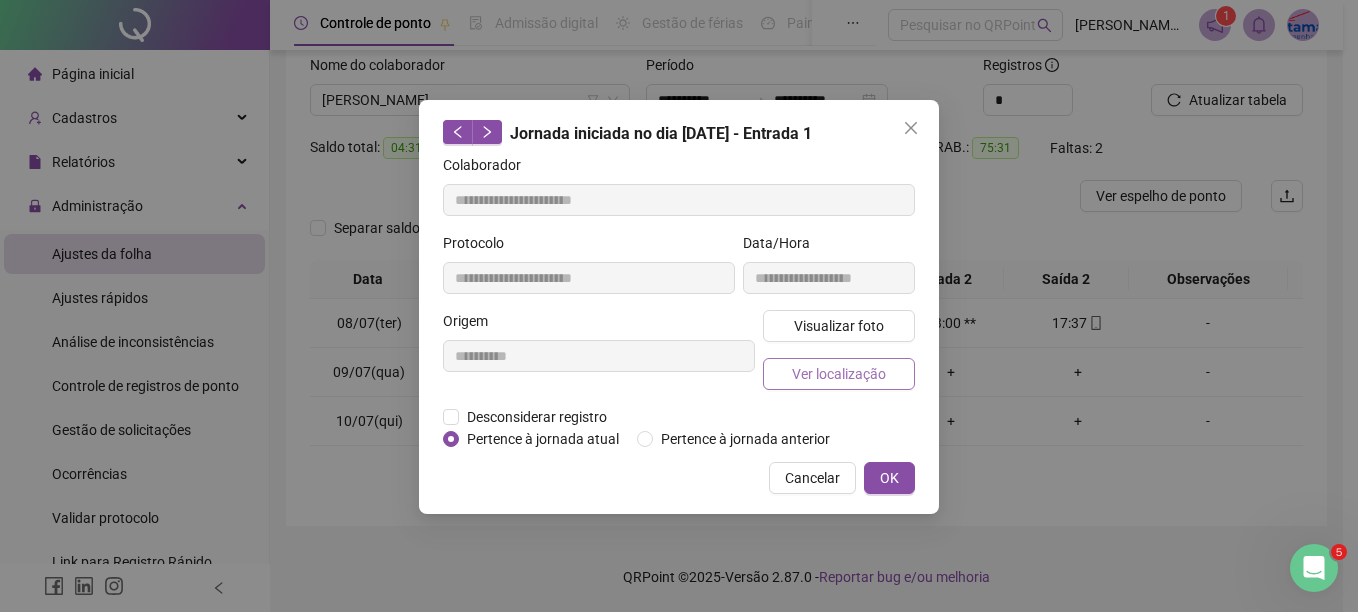 click on "Ver localização" at bounding box center [839, 374] 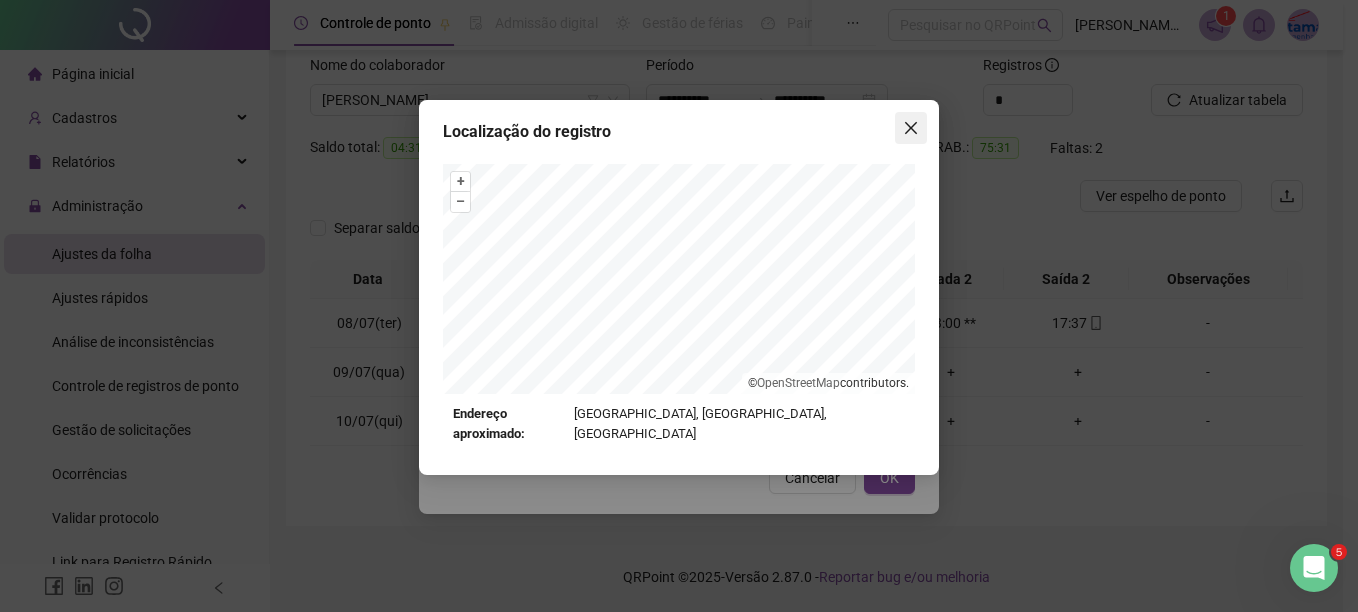 click 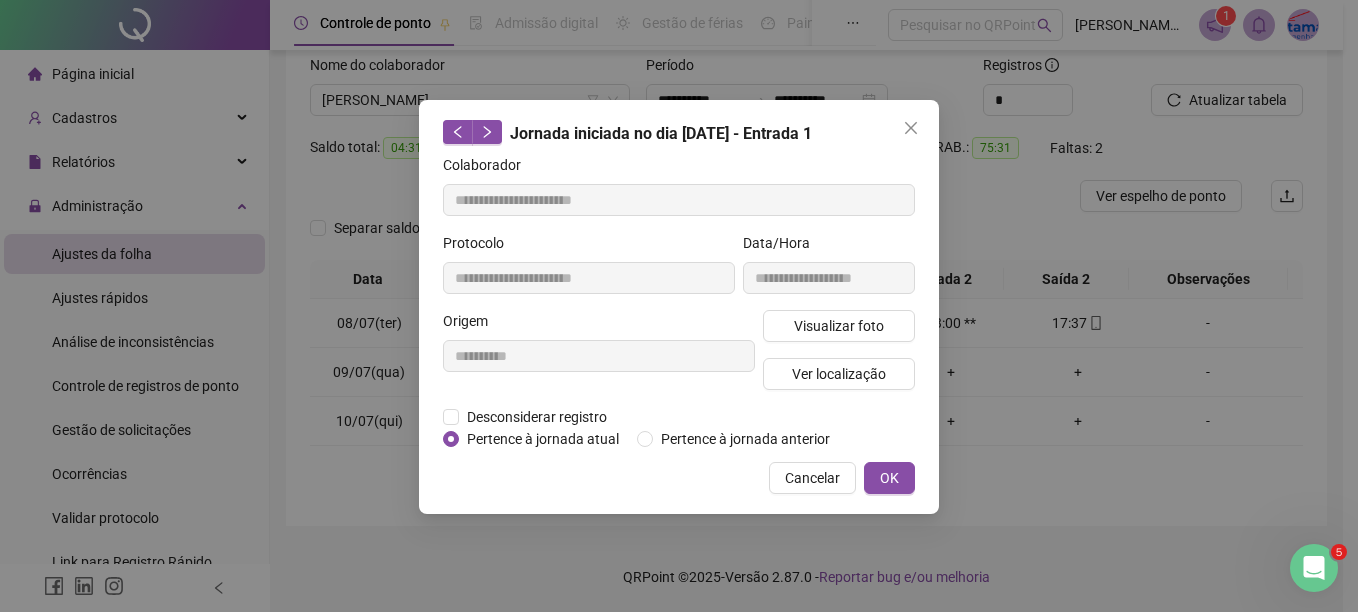 click at bounding box center [911, 128] 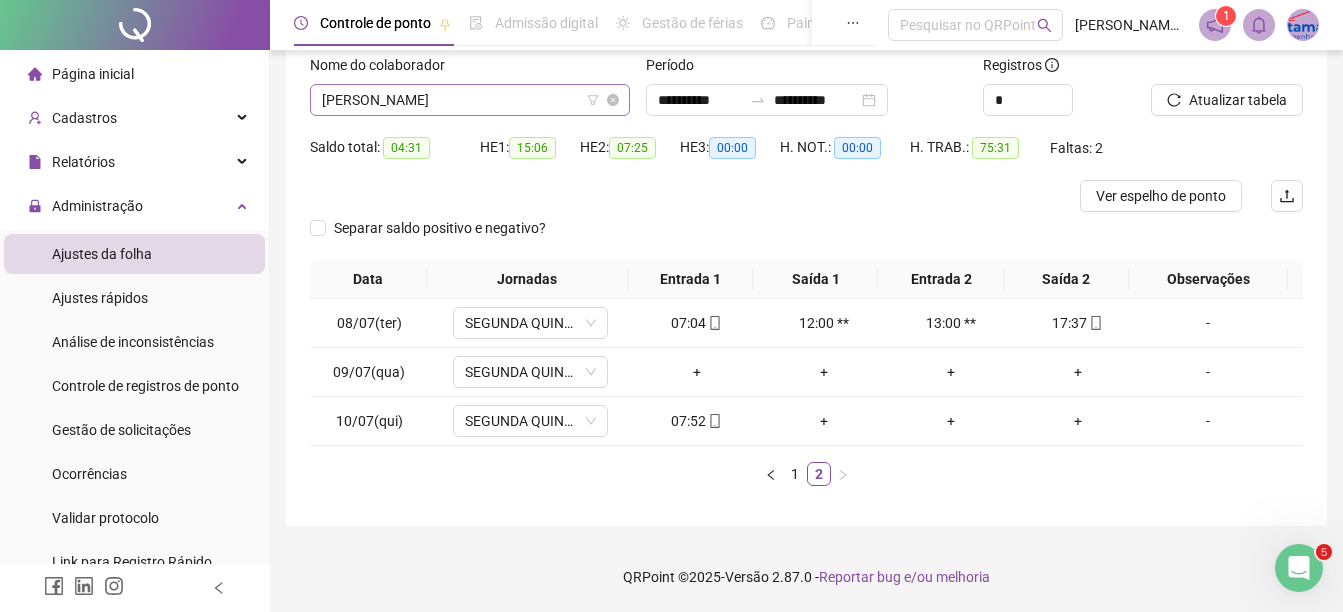 click on "[PERSON_NAME]" at bounding box center (470, 100) 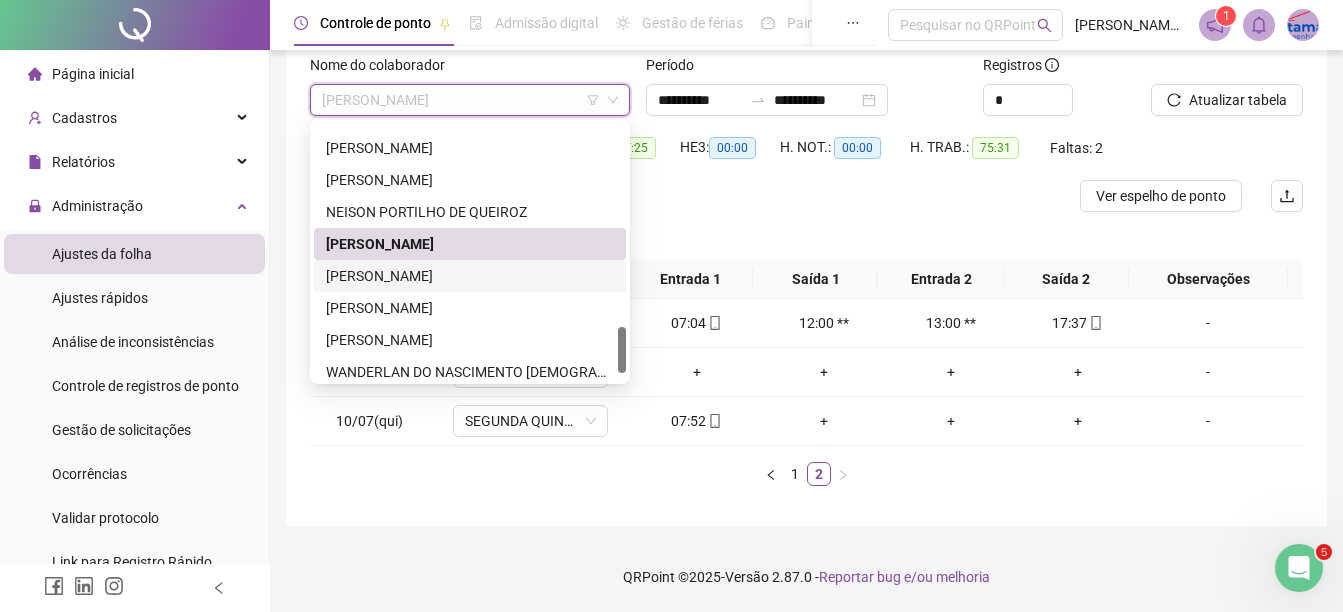 click on "[PERSON_NAME]" at bounding box center [470, 276] 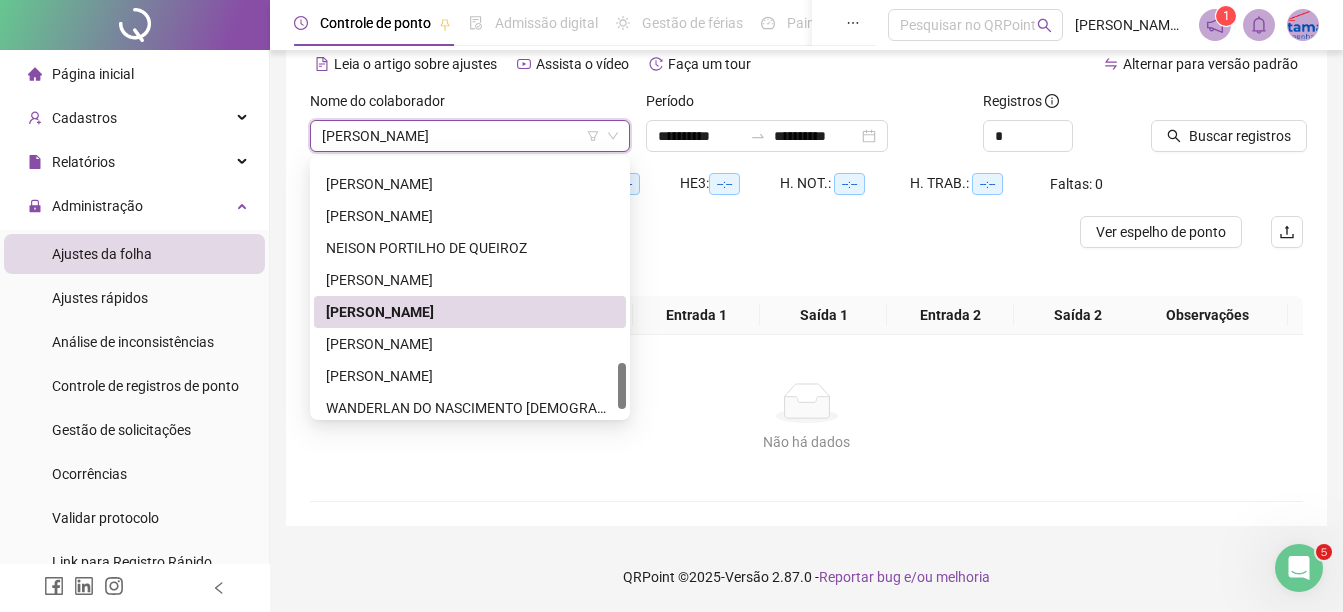 scroll, scrollTop: 94, scrollLeft: 0, axis: vertical 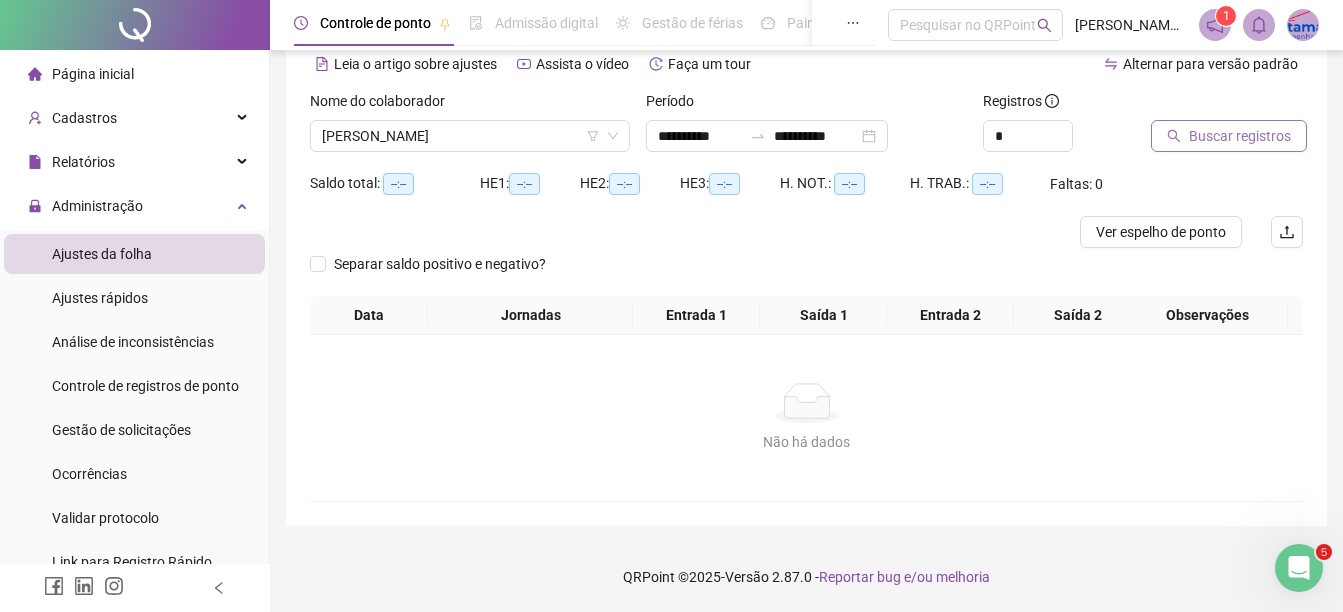 click on "Buscar registros" at bounding box center (1240, 136) 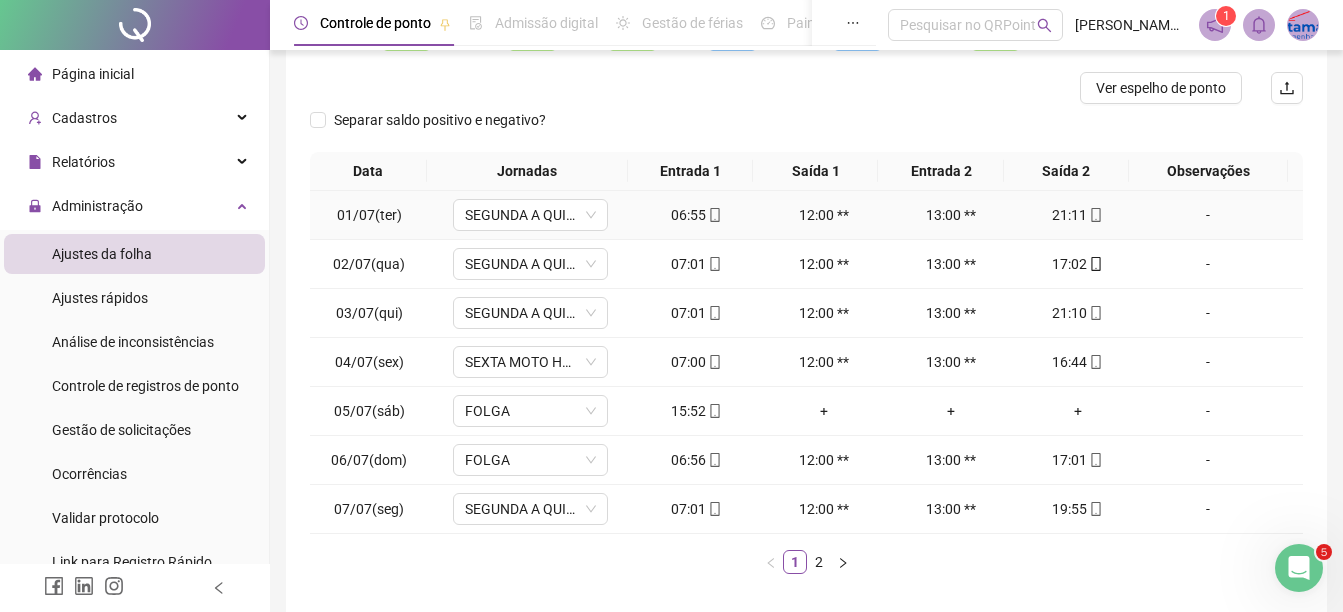 scroll, scrollTop: 326, scrollLeft: 0, axis: vertical 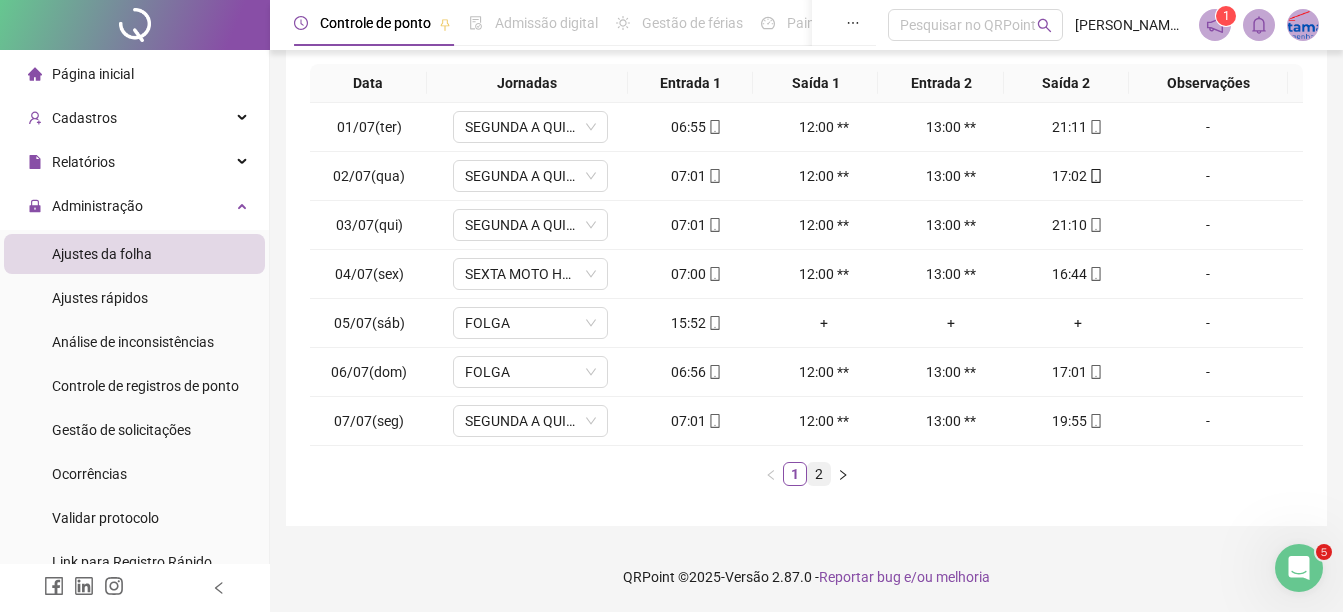 click on "2" at bounding box center [819, 474] 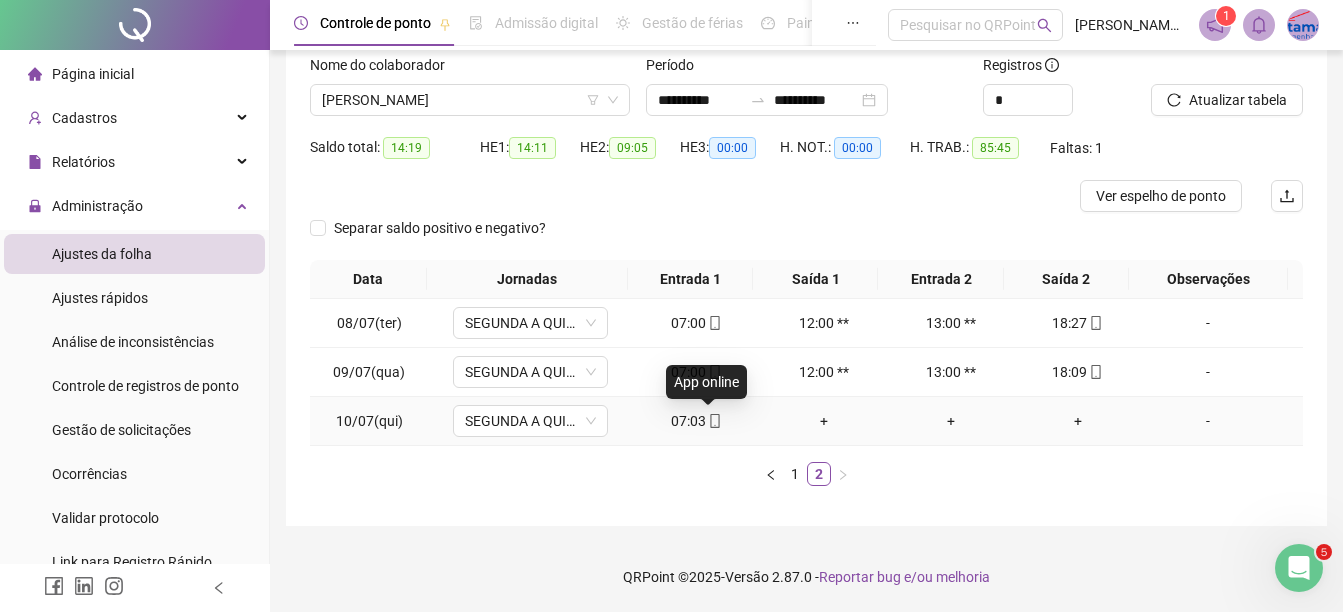 click 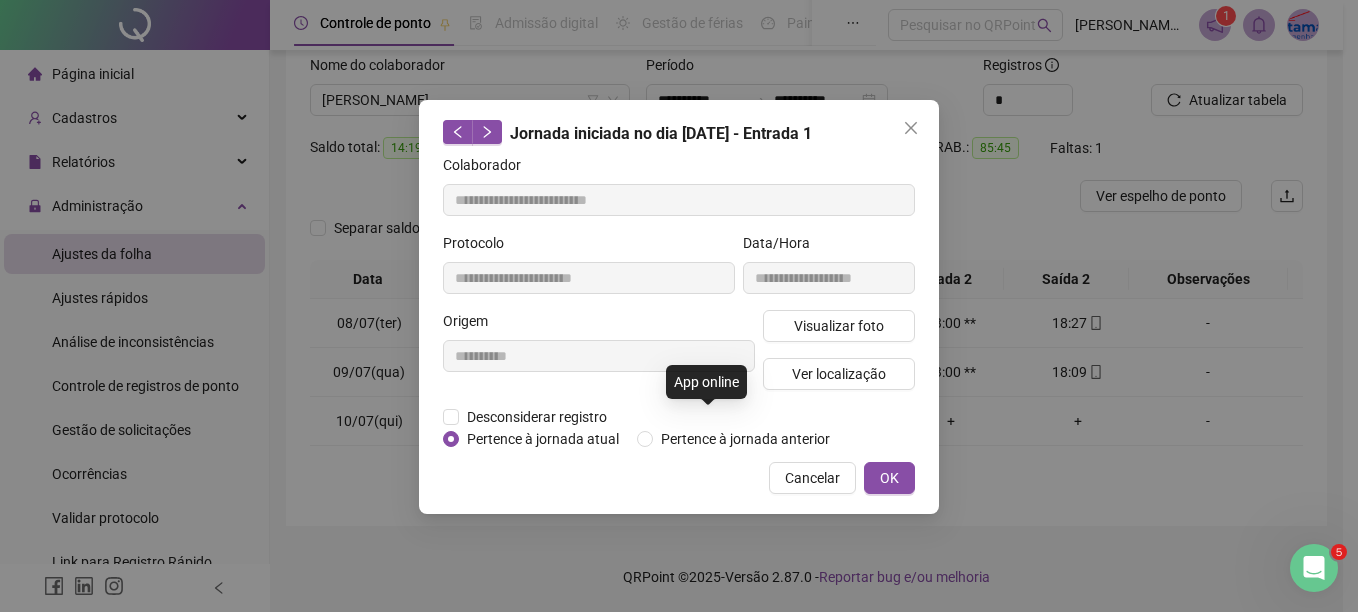 type on "**********" 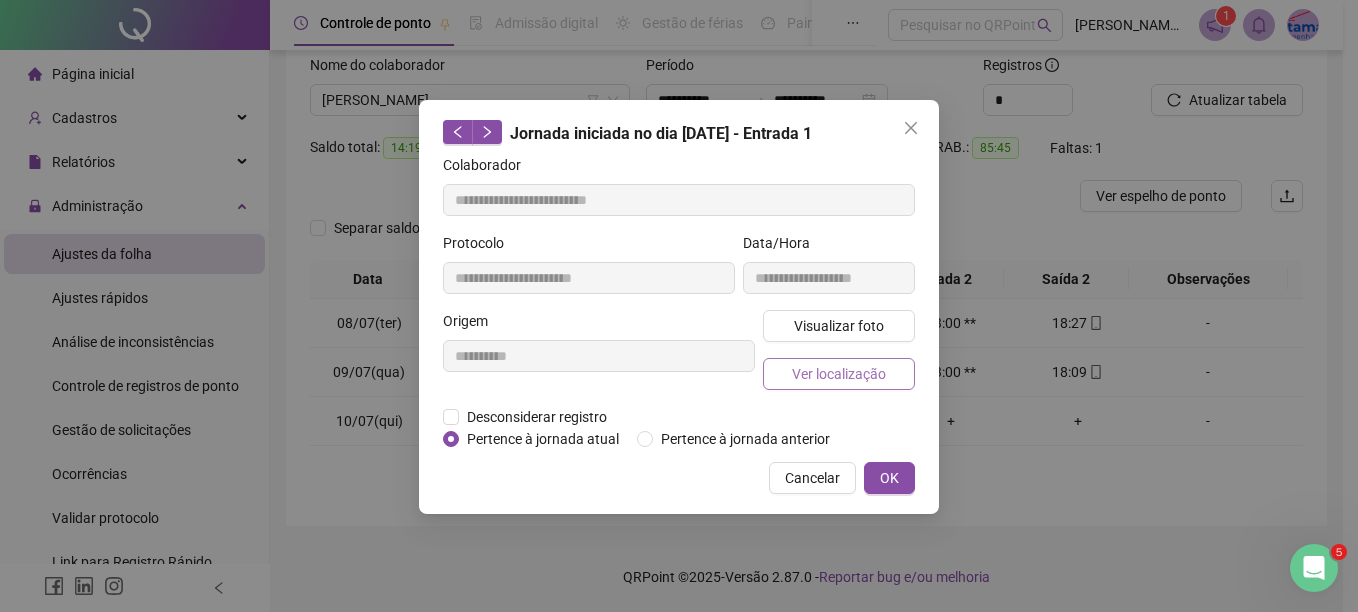 click on "Ver localização" at bounding box center [839, 374] 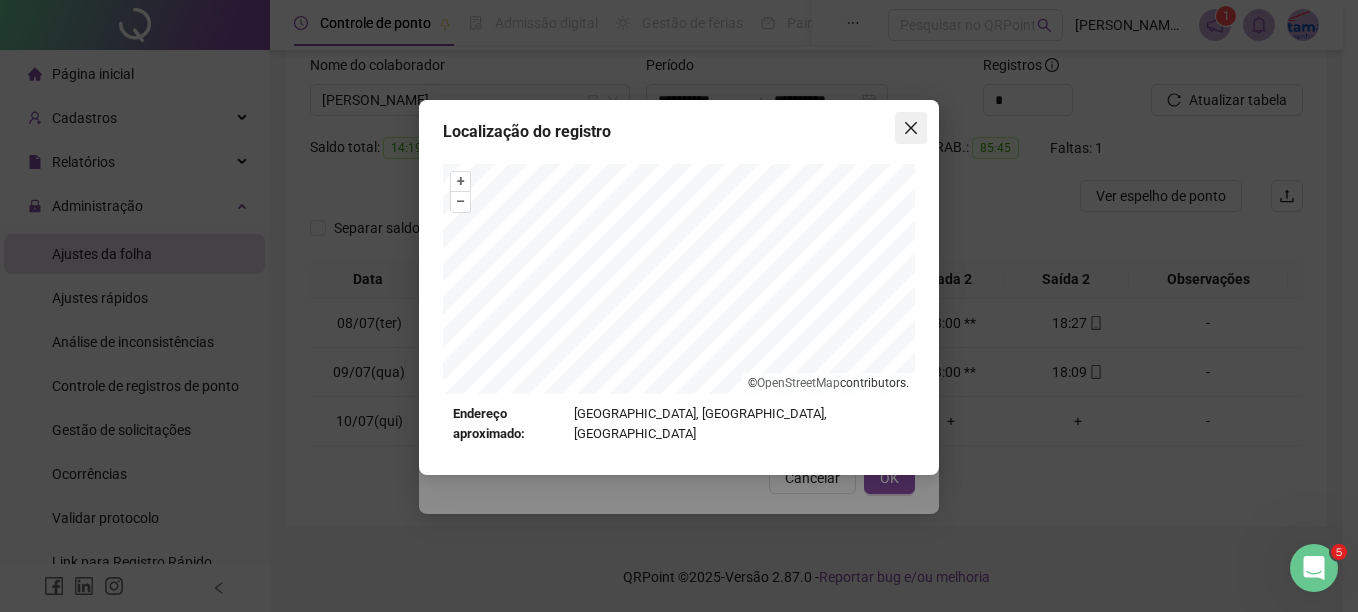 click 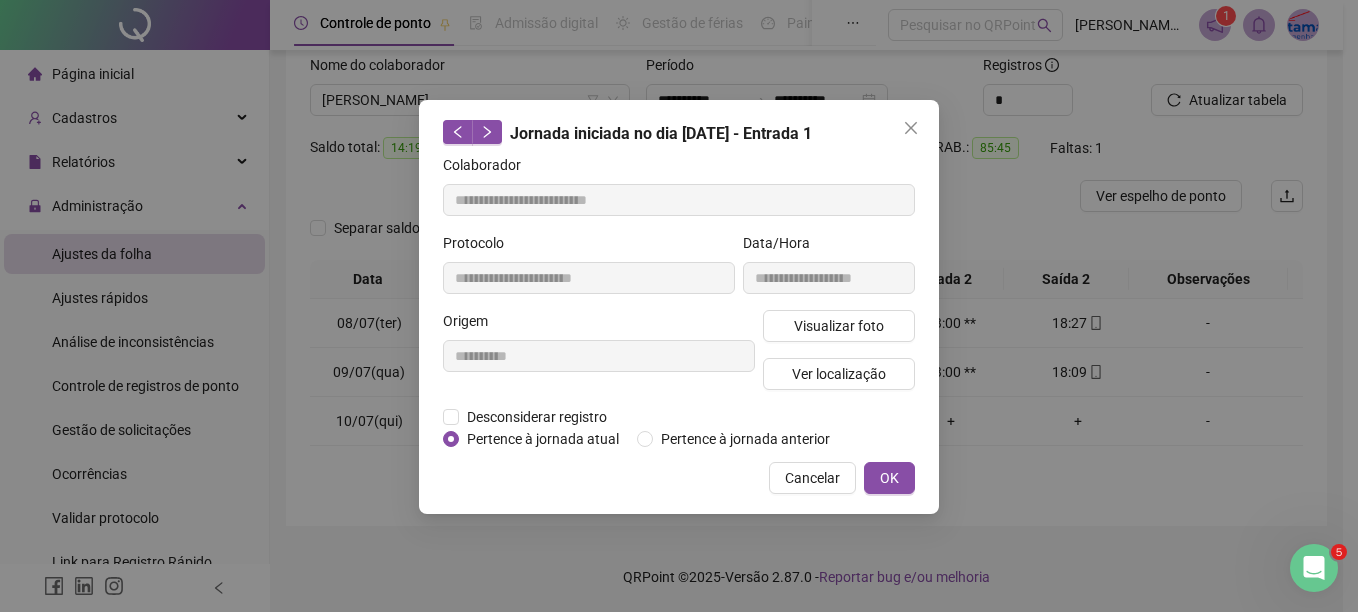 click 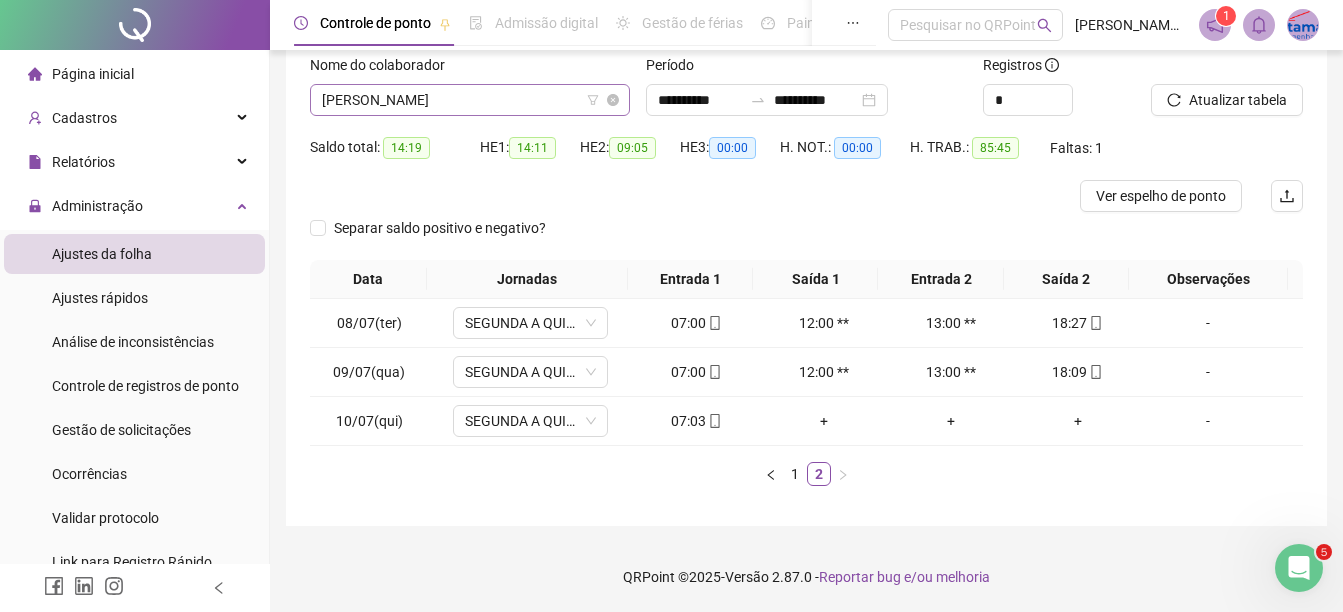 click on "[PERSON_NAME]" at bounding box center (470, 100) 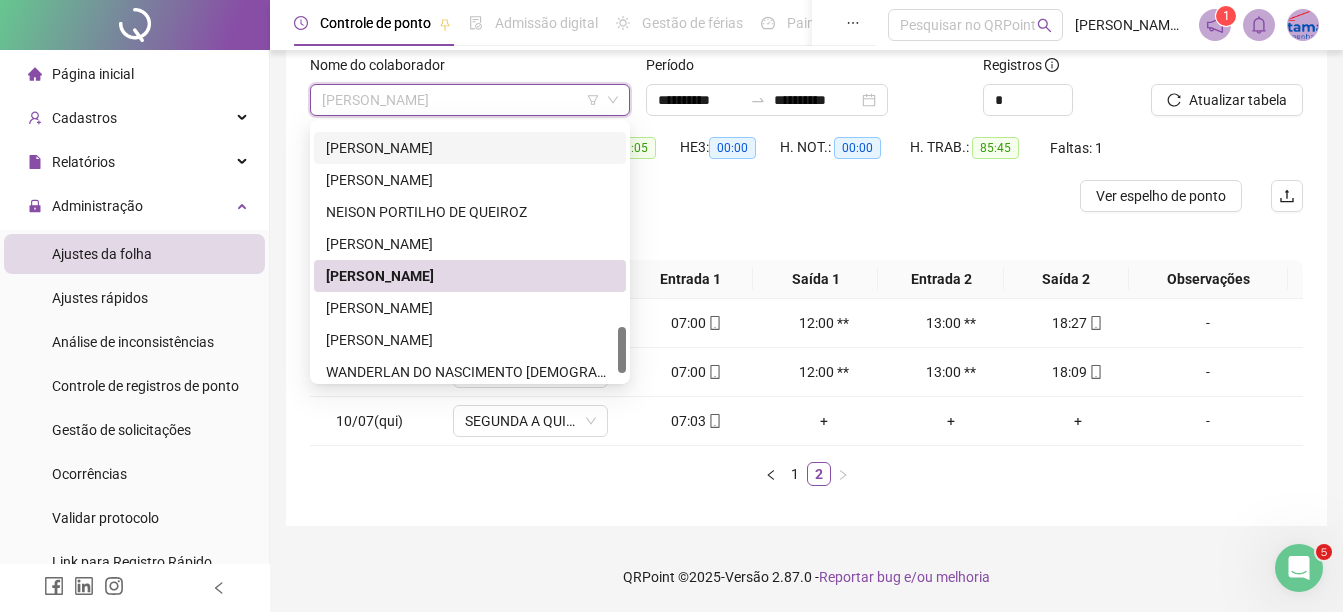 click on "1 2" at bounding box center (806, 474) 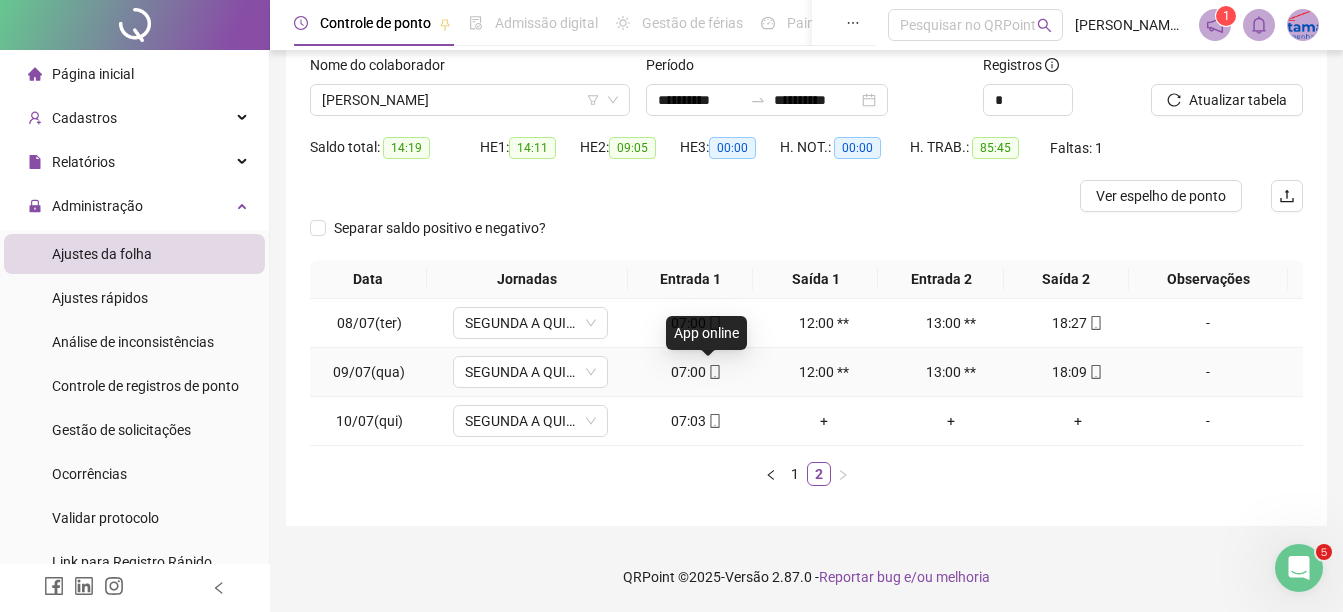 click 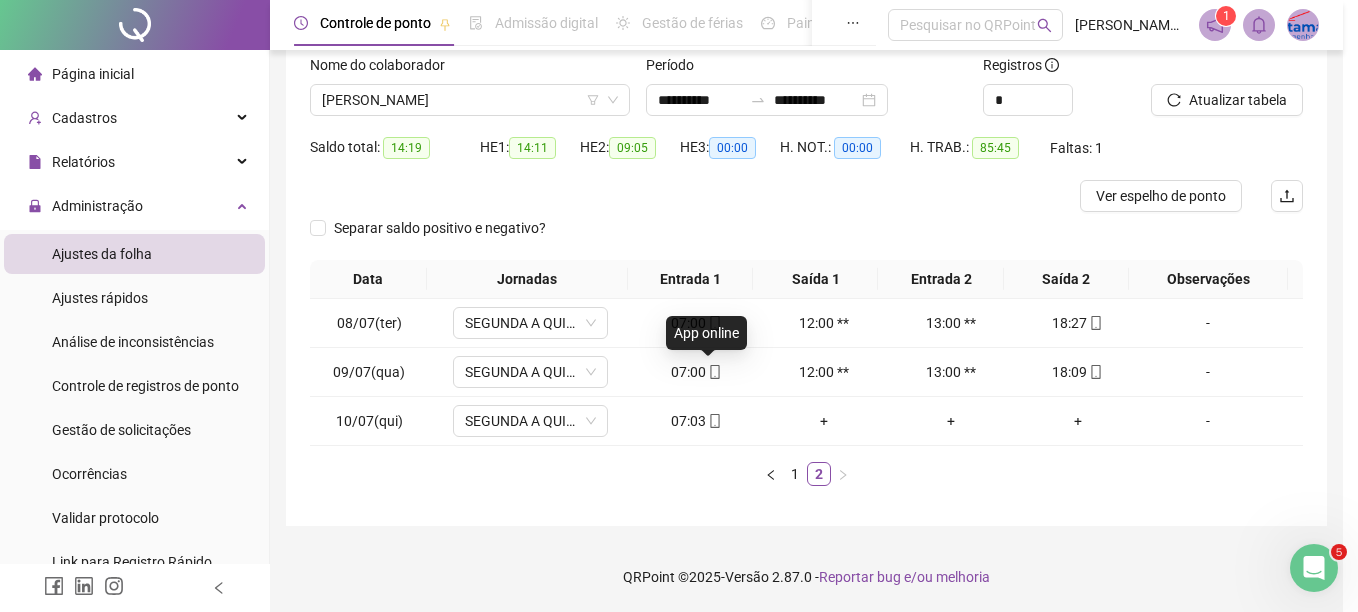 type on "**********" 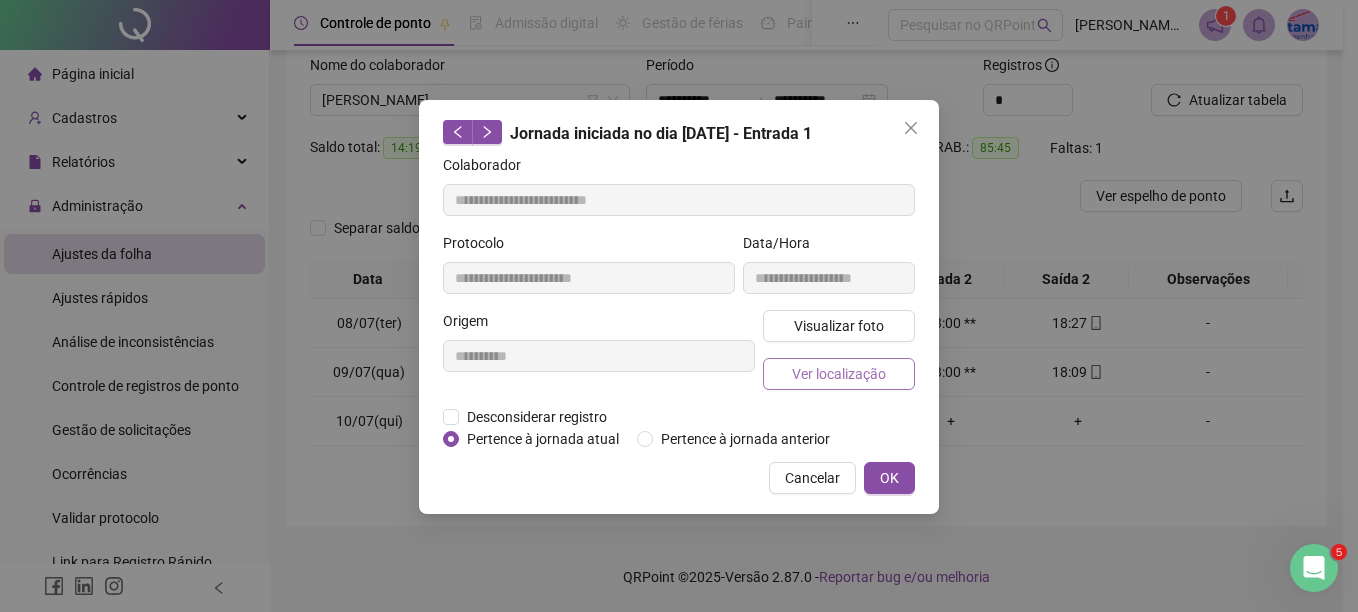 click on "Ver localização" at bounding box center [839, 374] 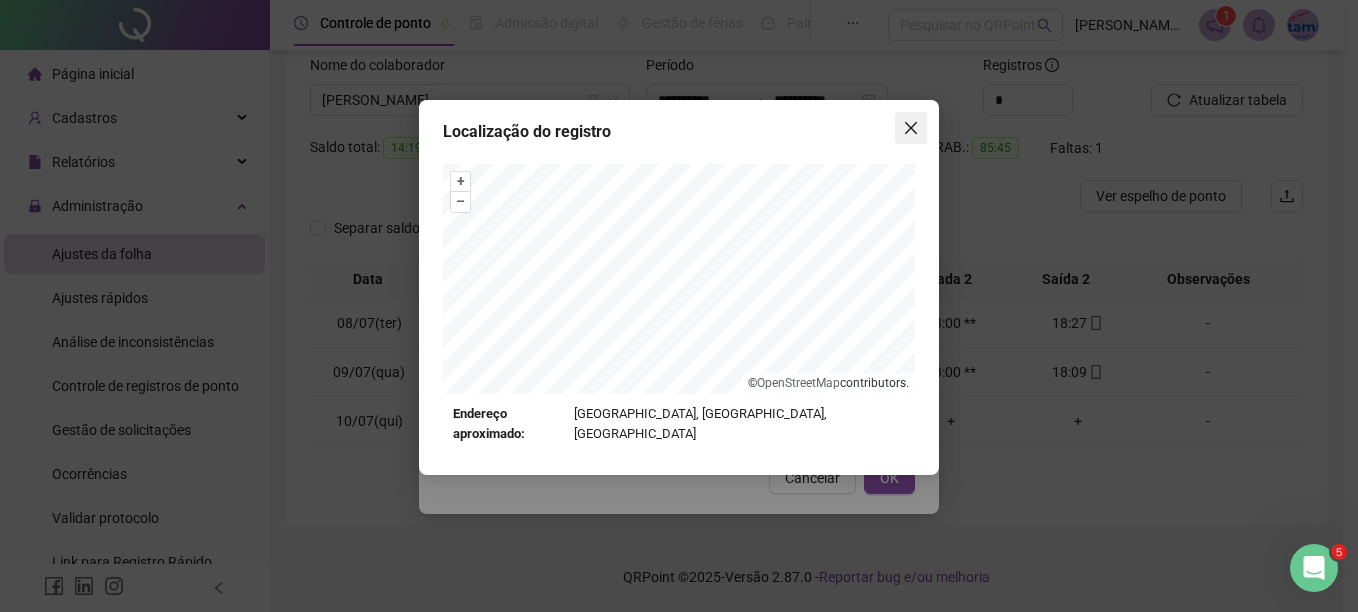 click 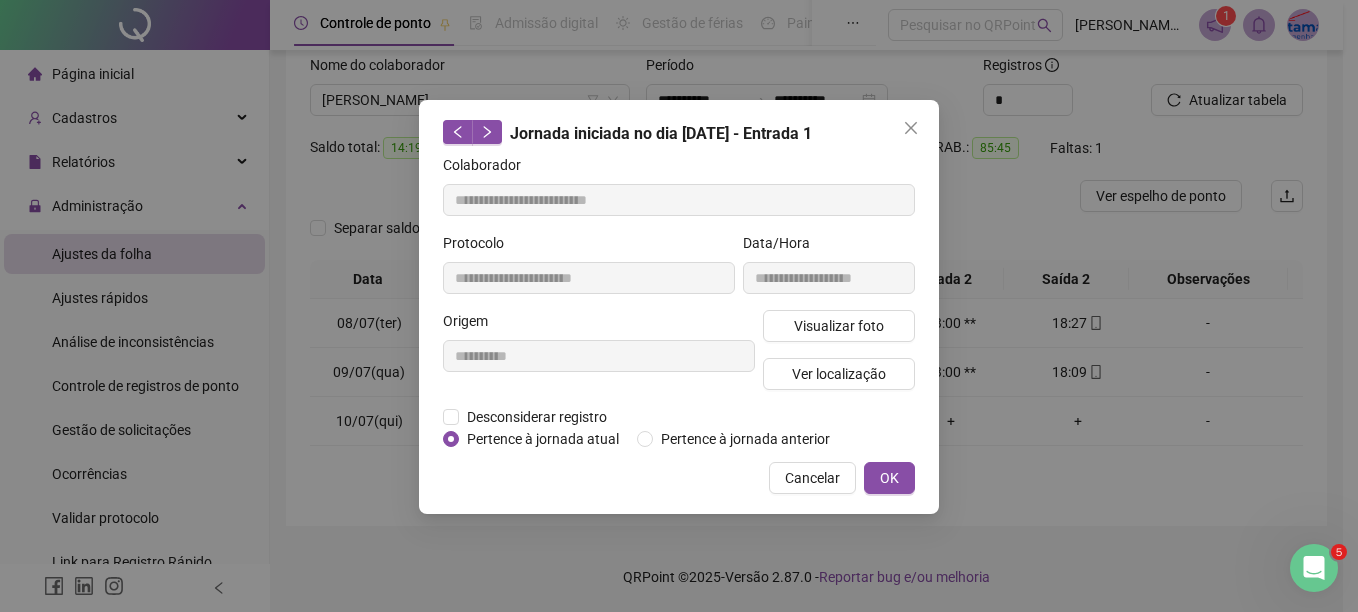 click 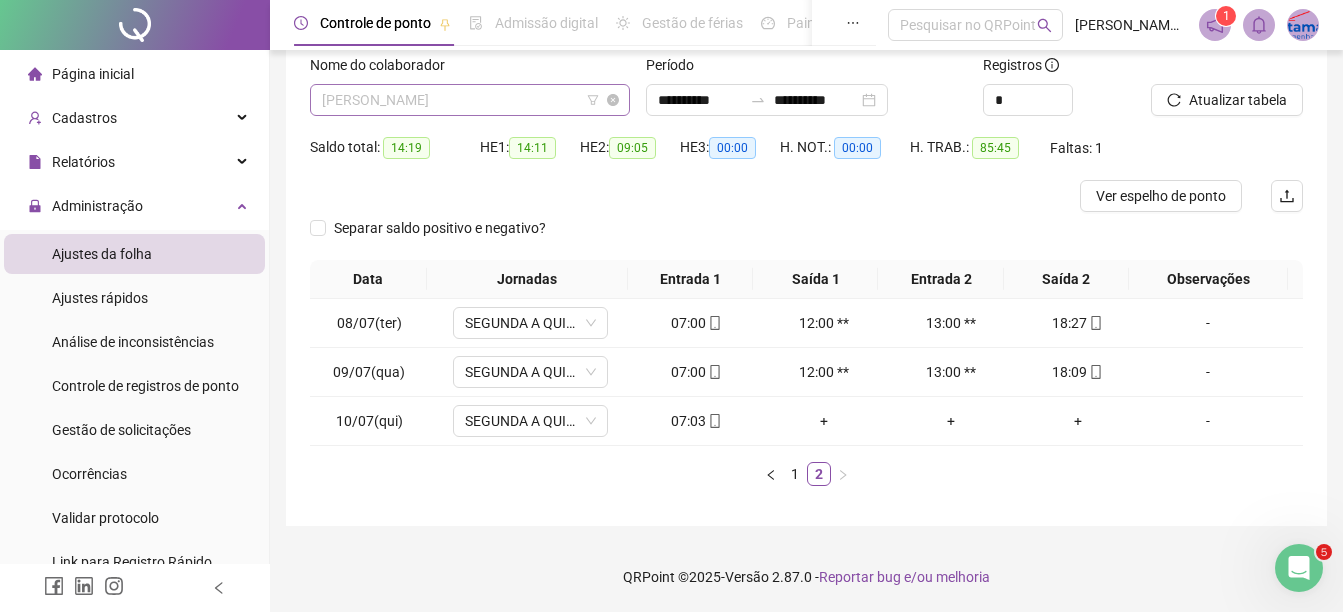click on "[PERSON_NAME]" at bounding box center [470, 100] 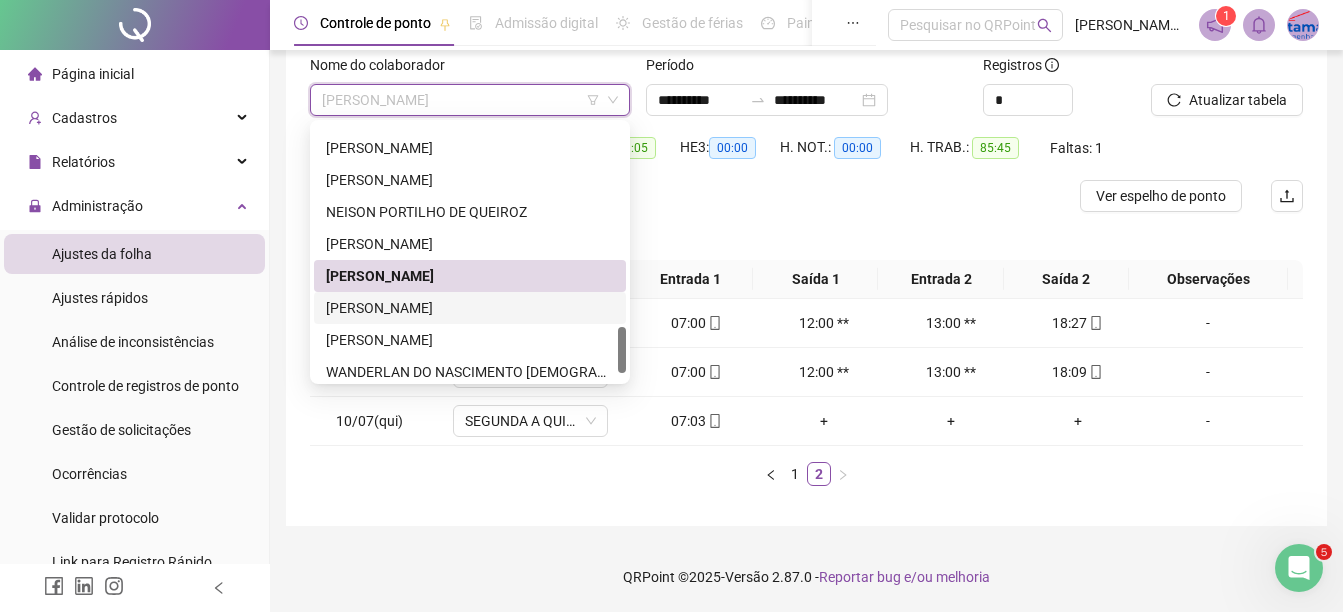 click on "[PERSON_NAME]" at bounding box center [470, 308] 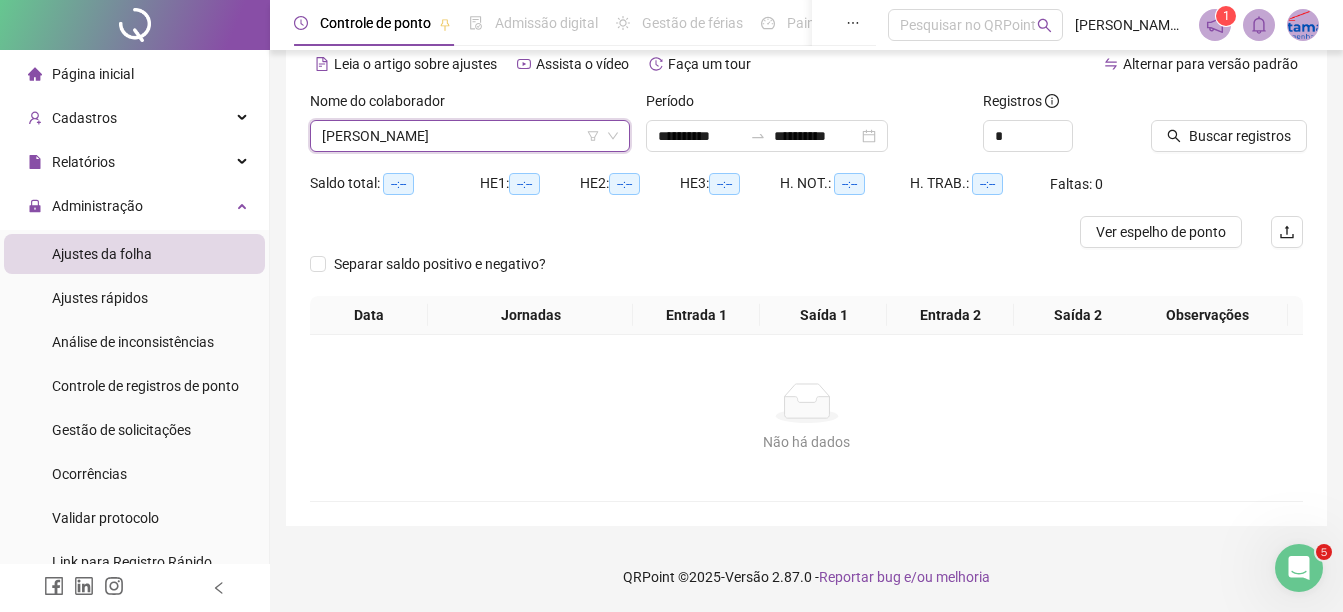 scroll, scrollTop: 94, scrollLeft: 0, axis: vertical 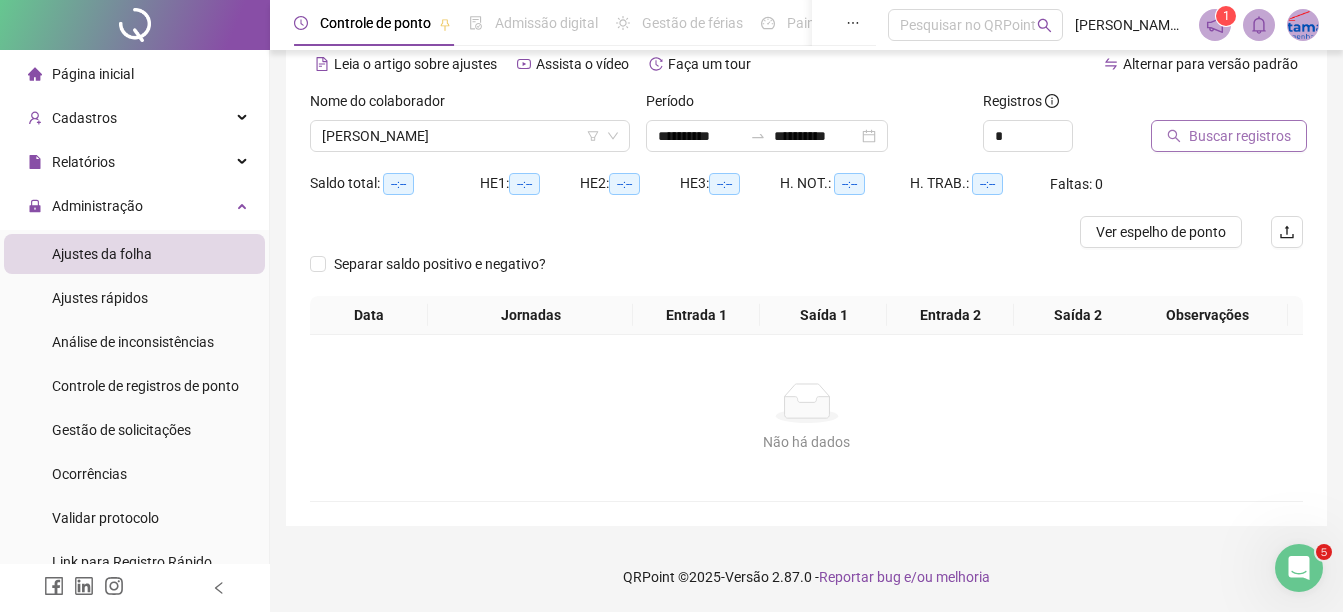 click on "Buscar registros" at bounding box center [1229, 136] 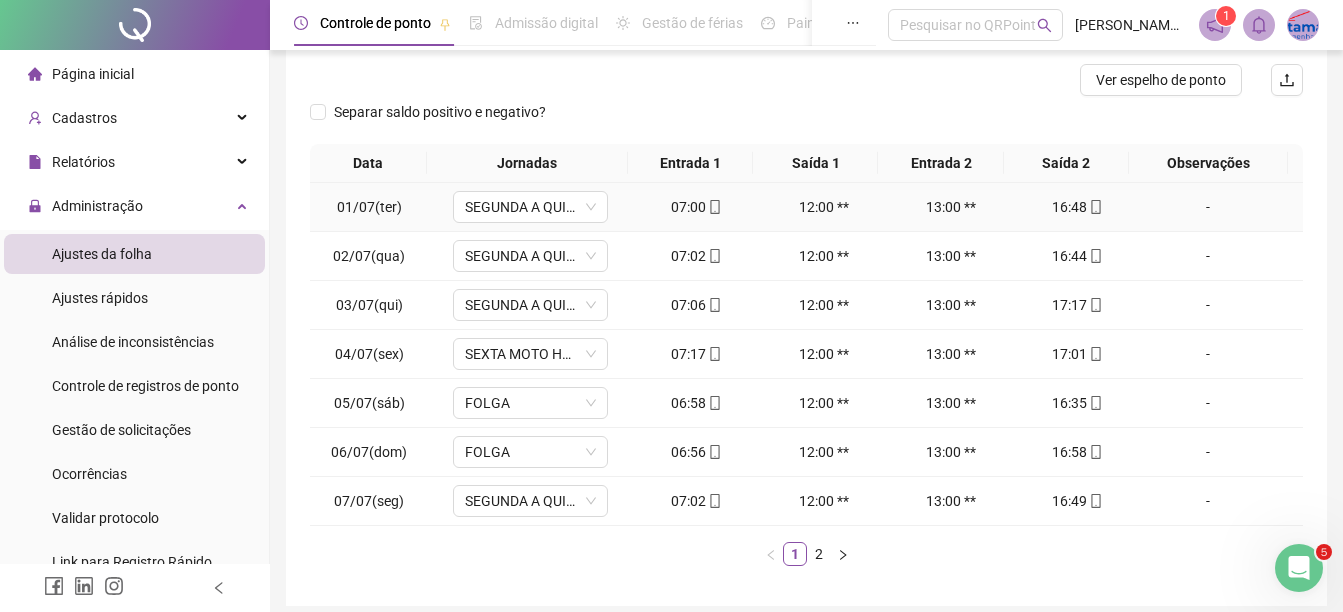 scroll, scrollTop: 326, scrollLeft: 0, axis: vertical 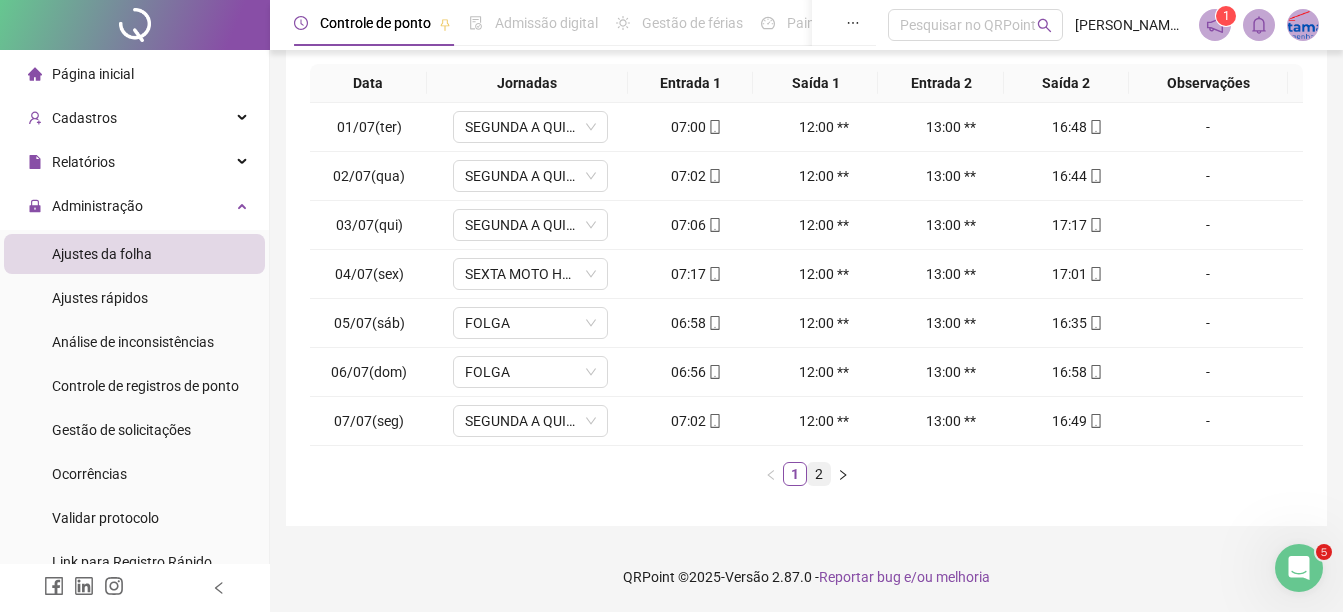 click on "2" at bounding box center [819, 474] 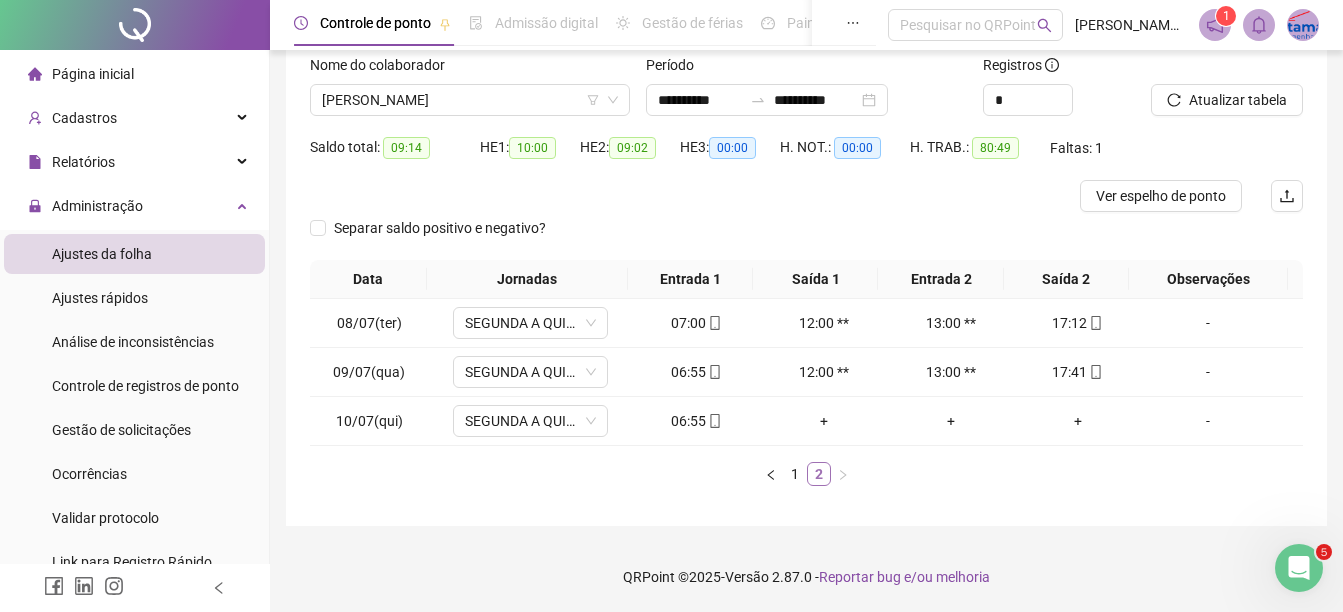 scroll, scrollTop: 130, scrollLeft: 0, axis: vertical 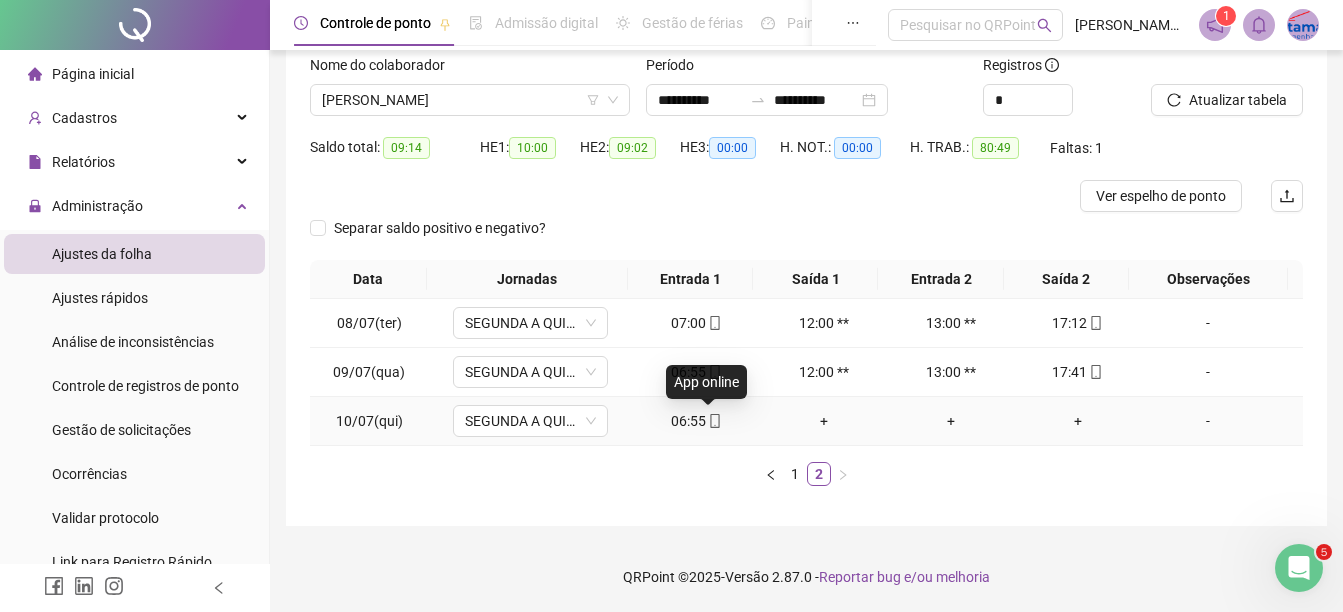 click 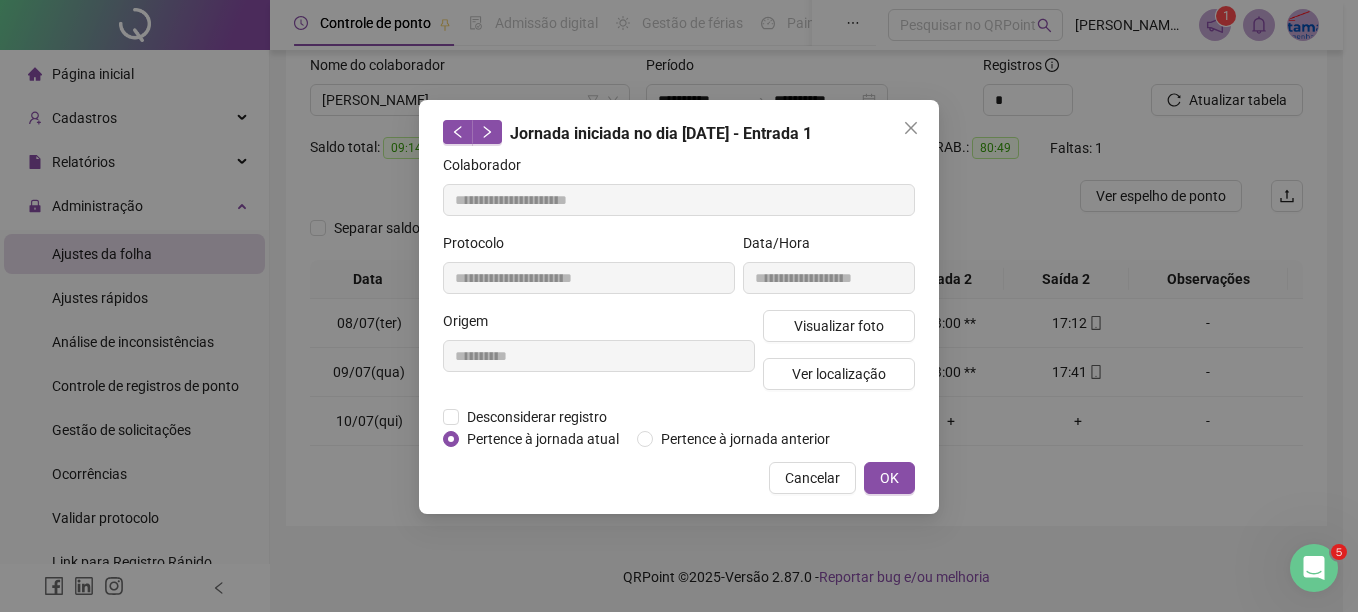 type on "**********" 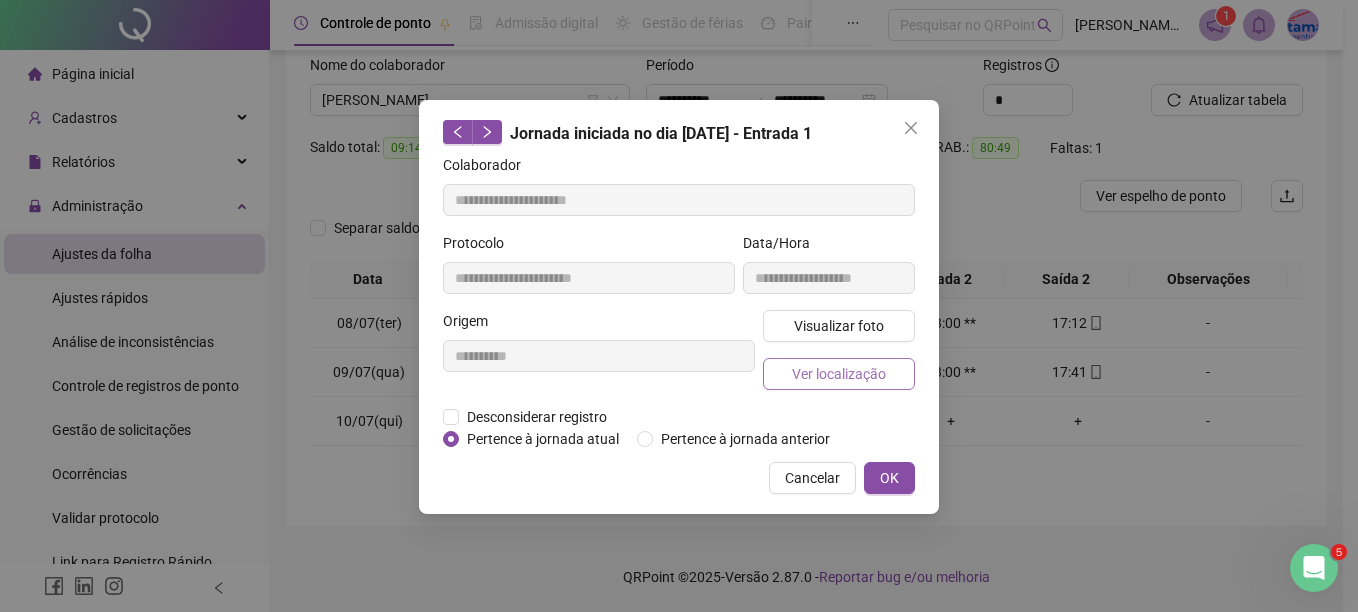 click on "Ver localização" at bounding box center (839, 374) 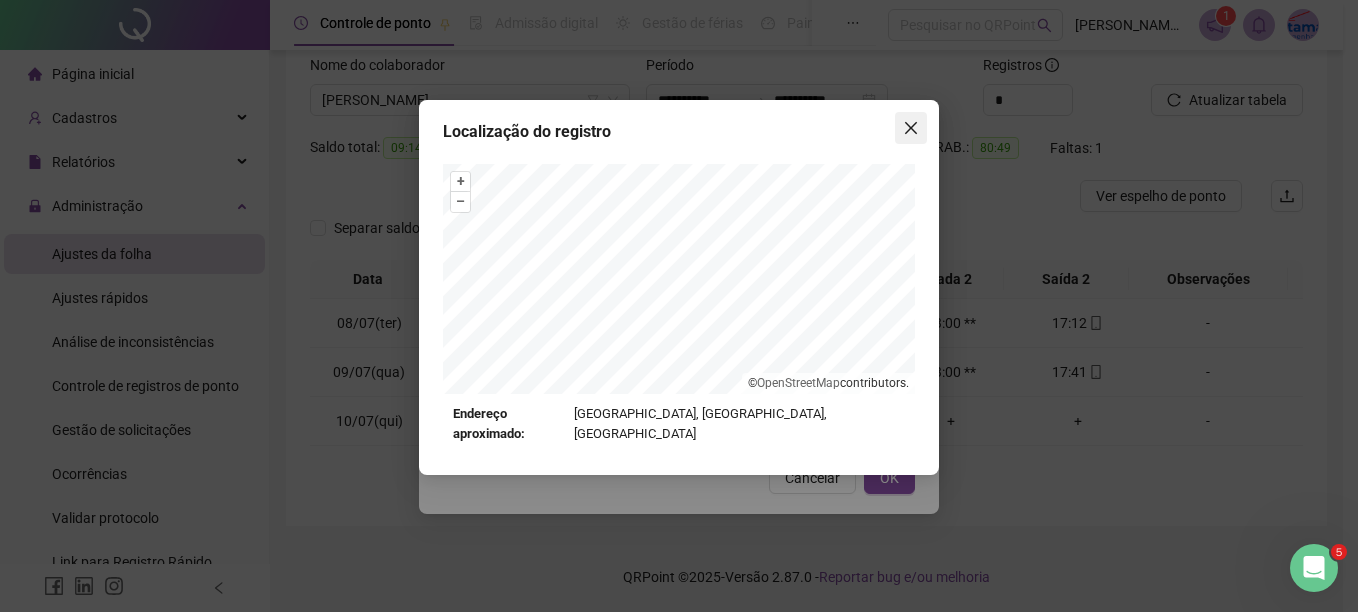click 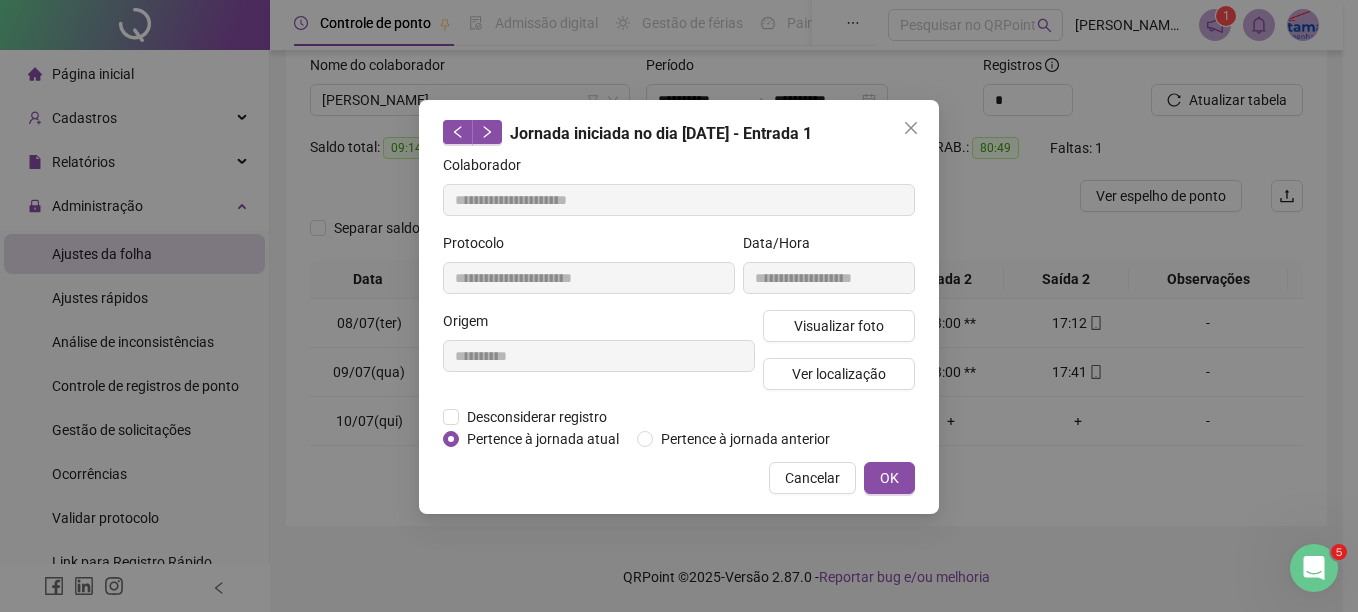 click 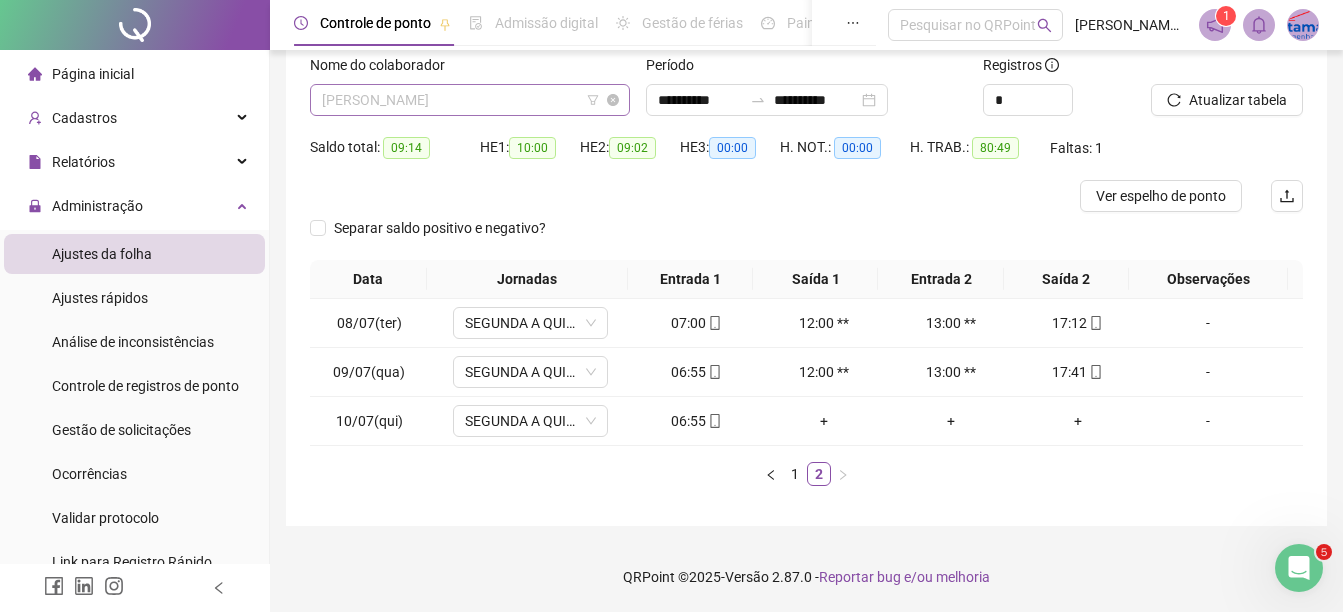 click on "[PERSON_NAME]" at bounding box center (470, 100) 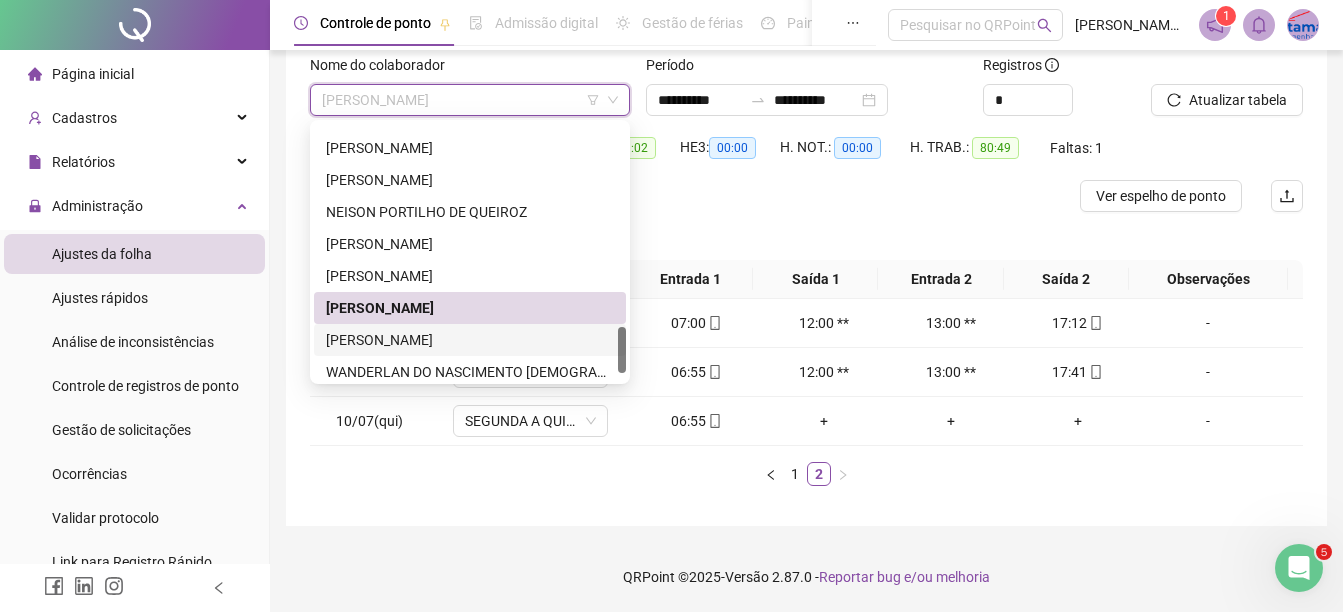 click on "[PERSON_NAME]" at bounding box center (470, 340) 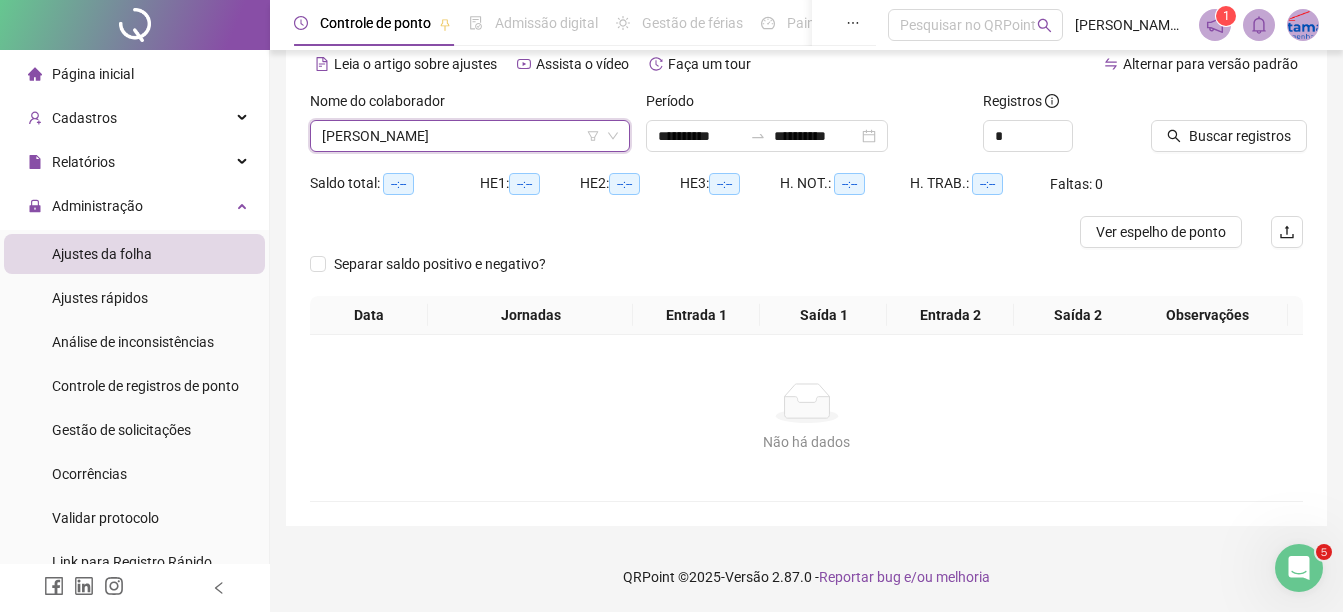 click on "Buscar registros" at bounding box center (1227, 129) 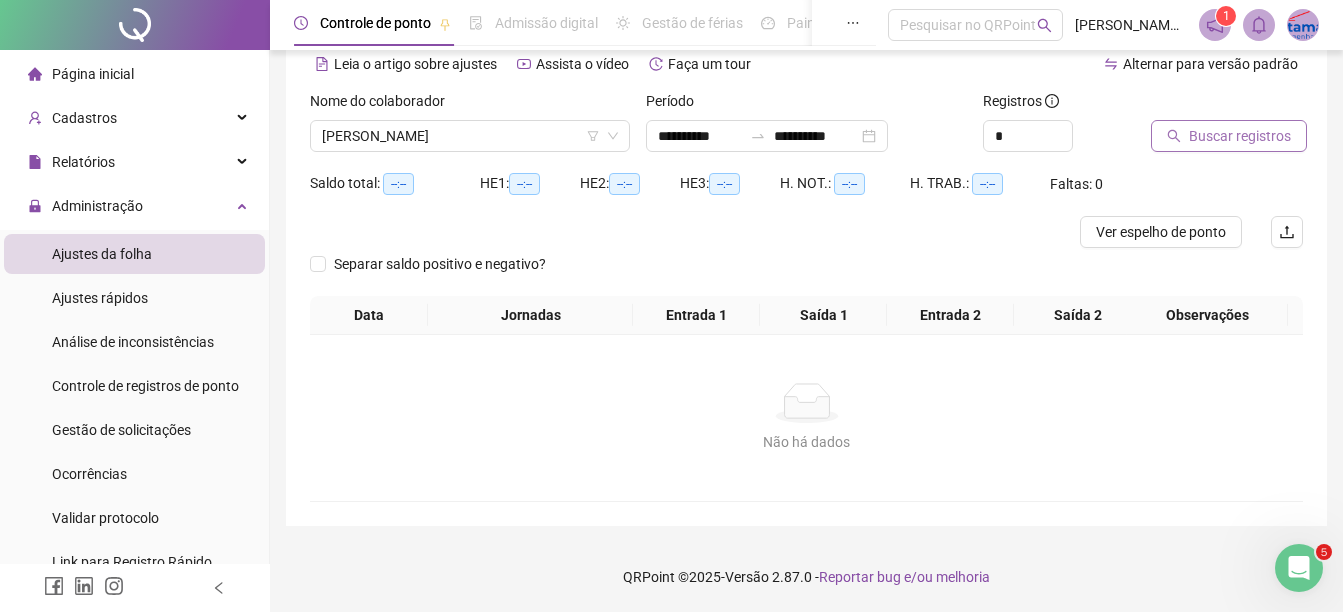 click on "Buscar registros" at bounding box center [1240, 136] 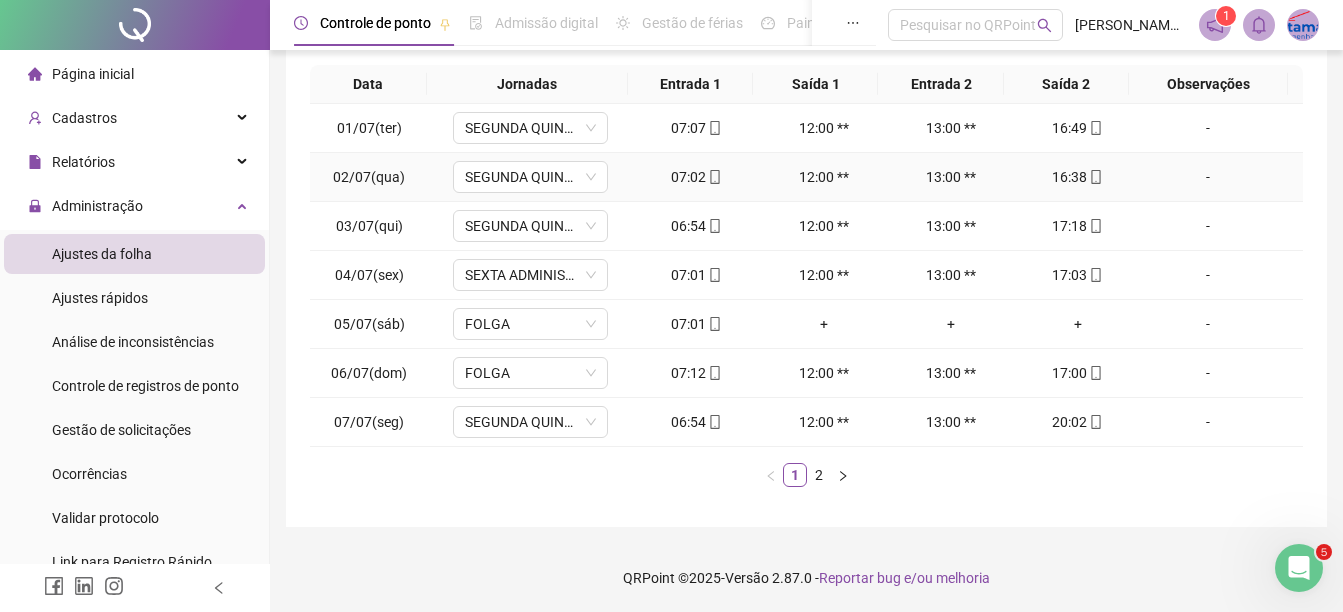 scroll, scrollTop: 326, scrollLeft: 0, axis: vertical 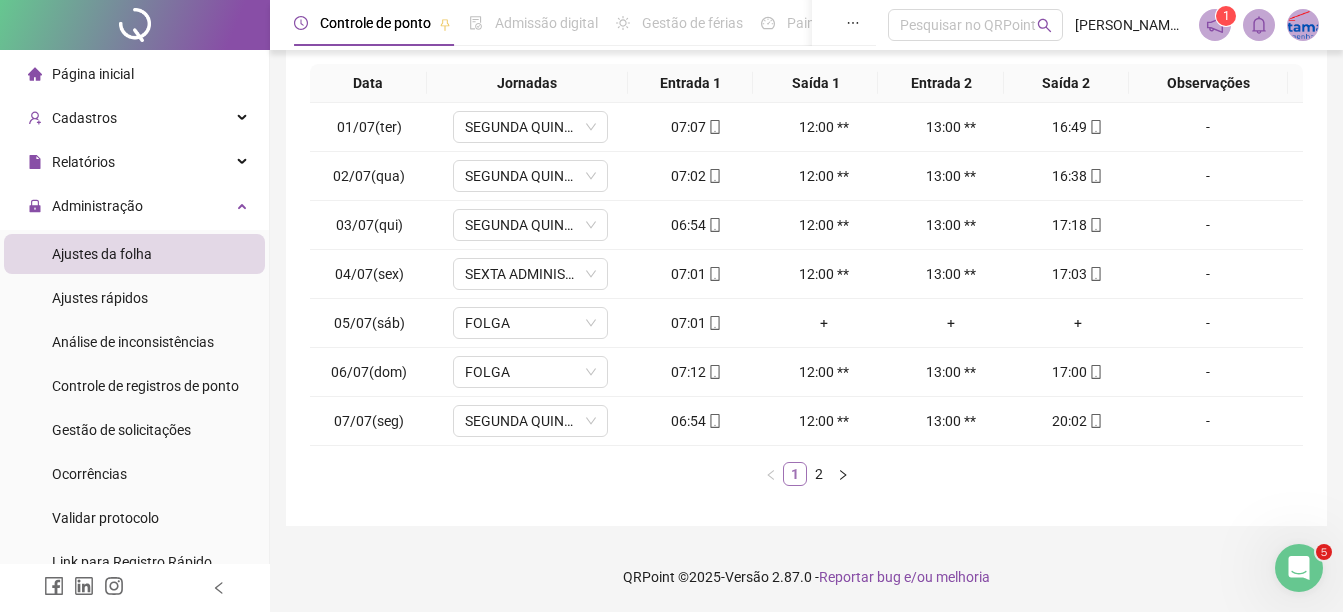 click on "1" at bounding box center [795, 474] 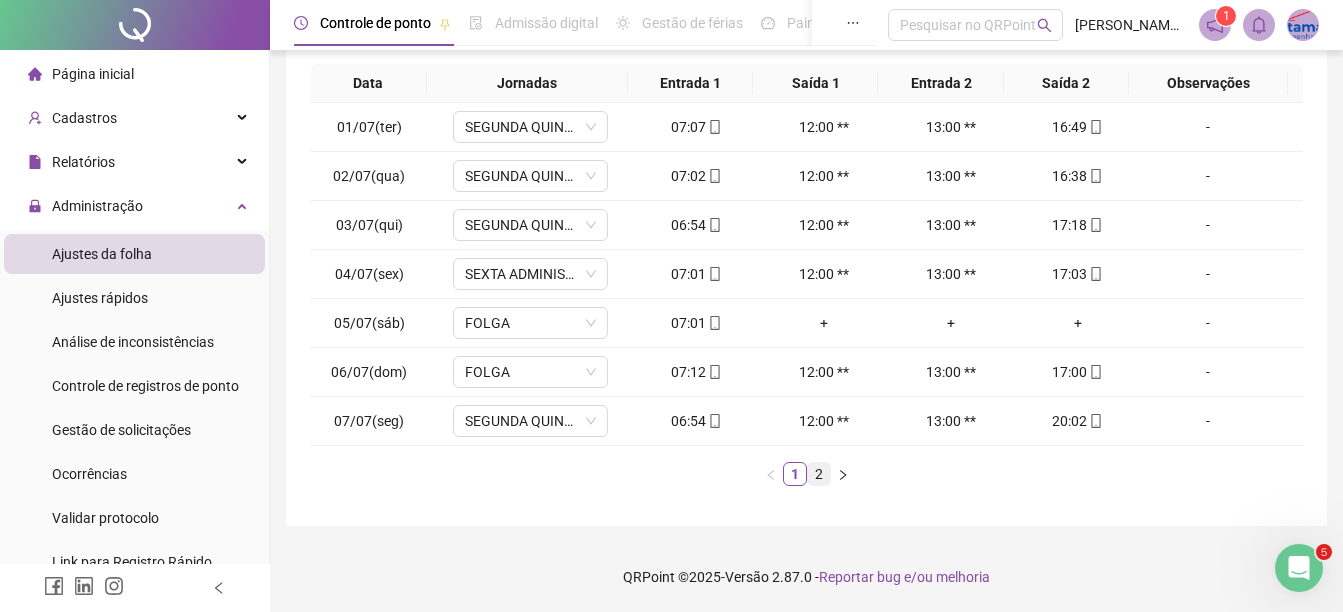 click on "2" at bounding box center [819, 474] 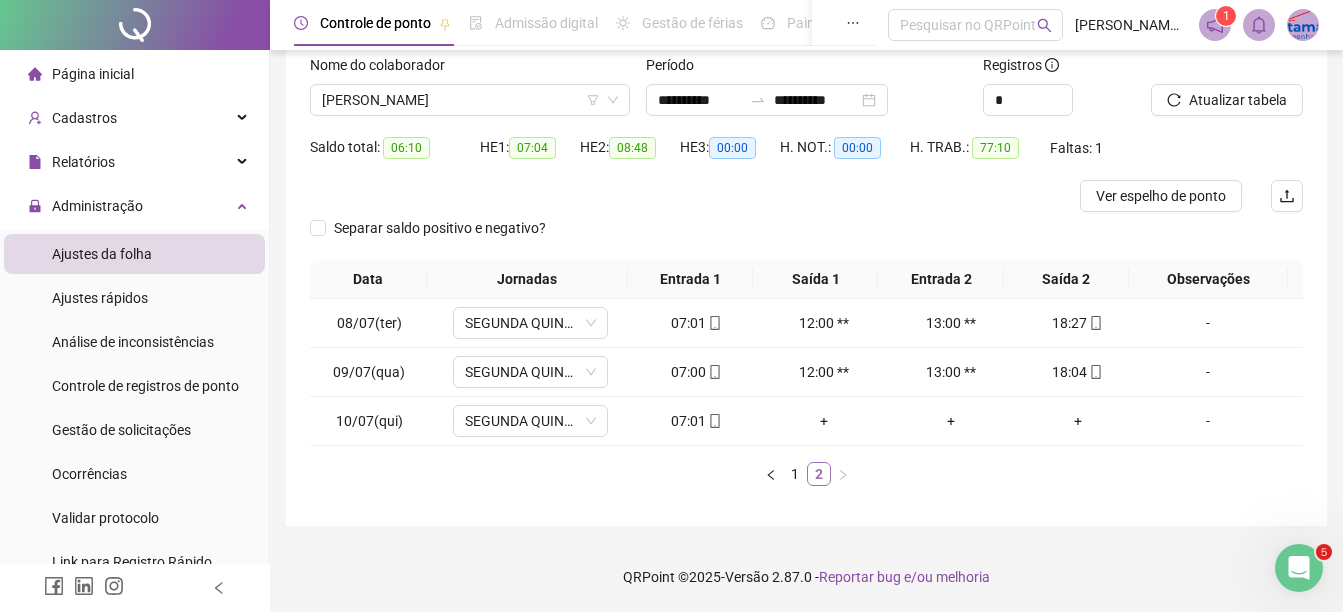 scroll, scrollTop: 130, scrollLeft: 0, axis: vertical 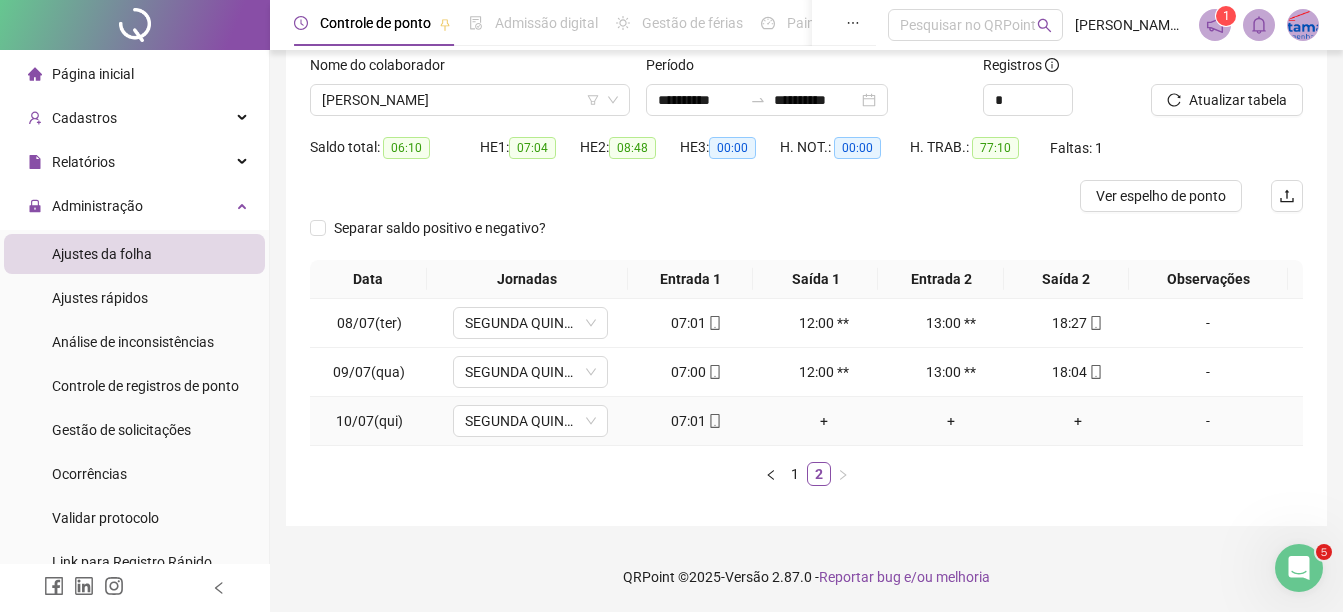 click on "07:01" at bounding box center [696, 421] 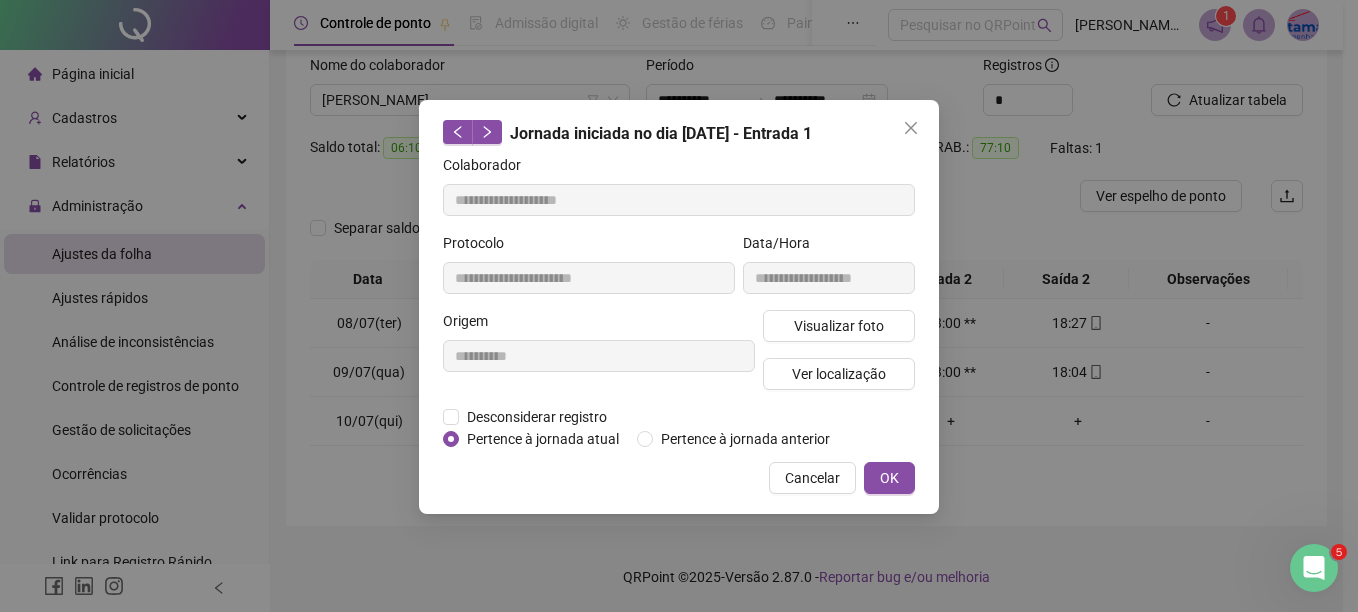 type on "**********" 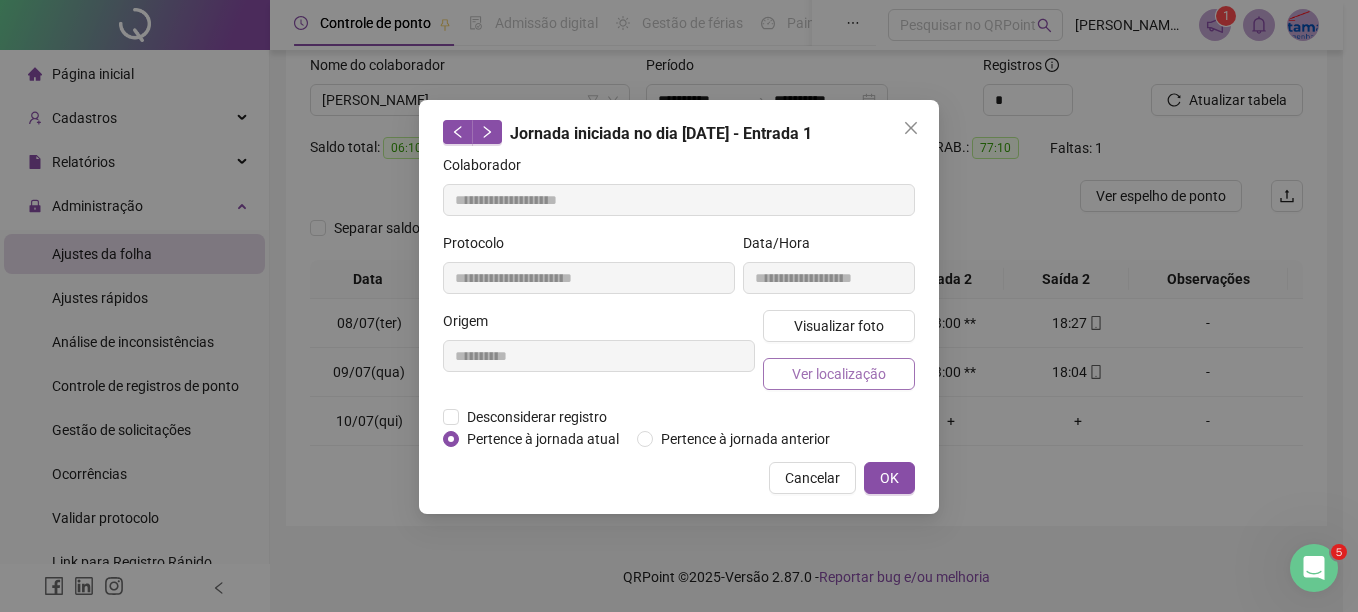 click on "Ver localização" at bounding box center (839, 374) 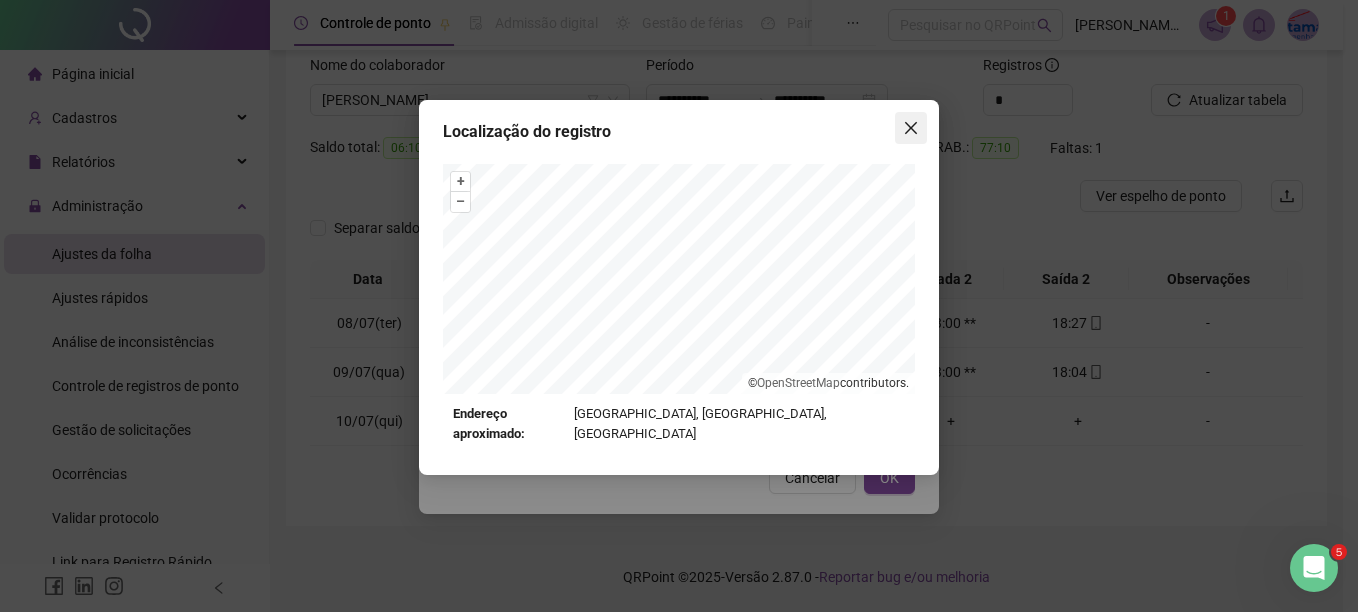 click at bounding box center (911, 128) 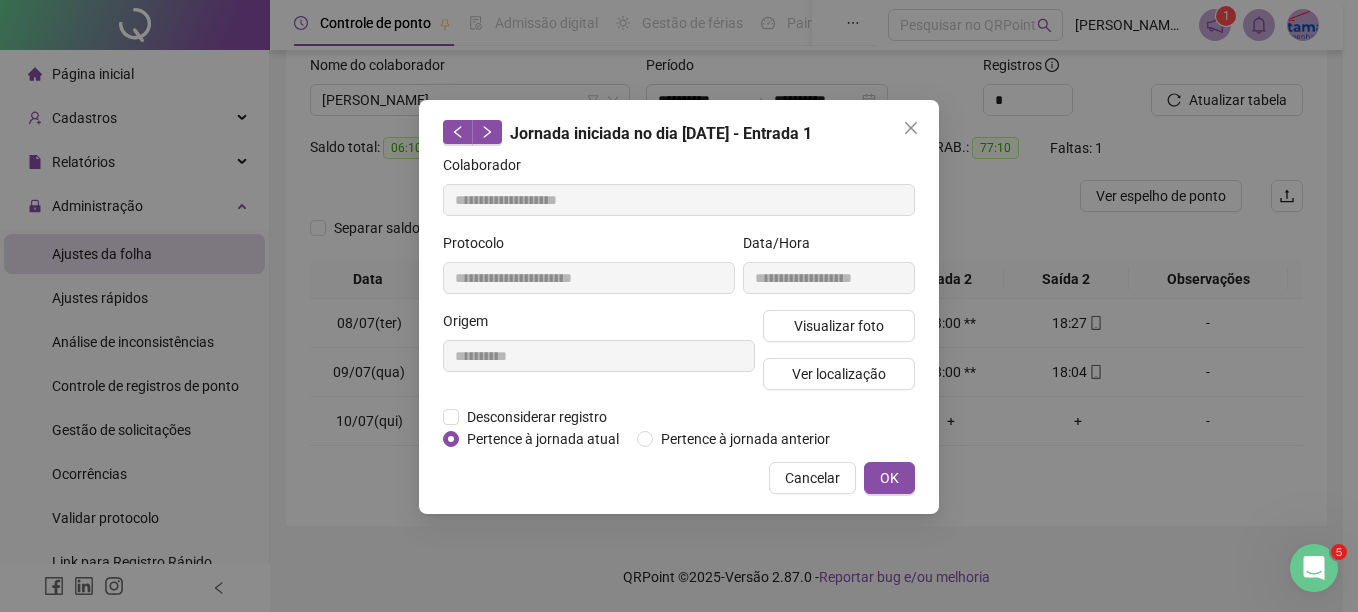 click at bounding box center (911, 128) 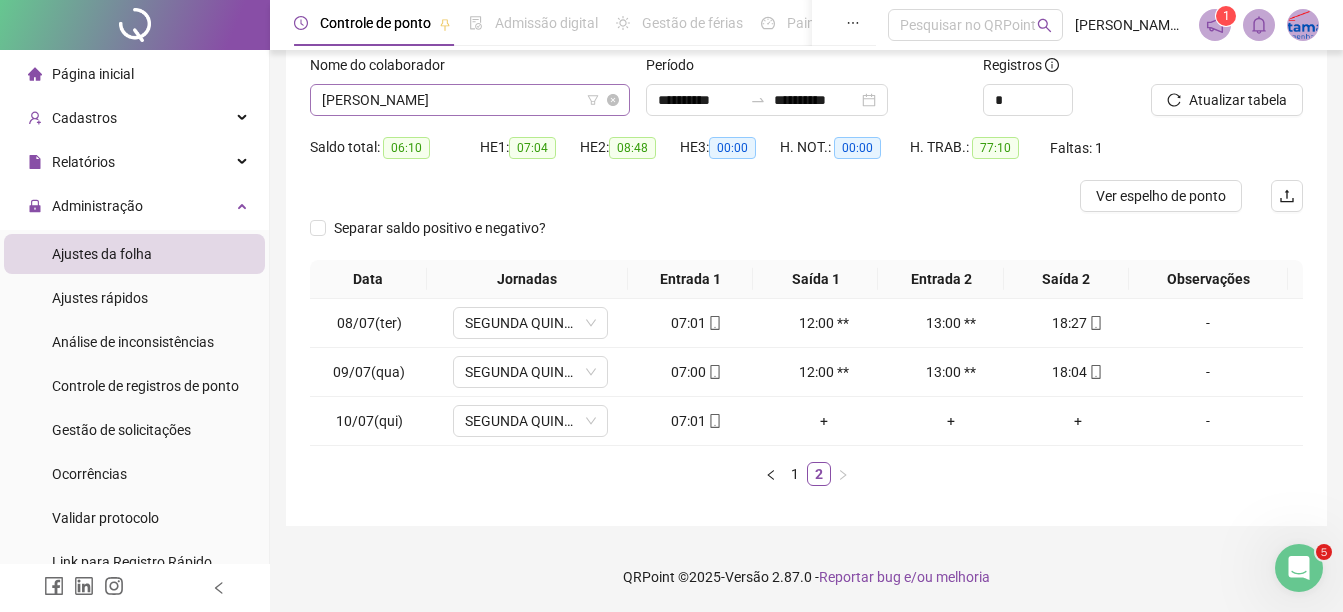 click on "[PERSON_NAME]" at bounding box center [470, 100] 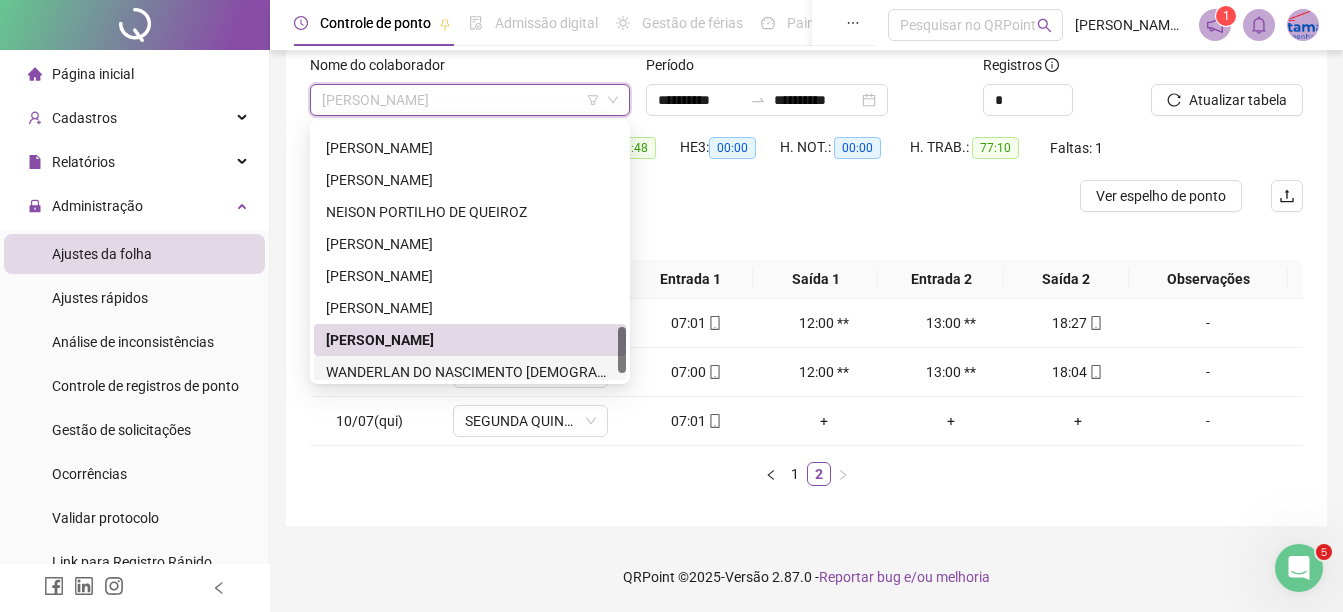 click on "WANDERLAN DO NASCIMENTO [DEMOGRAPHIC_DATA]" at bounding box center (470, 372) 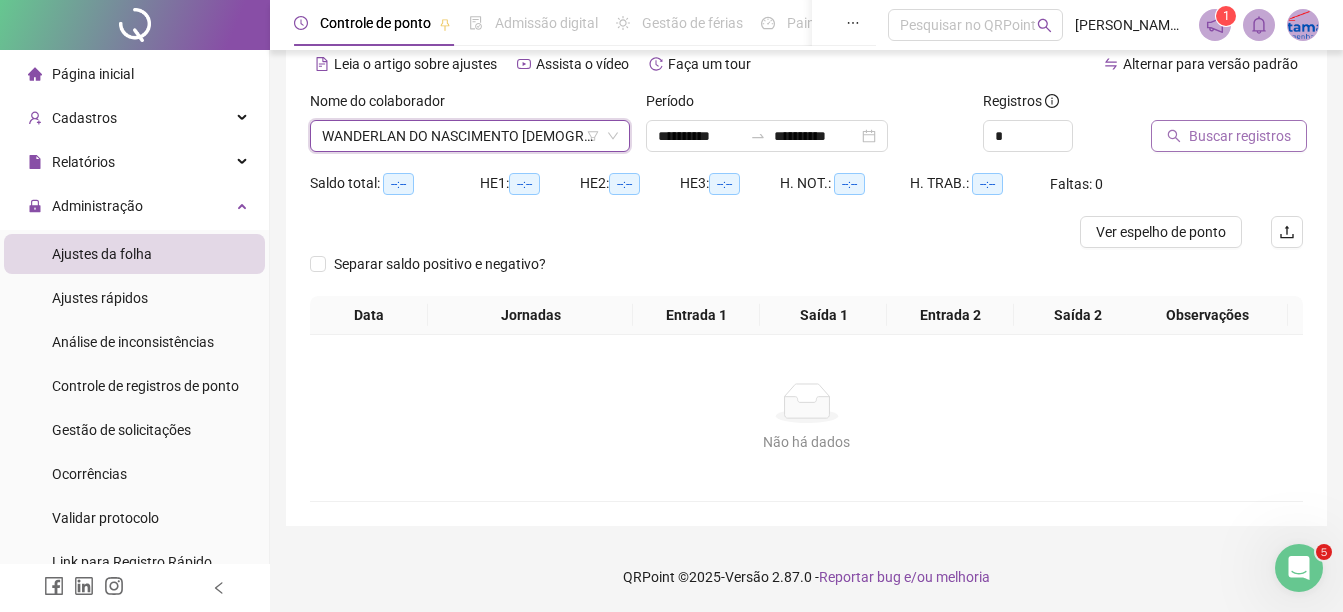 click on "Buscar registros" at bounding box center (1240, 136) 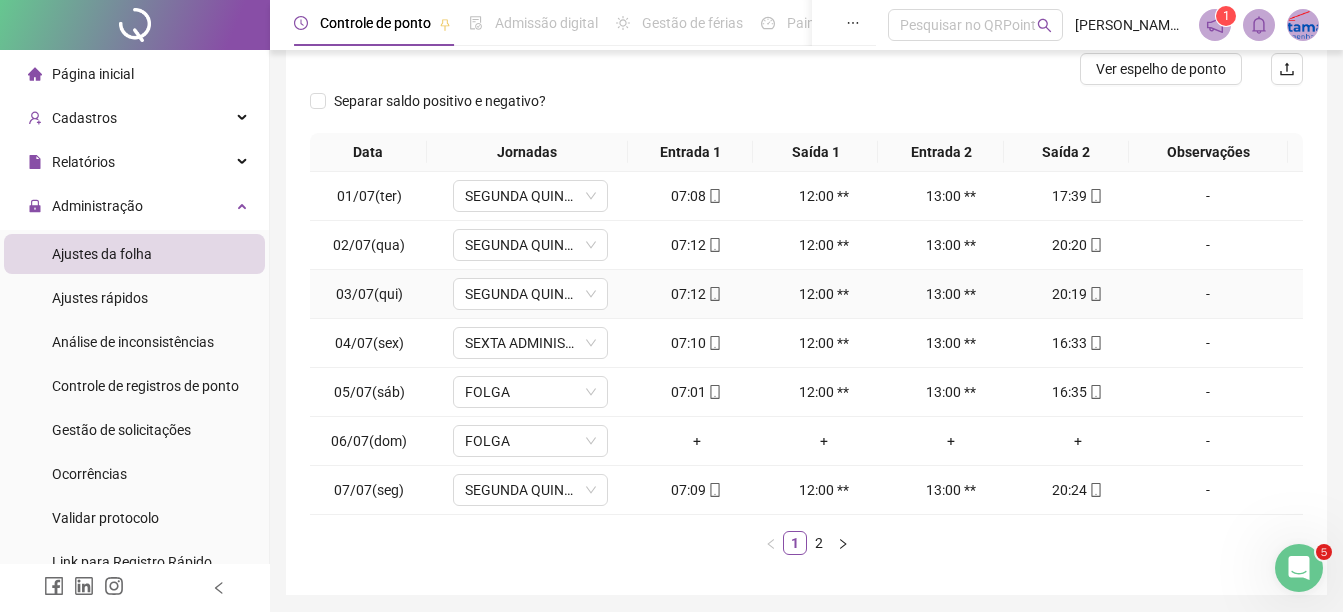 scroll, scrollTop: 326, scrollLeft: 0, axis: vertical 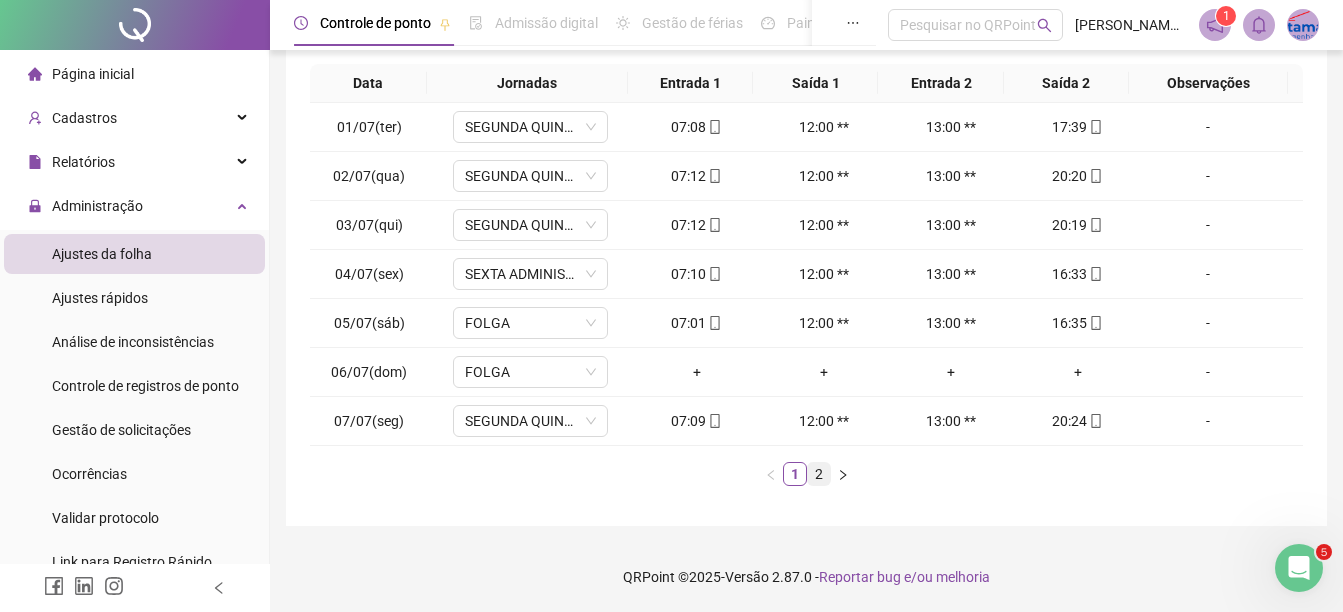 click on "2" at bounding box center [819, 474] 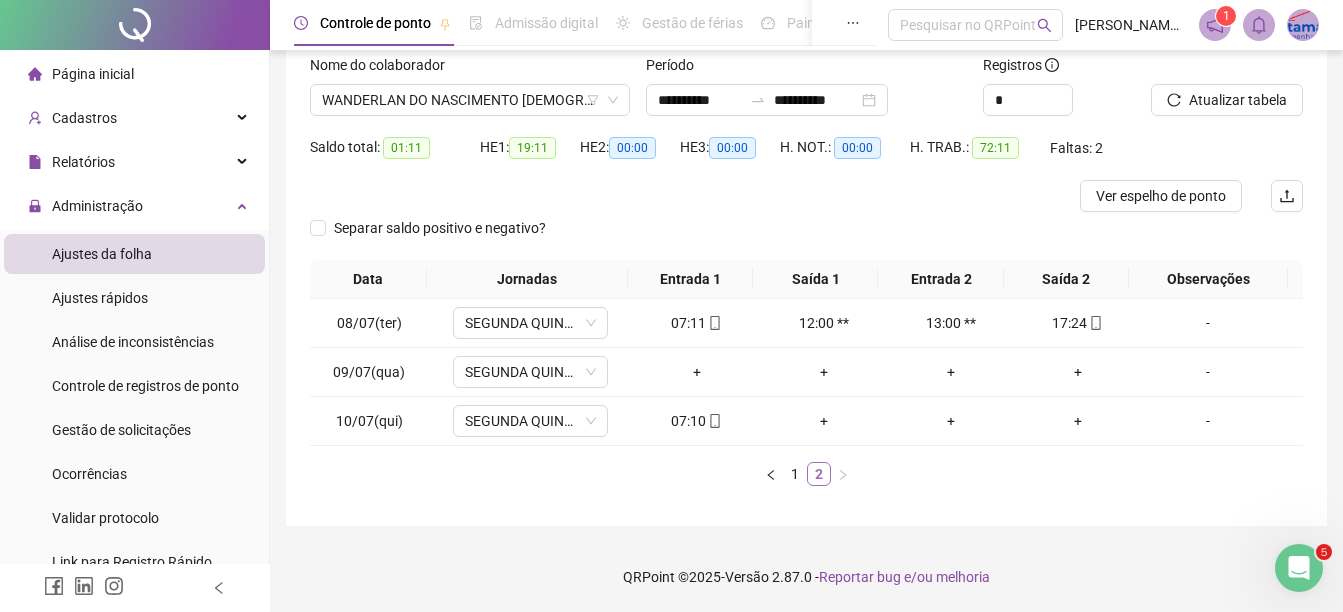 scroll, scrollTop: 130, scrollLeft: 0, axis: vertical 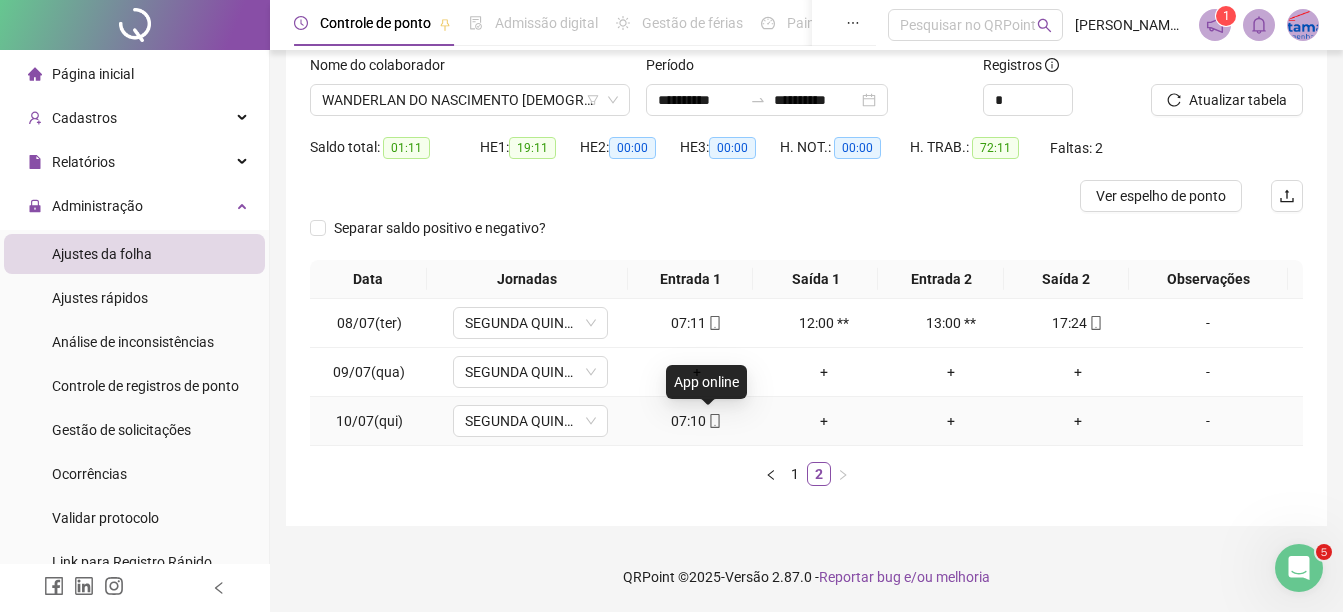click 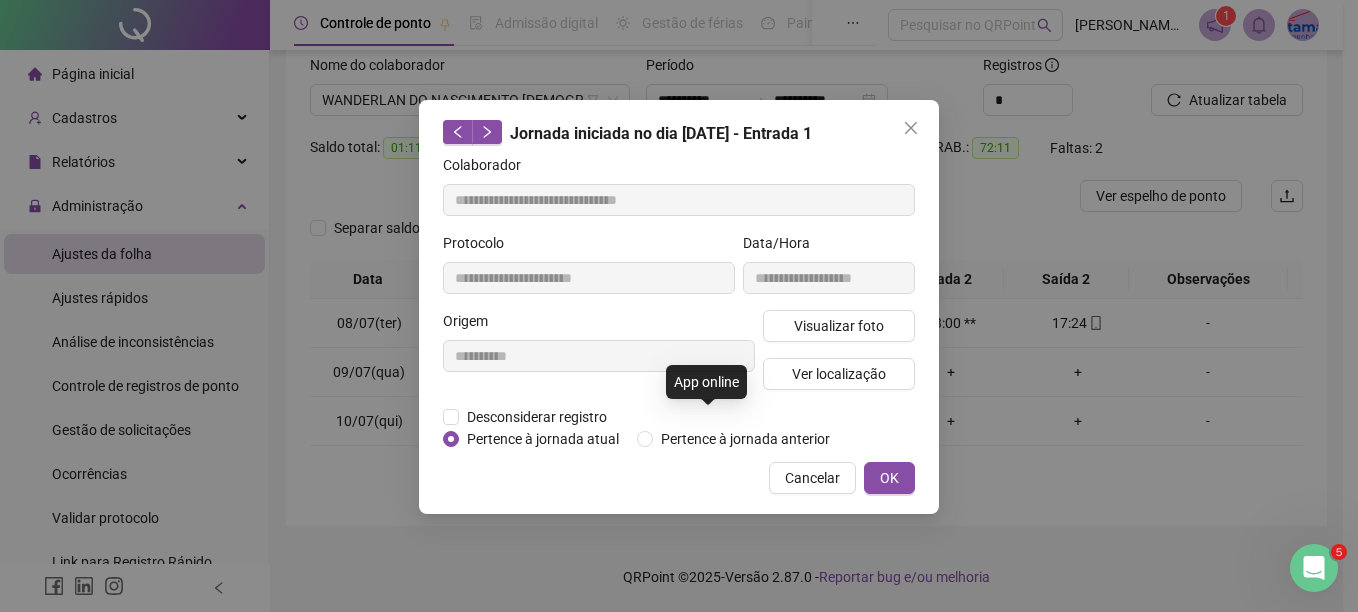 type on "**********" 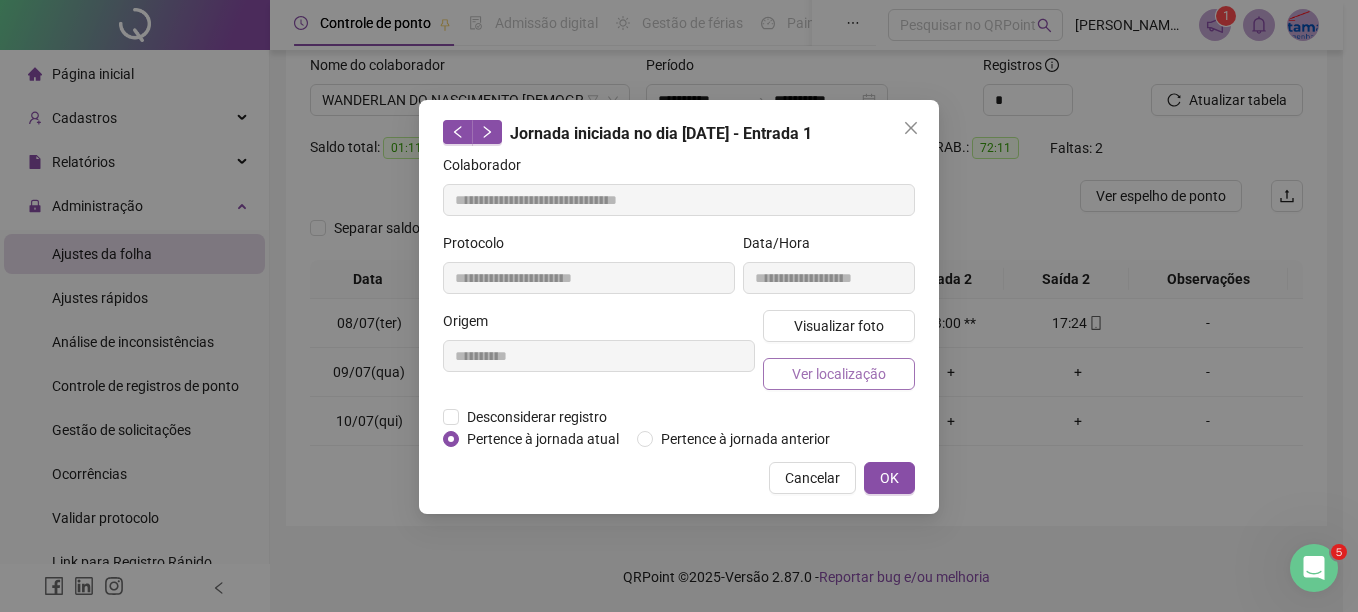 click on "Ver localização" at bounding box center [839, 374] 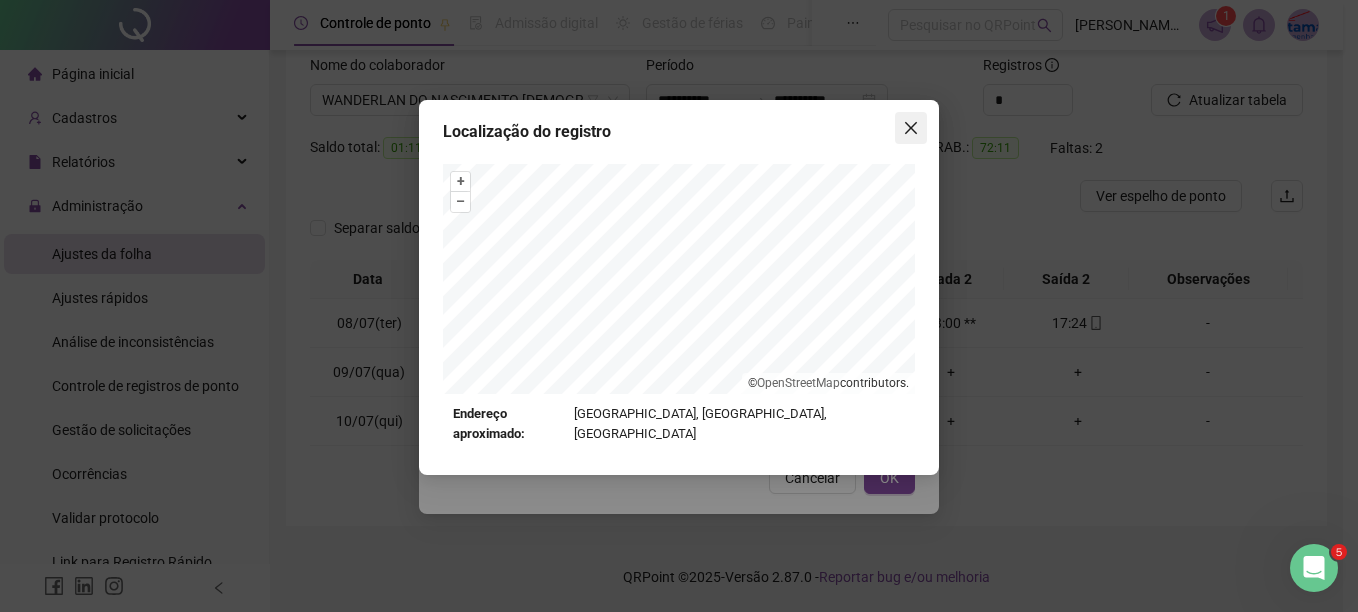 click at bounding box center [911, 128] 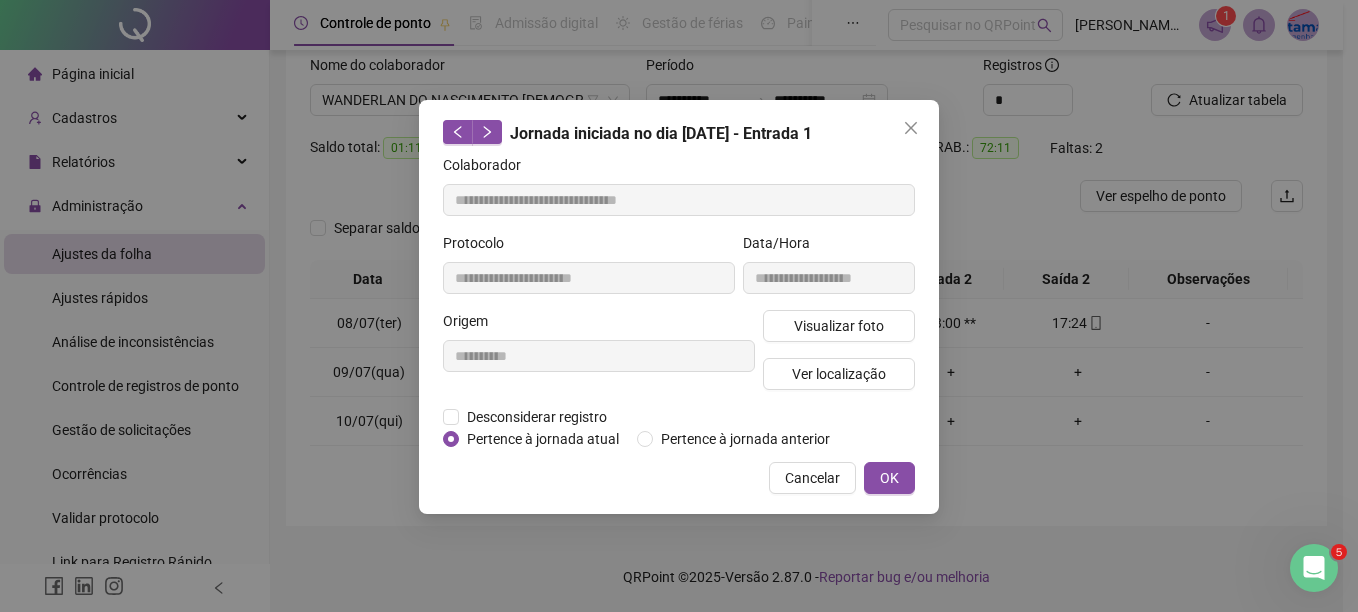 click at bounding box center [911, 128] 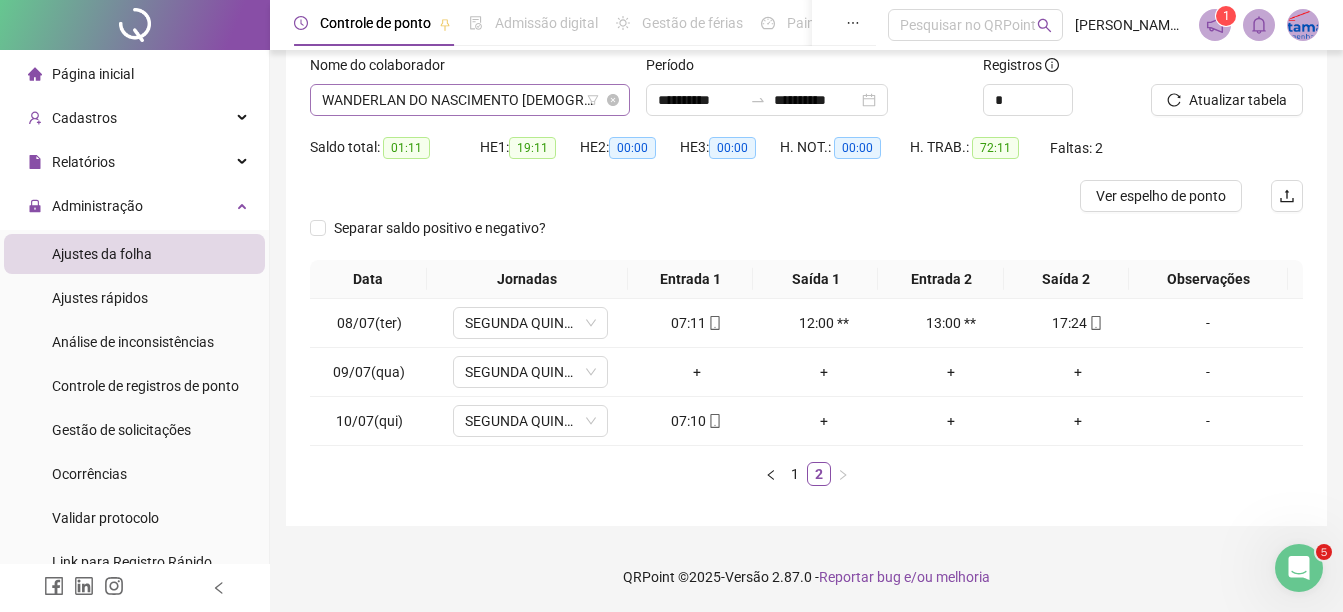 click on "WANDERLAN DO NASCIMENTO [DEMOGRAPHIC_DATA]" at bounding box center (470, 100) 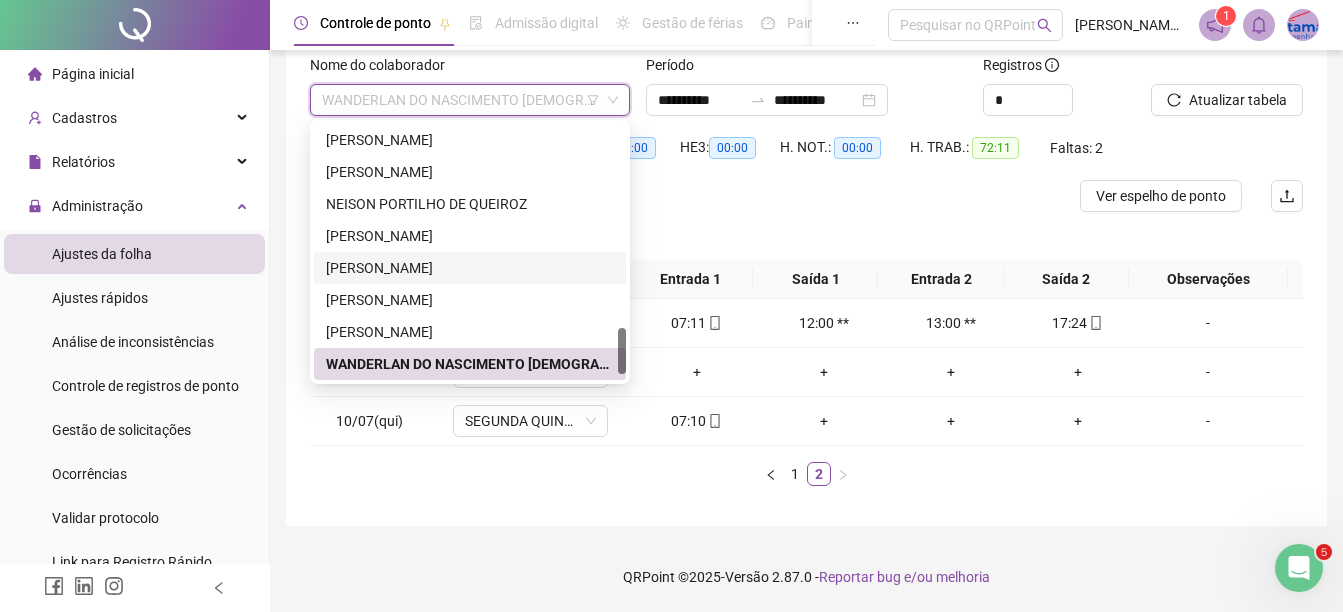 scroll, scrollTop: 1152, scrollLeft: 0, axis: vertical 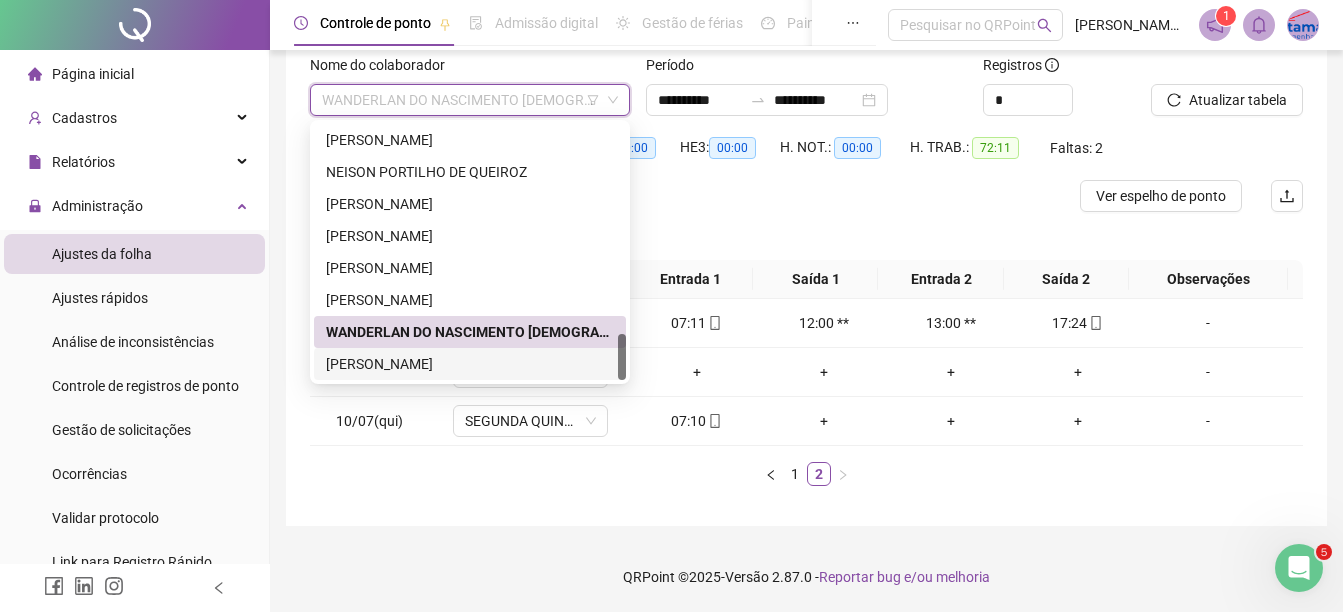 click on "[PERSON_NAME]" at bounding box center (470, 364) 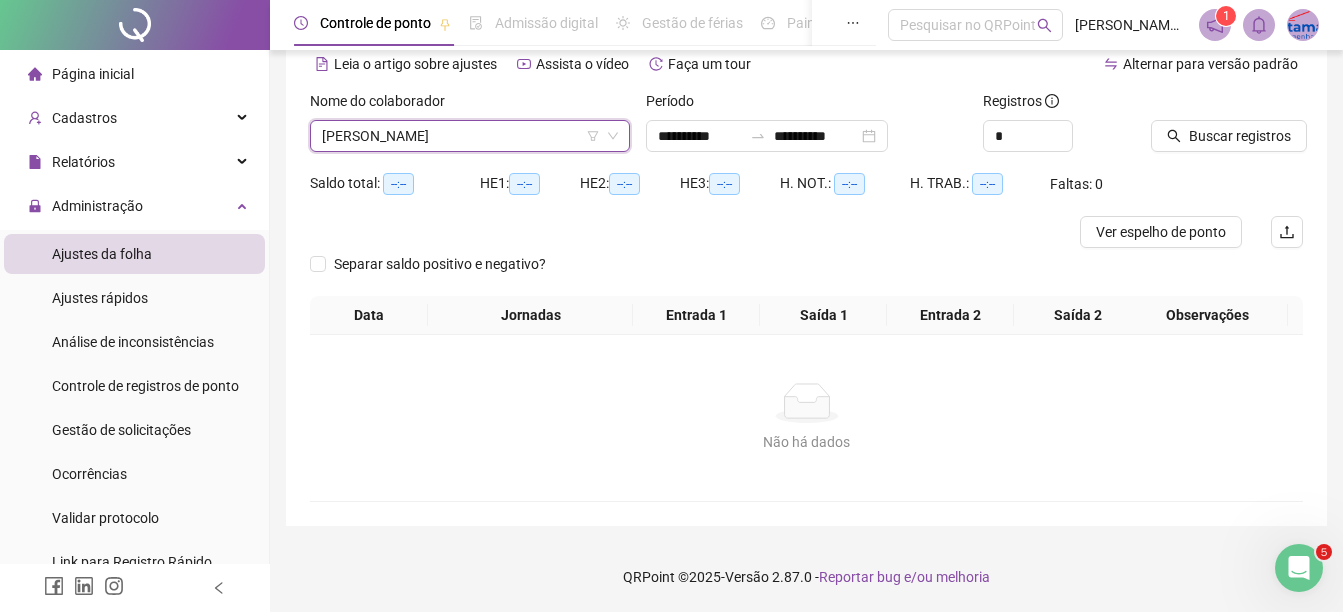 scroll, scrollTop: 94, scrollLeft: 0, axis: vertical 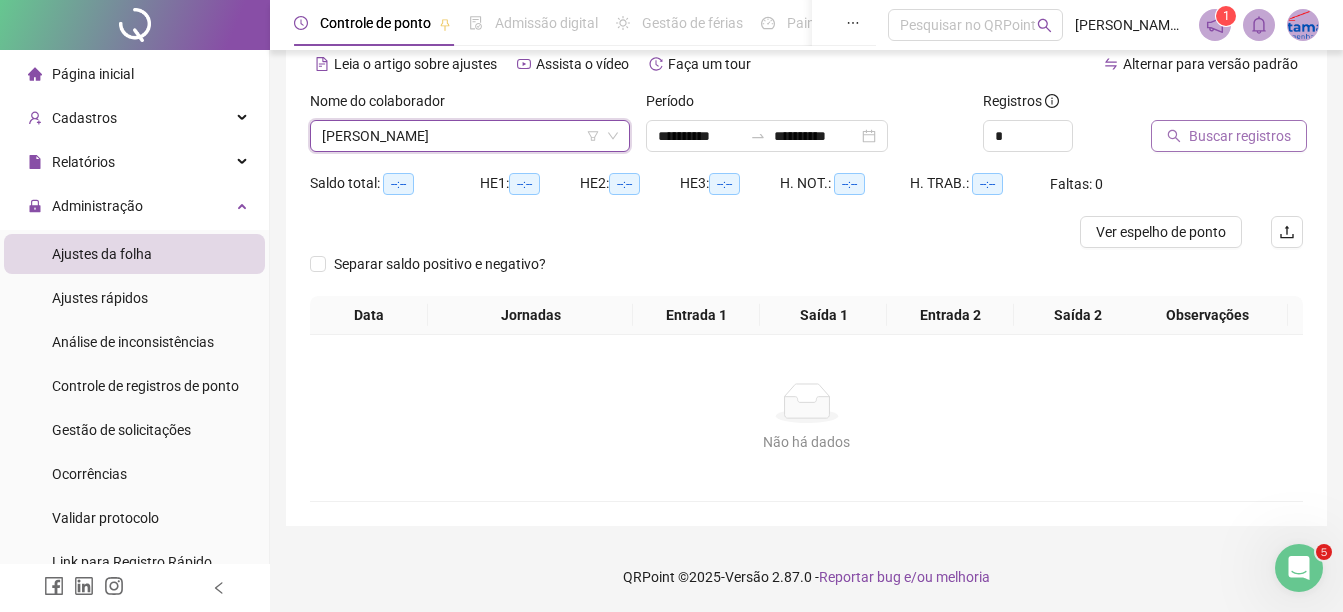click on "Buscar registros" at bounding box center (1240, 136) 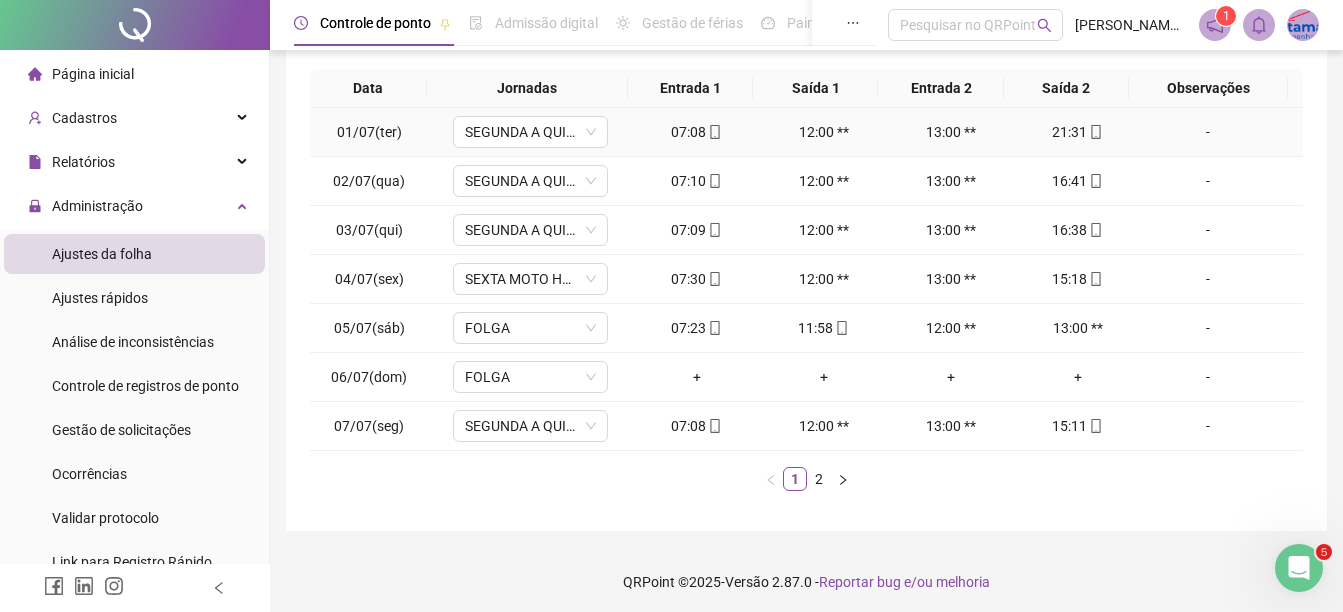 scroll, scrollTop: 326, scrollLeft: 0, axis: vertical 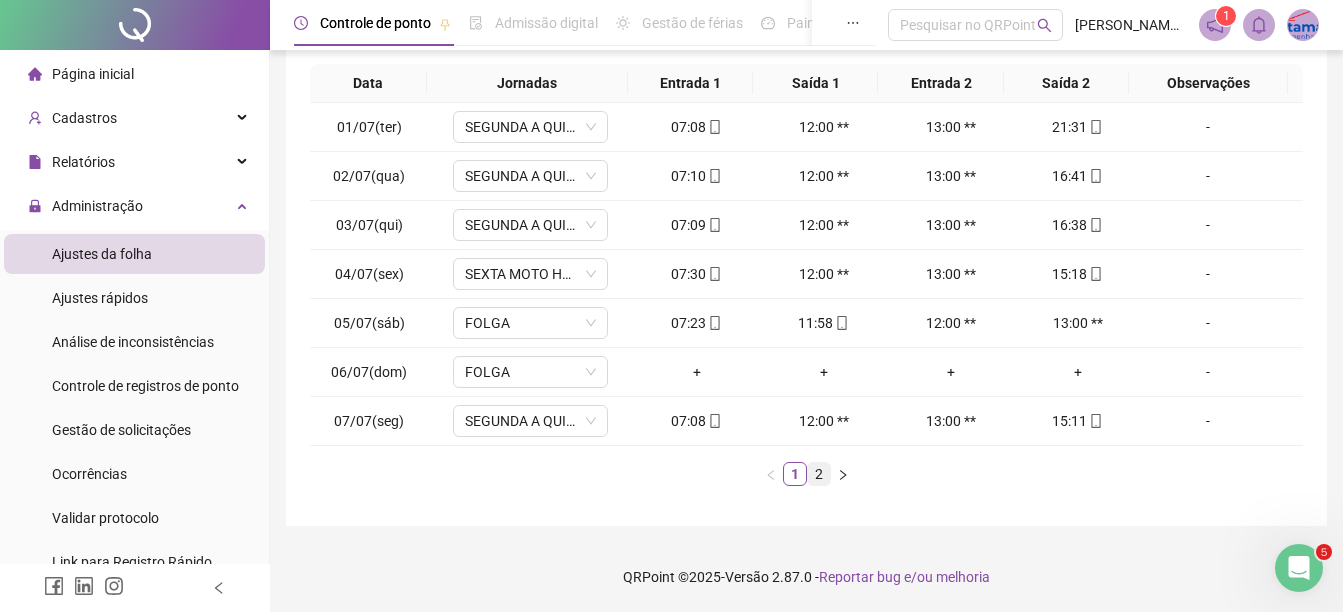 click on "2" at bounding box center [819, 474] 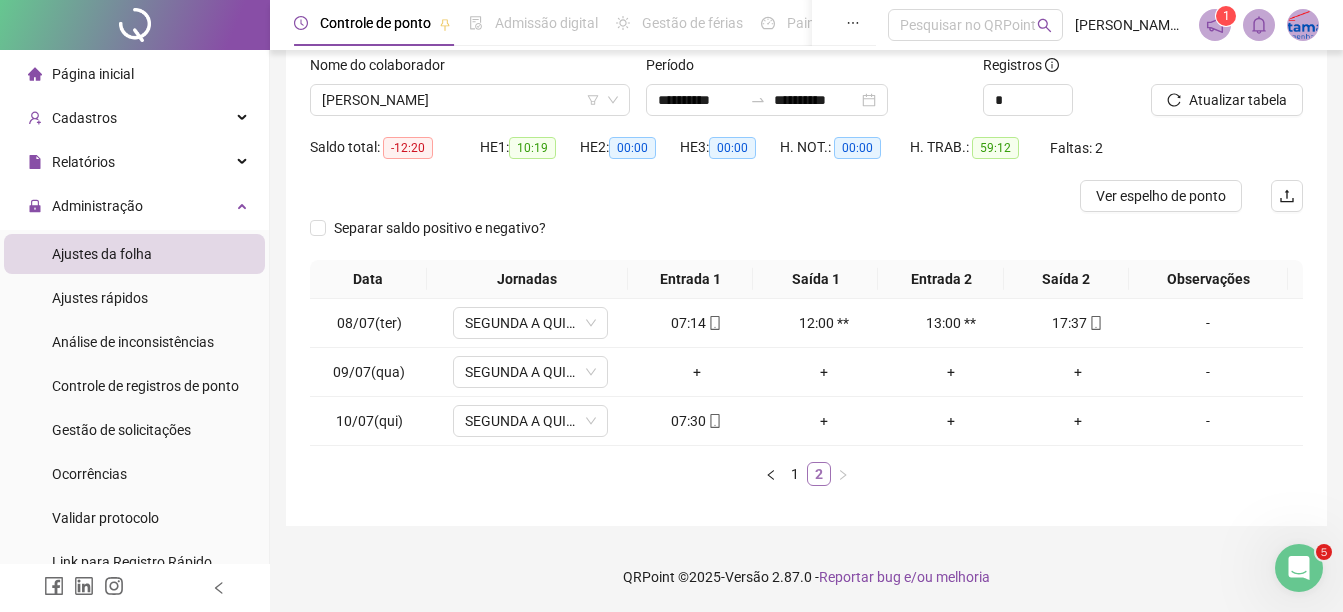 scroll, scrollTop: 130, scrollLeft: 0, axis: vertical 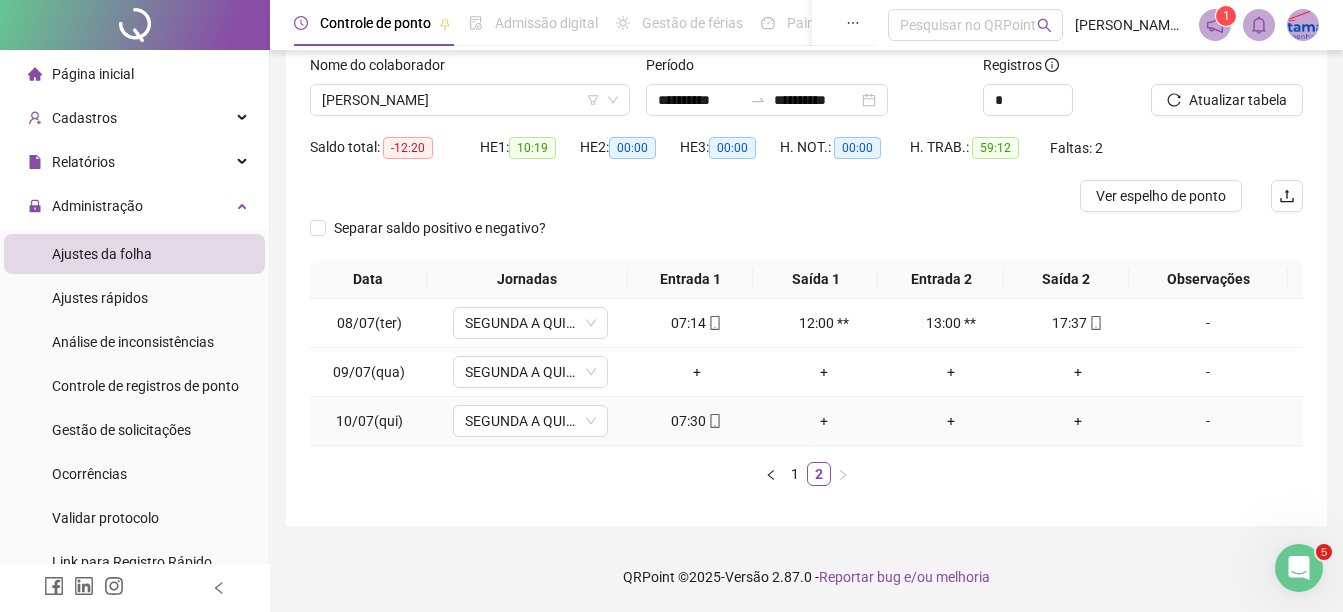 click on "07:30" at bounding box center (696, 421) 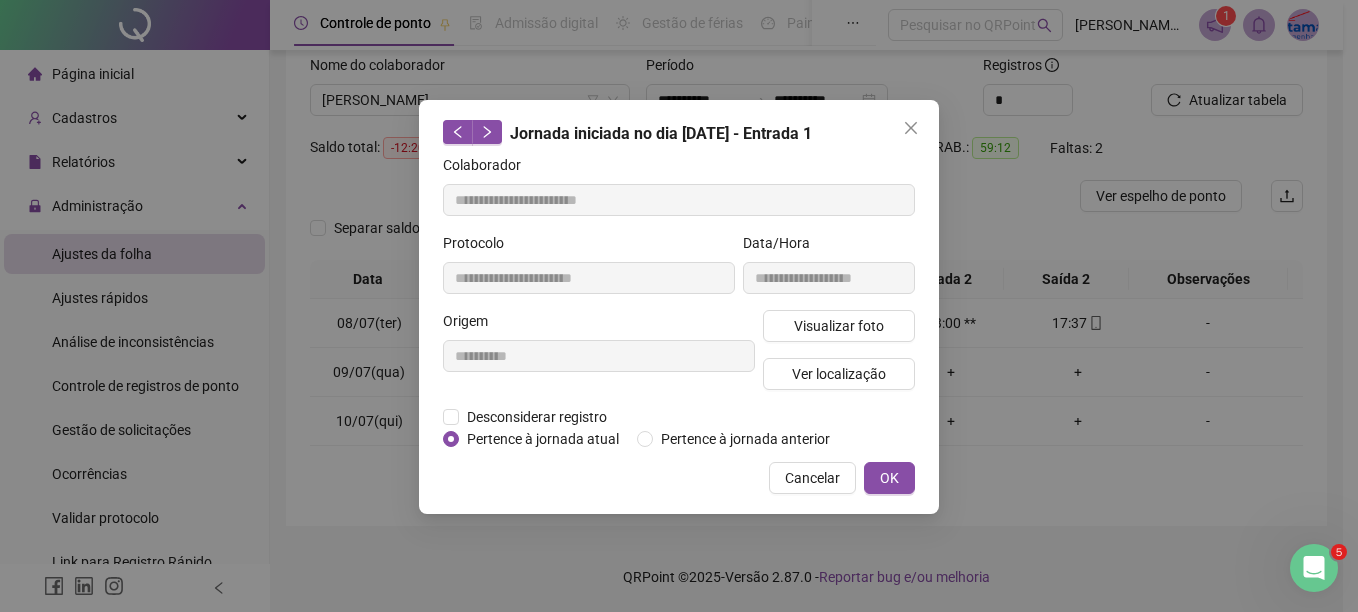 type on "**********" 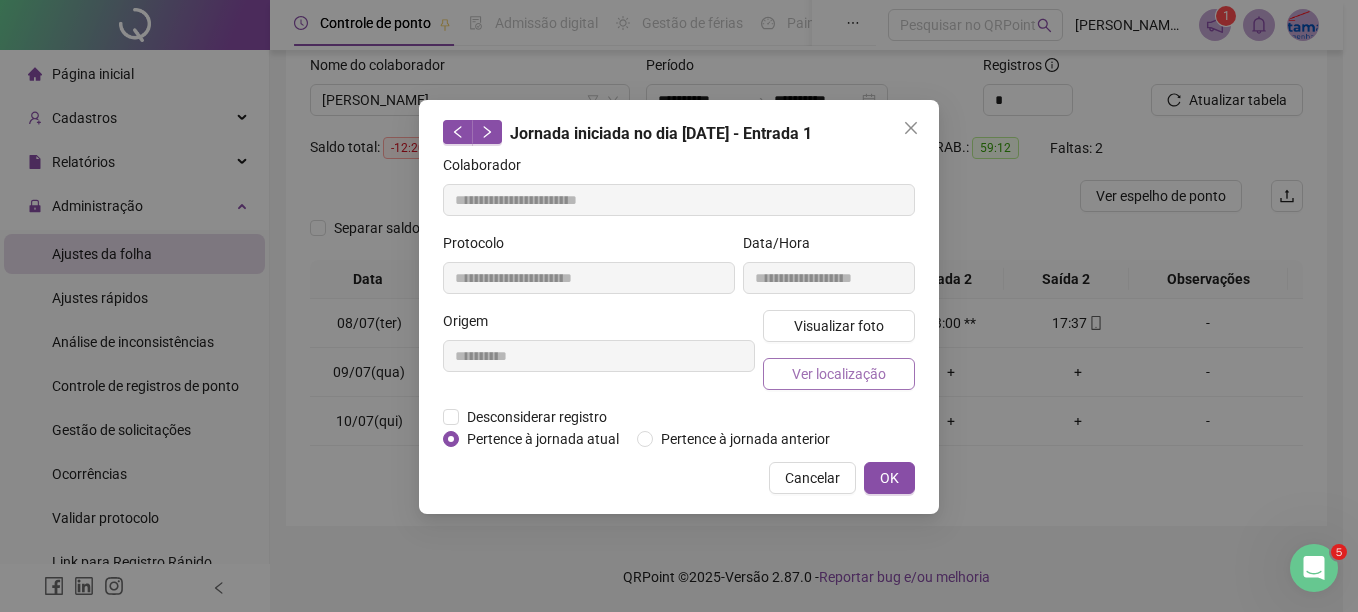 click on "Ver localização" at bounding box center [839, 374] 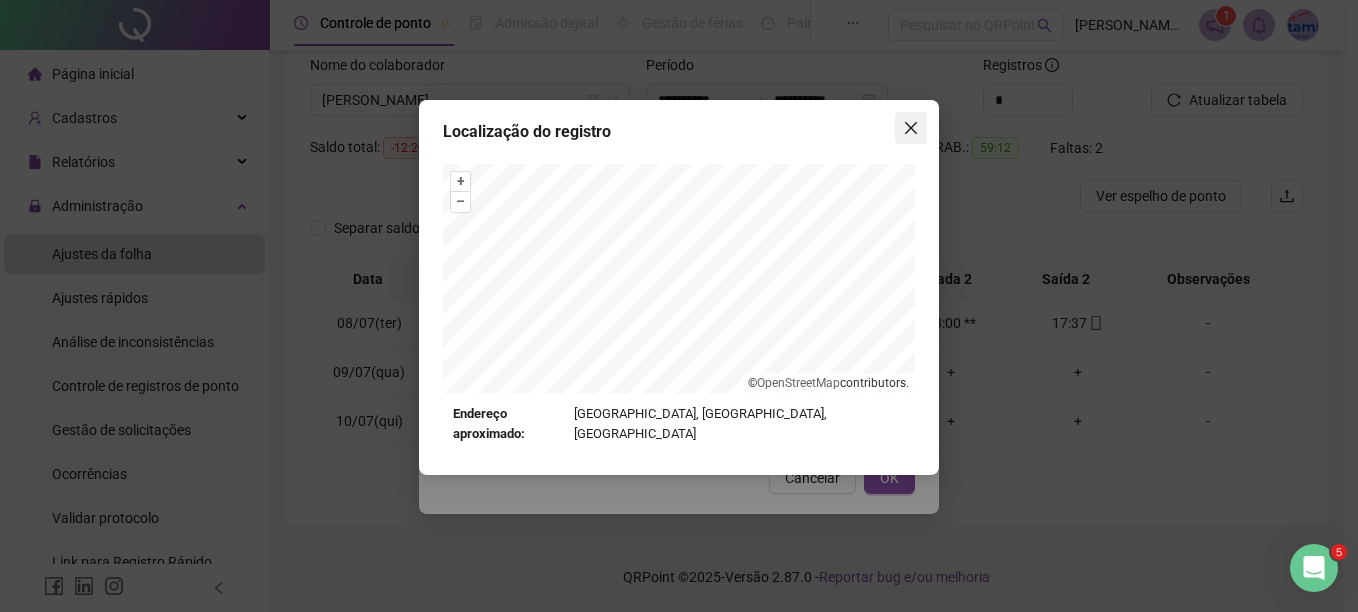 click 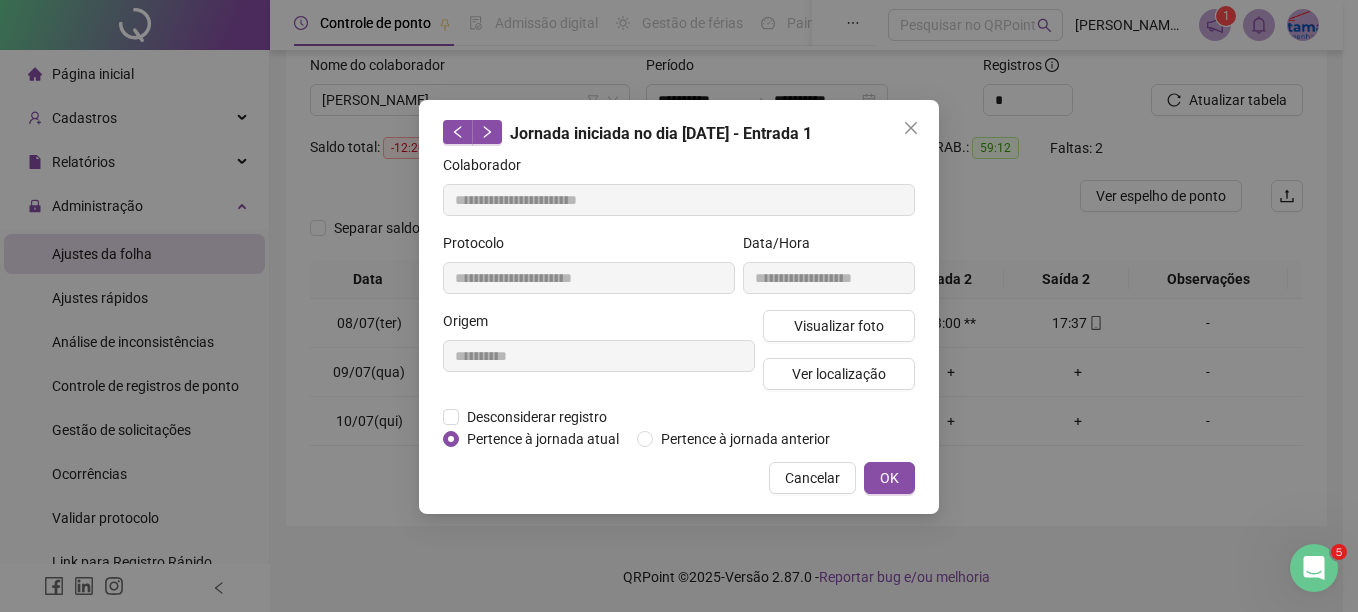 click 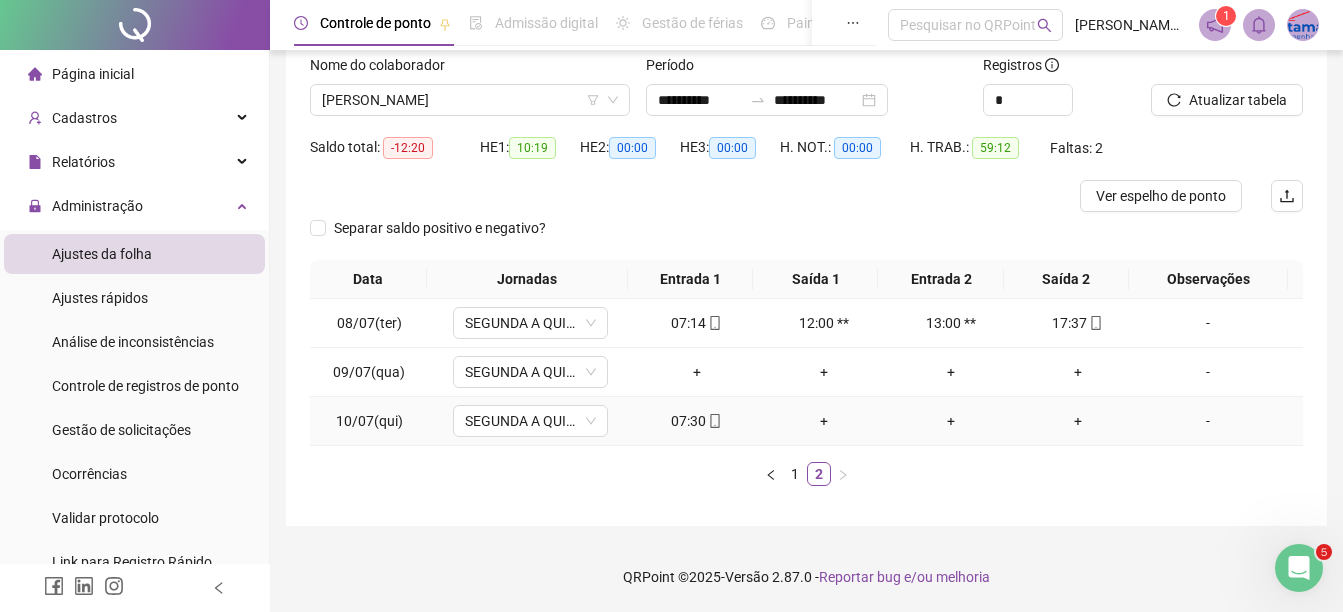click on "07:30" at bounding box center [696, 421] 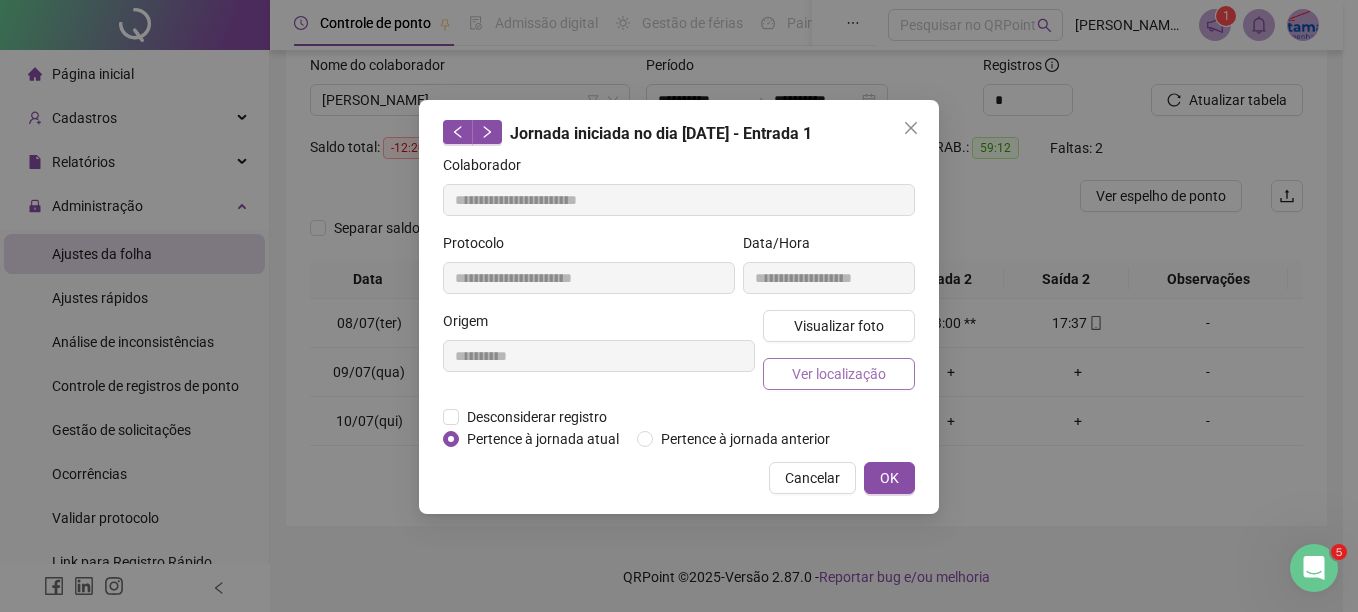click on "Ver localização" at bounding box center [839, 374] 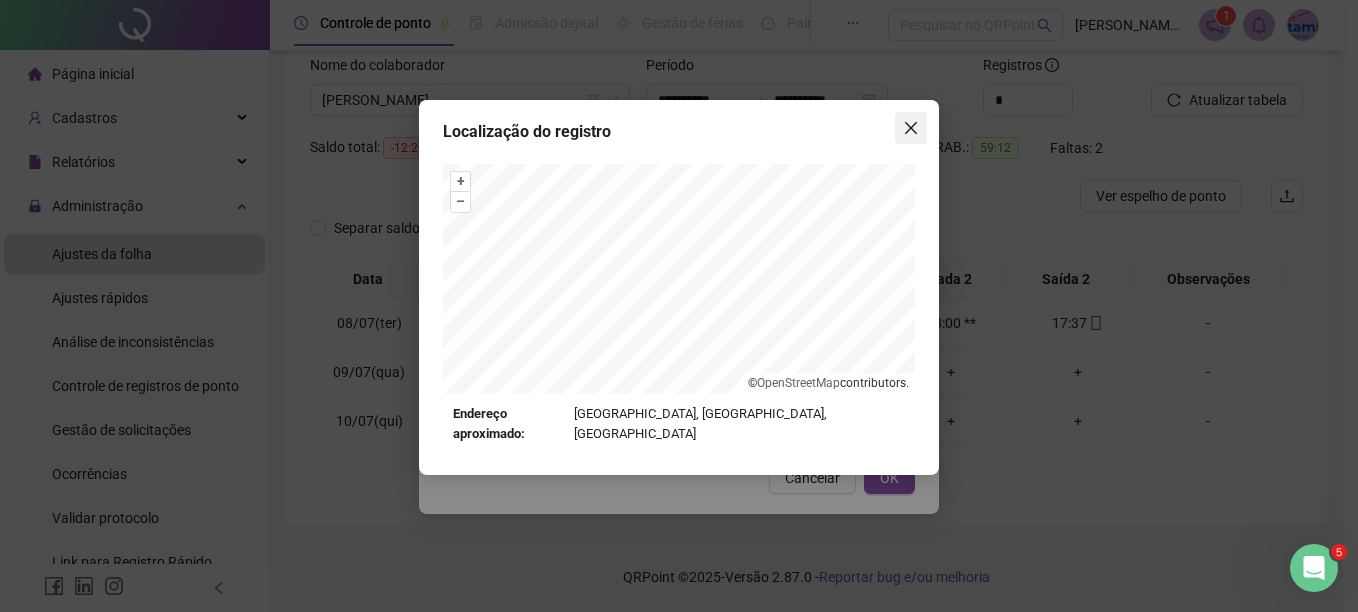 click 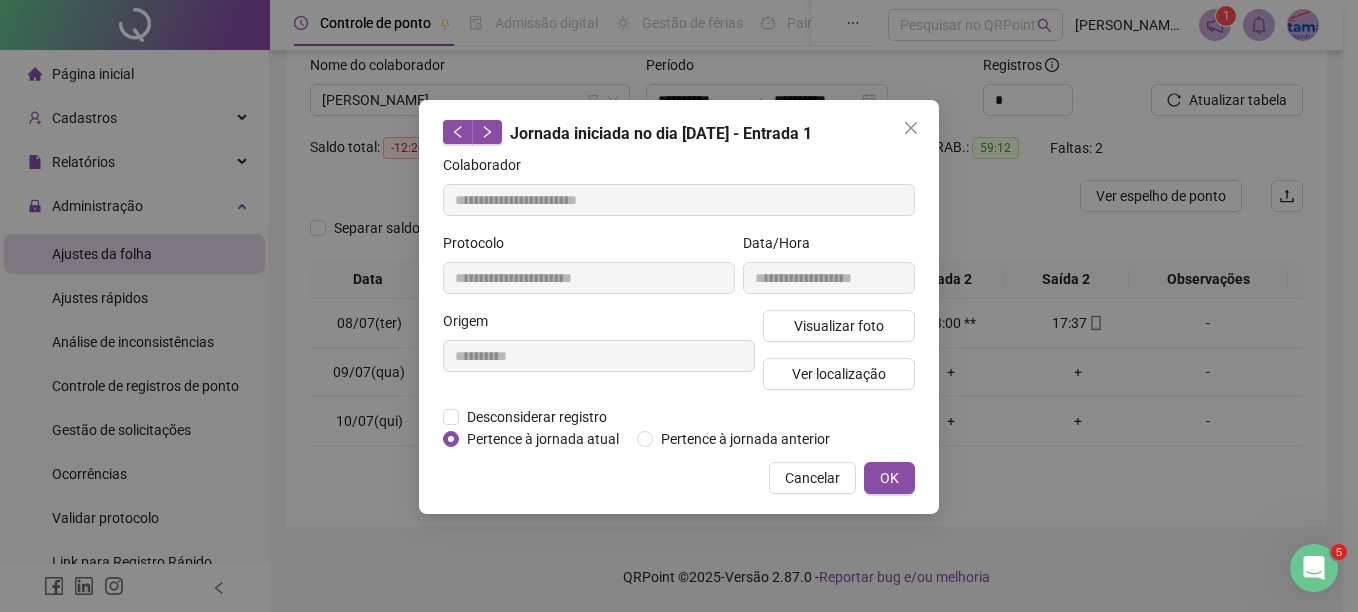 click 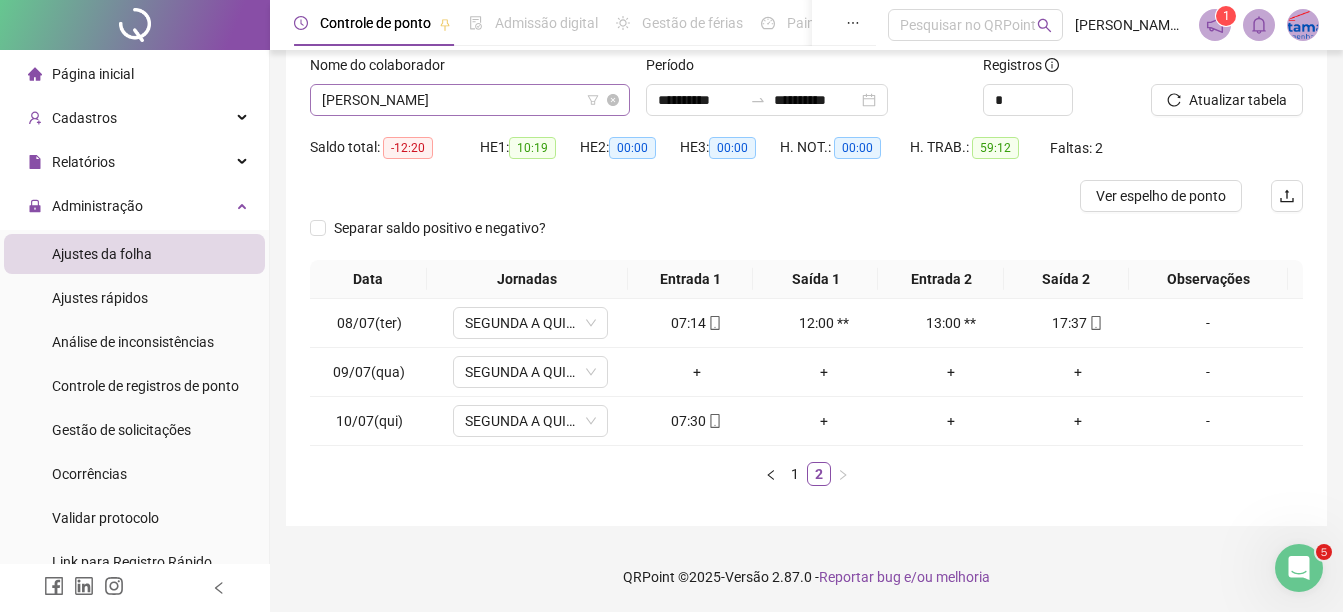 click on "[PERSON_NAME]" at bounding box center (470, 100) 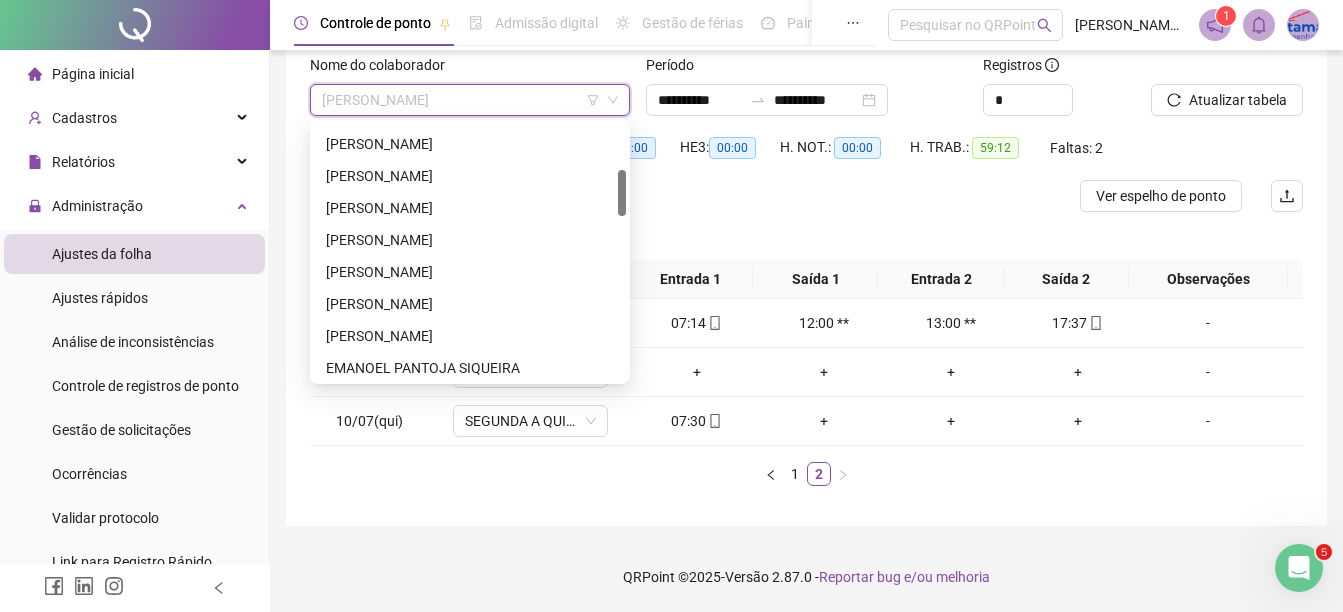 scroll, scrollTop: 0, scrollLeft: 0, axis: both 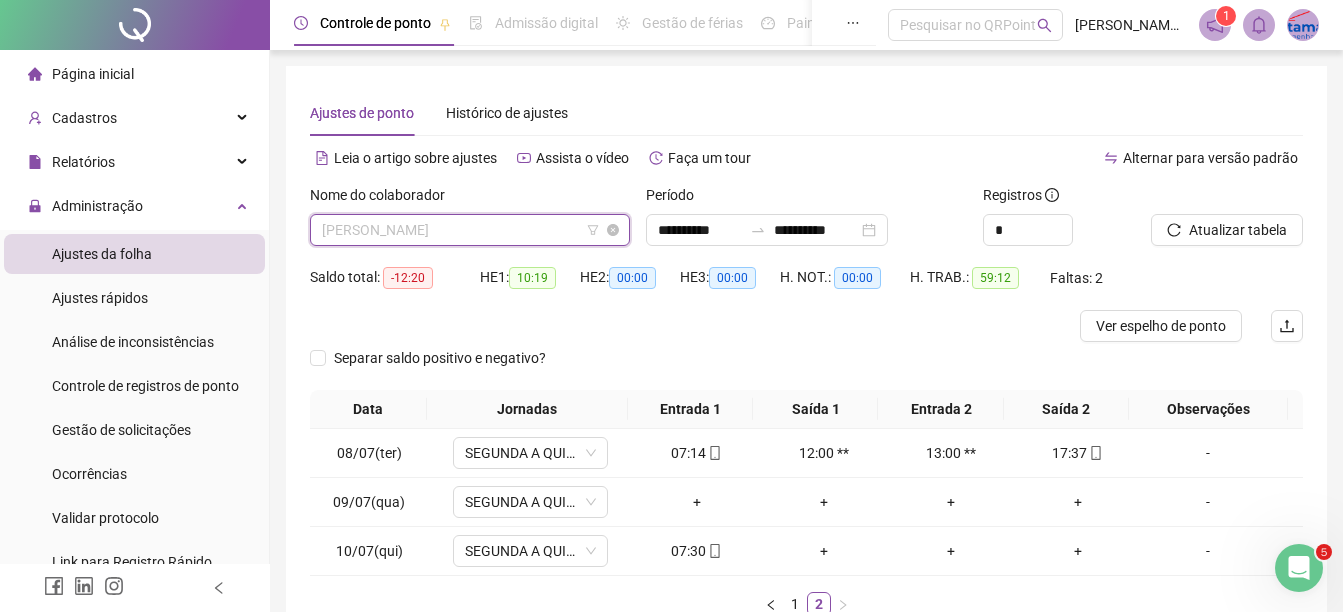 click on "[PERSON_NAME]" at bounding box center (470, 230) 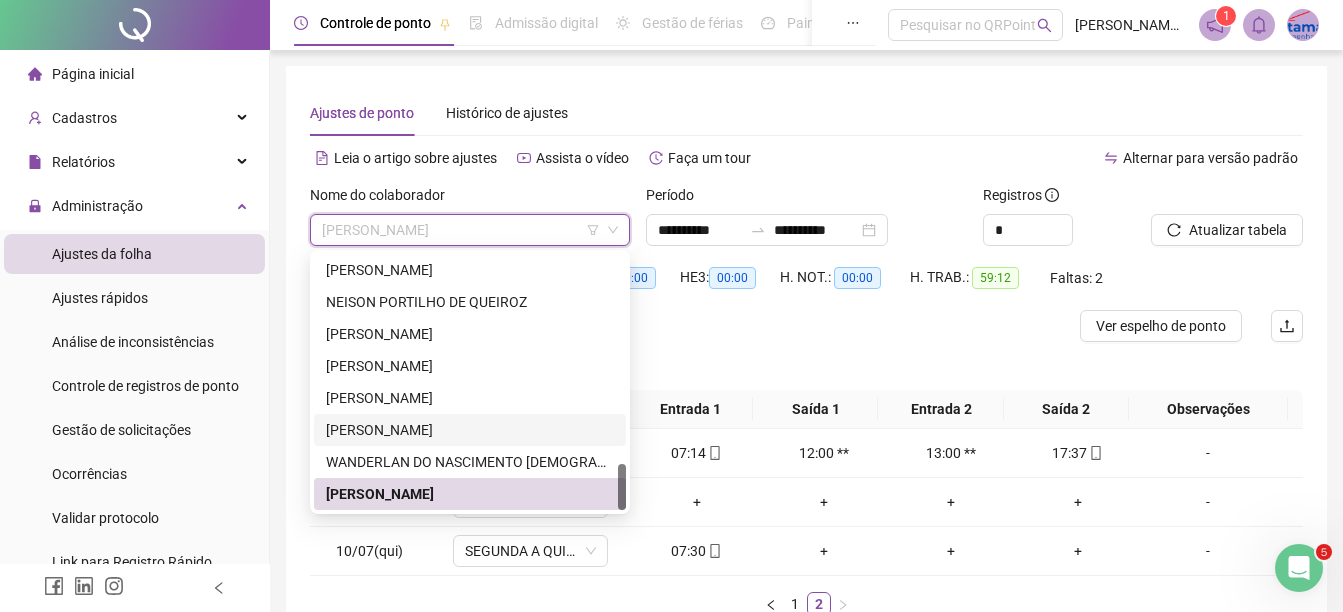 scroll, scrollTop: 852, scrollLeft: 0, axis: vertical 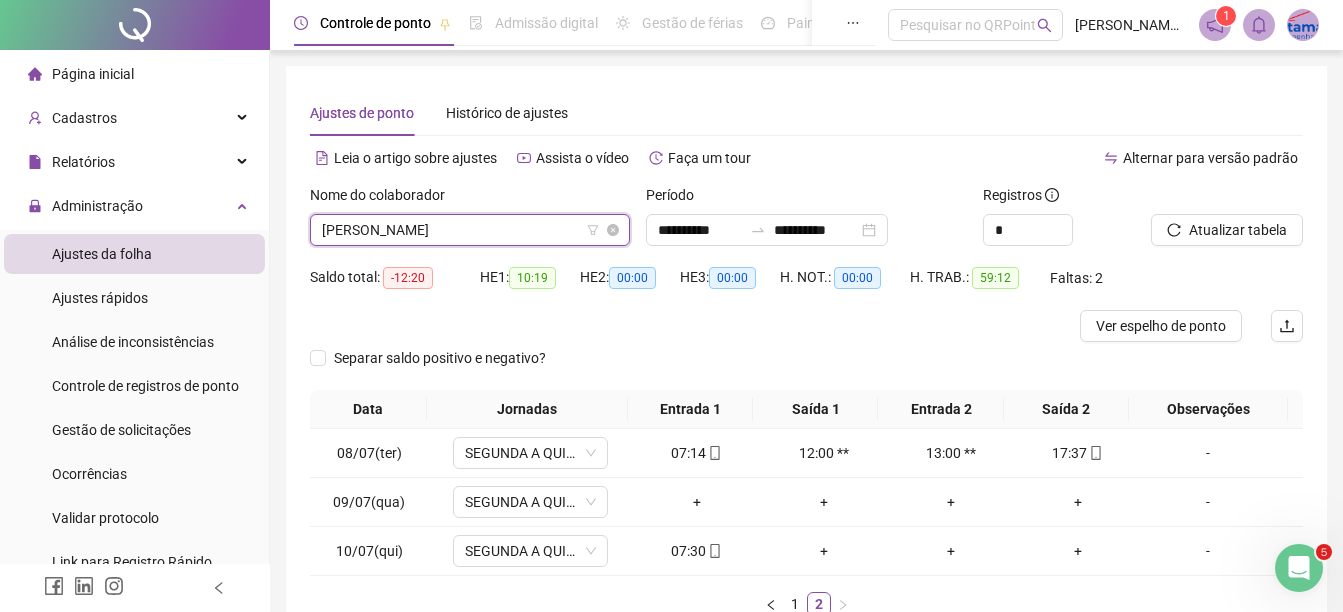 click on "[PERSON_NAME]" at bounding box center (470, 230) 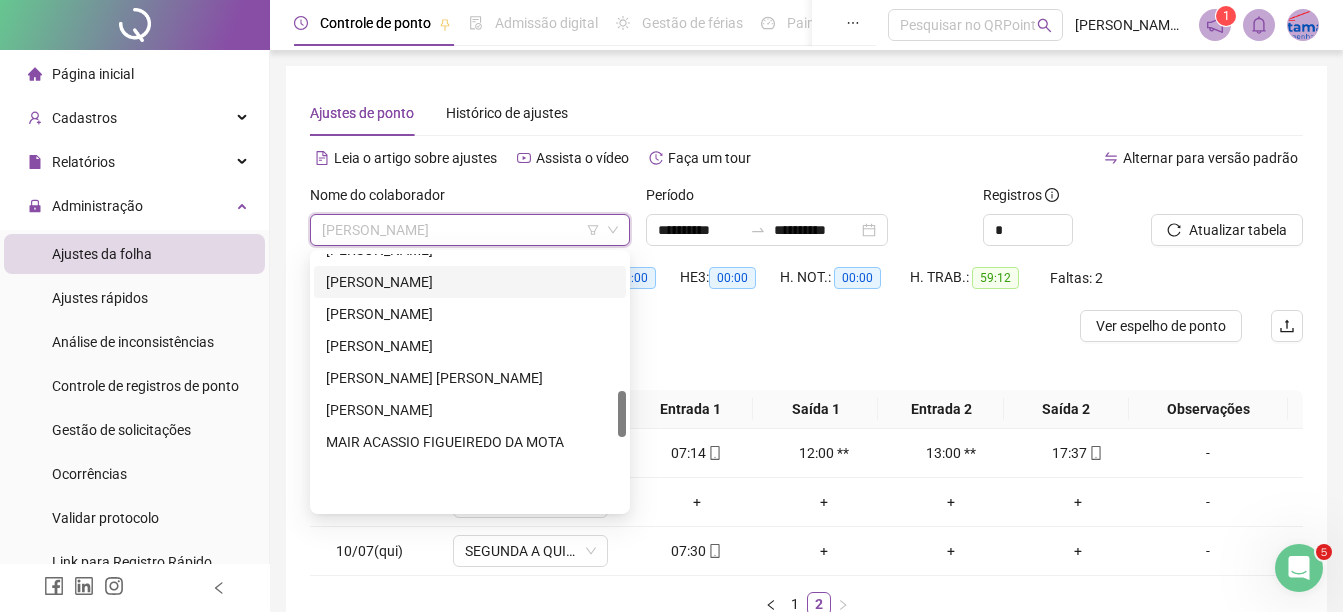 scroll, scrollTop: 652, scrollLeft: 0, axis: vertical 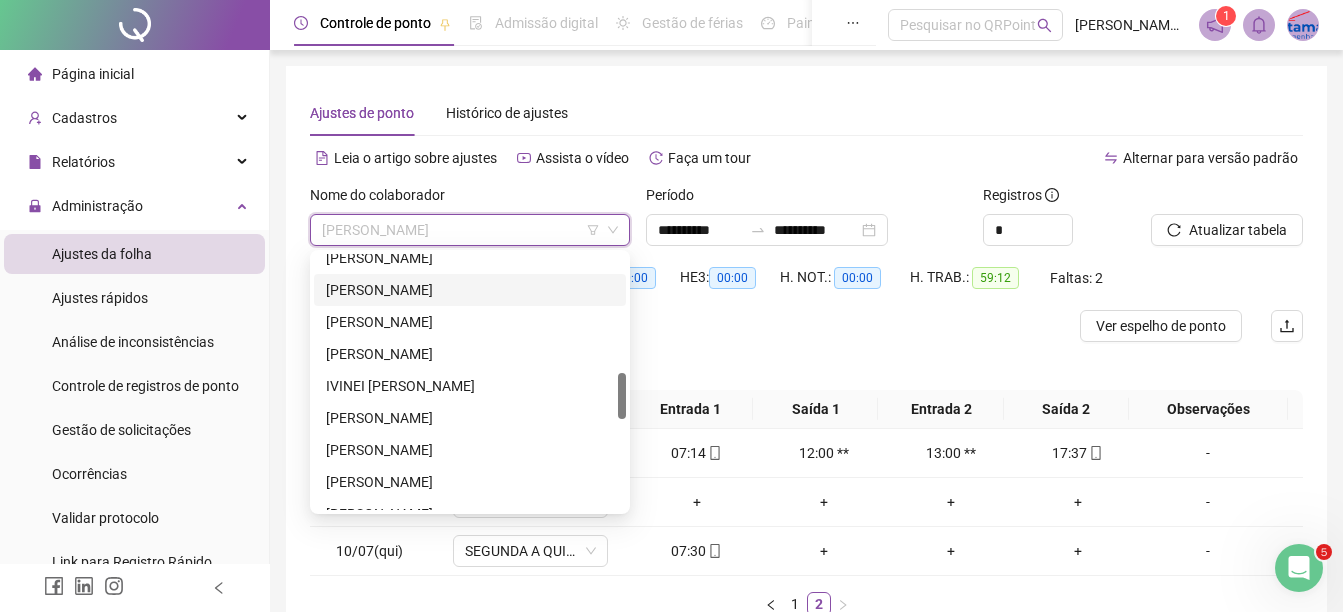 click on "[PERSON_NAME]" at bounding box center (470, 290) 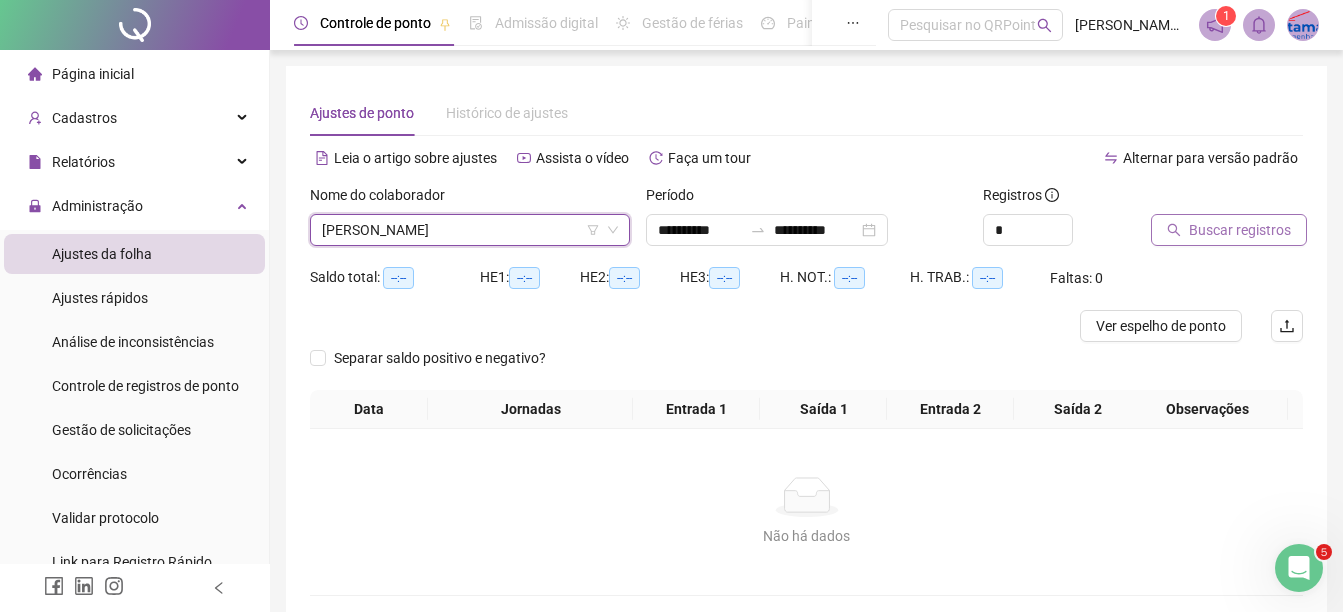 click on "Buscar registros" at bounding box center (1240, 230) 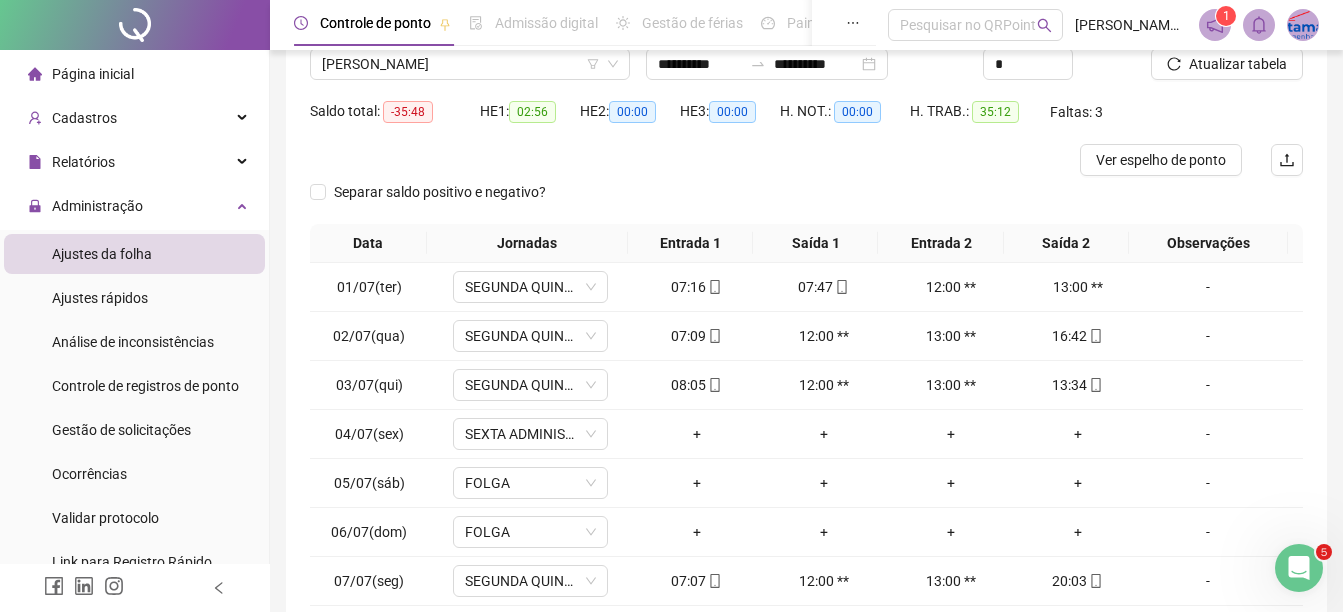 scroll, scrollTop: 300, scrollLeft: 0, axis: vertical 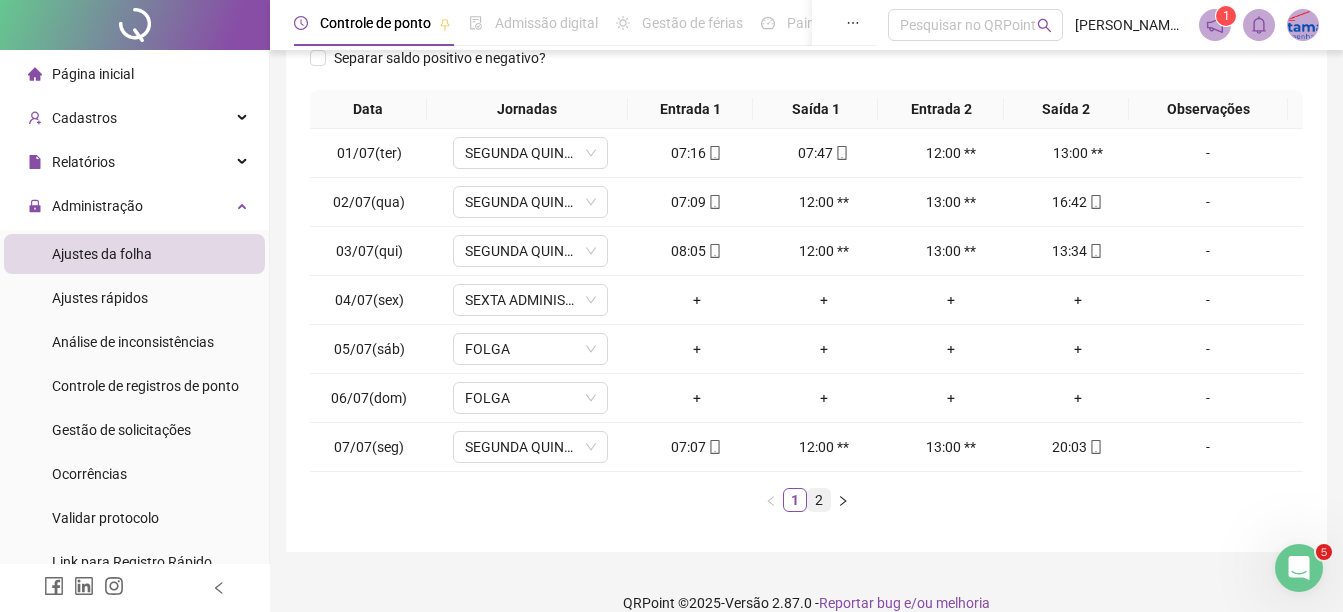 click on "2" at bounding box center (819, 500) 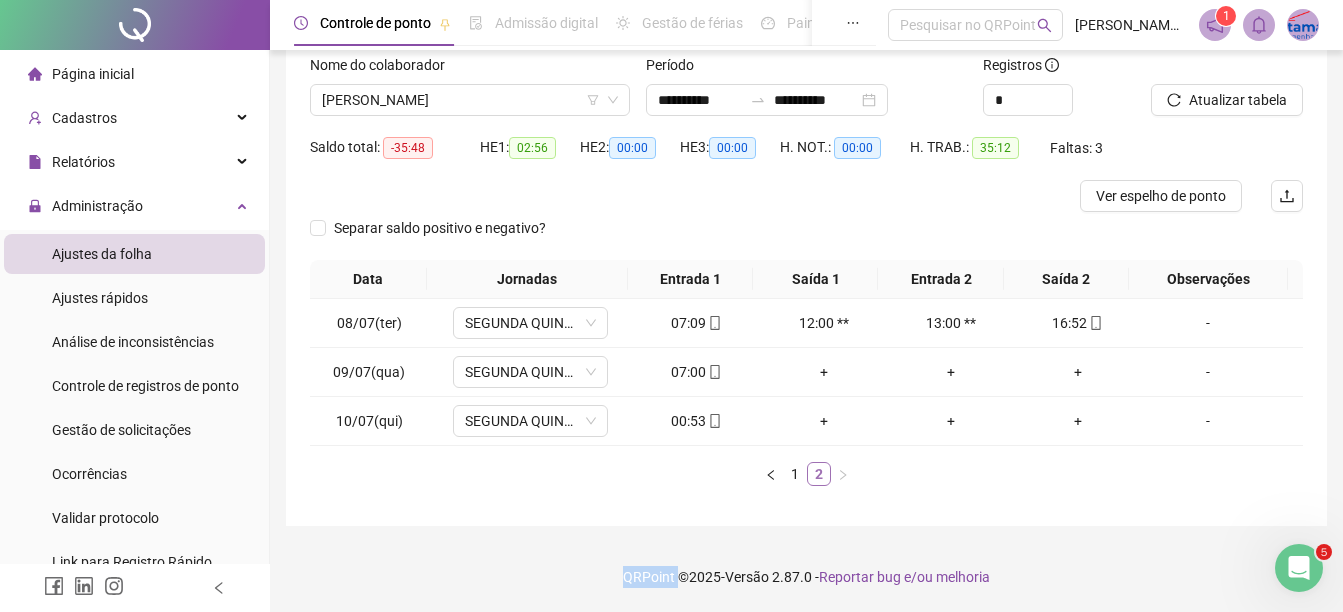 scroll, scrollTop: 130, scrollLeft: 0, axis: vertical 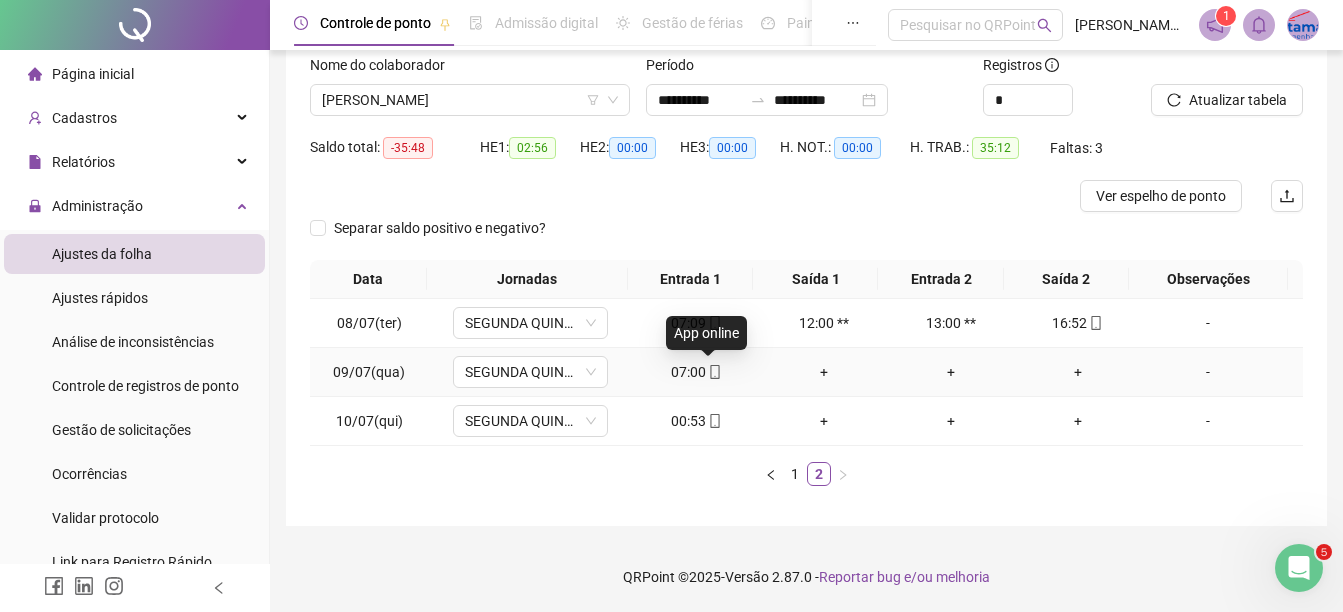 click 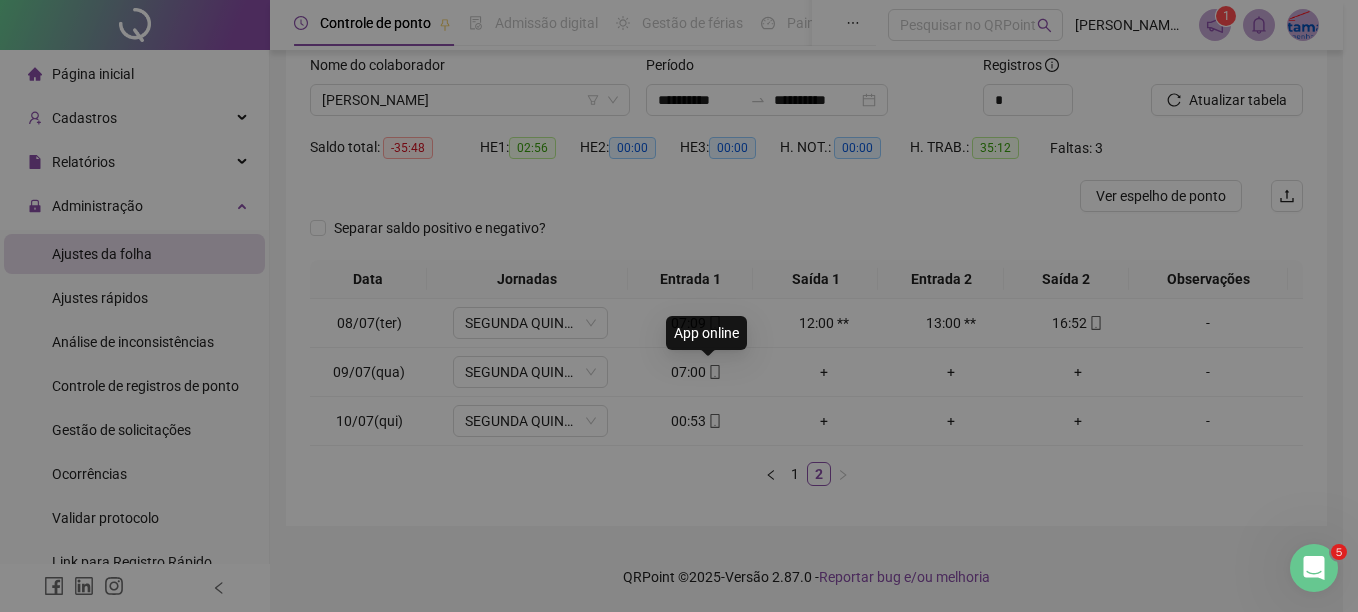 type on "**********" 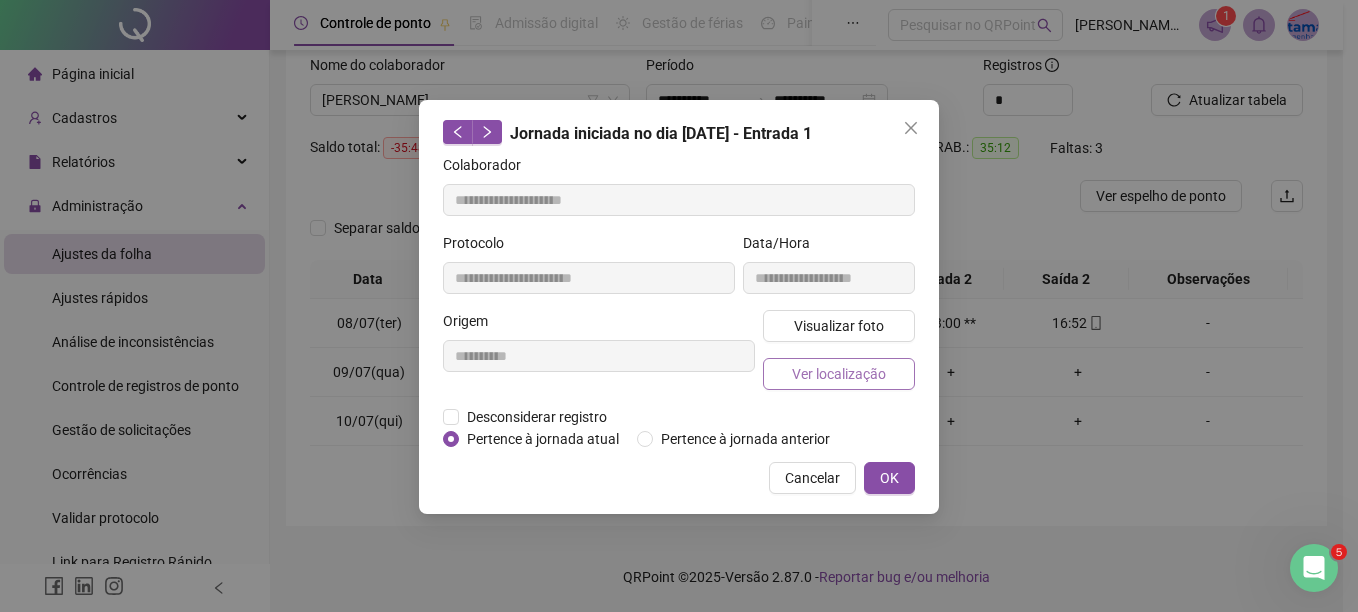 click on "Ver localização" at bounding box center (839, 374) 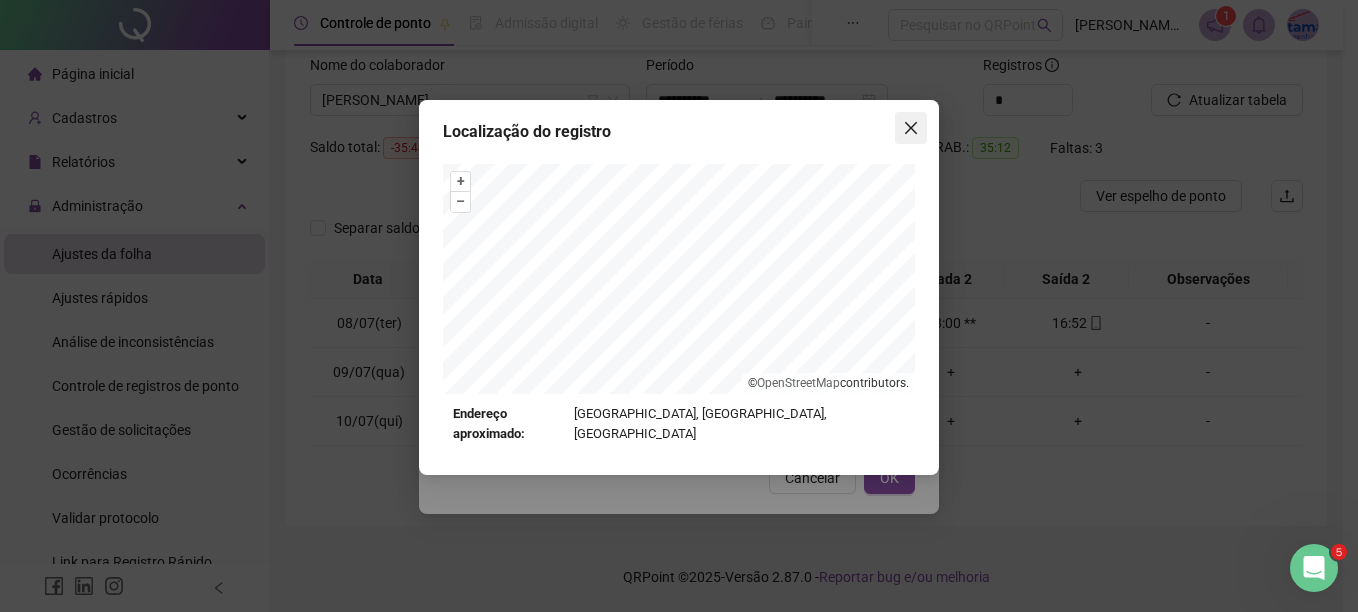 click 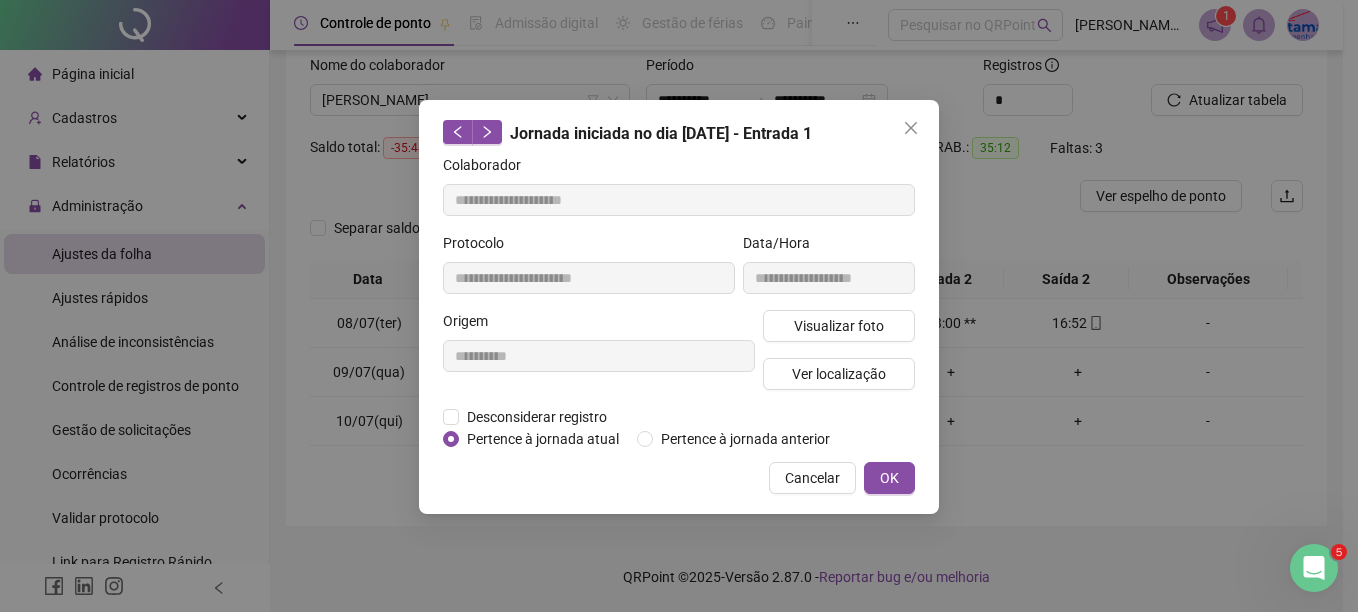 click 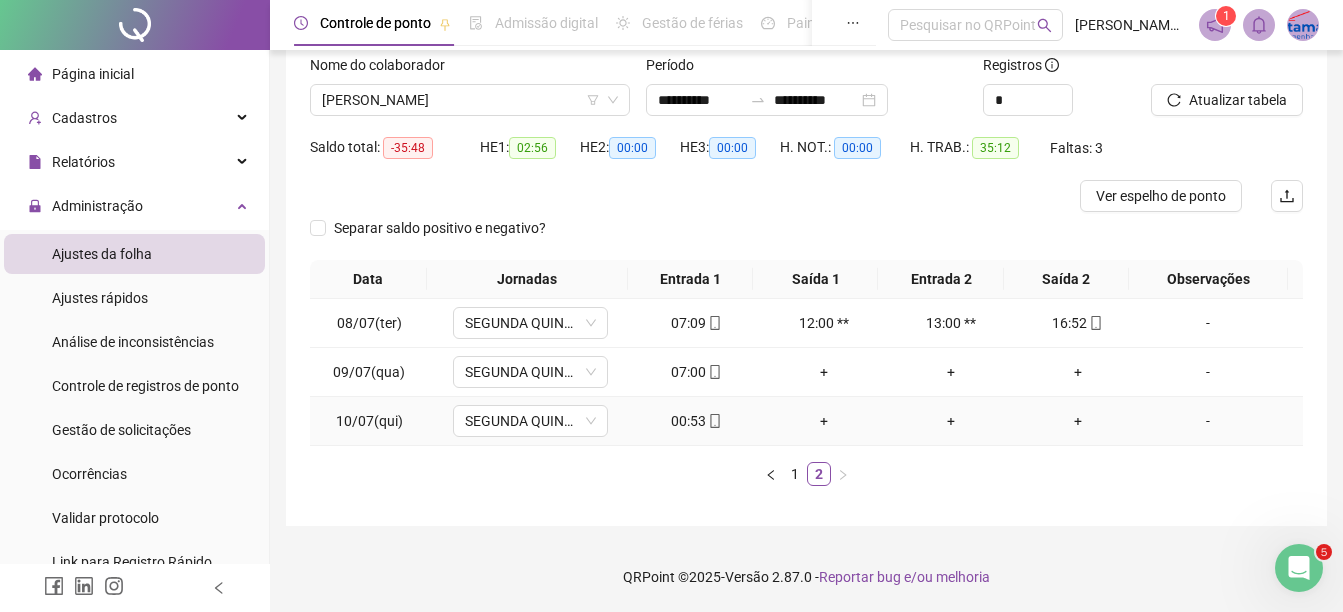 click 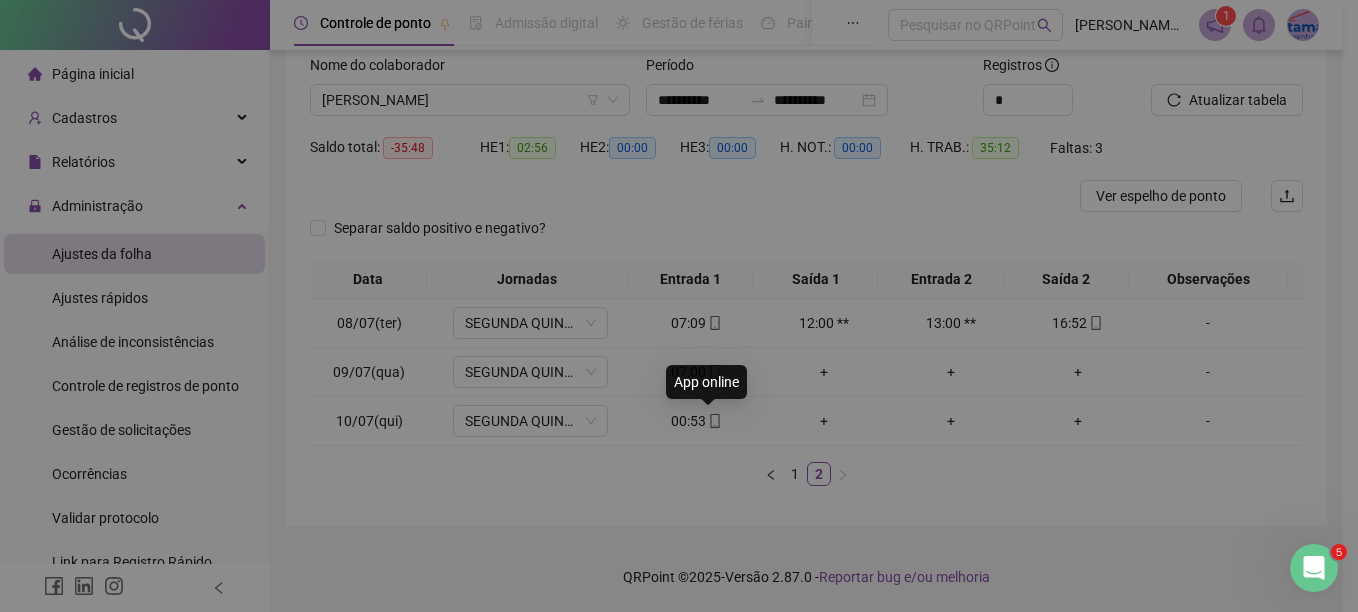 type on "**********" 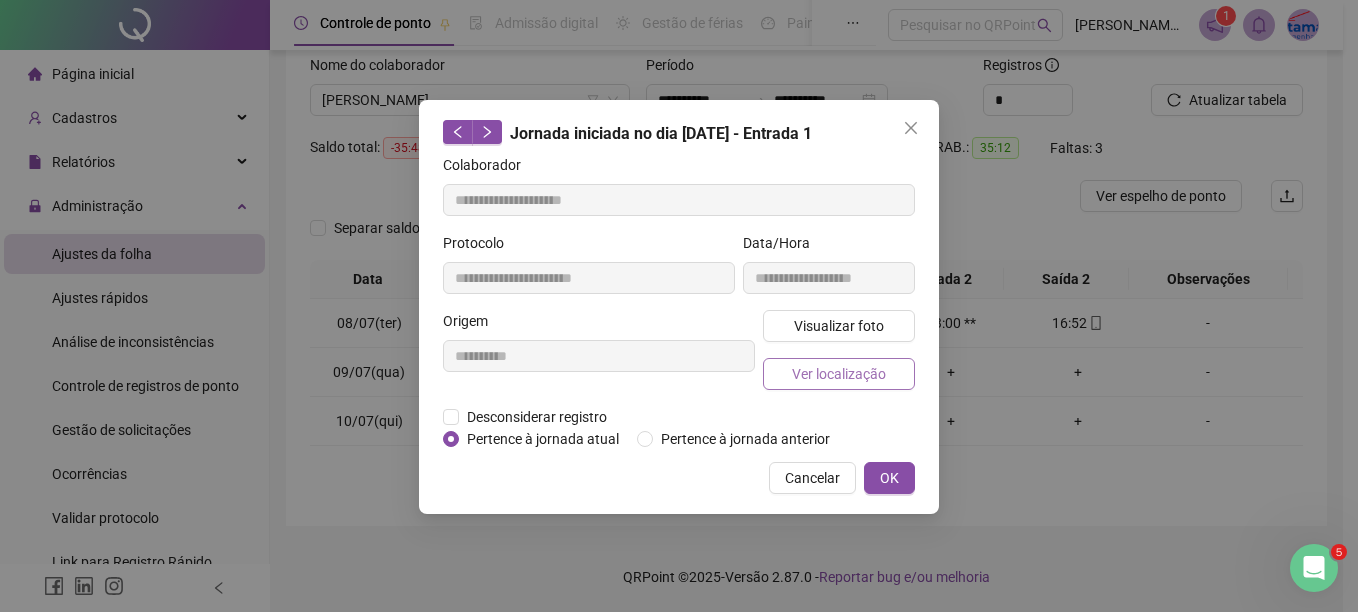 click on "Ver localização" at bounding box center [839, 374] 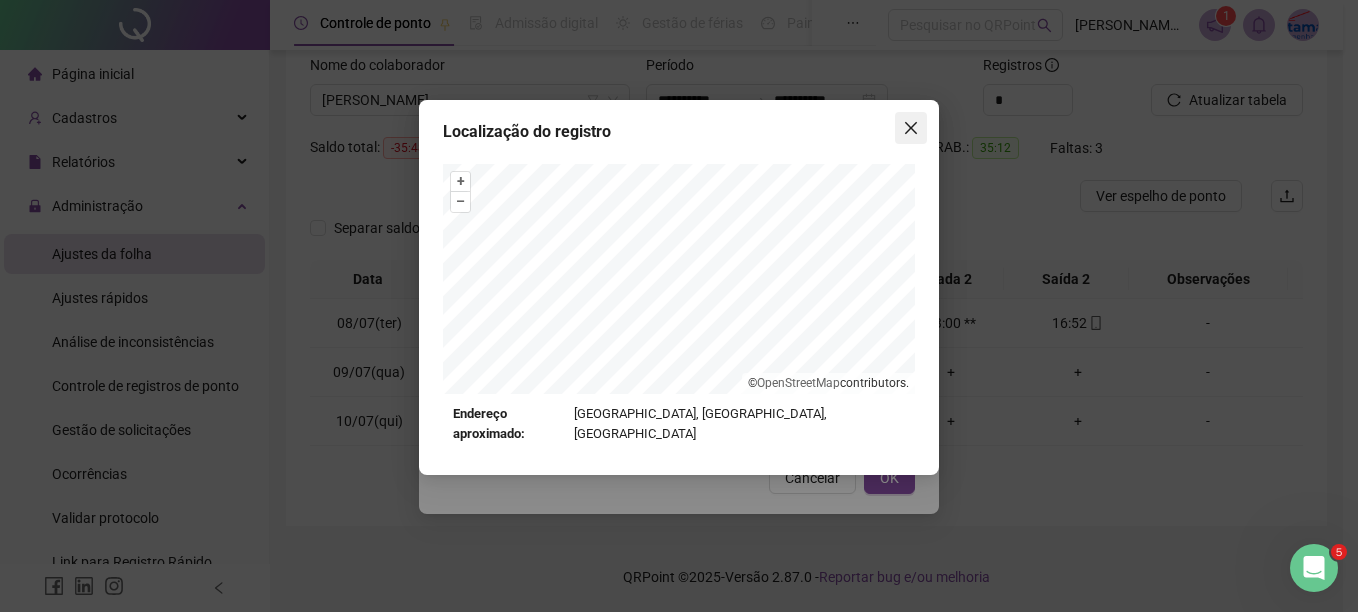 click 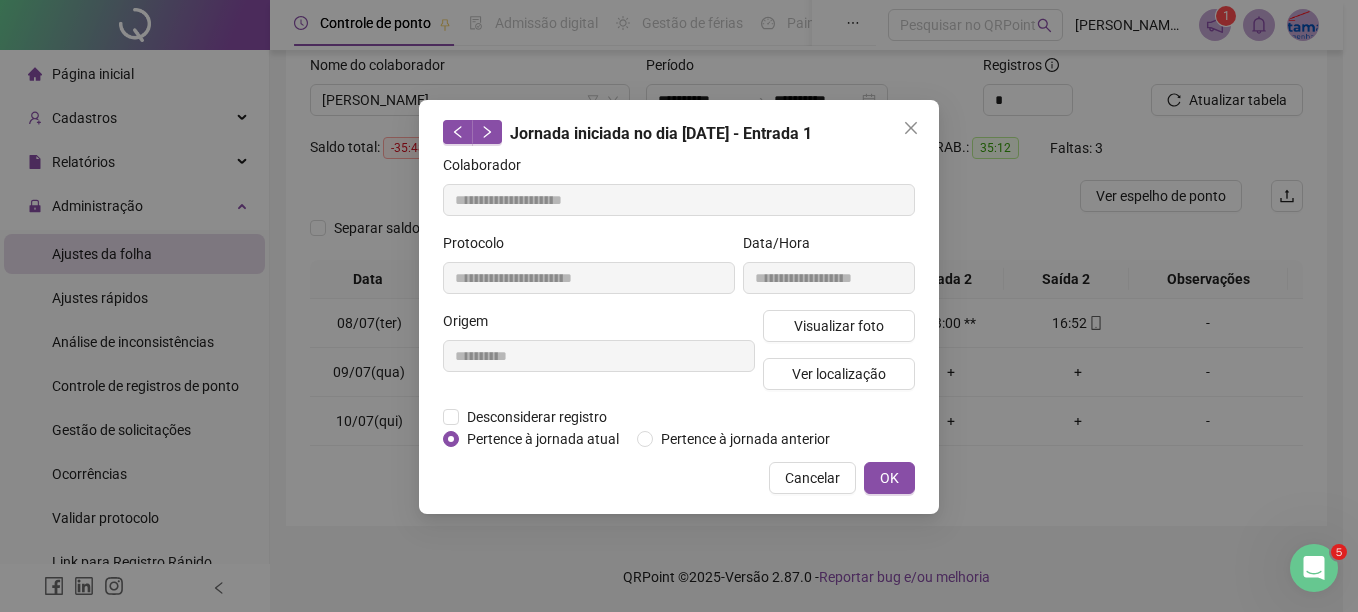 click 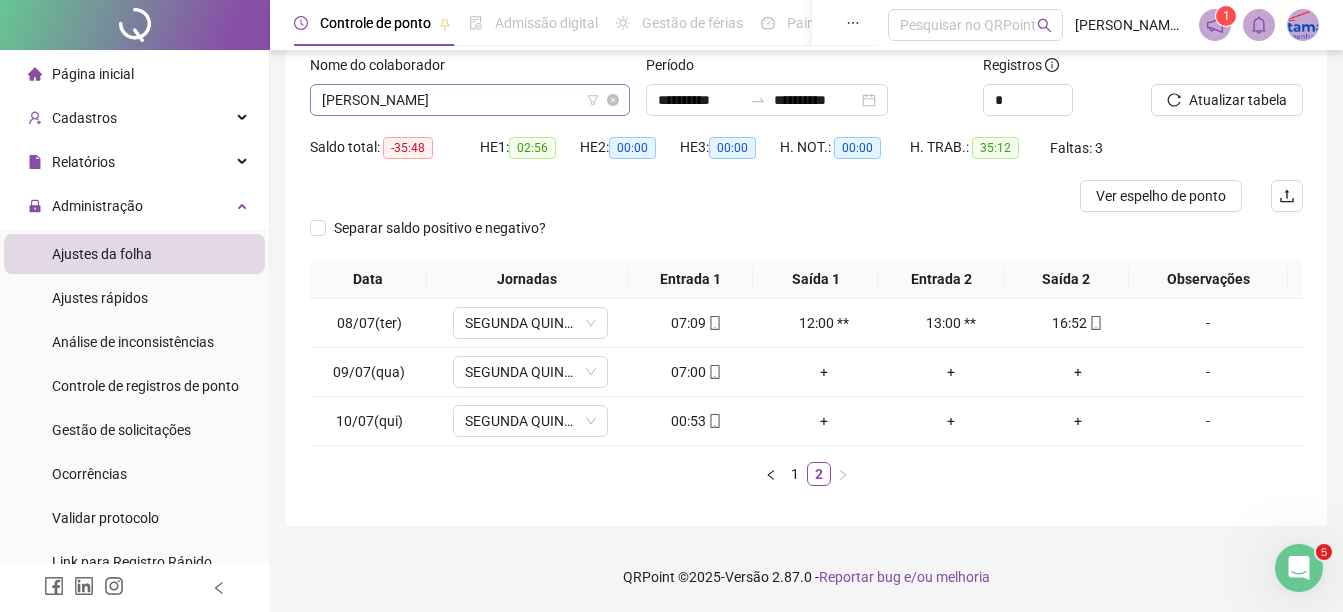 click on "[PERSON_NAME]" at bounding box center (470, 100) 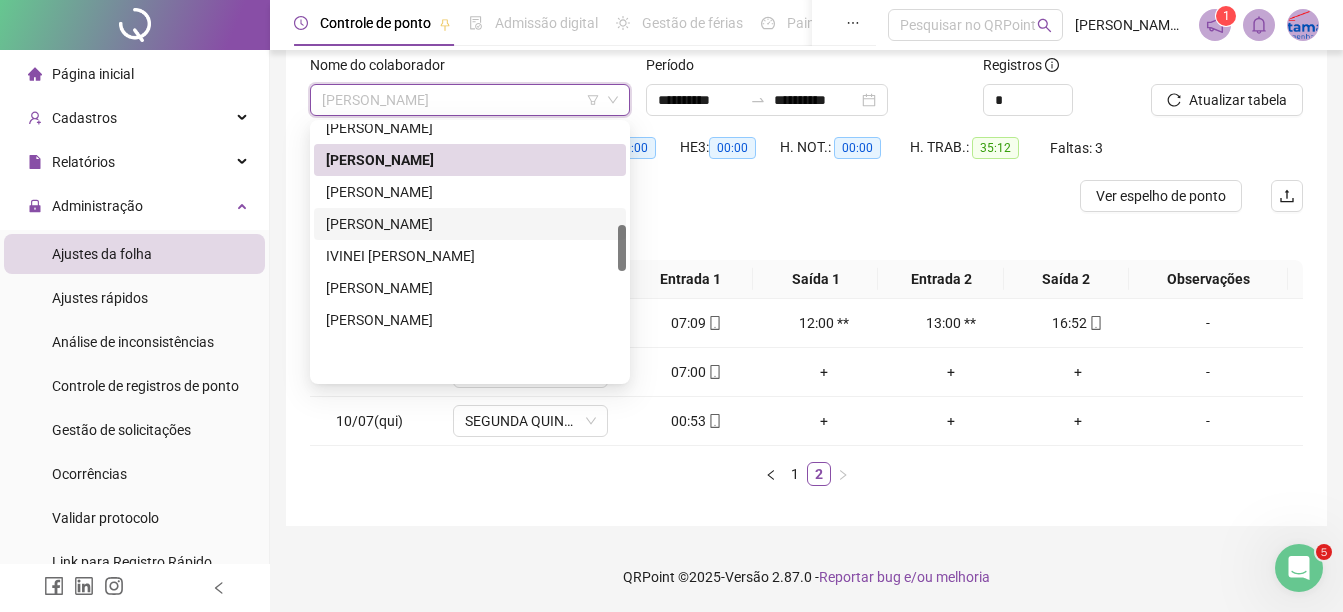 scroll, scrollTop: 352, scrollLeft: 0, axis: vertical 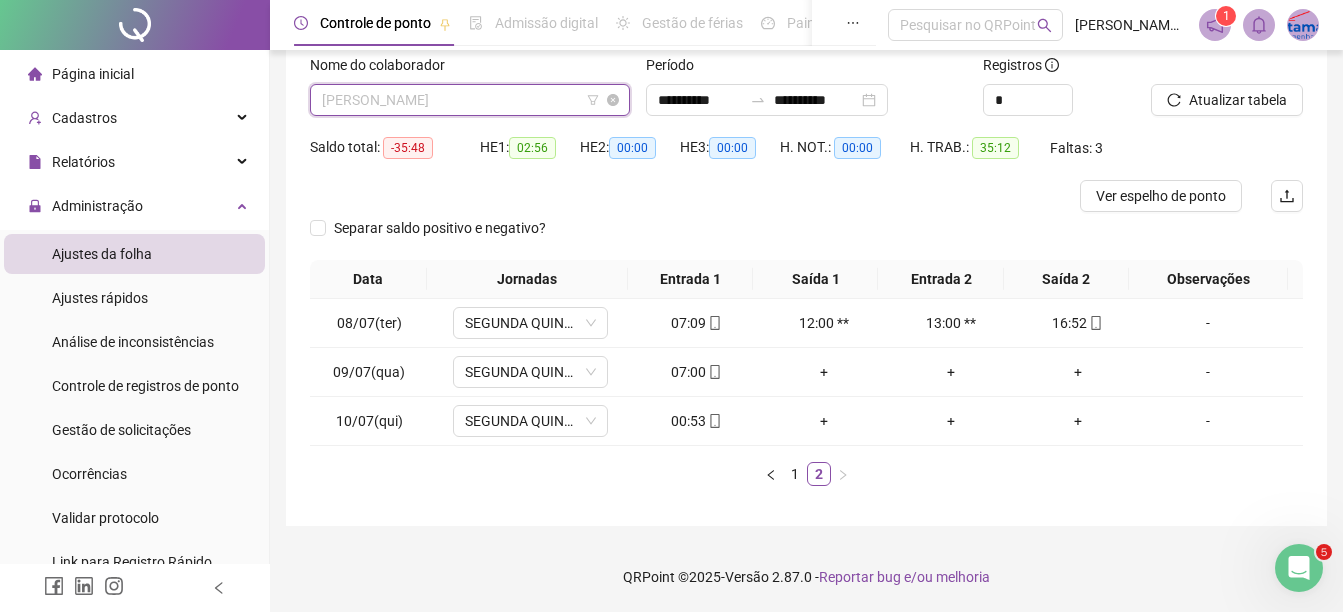click on "[PERSON_NAME]" at bounding box center (470, 100) 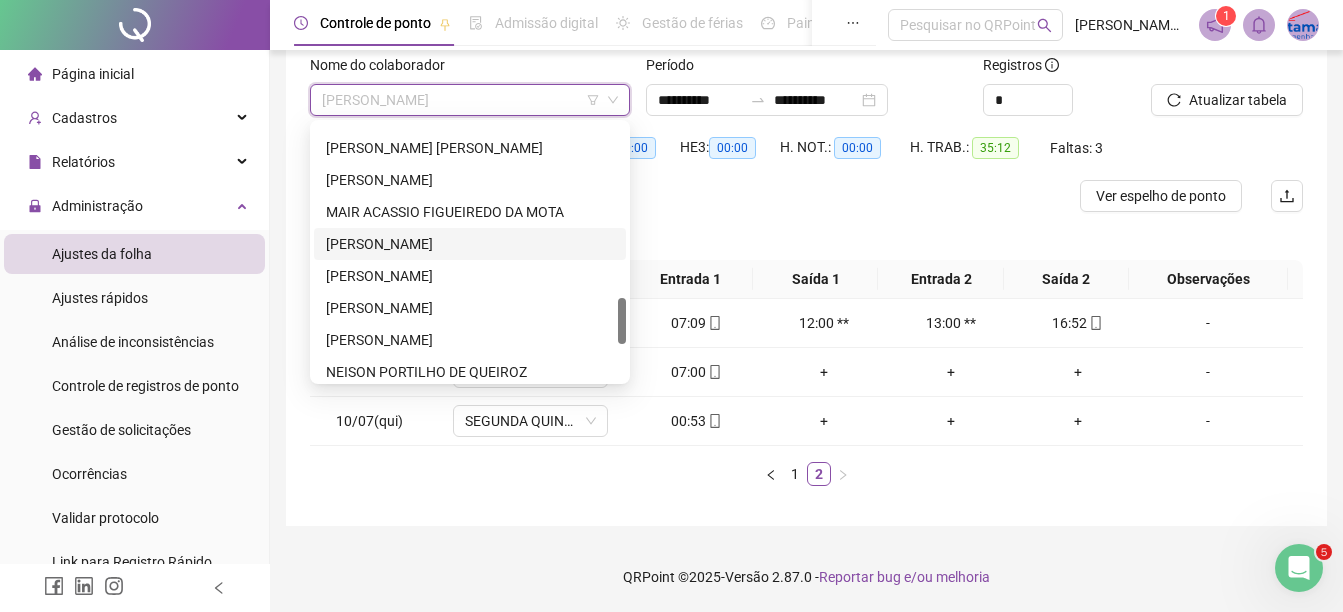 scroll, scrollTop: 652, scrollLeft: 0, axis: vertical 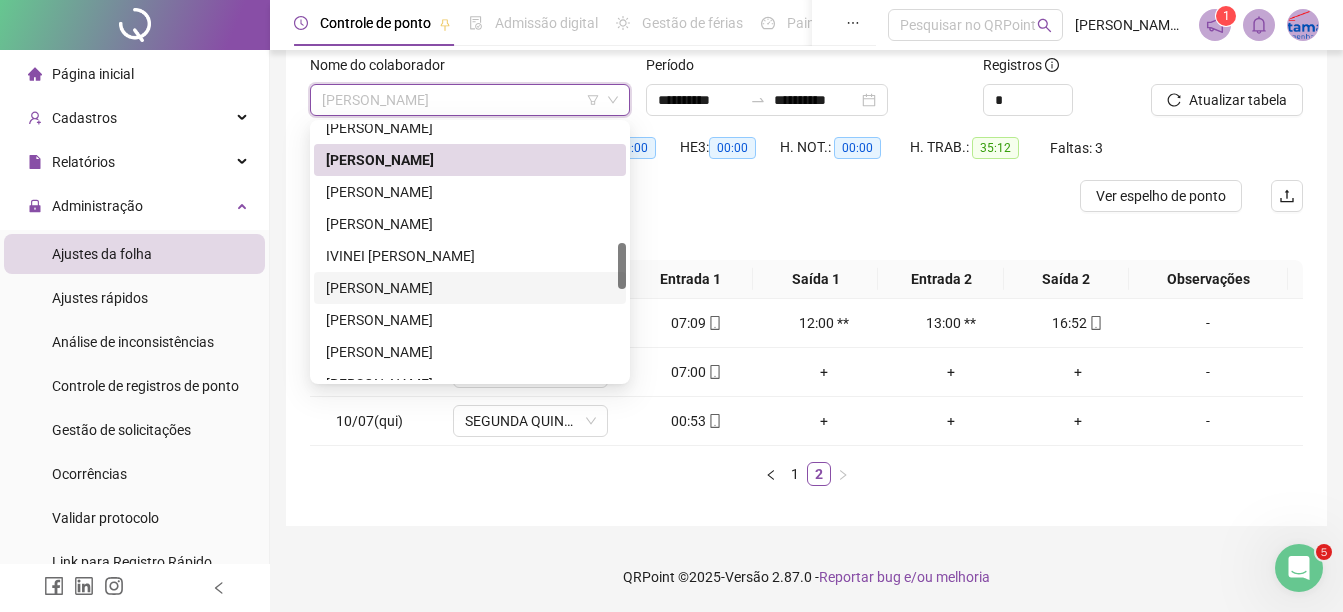 click on "[PERSON_NAME]" at bounding box center (470, 288) 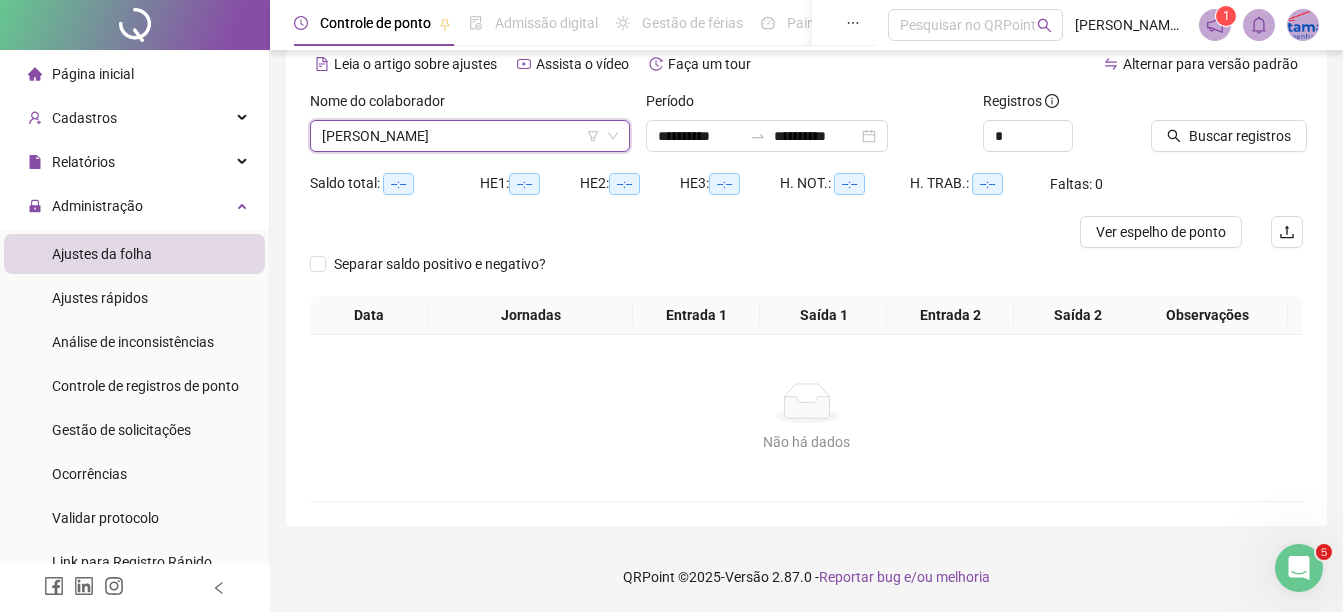 scroll, scrollTop: 94, scrollLeft: 0, axis: vertical 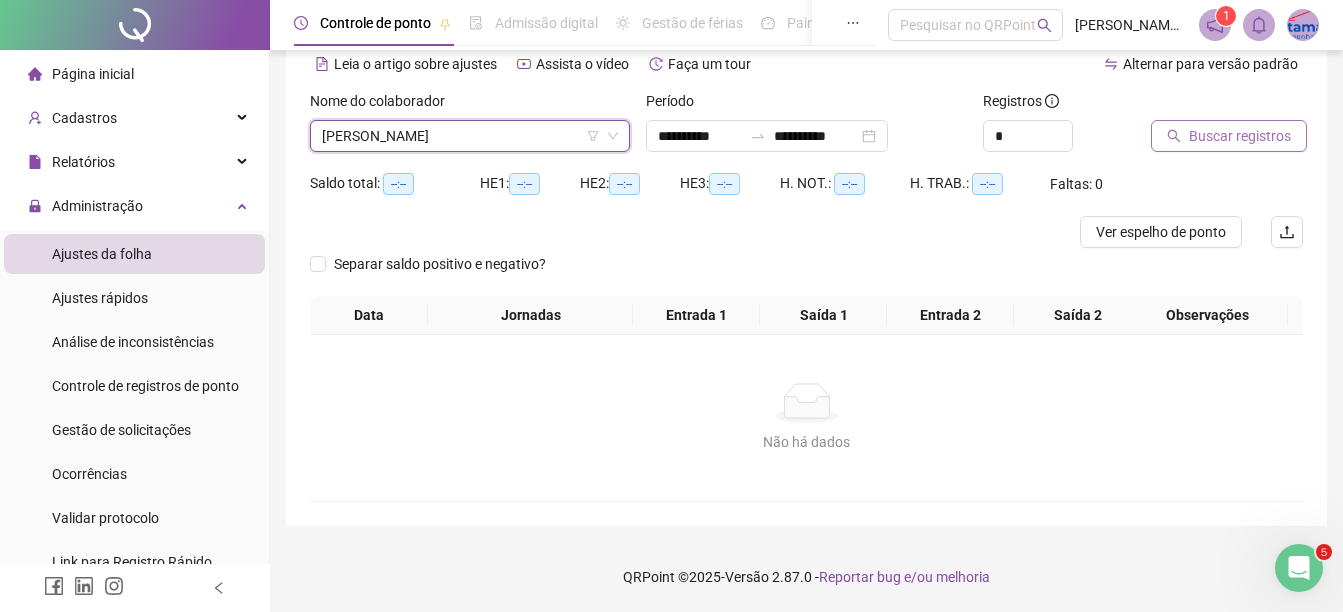 click on "Buscar registros" at bounding box center (1240, 136) 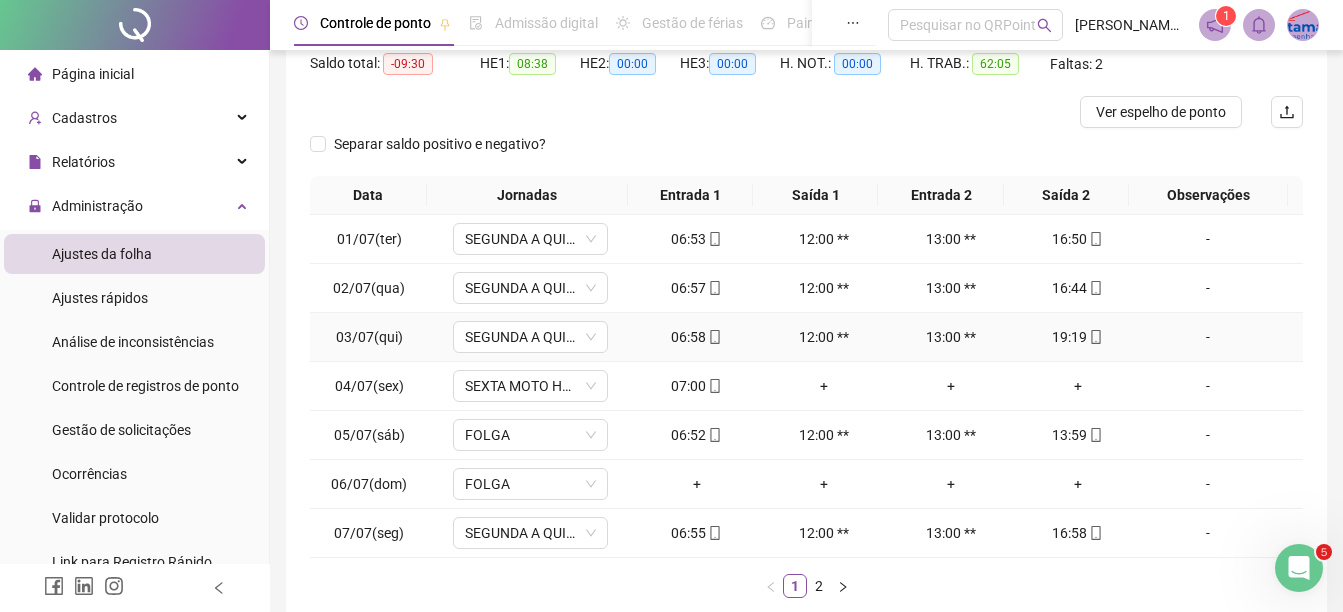 scroll, scrollTop: 326, scrollLeft: 0, axis: vertical 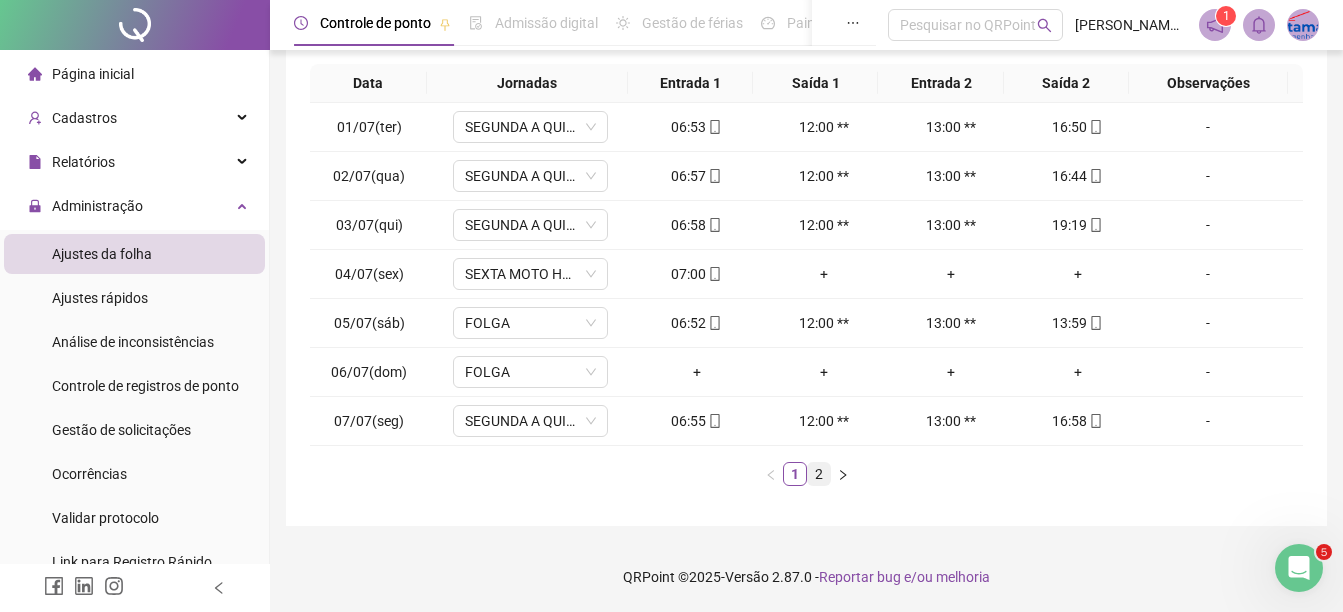 click on "2" at bounding box center (819, 474) 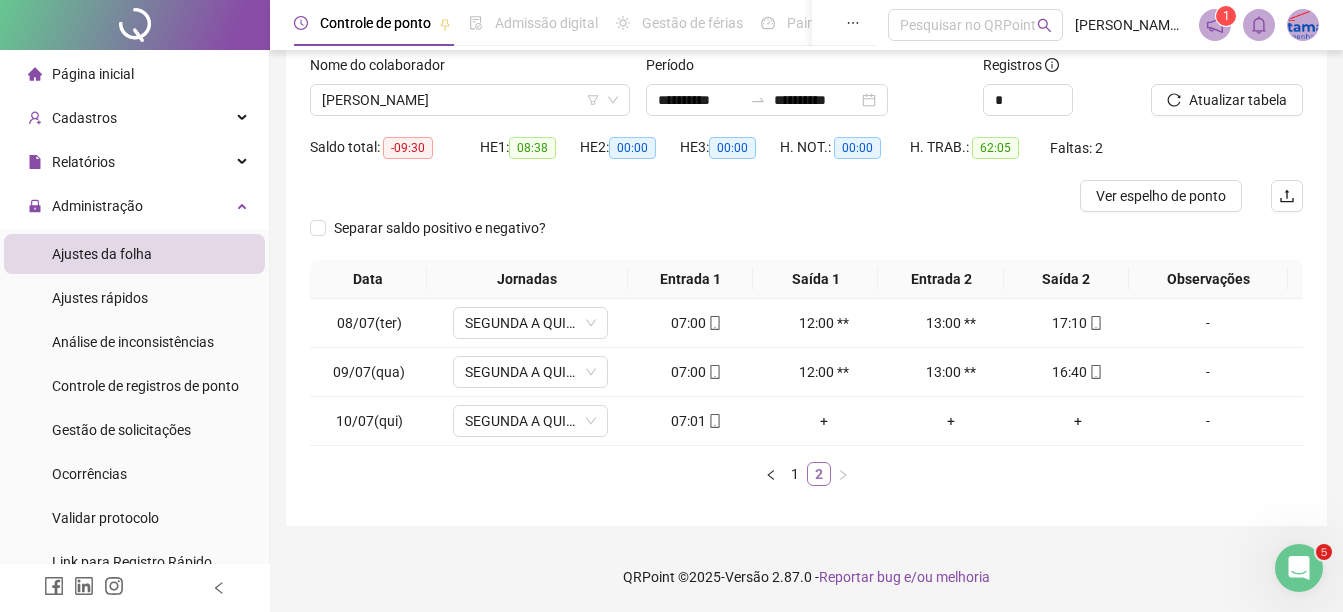 scroll, scrollTop: 130, scrollLeft: 0, axis: vertical 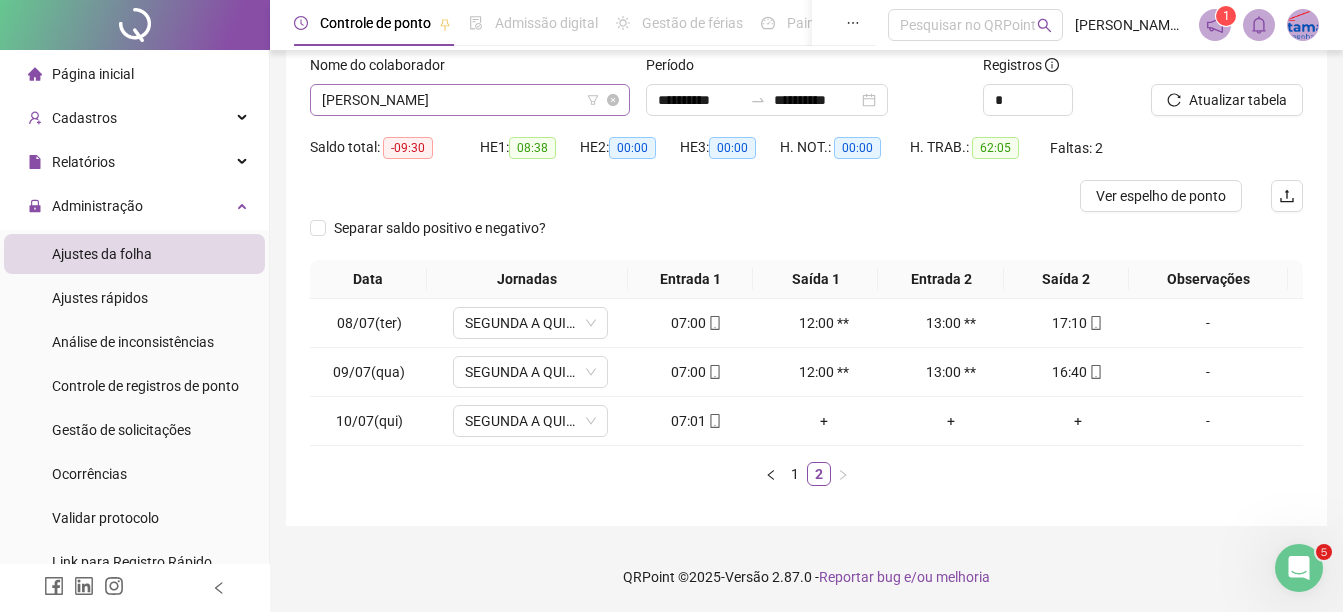 click on "[PERSON_NAME]" at bounding box center [470, 100] 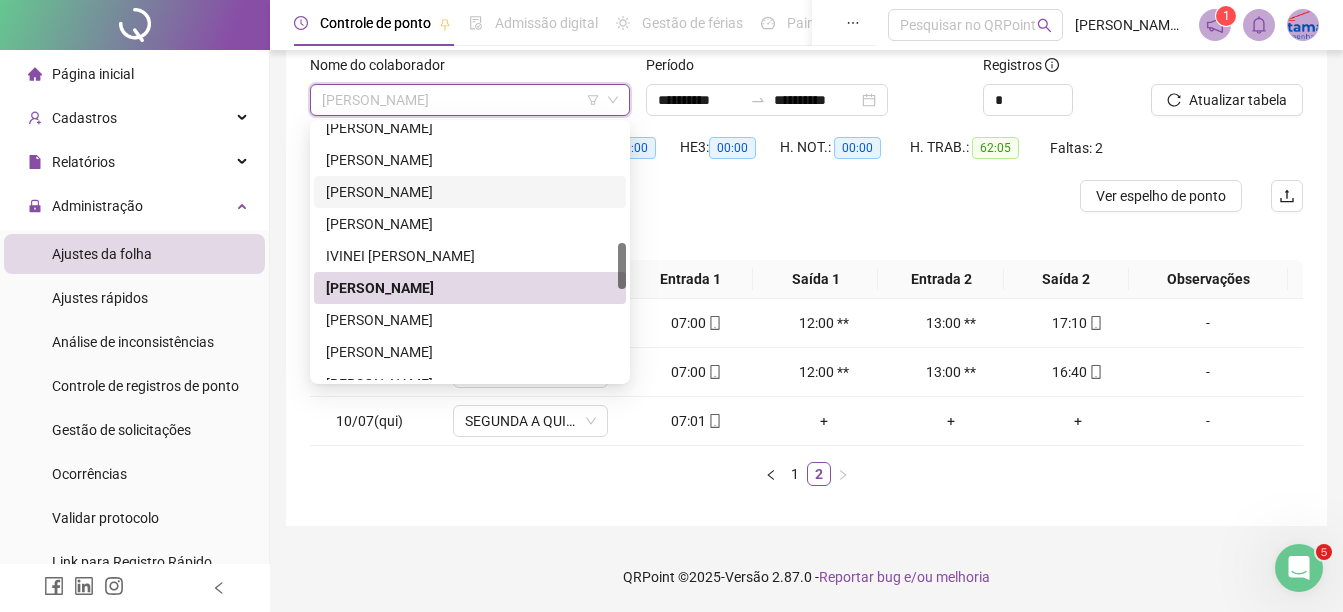 click on "[PERSON_NAME]" at bounding box center [470, 192] 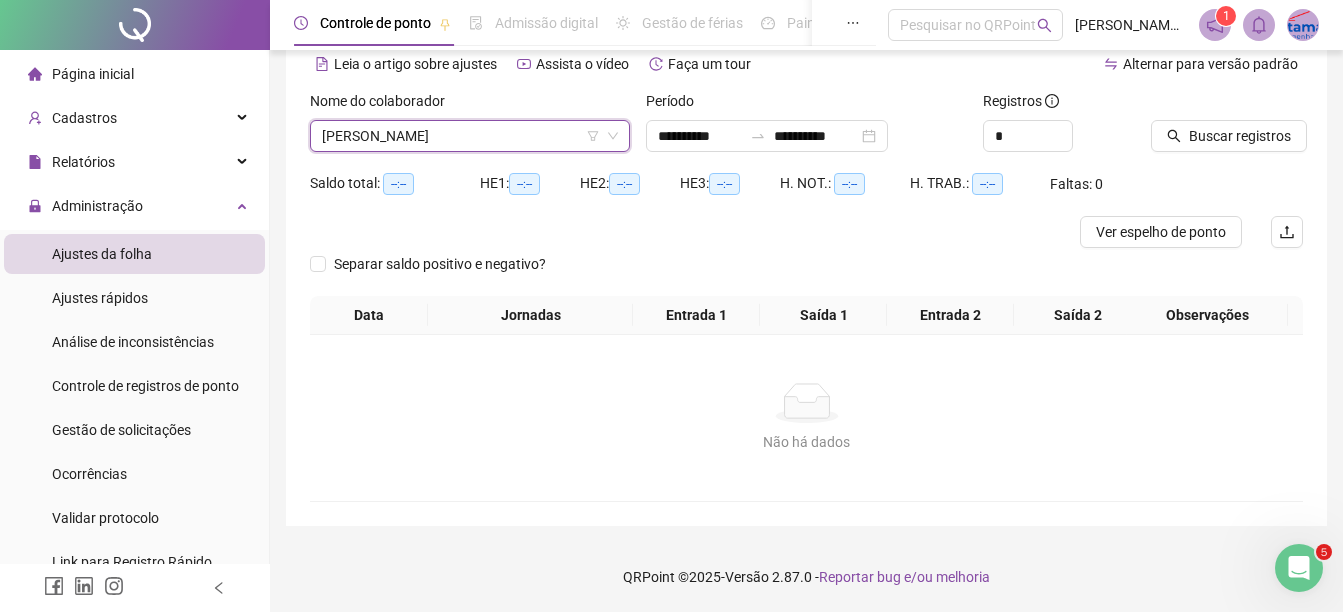 scroll, scrollTop: 94, scrollLeft: 0, axis: vertical 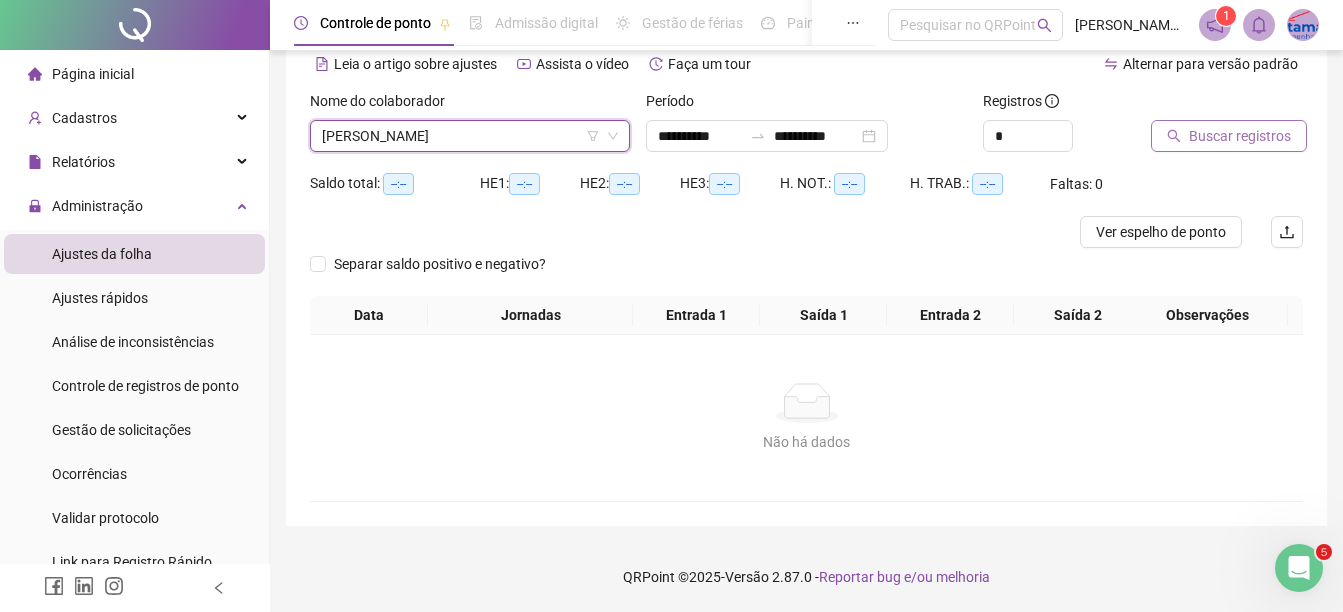 click on "Buscar registros" at bounding box center (1240, 136) 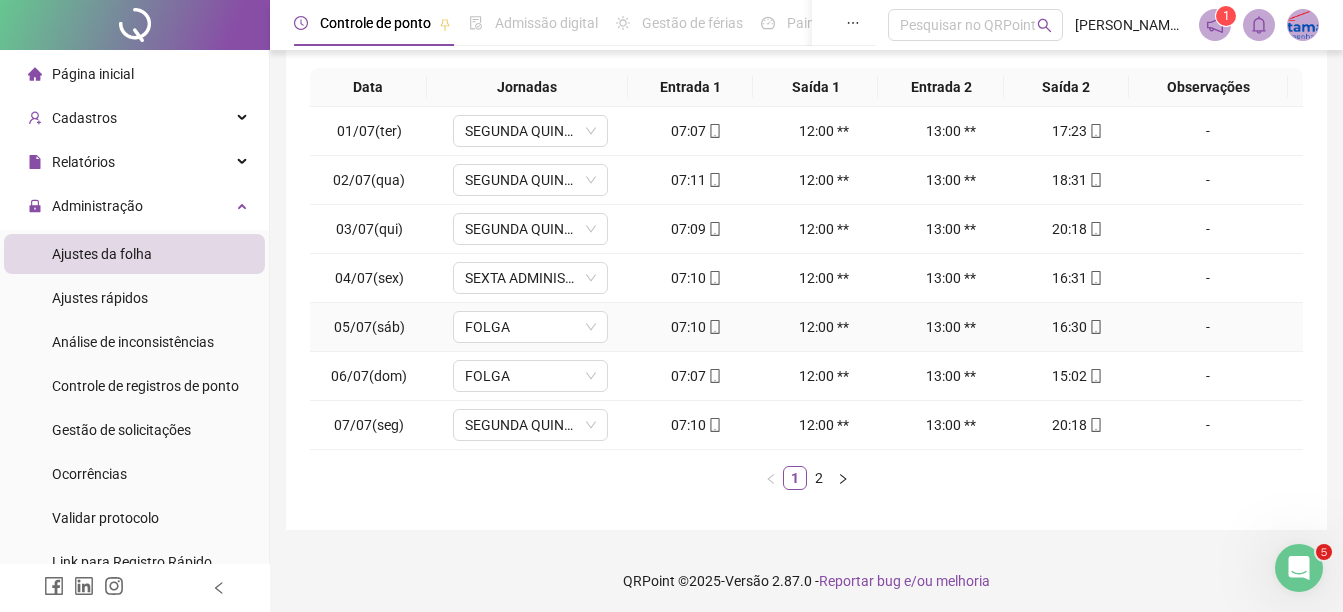 scroll, scrollTop: 326, scrollLeft: 0, axis: vertical 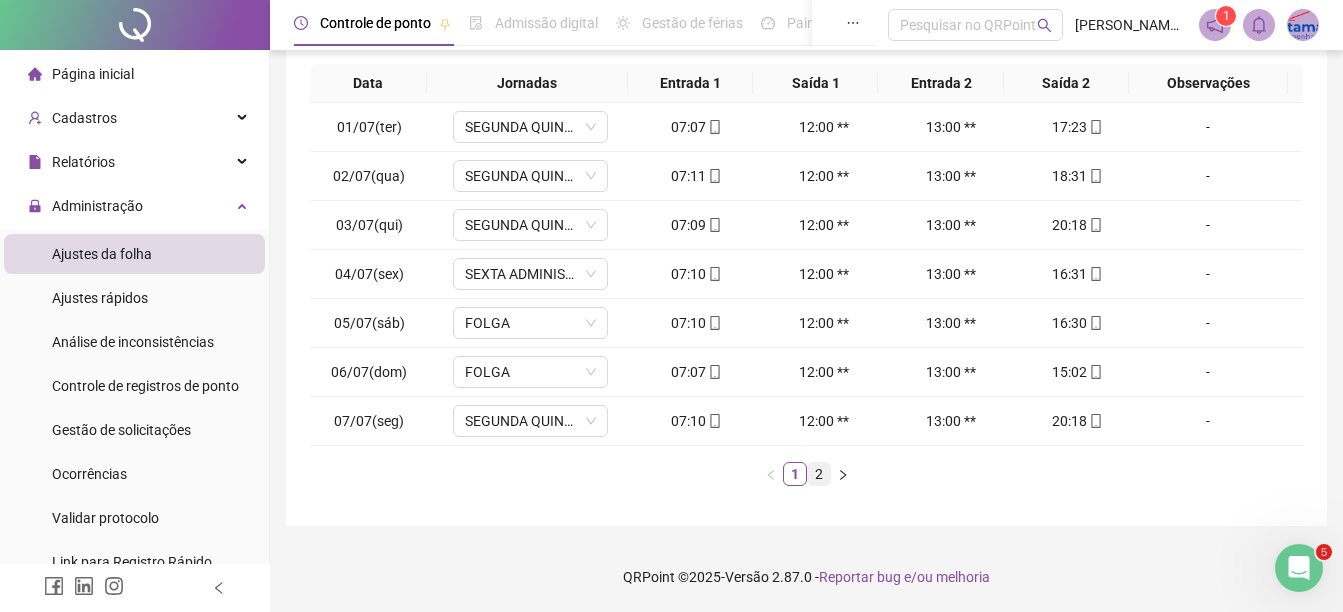 click on "2" at bounding box center (819, 474) 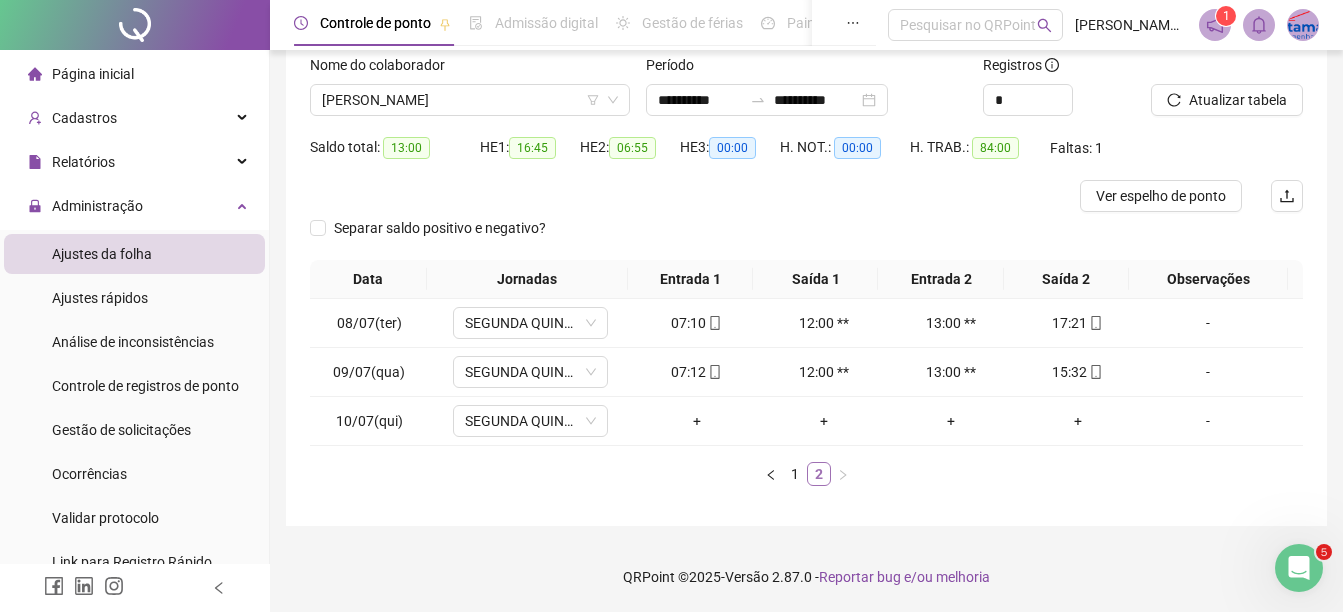 scroll, scrollTop: 130, scrollLeft: 0, axis: vertical 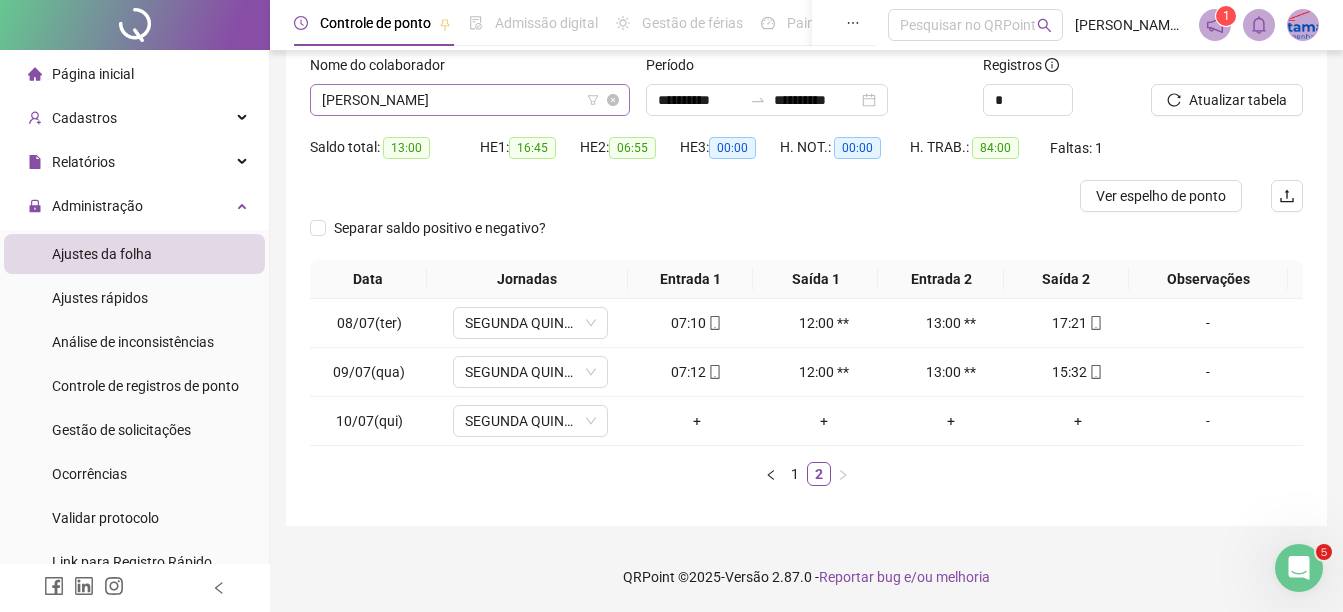 click on "[PERSON_NAME]" at bounding box center [470, 100] 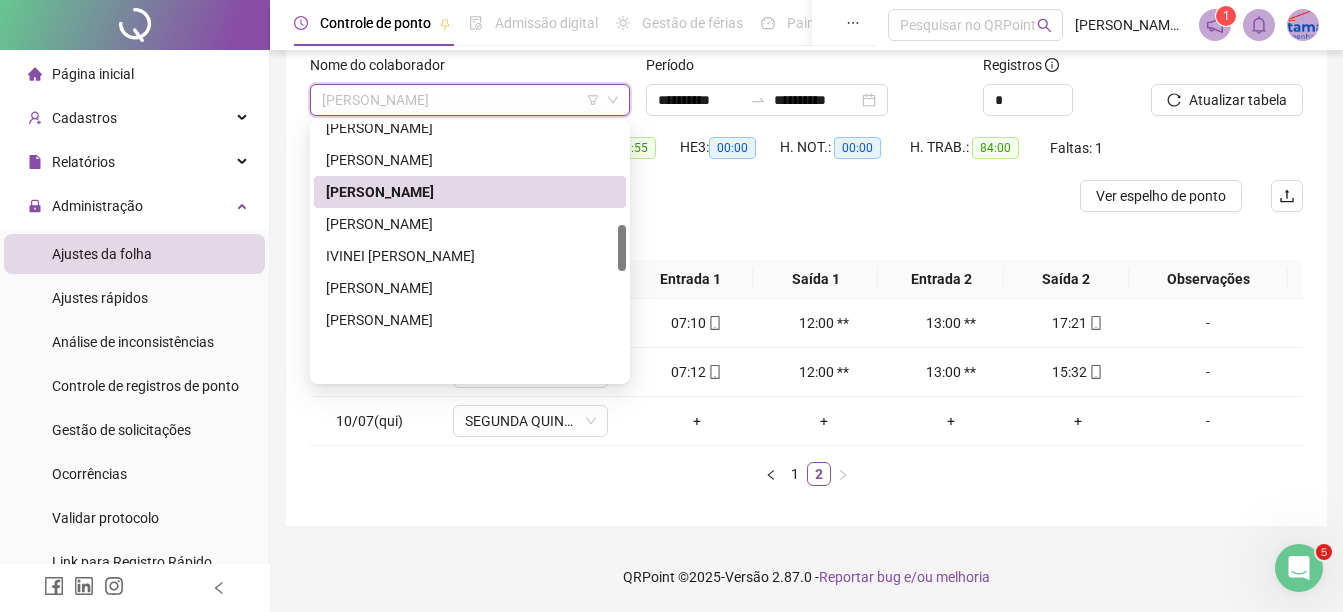 scroll, scrollTop: 352, scrollLeft: 0, axis: vertical 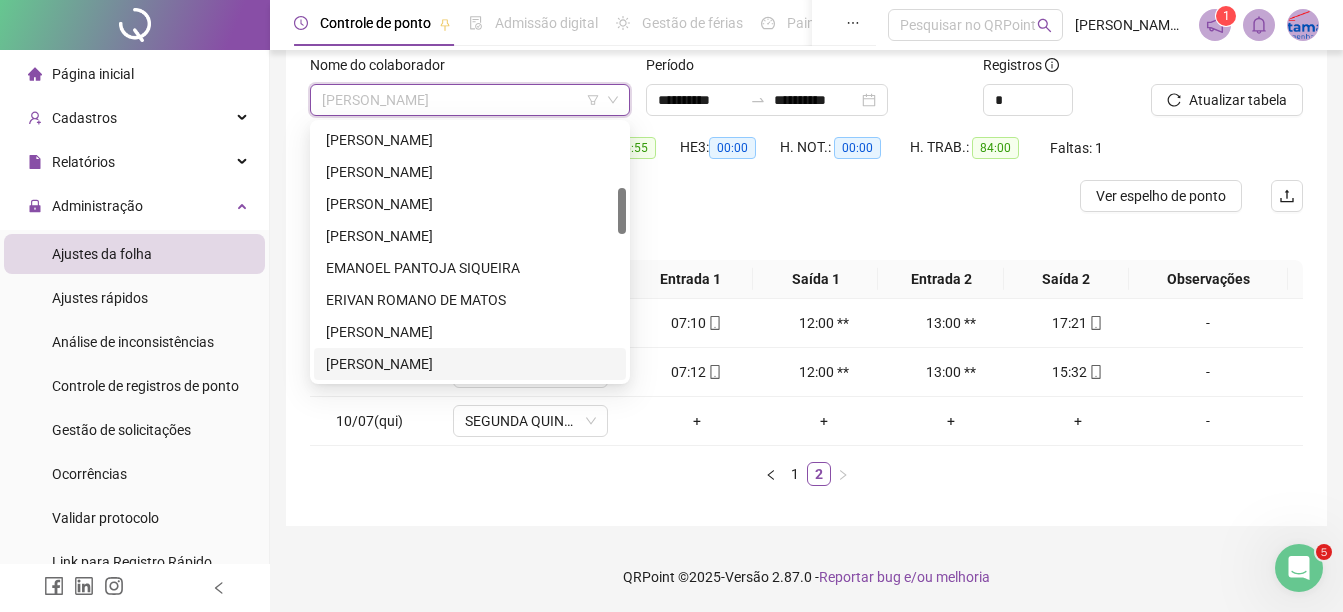 click on "[PERSON_NAME]" at bounding box center (470, 364) 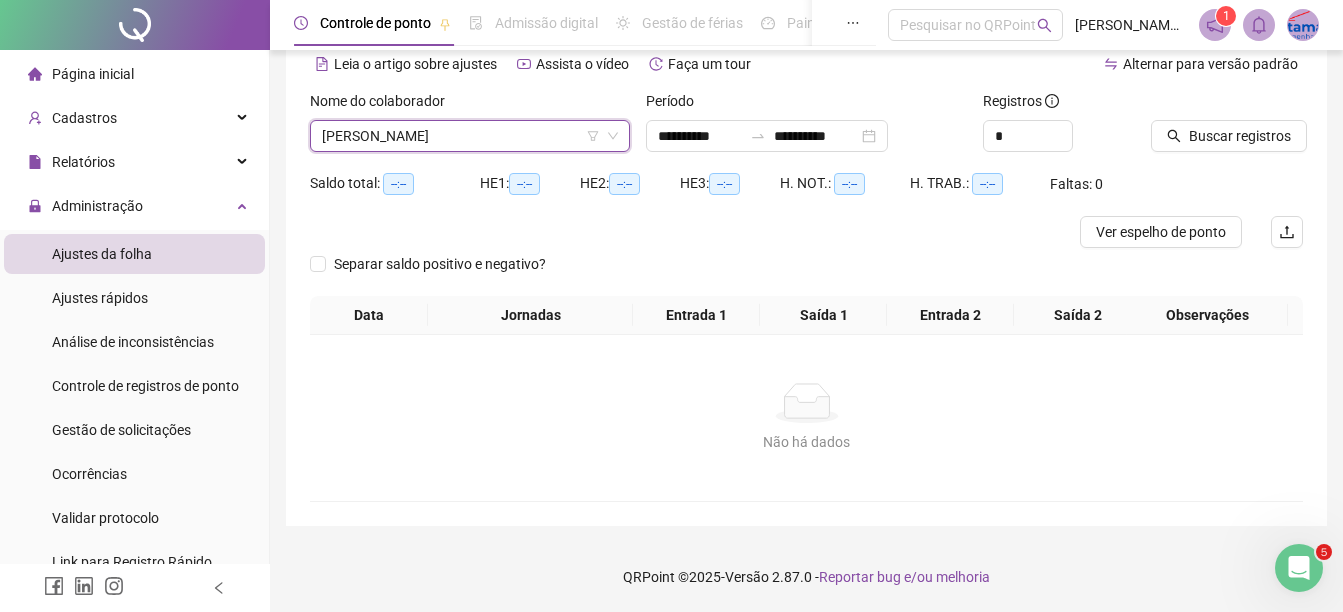 scroll, scrollTop: 94, scrollLeft: 0, axis: vertical 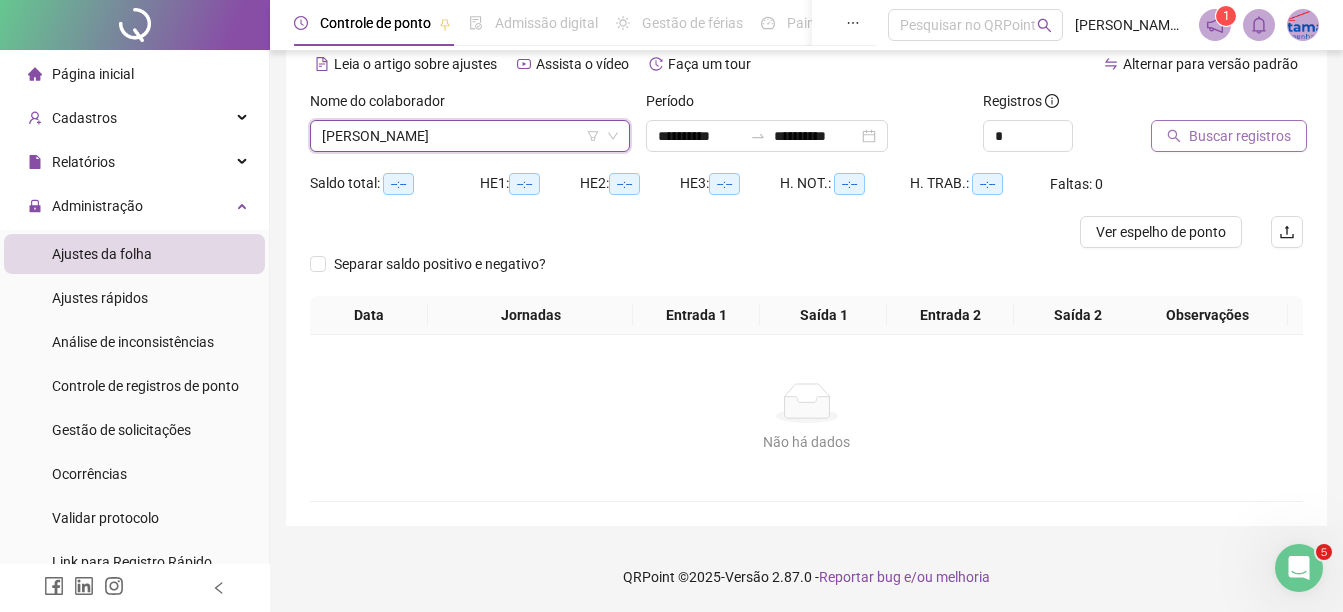 click on "Buscar registros" at bounding box center [1240, 136] 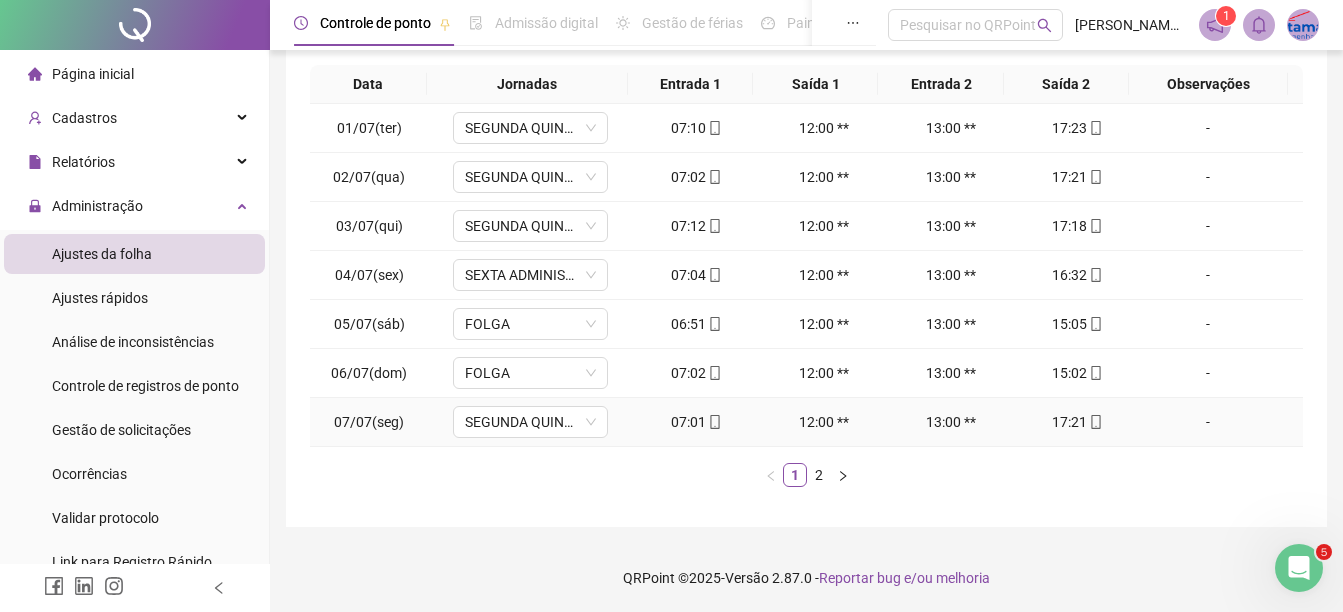 scroll, scrollTop: 326, scrollLeft: 0, axis: vertical 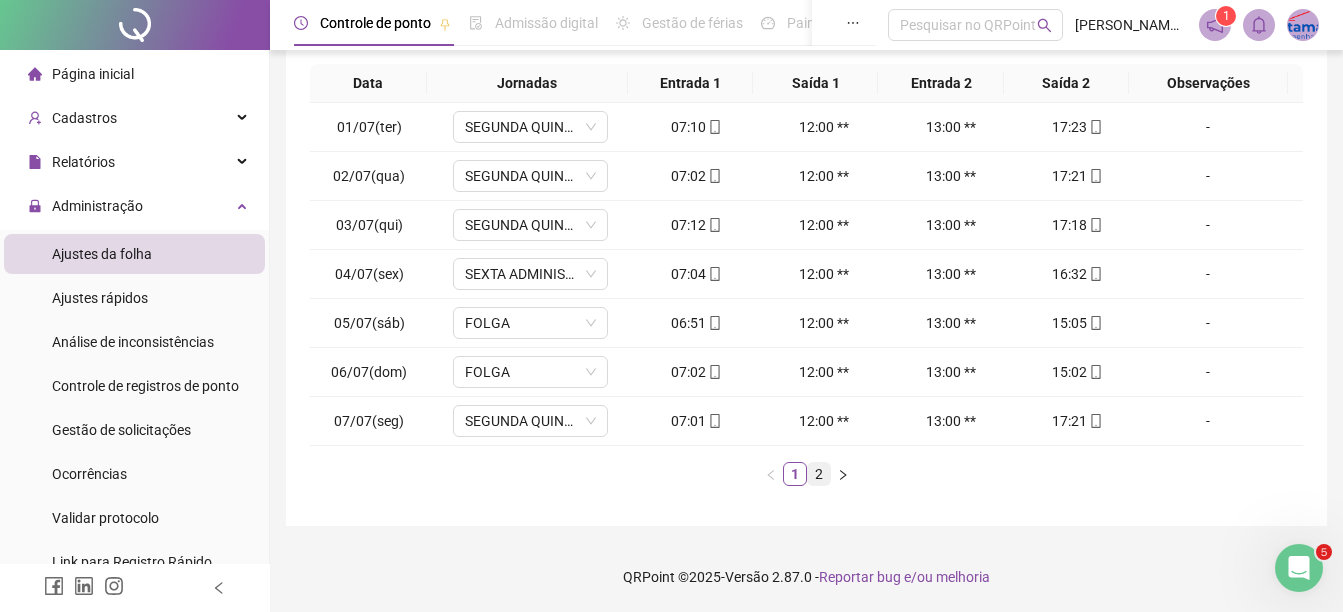 click on "2" at bounding box center (819, 474) 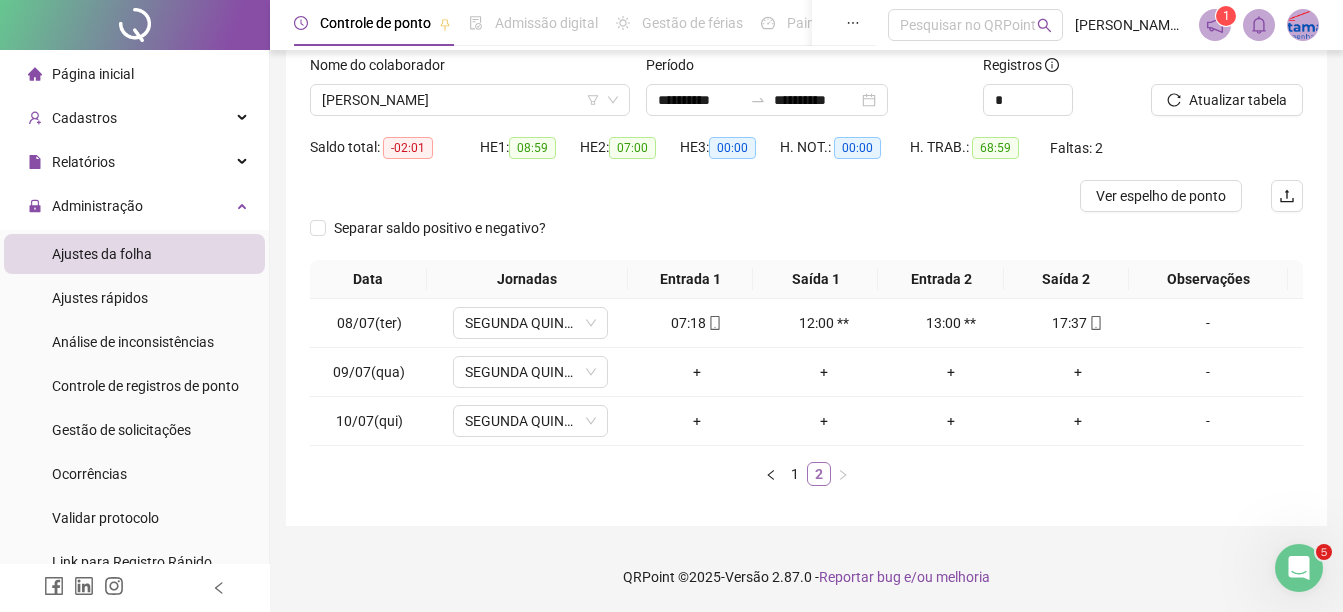 scroll, scrollTop: 130, scrollLeft: 0, axis: vertical 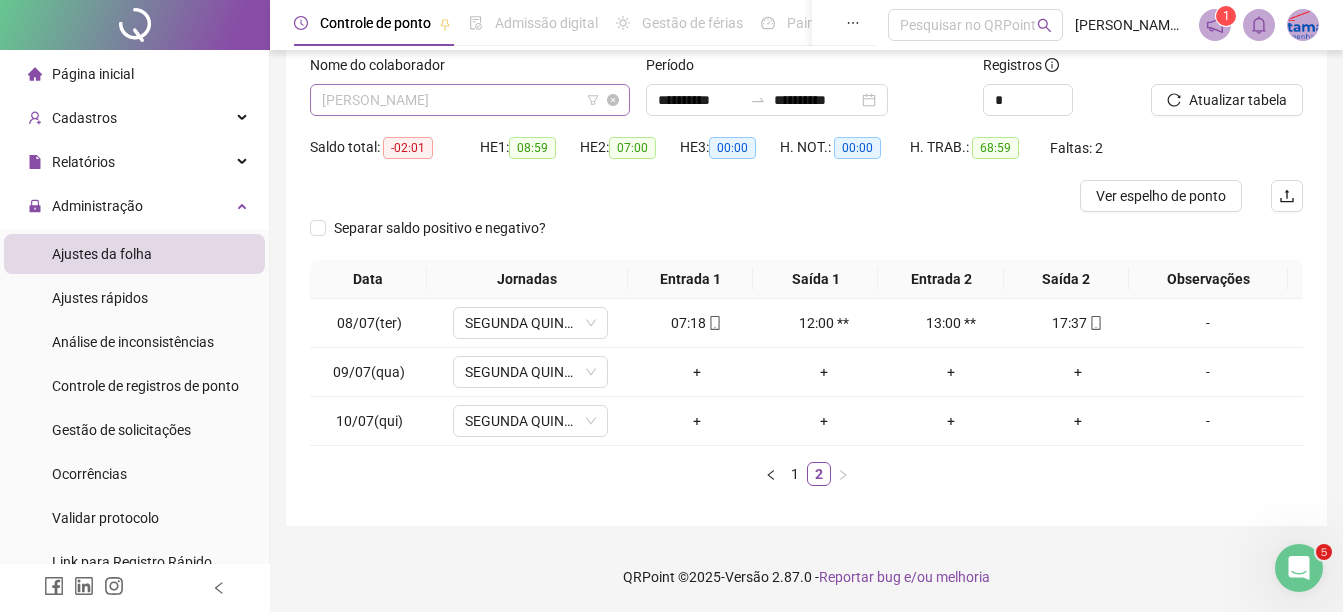 click on "[PERSON_NAME]" at bounding box center [470, 100] 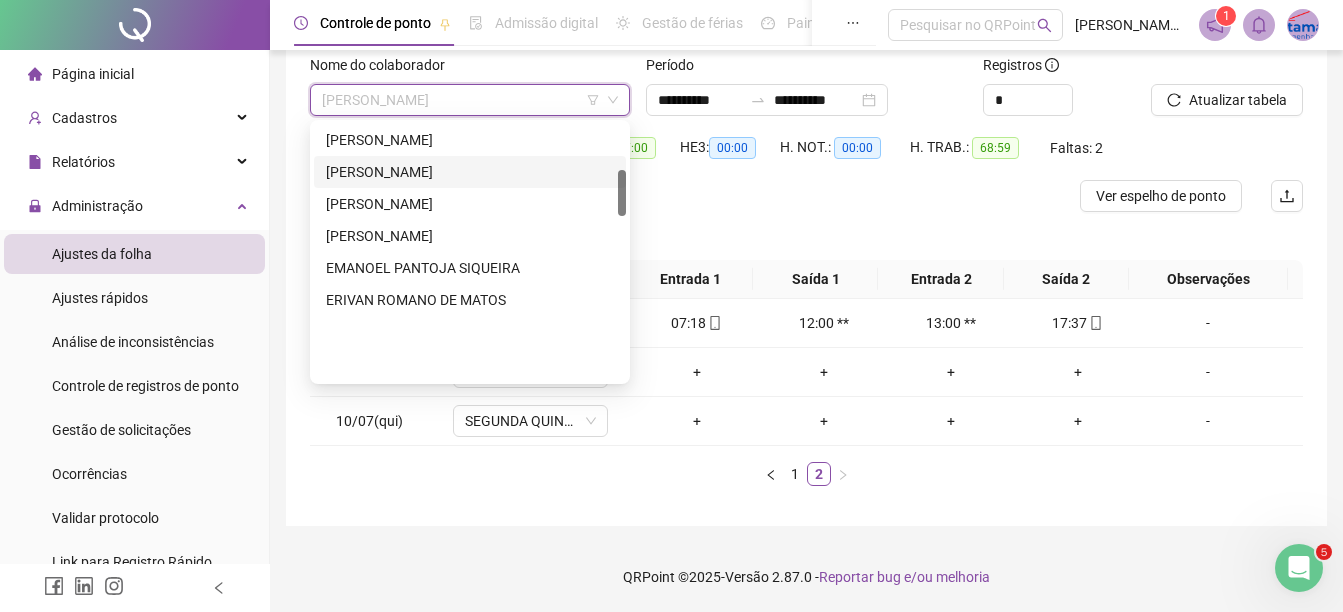 scroll, scrollTop: 252, scrollLeft: 0, axis: vertical 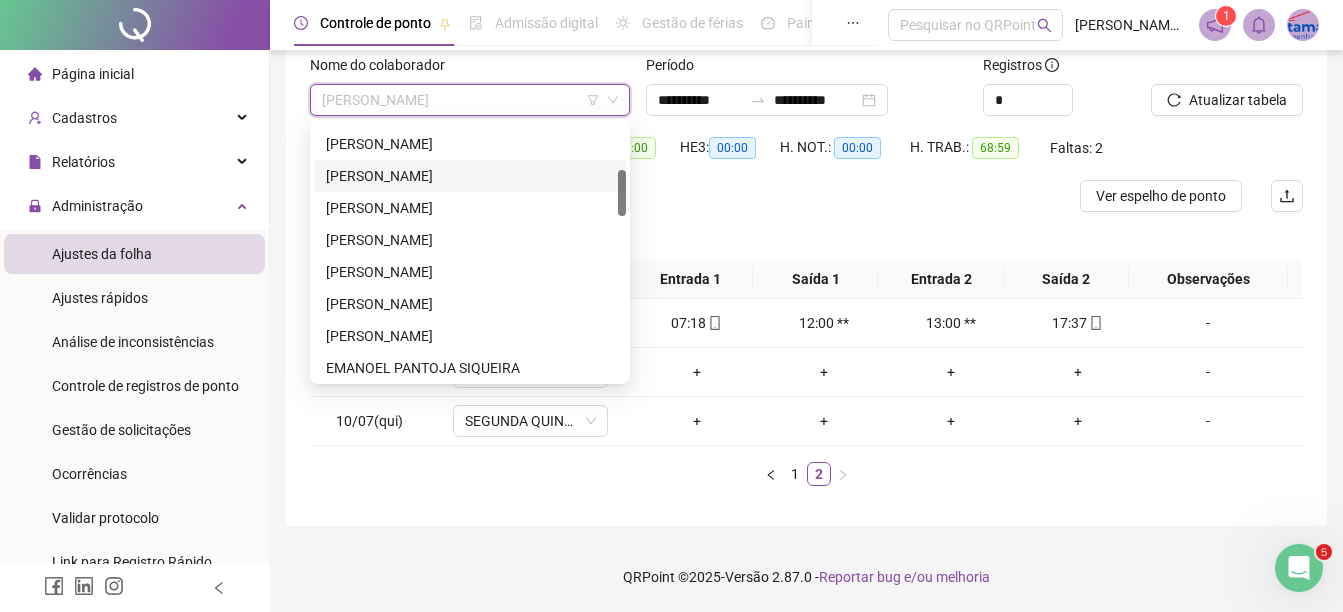 click on "[PERSON_NAME]" at bounding box center (470, 176) 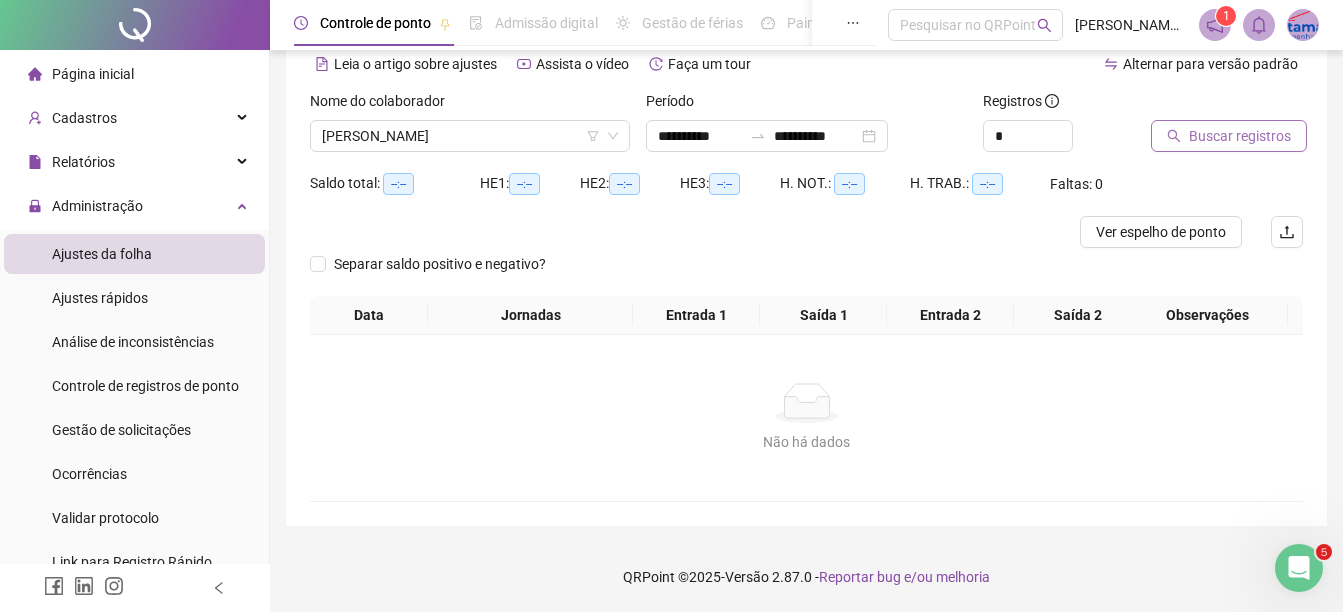 click on "Buscar registros" at bounding box center (1240, 136) 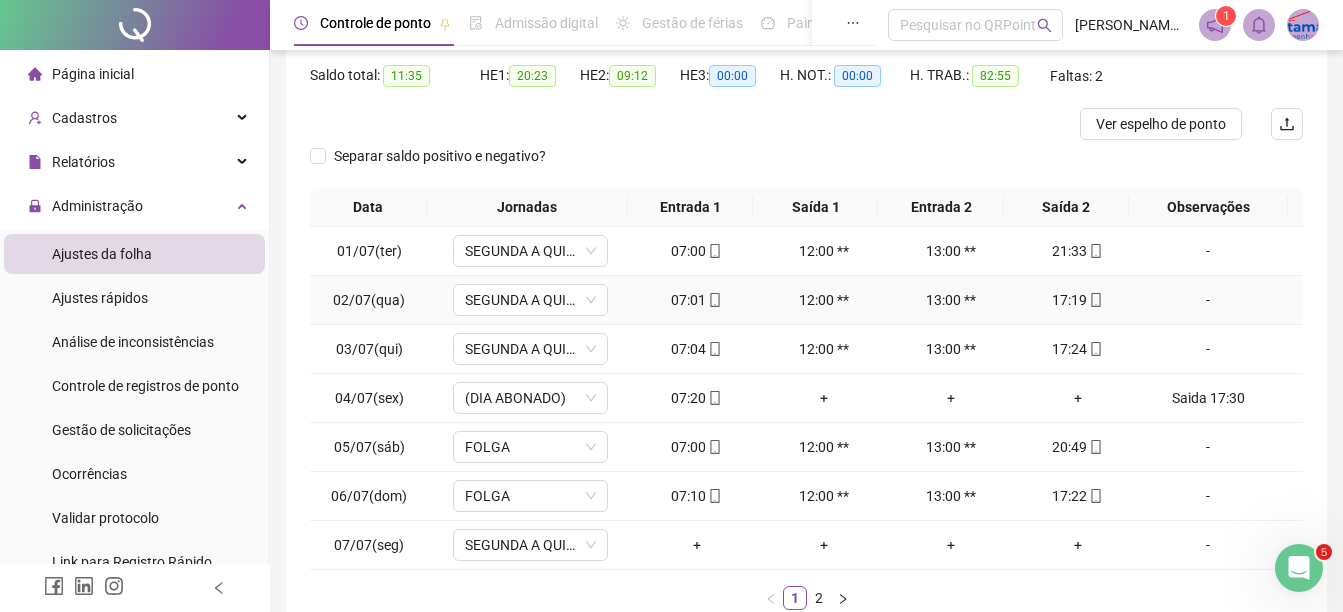 scroll, scrollTop: 326, scrollLeft: 0, axis: vertical 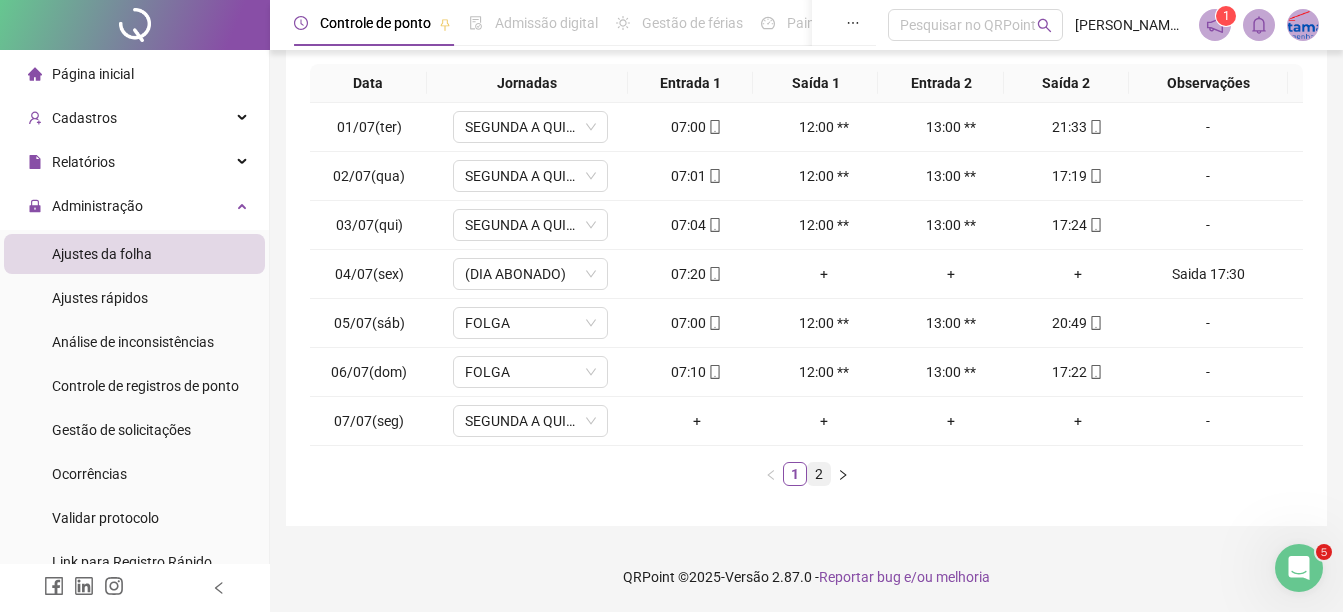 click on "2" at bounding box center (819, 474) 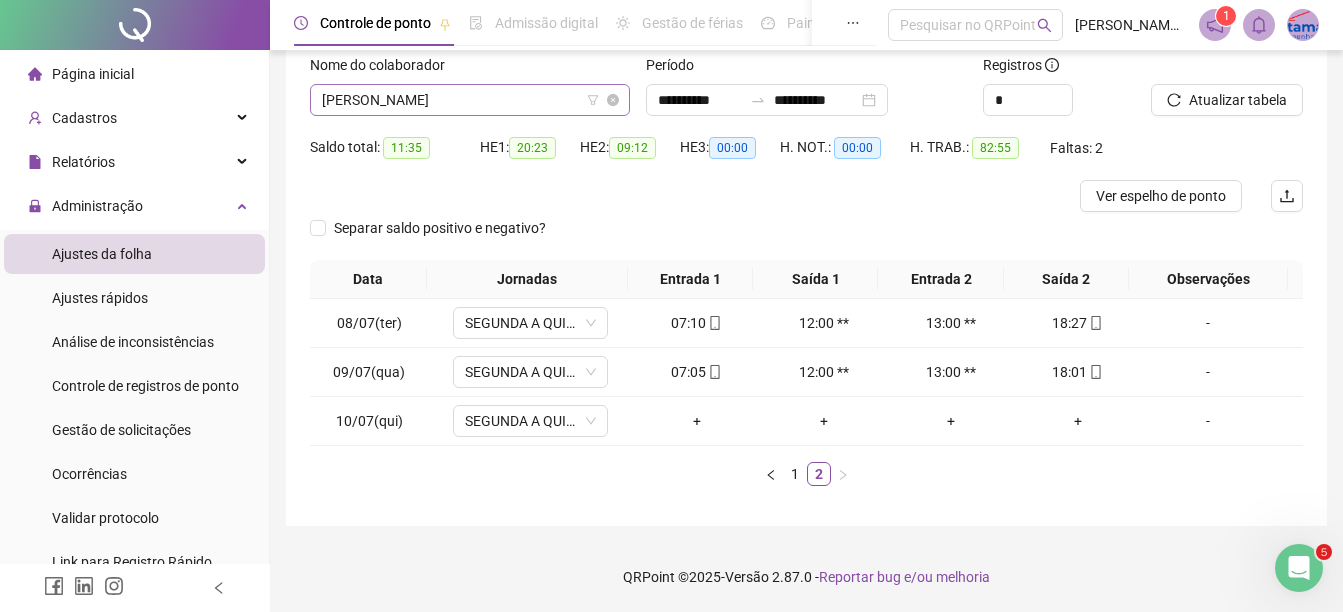 click on "[PERSON_NAME]" at bounding box center [470, 100] 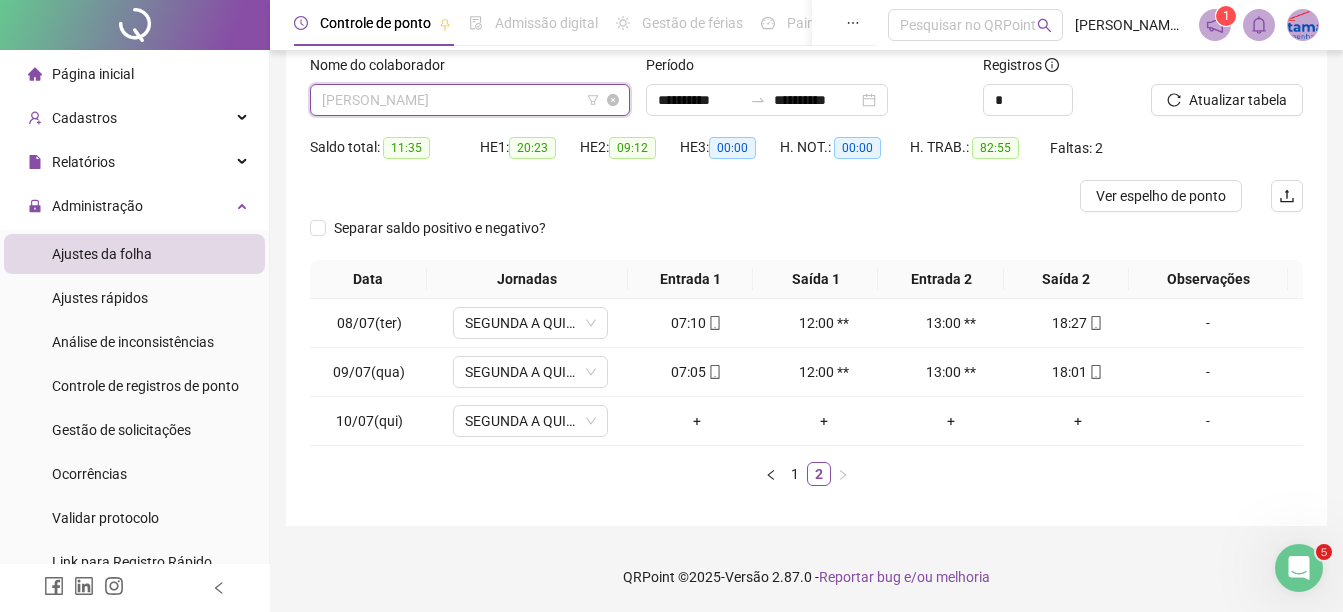click on "[PERSON_NAME]" at bounding box center [470, 100] 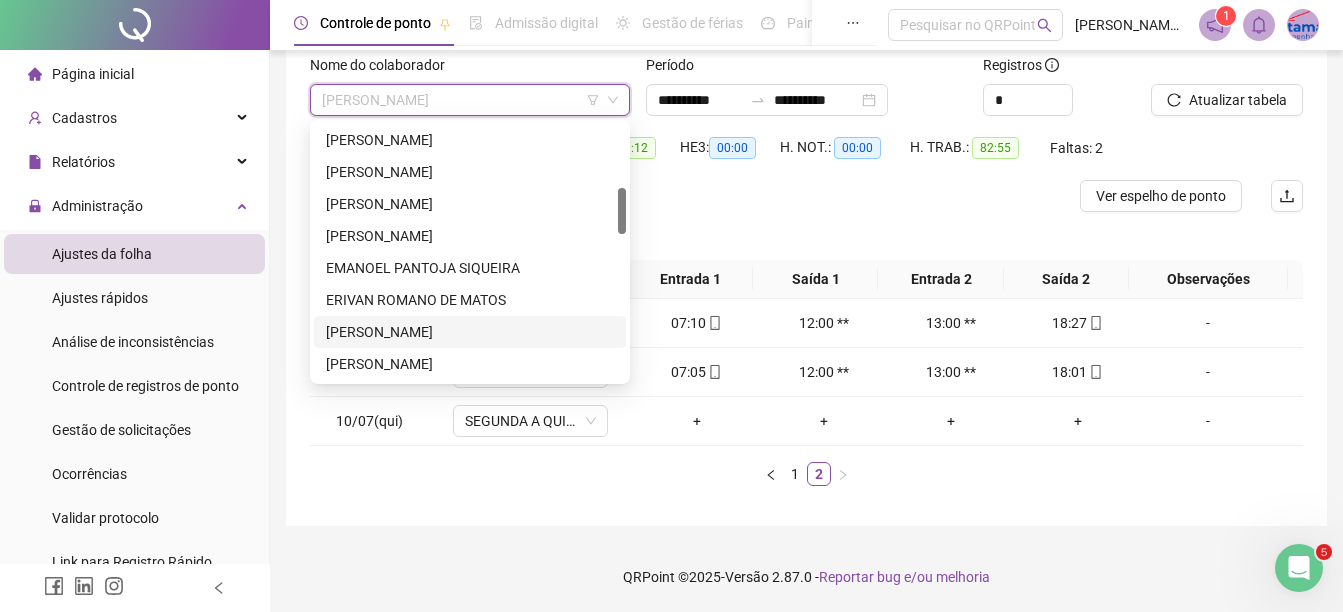 scroll, scrollTop: 552, scrollLeft: 0, axis: vertical 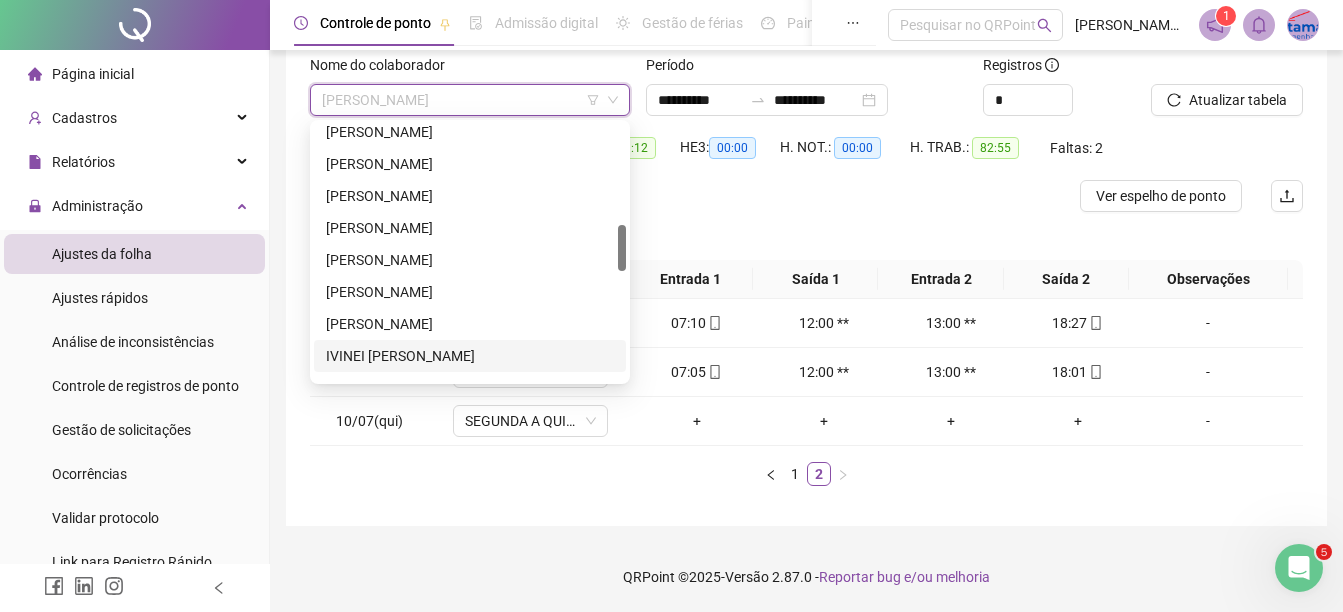 click on "IVINEI [PERSON_NAME]" at bounding box center [470, 356] 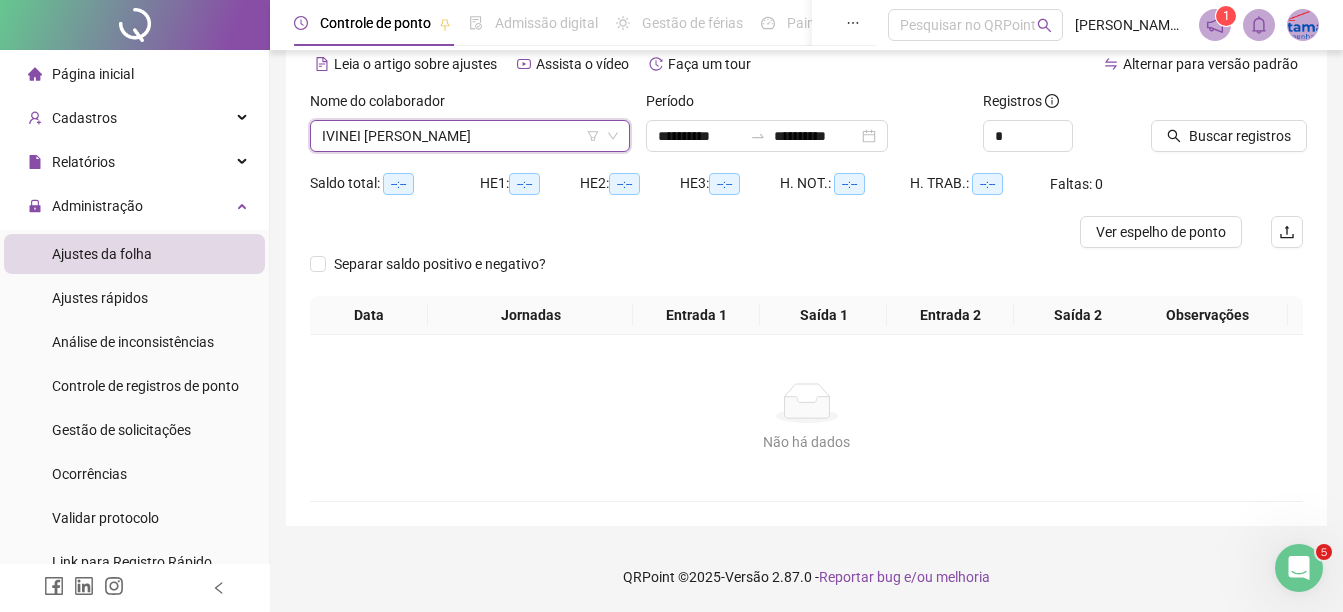scroll, scrollTop: 94, scrollLeft: 0, axis: vertical 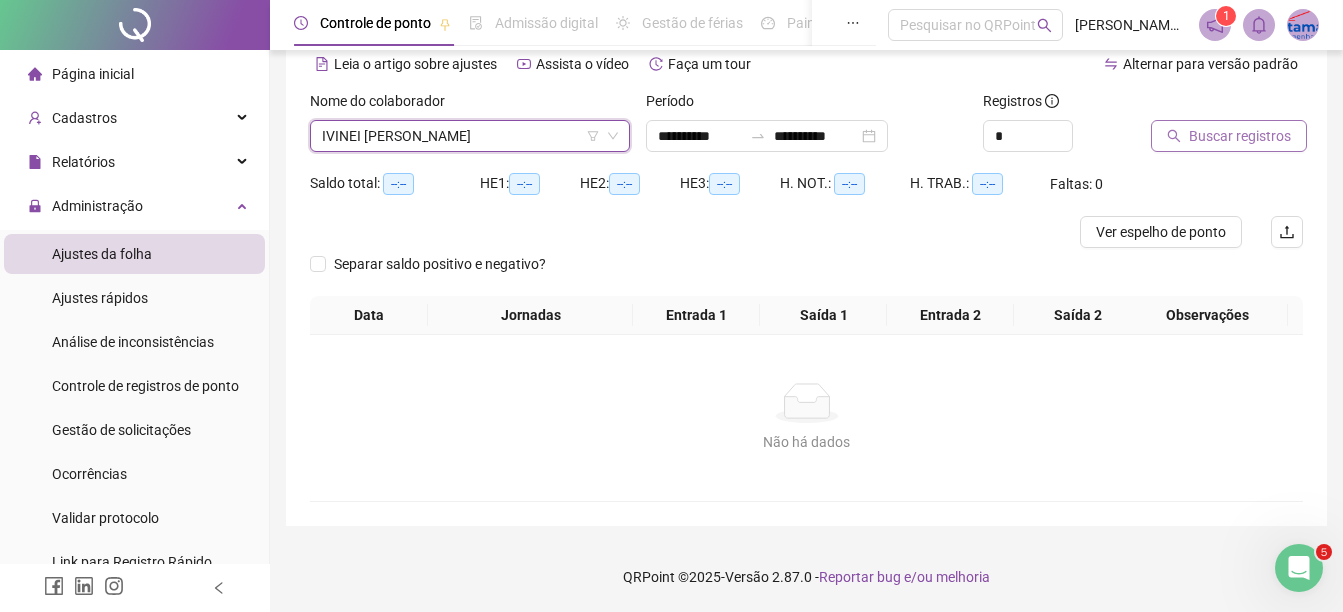 click on "Buscar registros" at bounding box center [1240, 136] 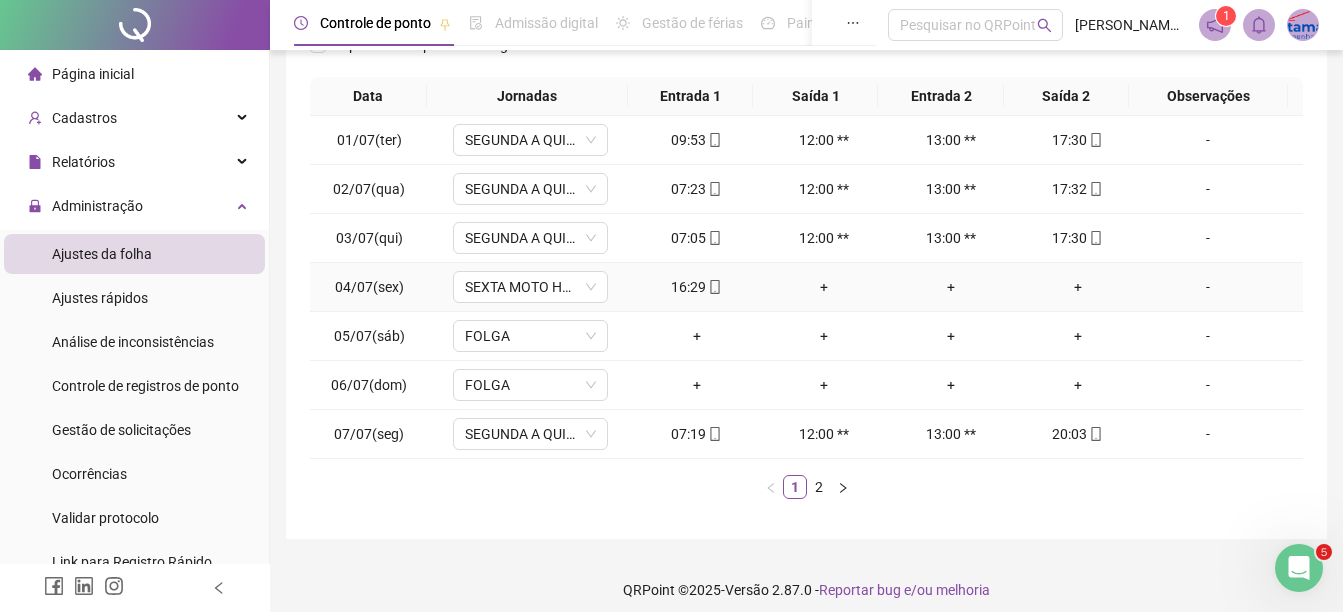 scroll, scrollTop: 326, scrollLeft: 0, axis: vertical 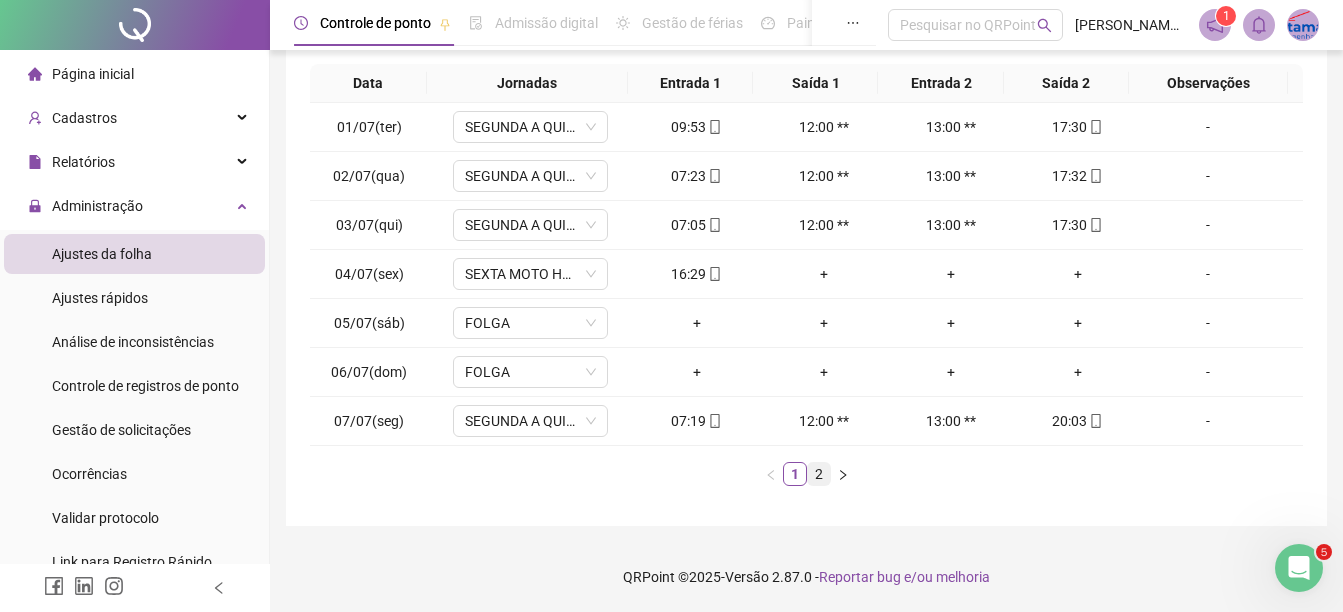 click on "2" at bounding box center [819, 474] 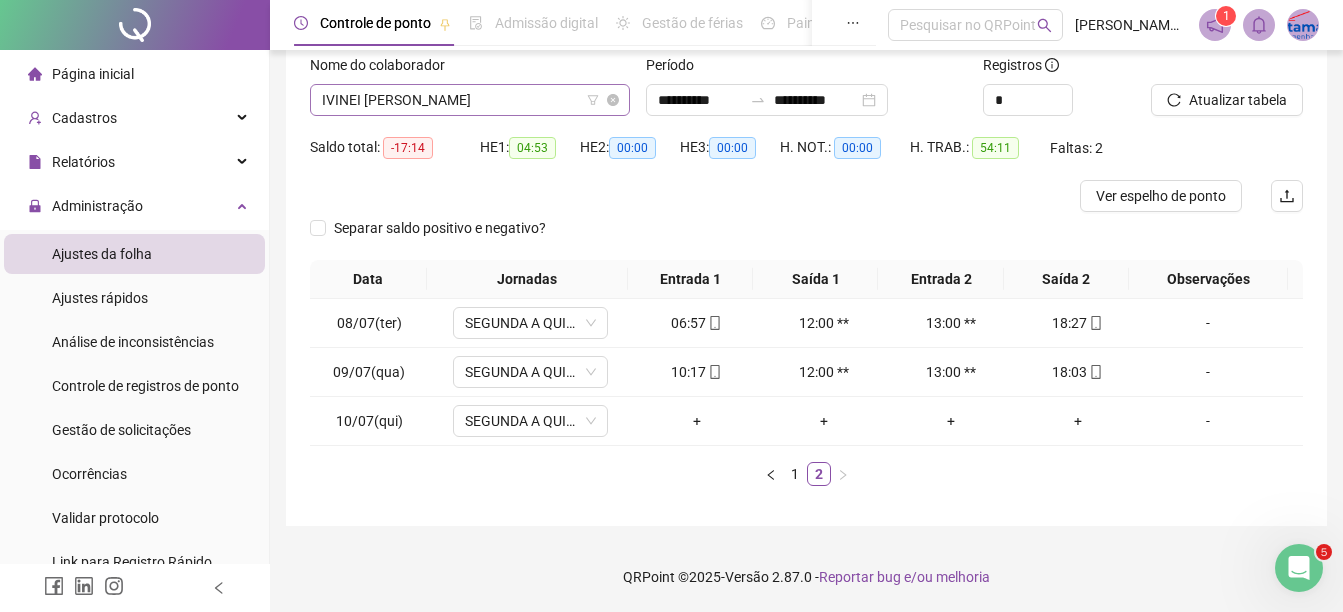click on "IVINEI [PERSON_NAME]" at bounding box center [470, 100] 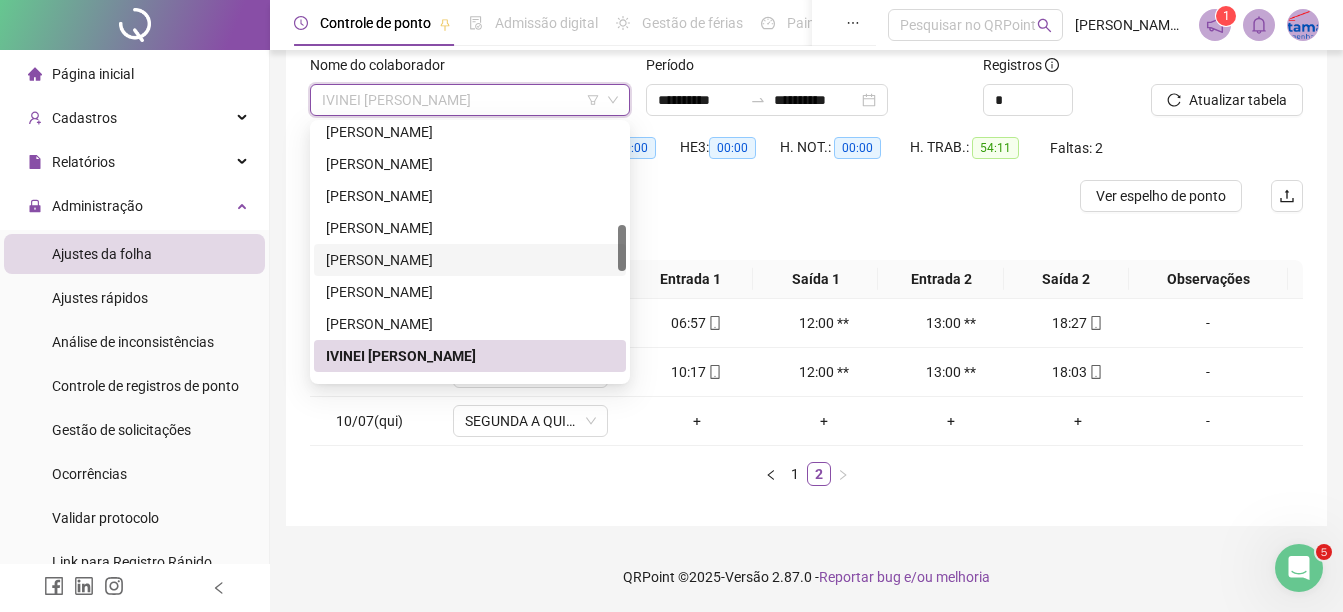 click on "[PERSON_NAME]" at bounding box center (470, 260) 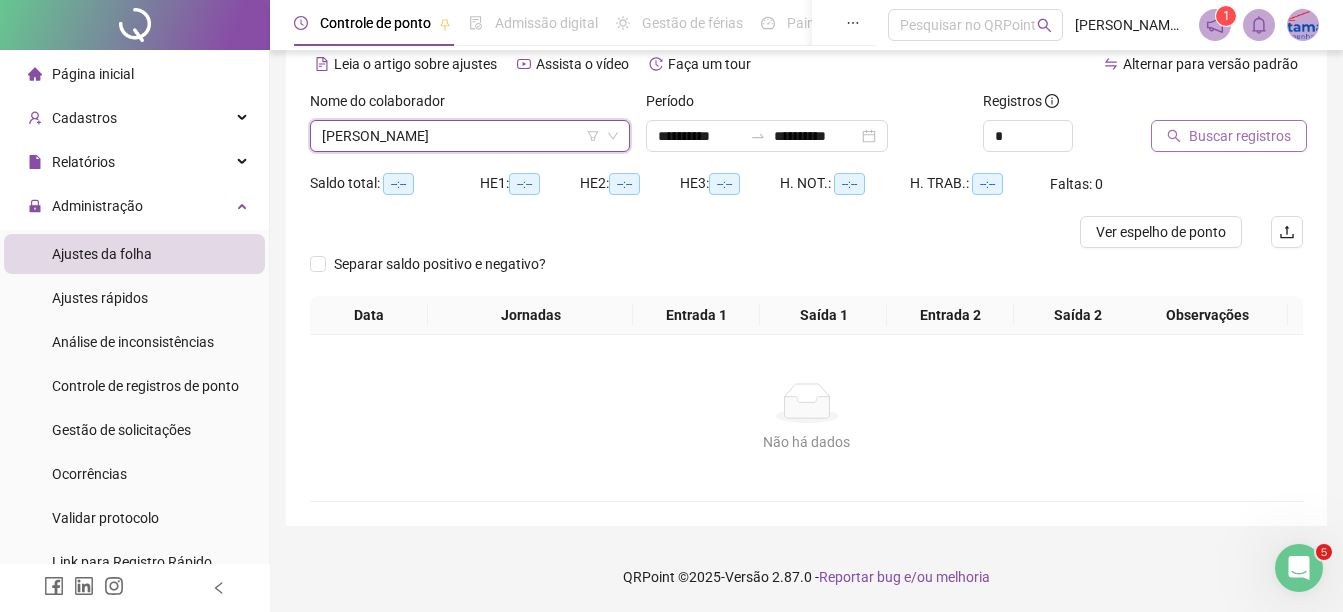 click on "Buscar registros" at bounding box center (1240, 136) 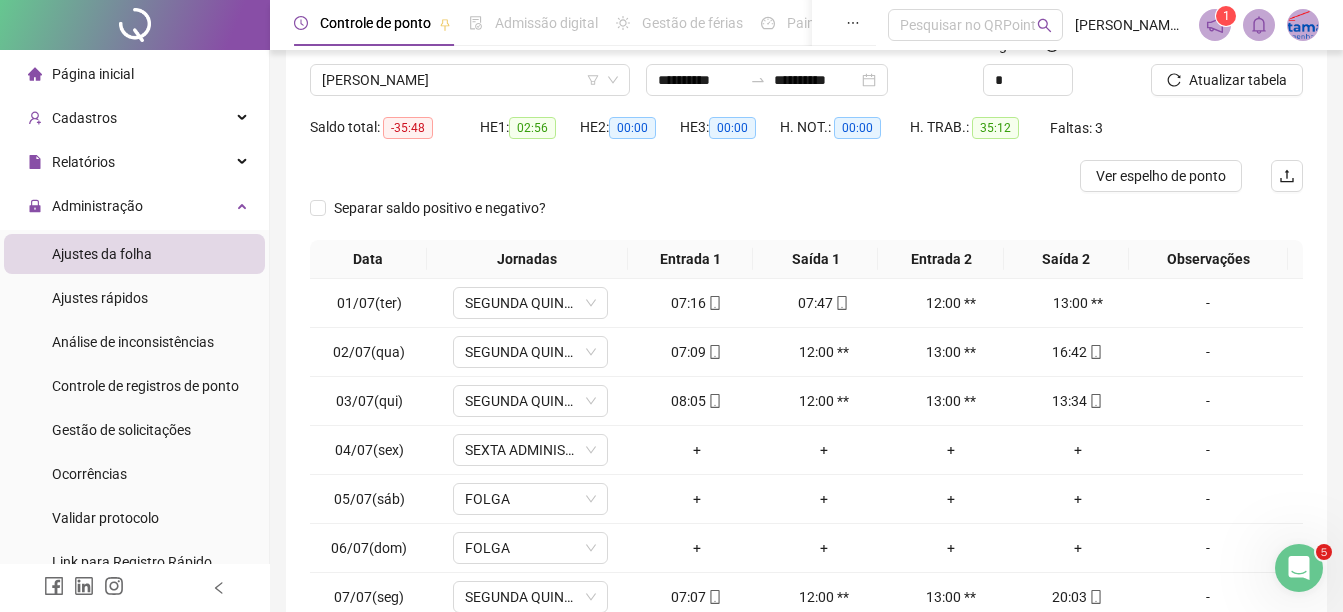 scroll, scrollTop: 326, scrollLeft: 0, axis: vertical 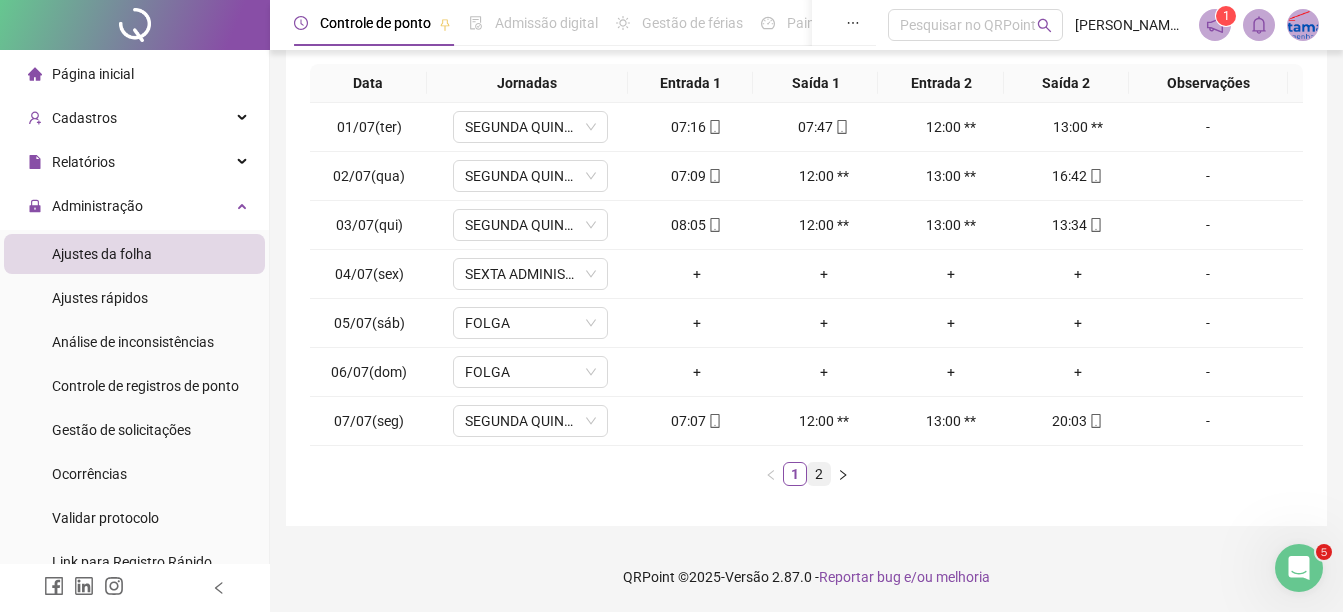 click on "2" at bounding box center (819, 474) 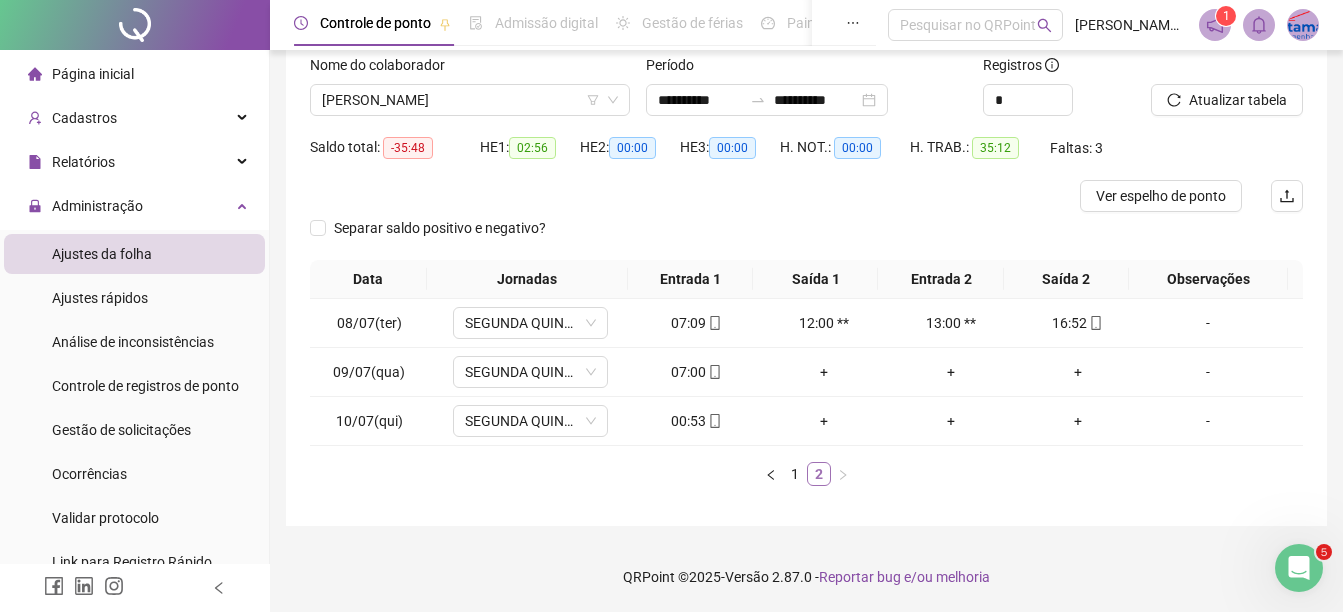 scroll, scrollTop: 130, scrollLeft: 0, axis: vertical 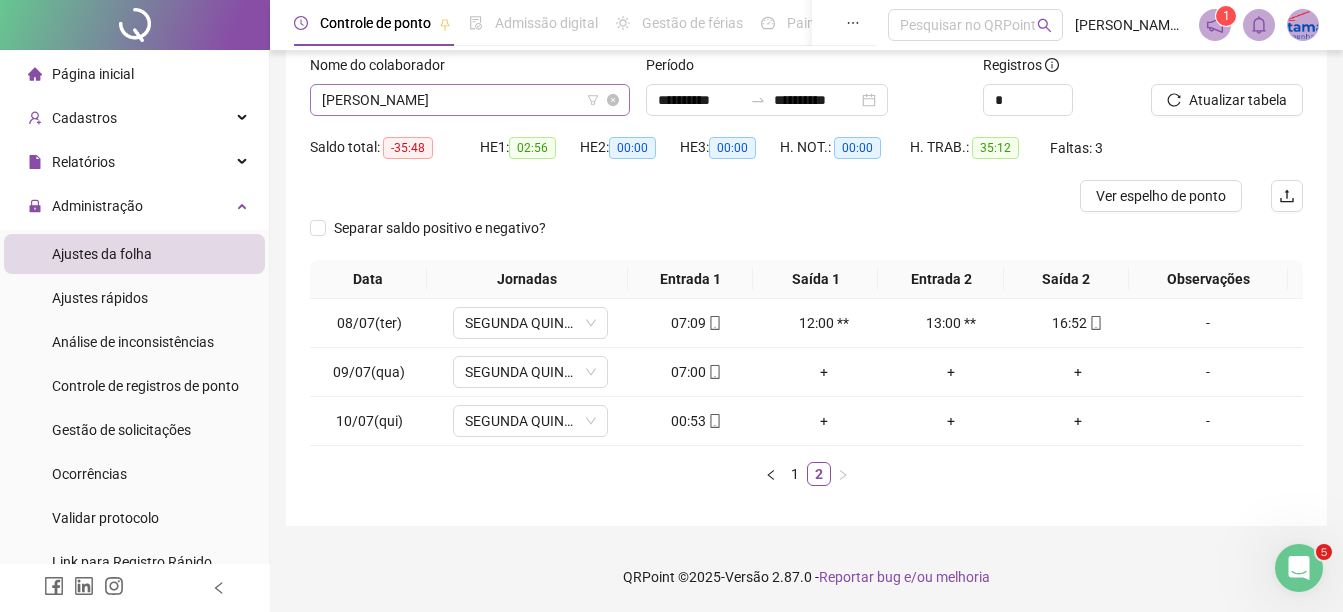 click on "[PERSON_NAME]" at bounding box center (470, 100) 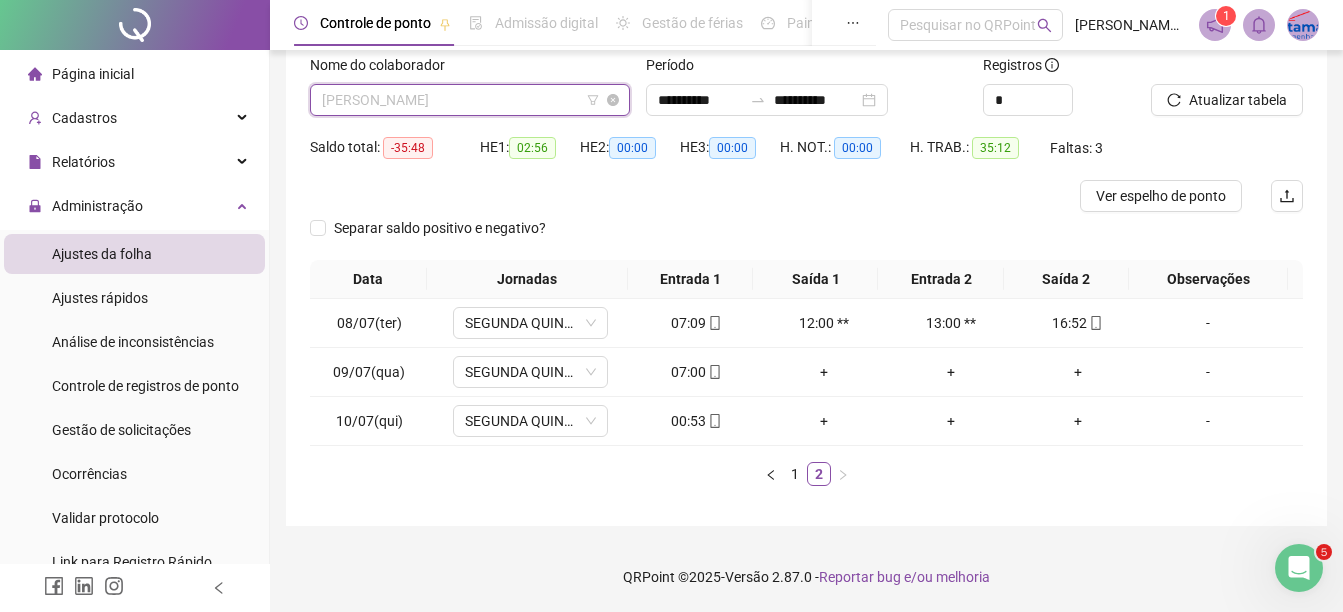 click on "[PERSON_NAME]" at bounding box center (470, 100) 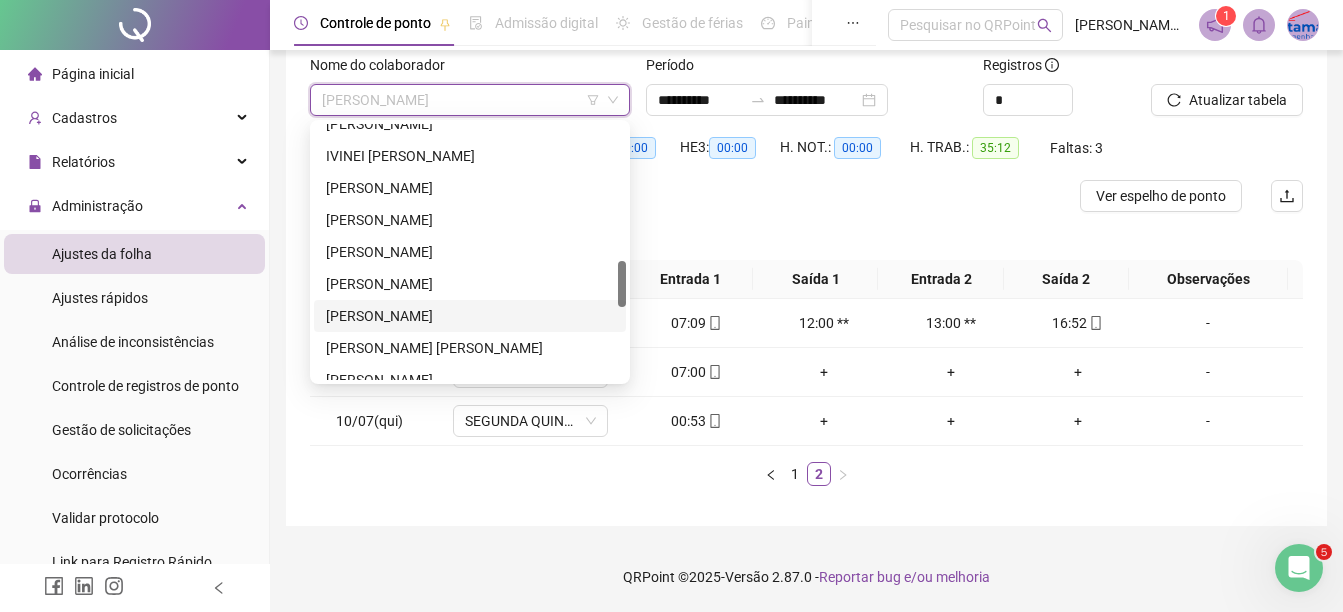 scroll, scrollTop: 952, scrollLeft: 0, axis: vertical 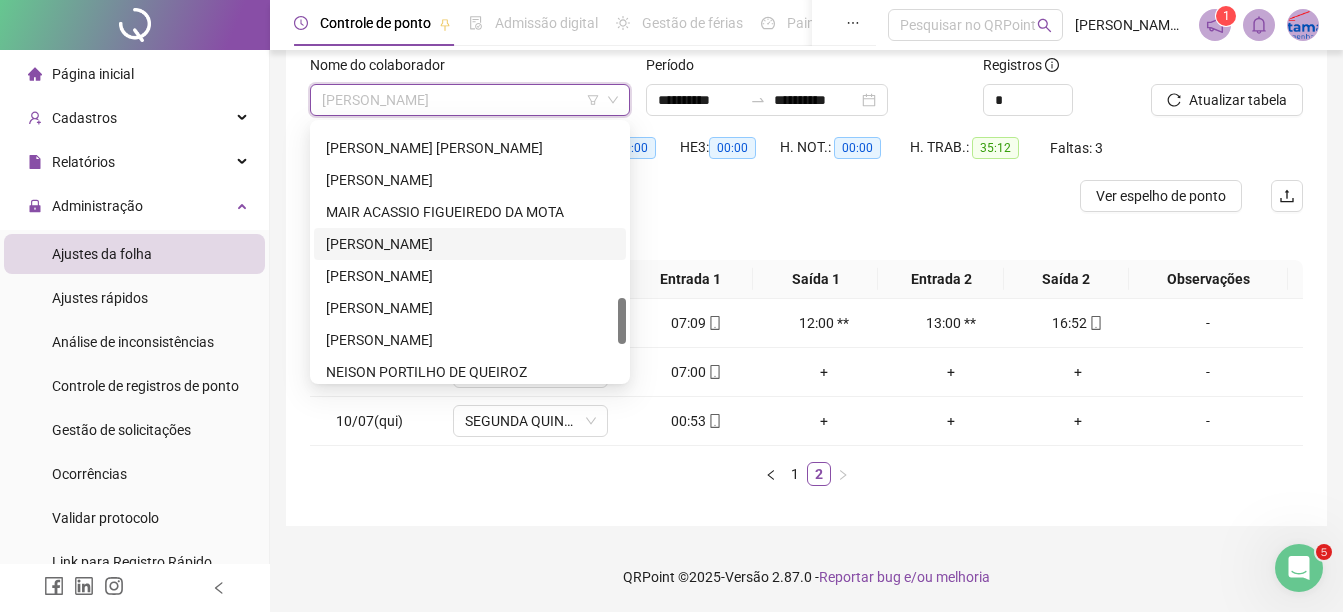 click on "[PERSON_NAME]" at bounding box center (470, 244) 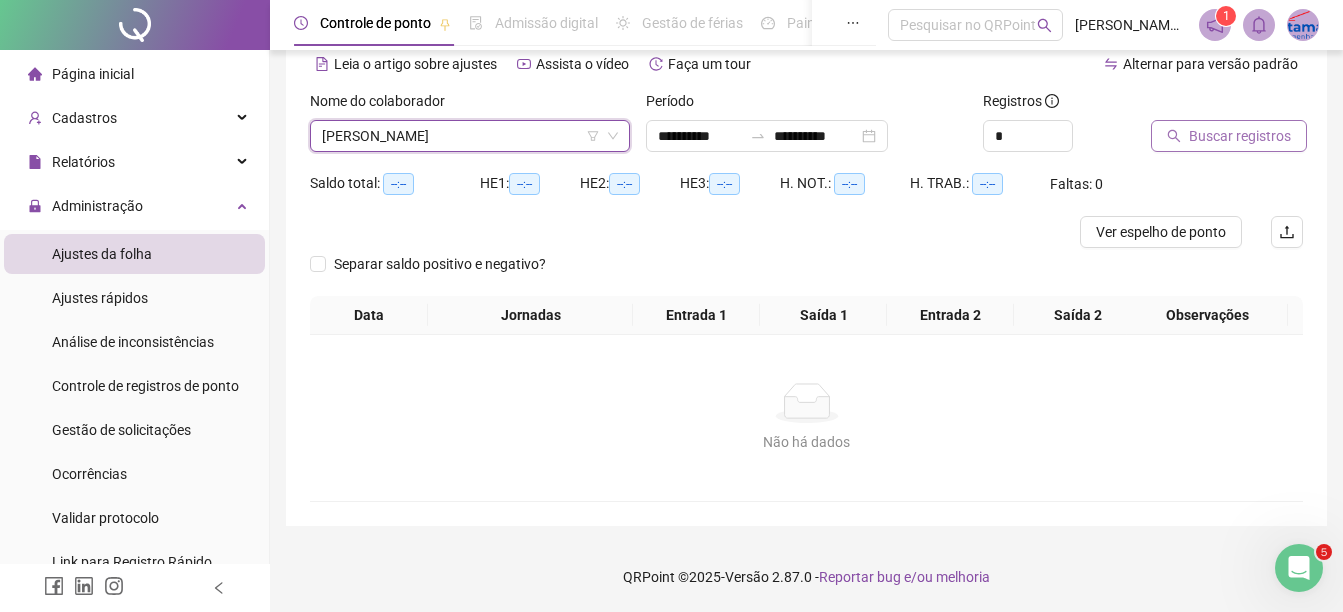 click on "Buscar registros" at bounding box center [1240, 136] 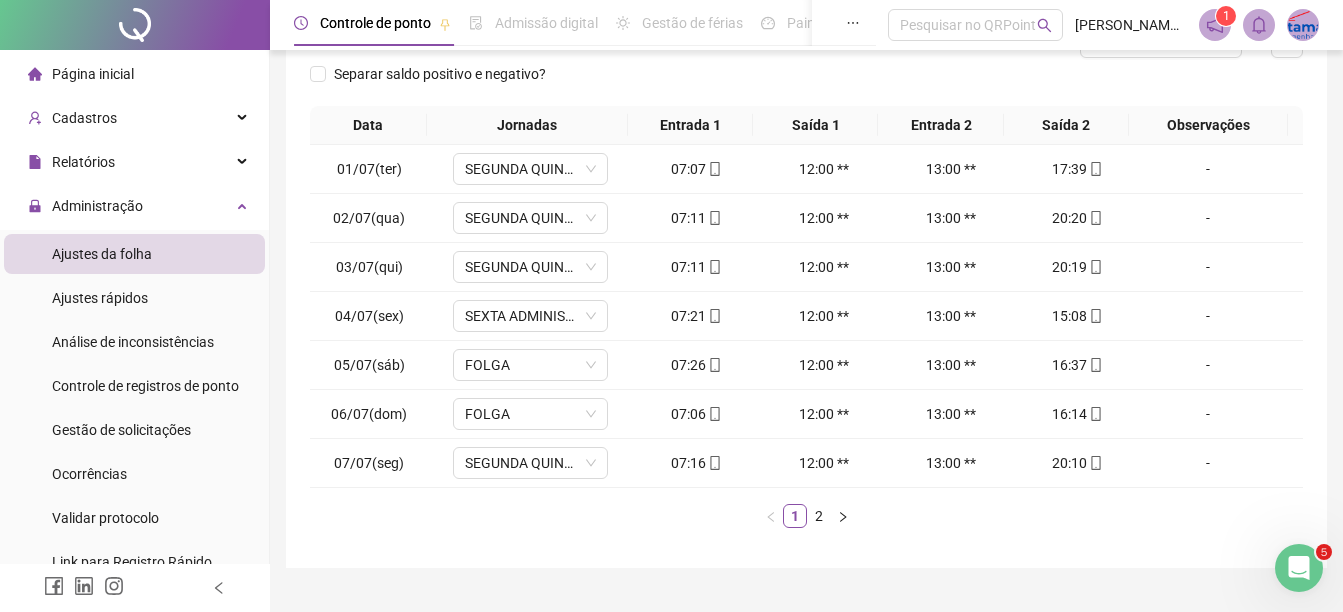 scroll, scrollTop: 326, scrollLeft: 0, axis: vertical 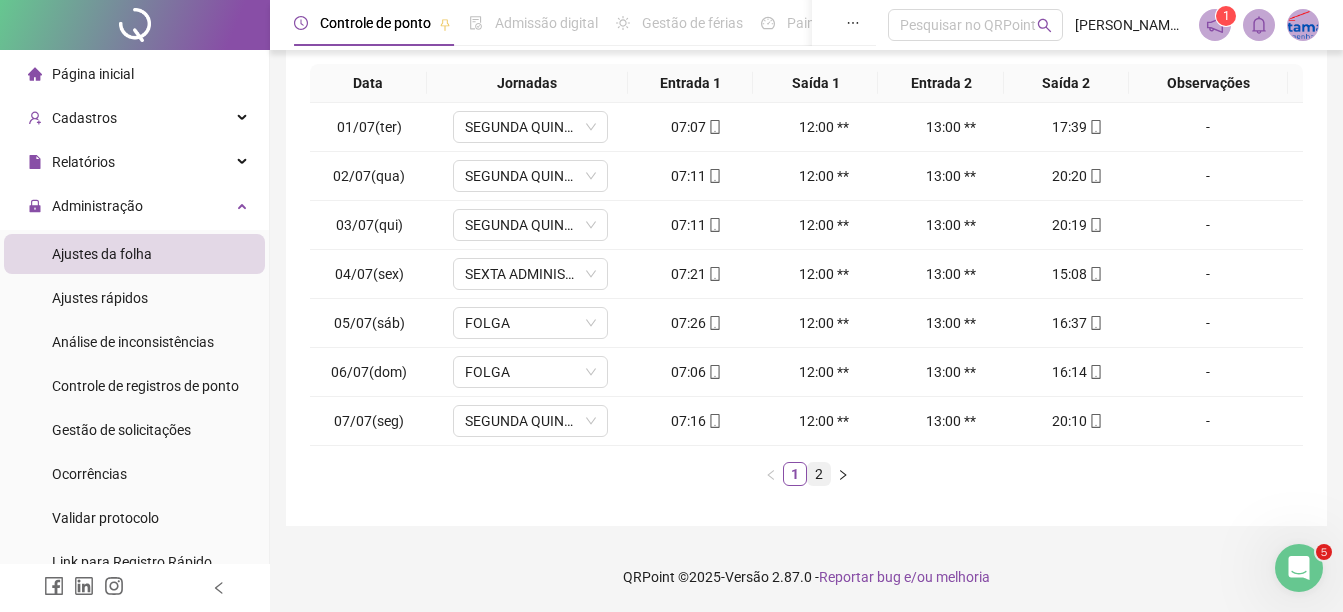 click on "2" at bounding box center (819, 474) 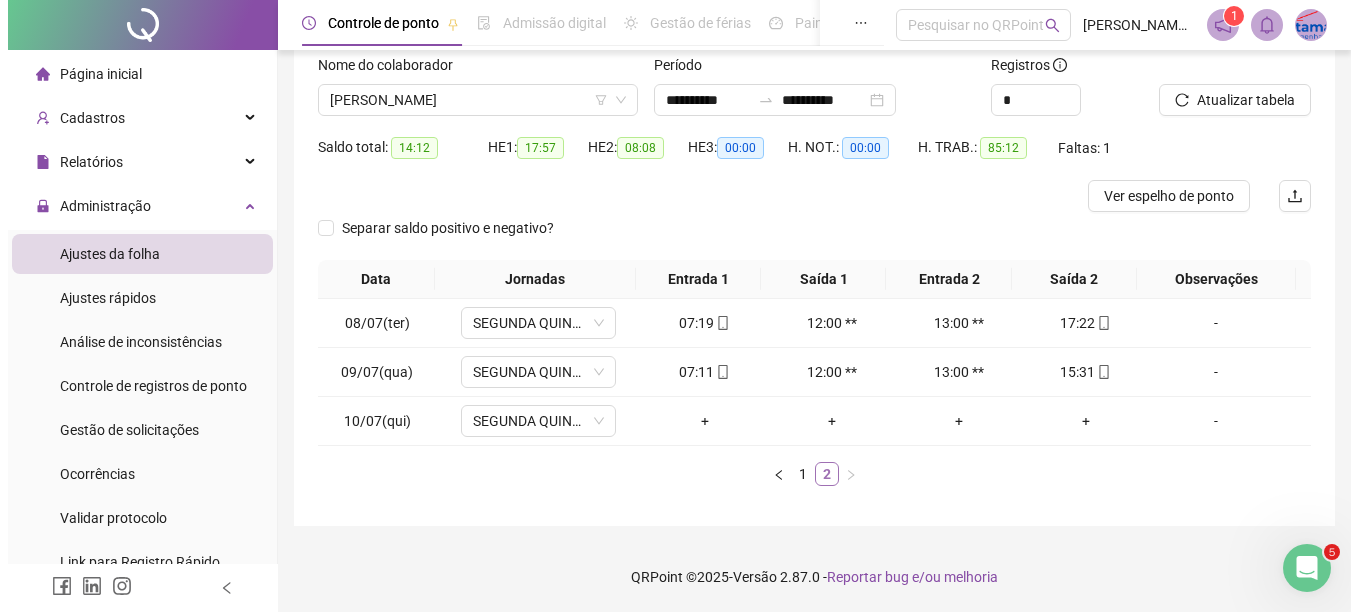 scroll, scrollTop: 130, scrollLeft: 0, axis: vertical 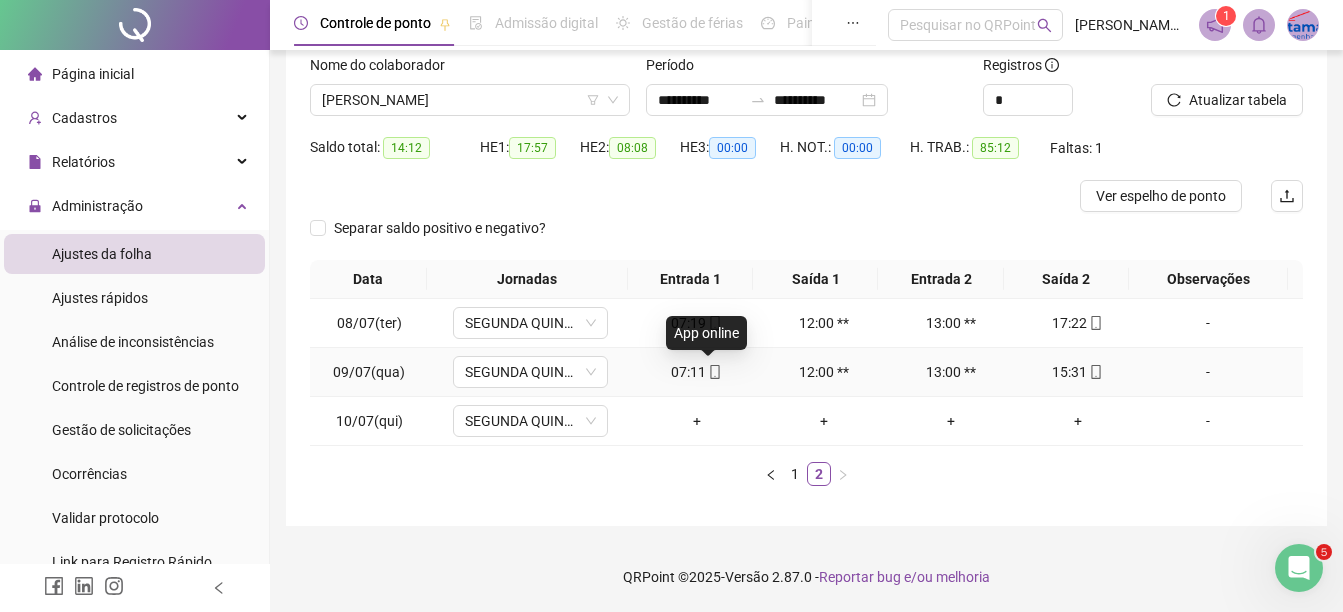 click 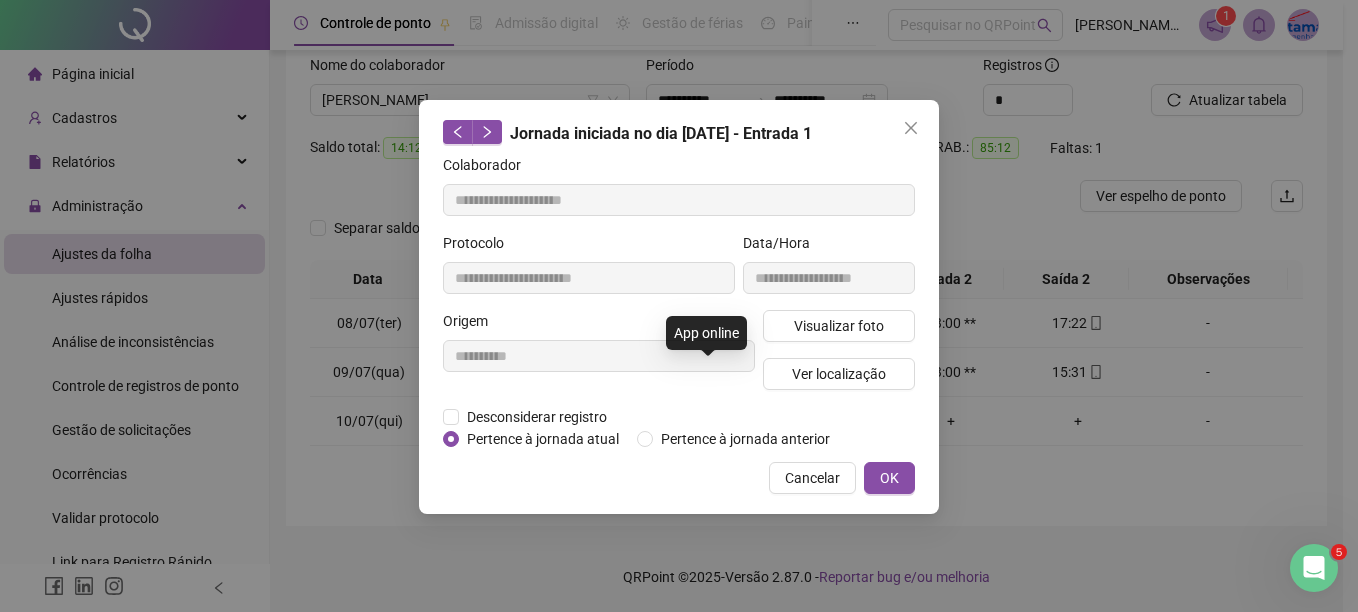 type on "**********" 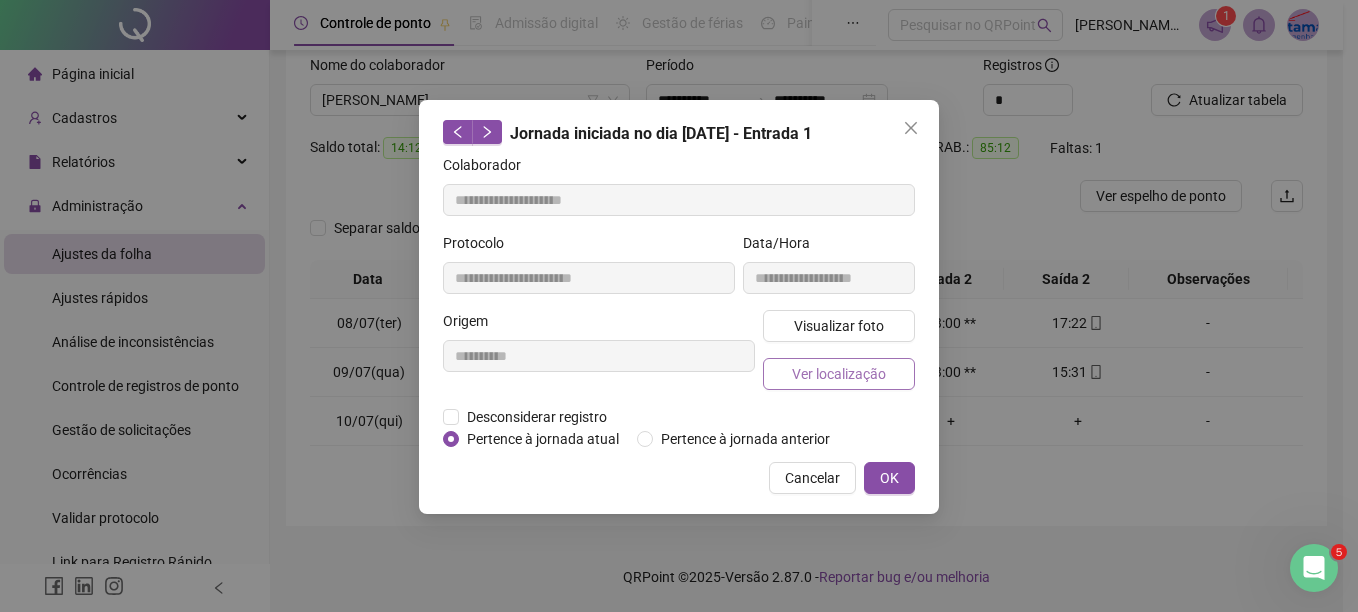 click on "Ver localização" at bounding box center (839, 374) 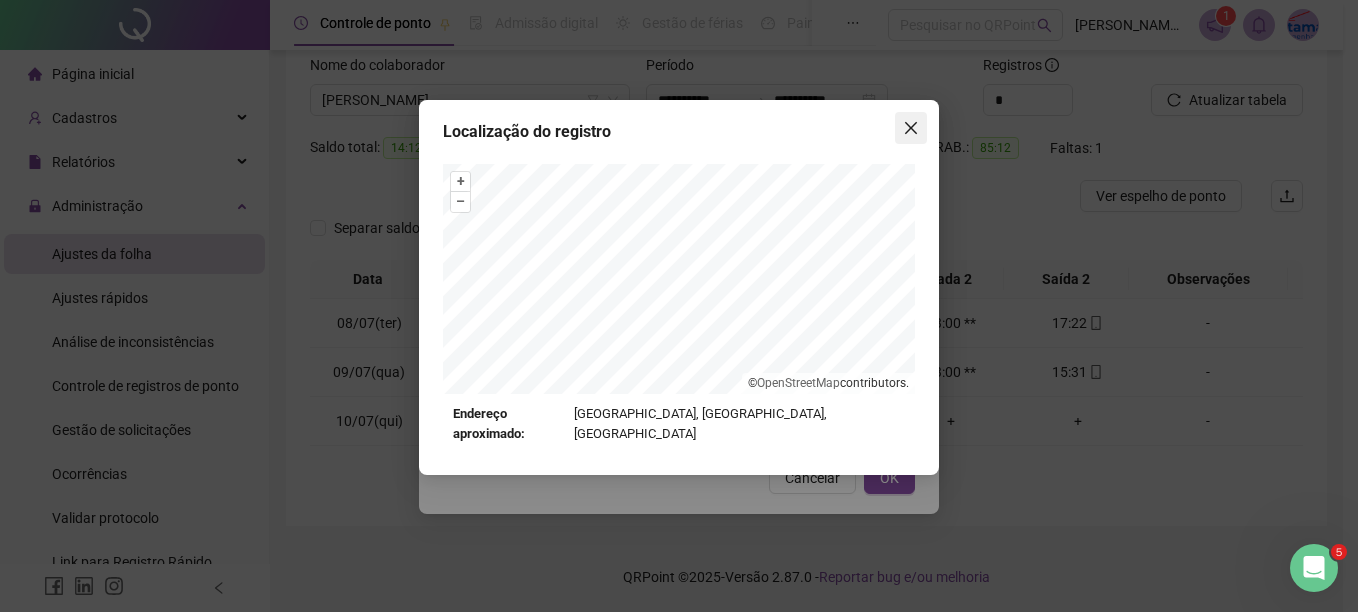 click at bounding box center [911, 128] 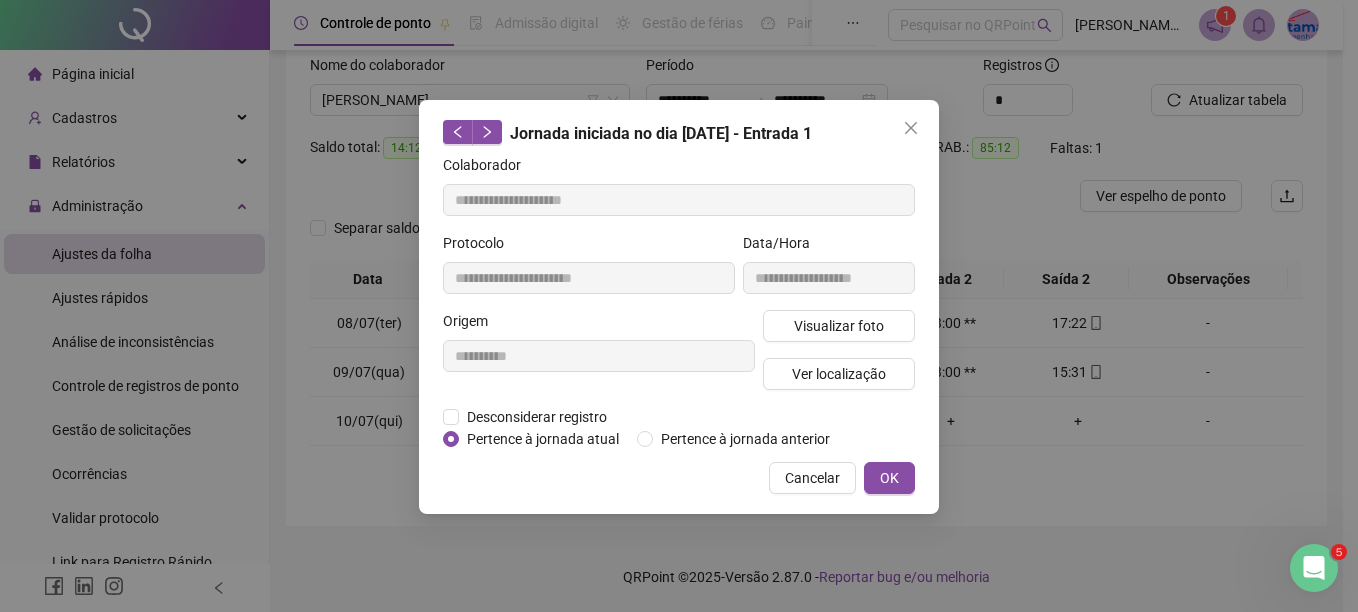 click at bounding box center (911, 128) 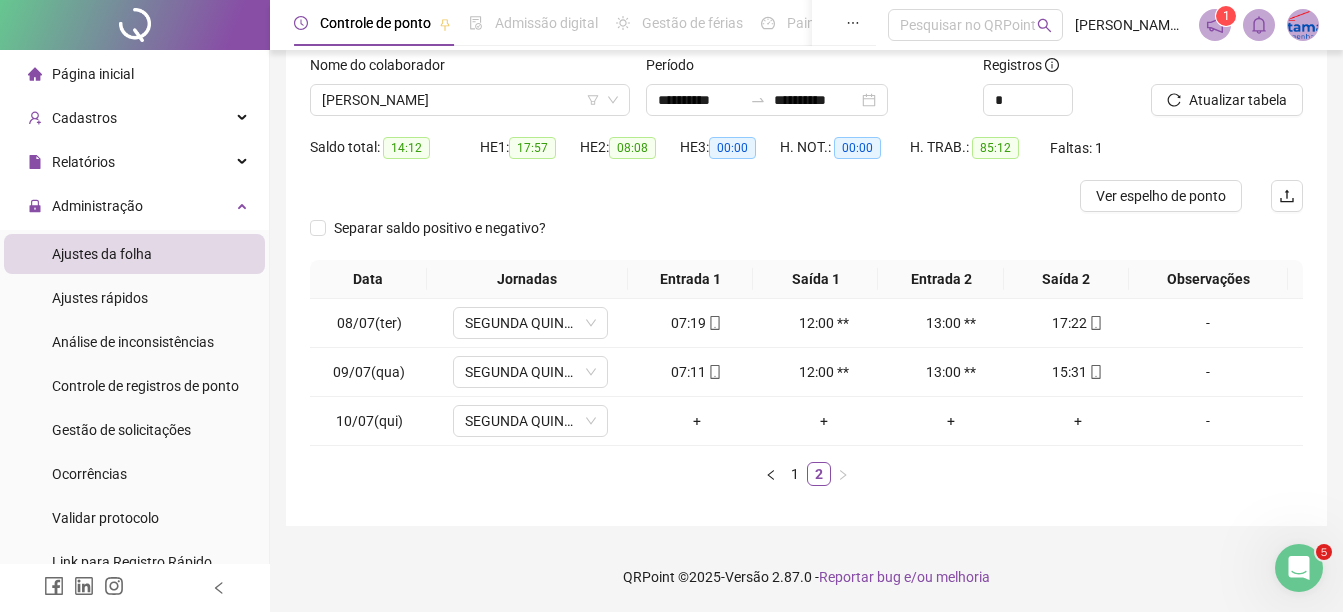 click on "Controle de ponto Admissão digital Gestão de férias Painel do DP Folha de pagamento   Pesquisar no QRPoint [PERSON_NAME] ENGENHARIA  1" at bounding box center (806, 25) 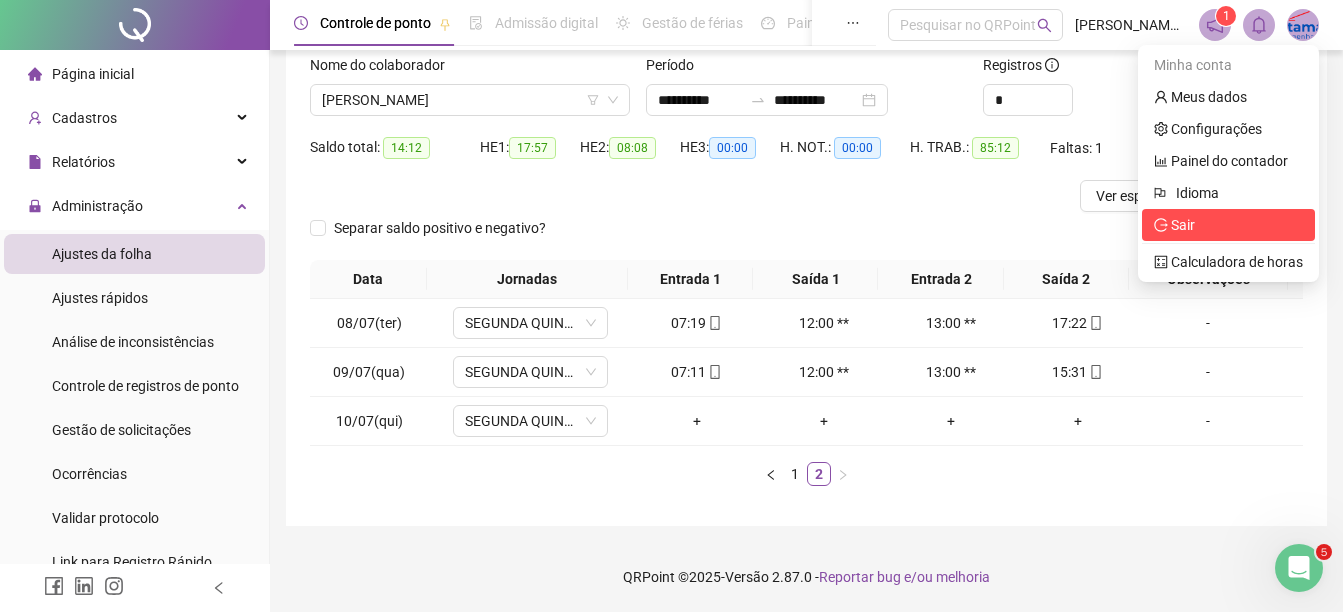click on "Sair" at bounding box center [1228, 225] 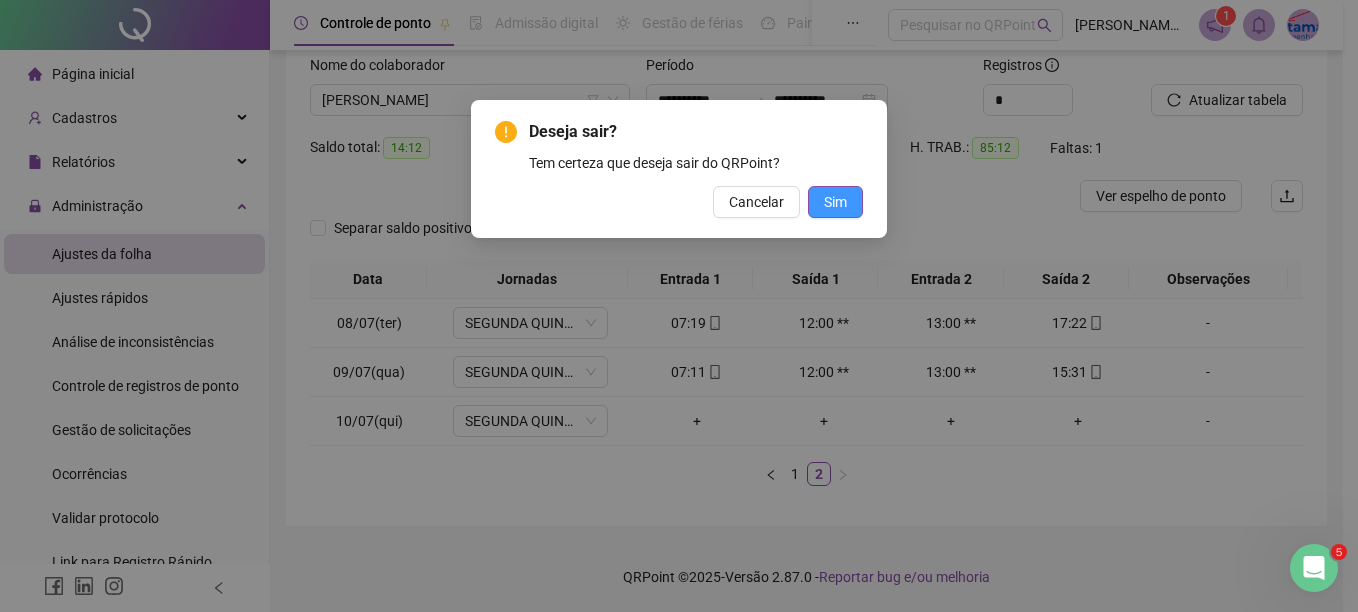 click on "Sim" at bounding box center [835, 202] 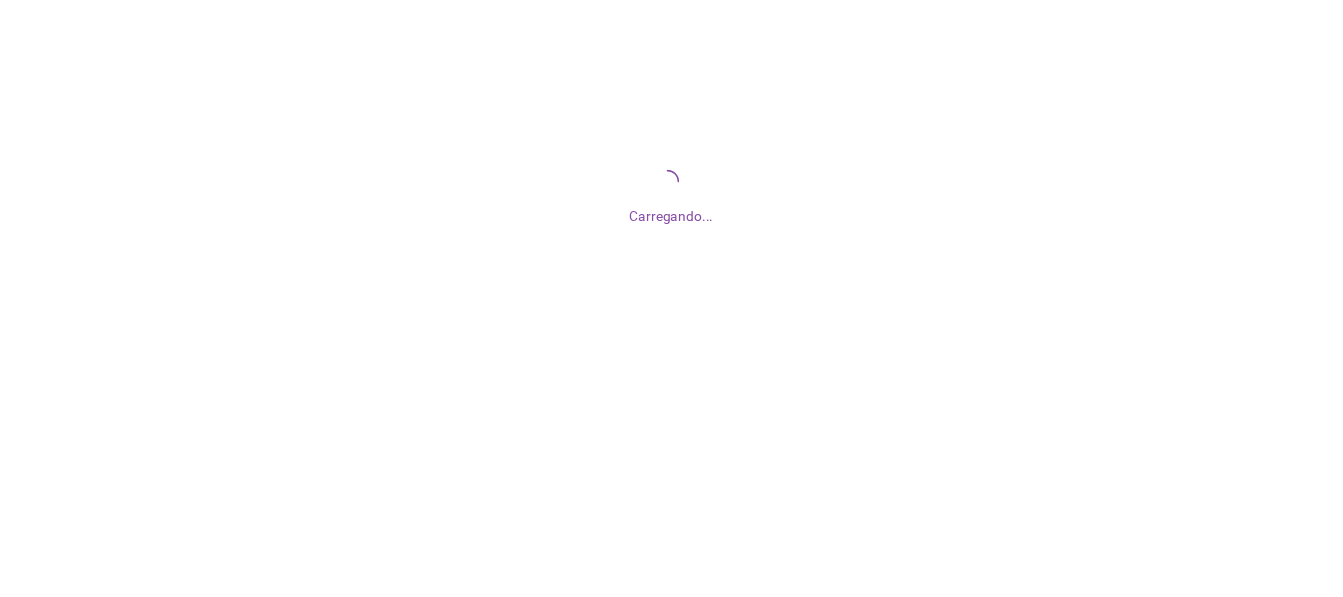 scroll, scrollTop: 0, scrollLeft: 0, axis: both 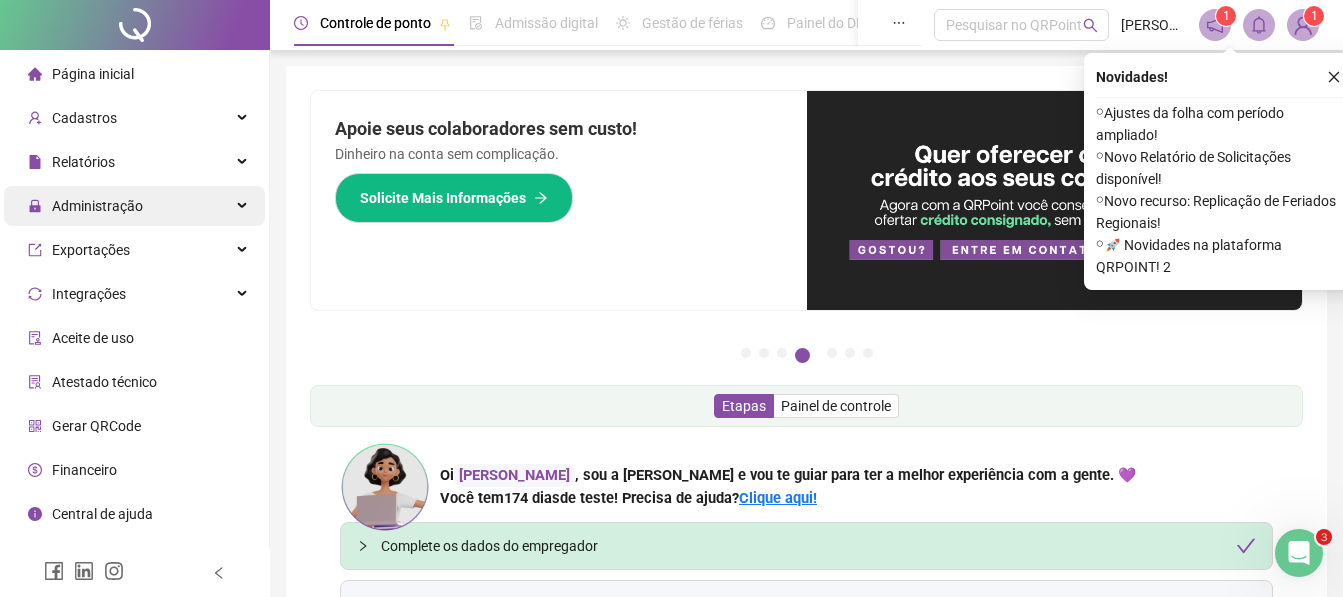 click on "Administração" at bounding box center [97, 206] 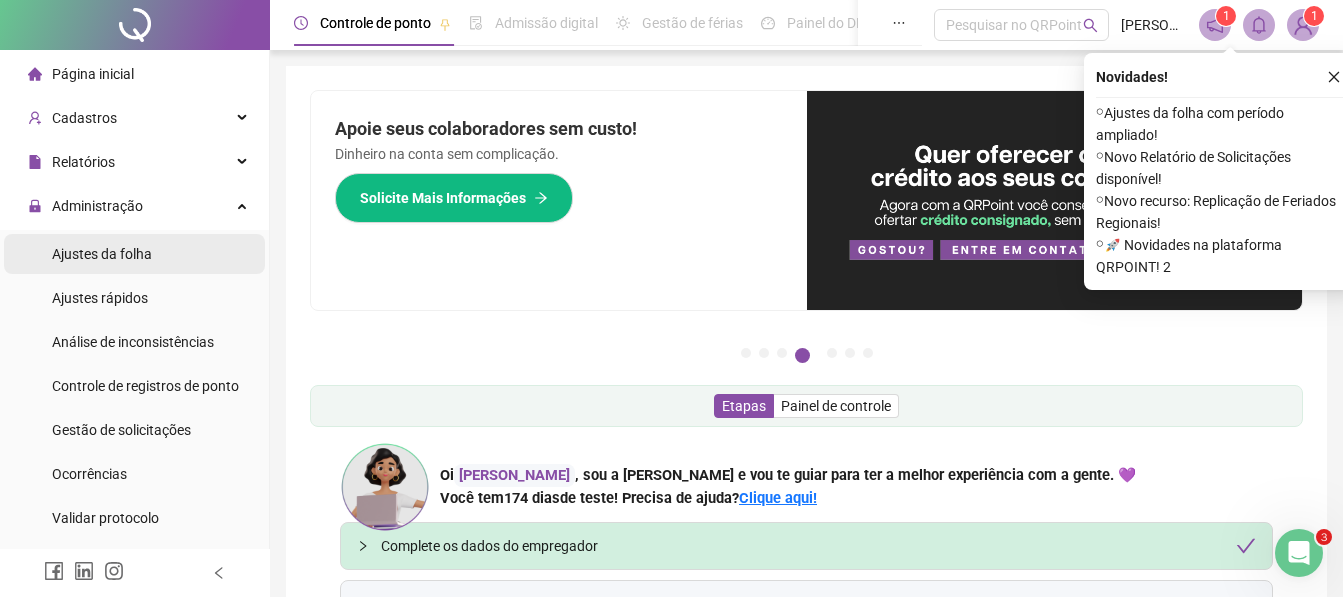 click on "Ajustes da folha" at bounding box center [102, 254] 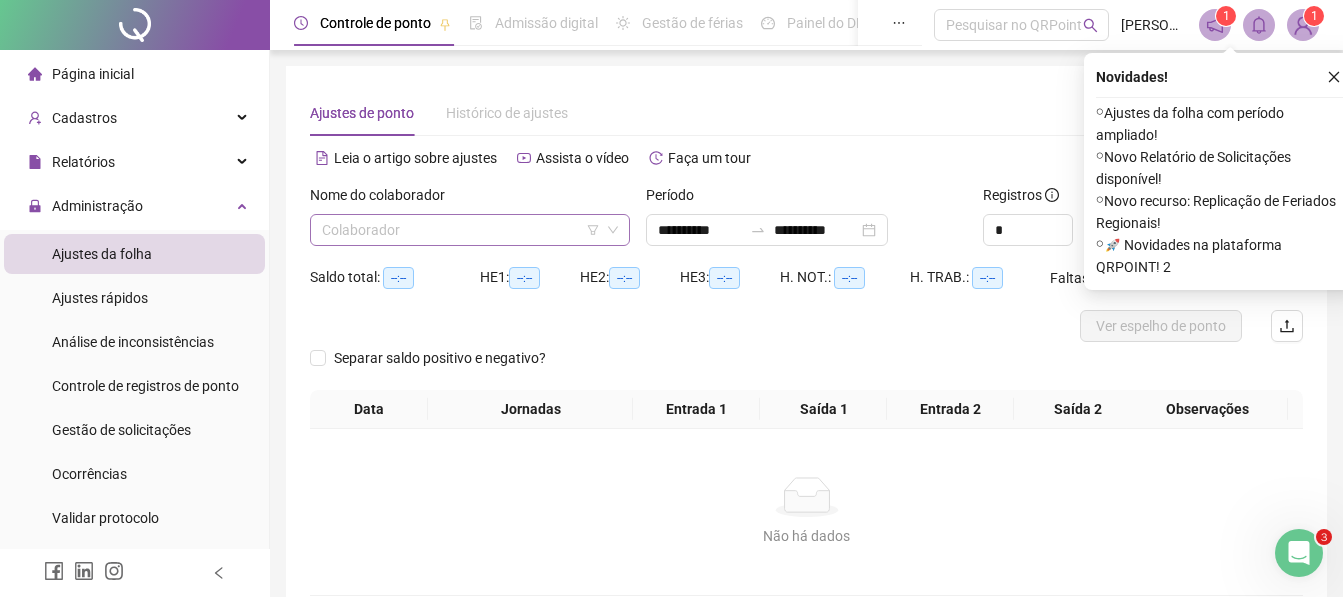 click at bounding box center (464, 230) 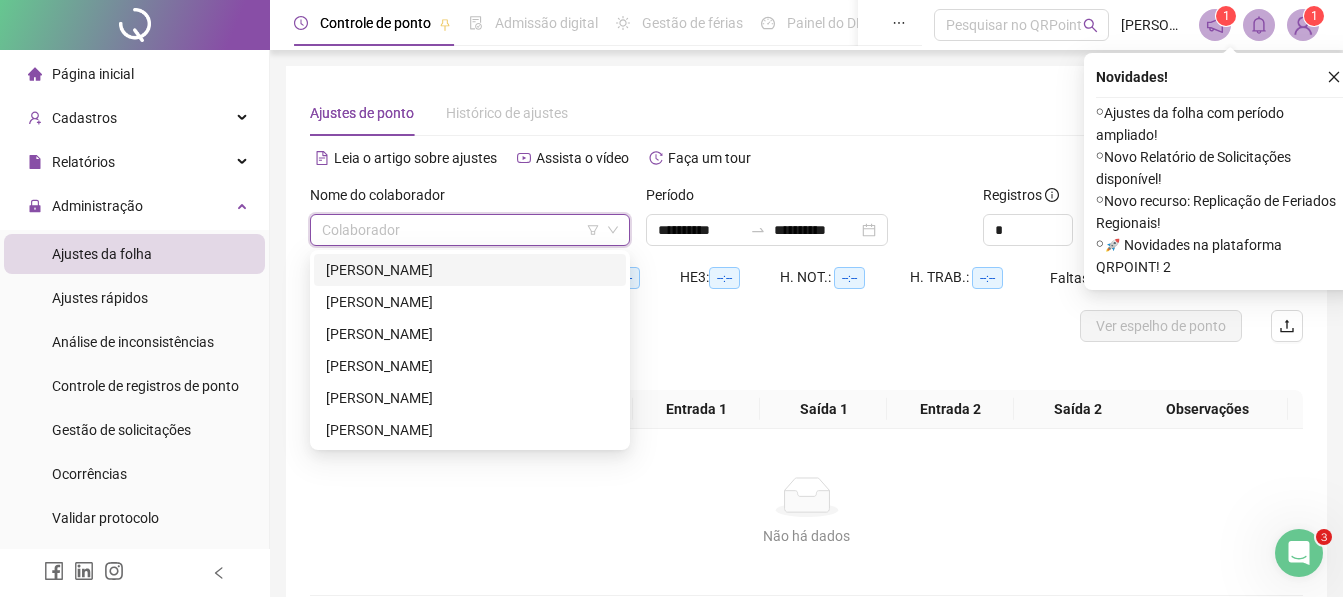 click on "ALBERTO BARBOSA ZAGURY JUNIOR" at bounding box center (470, 270) 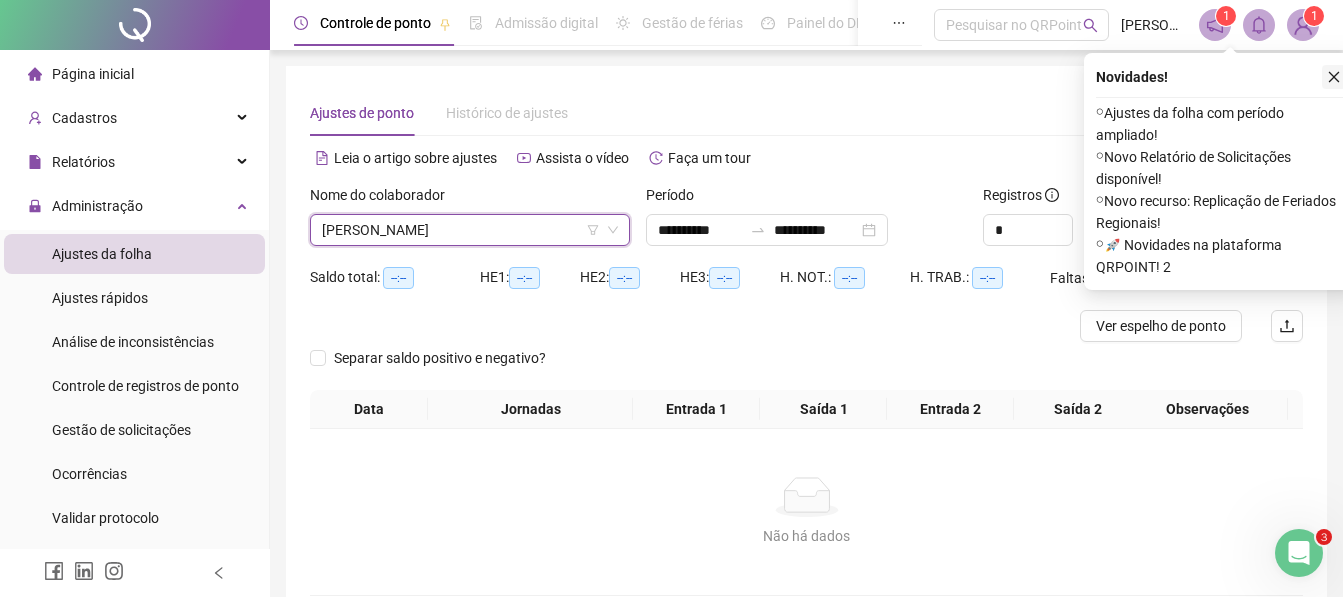 click 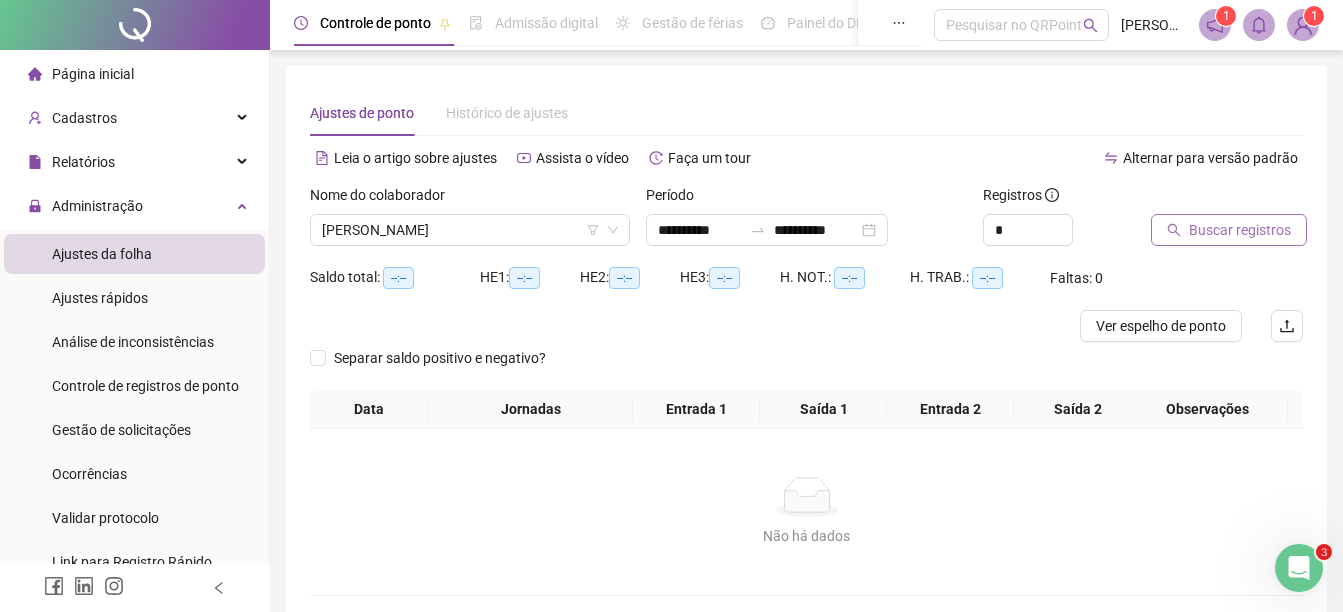 click on "Buscar registros" at bounding box center (1229, 230) 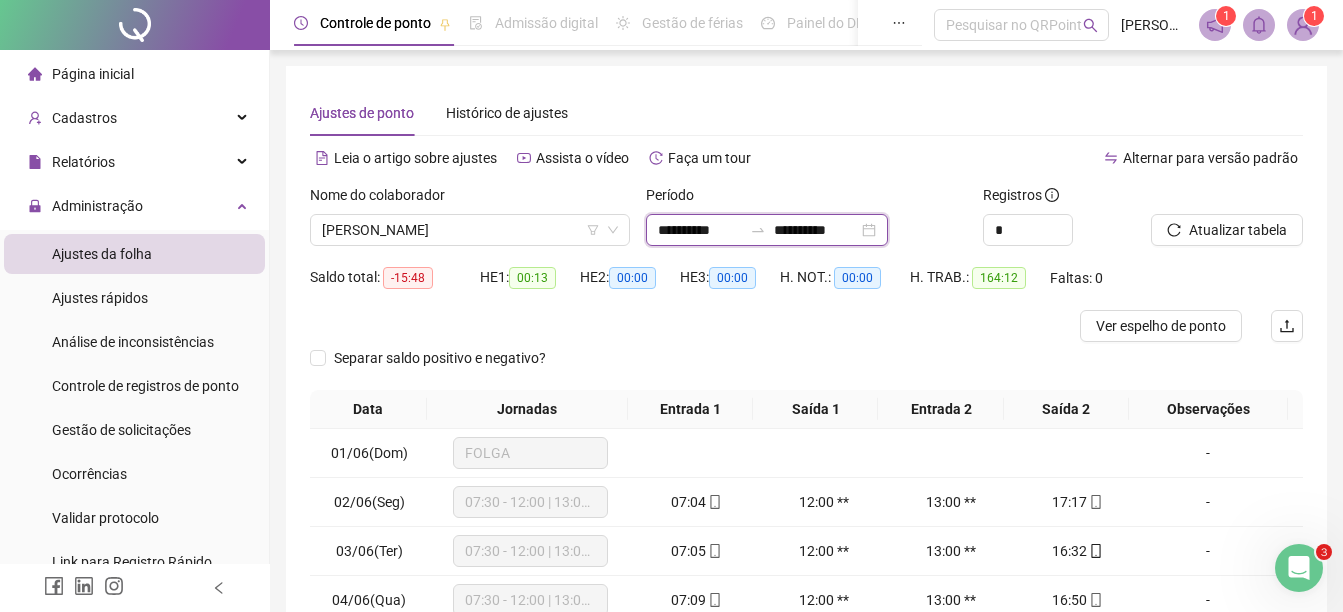 click on "**********" at bounding box center (700, 230) 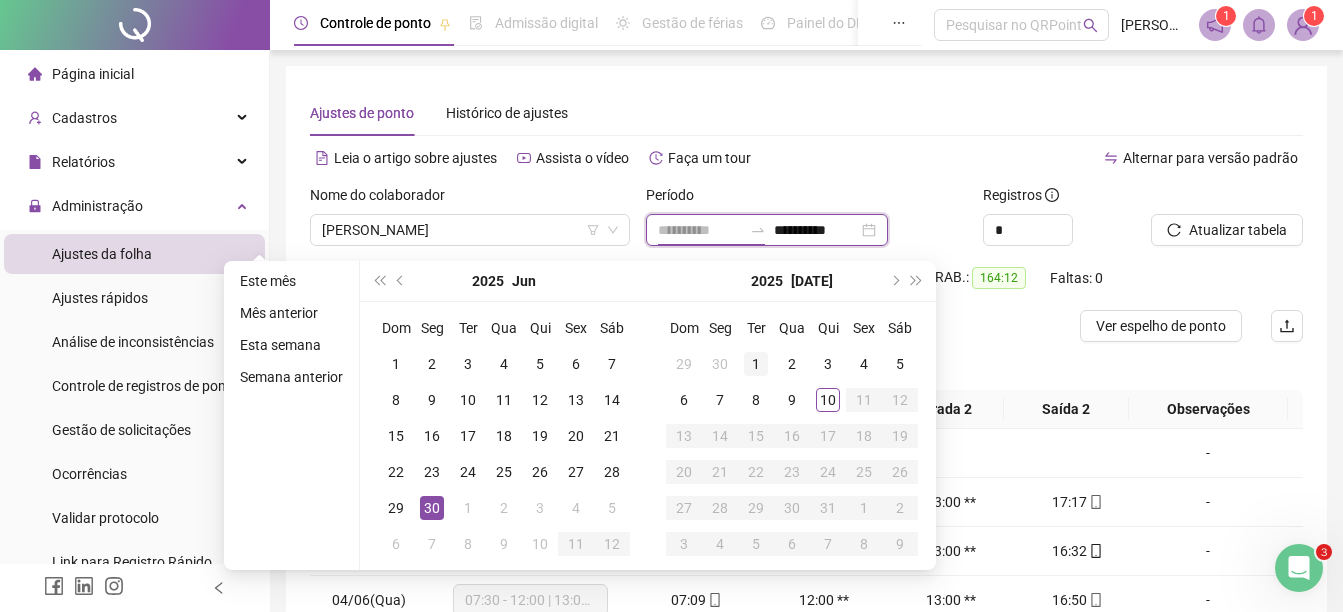 type on "**********" 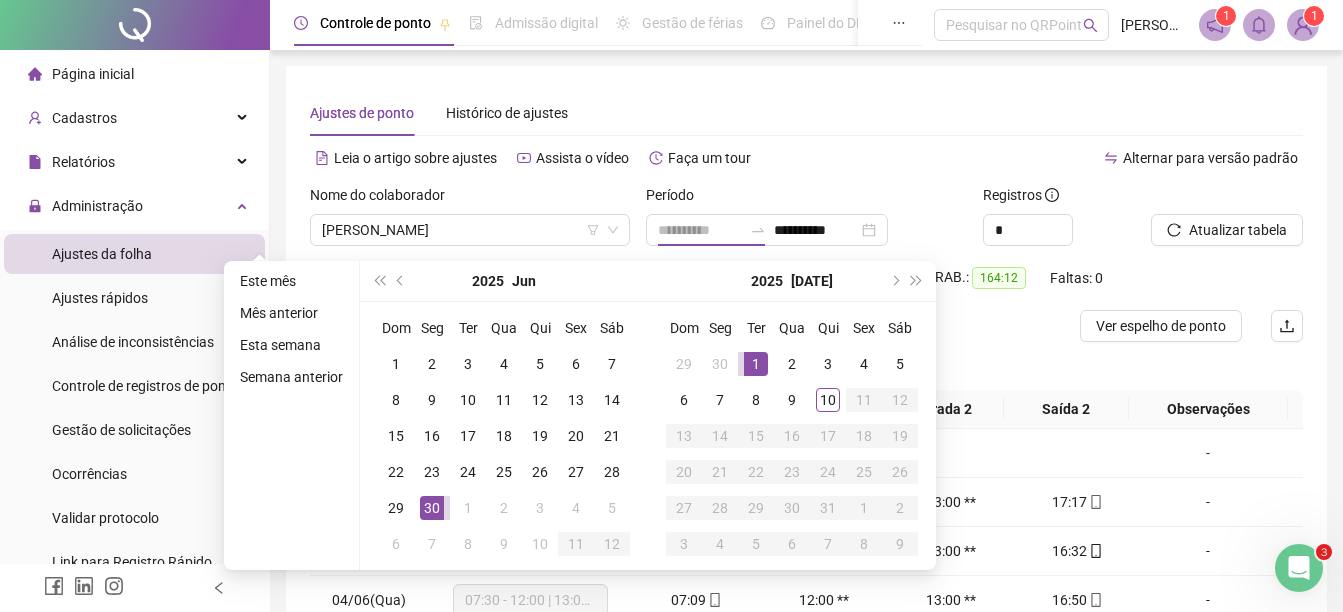 click on "1" at bounding box center (756, 364) 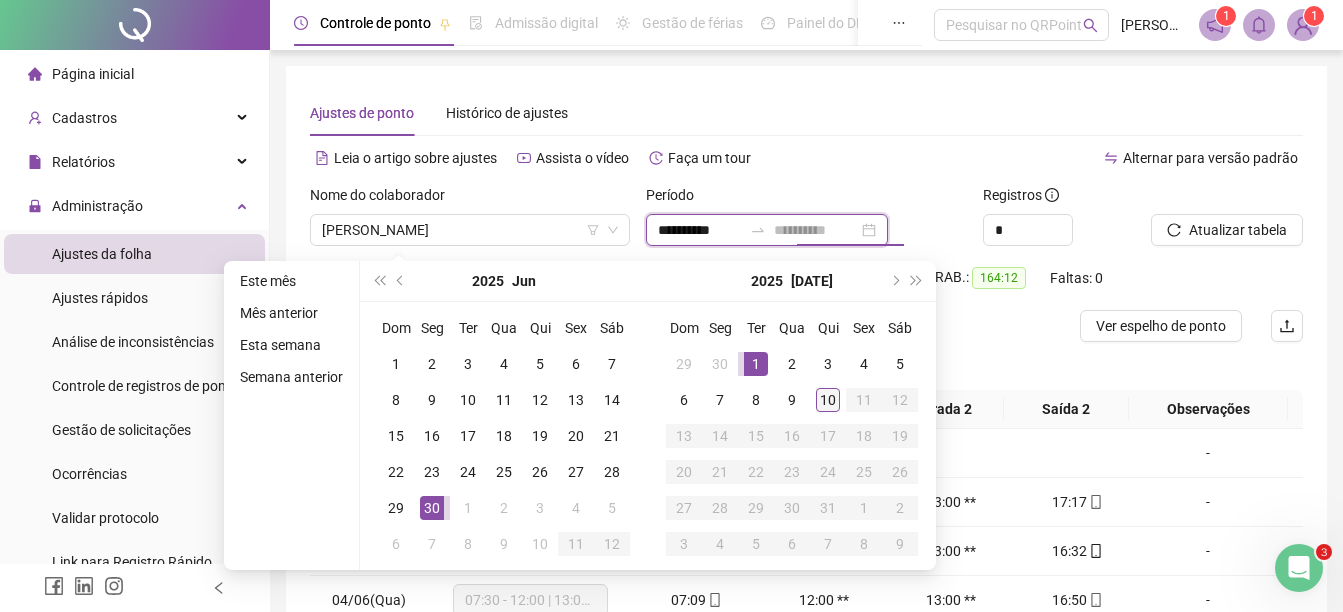 type on "**********" 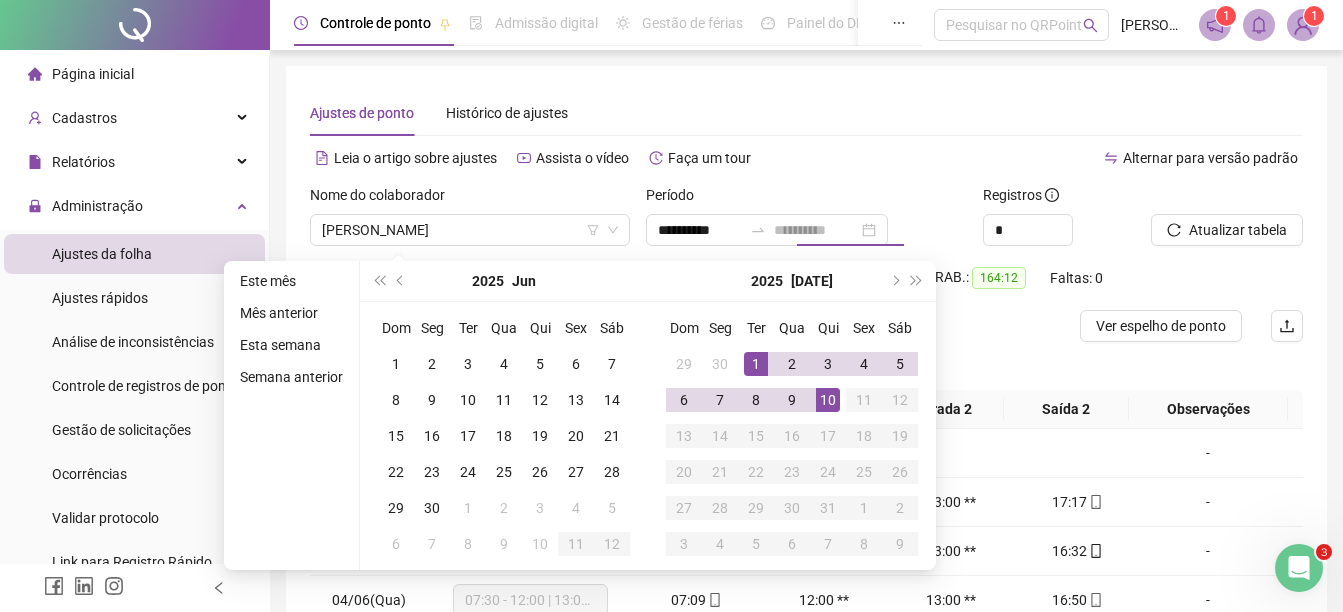 click on "10" at bounding box center (828, 400) 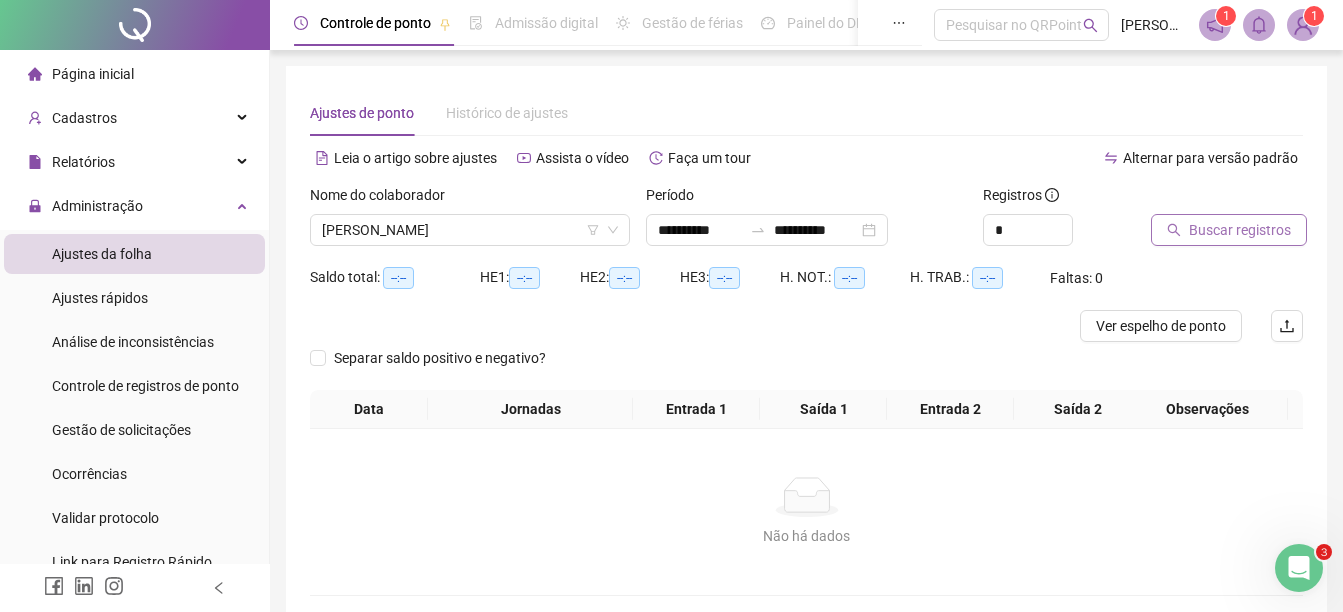 click on "Buscar registros" at bounding box center (1240, 230) 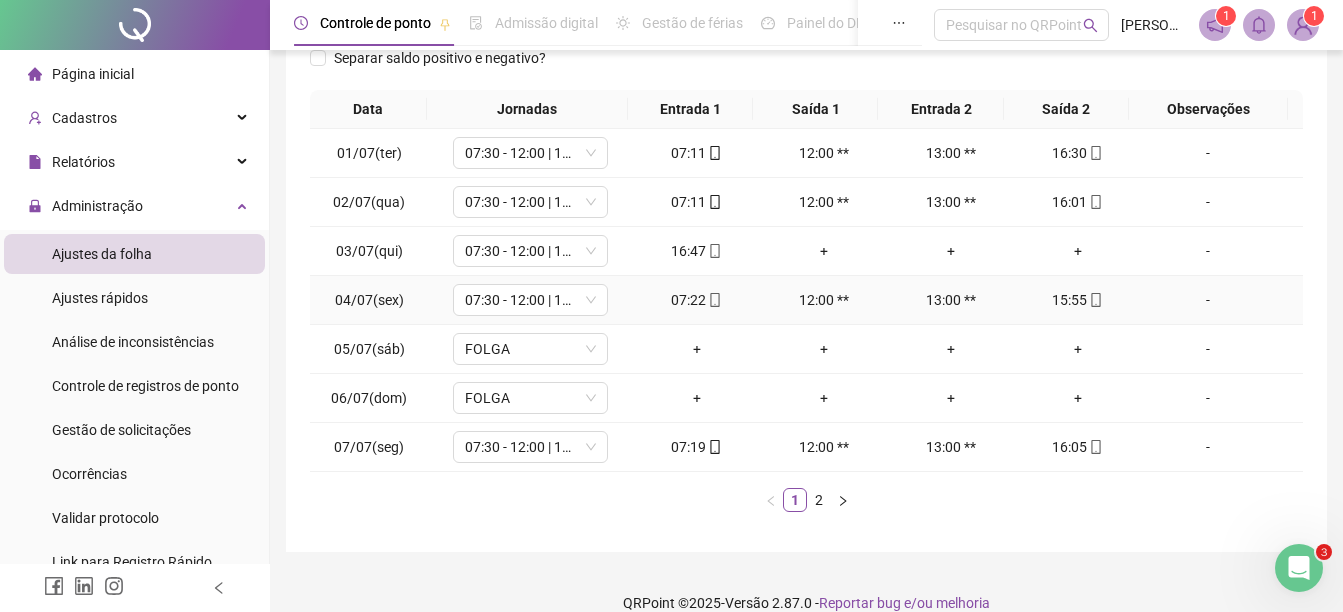 scroll, scrollTop: 326, scrollLeft: 0, axis: vertical 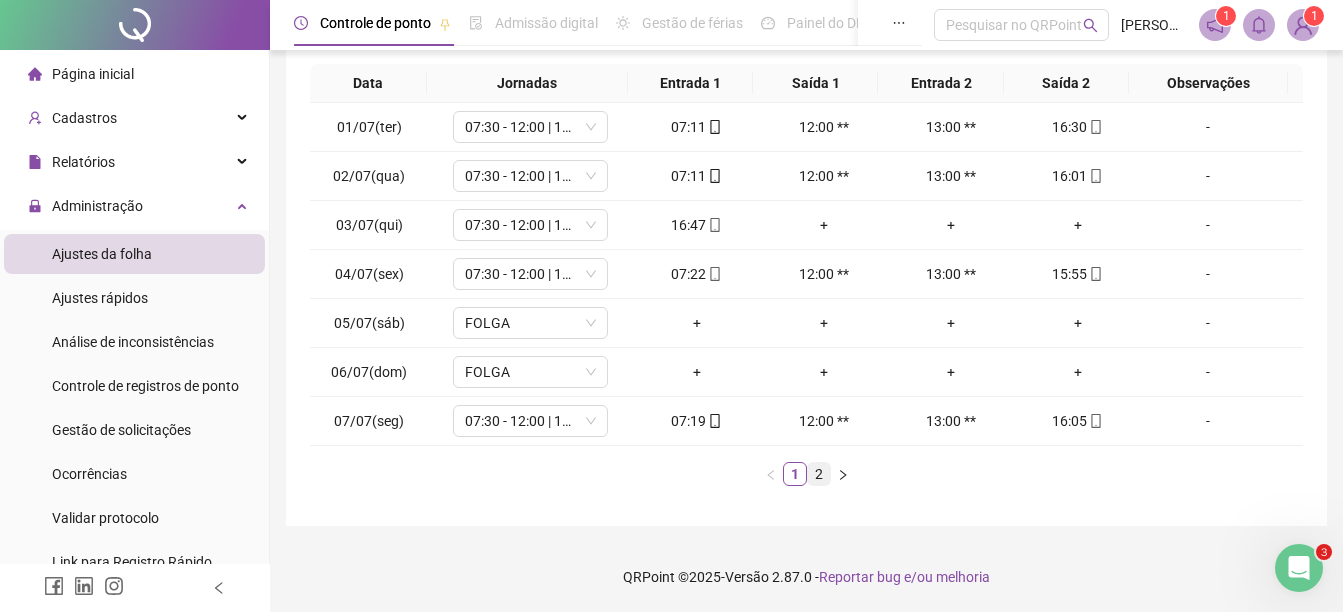 click on "2" at bounding box center (819, 474) 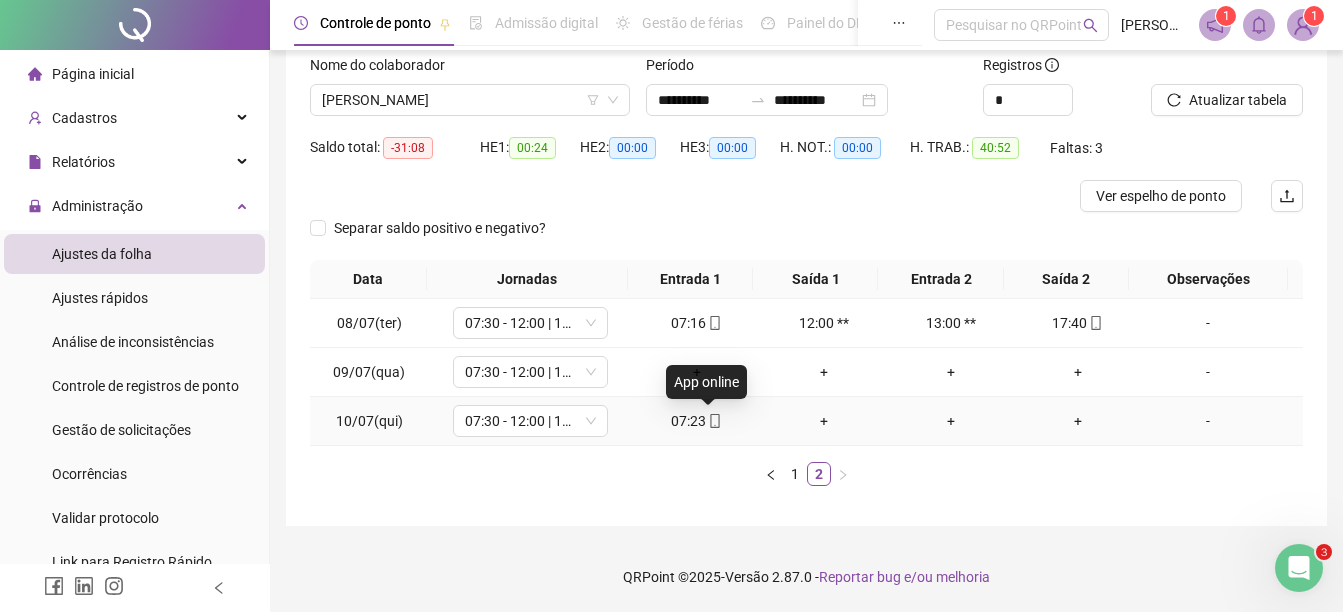 click 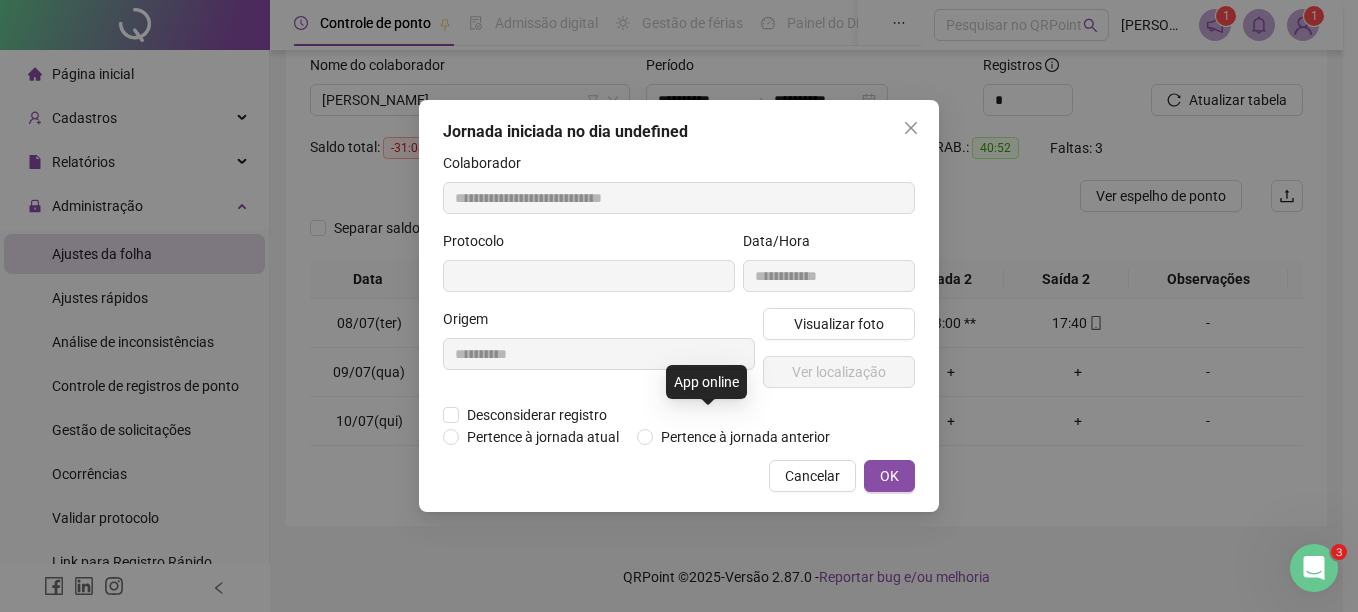 type on "**********" 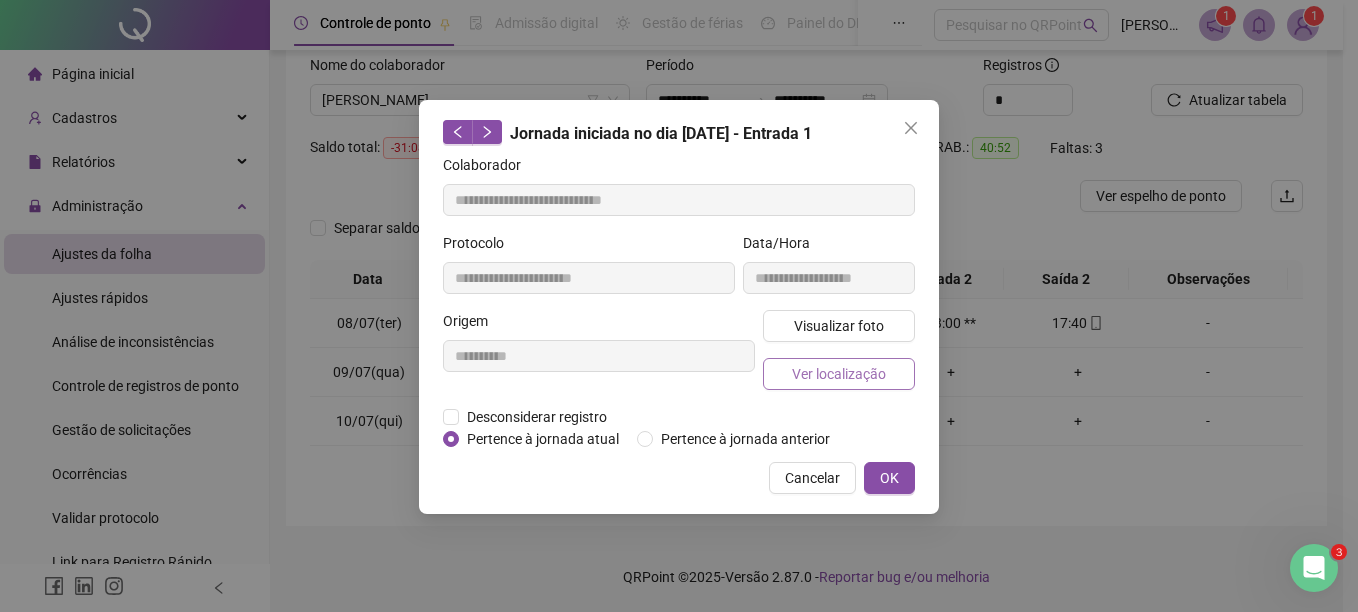 click on "Ver localização" at bounding box center (839, 374) 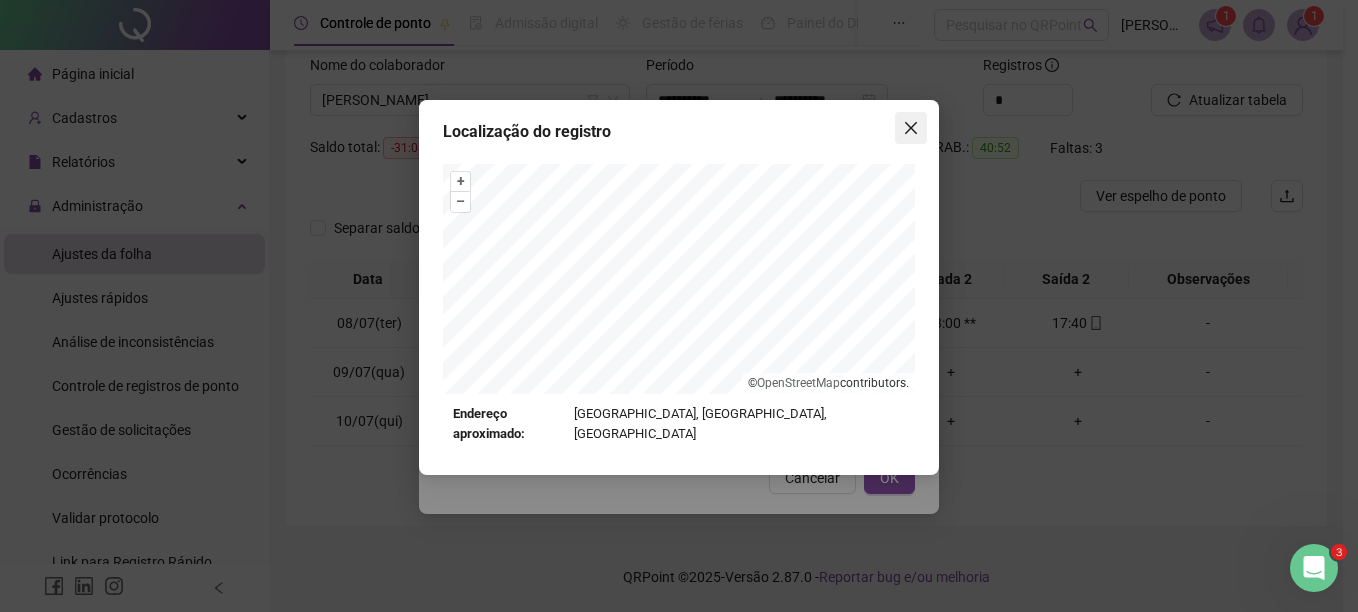 click at bounding box center [911, 128] 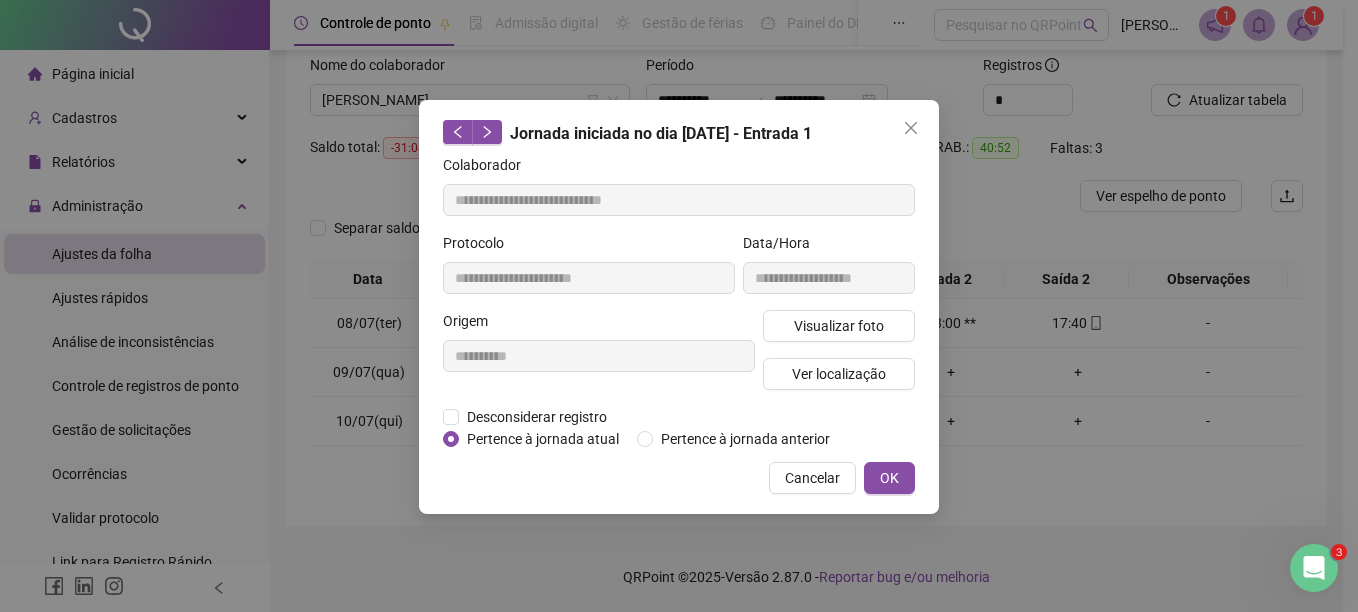 click at bounding box center (911, 128) 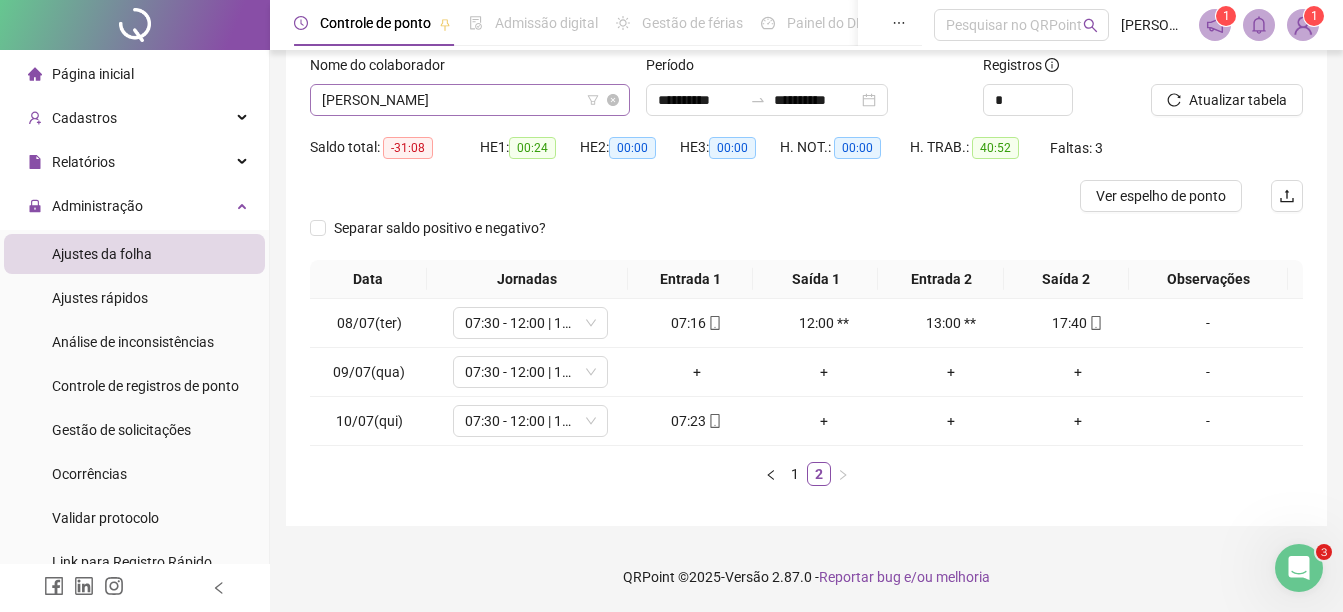 click on "ALBERTO BARBOSA ZAGURY JUNIOR" at bounding box center [470, 100] 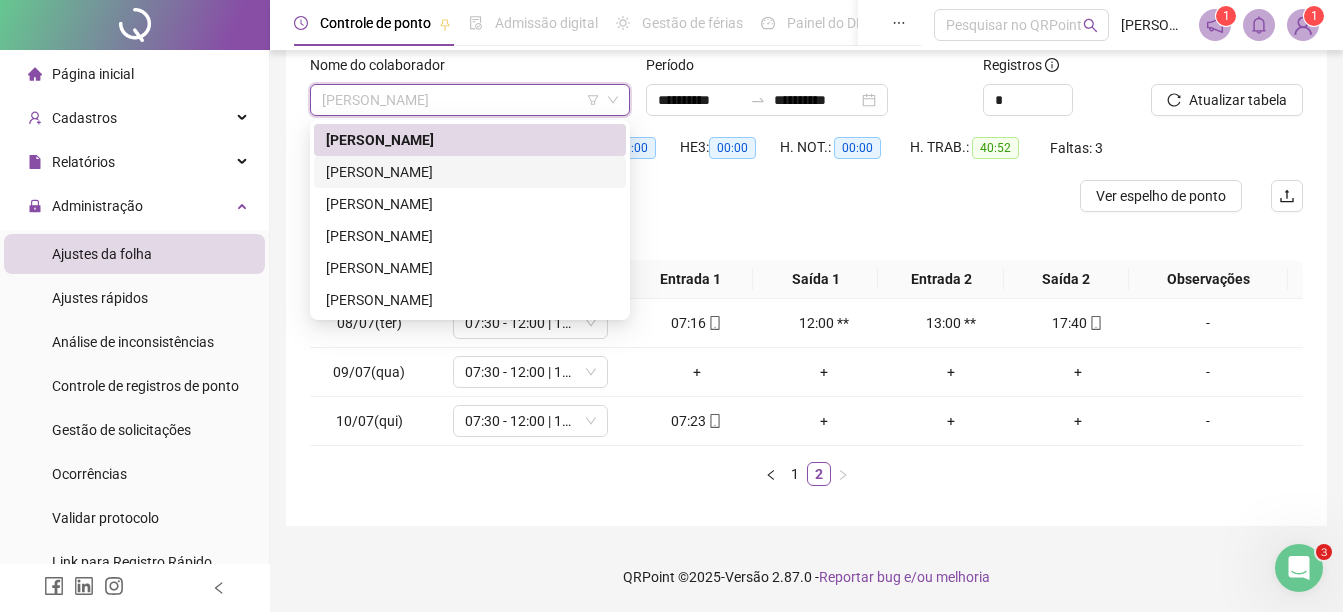 click on "ANTONIO DE OLIVEIRA MOURA" at bounding box center [470, 172] 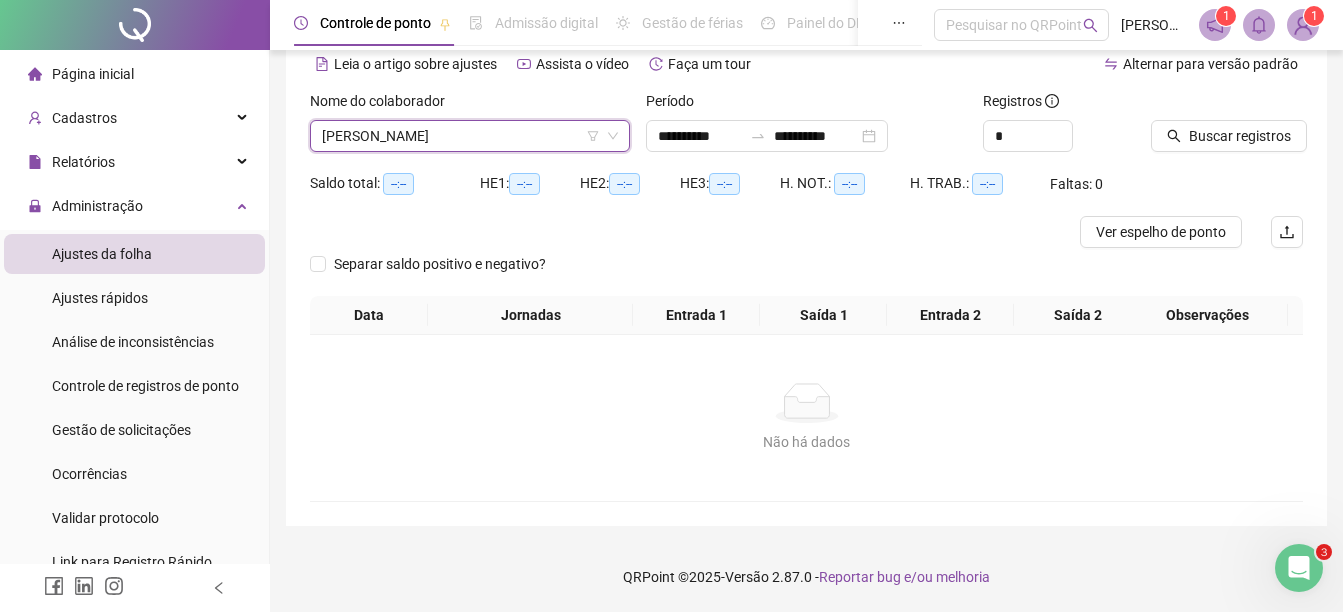 scroll, scrollTop: 94, scrollLeft: 0, axis: vertical 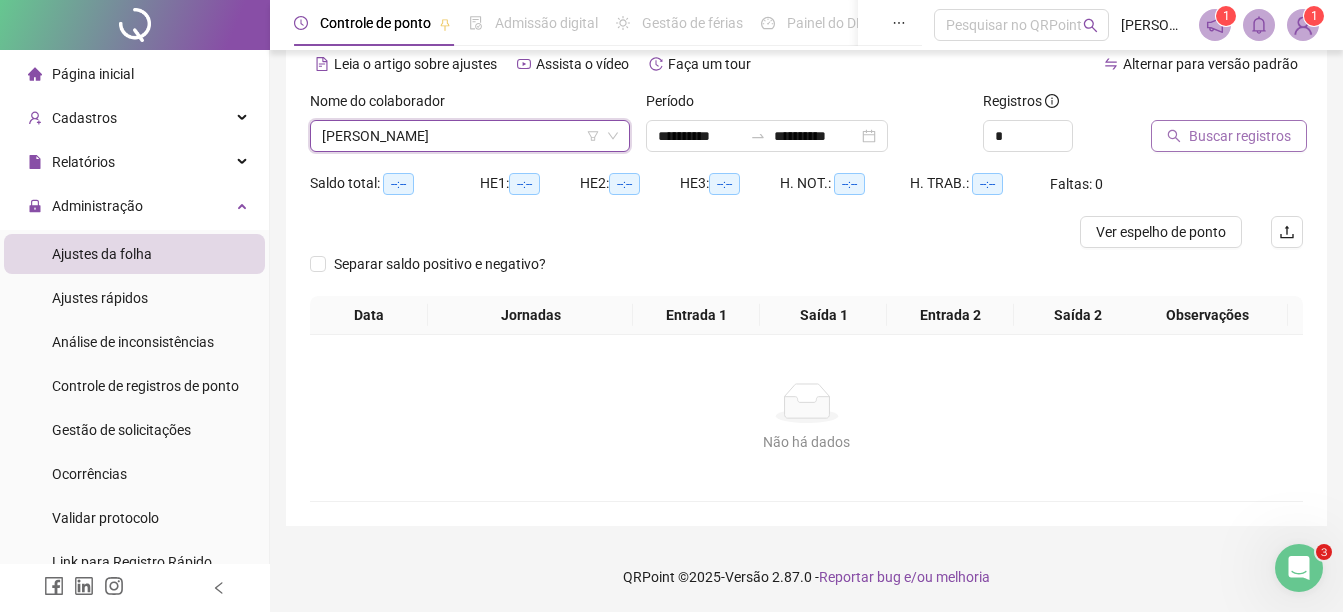 click on "Buscar registros" at bounding box center [1240, 136] 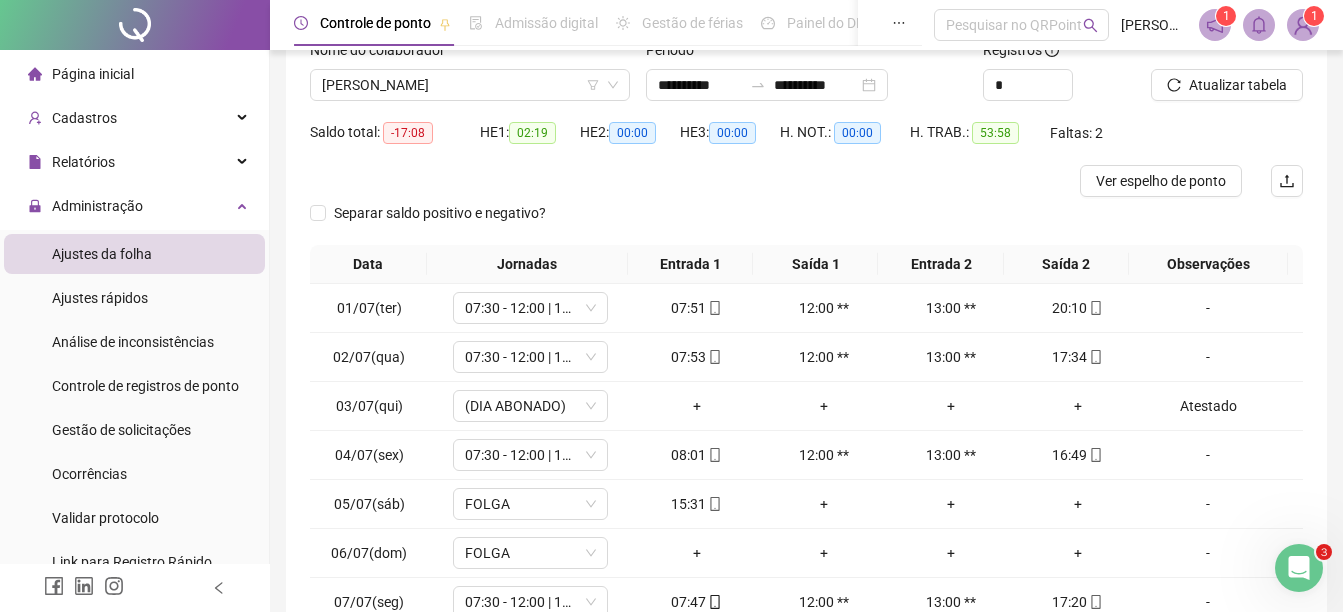 scroll, scrollTop: 326, scrollLeft: 0, axis: vertical 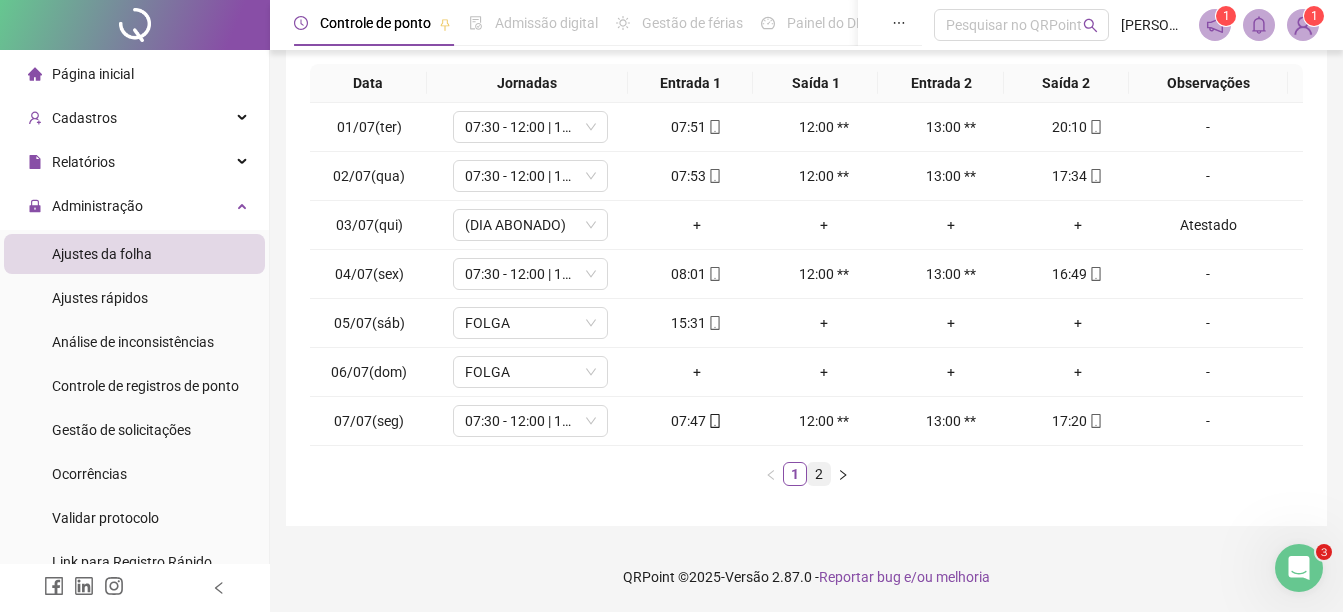 click on "2" at bounding box center [819, 474] 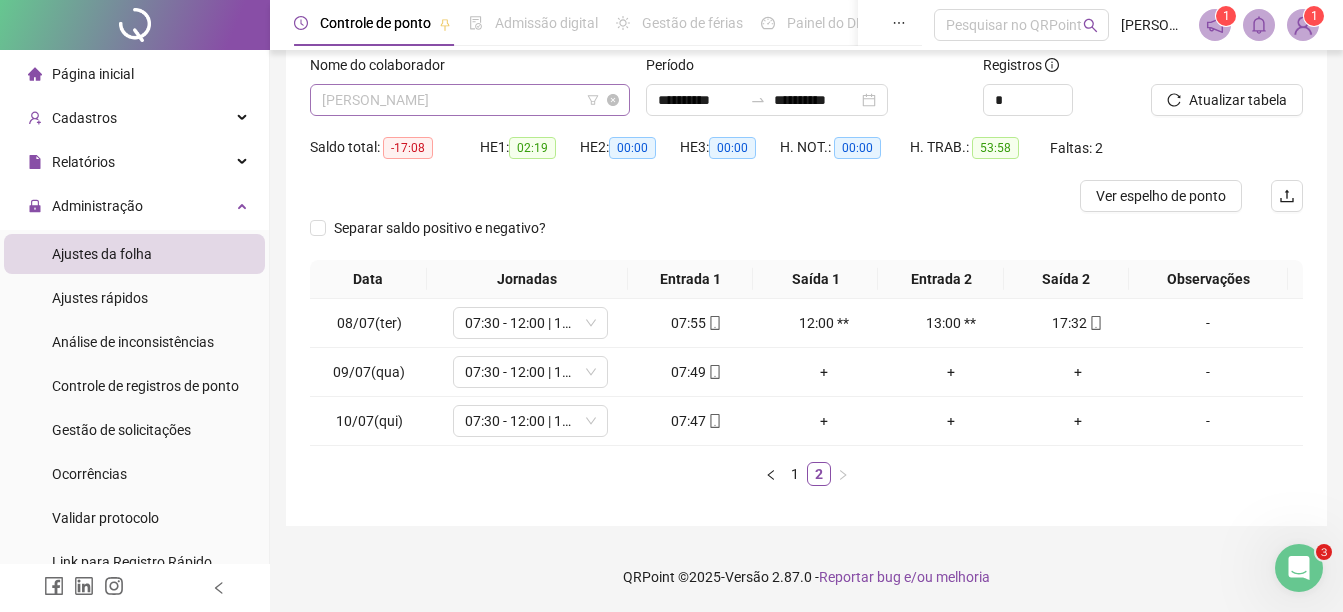 click on "ANTONIO DE OLIVEIRA MOURA" at bounding box center [470, 100] 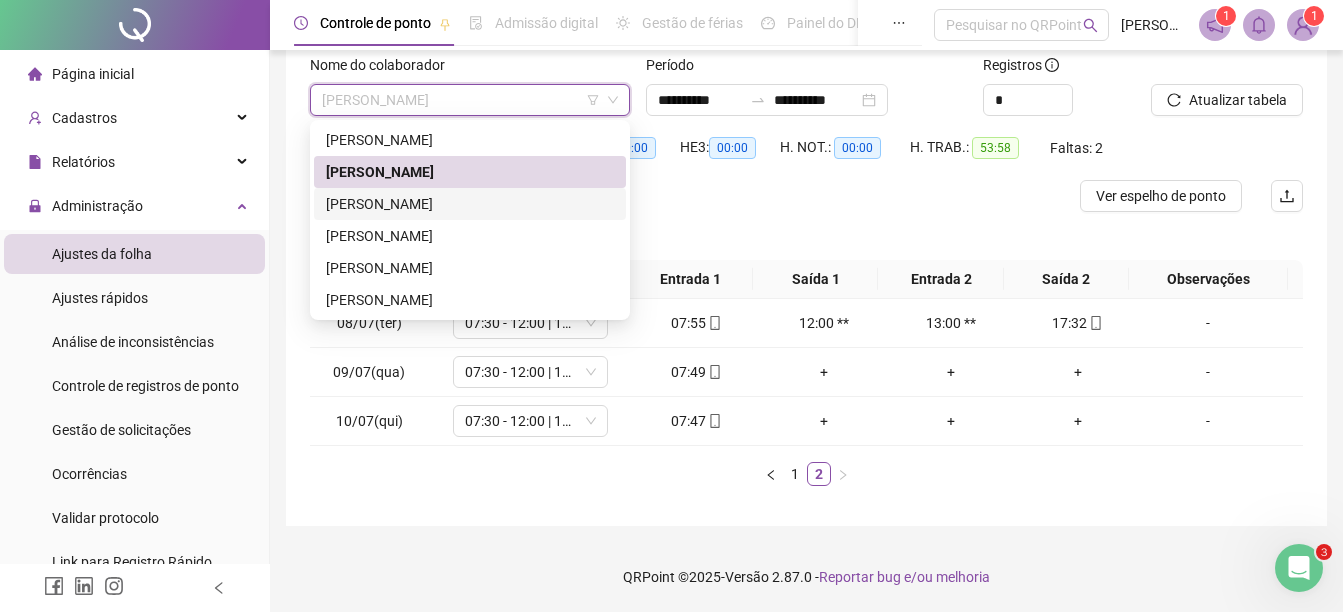 click on "FABRICIO DA SILVA MARTINS" at bounding box center [470, 204] 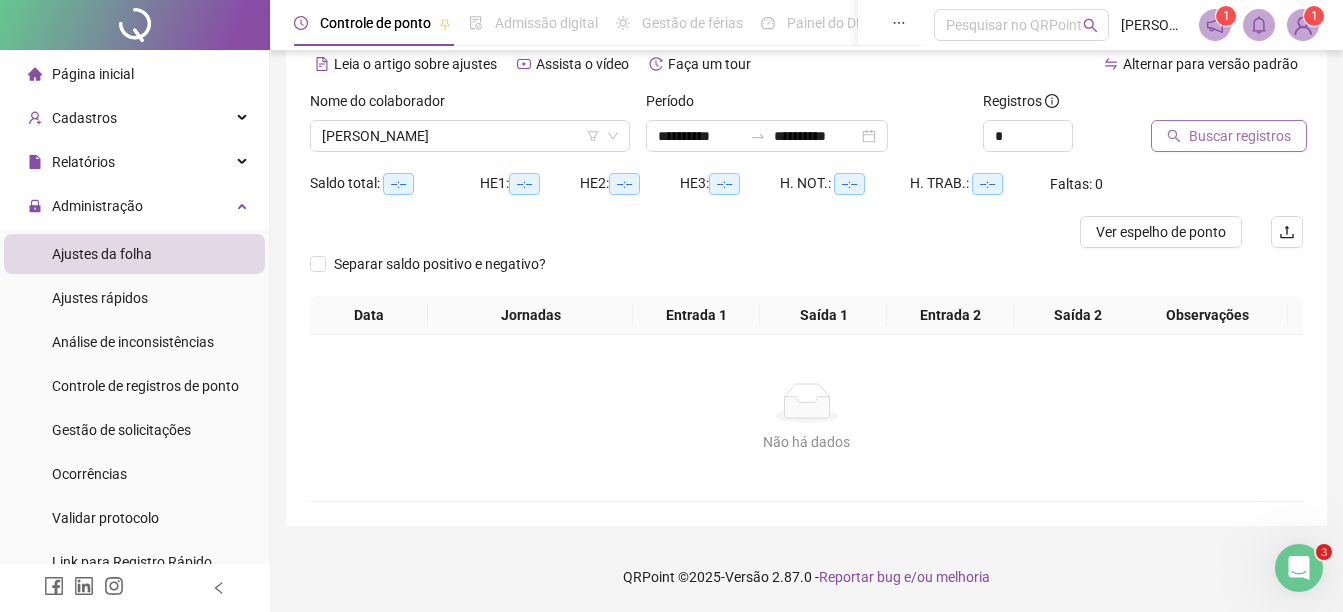 click on "Buscar registros" at bounding box center (1240, 136) 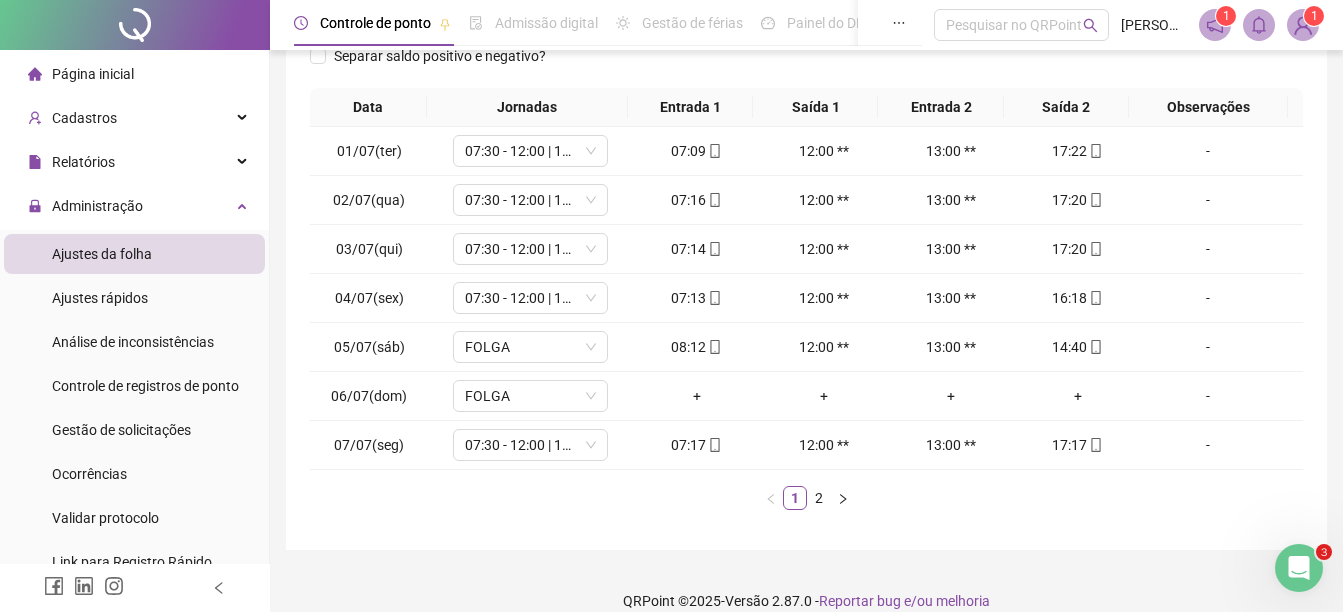 scroll, scrollTop: 326, scrollLeft: 0, axis: vertical 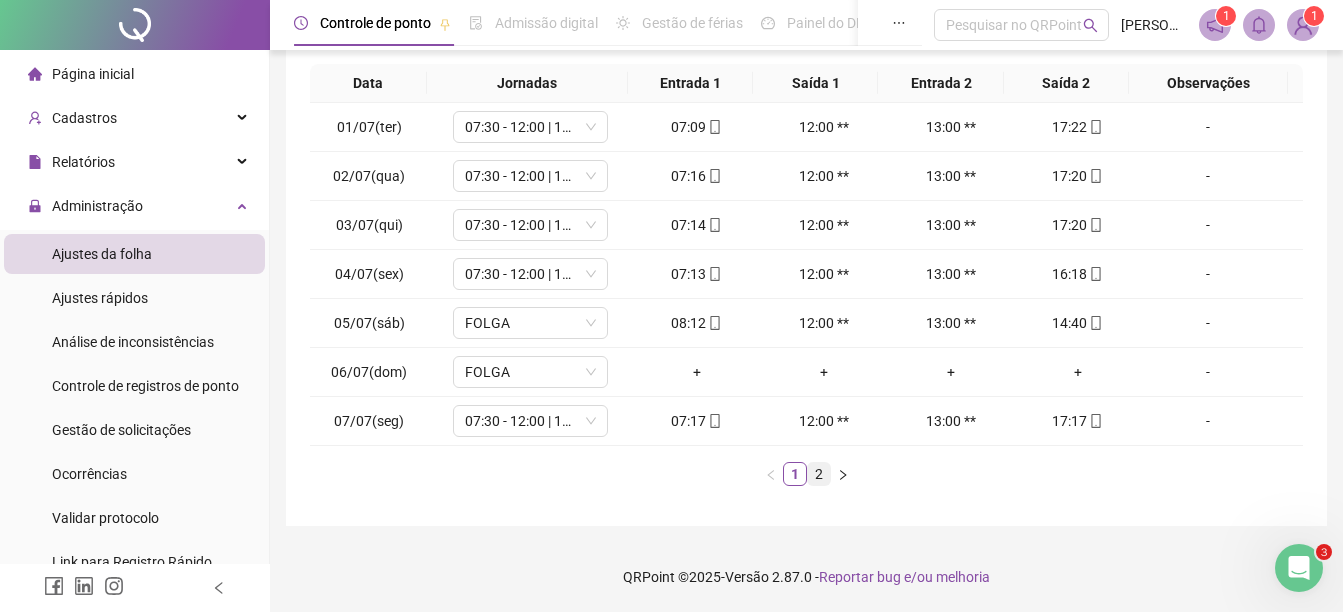 click on "2" at bounding box center [819, 474] 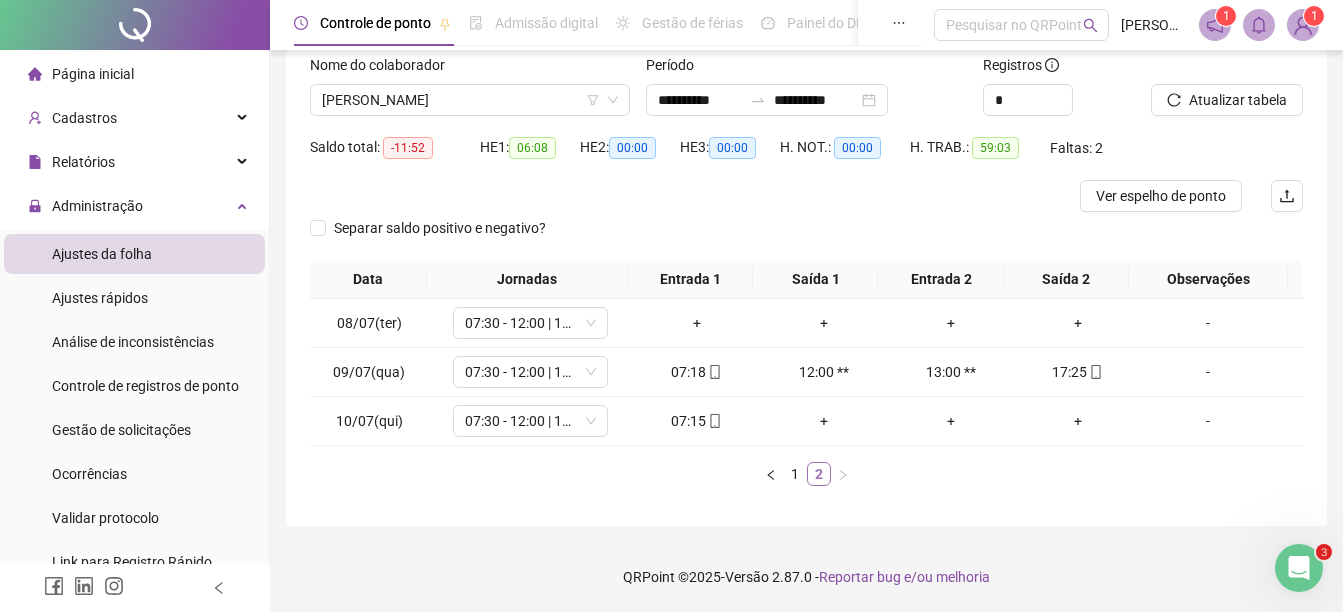 scroll, scrollTop: 130, scrollLeft: 0, axis: vertical 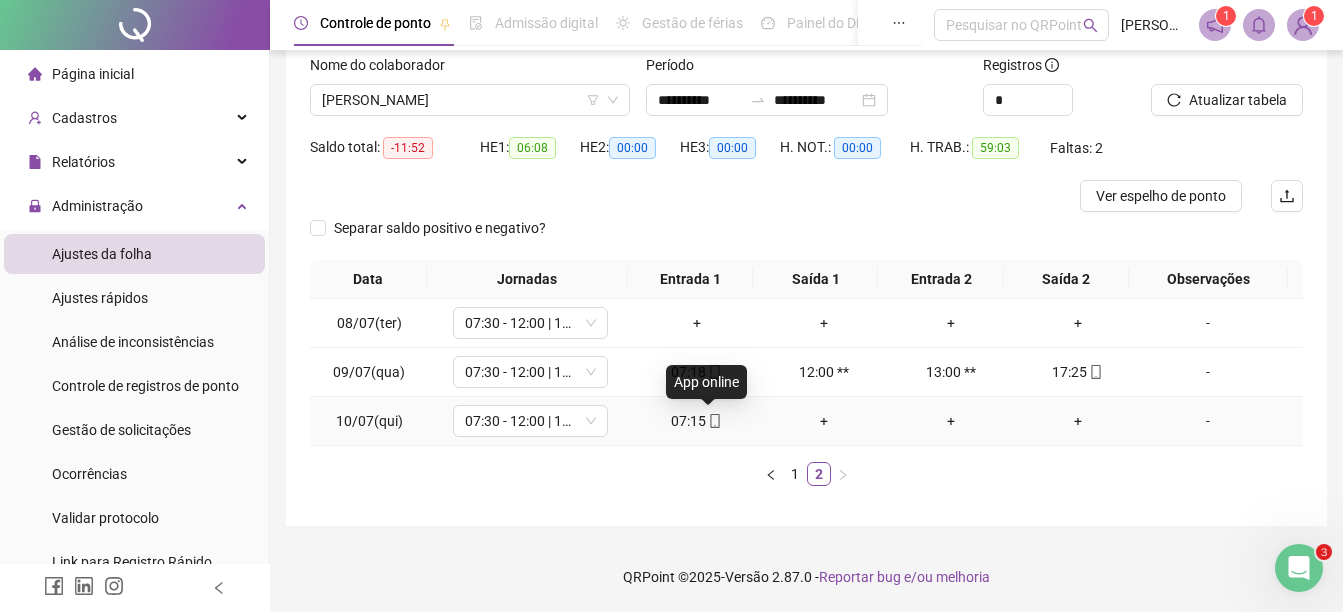 click 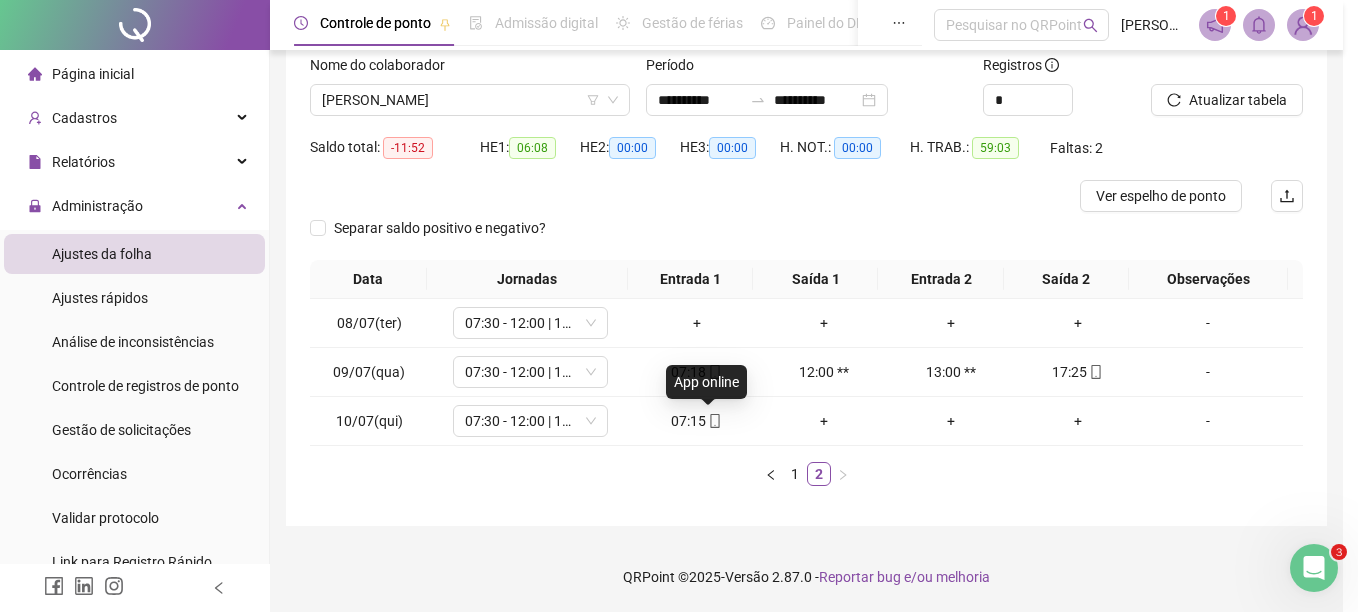 type on "**********" 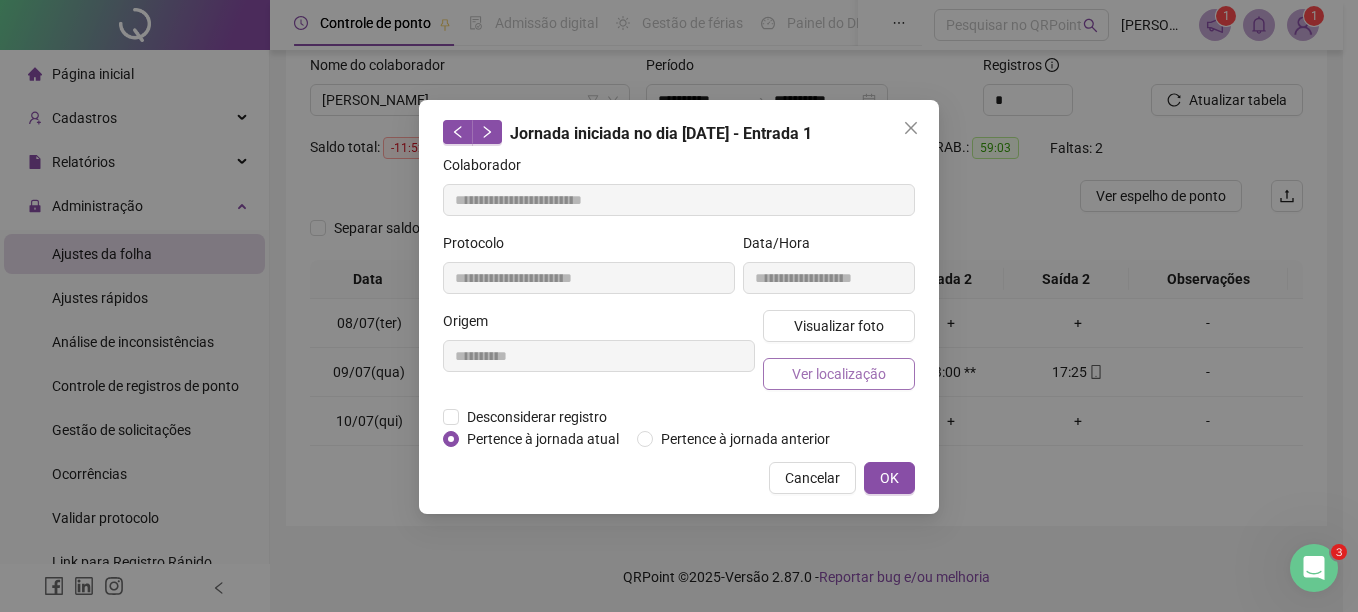 click on "Ver localização" at bounding box center (839, 374) 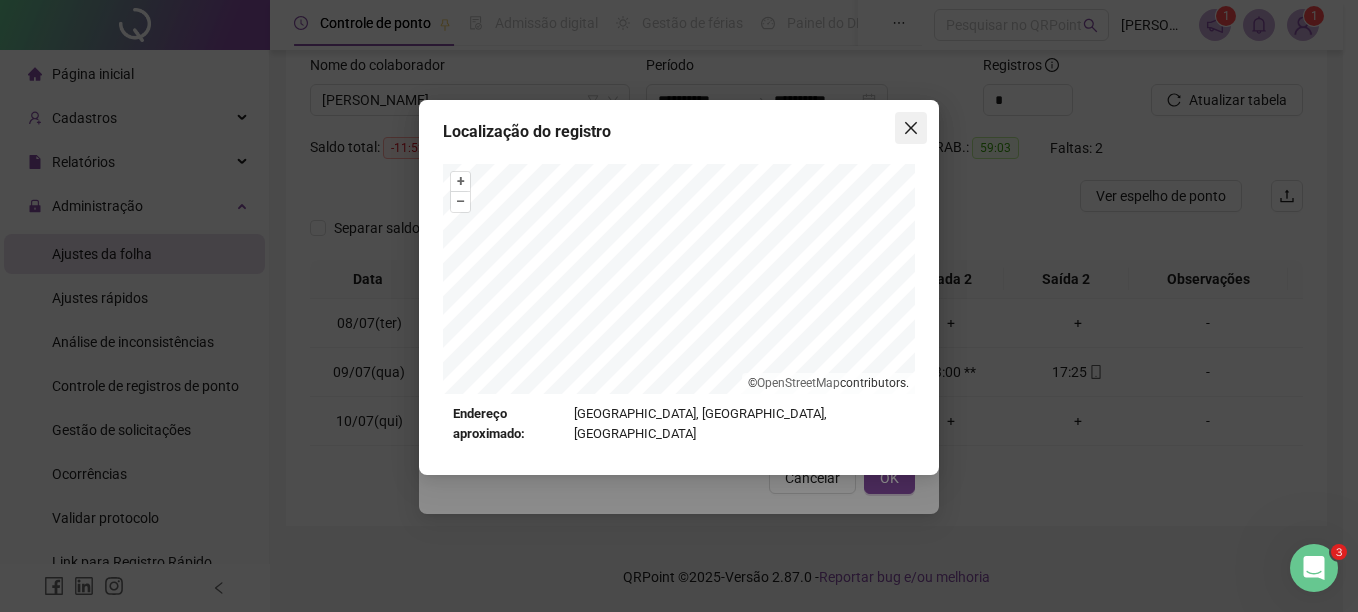 click at bounding box center [911, 128] 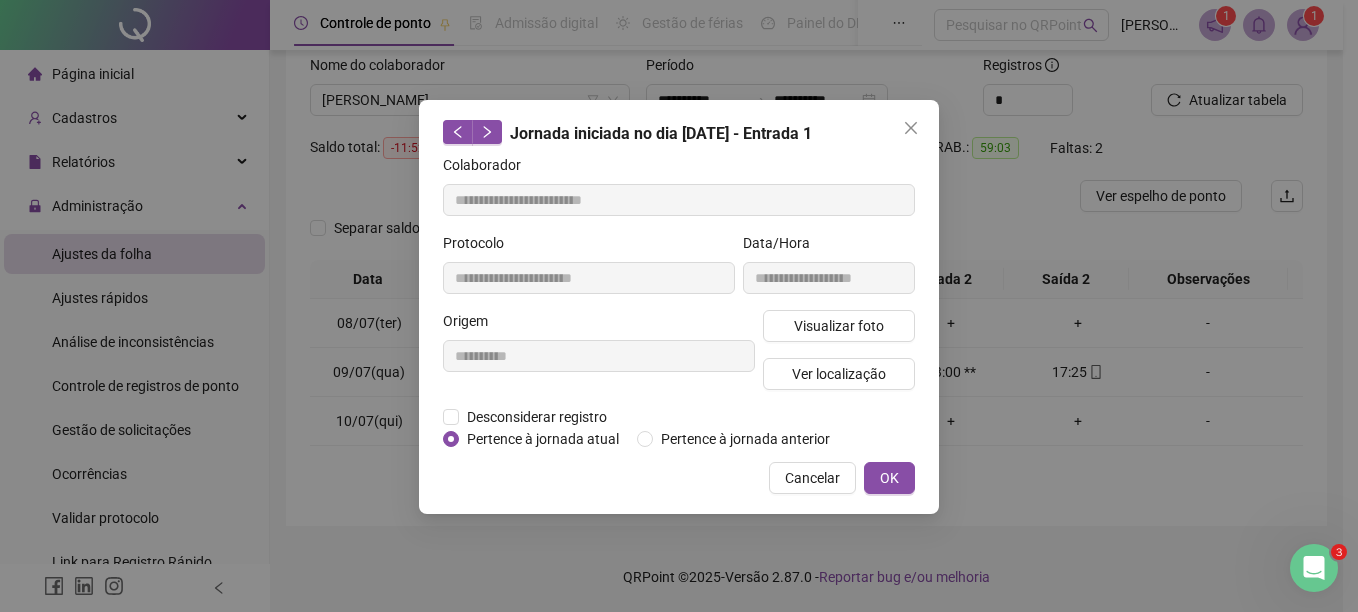 click at bounding box center [911, 128] 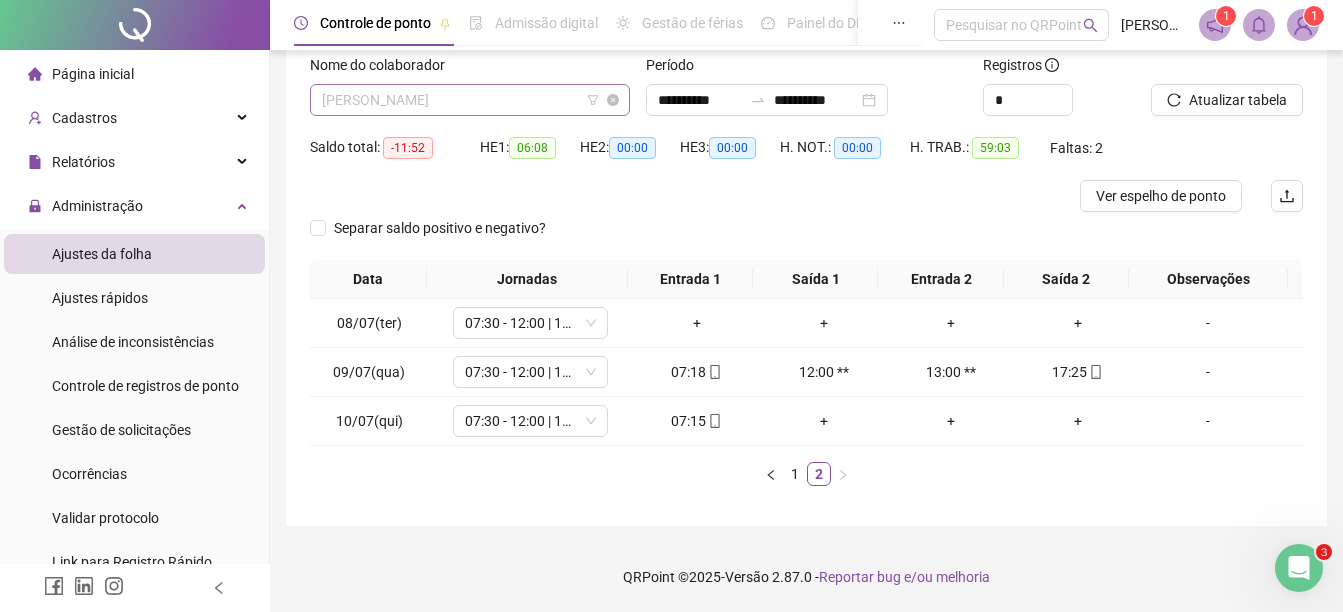 click on "FABRICIO DA SILVA MARTINS" at bounding box center (470, 100) 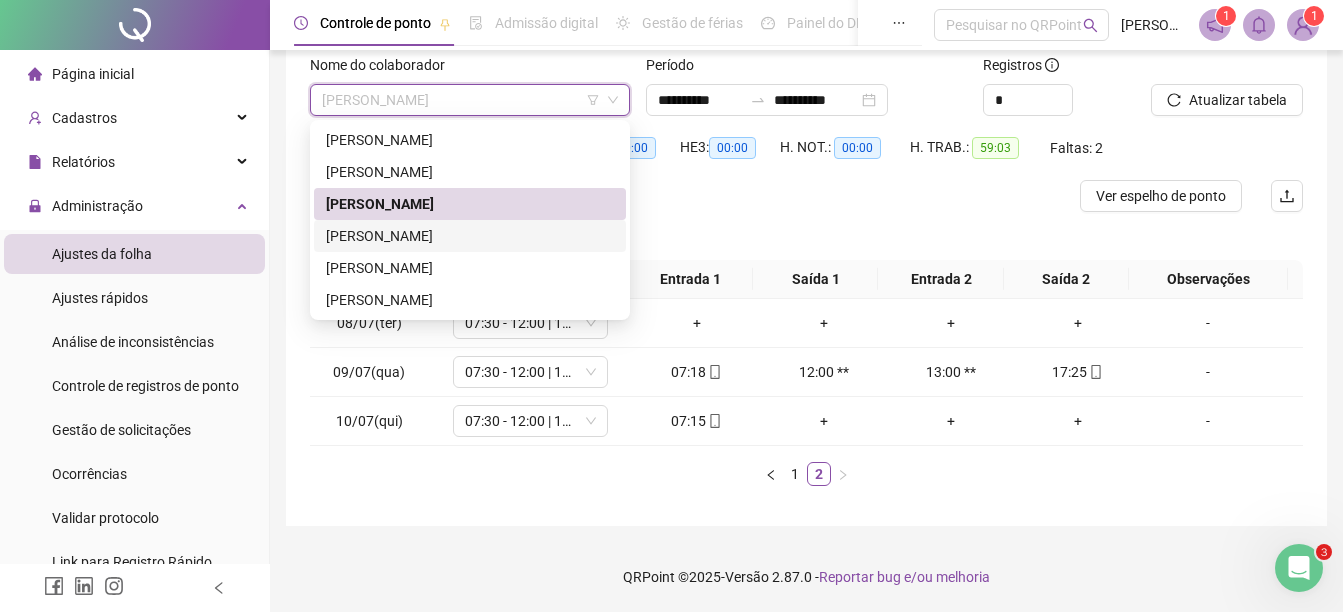 click on "JANDREANE ARAUJO PINHEIRO" at bounding box center [470, 236] 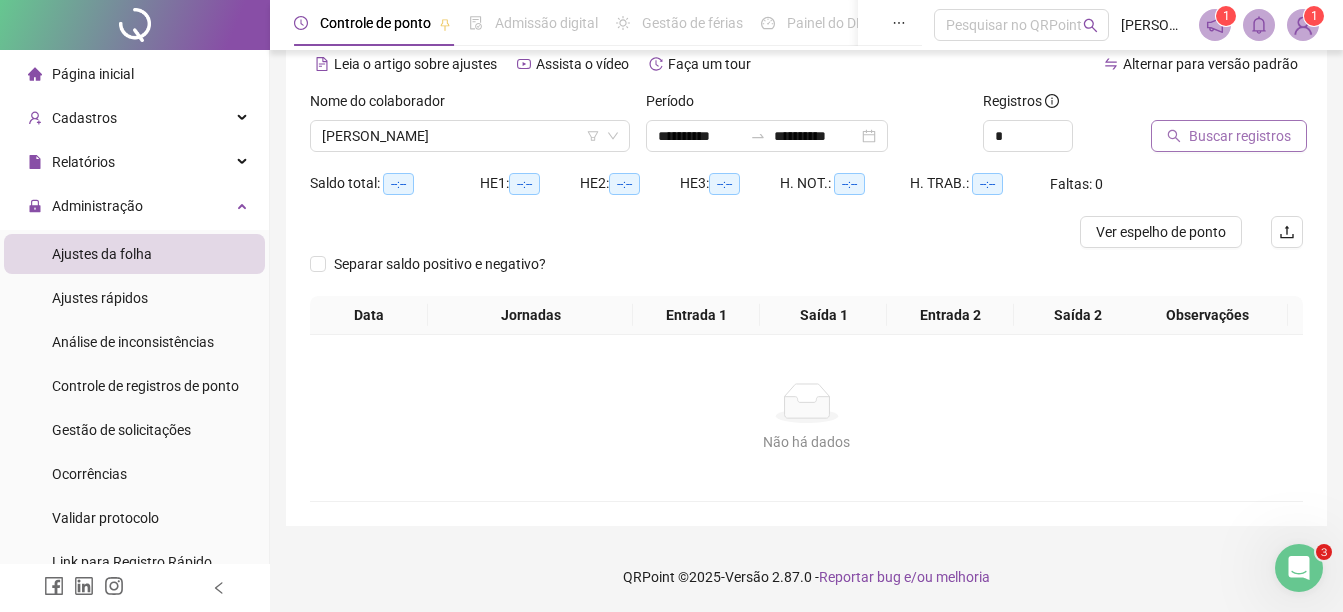 click on "Buscar registros" at bounding box center [1229, 136] 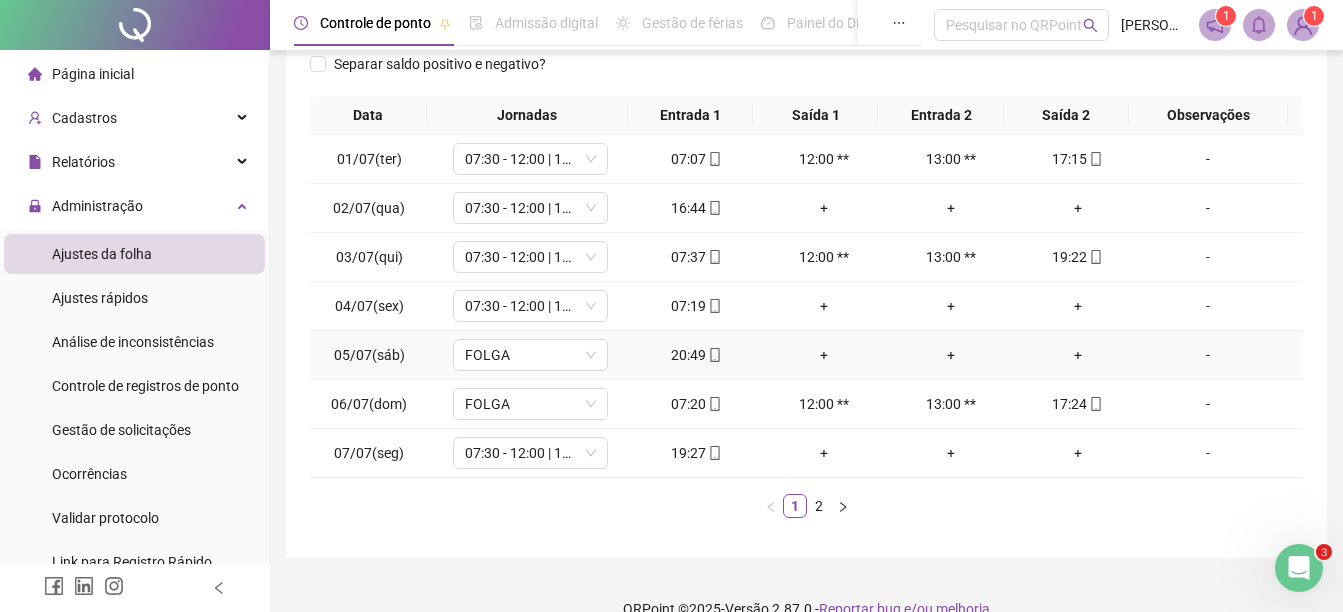 scroll, scrollTop: 326, scrollLeft: 0, axis: vertical 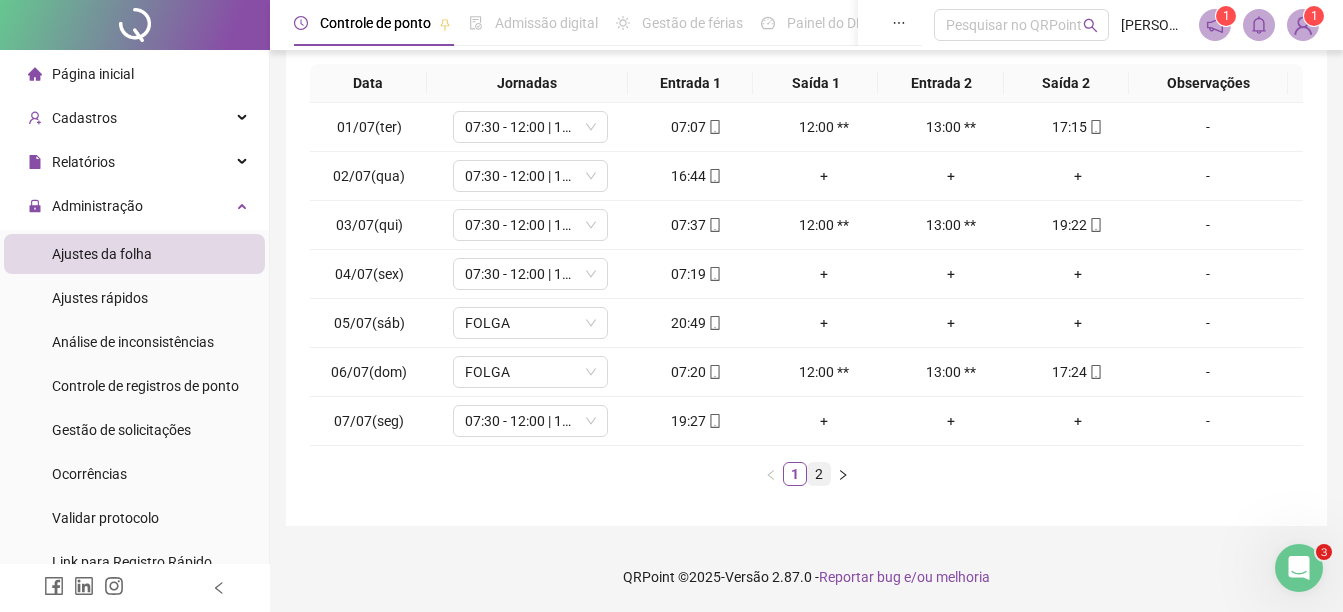 click on "2" at bounding box center (819, 474) 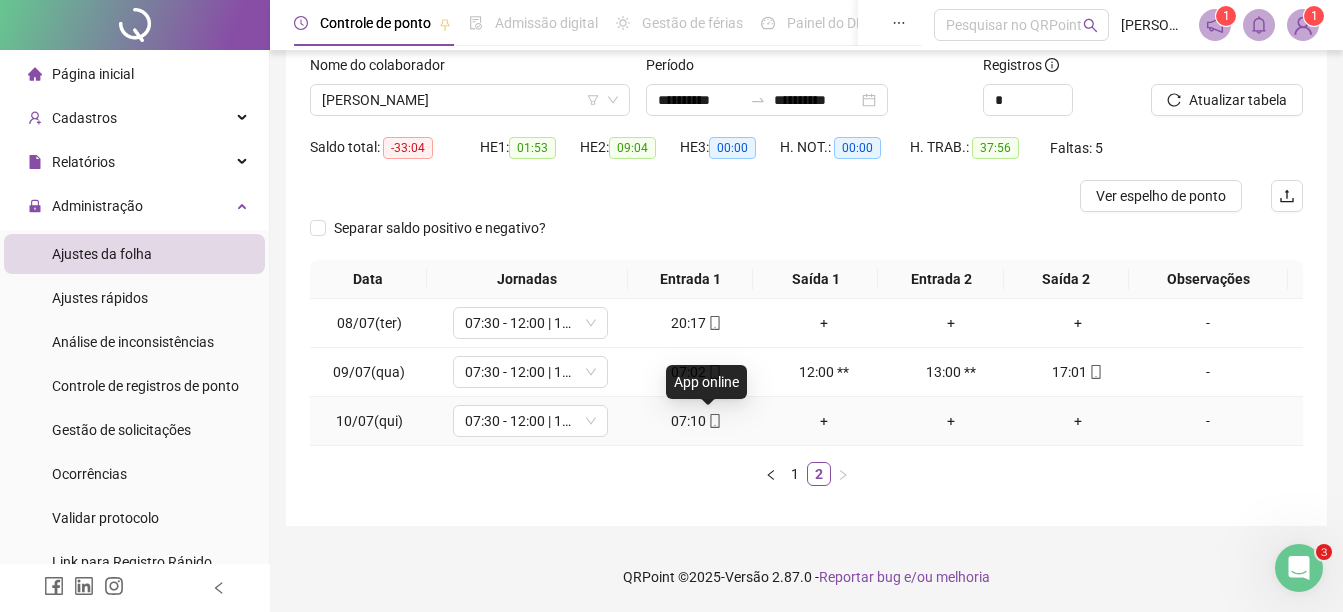 click 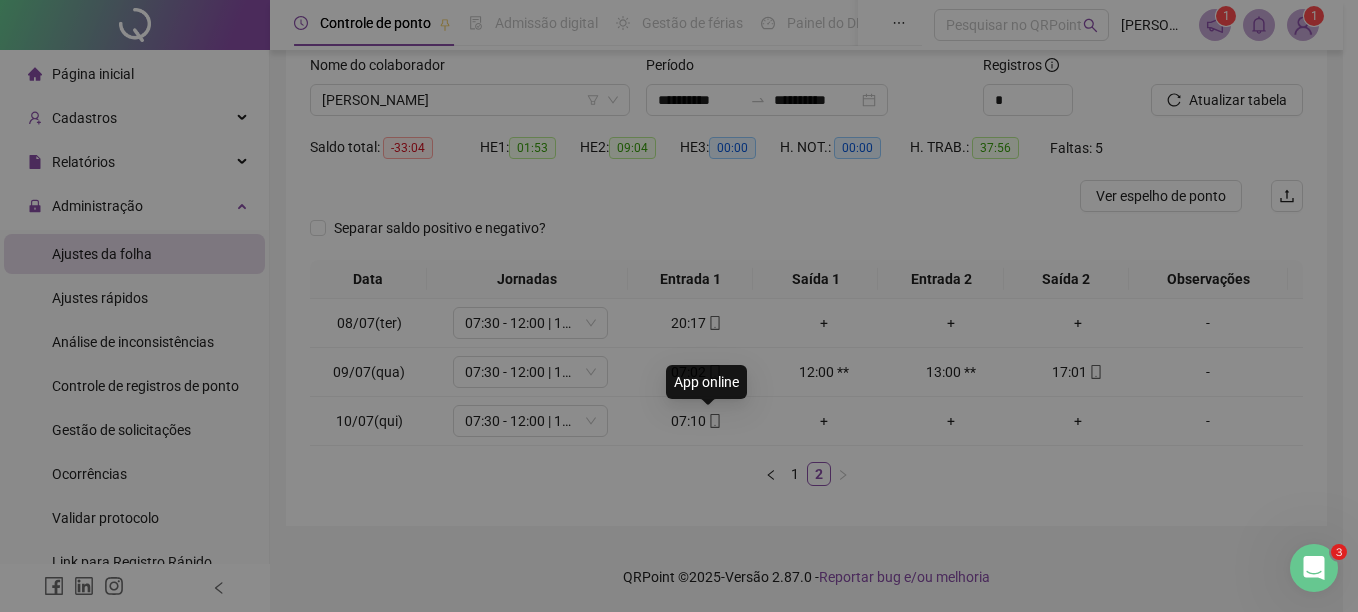 type on "**********" 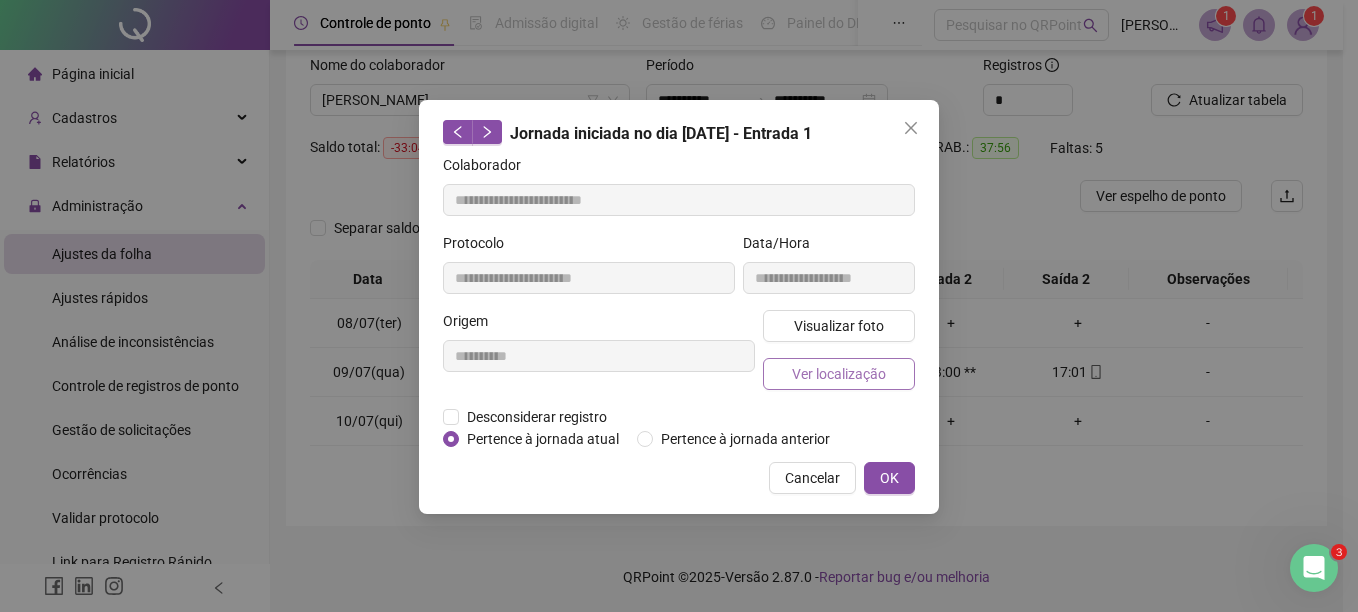 click on "Ver localização" at bounding box center (839, 374) 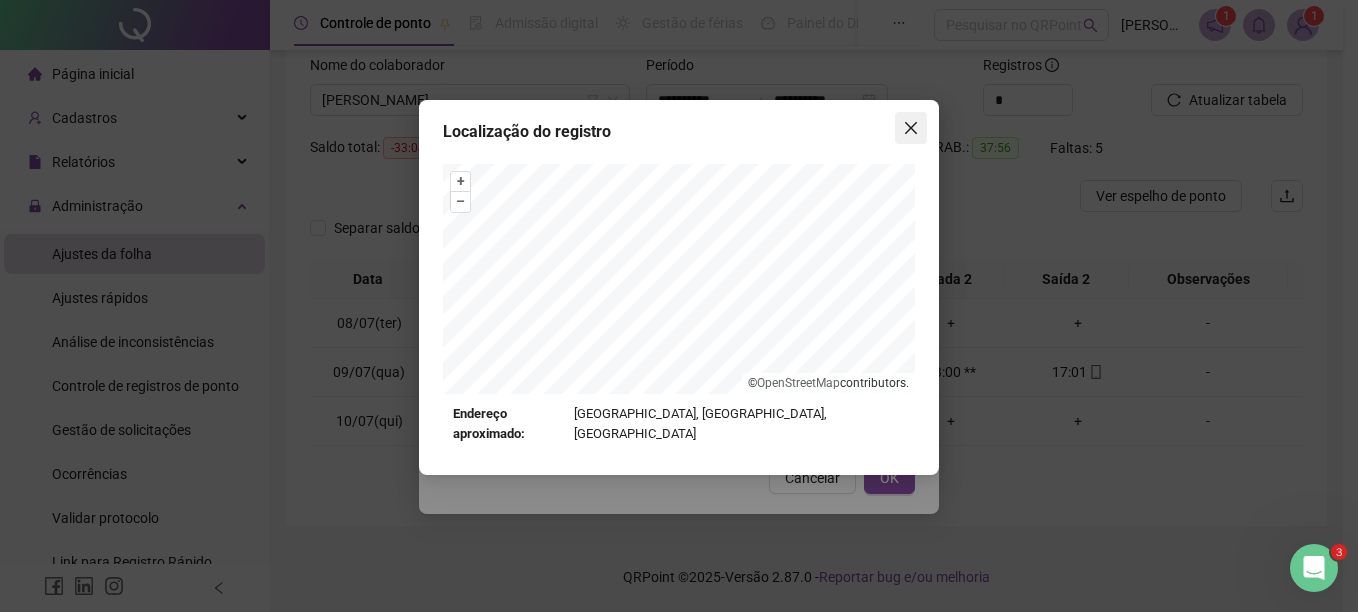 click 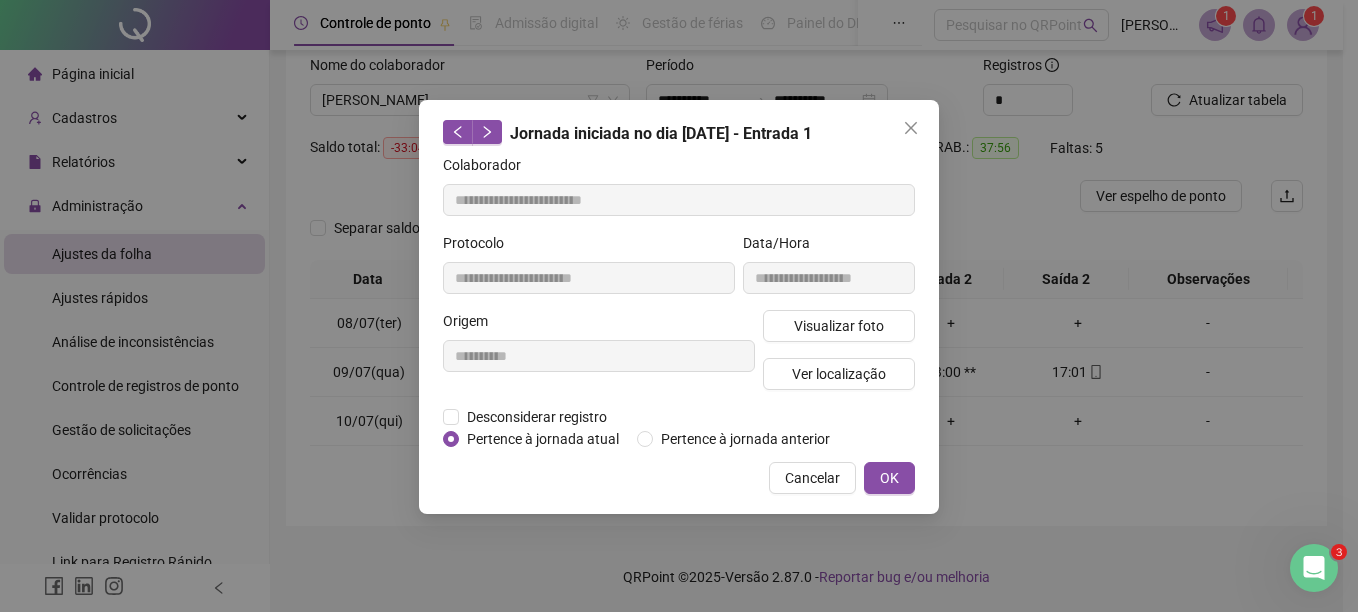 click 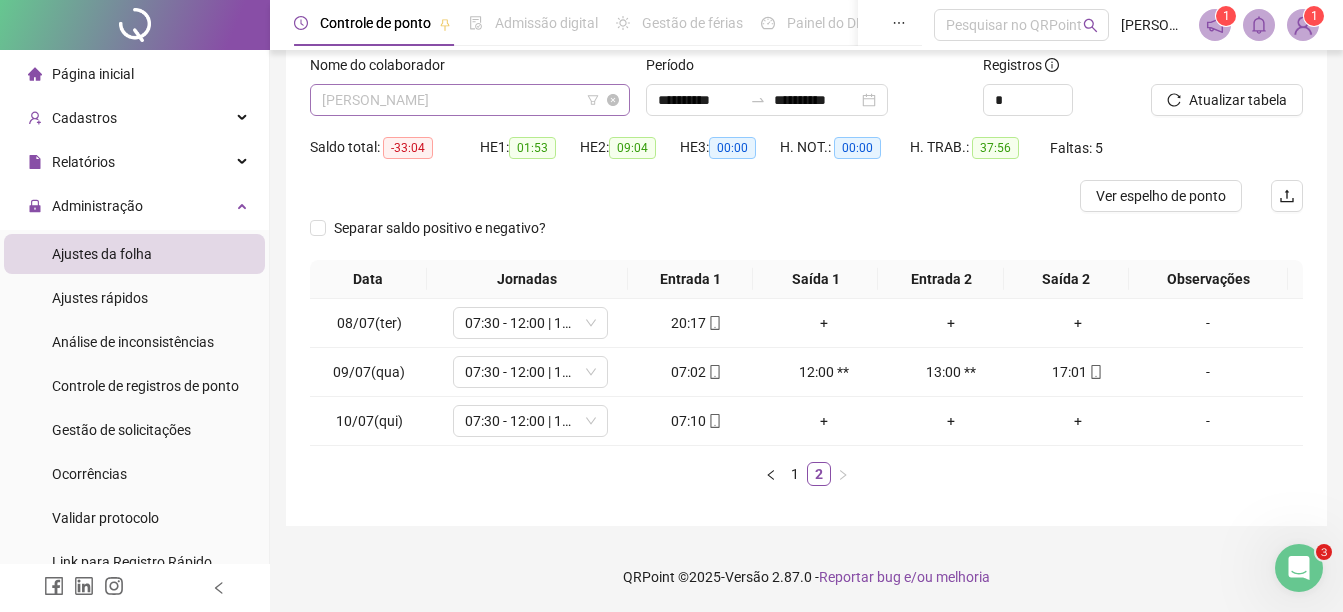 click on "JANDREANE ARAUJO PINHEIRO" at bounding box center [470, 100] 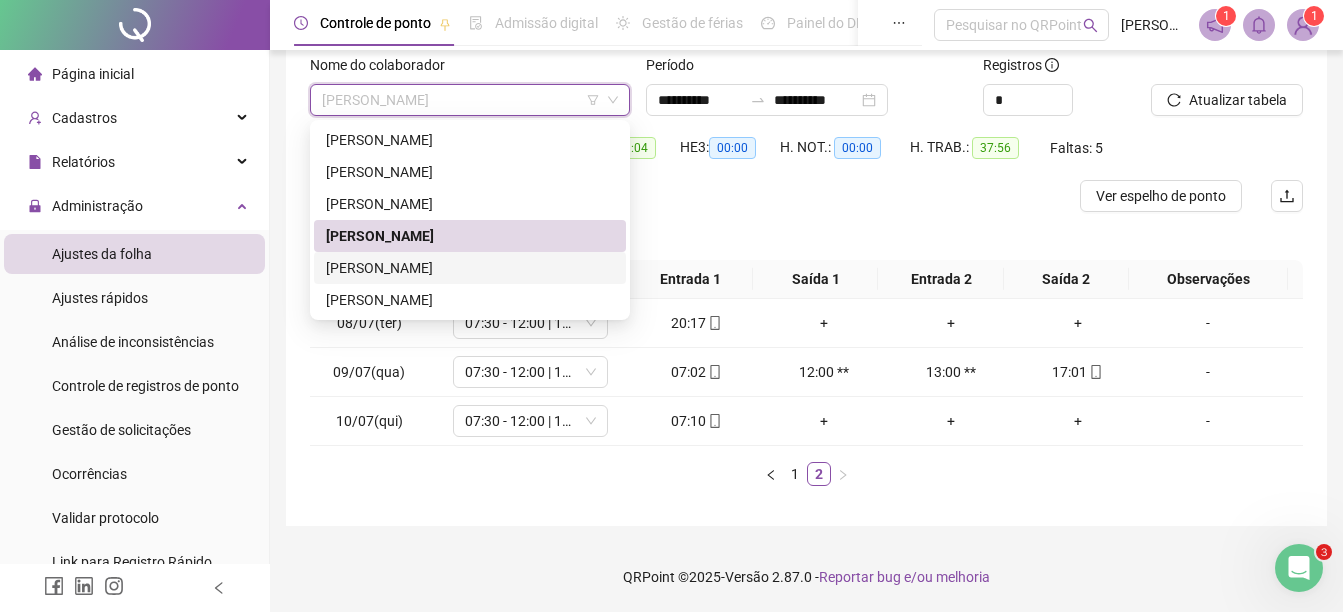 click on "PAULA HEWELLYN BENTES SILVA" at bounding box center (470, 268) 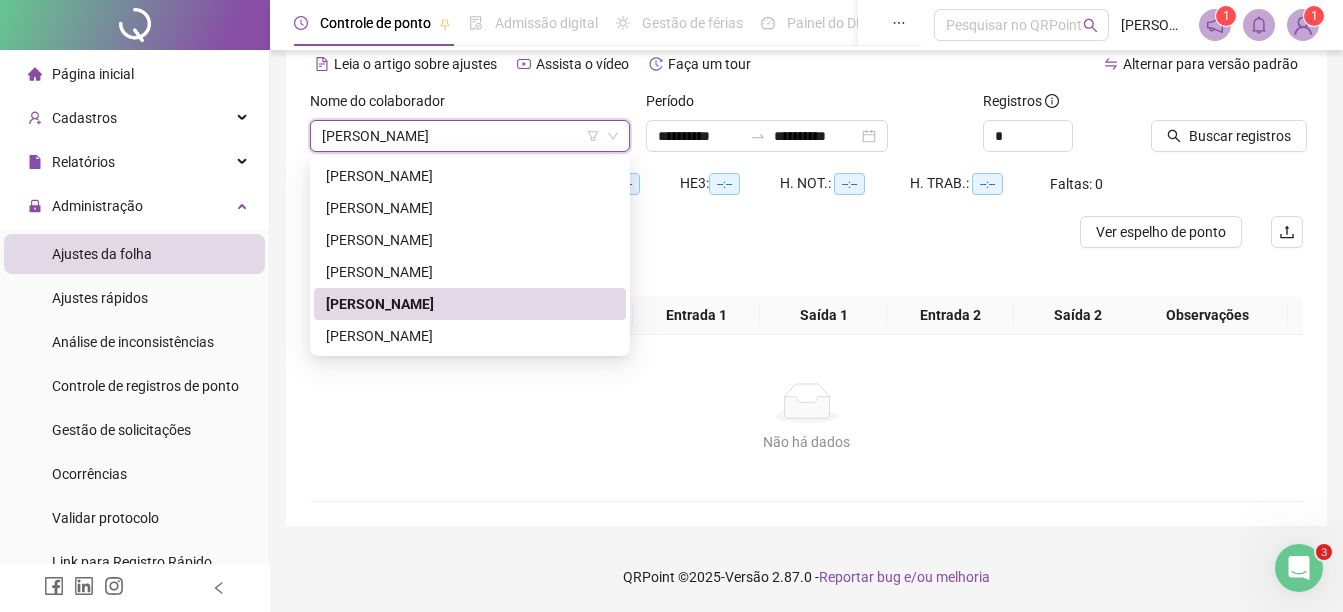 scroll, scrollTop: 94, scrollLeft: 0, axis: vertical 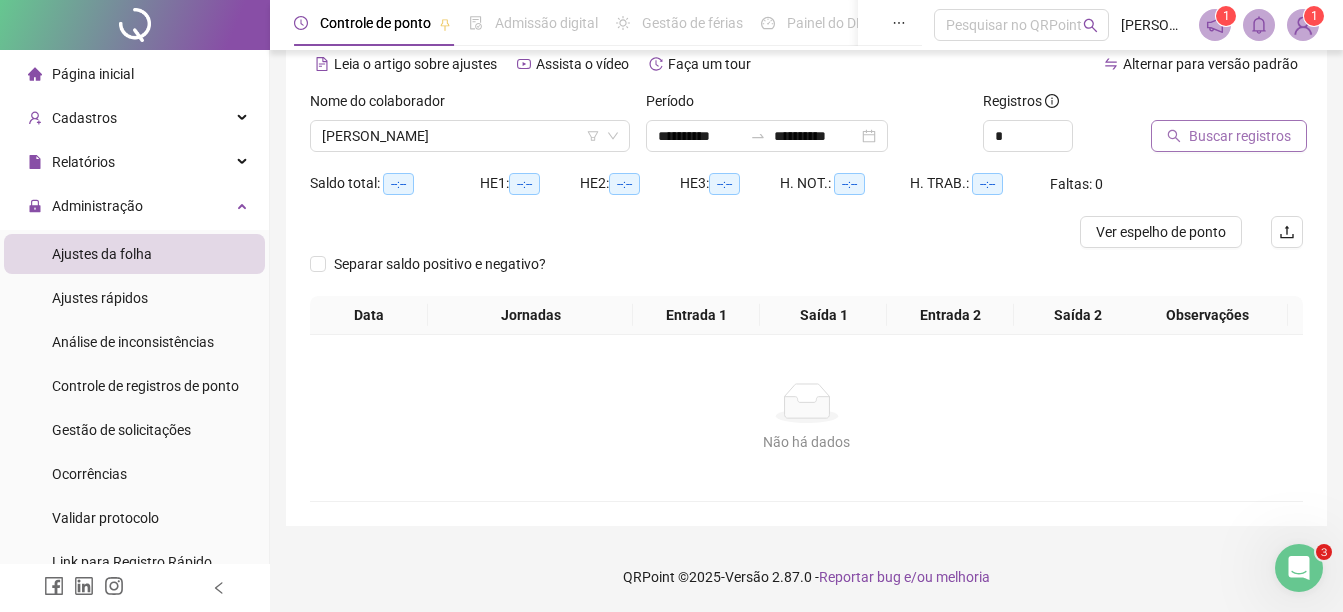 click on "Buscar registros" at bounding box center [1229, 136] 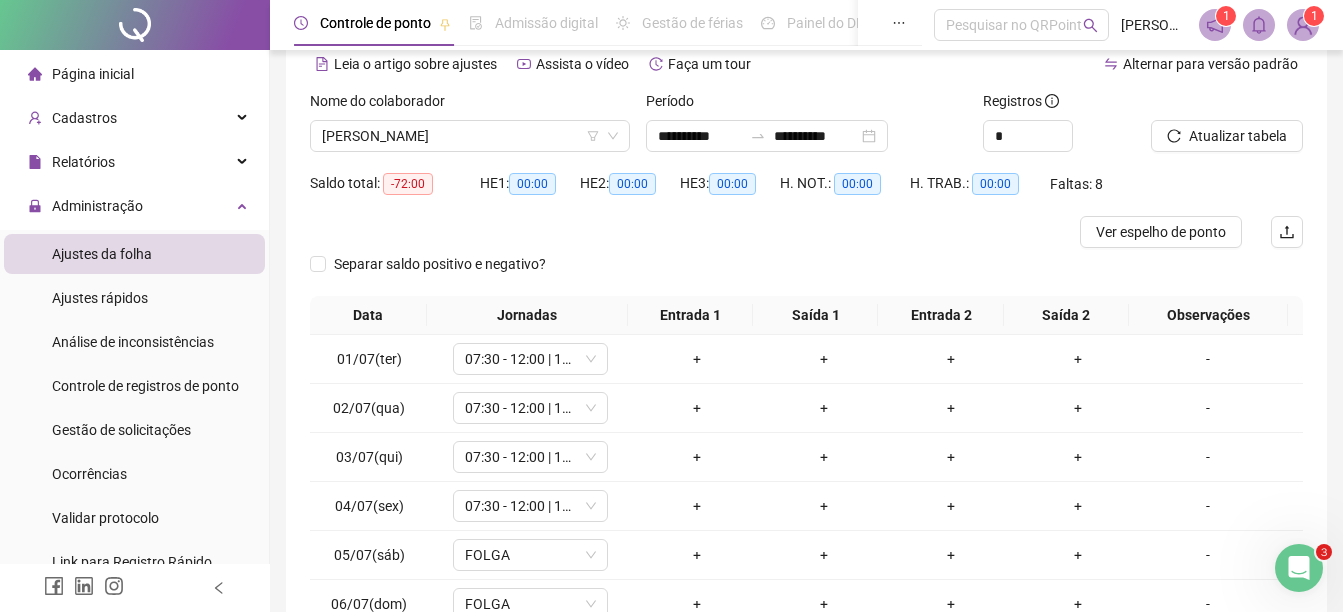 scroll, scrollTop: 326, scrollLeft: 0, axis: vertical 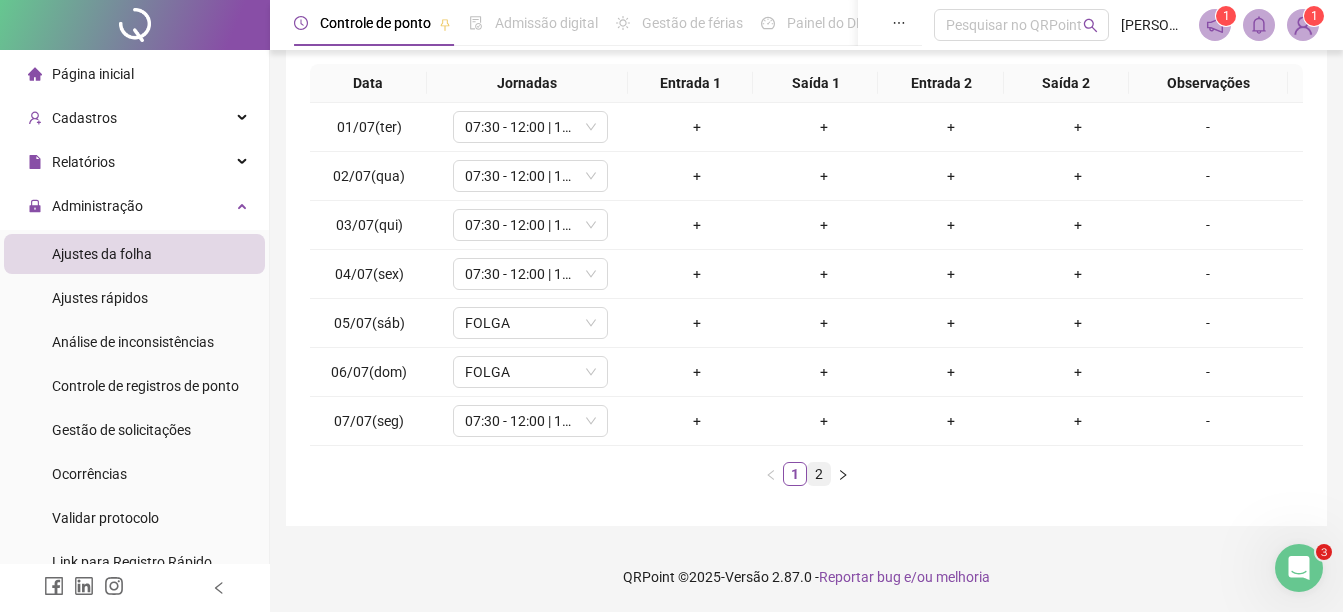 click on "2" at bounding box center [819, 474] 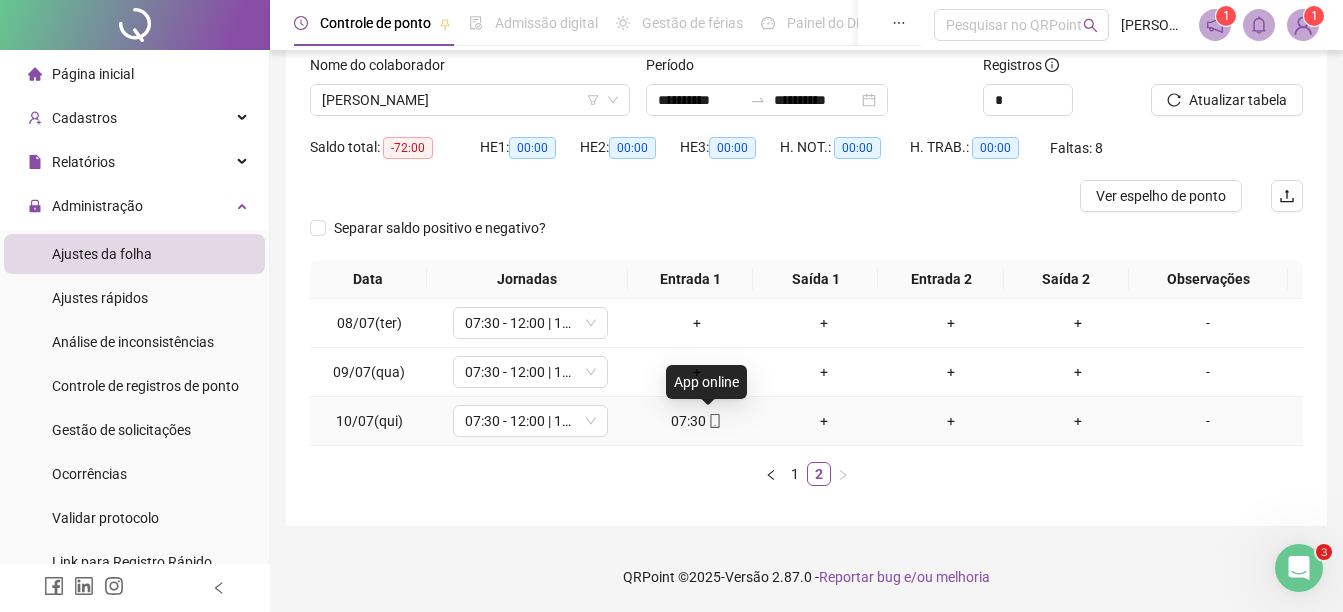 click 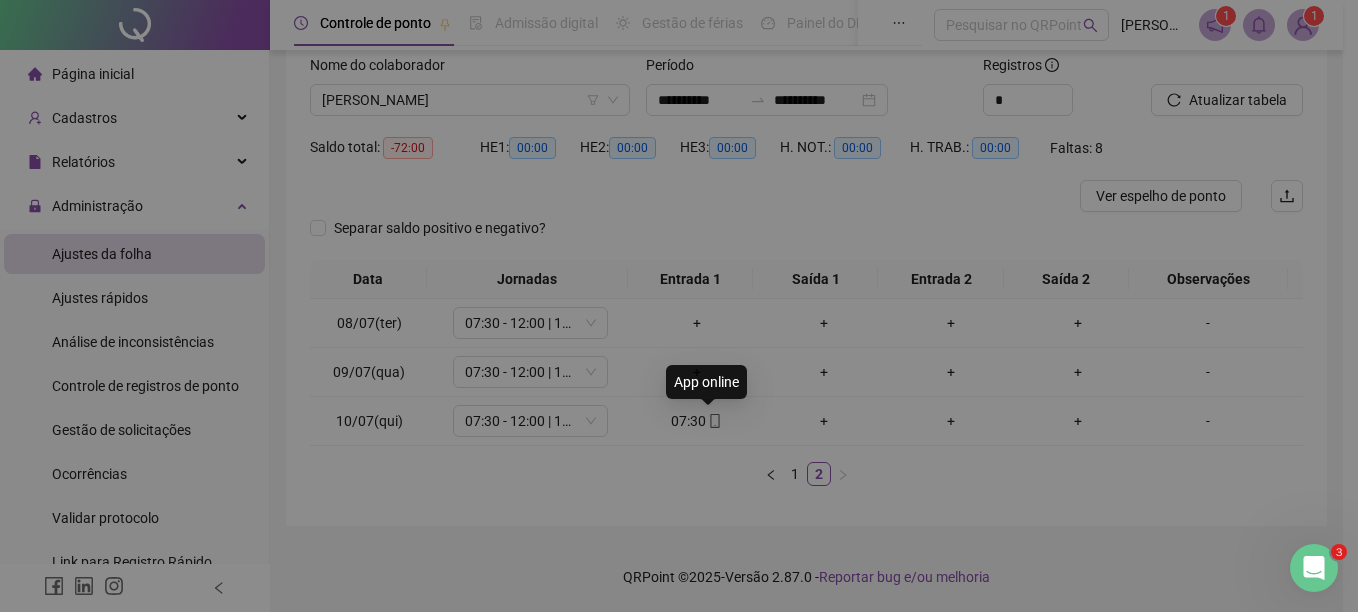 type on "**********" 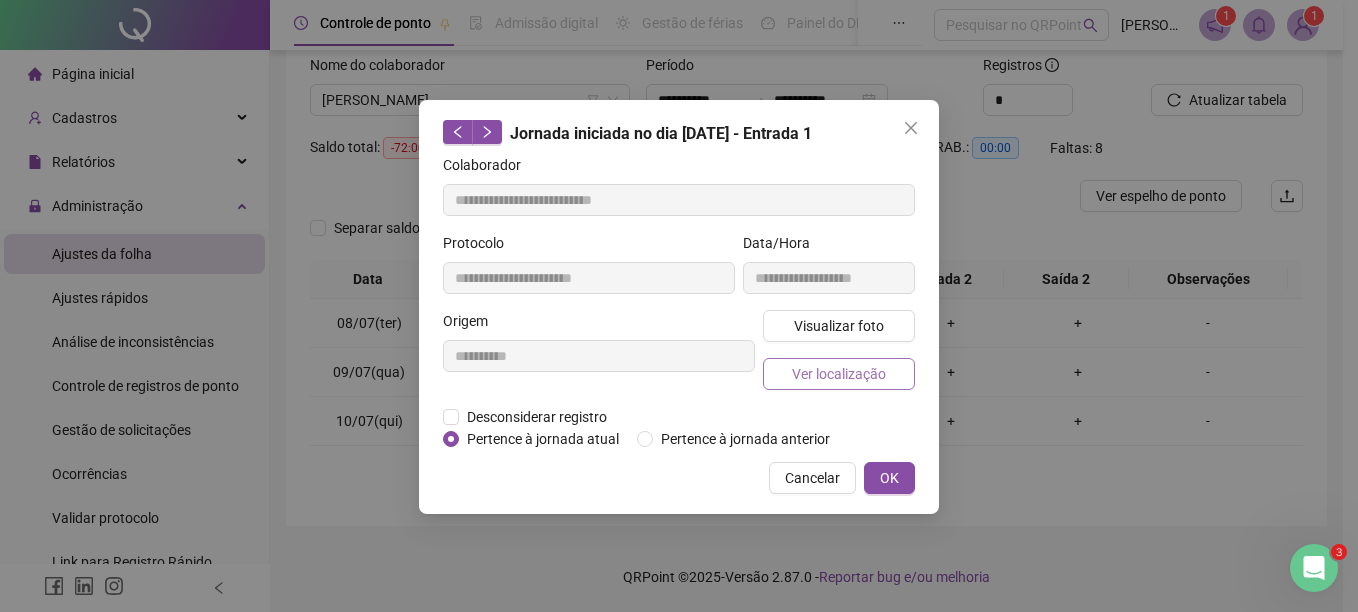 click on "Ver localização" at bounding box center (839, 374) 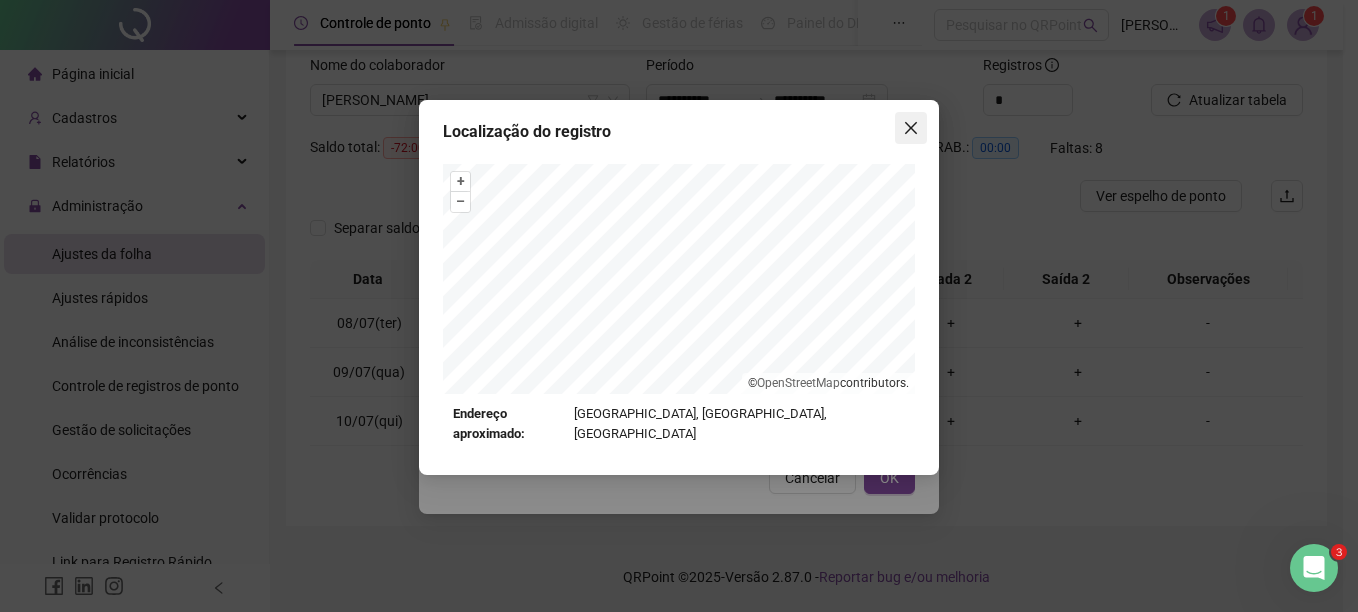 click 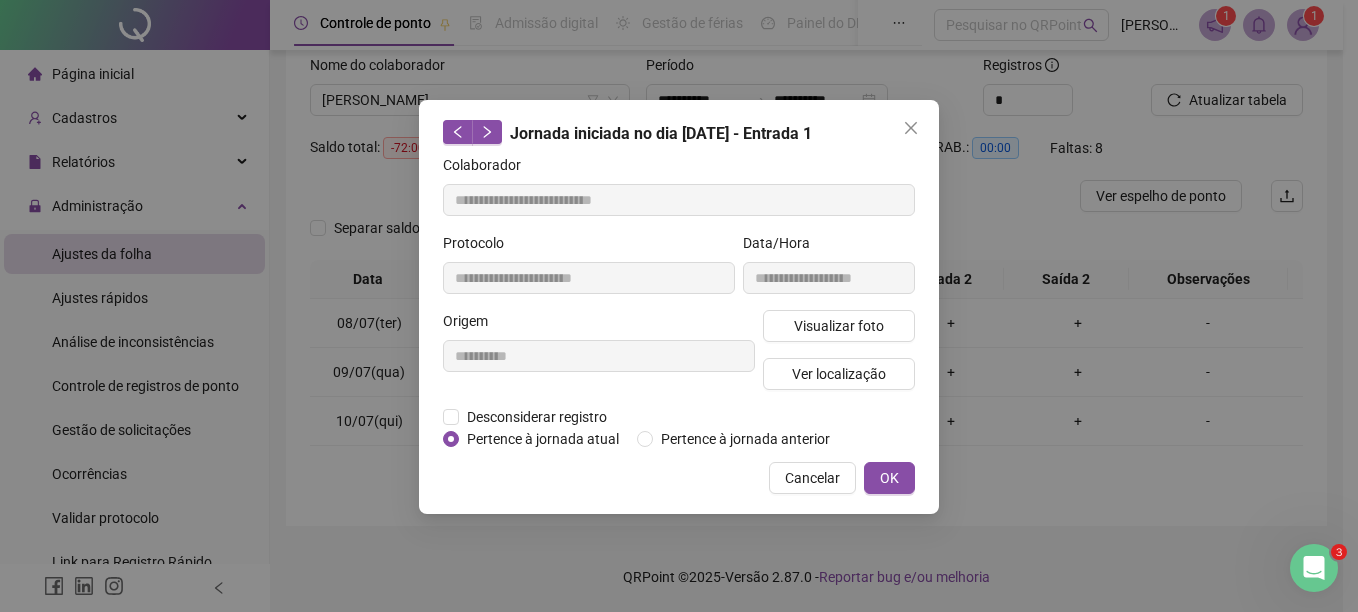 click 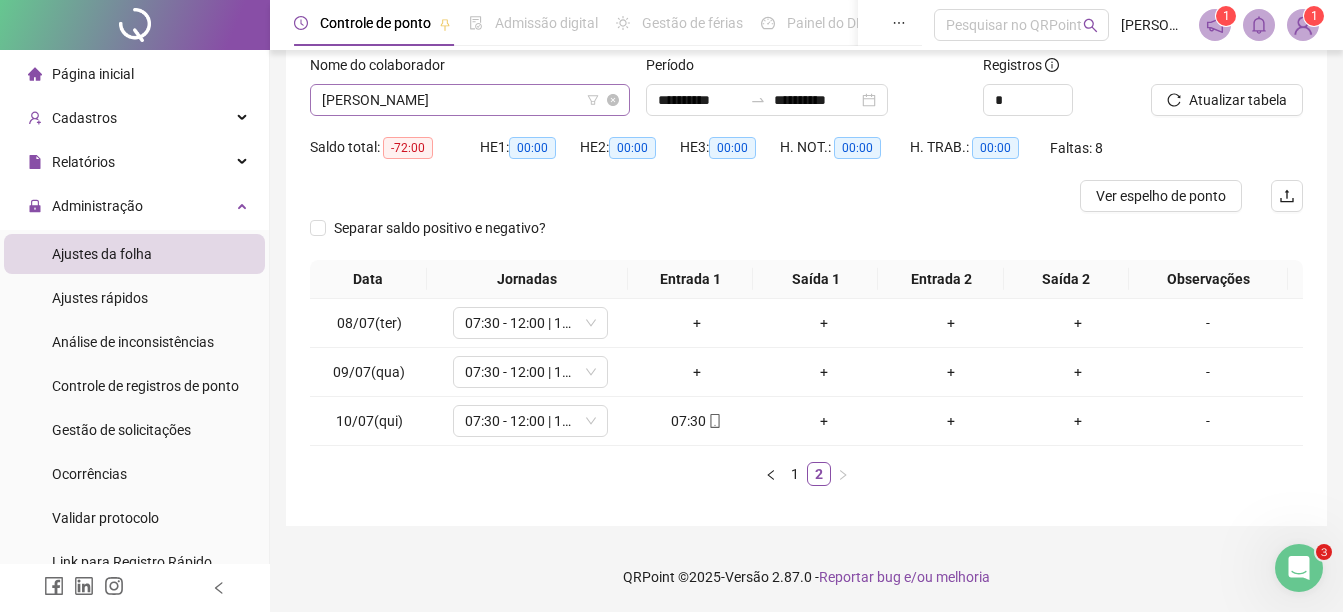 click on "PAULA HEWELLYN BENTES SILVA" at bounding box center (470, 100) 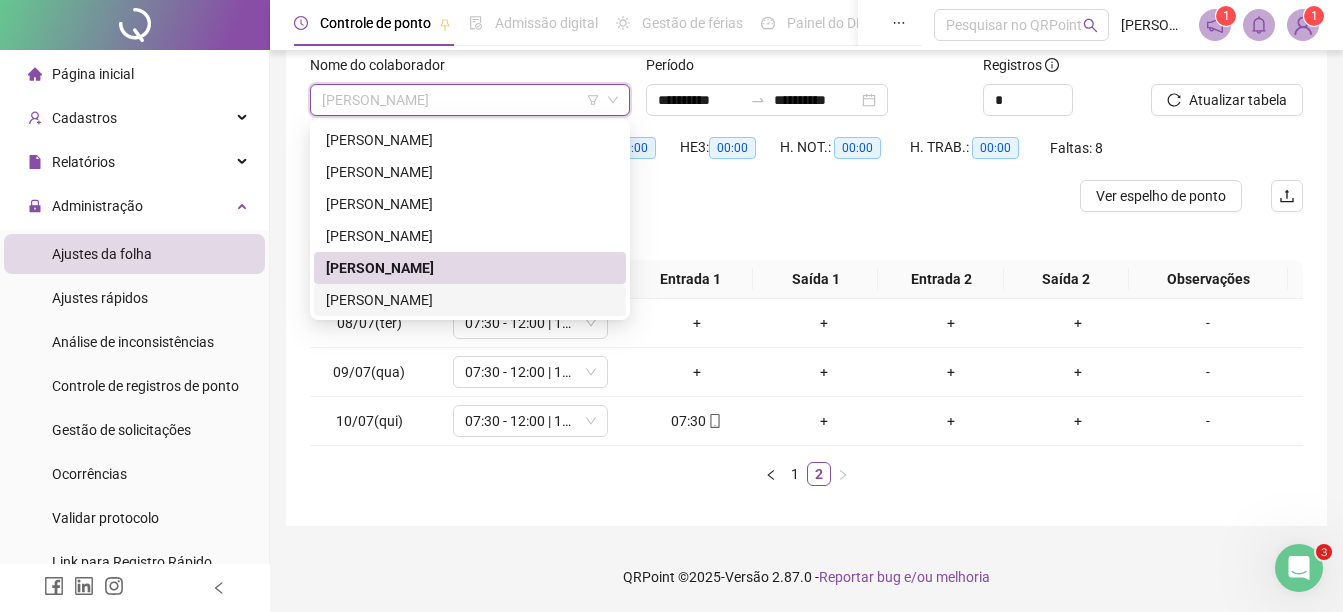 click on "ROBSON SANTOS TAVARES" at bounding box center (470, 300) 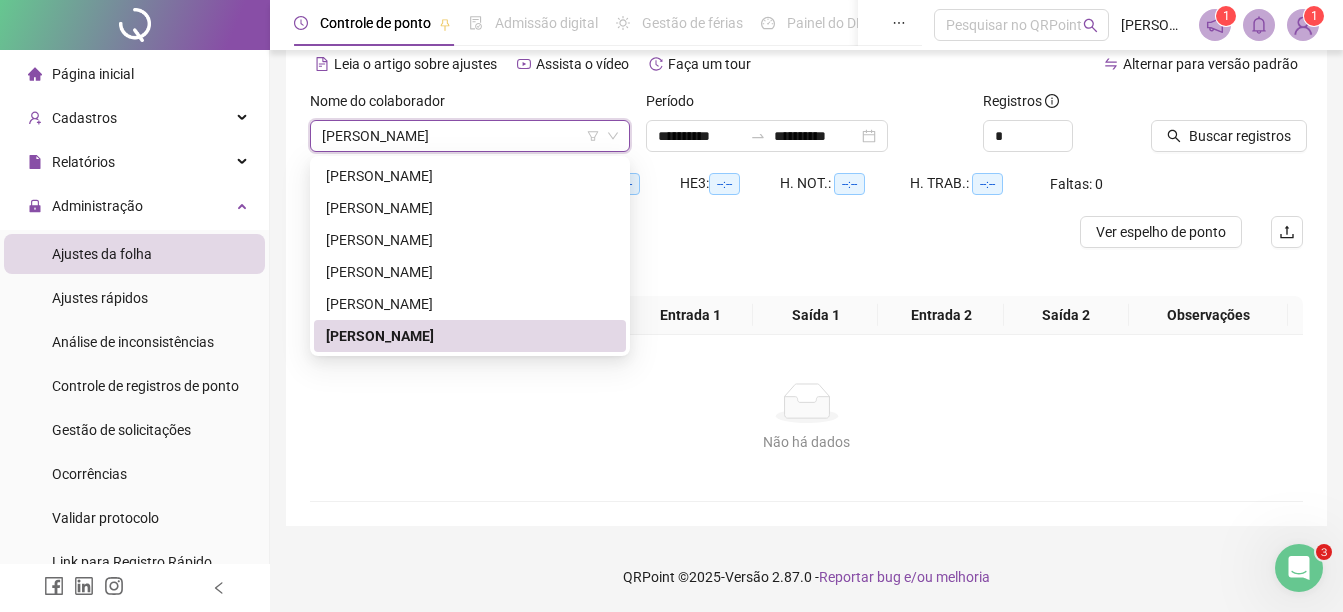 scroll, scrollTop: 94, scrollLeft: 0, axis: vertical 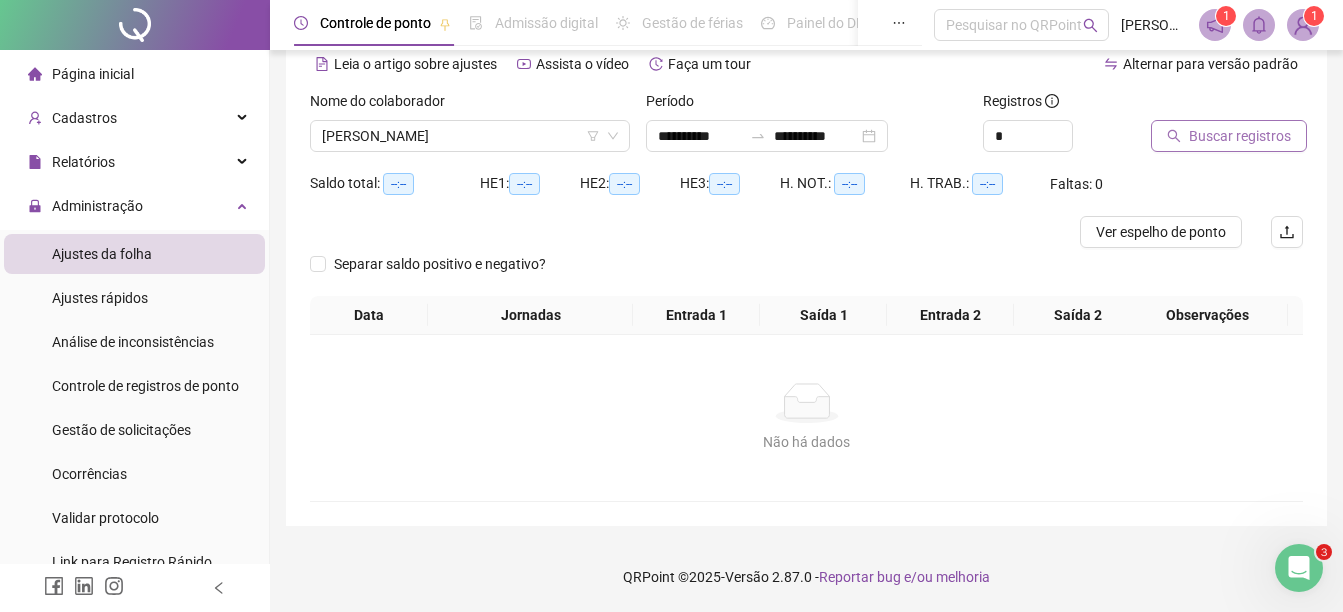 click on "Buscar registros" at bounding box center [1240, 136] 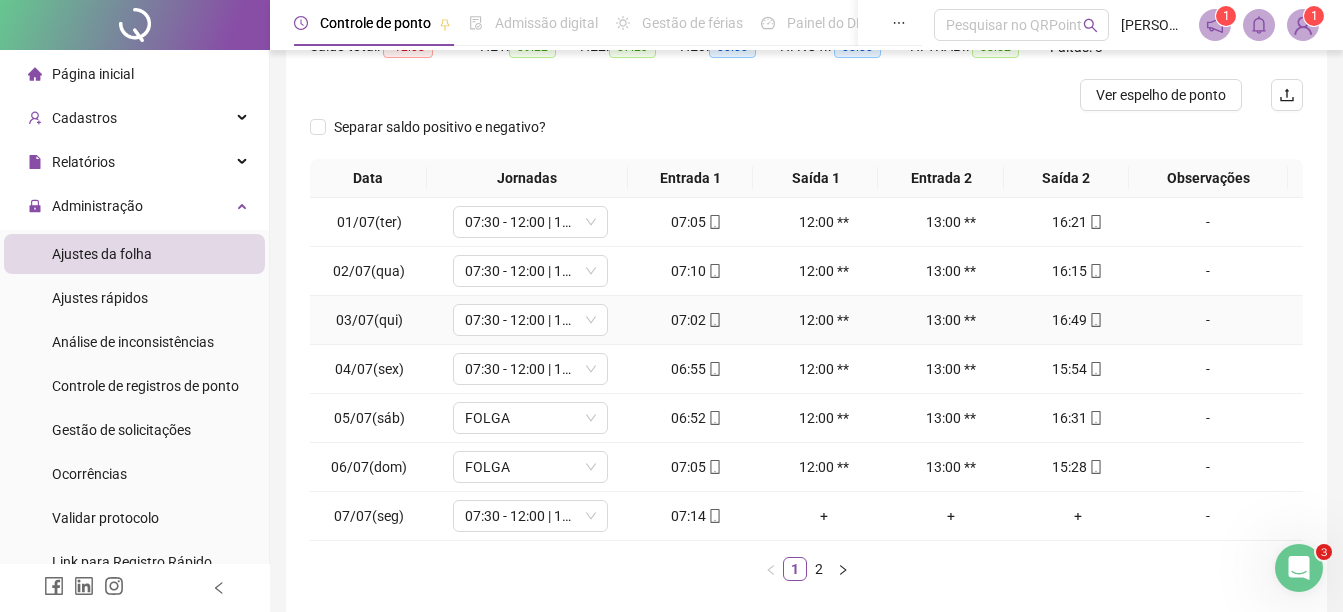scroll, scrollTop: 294, scrollLeft: 0, axis: vertical 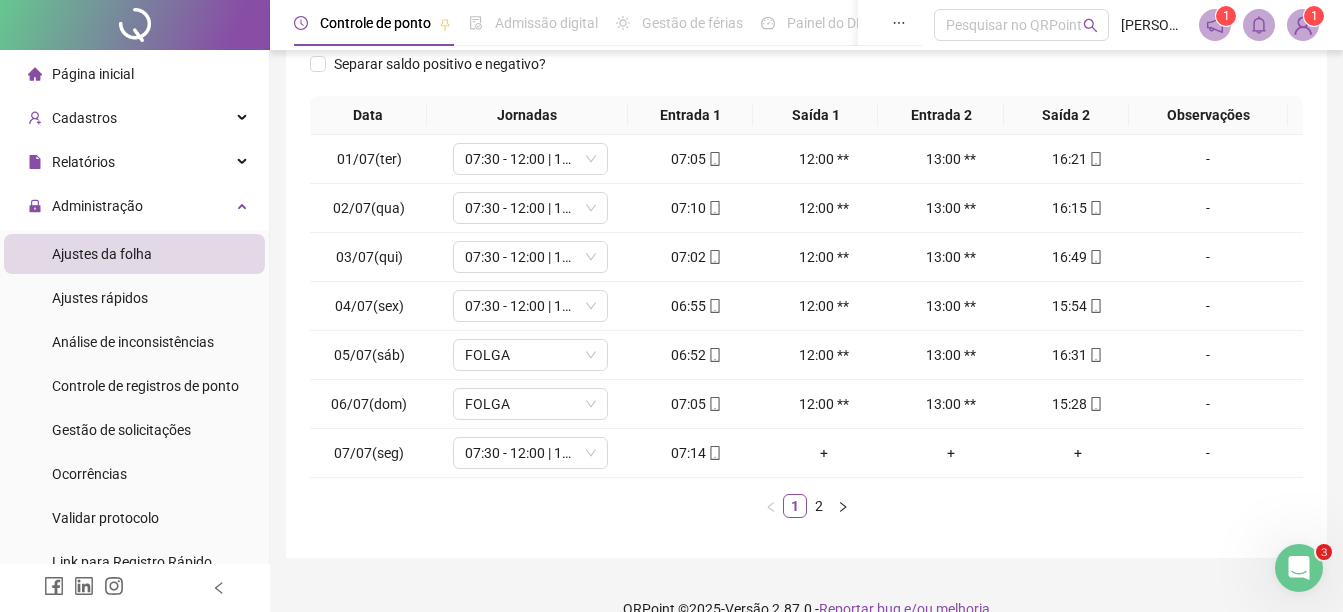 click on "2" at bounding box center (819, 506) 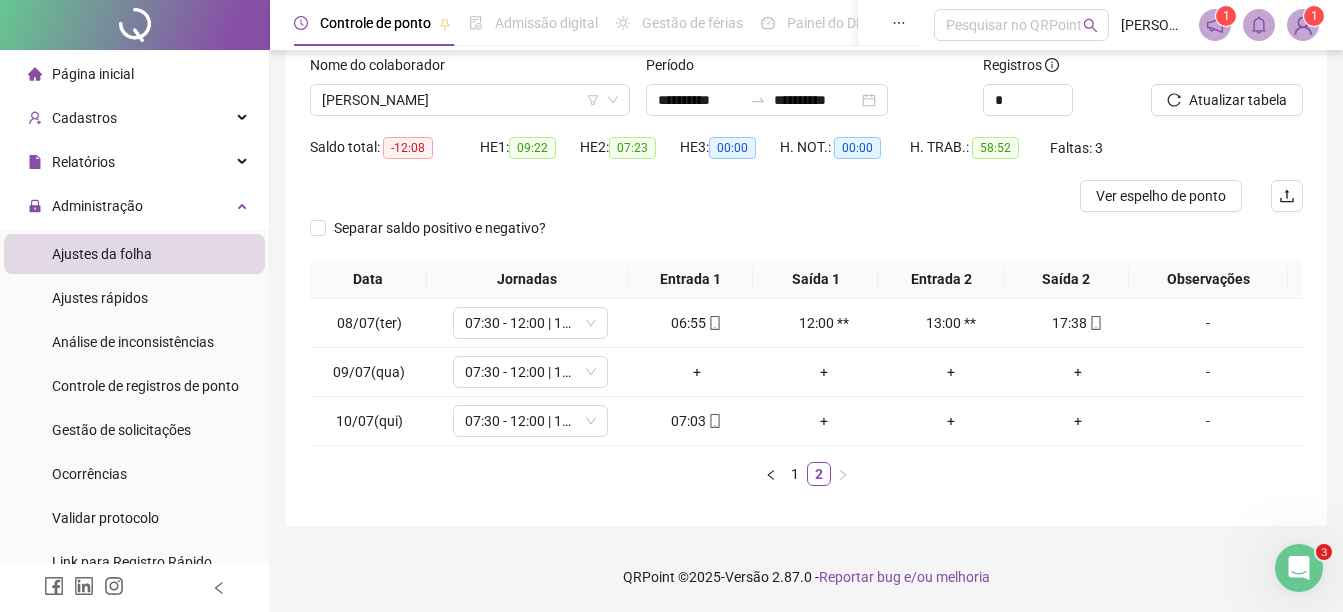 scroll, scrollTop: 130, scrollLeft: 0, axis: vertical 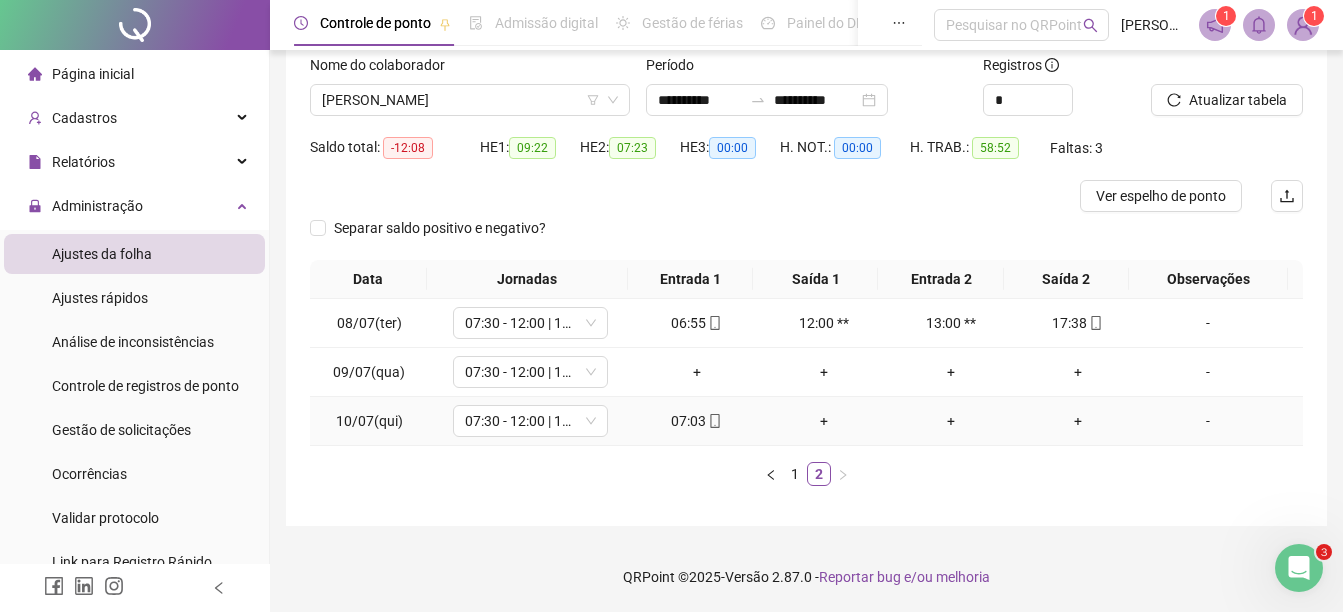 click 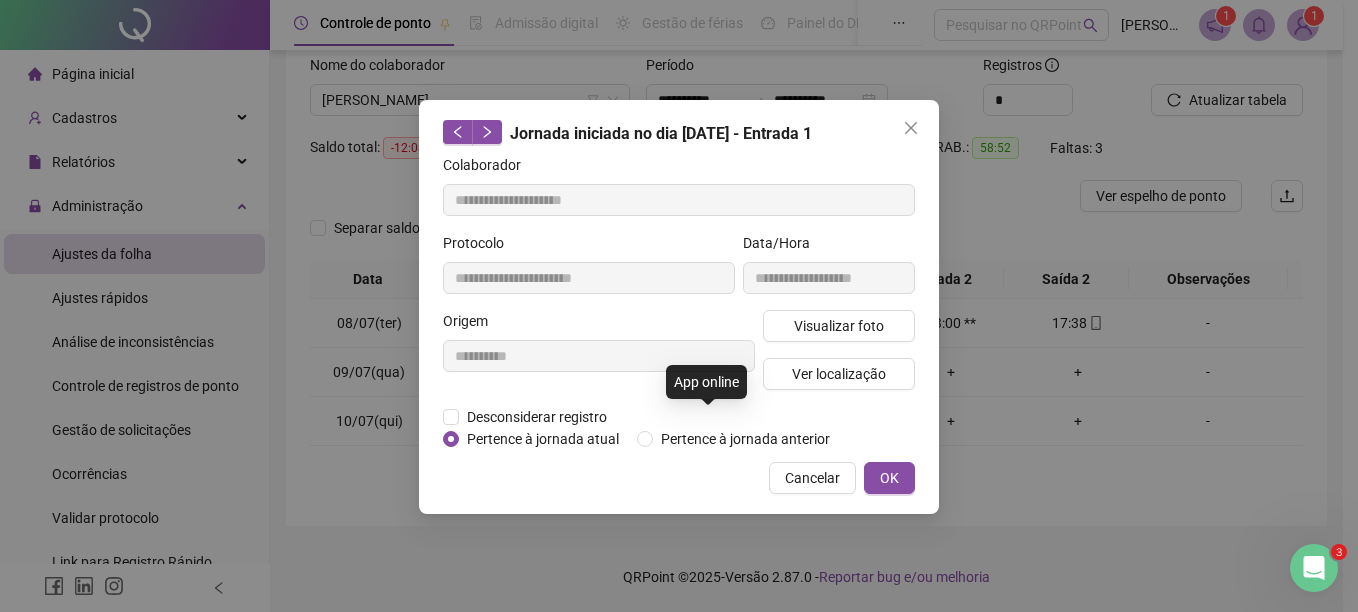 type on "**********" 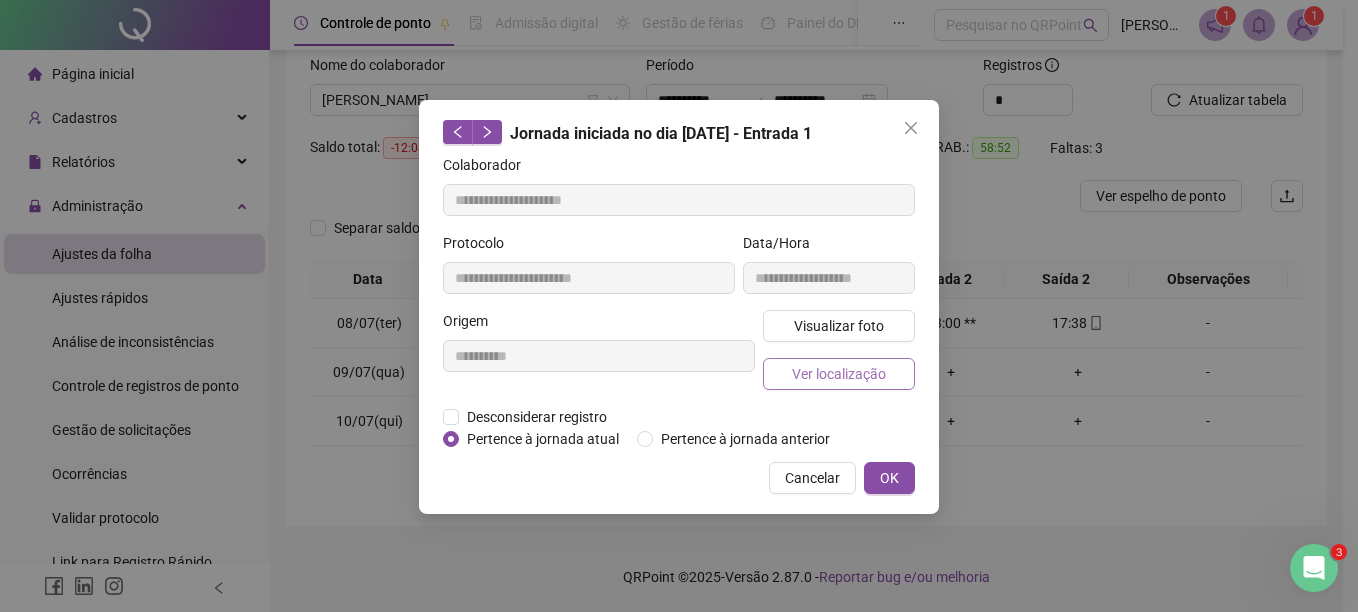 click on "Ver localização" at bounding box center (839, 374) 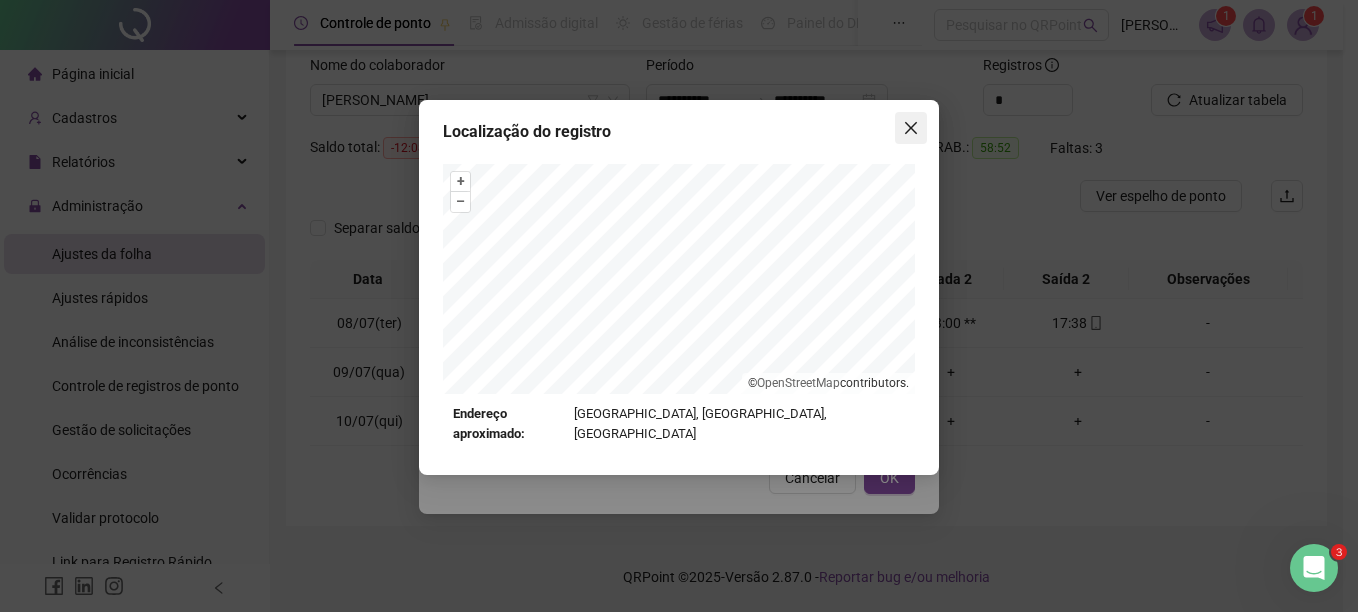 click at bounding box center [911, 128] 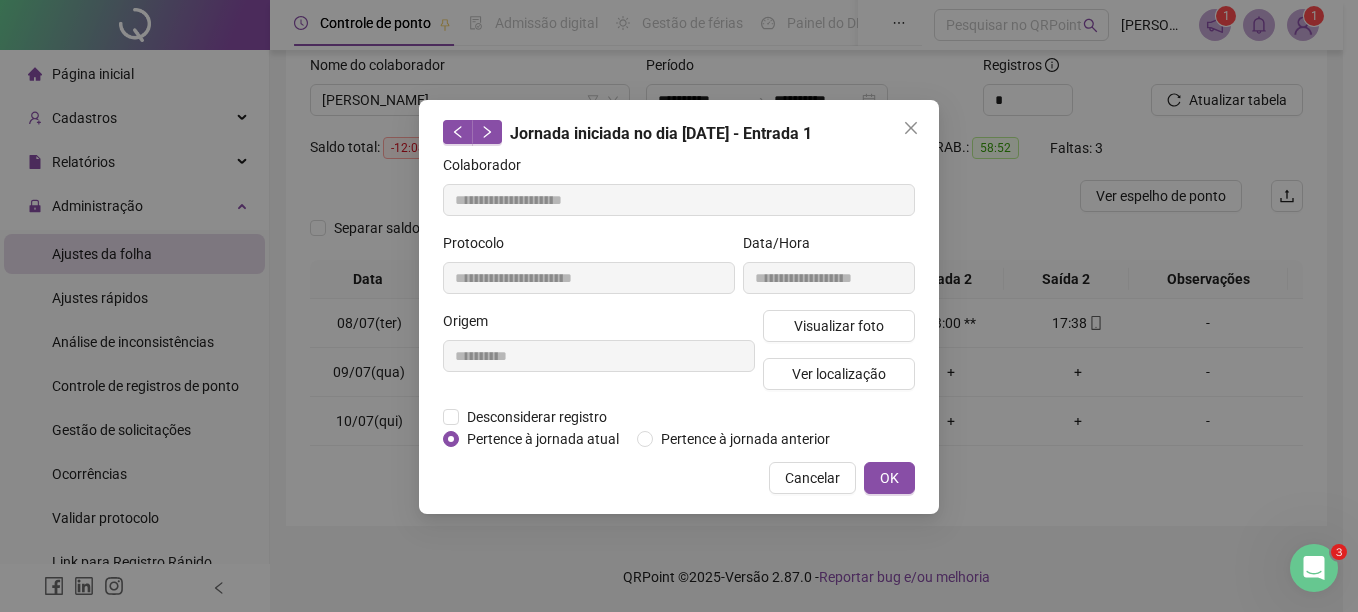 click at bounding box center (911, 128) 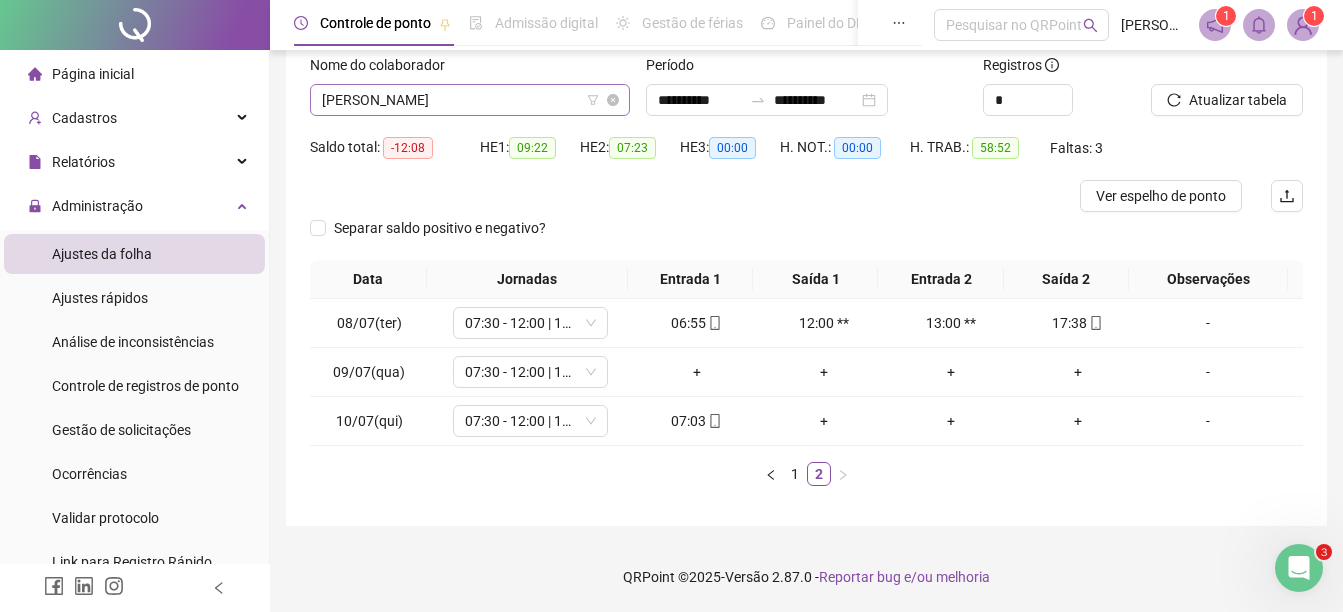 click on "ROBSON SANTOS TAVARES" at bounding box center (470, 100) 